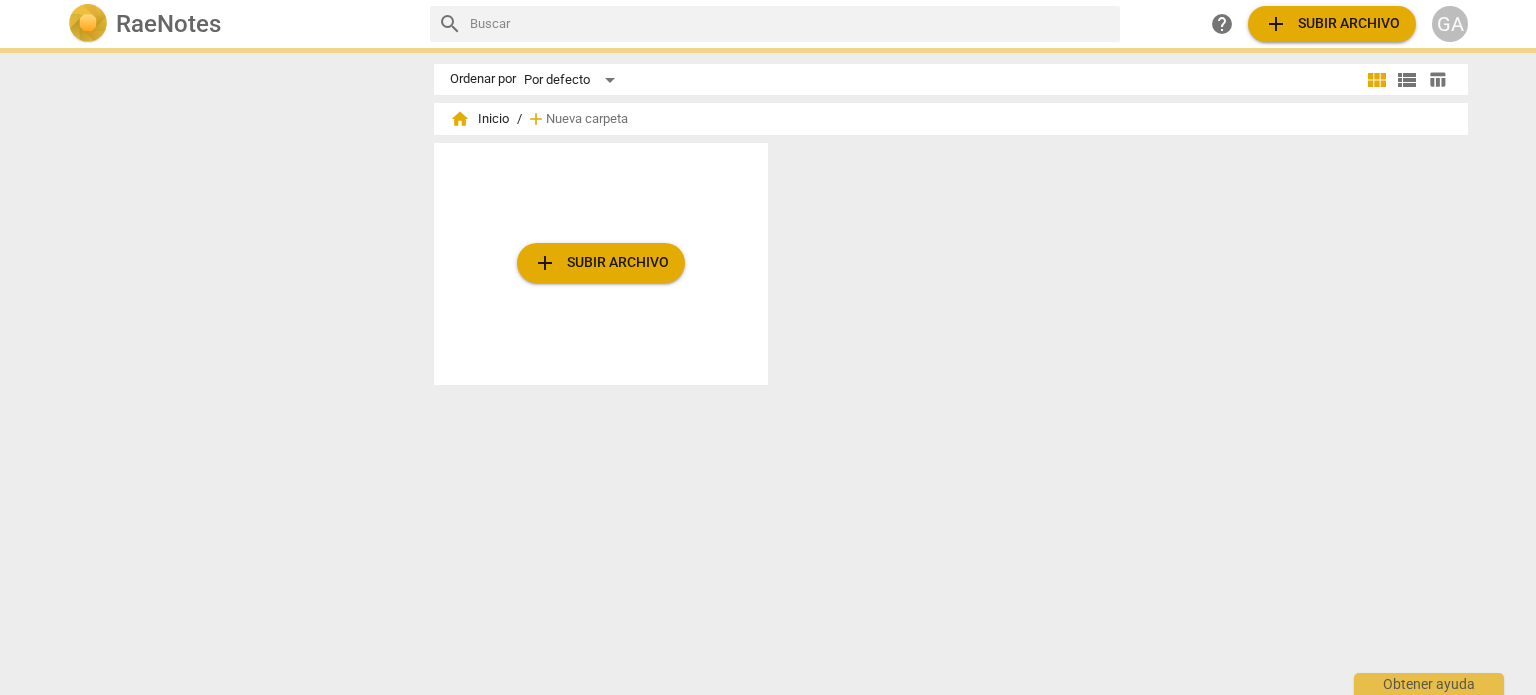 scroll, scrollTop: 0, scrollLeft: 0, axis: both 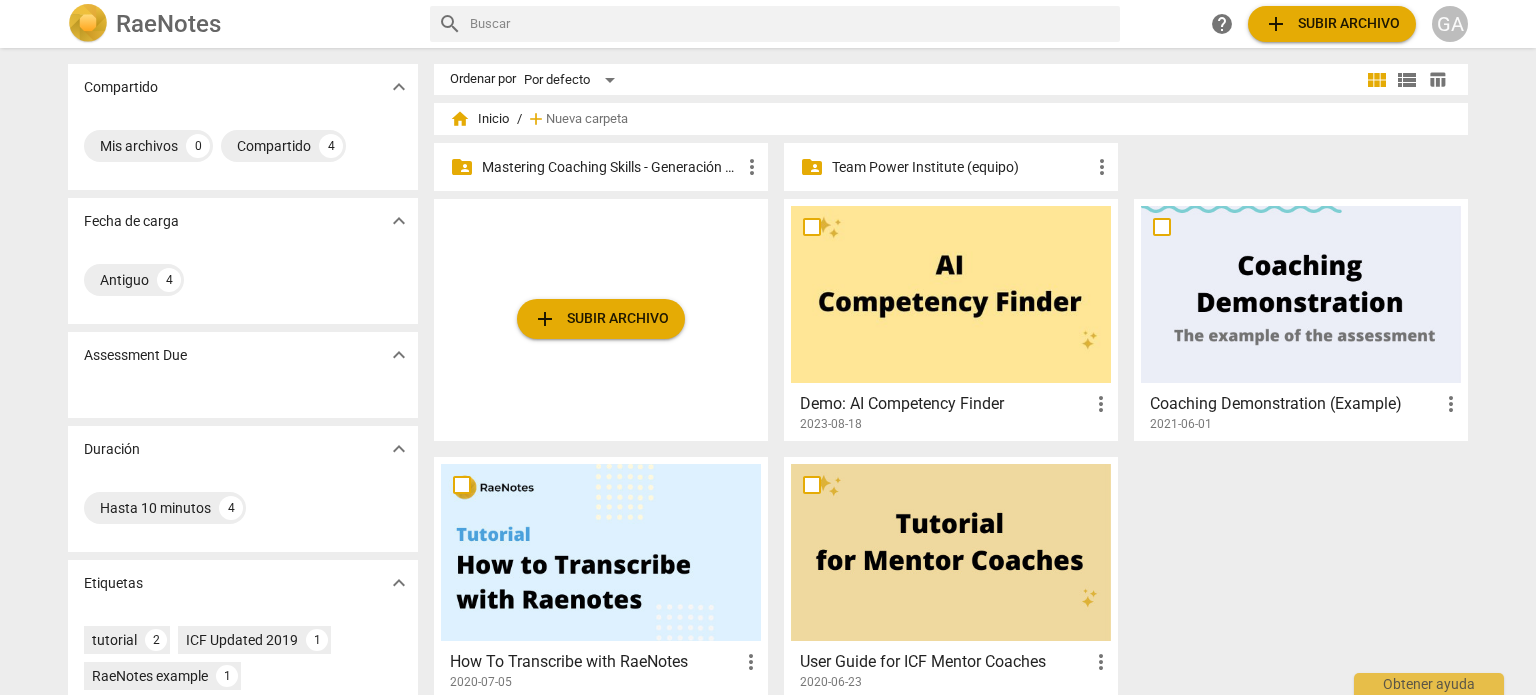 click on "Mastering Coaching Skills - Generación 31" at bounding box center [611, 167] 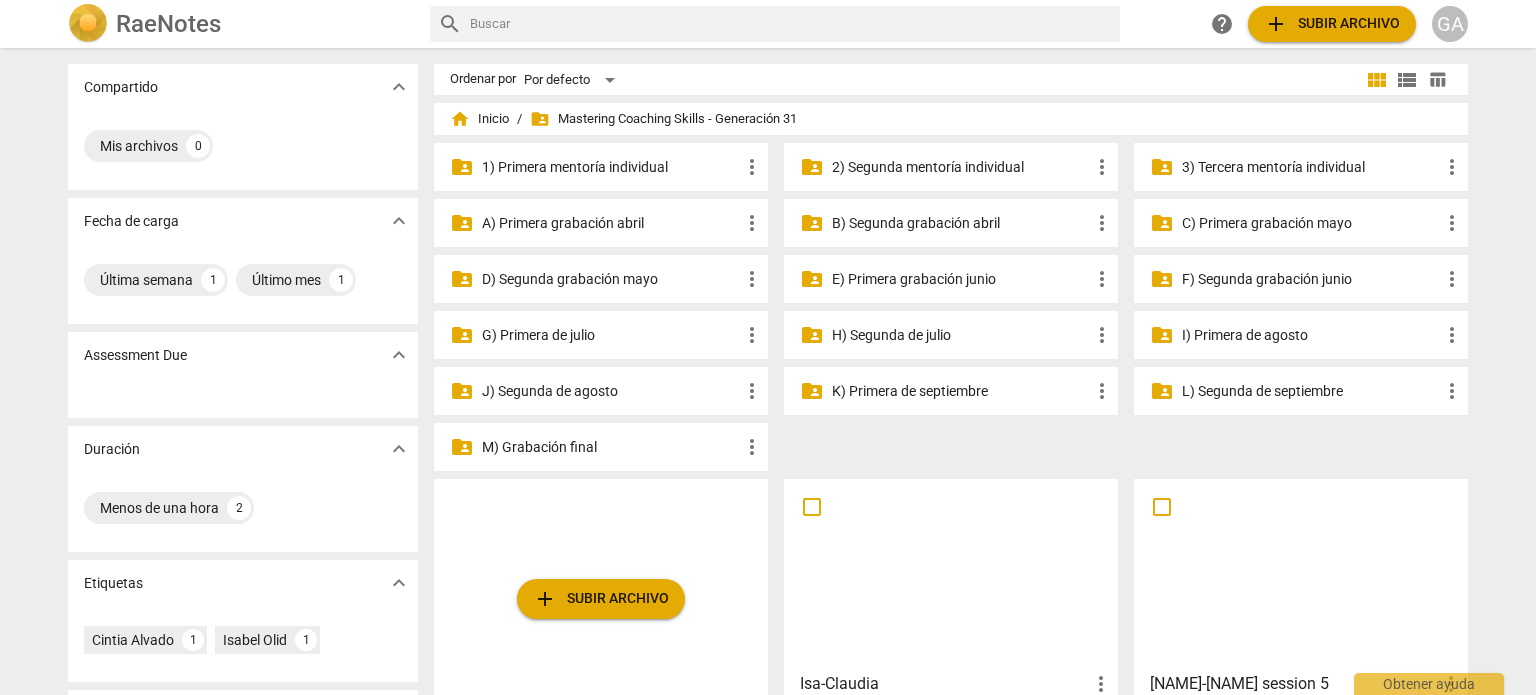 click on "M) Grabación final" at bounding box center [611, 447] 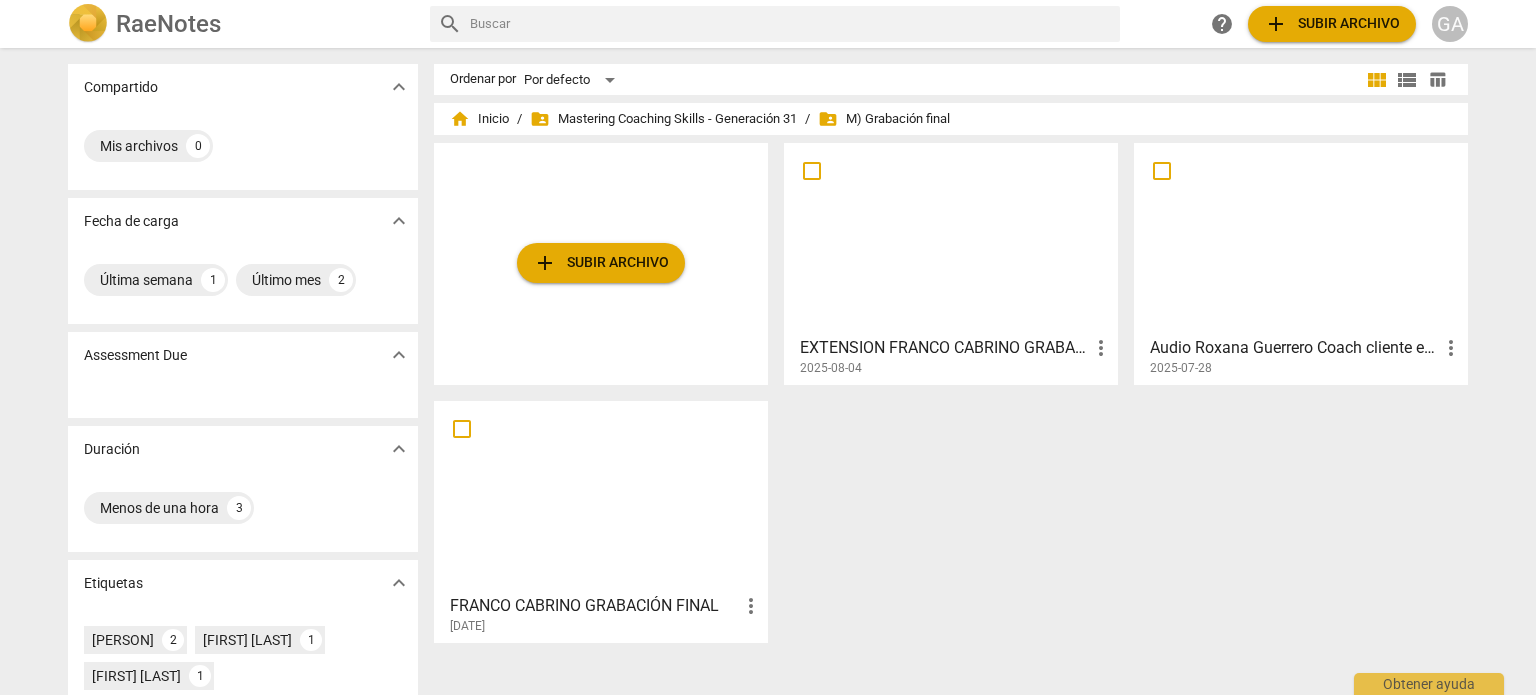 click at bounding box center (951, 238) 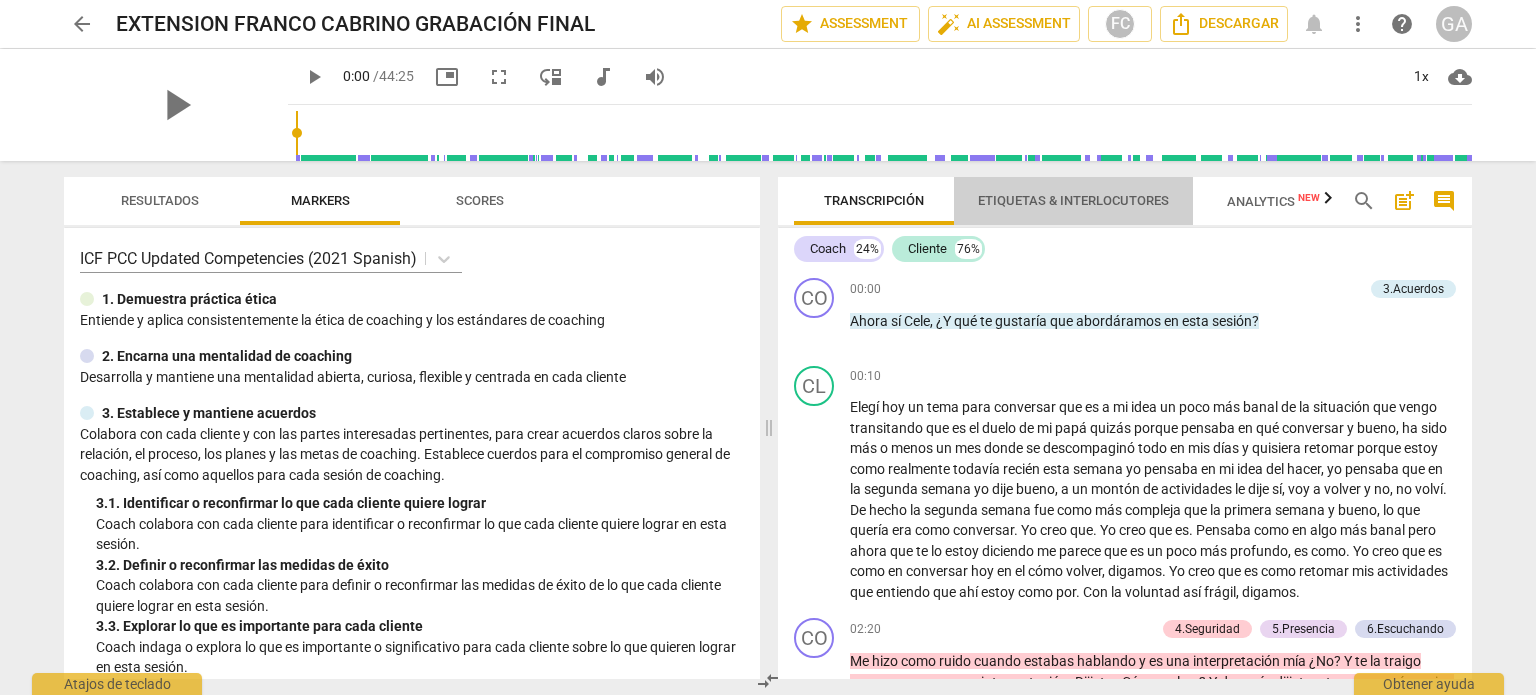 click on "Etiquetas & Interlocutores" at bounding box center (1073, 200) 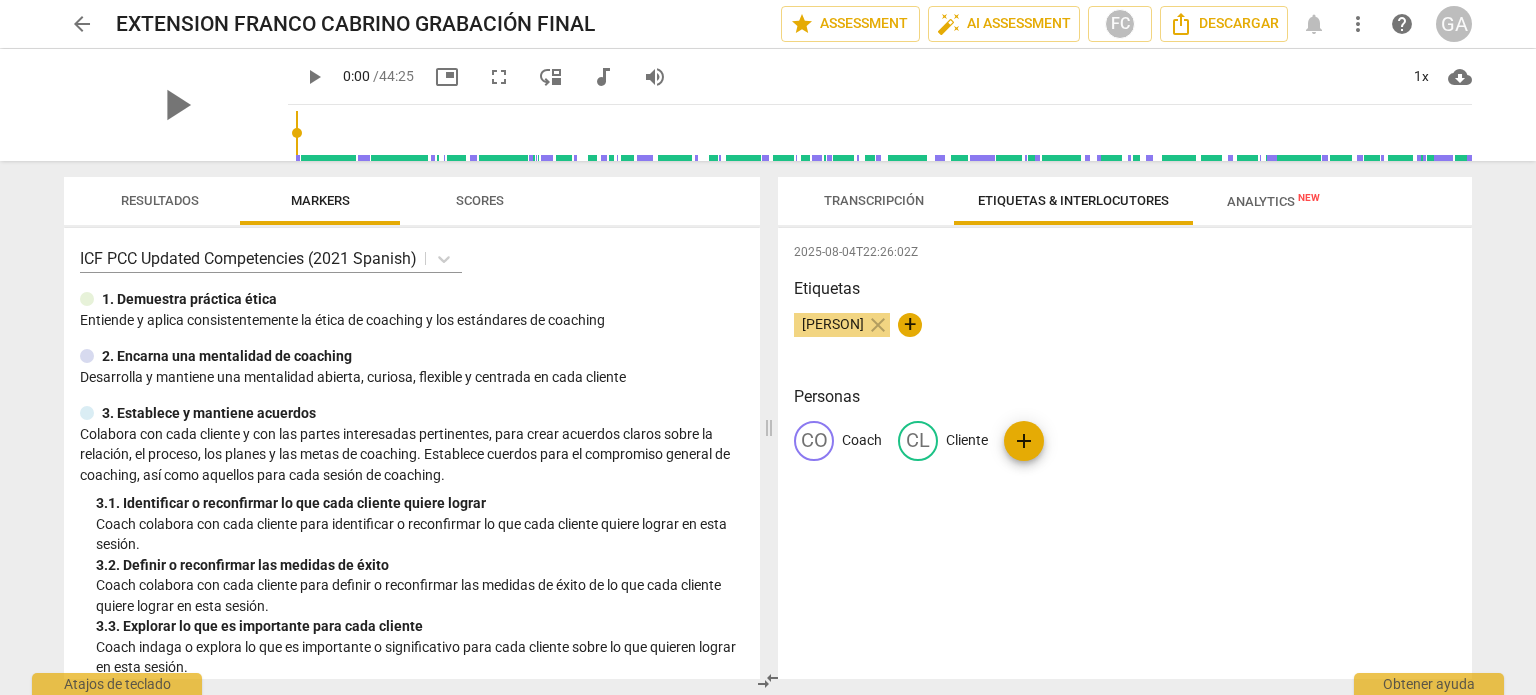 click on "[PERSON] close +" at bounding box center [1125, 333] 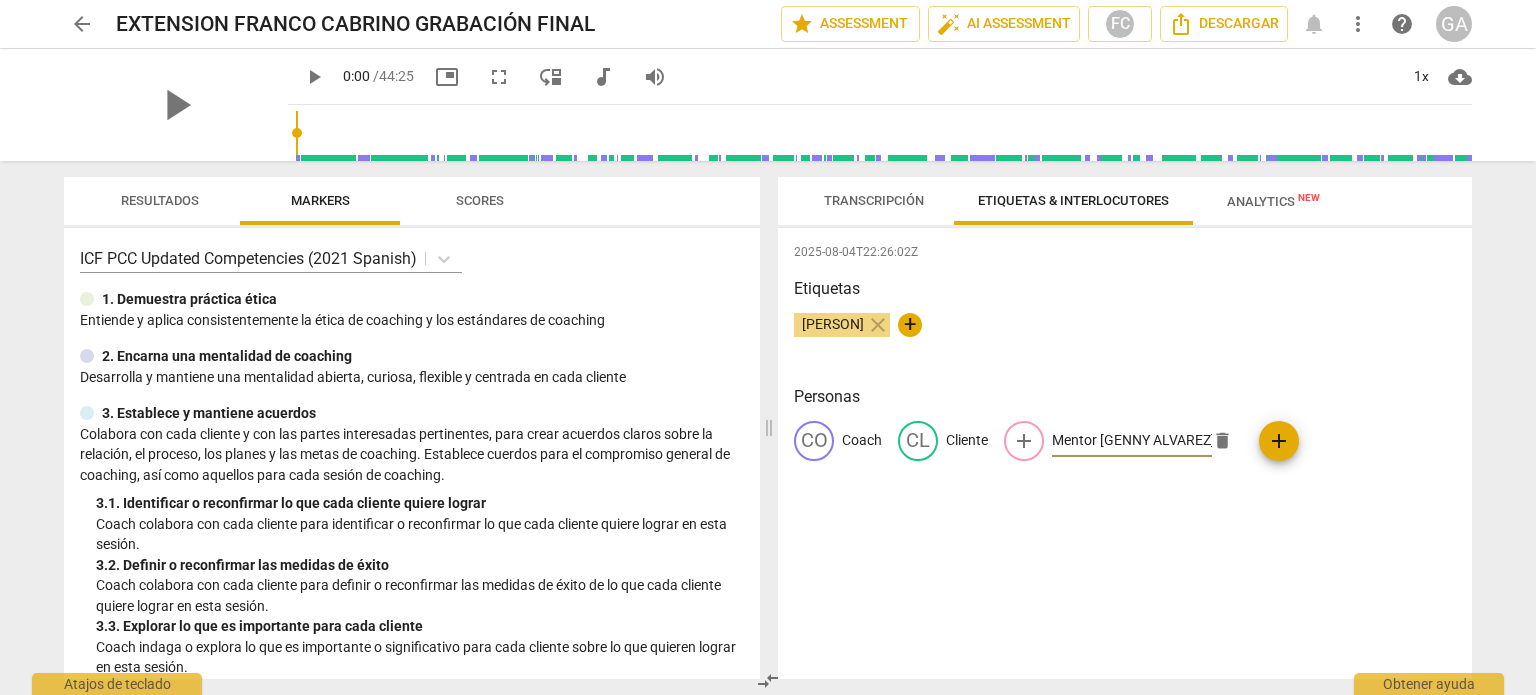 type on "Mentor [GENNY ALVAREZ]" 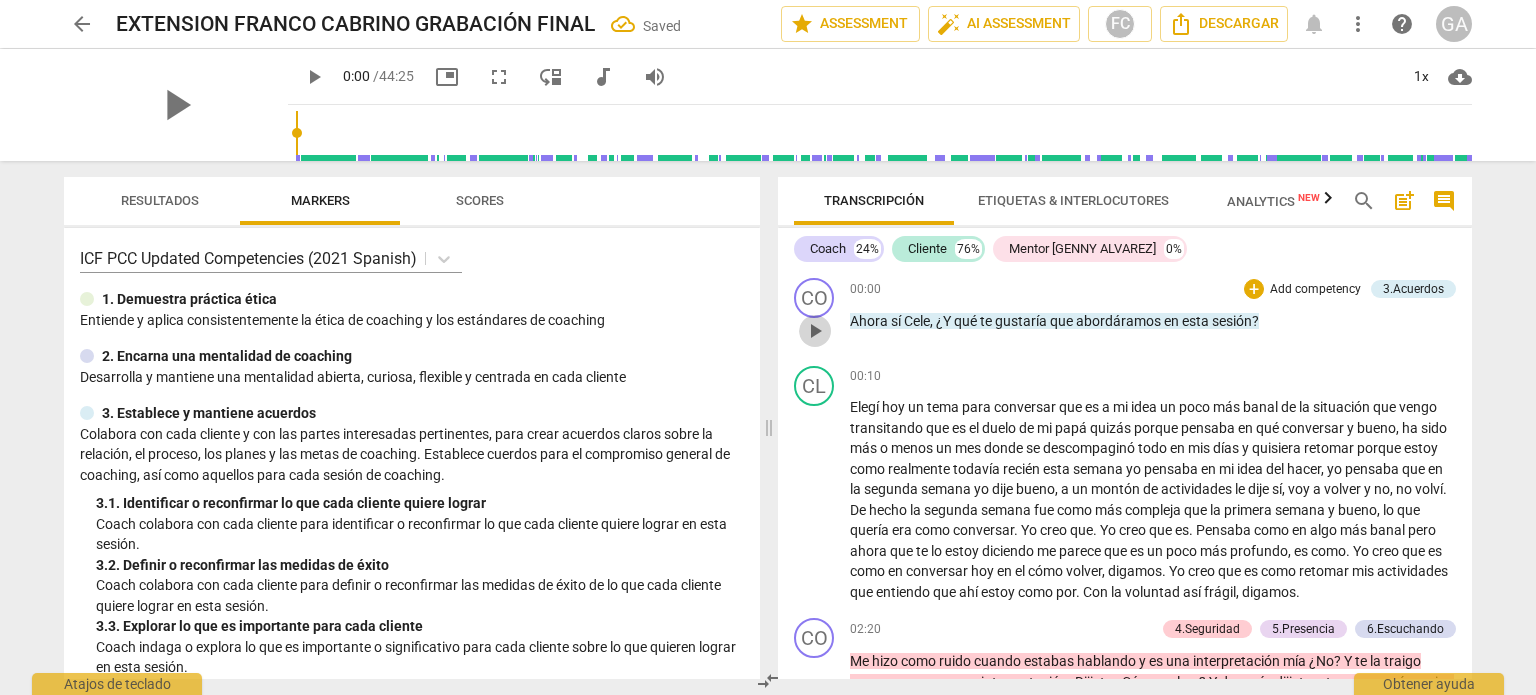 click on "play_arrow" at bounding box center (815, 331) 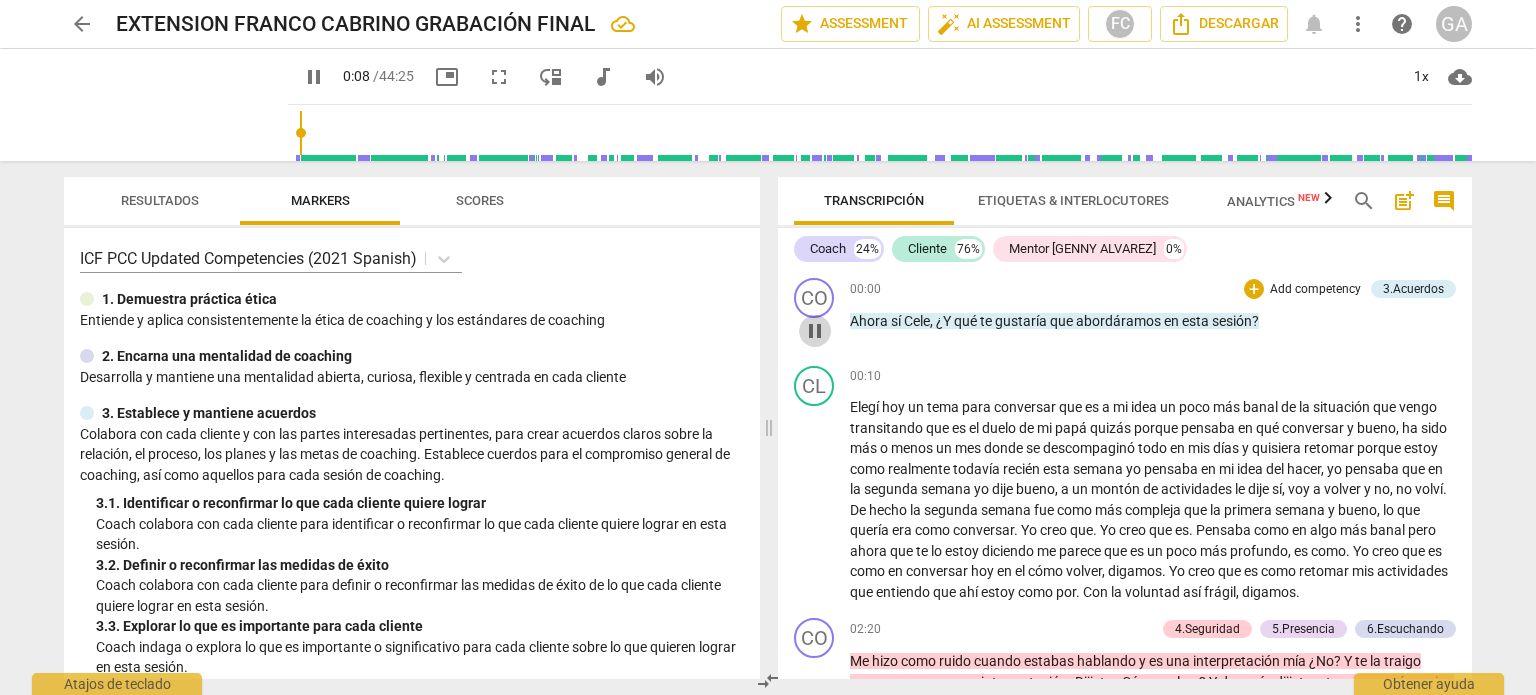 click on "pause" at bounding box center [815, 331] 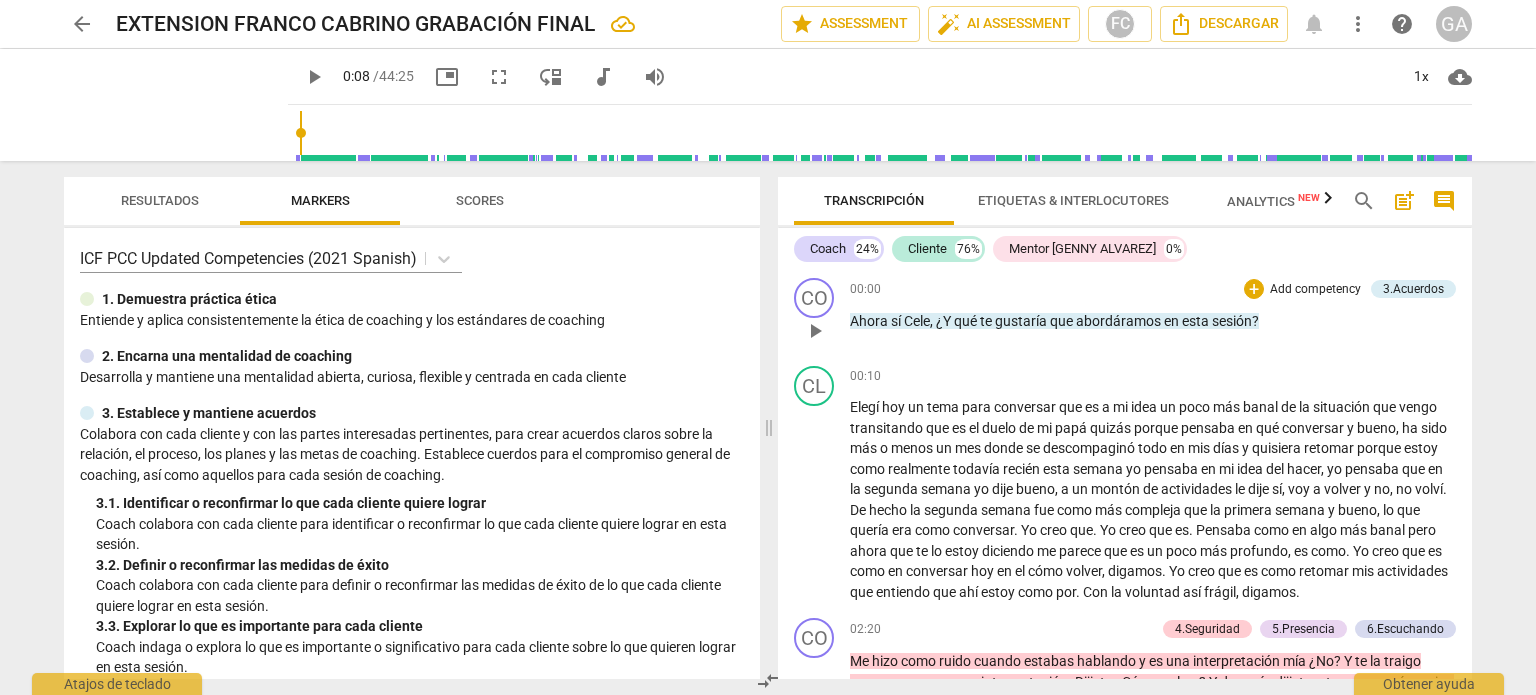 click on "Add competency" at bounding box center [1315, 290] 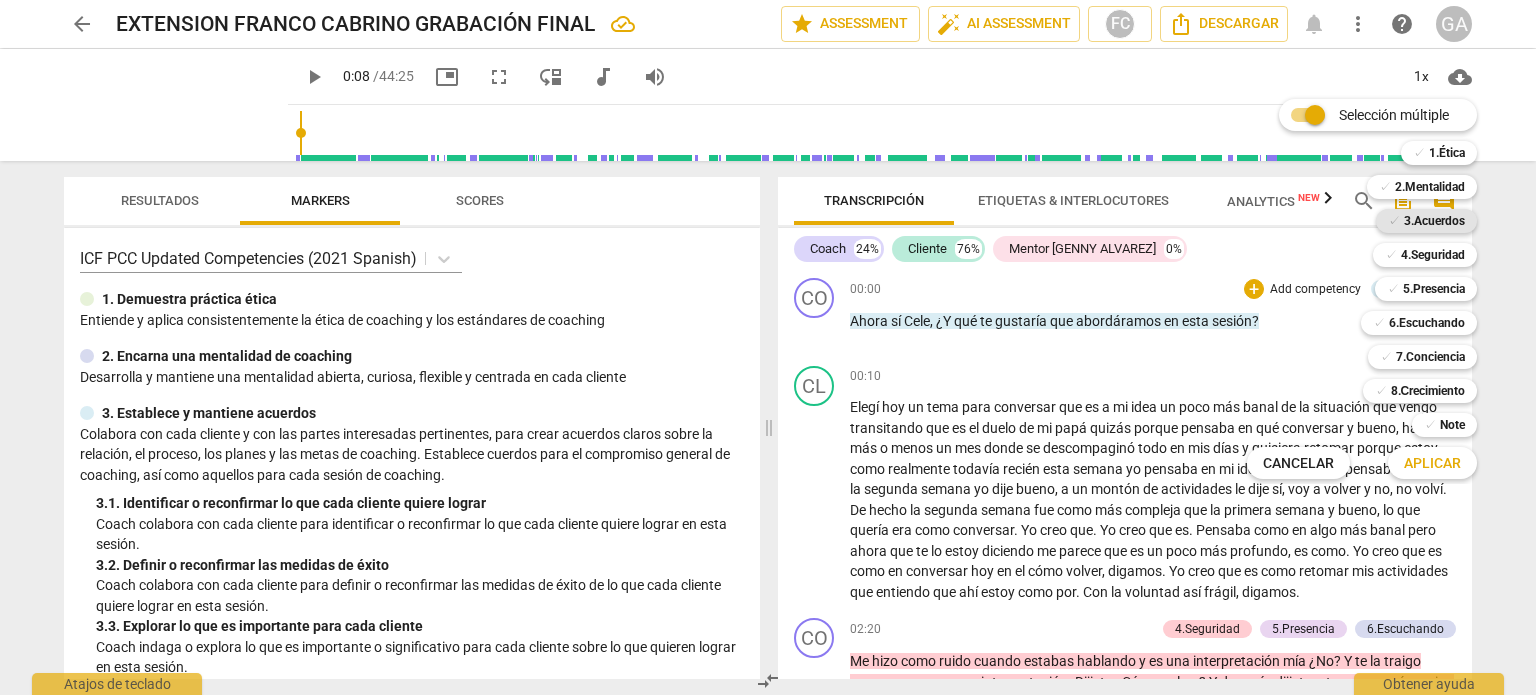 click on "3.Acuerdos" at bounding box center [1434, 221] 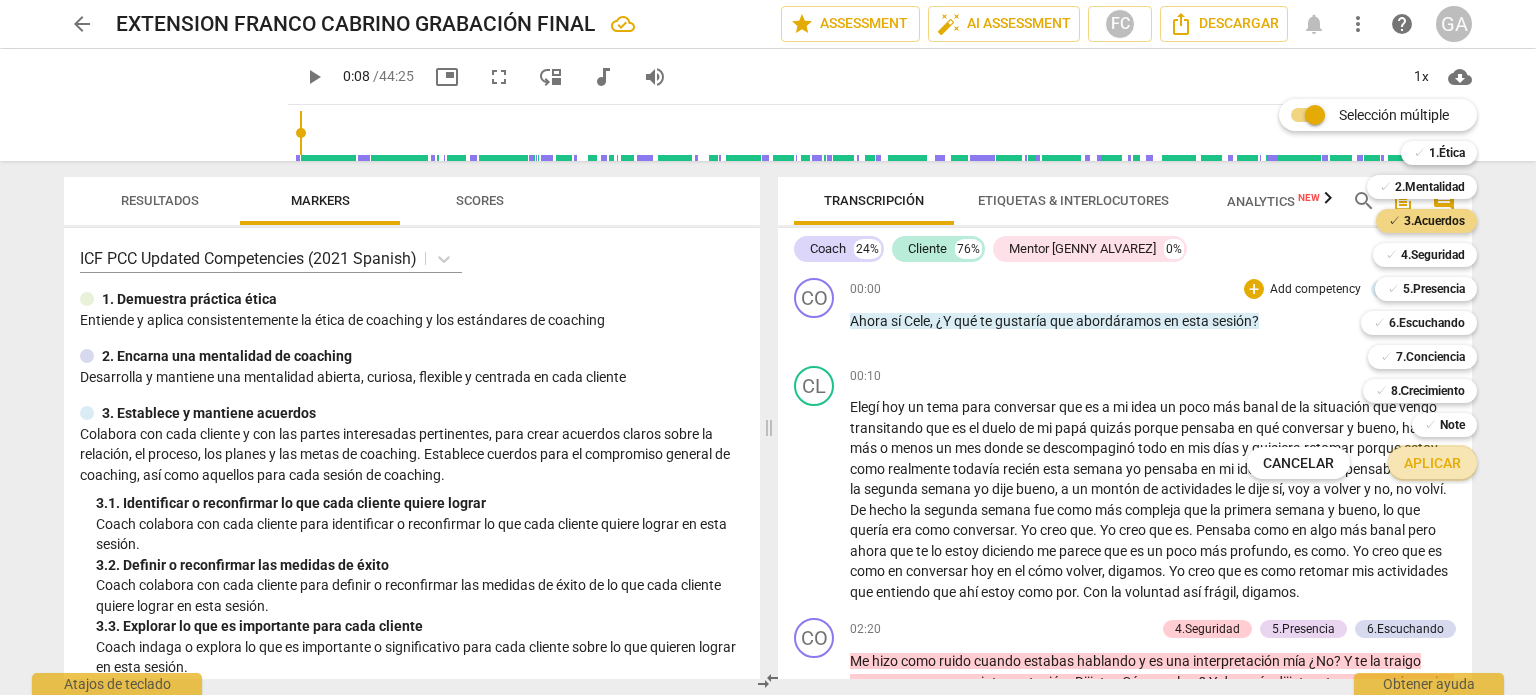 click on "Aplicar" at bounding box center (1432, 464) 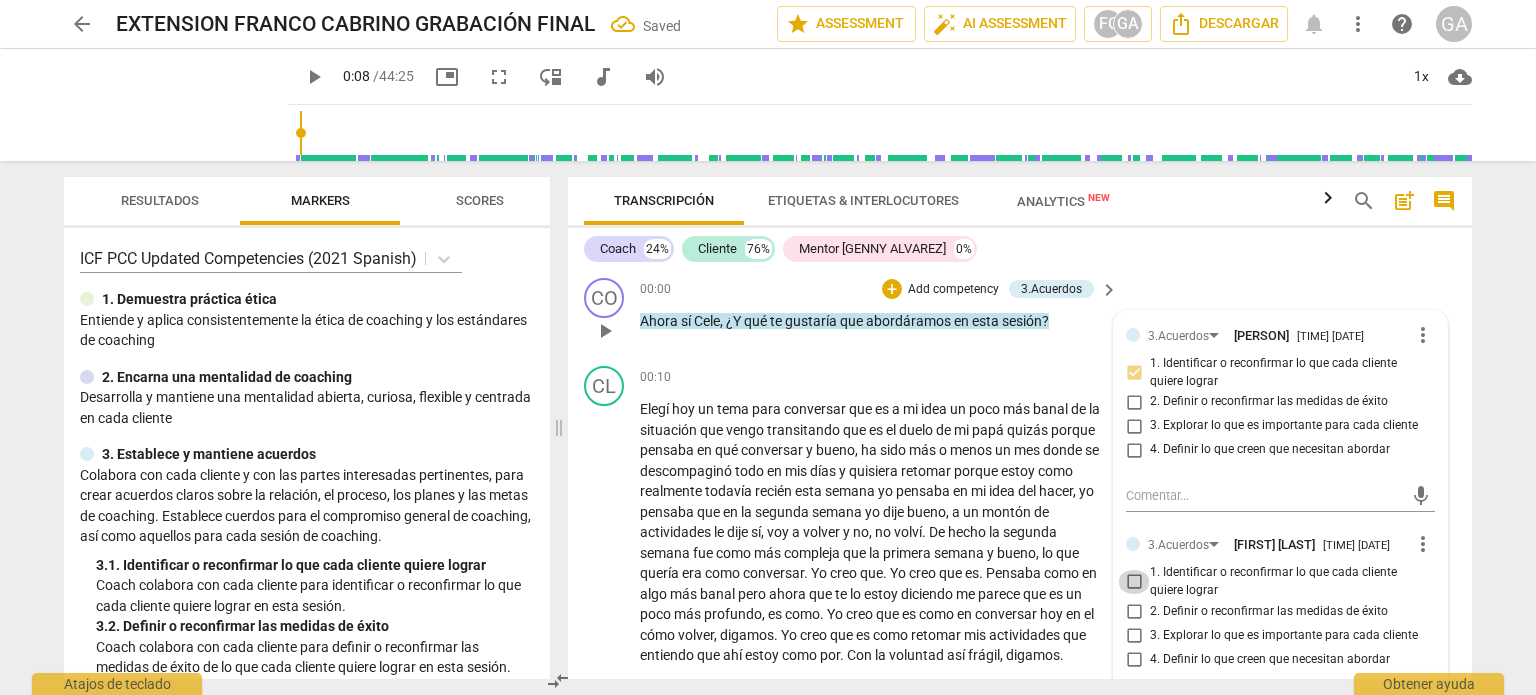 click on "1. Identificar o reconfirmar lo que cada cliente quiere lograr" at bounding box center (1134, 582) 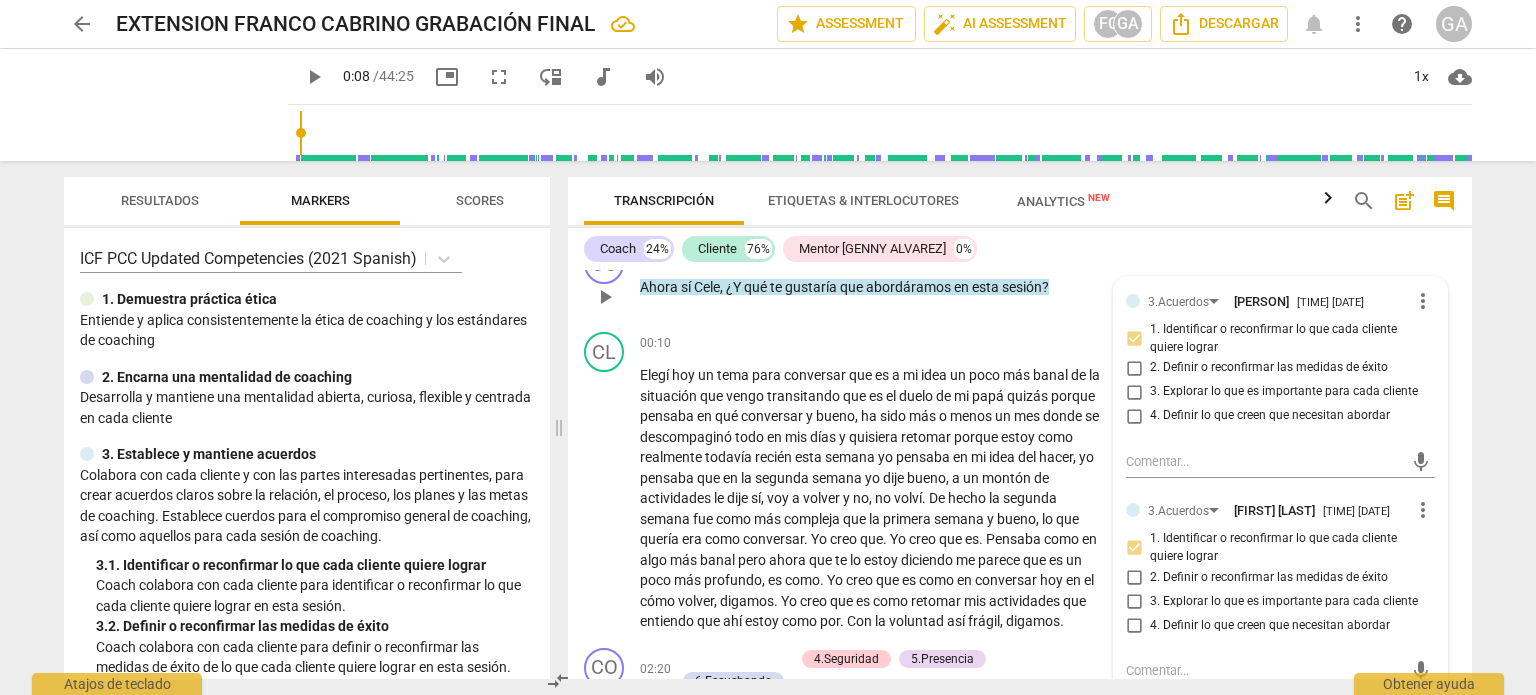 scroll, scrollTop: 0, scrollLeft: 0, axis: both 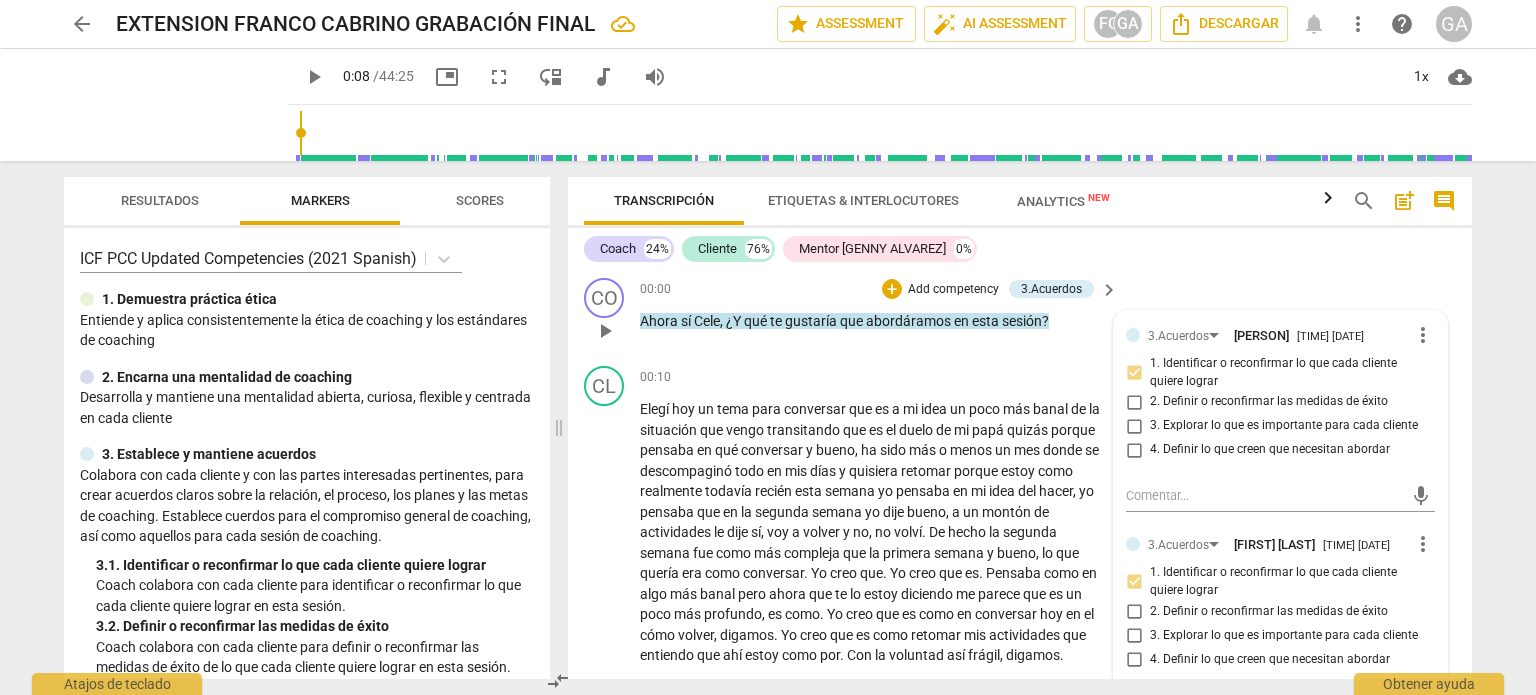 click on "CO play_arrow pause 00:00 + Add competency 3.Acuerdos keyboard_arrow_right Ahora   sí   Cele ,   ¿Y   qué   te   gustaría   que   abordáramos   en   esta   sesión ? 3.Acuerdos [NAME] [TIME] more_vert 1. Identificar o reconfirmar lo que cada cliente quiere lograr  2. Definir o reconfirmar las medidas de éxito  3. Explorar lo que es importante para cada cliente  4. Definir lo que creen que necesitan abordar  mic 3.Acuerdos [NAME] [TIME] more_vert 1. Identificar o reconfirmar lo que cada cliente quiere lograr  2. Definir o reconfirmar las medidas de éxito  3. Explorar lo que es importante para cada cliente  4. Definir lo que creen que necesitan abordar  mic" at bounding box center (1020, 314) 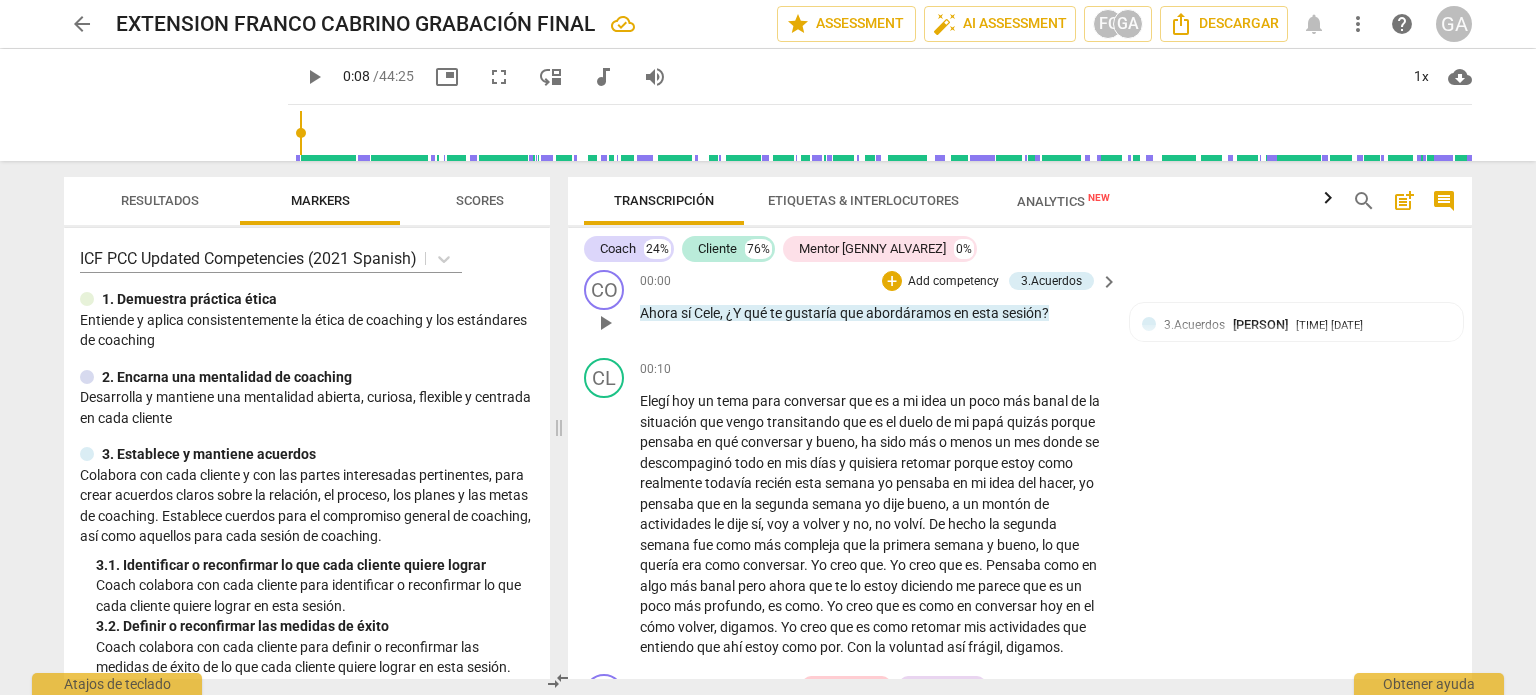 scroll, scrollTop: 0, scrollLeft: 0, axis: both 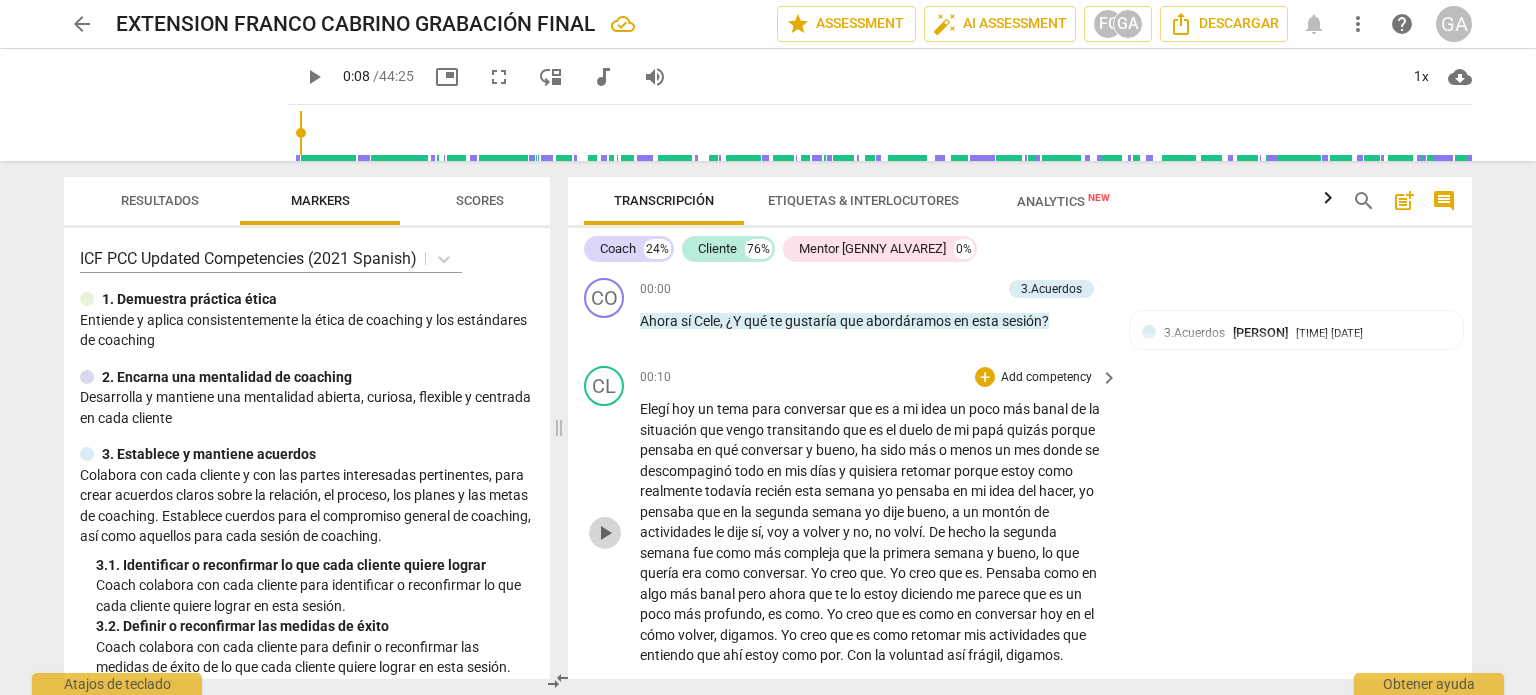 click on "play_arrow" at bounding box center (605, 533) 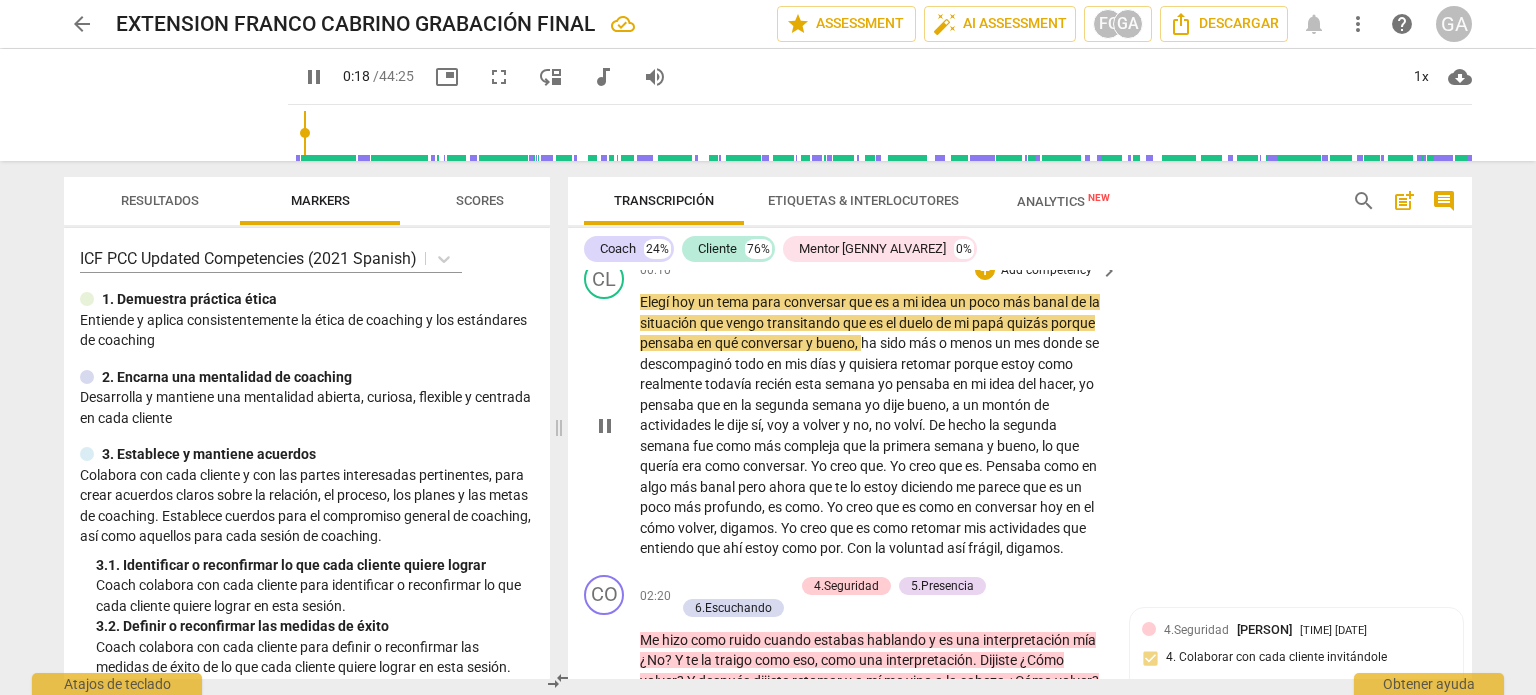 scroll, scrollTop: 0, scrollLeft: 0, axis: both 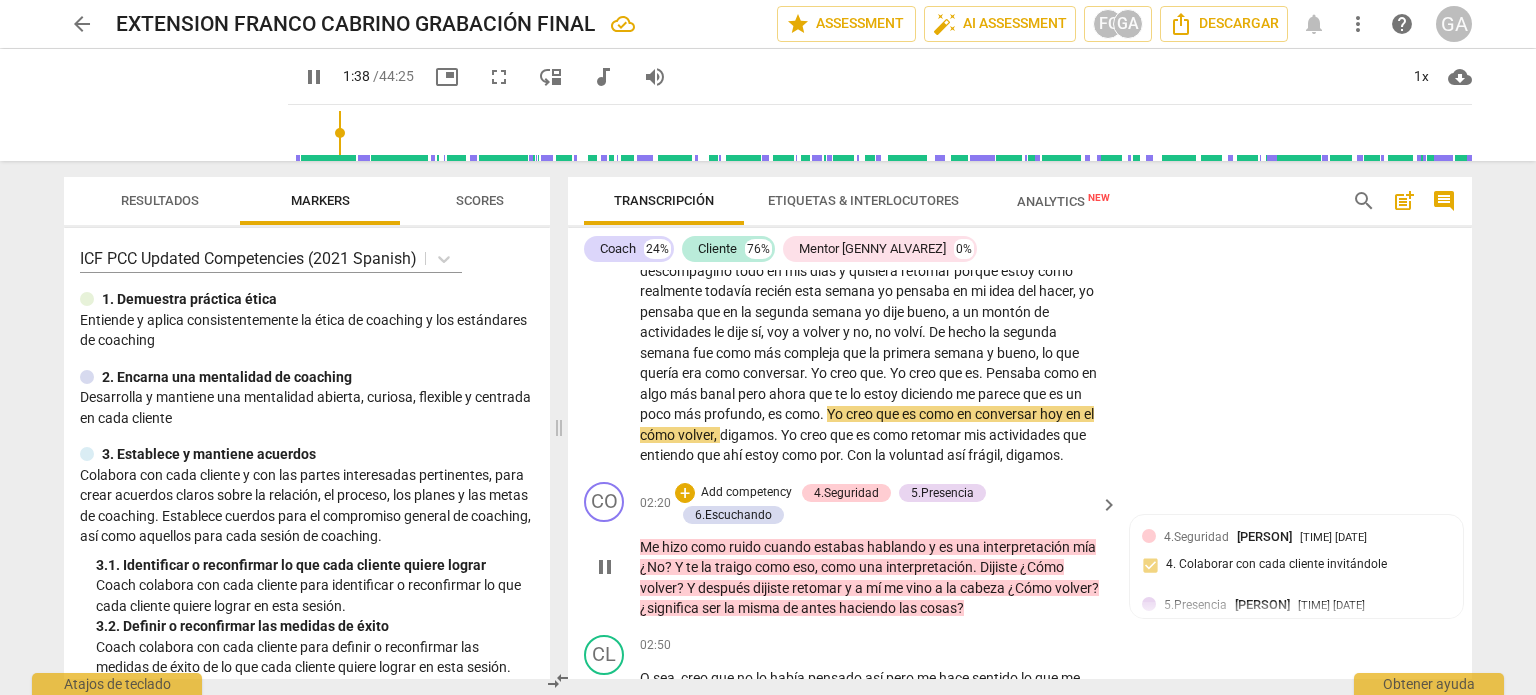 click on "pause" at bounding box center [605, 567] 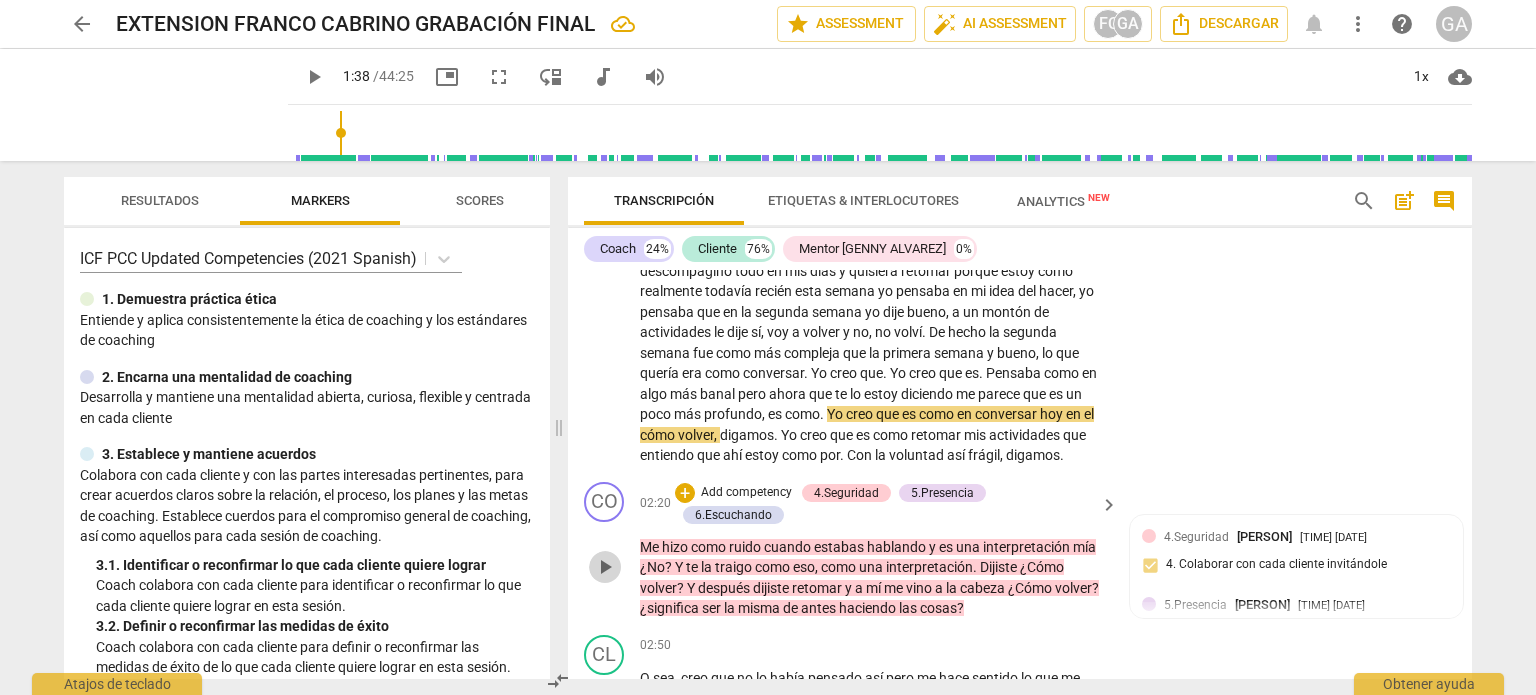 click on "play_arrow" at bounding box center [605, 567] 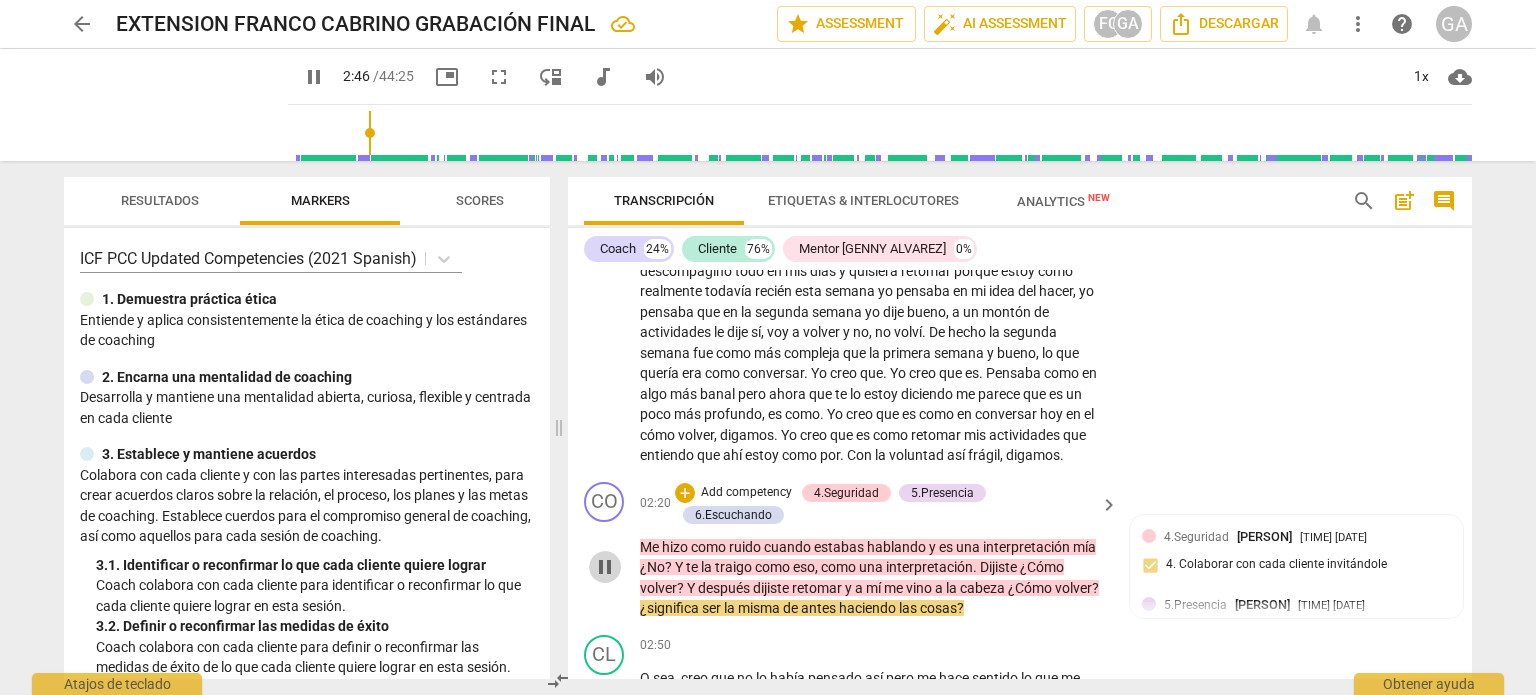 click on "pause" at bounding box center [605, 567] 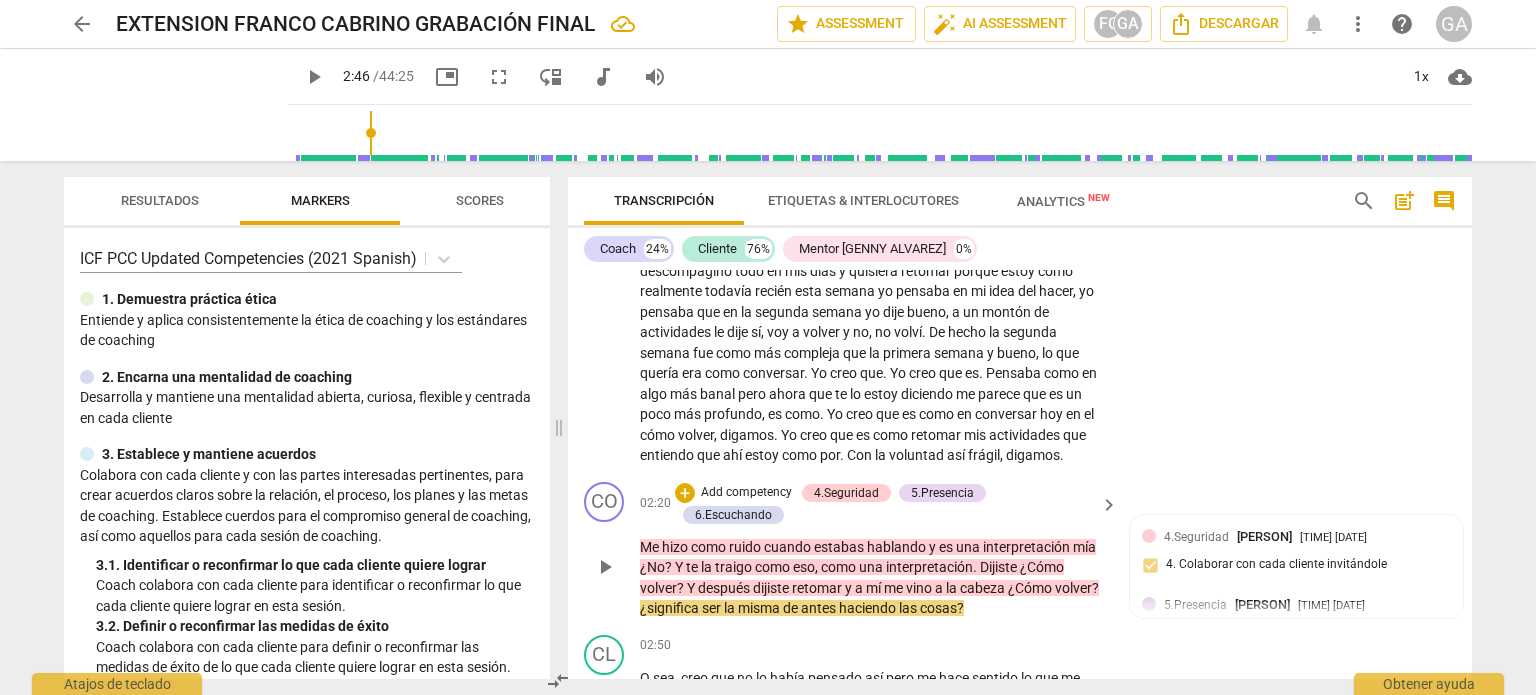 click on "Add competency" at bounding box center (746, 493) 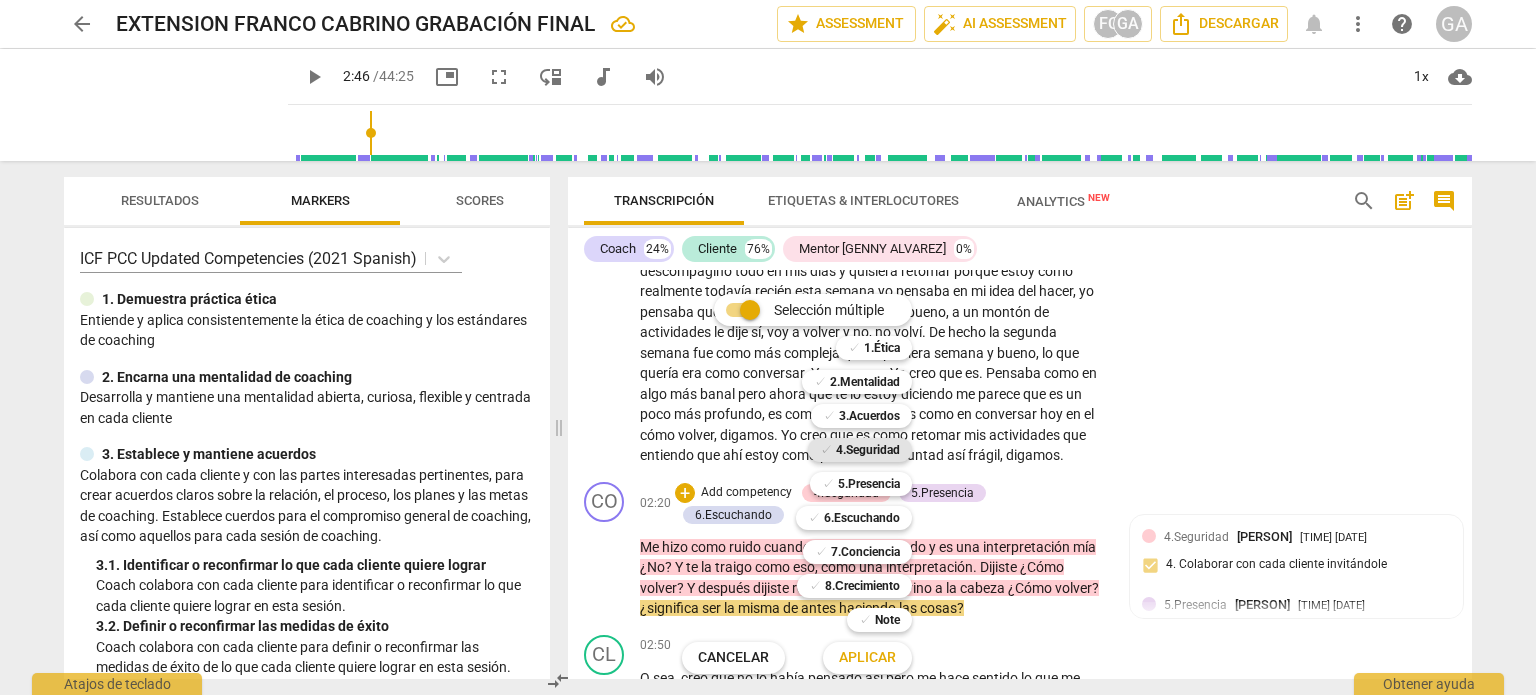 click on "4.Seguridad" at bounding box center (868, 450) 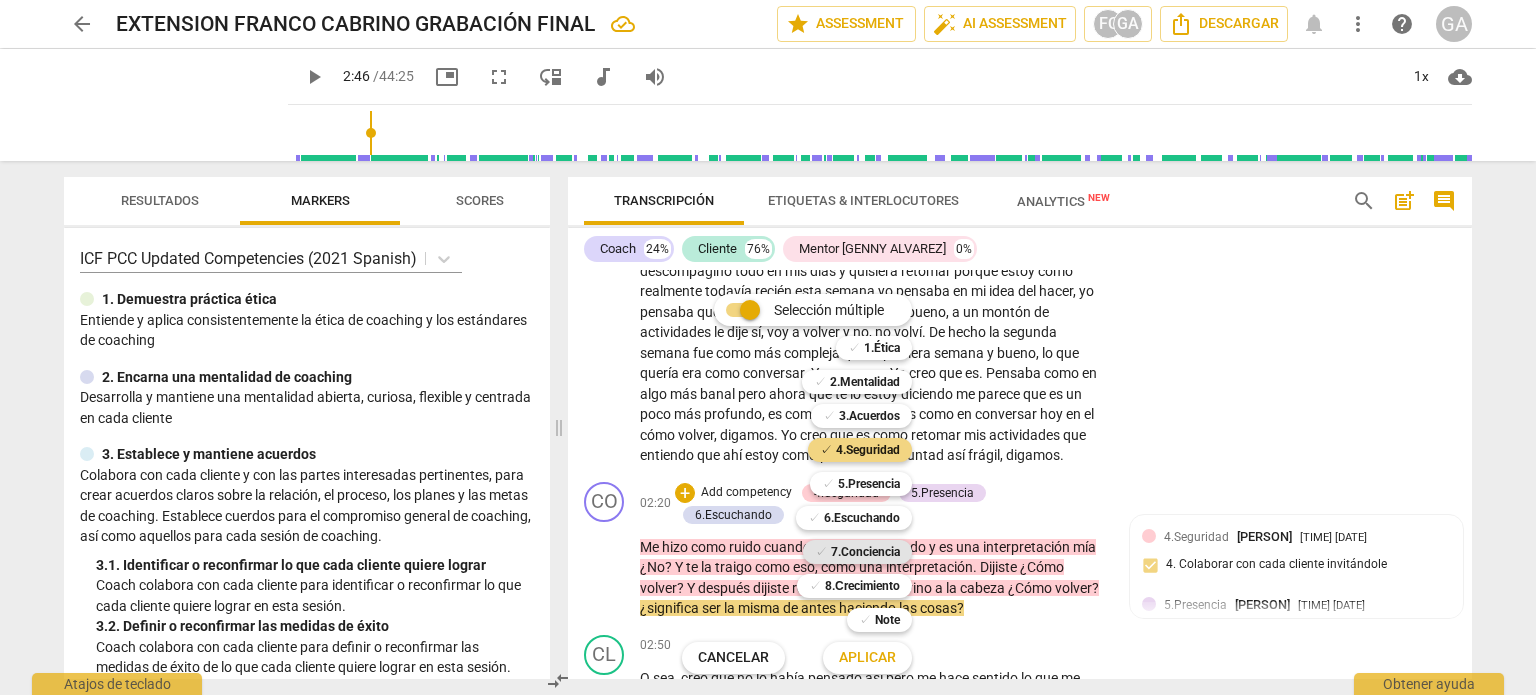 click on "✓ 7.Conciencia" at bounding box center (857, 552) 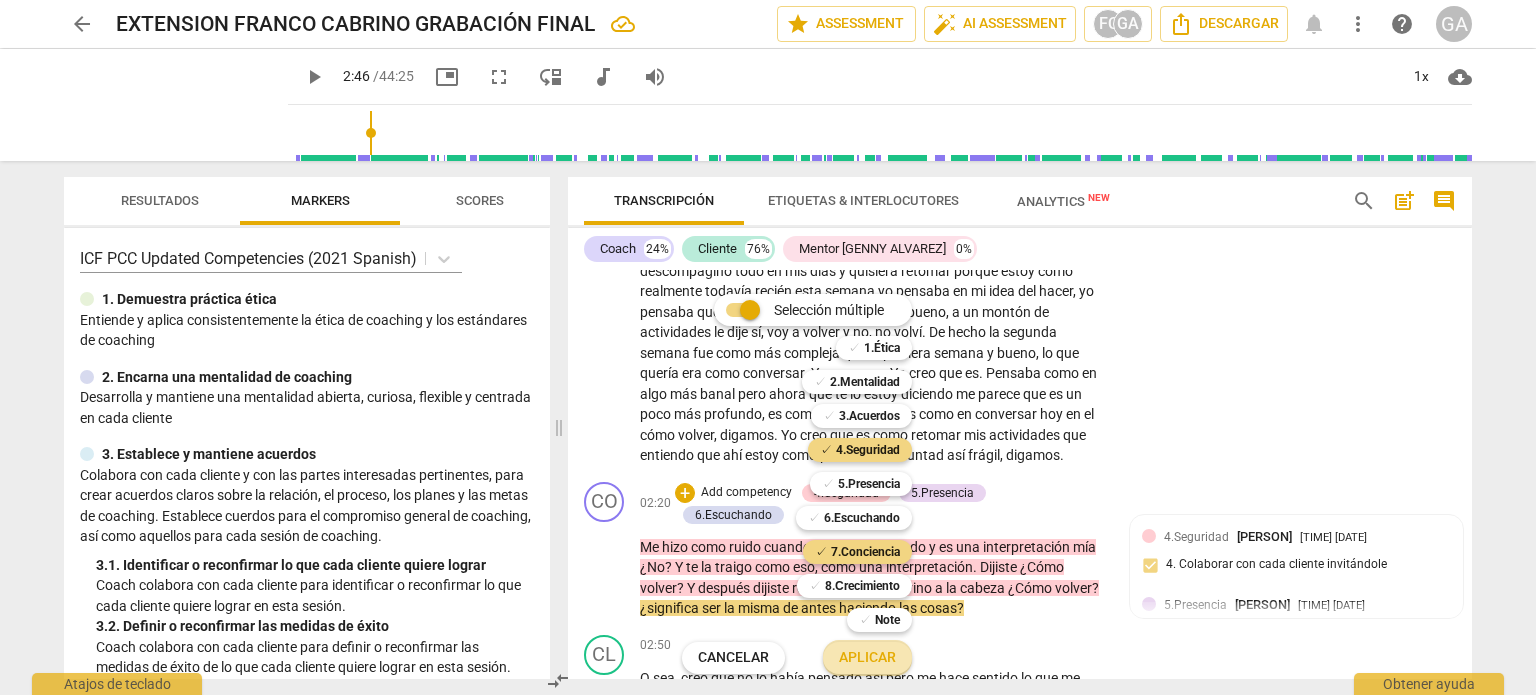 click on "Aplicar" at bounding box center [867, 658] 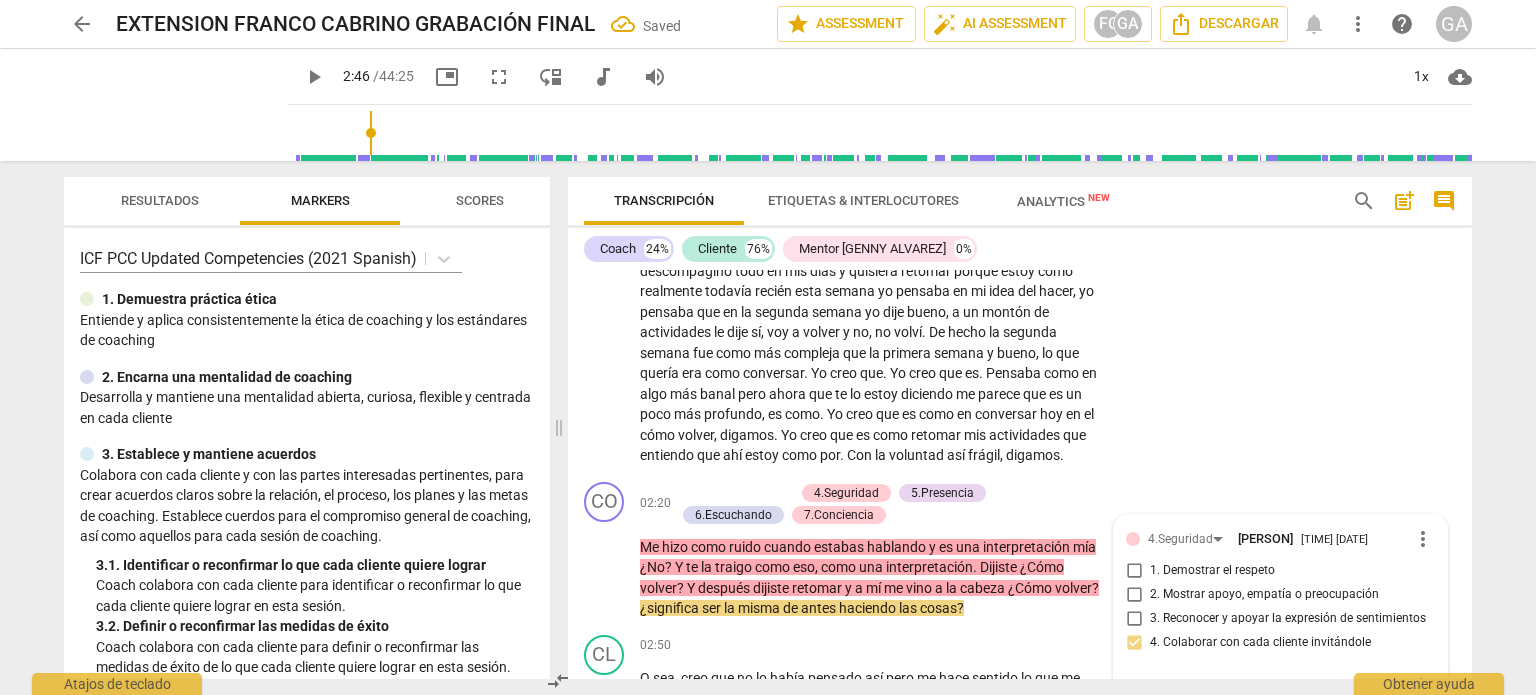 scroll, scrollTop: 420, scrollLeft: 0, axis: vertical 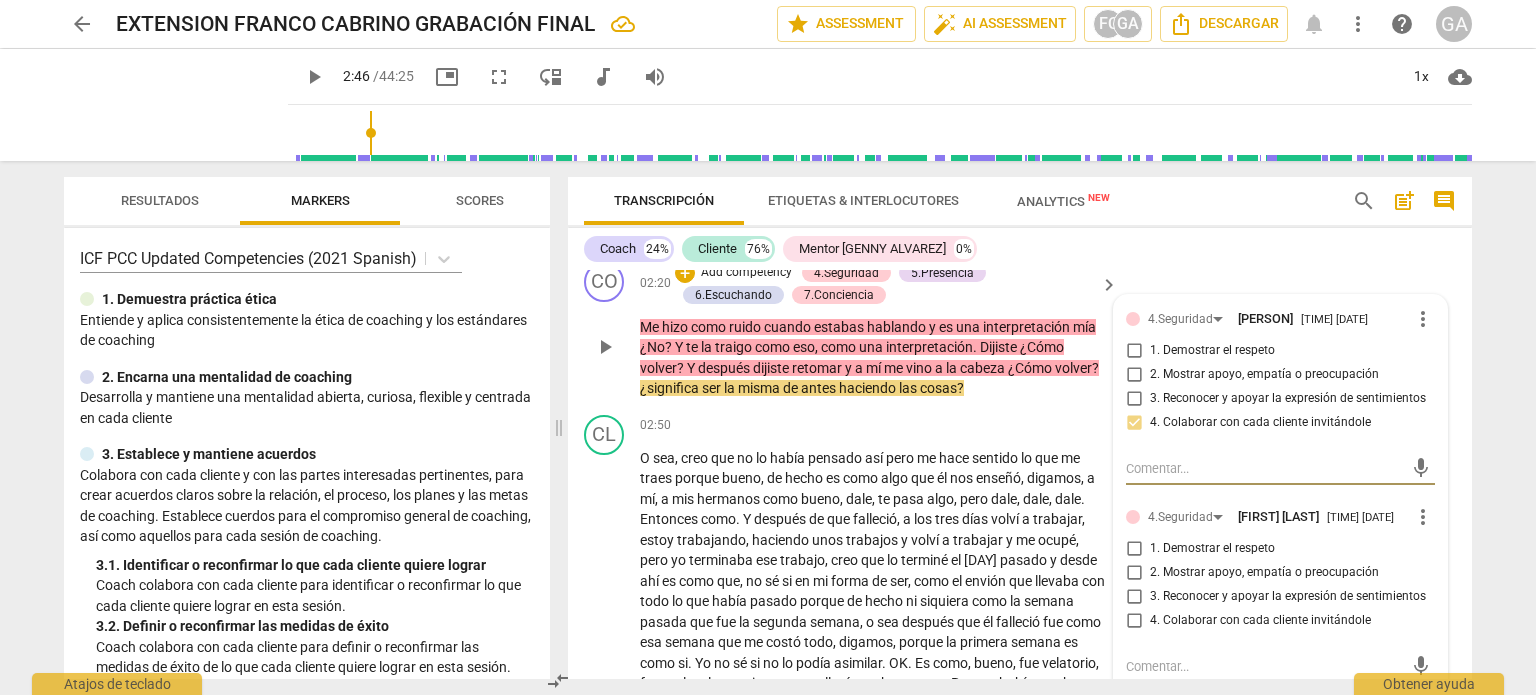 click on "4. Colaborar con cada cliente invitándole" at bounding box center [1134, 621] 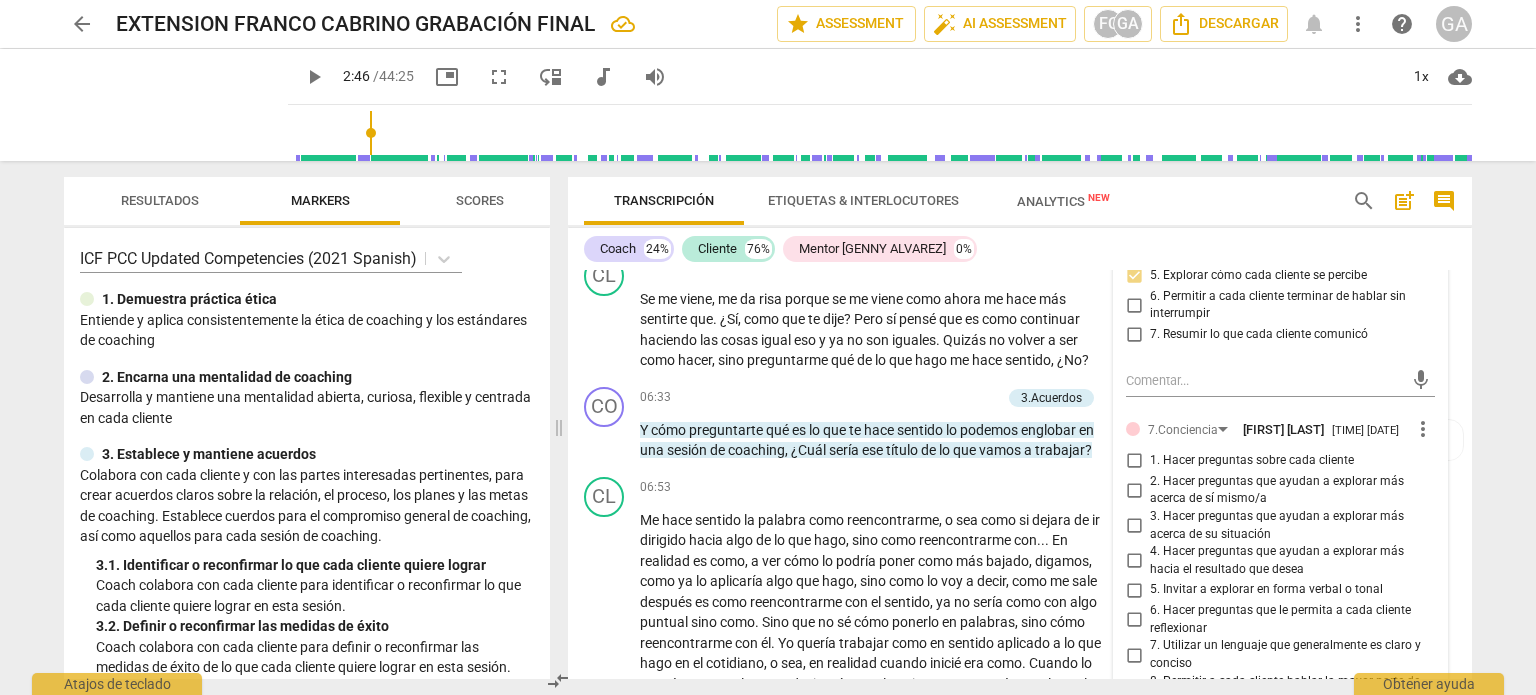 scroll, scrollTop: 1320, scrollLeft: 0, axis: vertical 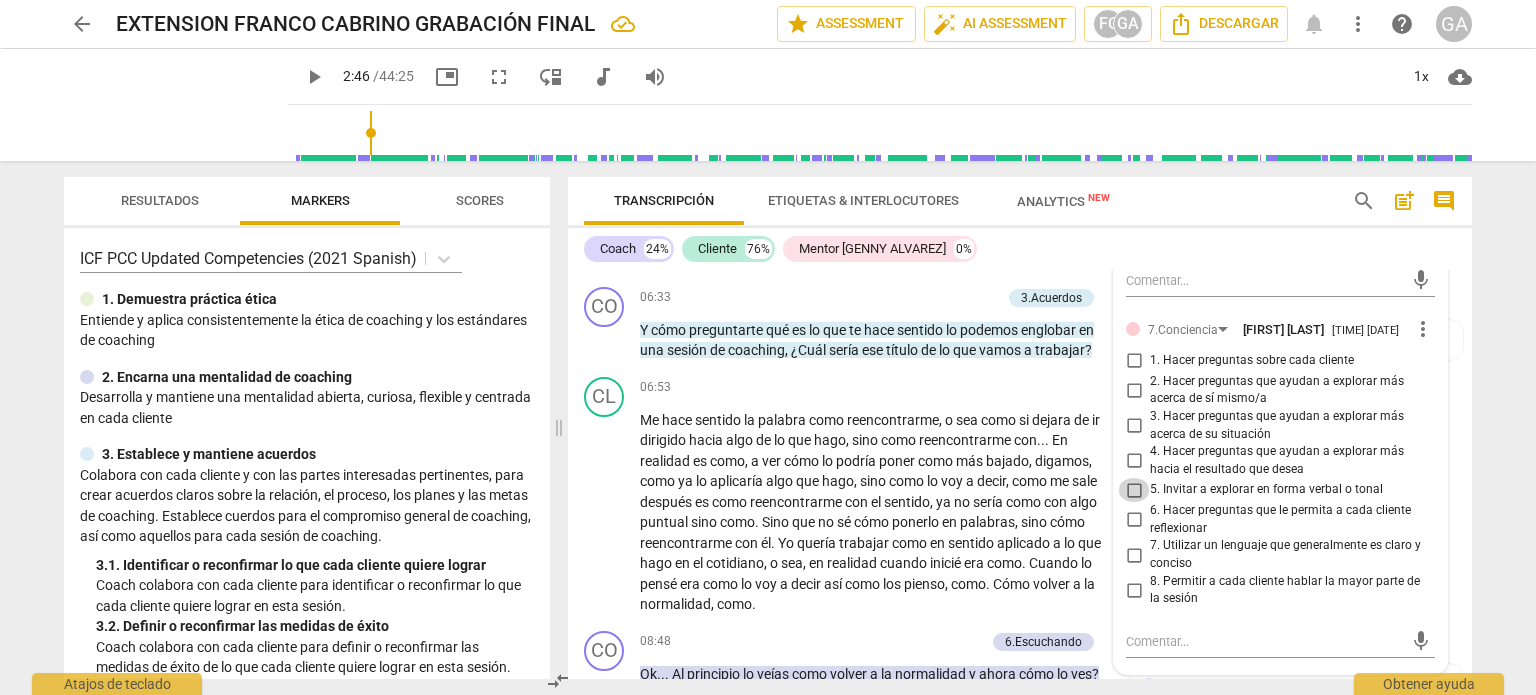 click on "5. Invitar a explorar en forma verbal o tonal" at bounding box center (1134, 490) 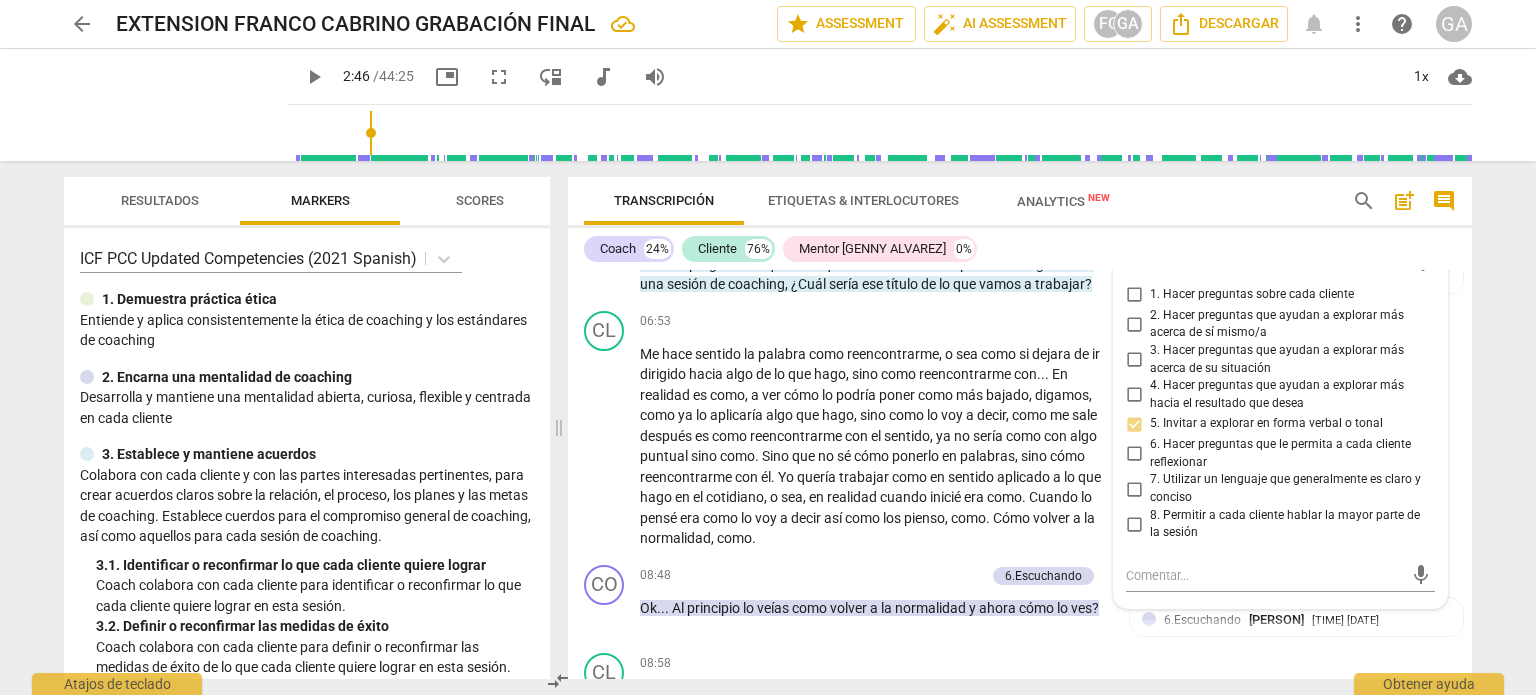 scroll, scrollTop: 1420, scrollLeft: 0, axis: vertical 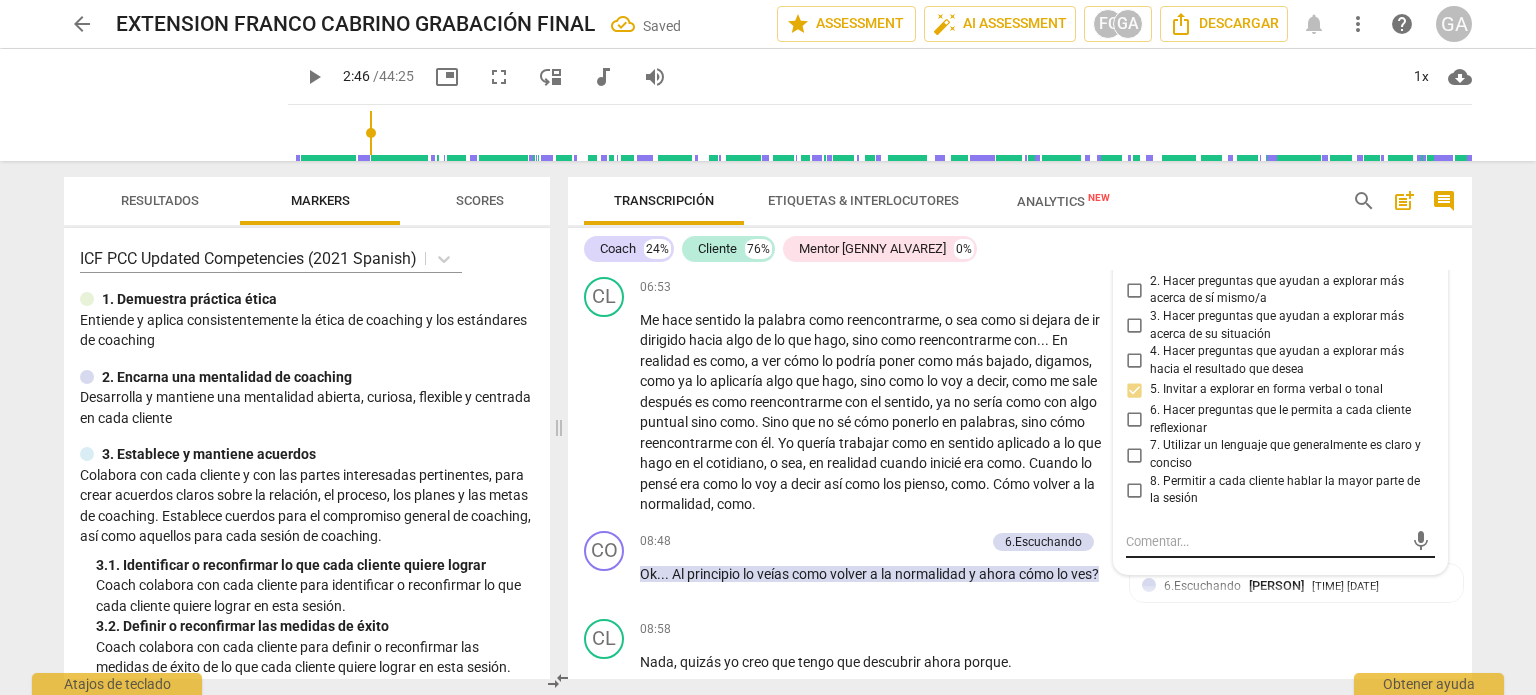 click at bounding box center (1264, 541) 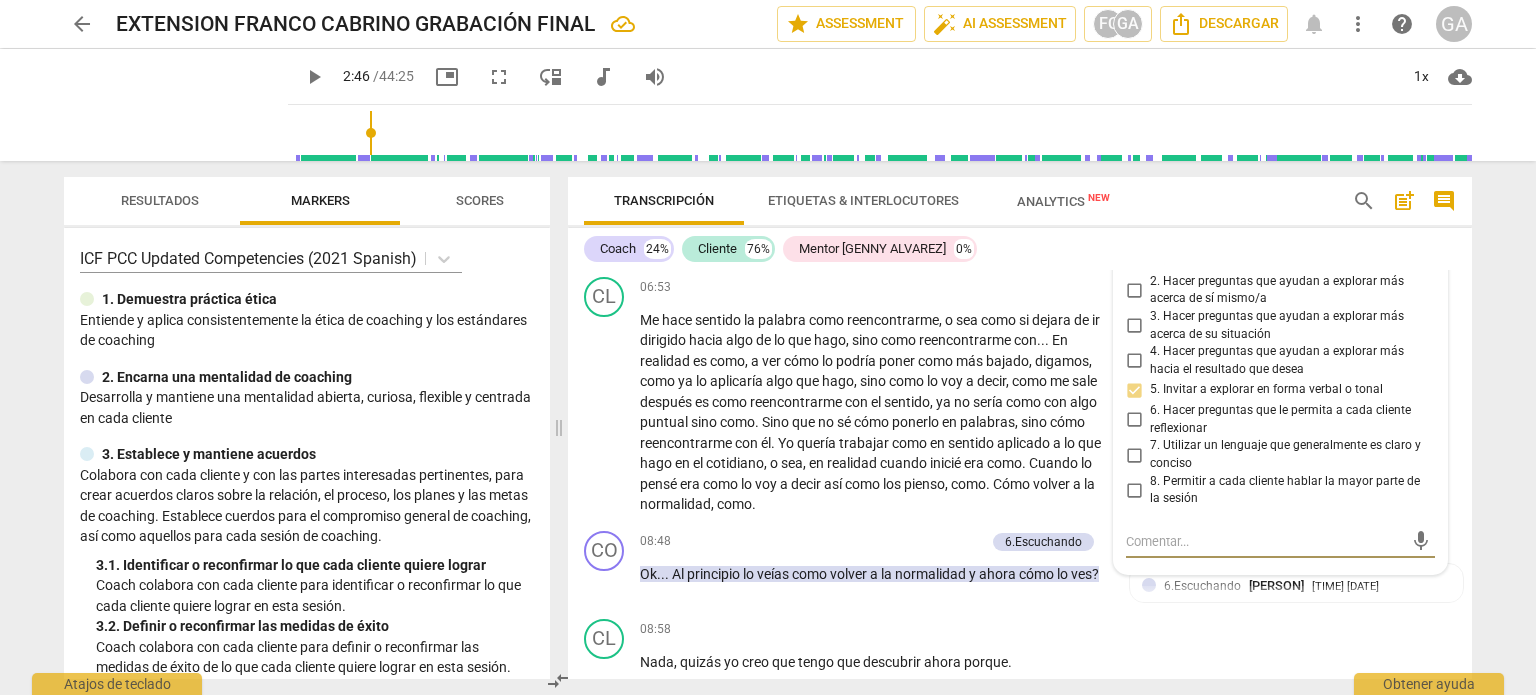 type on "E" 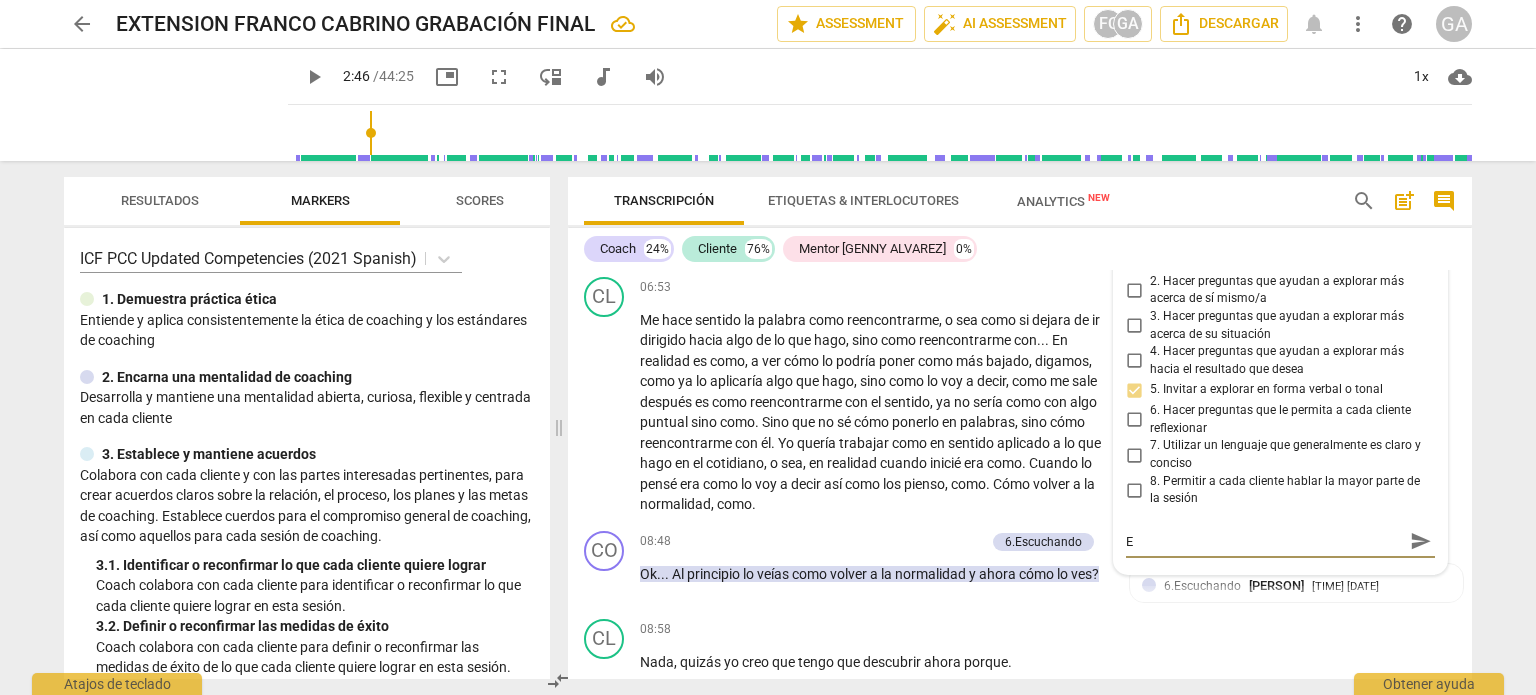 type on "El" 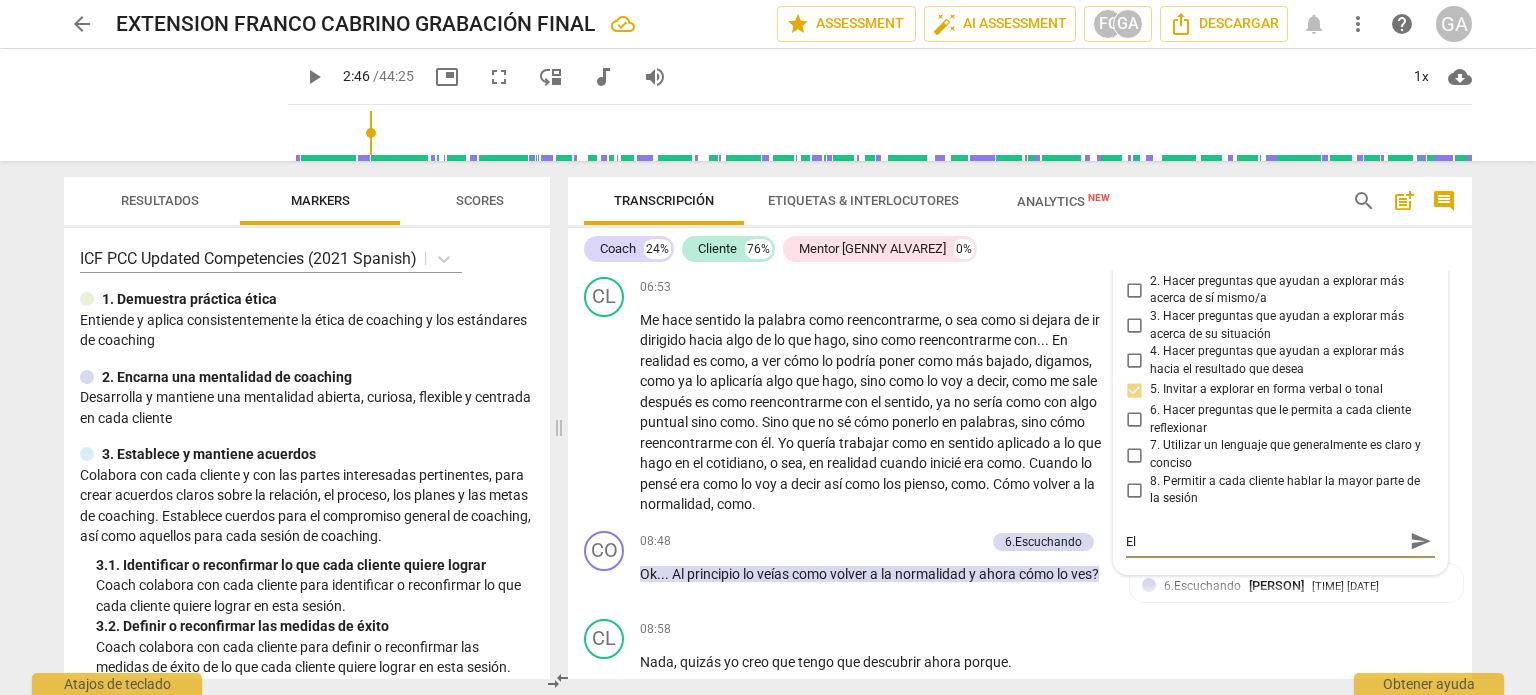type on "El" 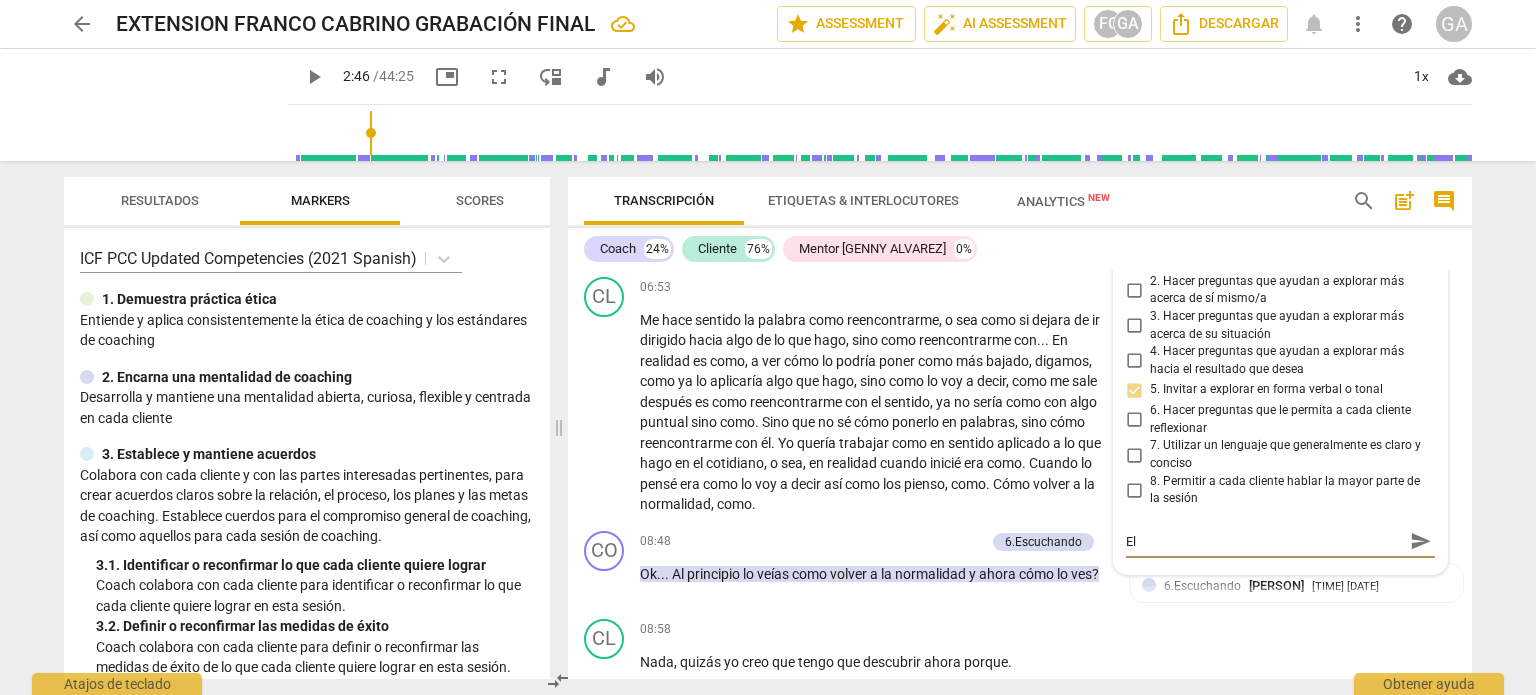 type on "El C" 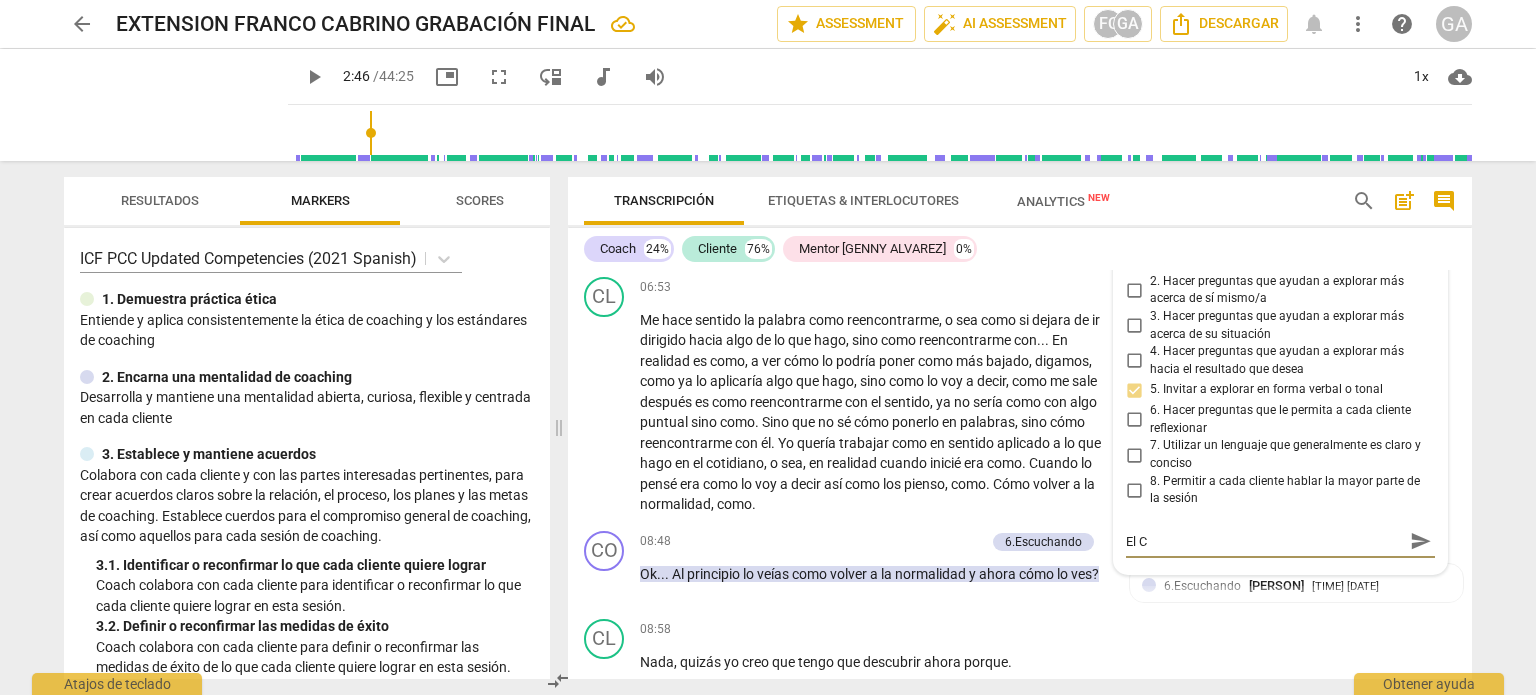 type on "El Co" 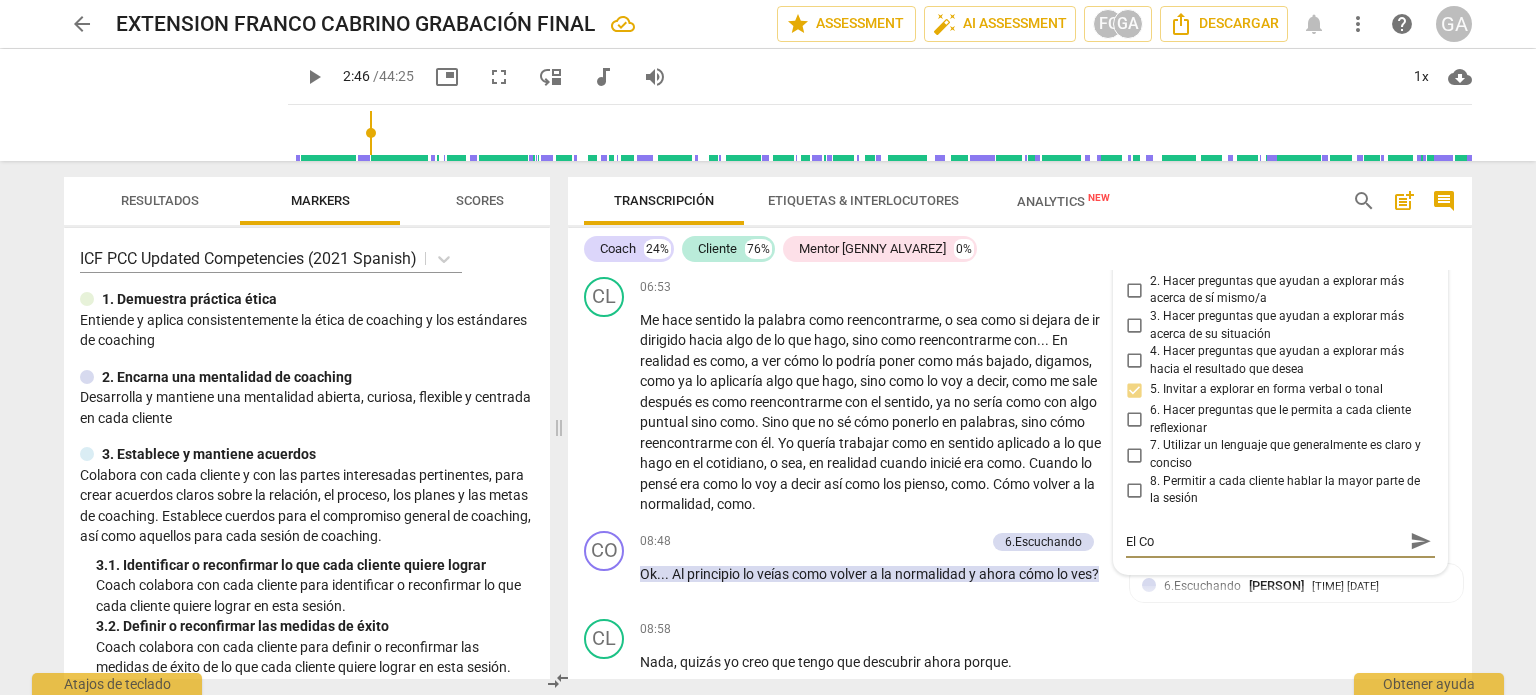 type on "El Coa" 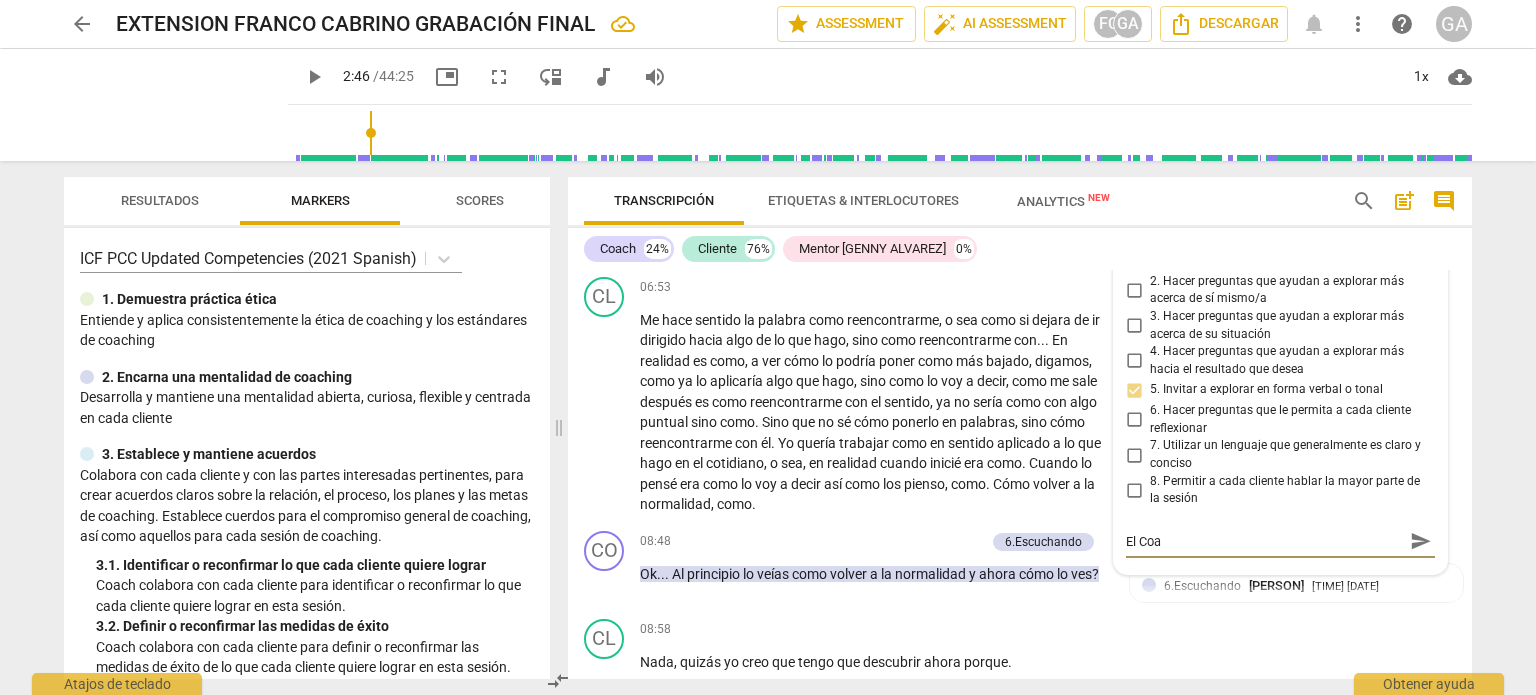 type on "El Coac" 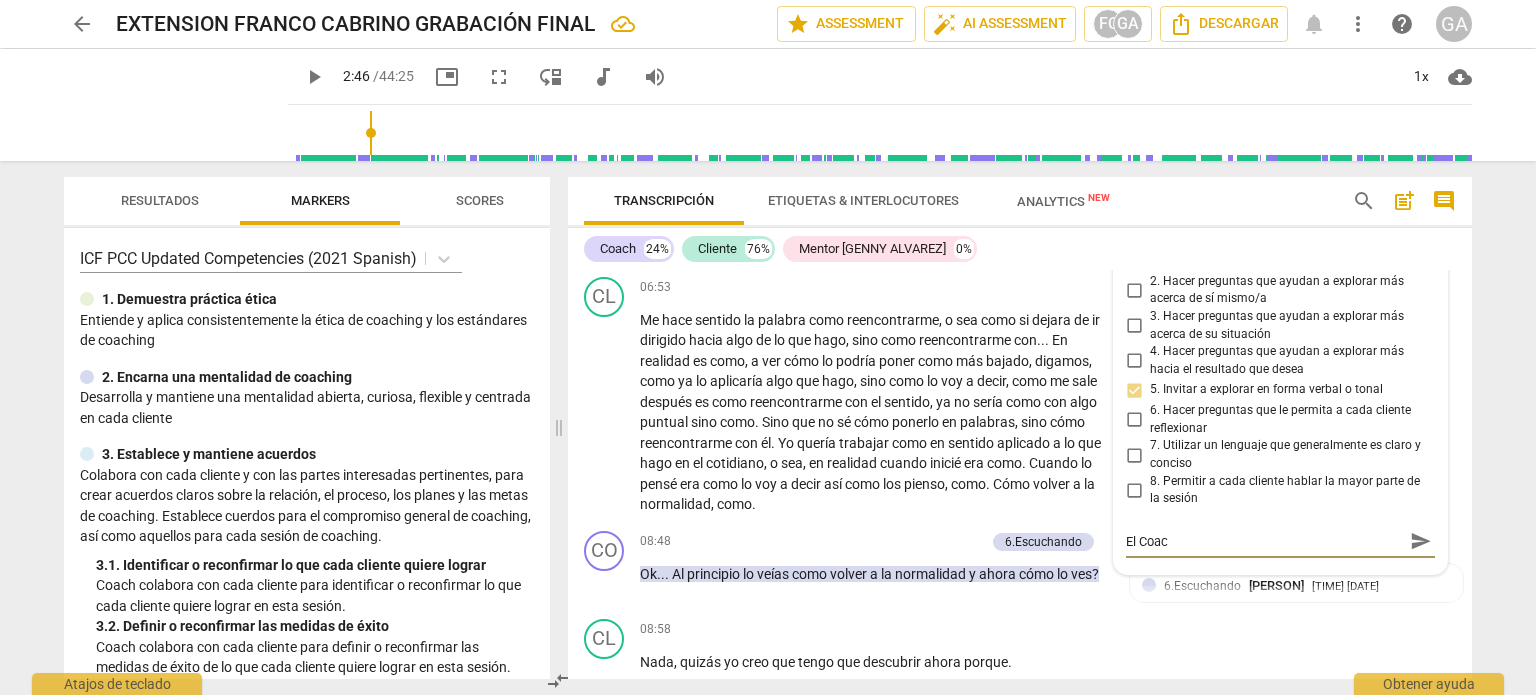 type on "El Coach" 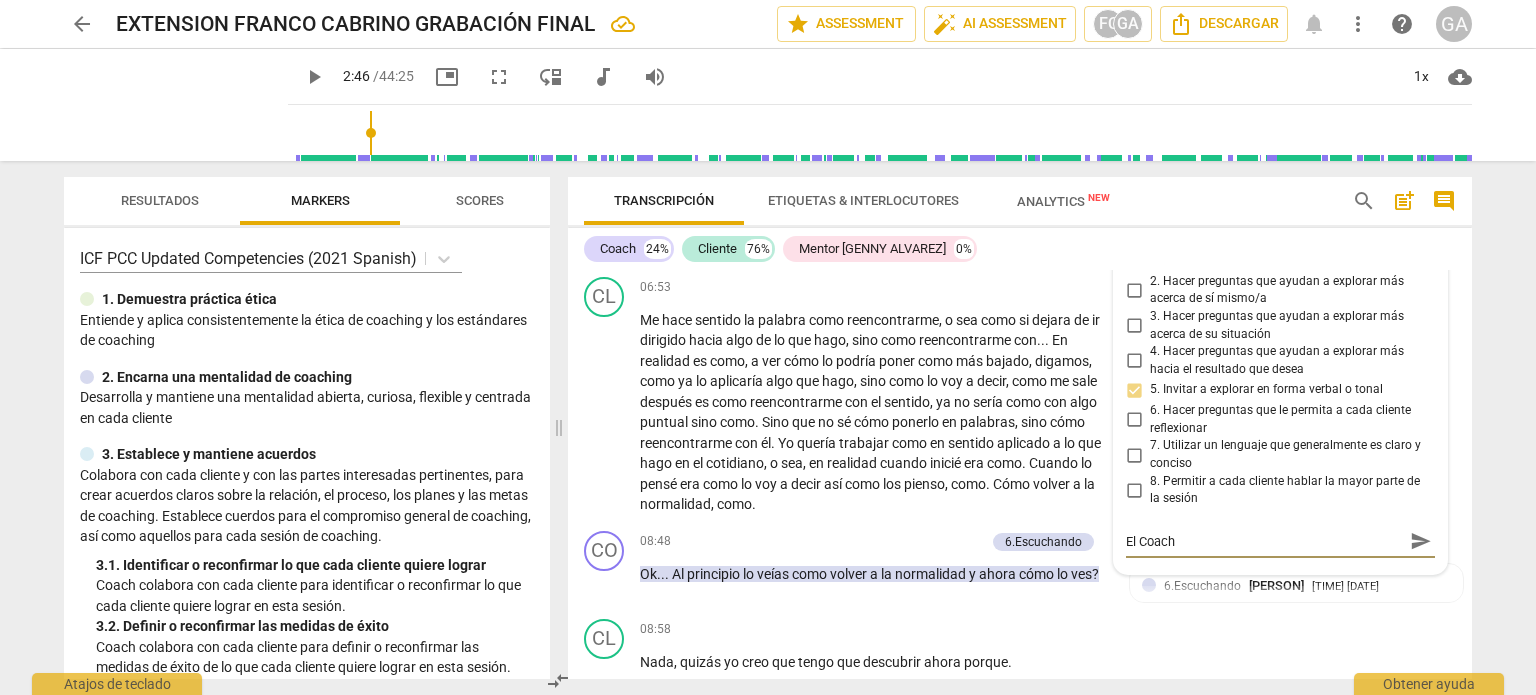 type on "El Coach" 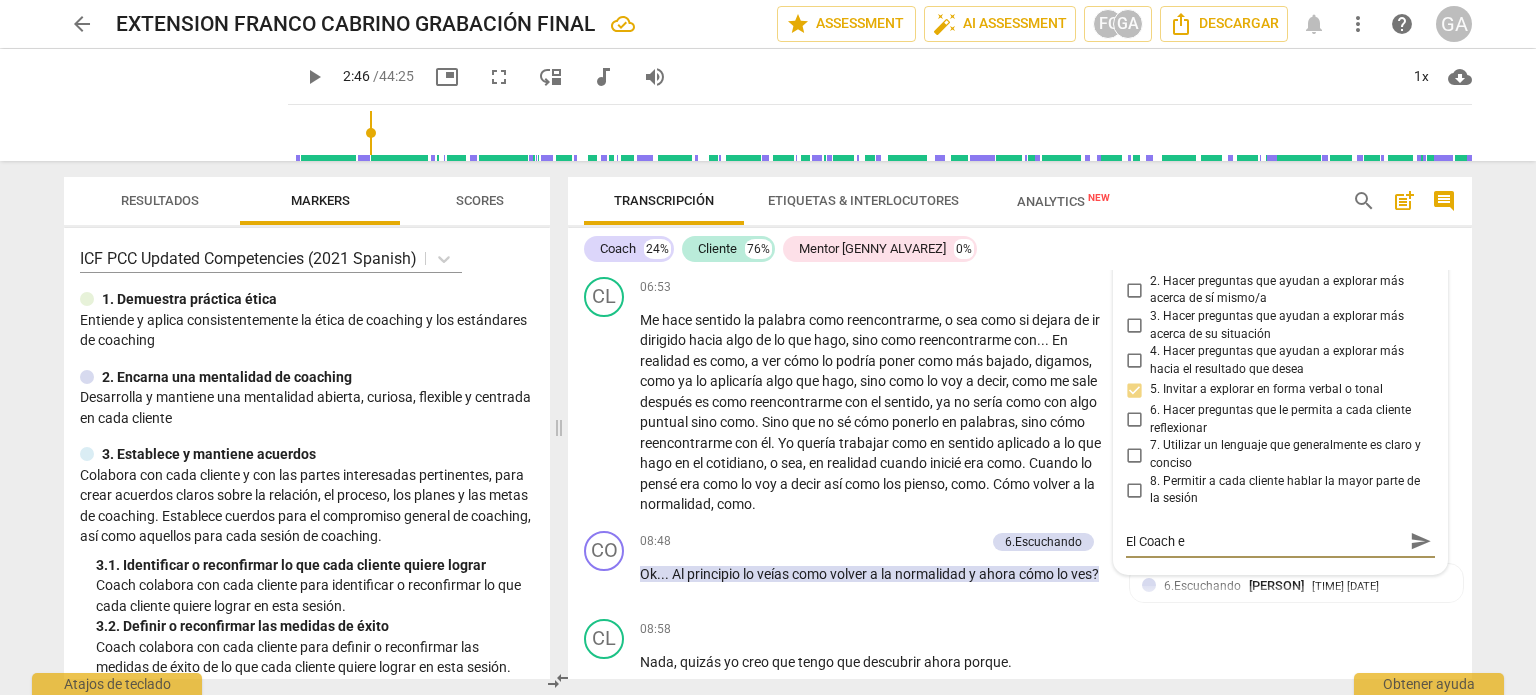 type on "El Coach es" 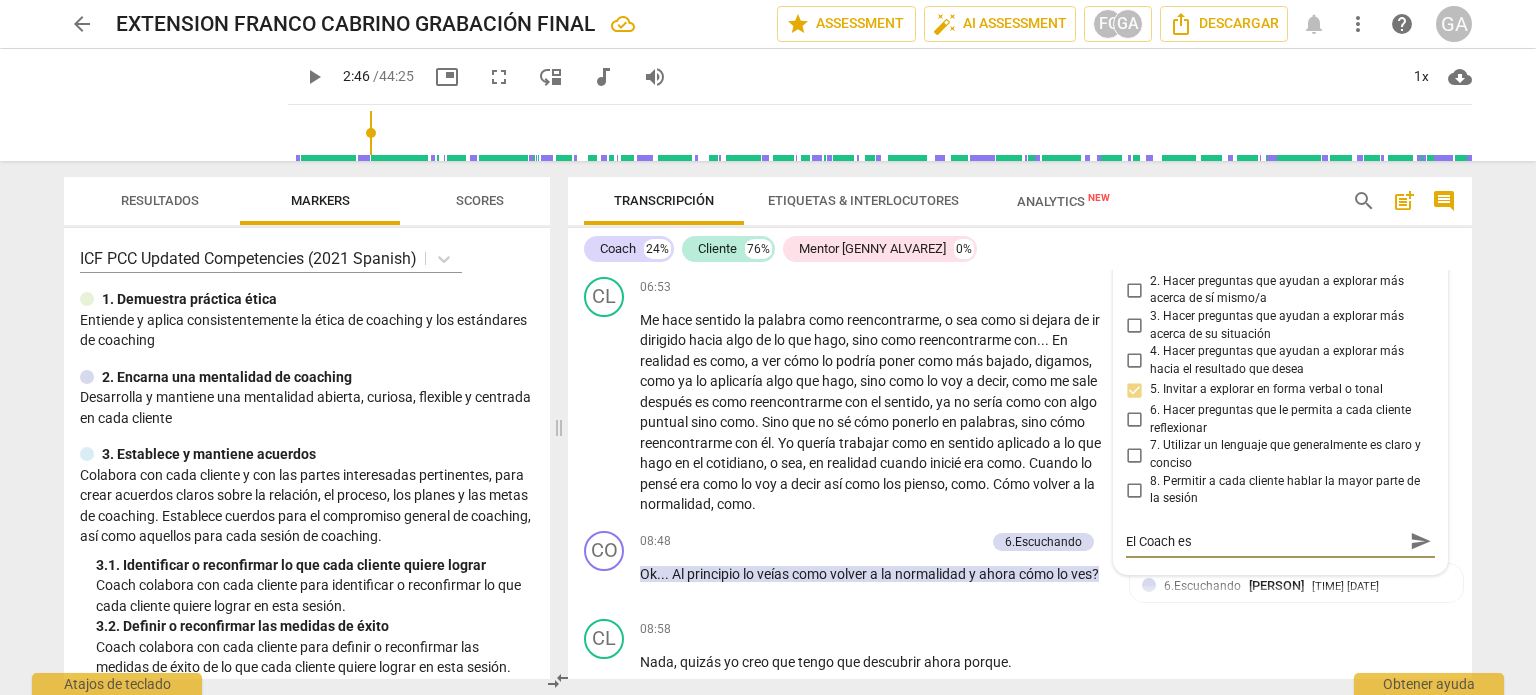 type on "El Coach es" 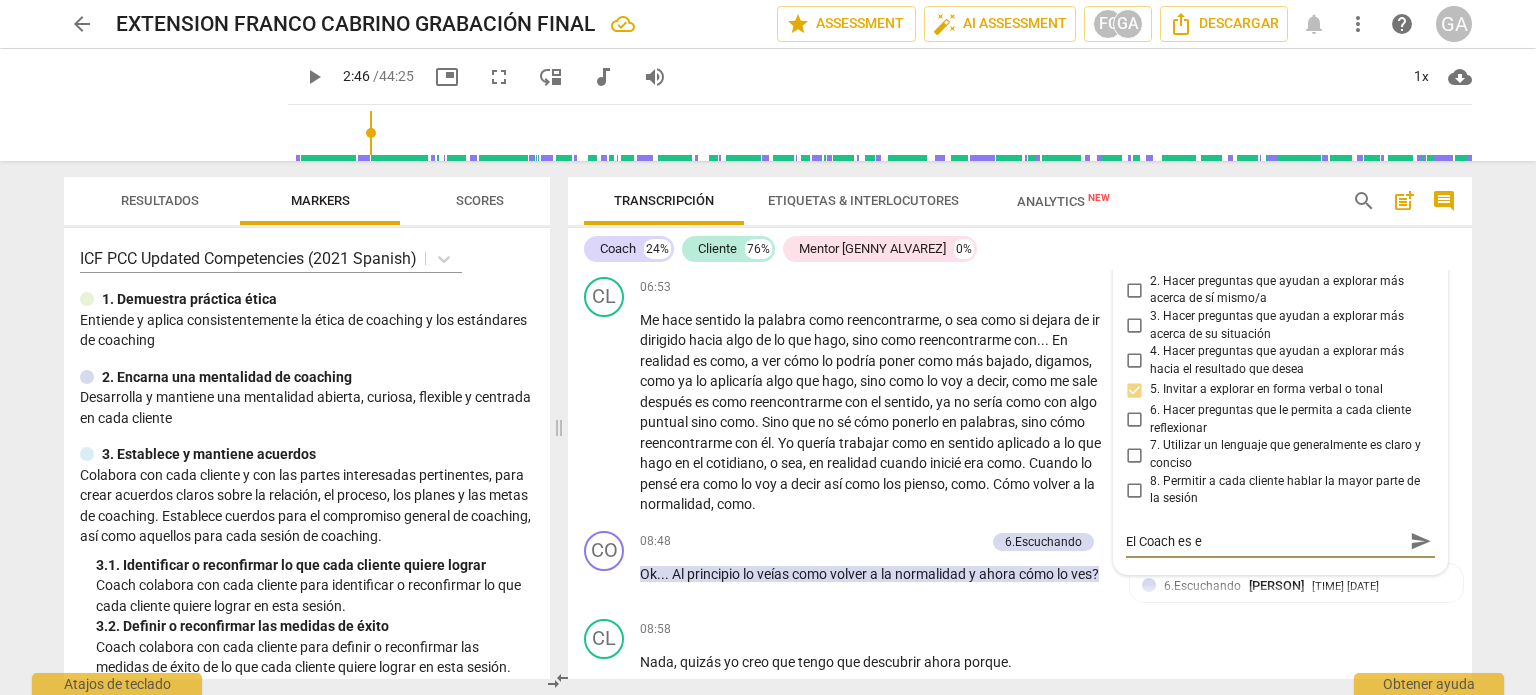 type on "El Coach es ef" 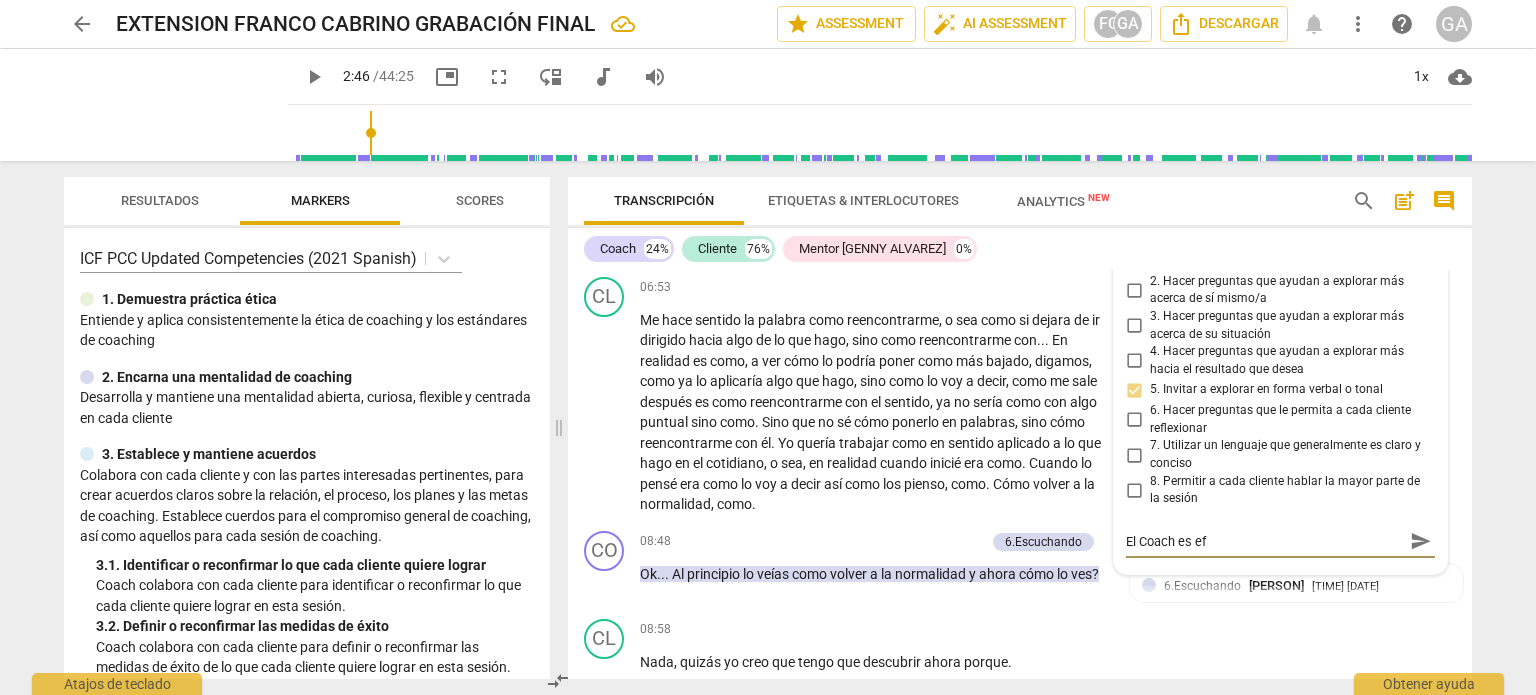 type on "El Coach es efe" 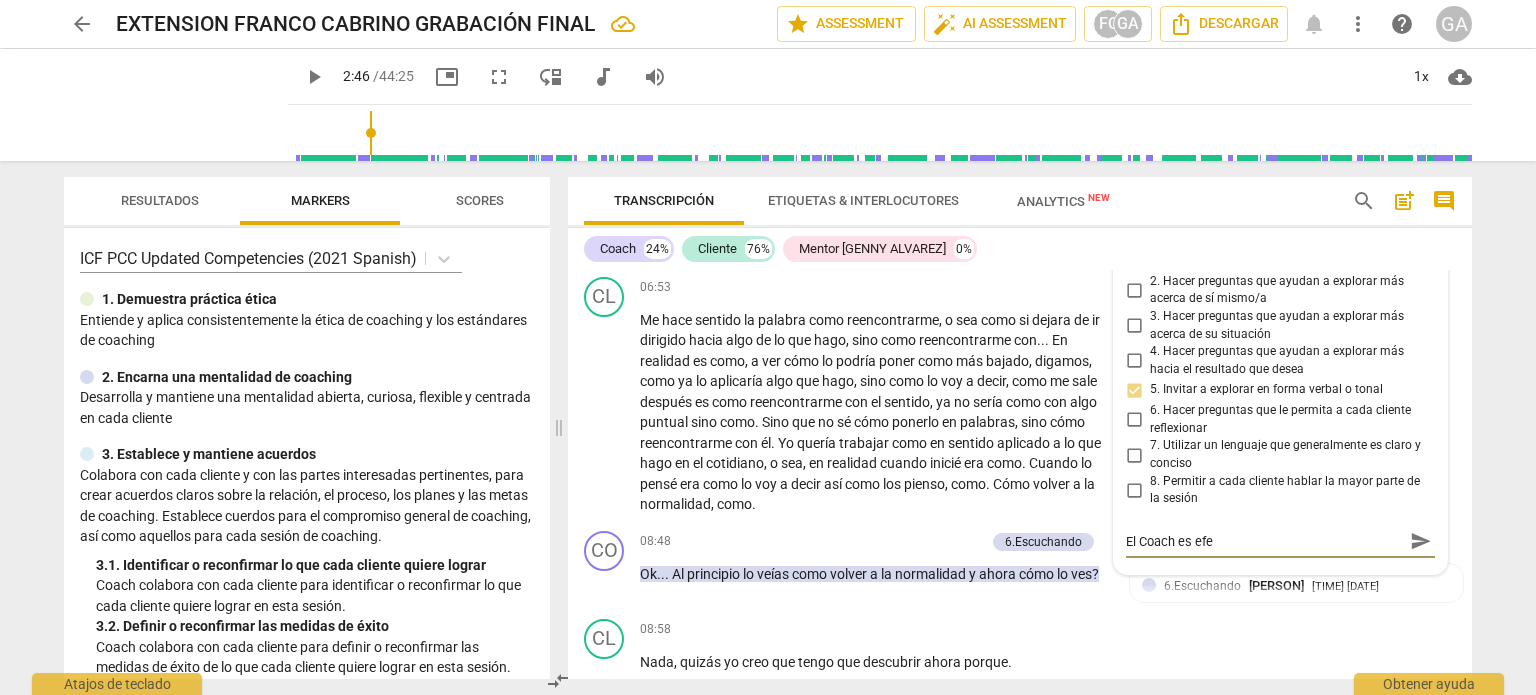 type on "El Coach es efec" 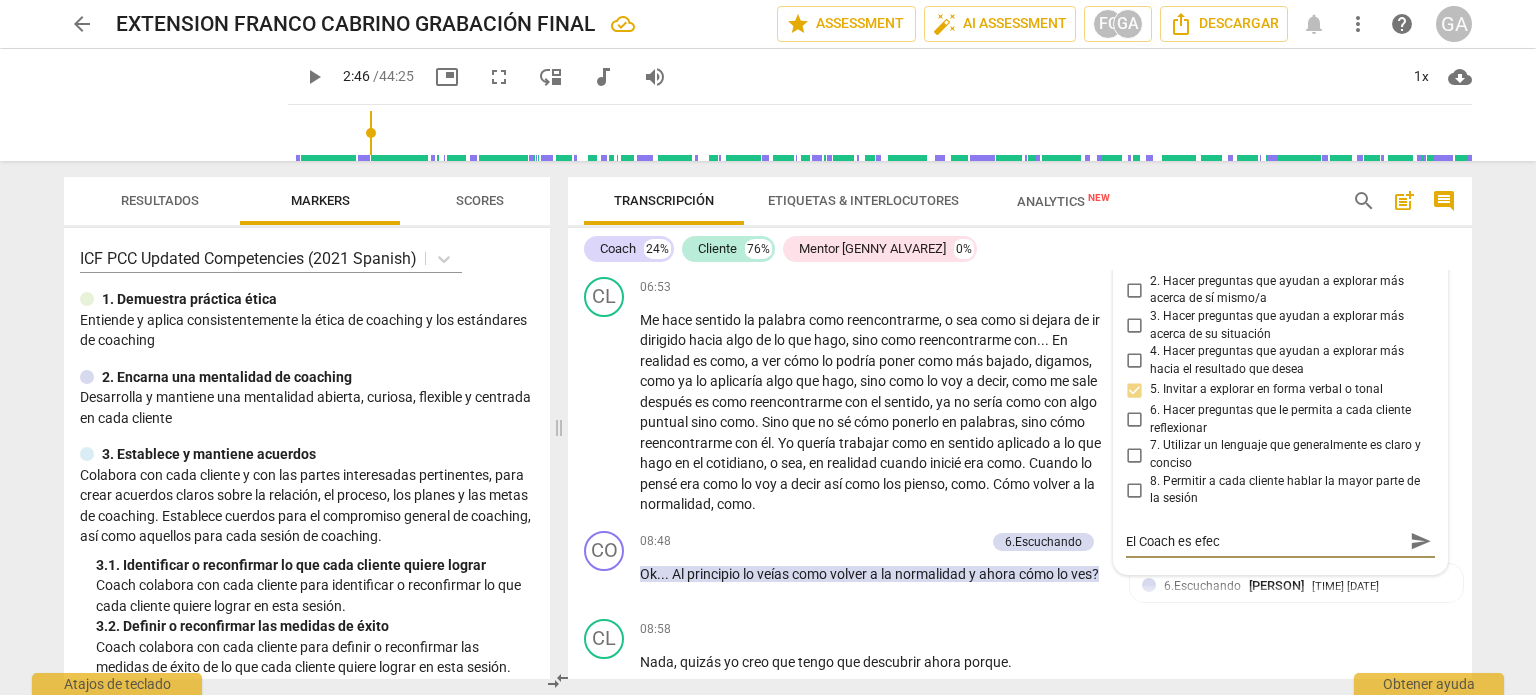type on "El Coach es efect" 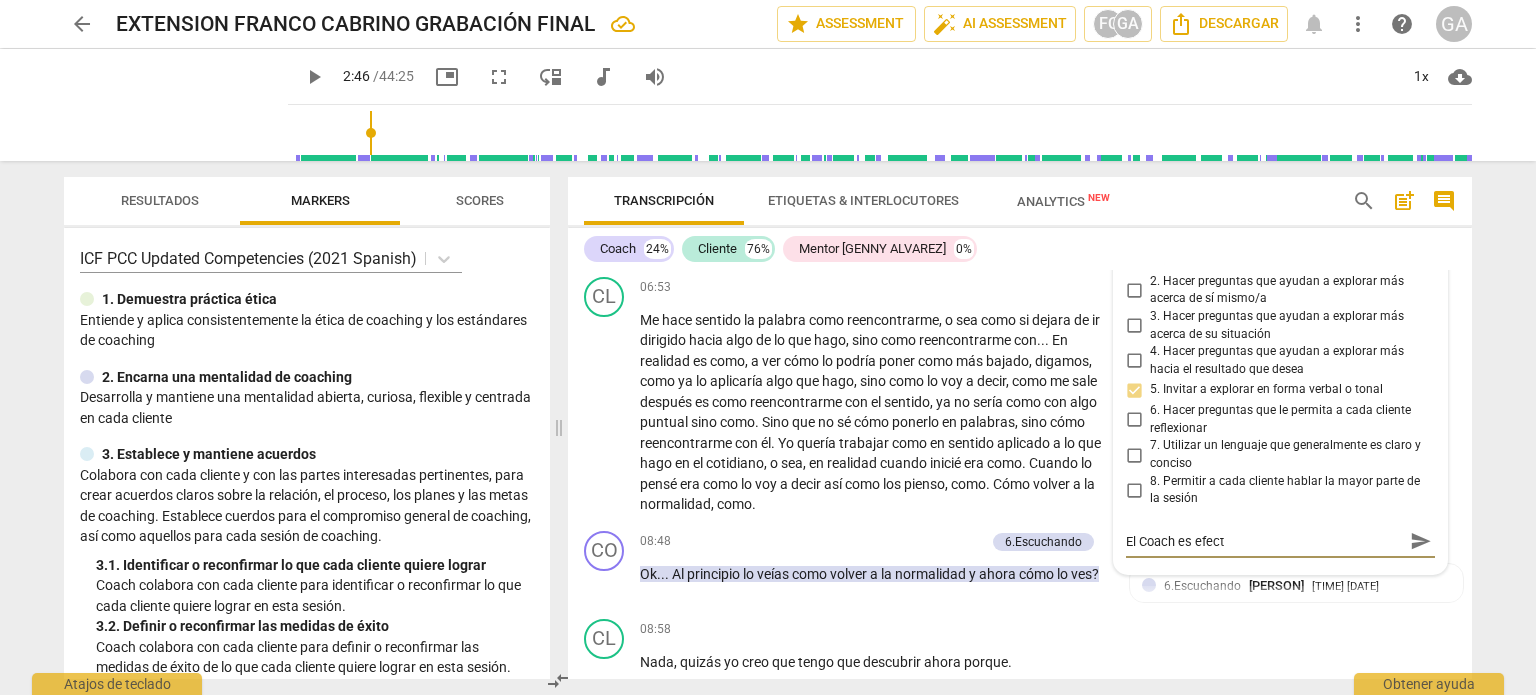 type on "El Coach es efecti" 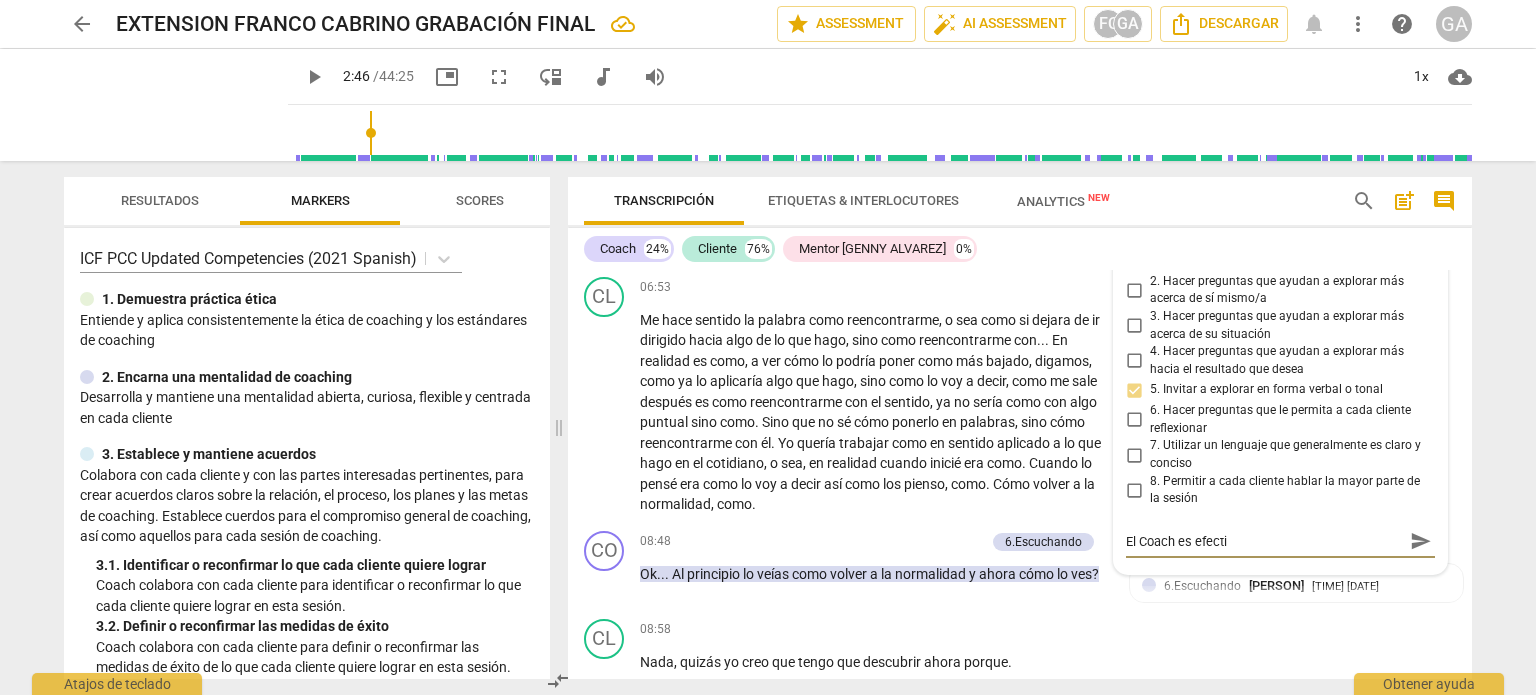type on "El Coach es efectiv" 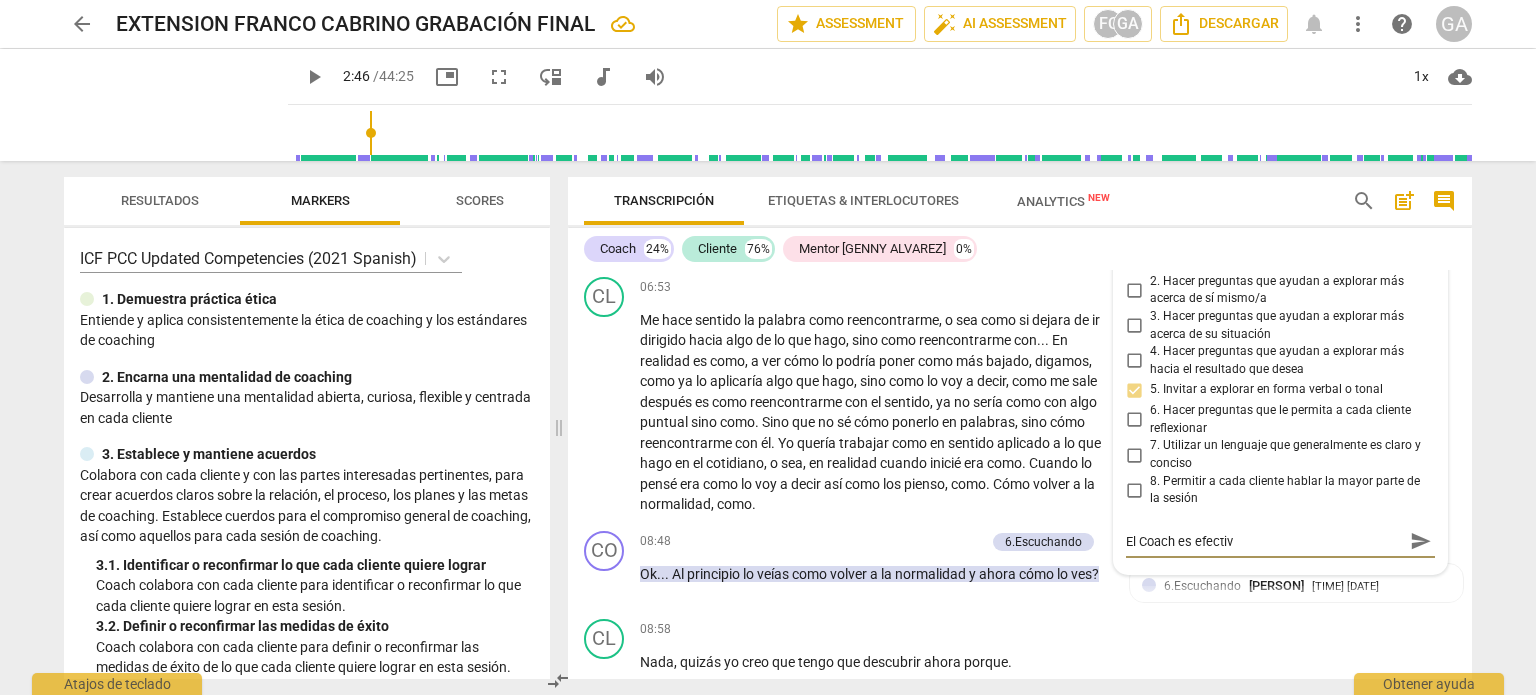 type on "El Coach es efectivo" 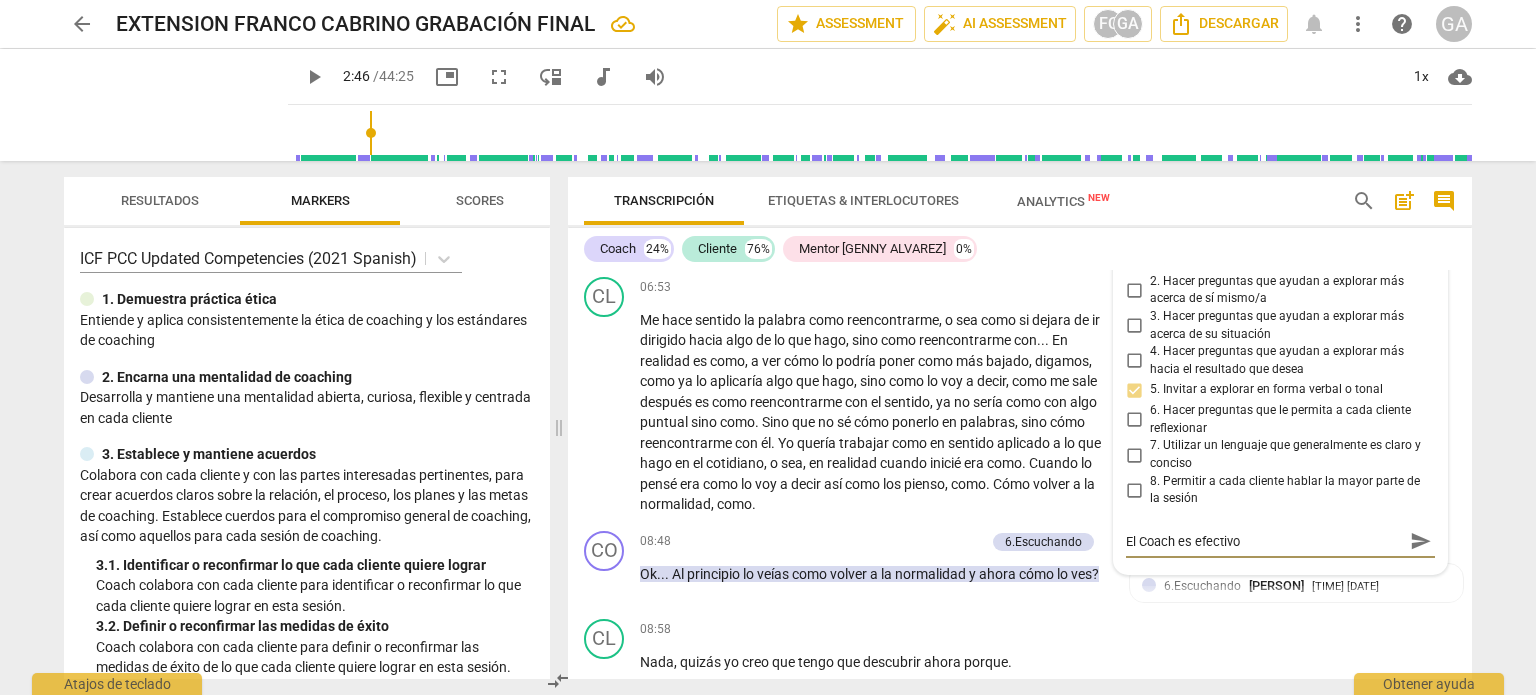 type on "El Coach es efectivo" 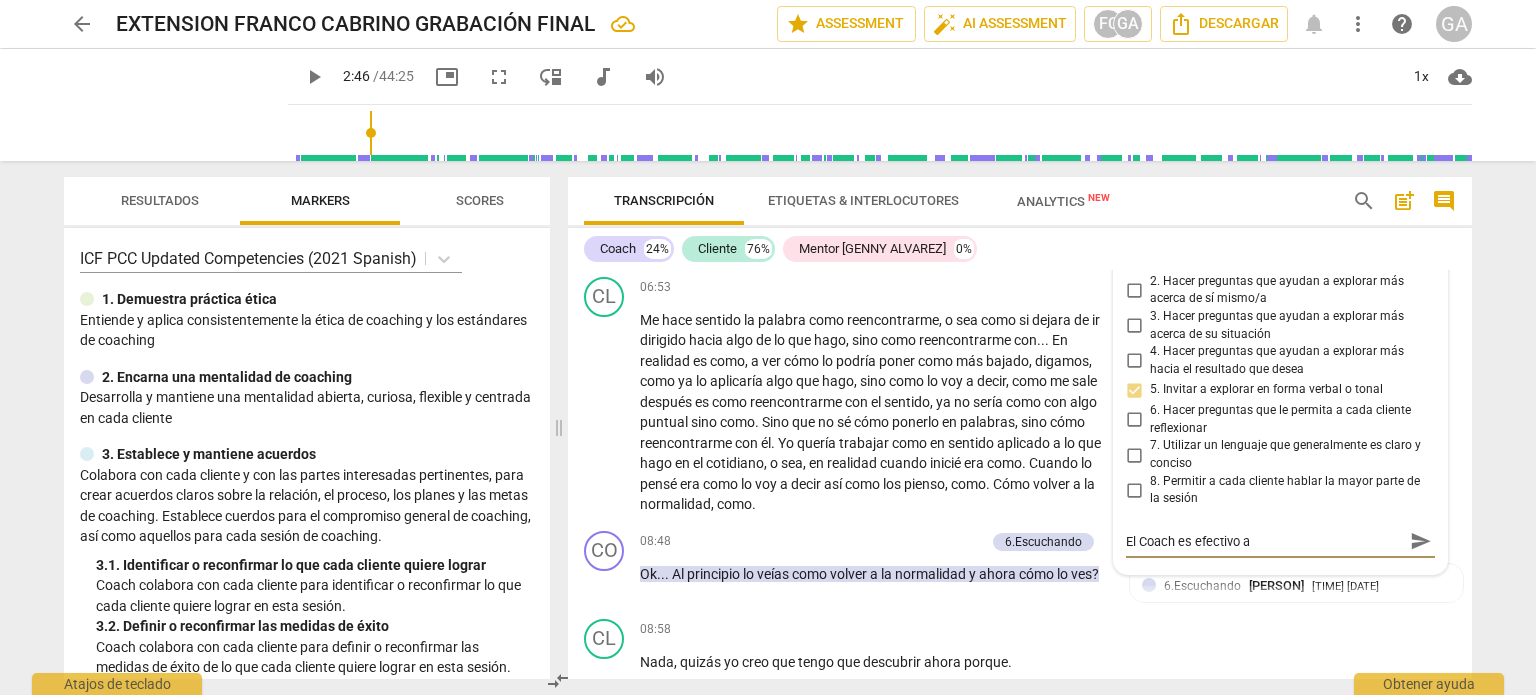 type on "El Coach es efectivo al" 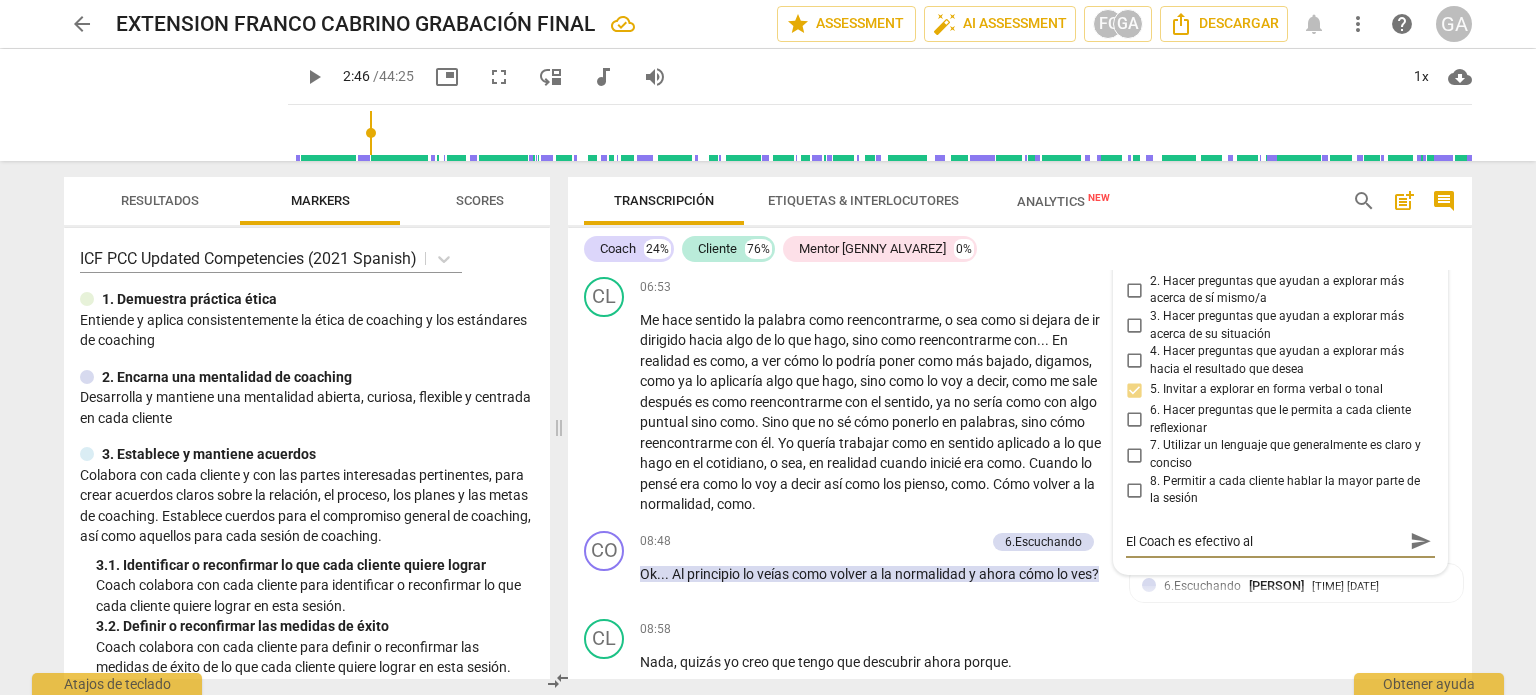 type on "El Coach es efectivo al" 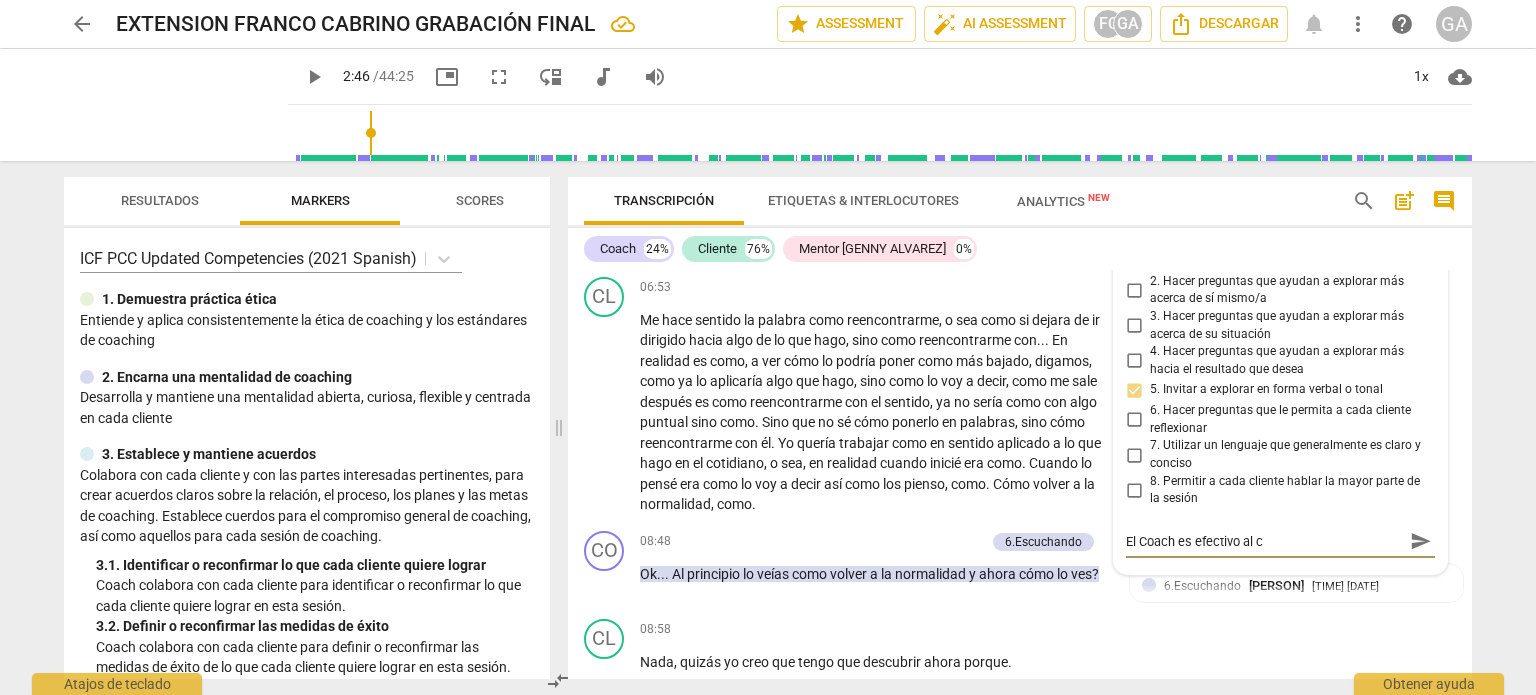 type on "El Coach es efectivo al co" 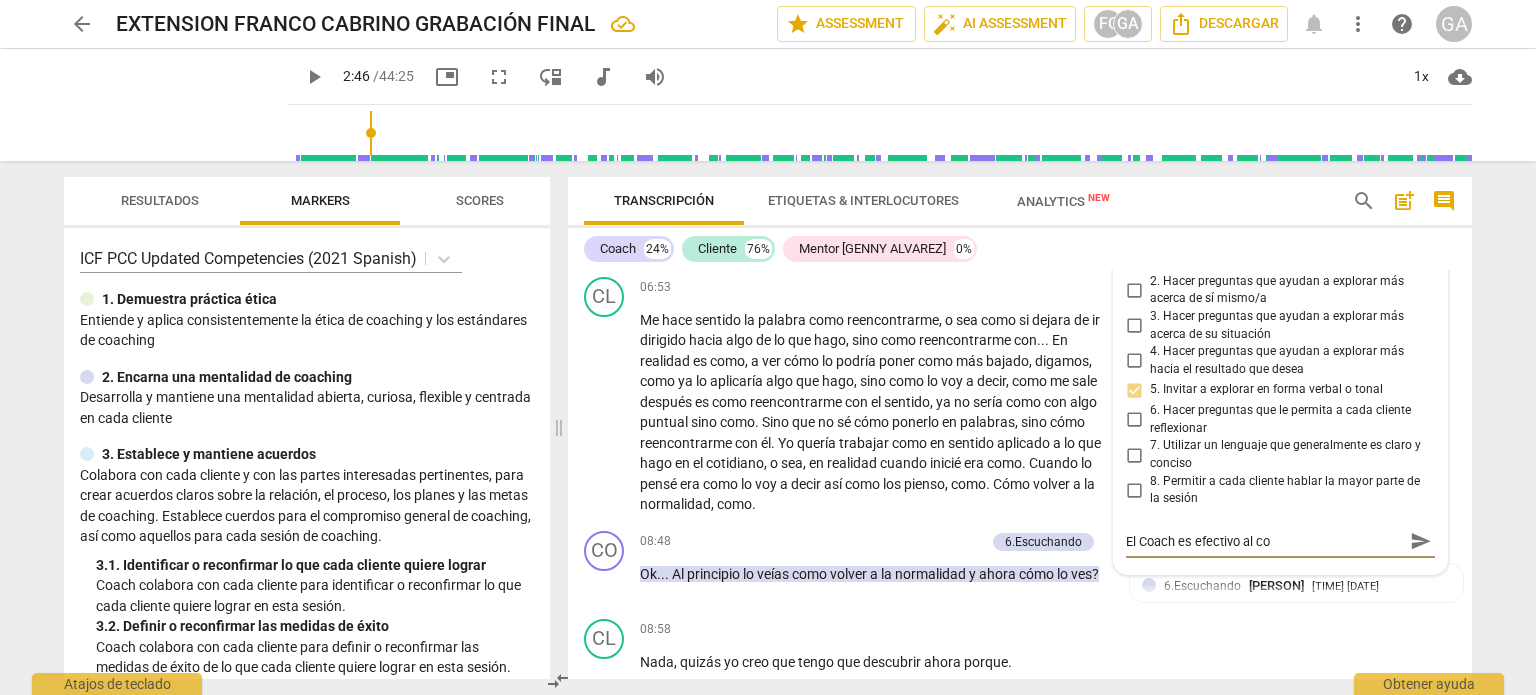 type on "El Coach es efectivo al com" 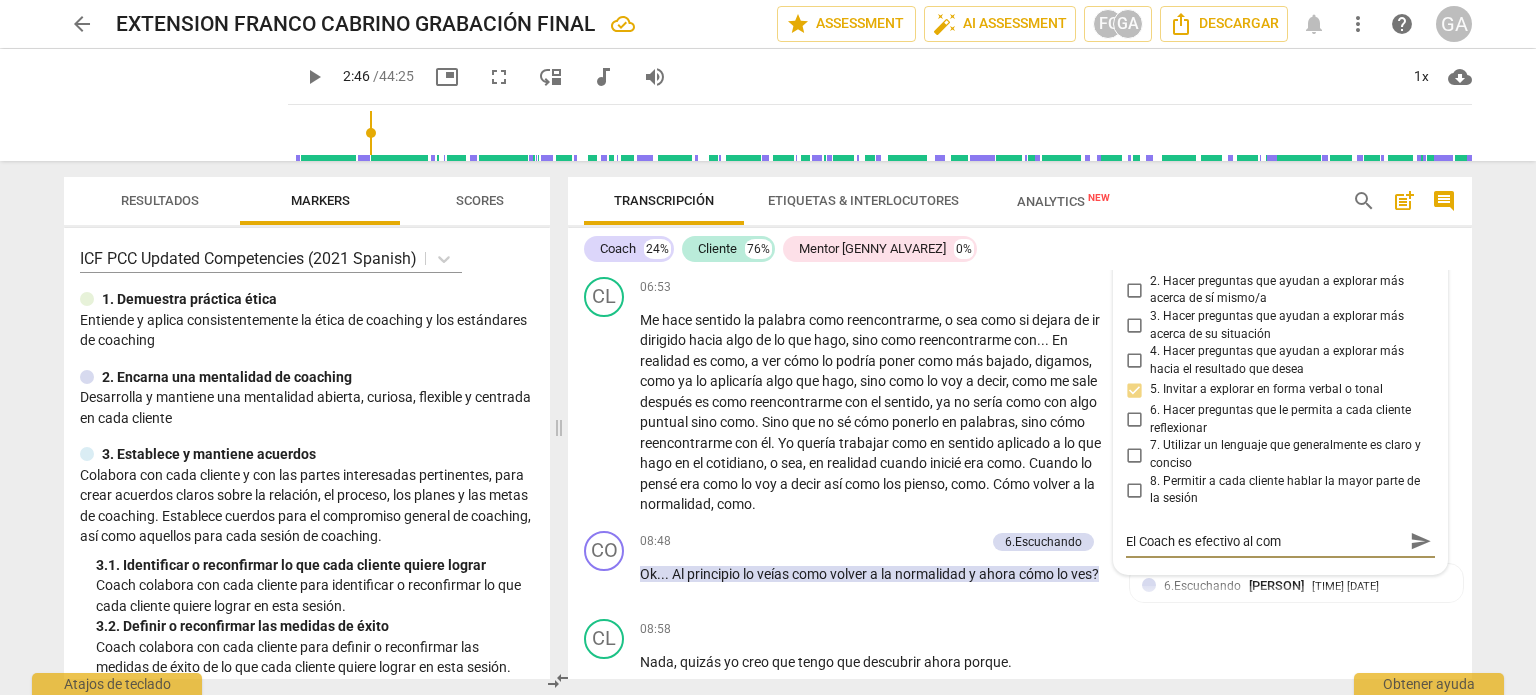 type on "El Coach es efectivo al comp" 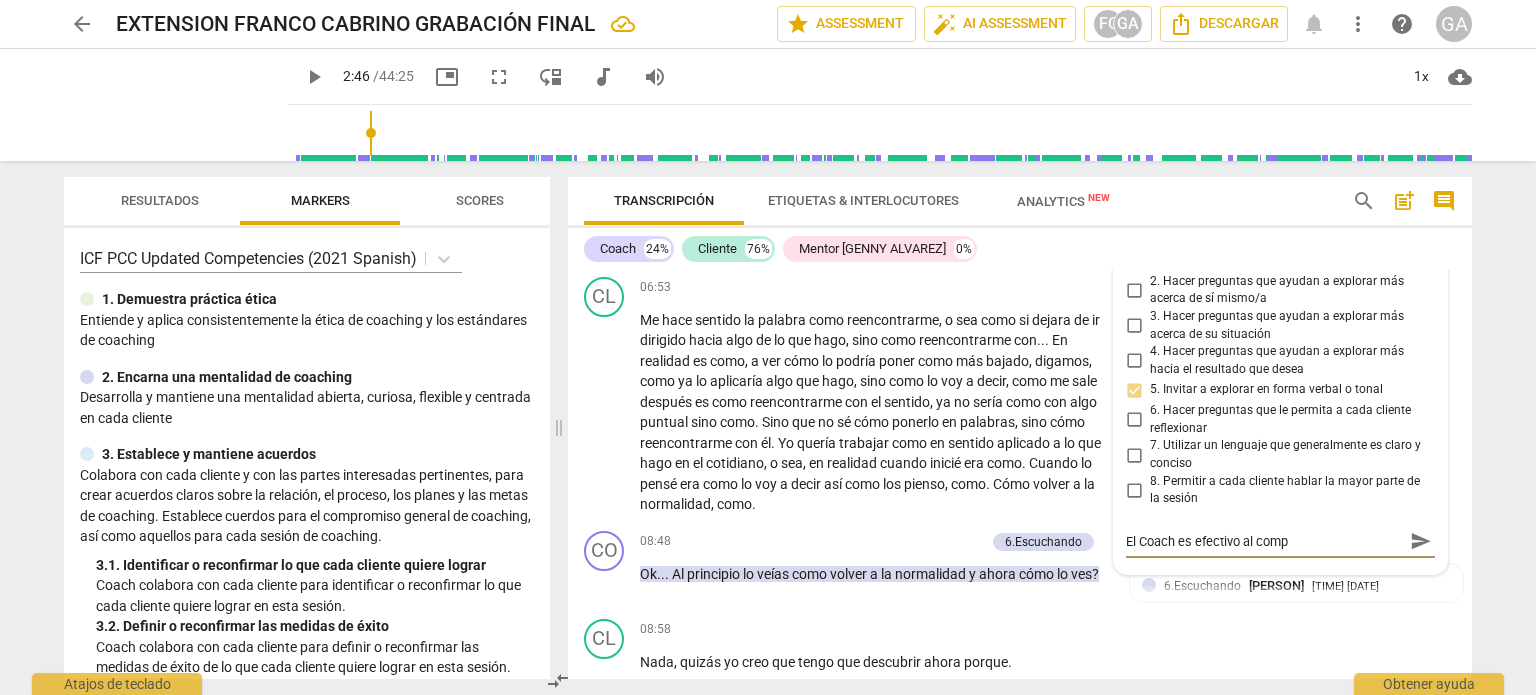 type on "El Coach es efectivo al compa" 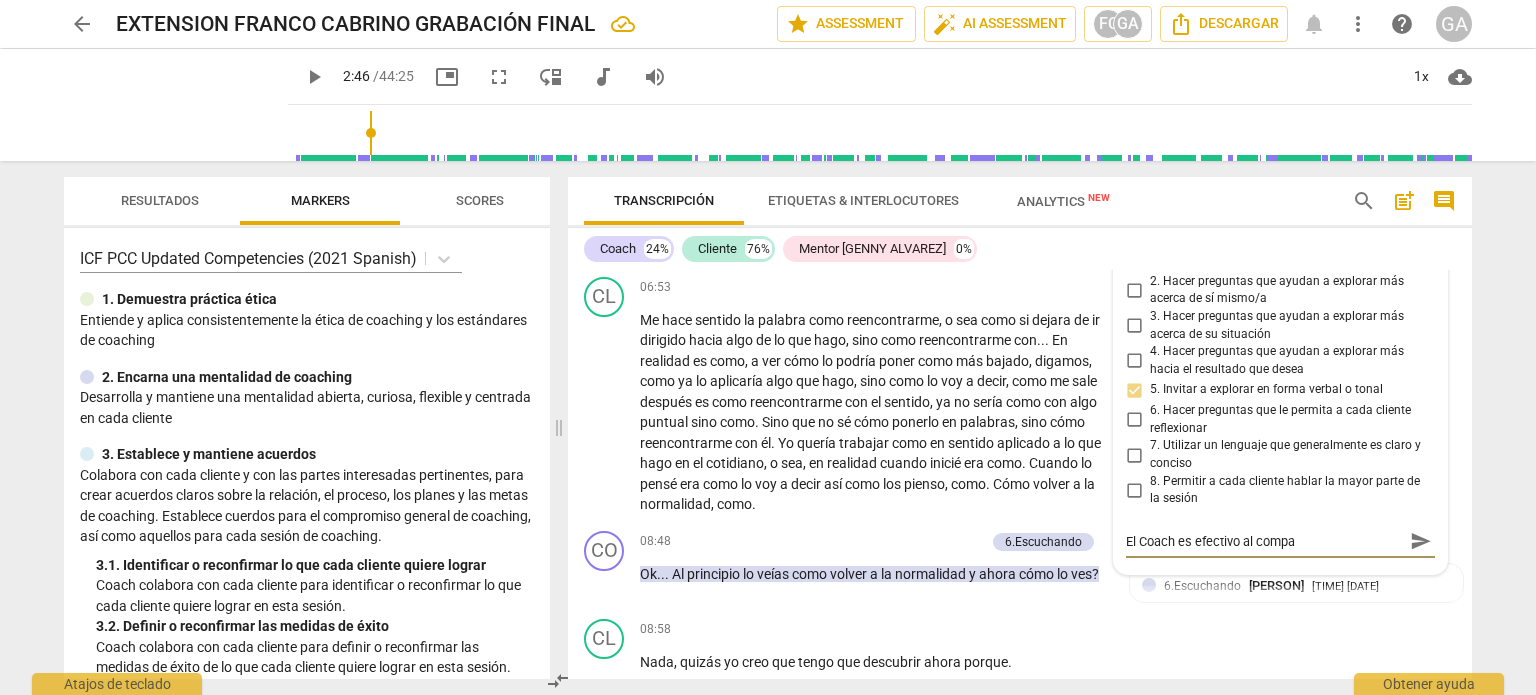 type on "El Coach es efectivo al compar" 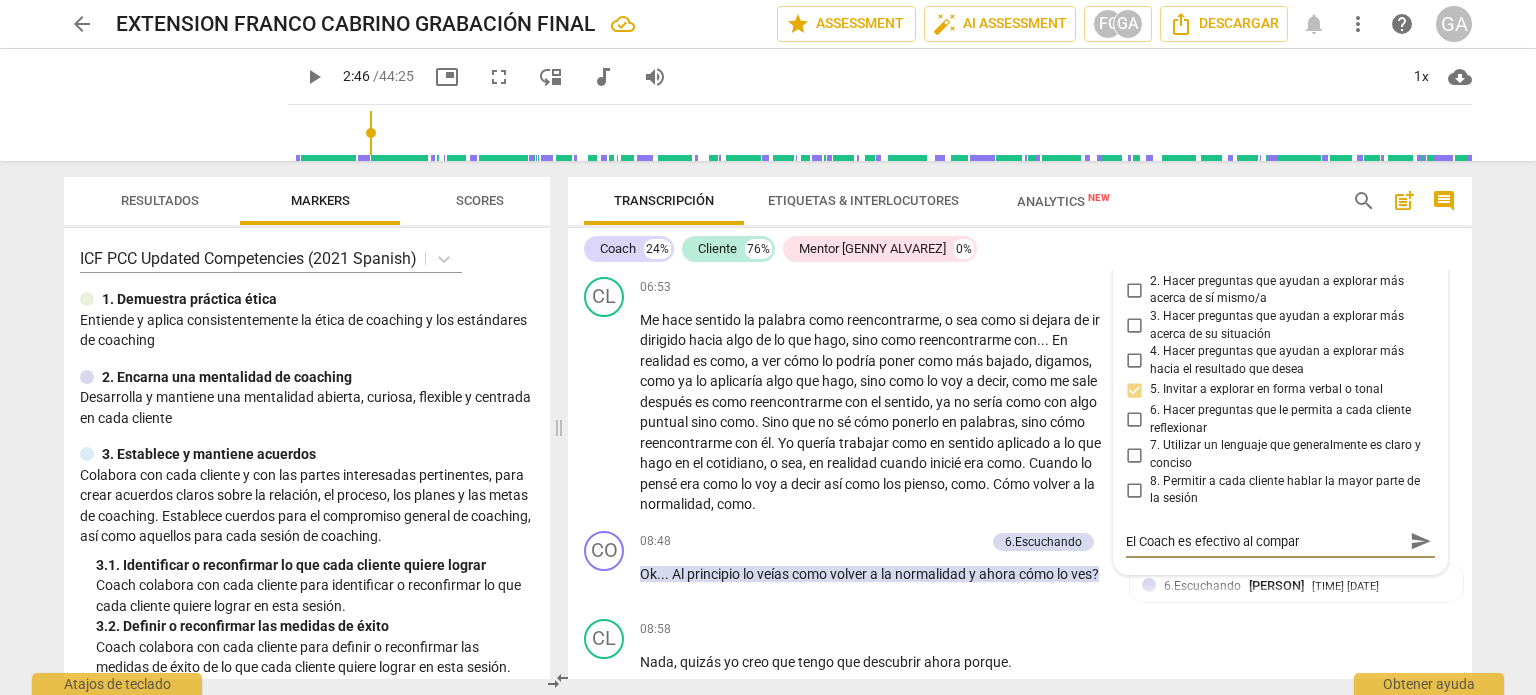 type on "El Coach es efectivo al compart" 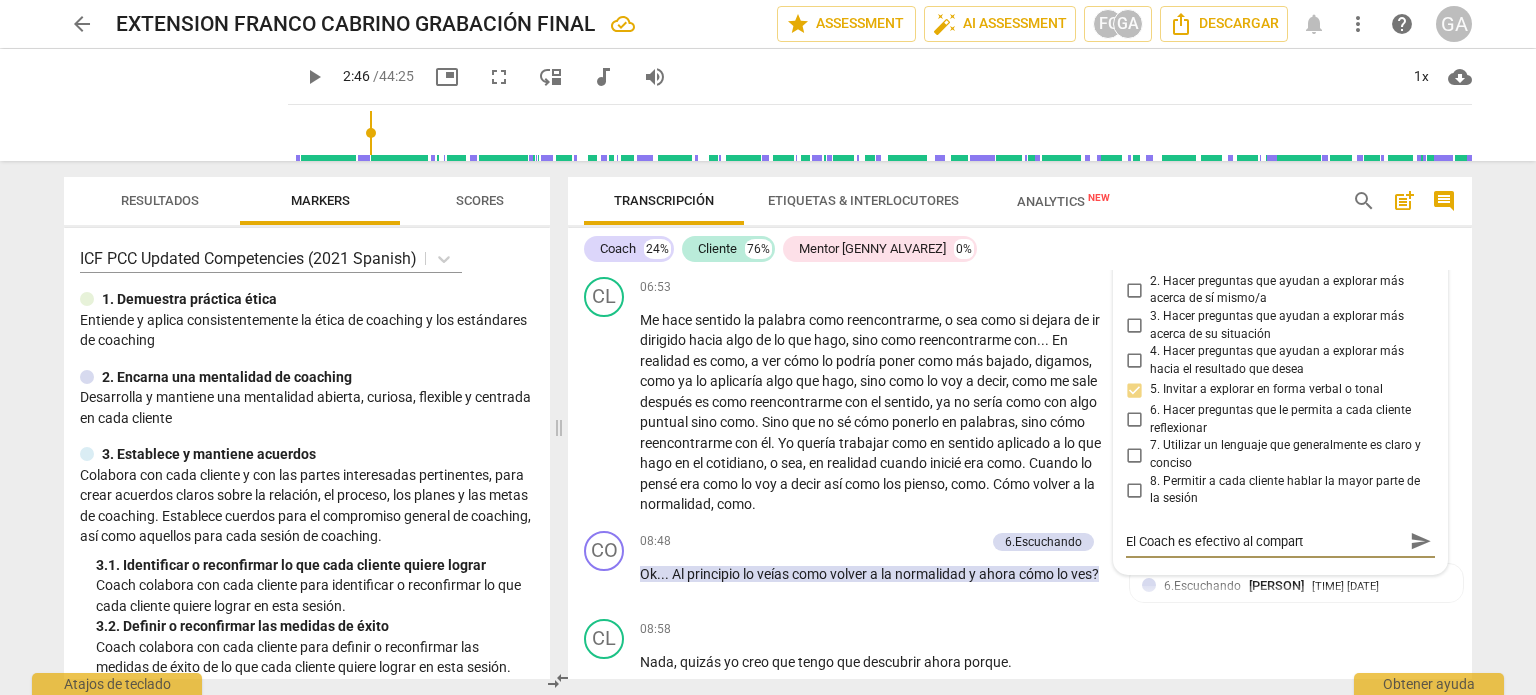type on "El Coach es efectivo al comparti" 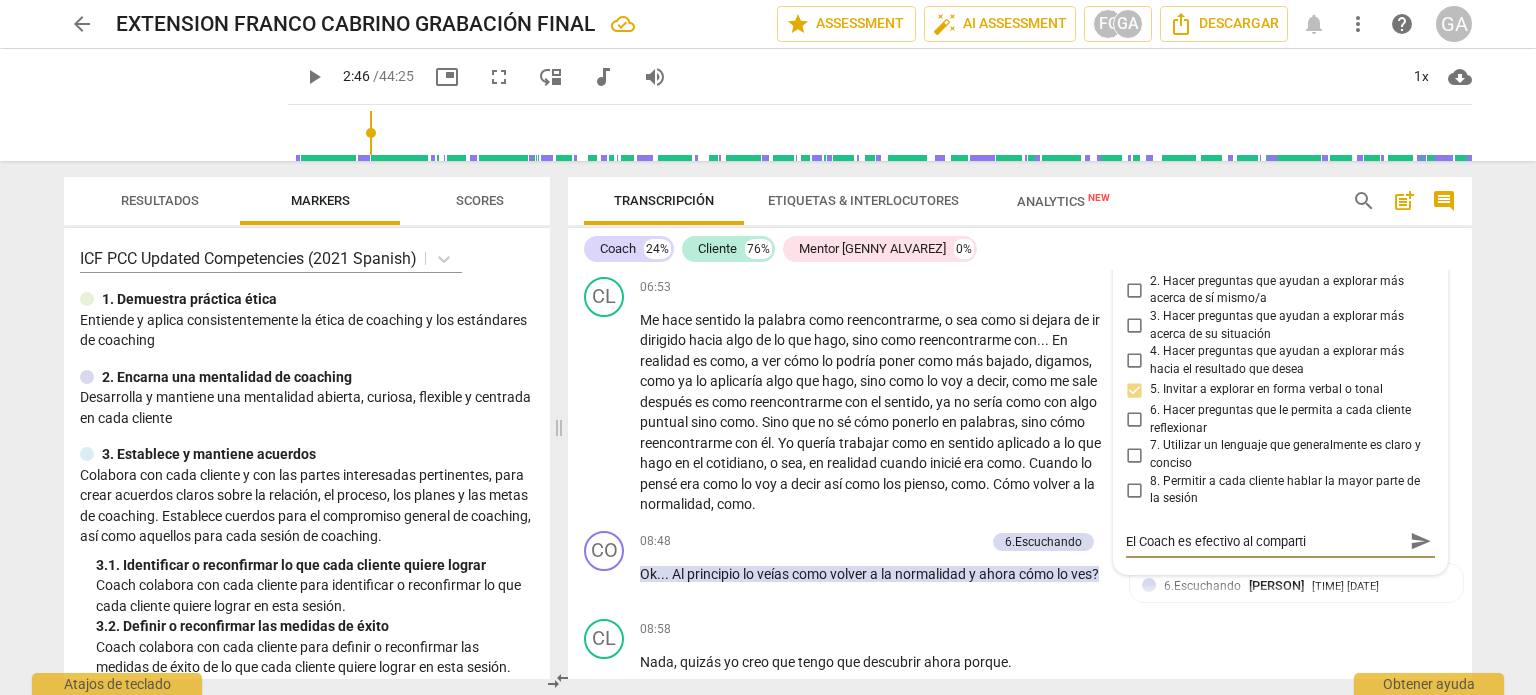 type on "El Coach es efectivo al compartir" 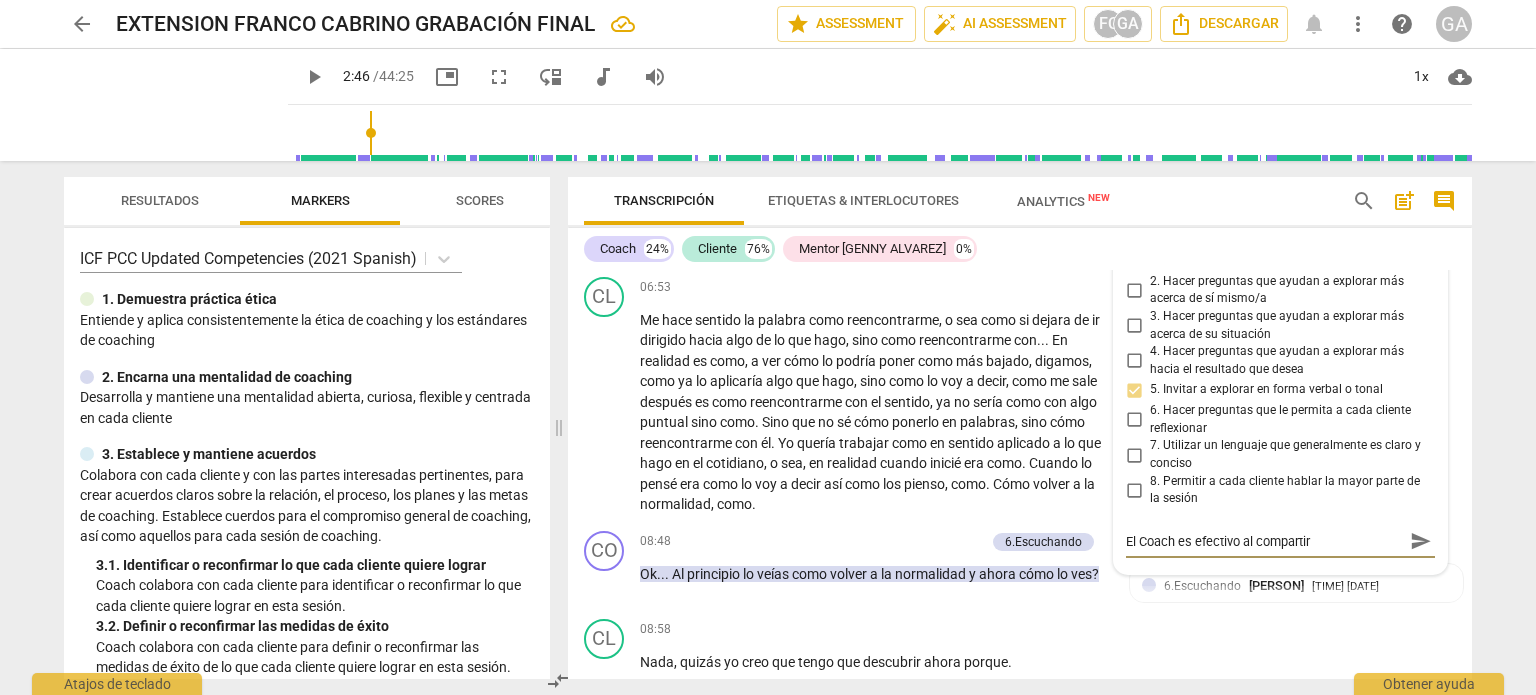 type on "El Coach es efectivo al compartir" 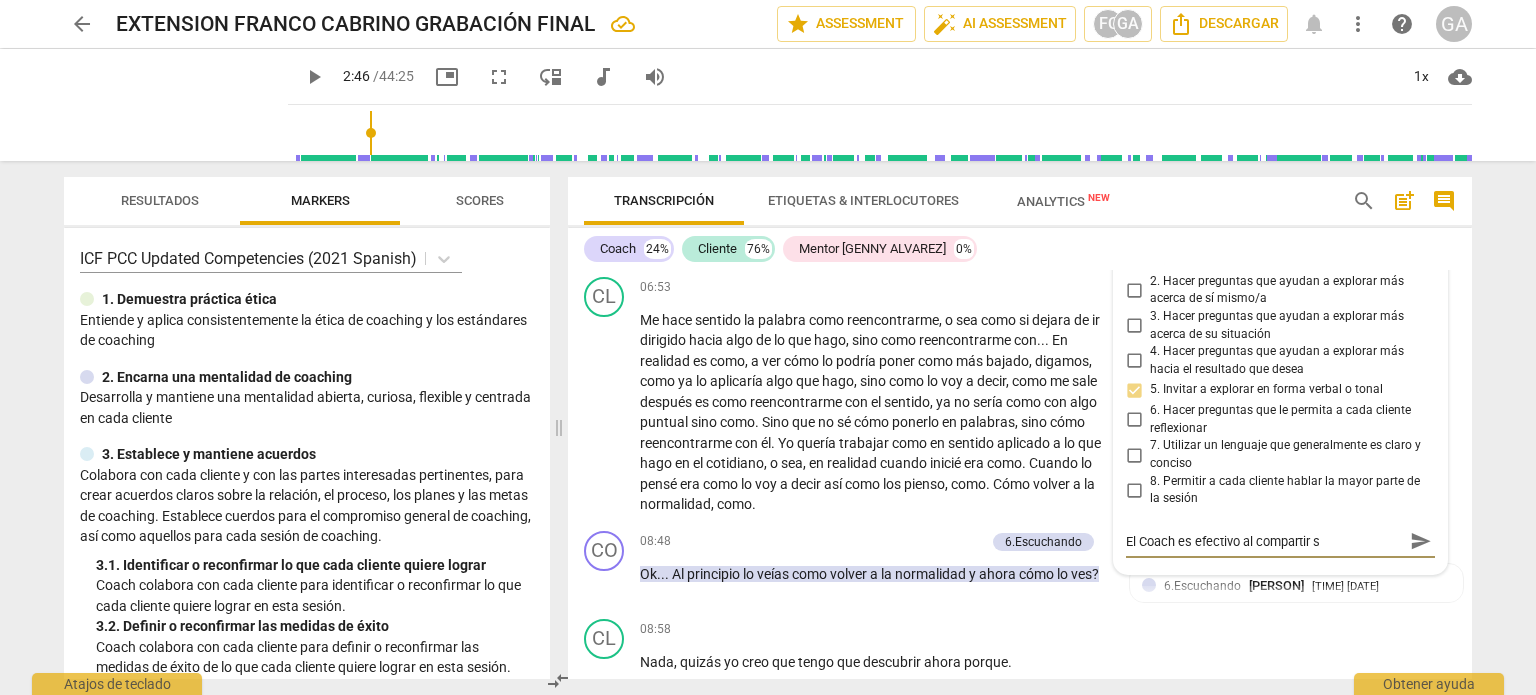 type on "El Coach es efectivo al compartir su" 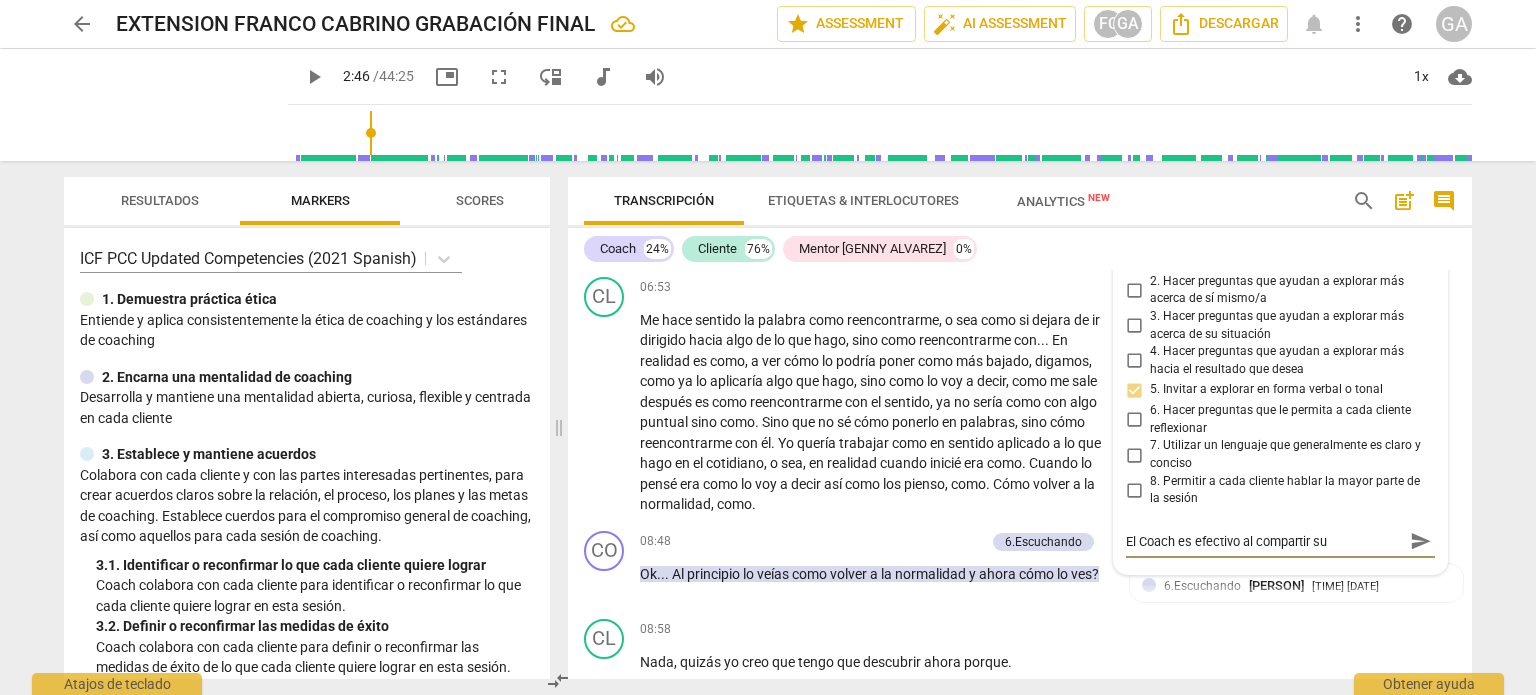 type on "El Coach es efectivo al compartir su" 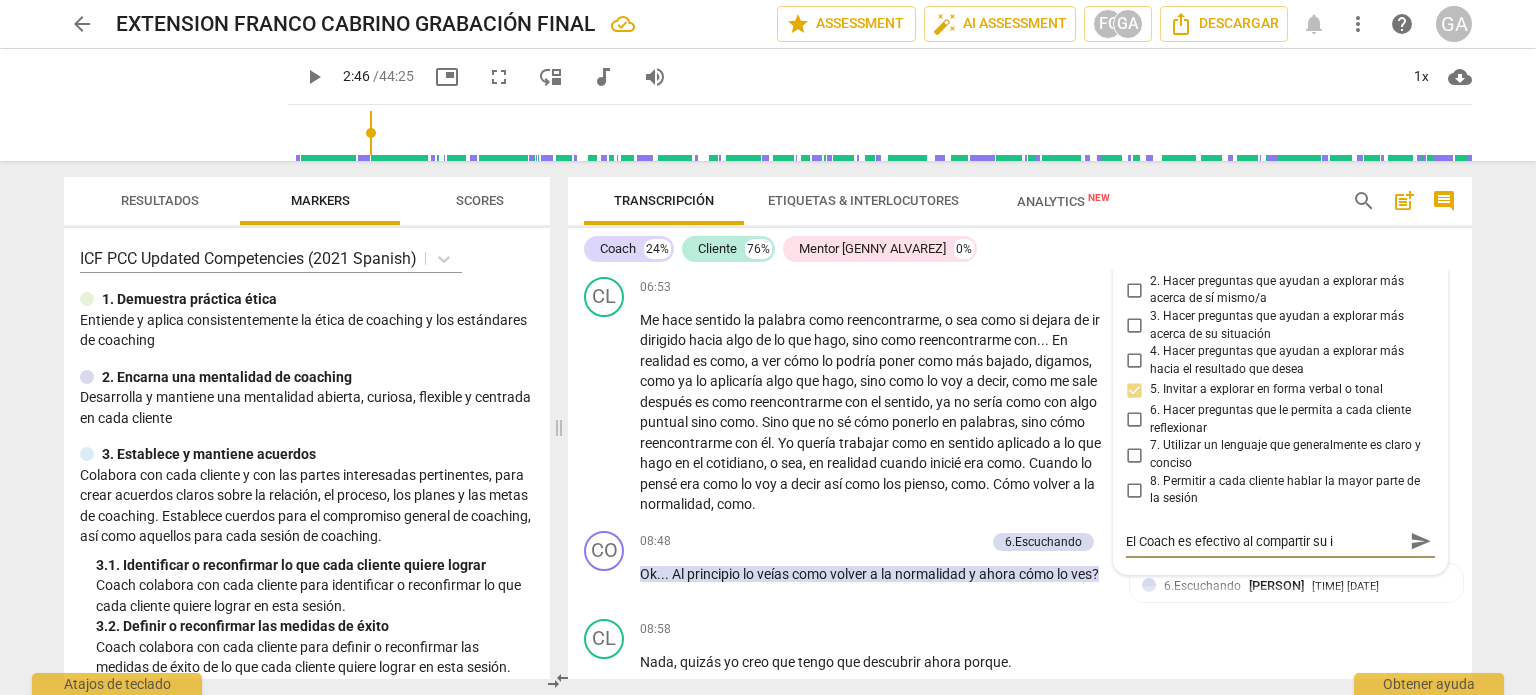 type on "El Coach es efectivo al compartir su in" 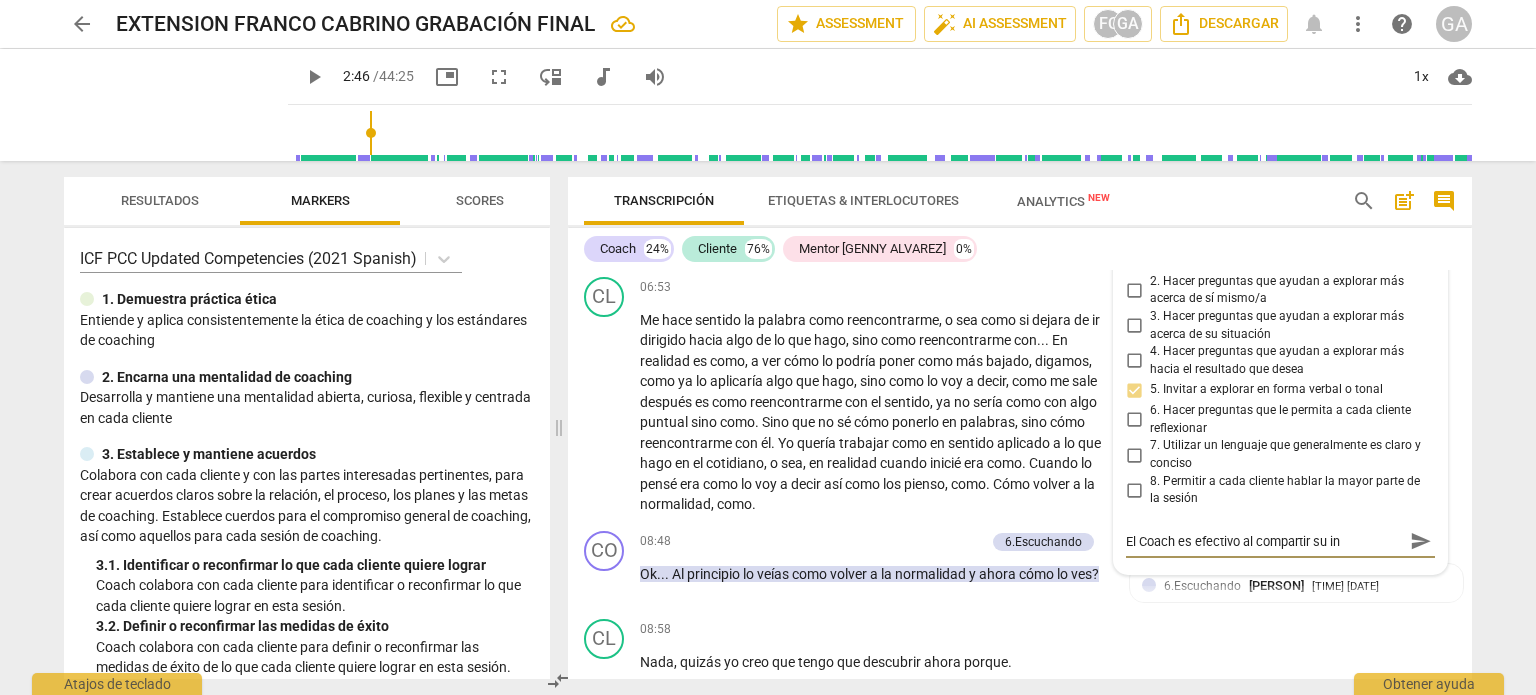 type on "El Coach es efectivo al compartir su int" 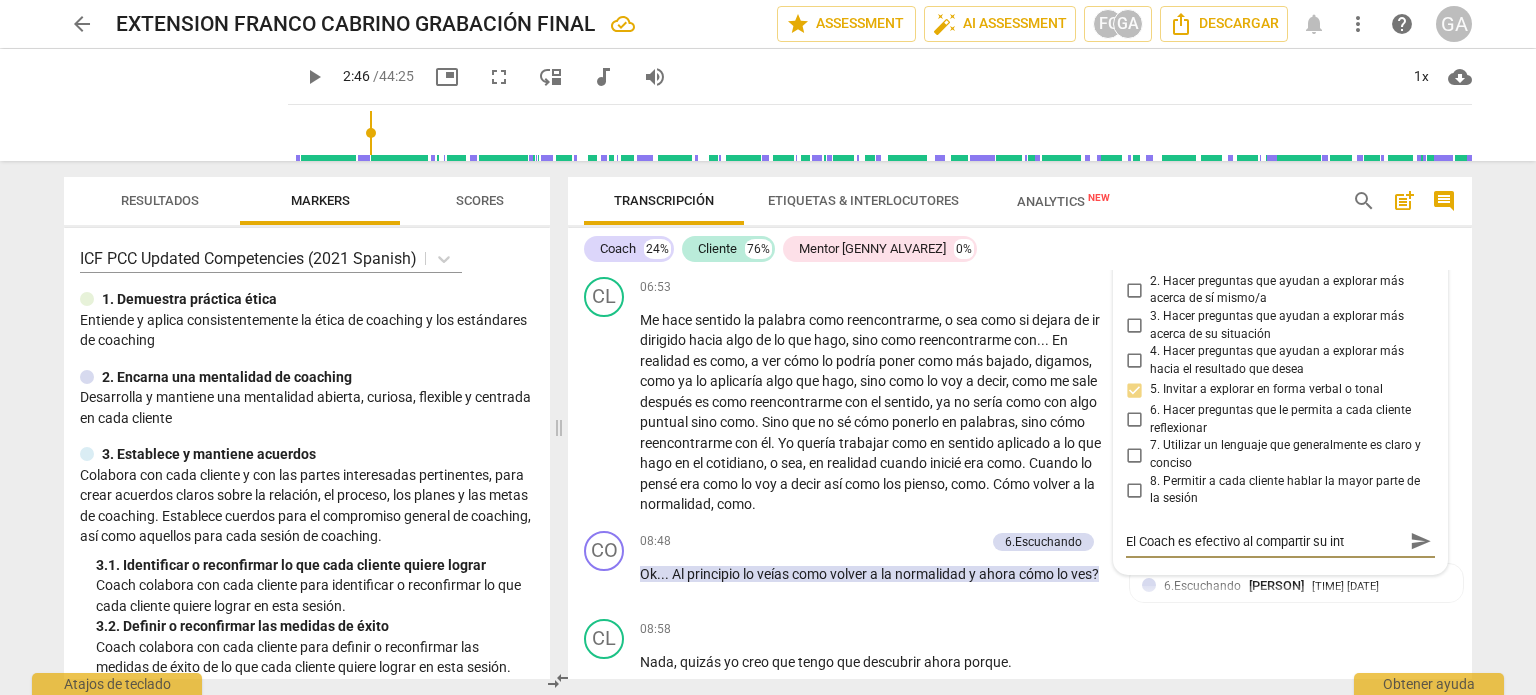 type on "El Coach es efectivo al compartir su inte" 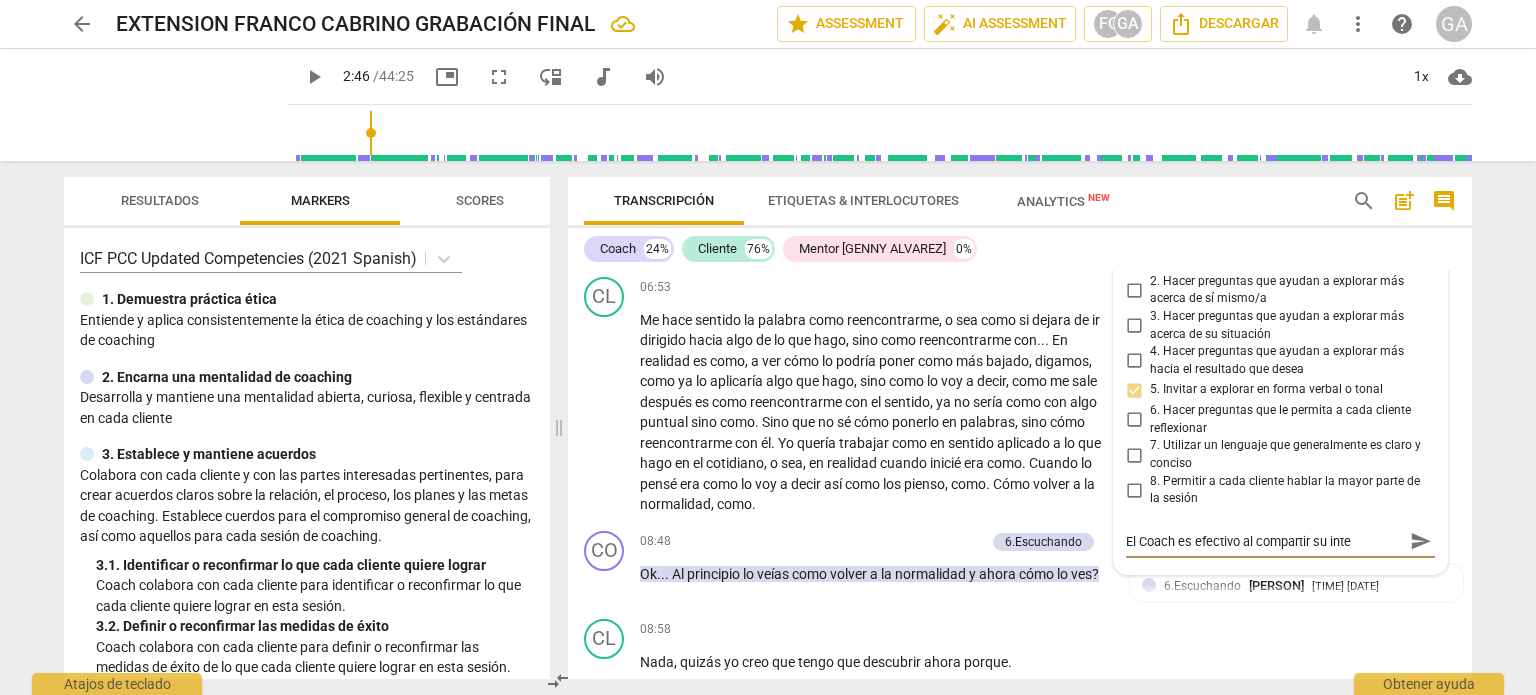 type on "El Coach es efectivo al compartir su inter" 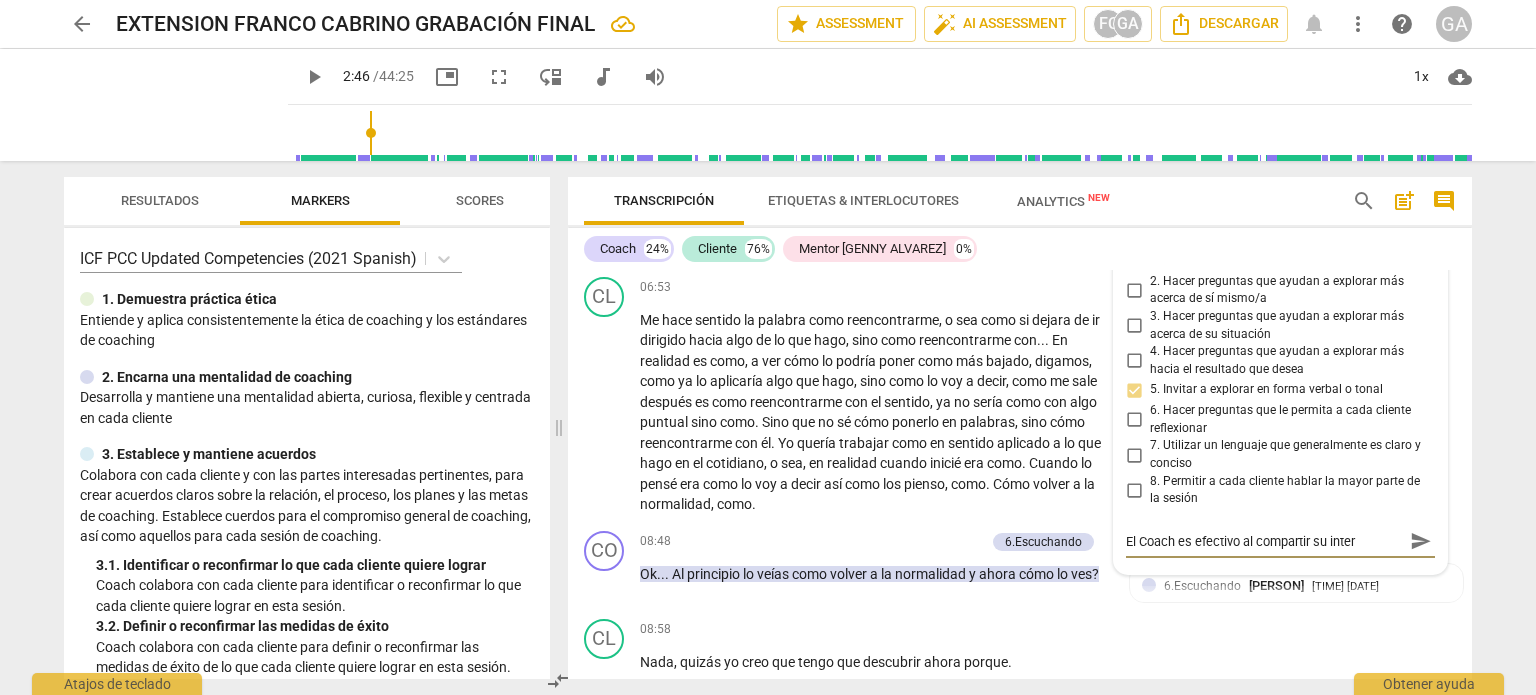 type on "El Coach es efectivo al compartir su interp" 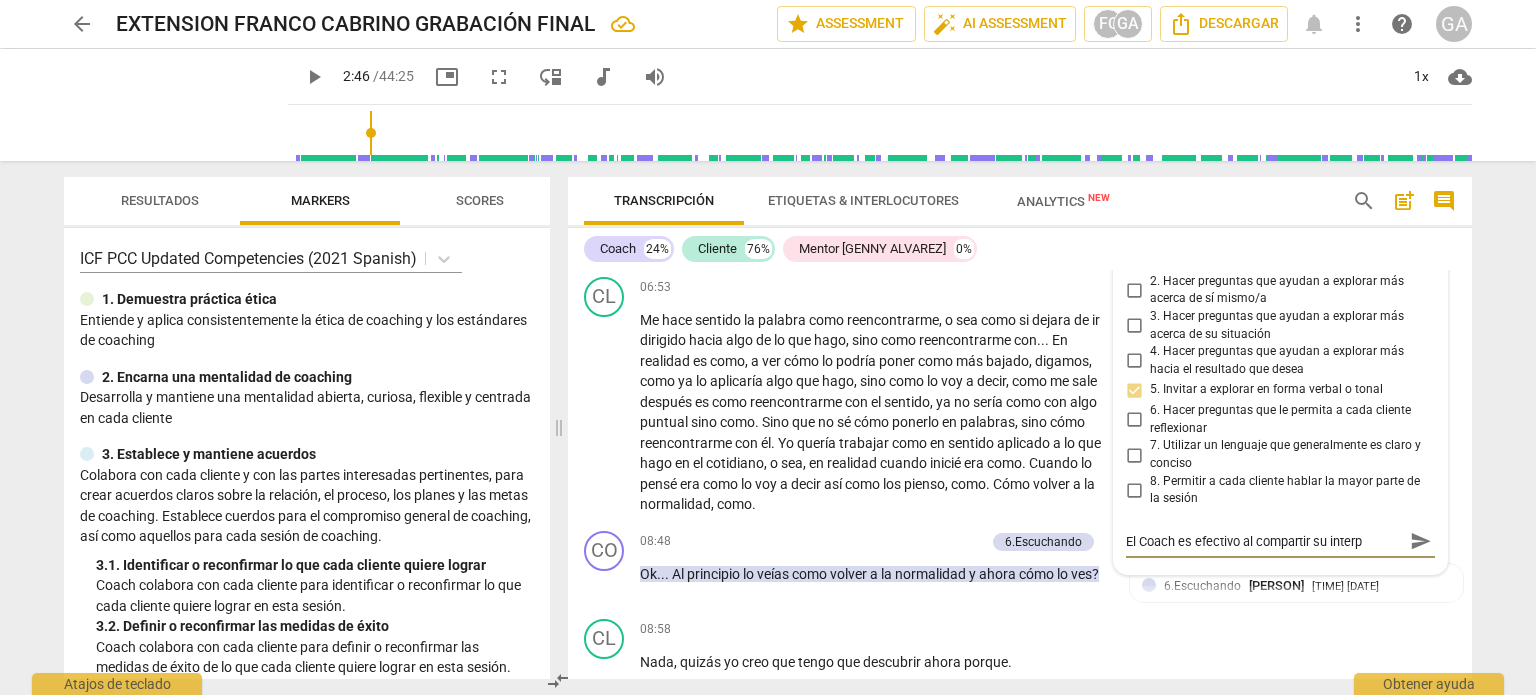 type on "El Coach es efectivo al compartir su interpe" 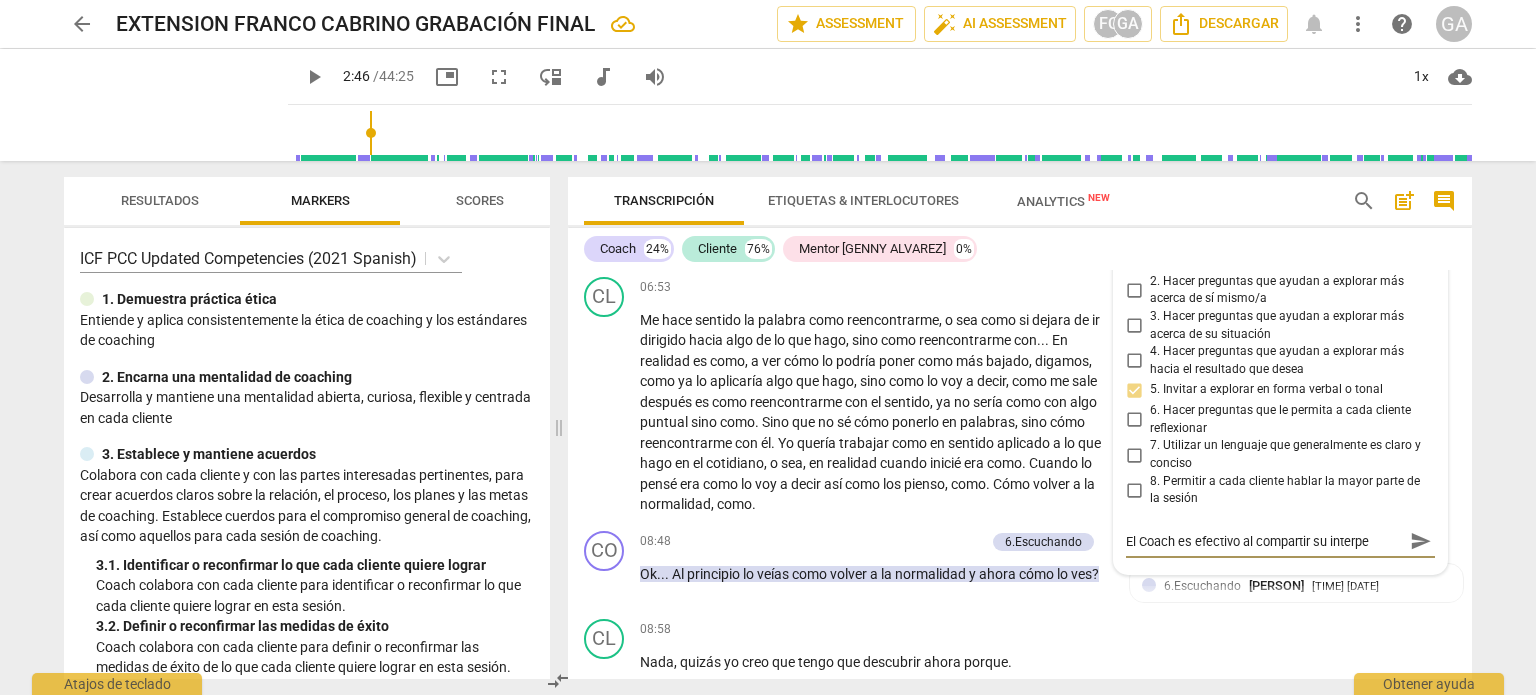 type on "El Coach es efectivo al compartir su interpet" 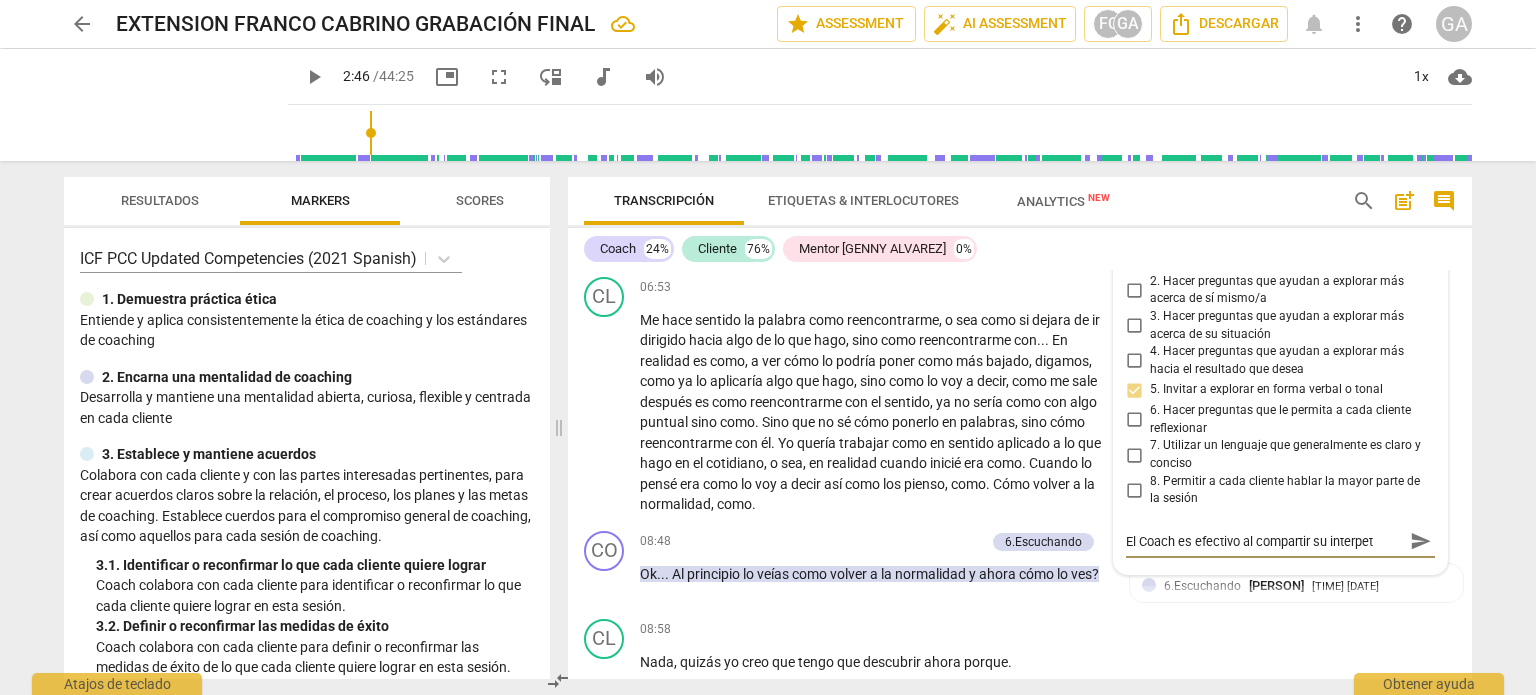 type on "El Coach es efectivo al compartir su interpeta" 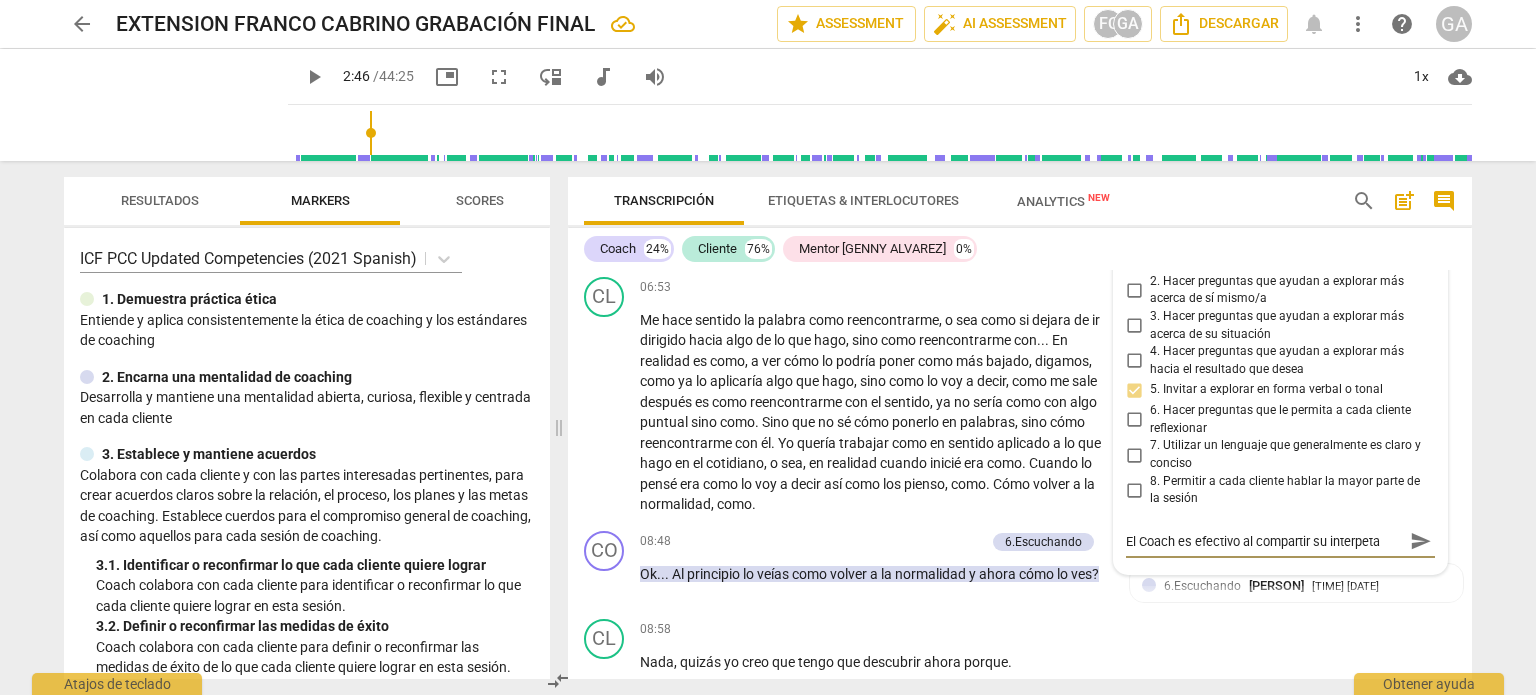 type on "El Coach es efectivo al compartir su interpetac" 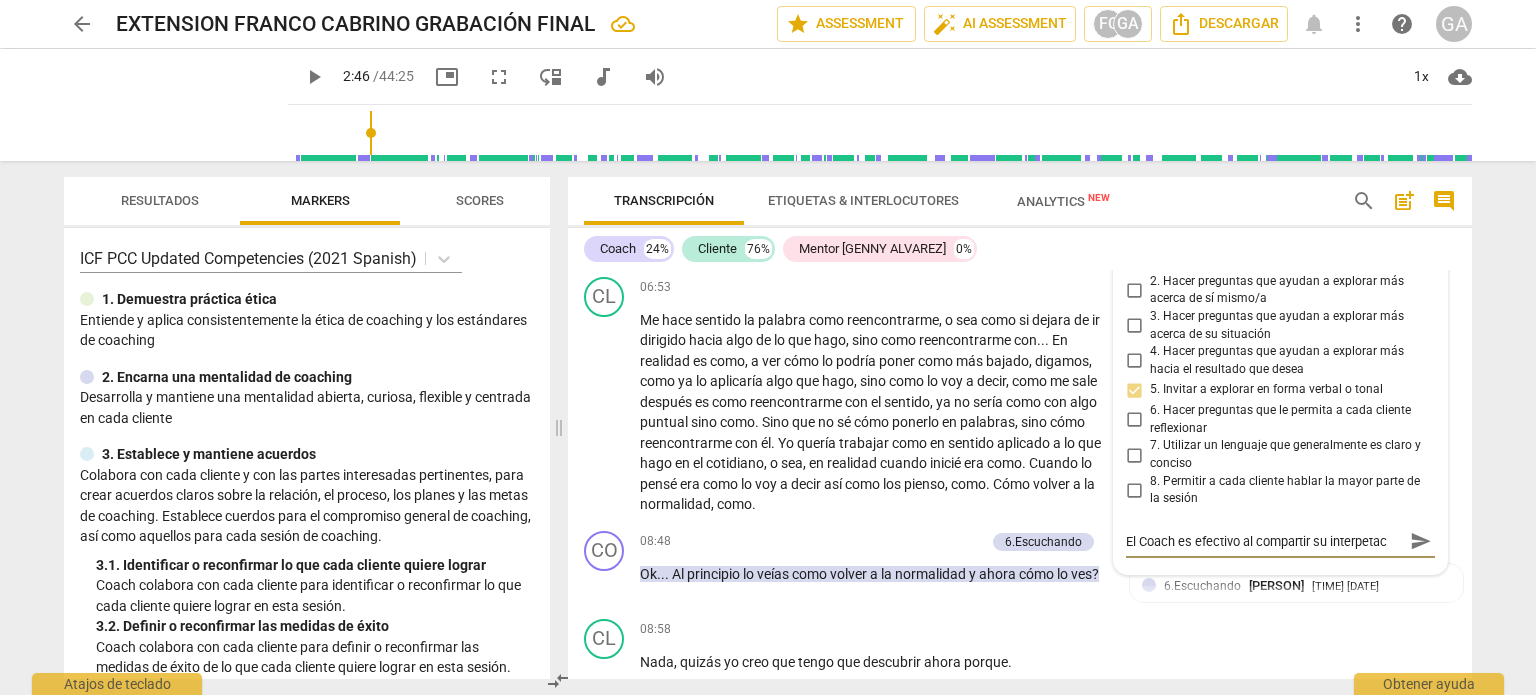 type on "El Coach es efectivo al compartir su interpetaci" 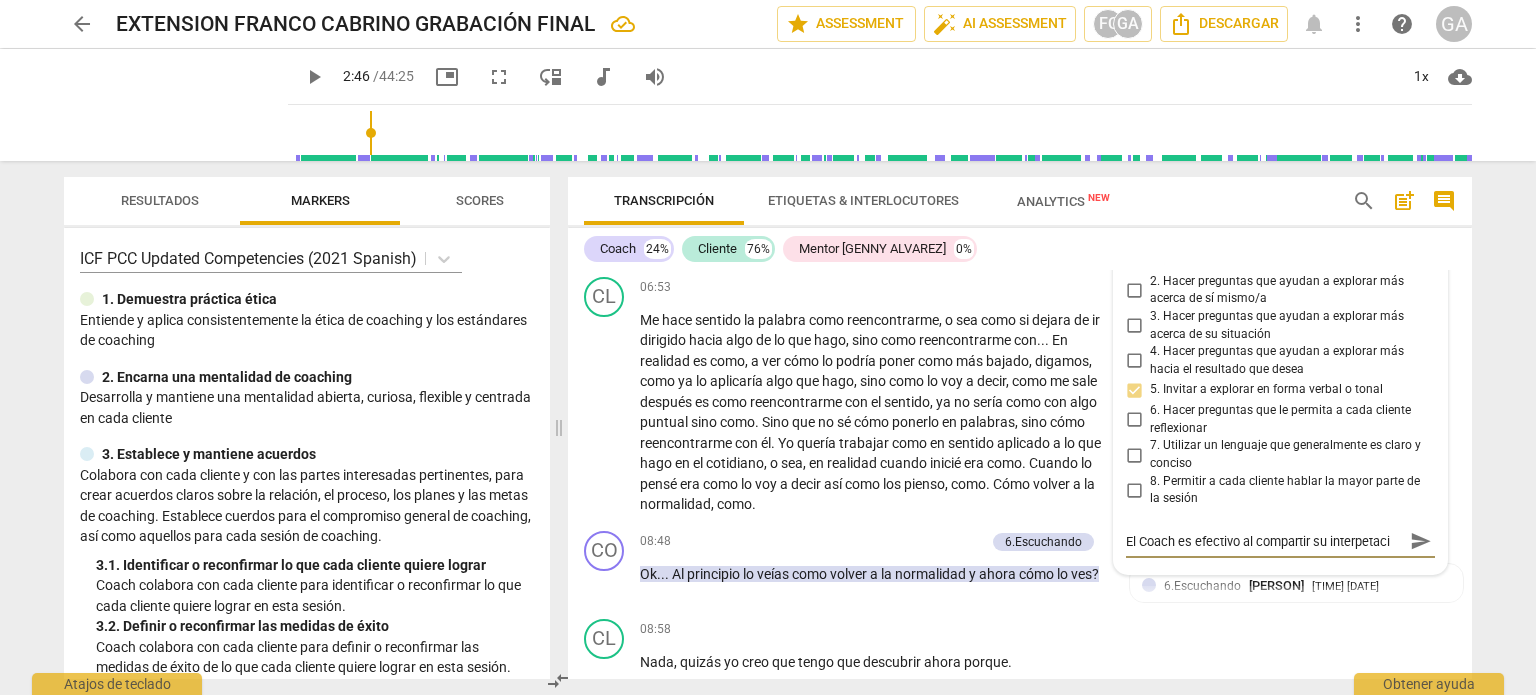type on "El Coach es efectivo al compartir su interpetació" 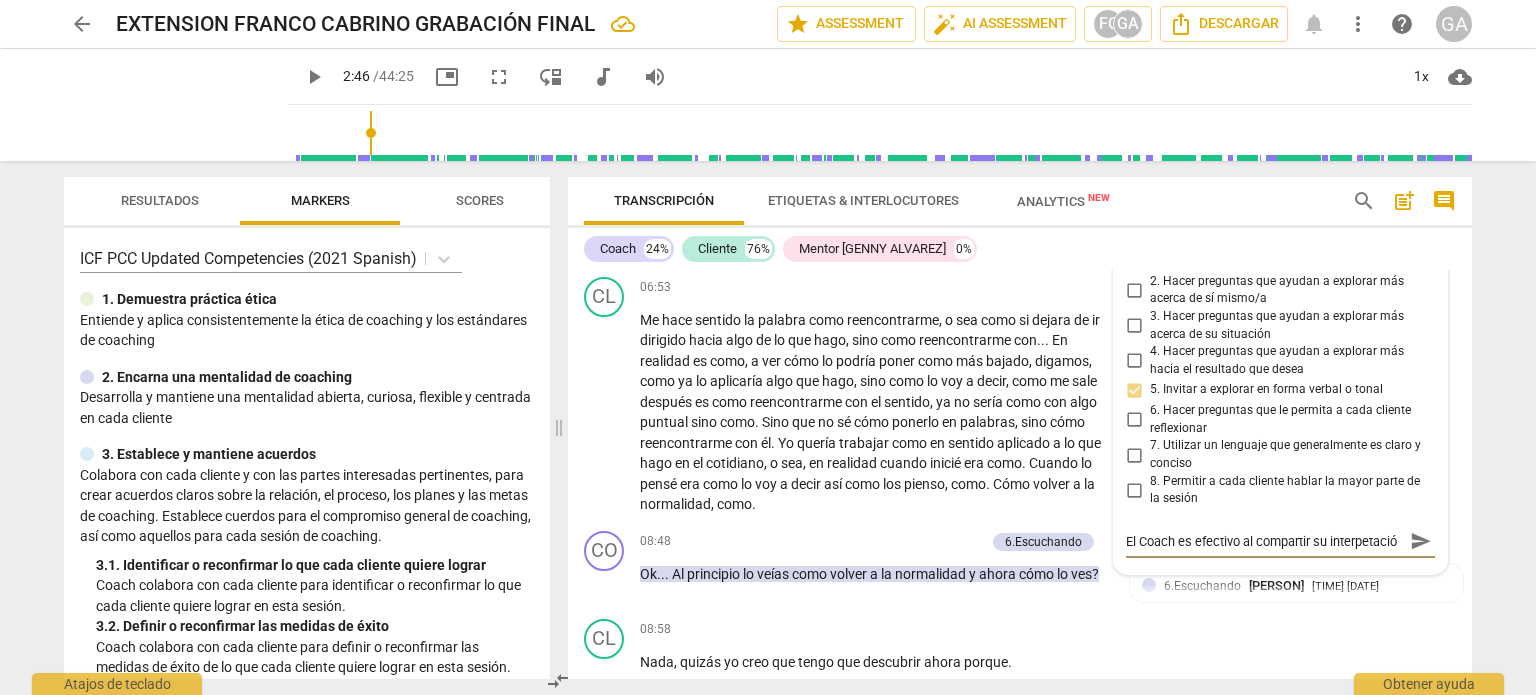 scroll, scrollTop: 17, scrollLeft: 0, axis: vertical 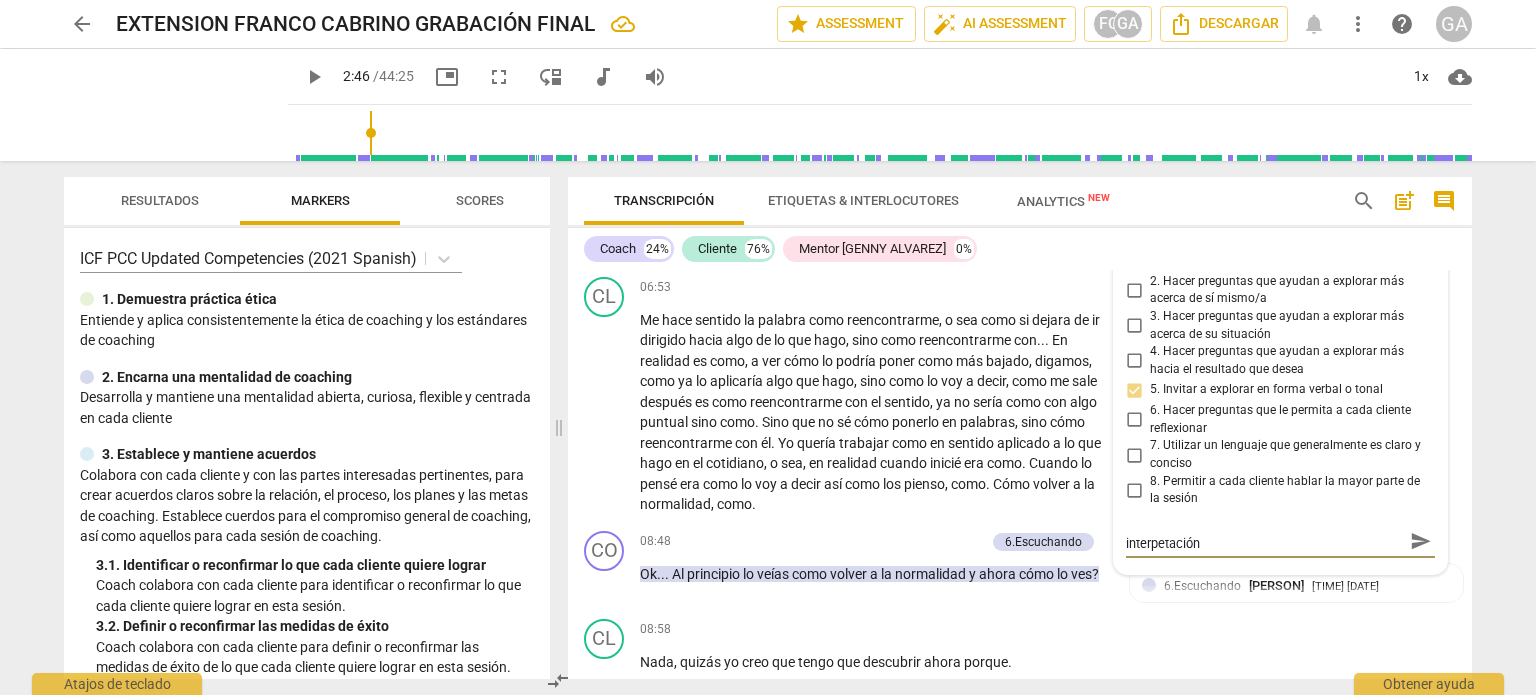 type on "El Coach es efectivo al compartir su interpetació" 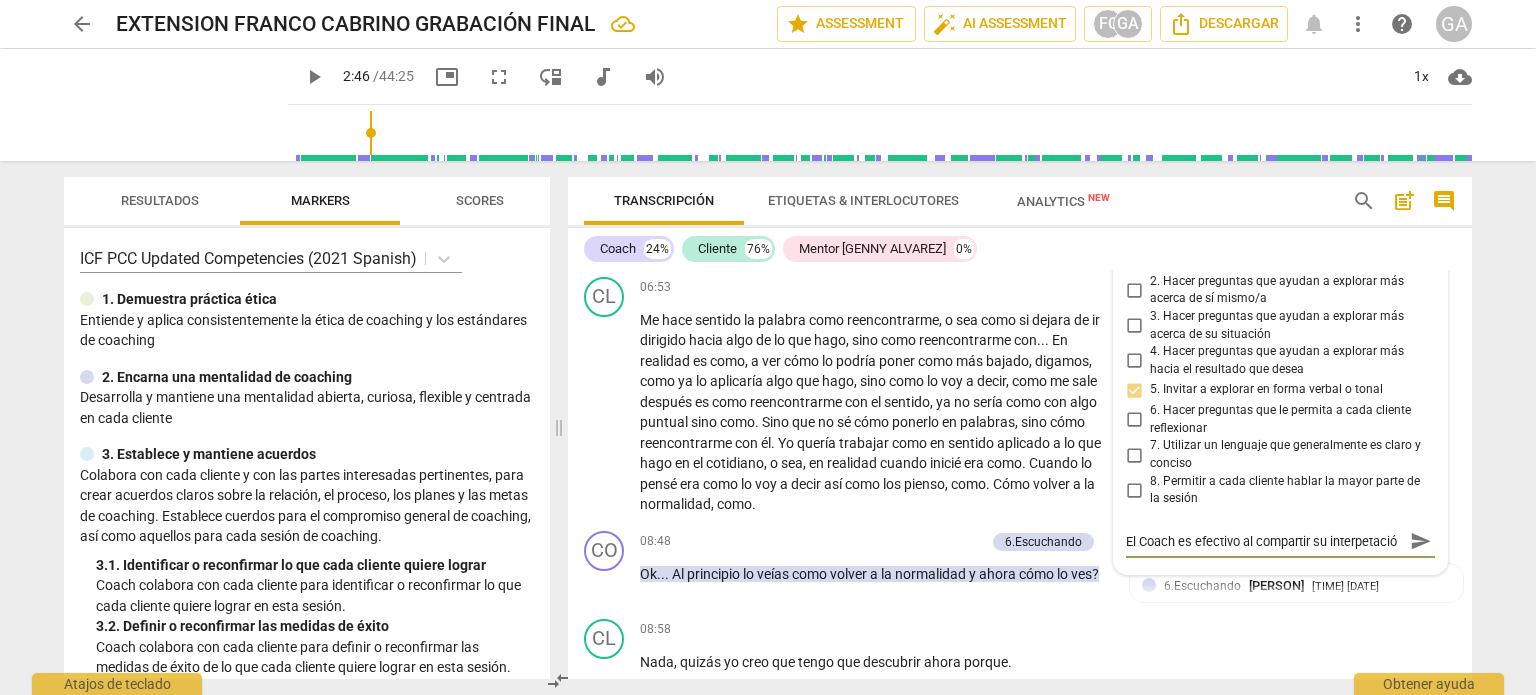 type on "El Coach es efectivo al compartir su interpetaci" 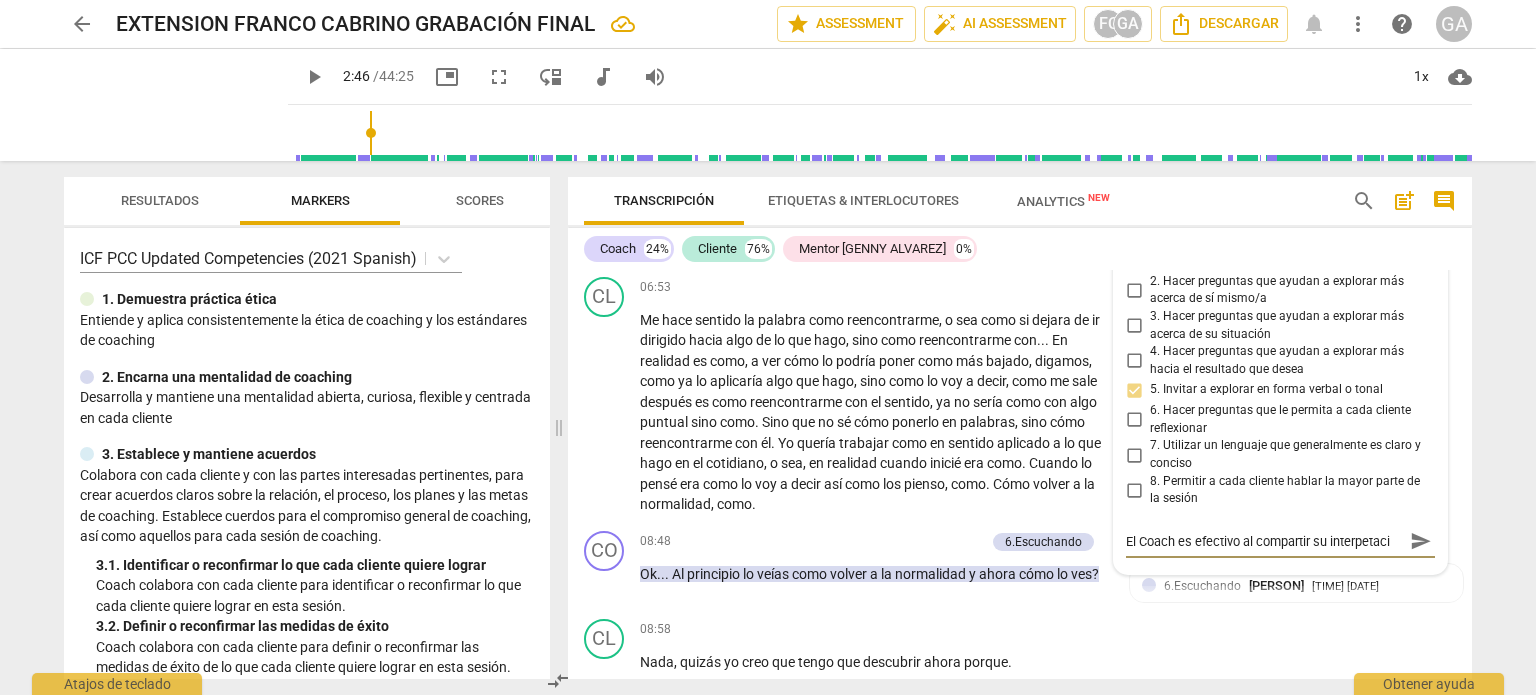 scroll, scrollTop: 0, scrollLeft: 0, axis: both 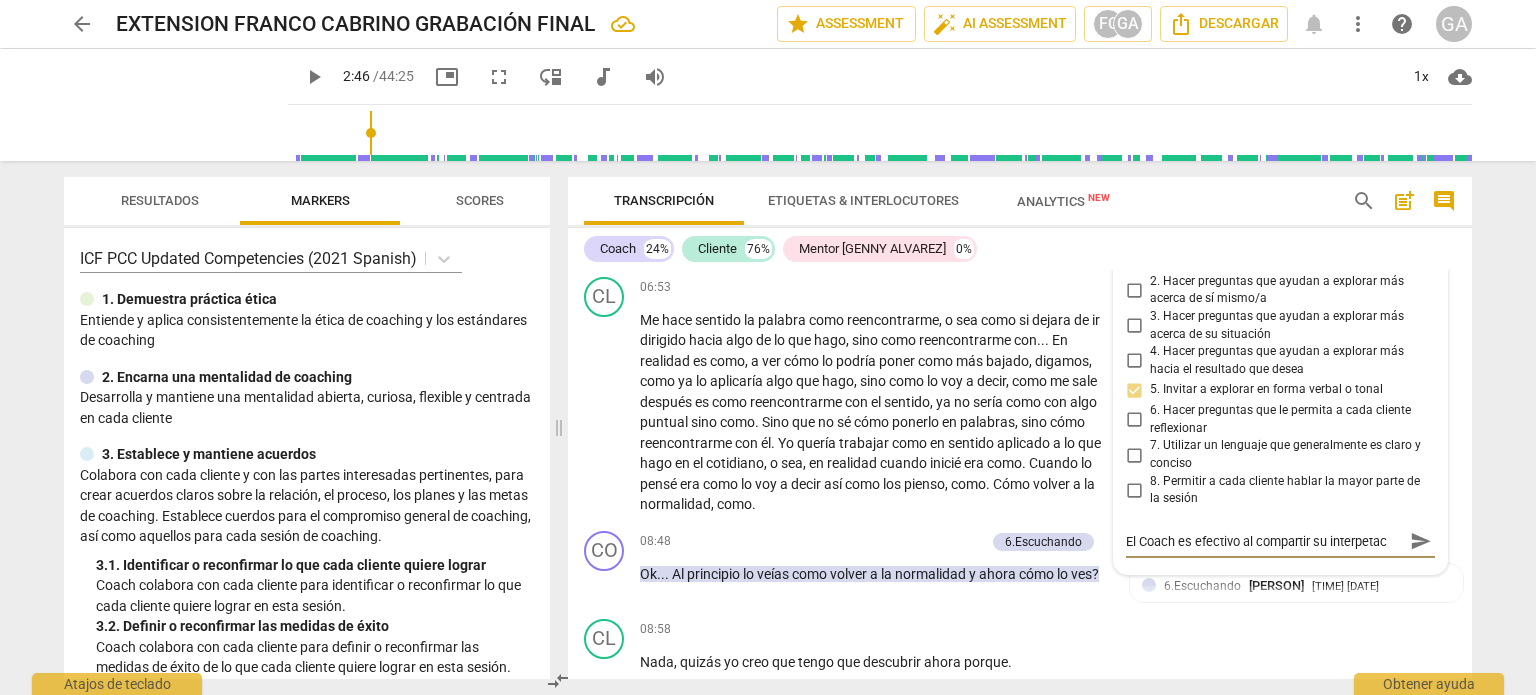 type on "El Coach es efectivo al compartir su interpeta" 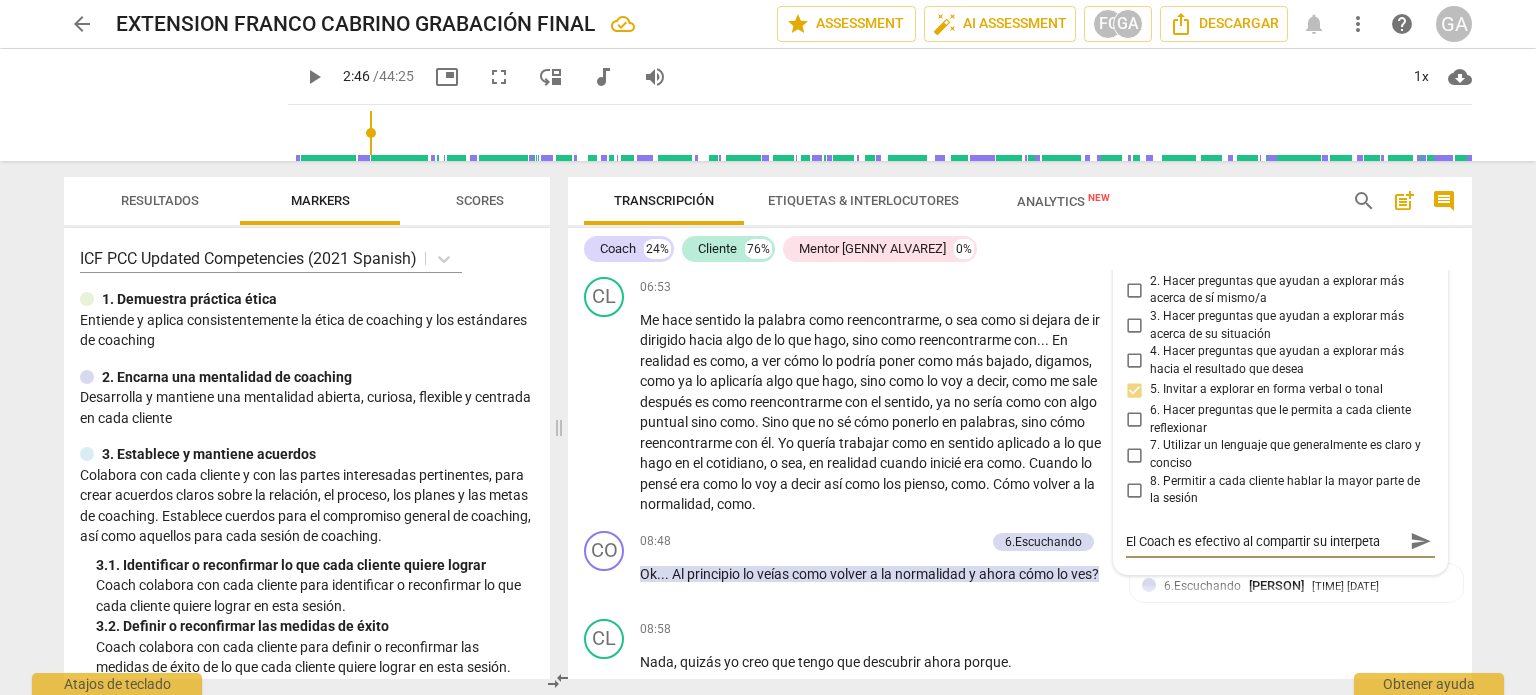 type on "El Coach es efectivo al compartir su interpet" 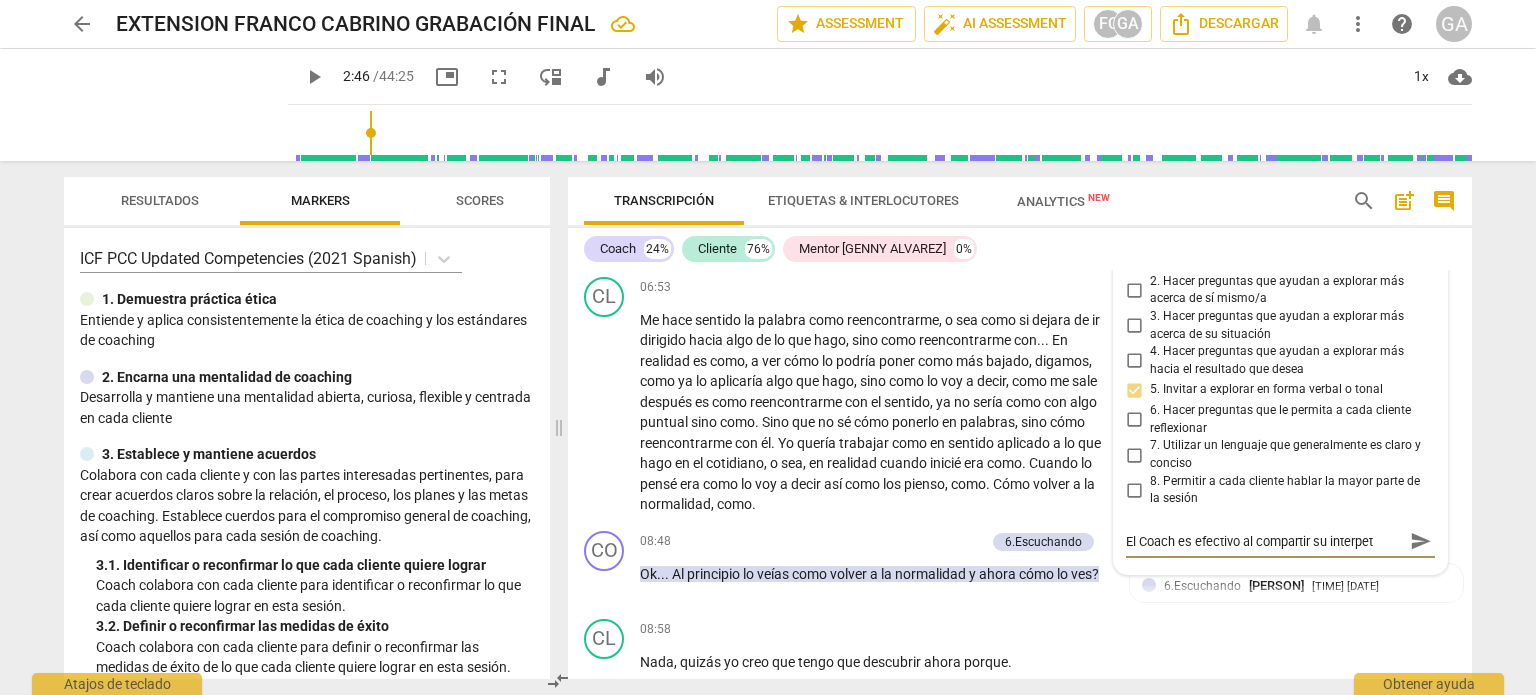 type on "El Coach es efectivo al compartir su interpe" 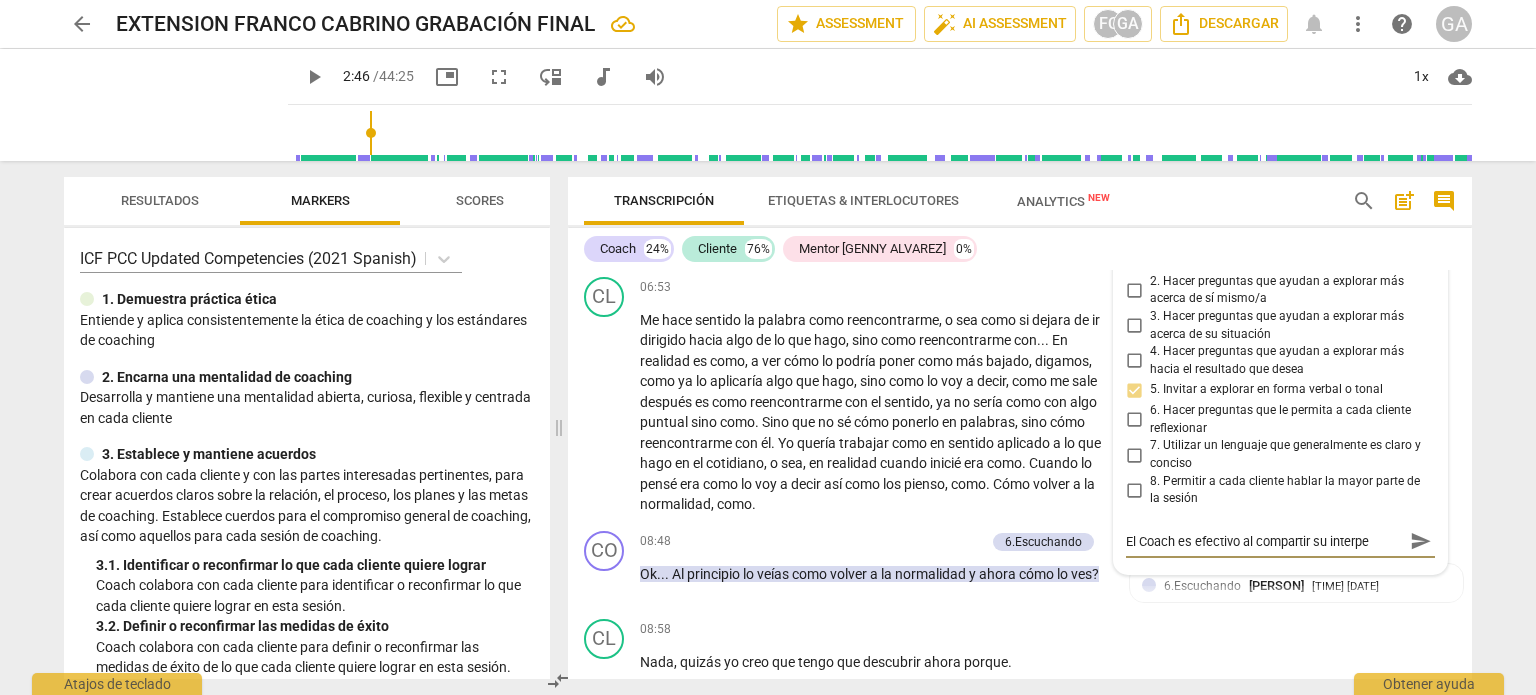 type on "El Coach es efectivo al compartir su interp" 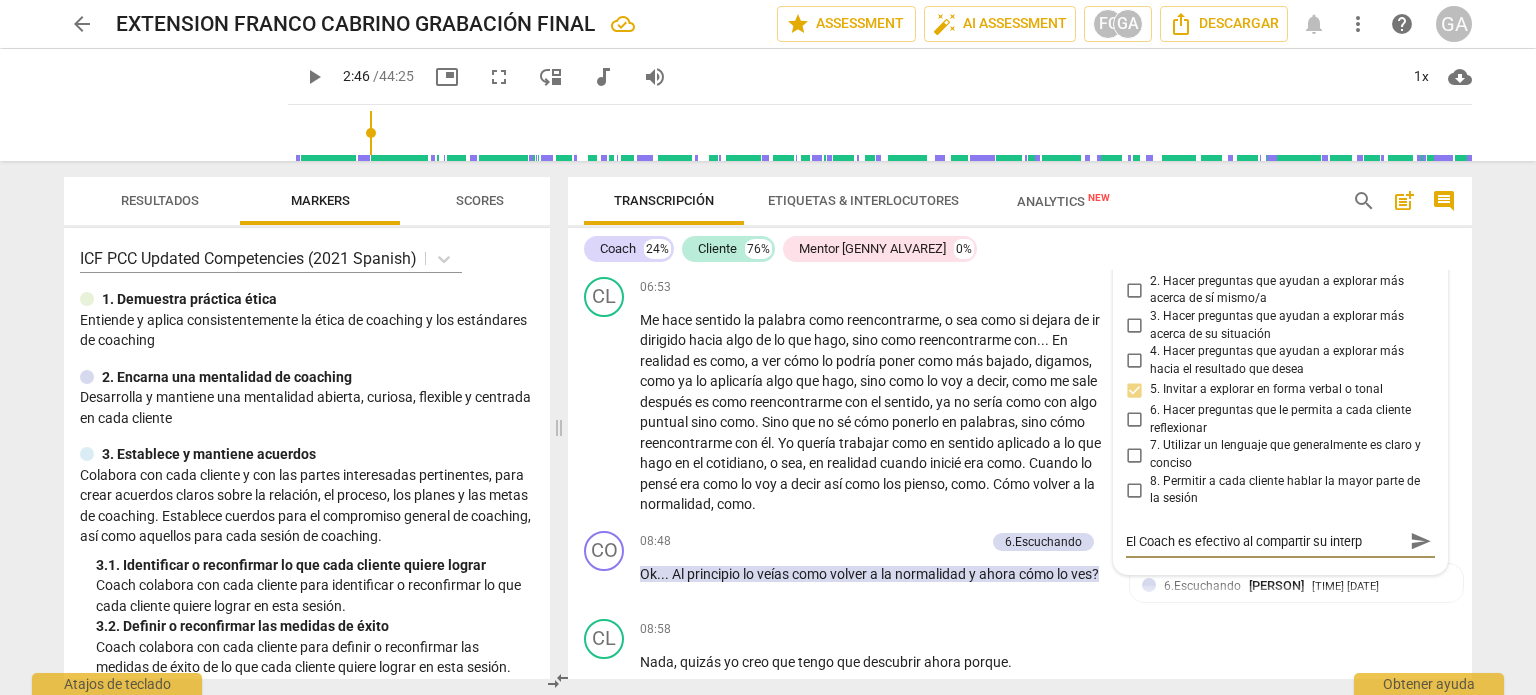 type on "El Coach es efectivo al compartir su interpr" 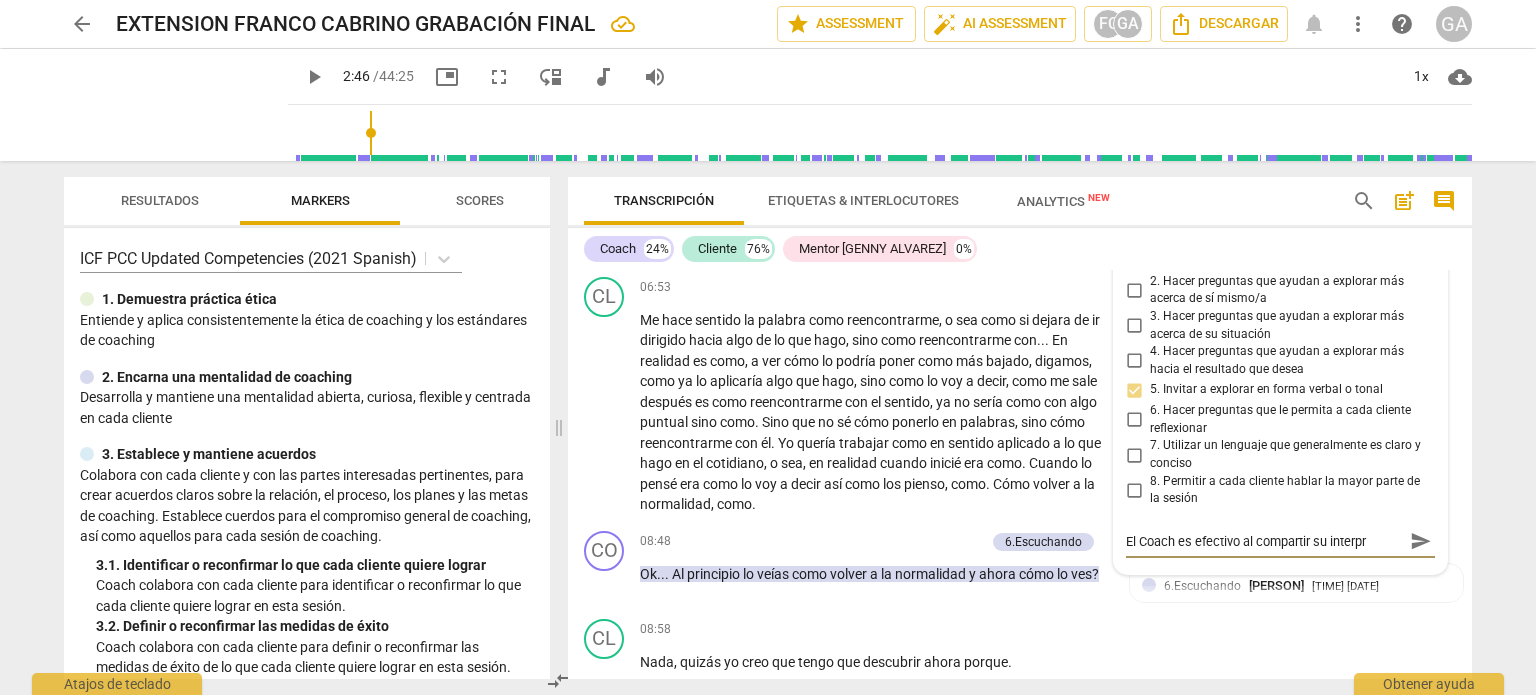 type on "El Coach es efectivo al compartir su interpre" 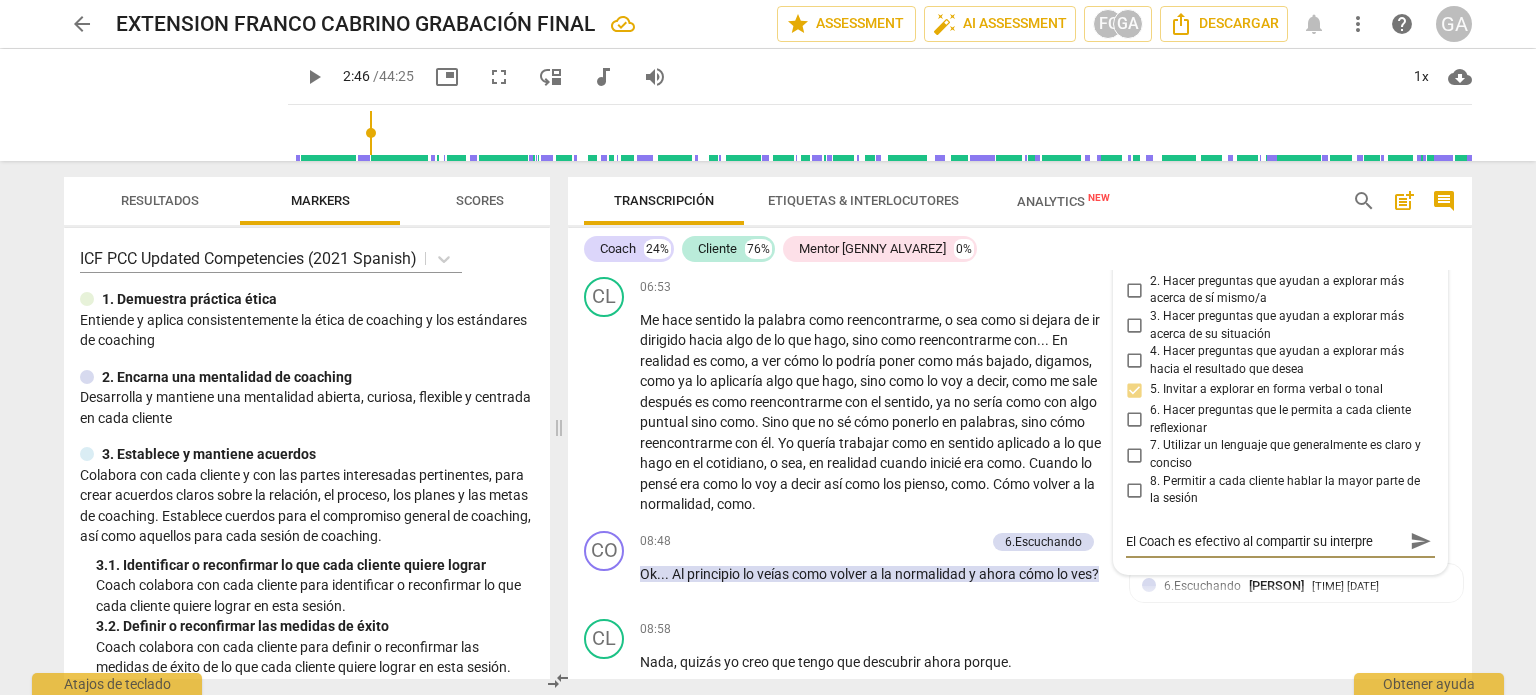 type on "El Coach es efectivo al compartir su interpret" 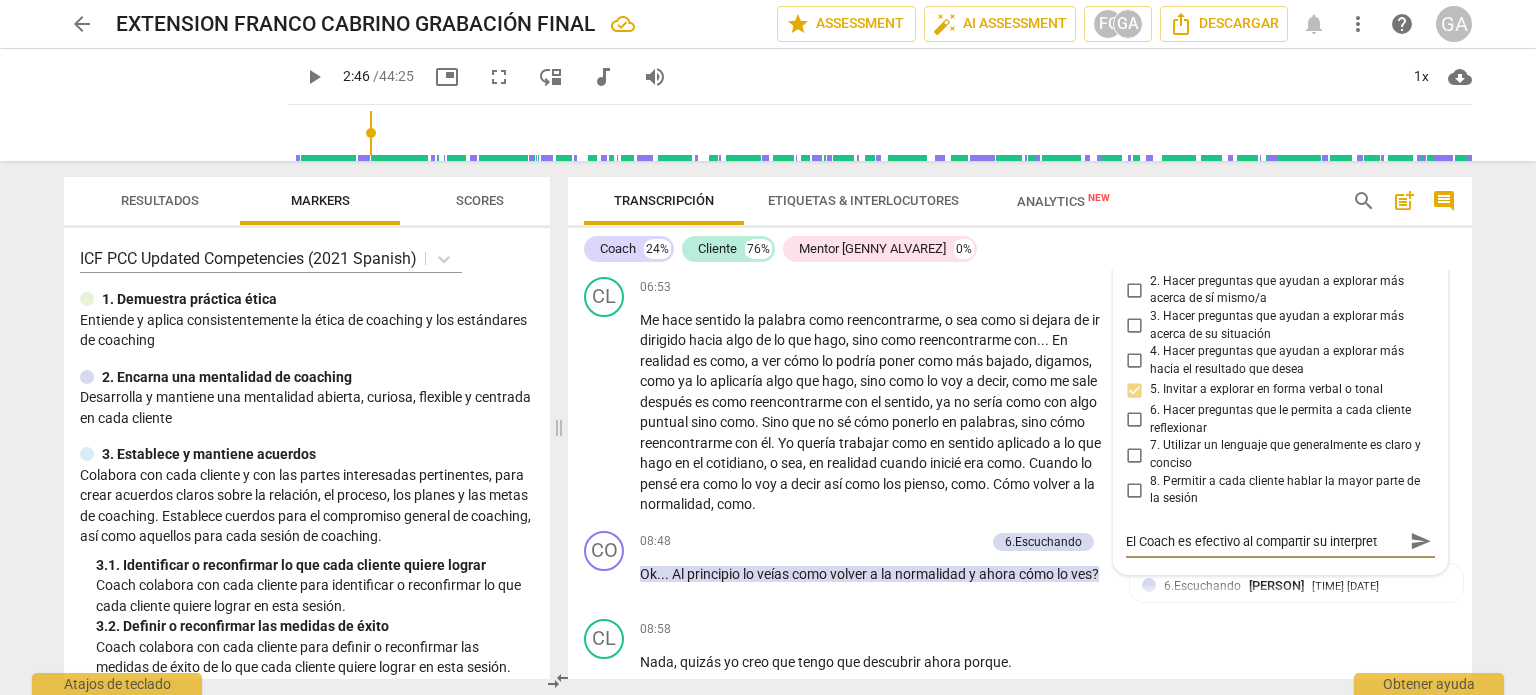 type on "El Coach es efectivo al compartir su interpreta" 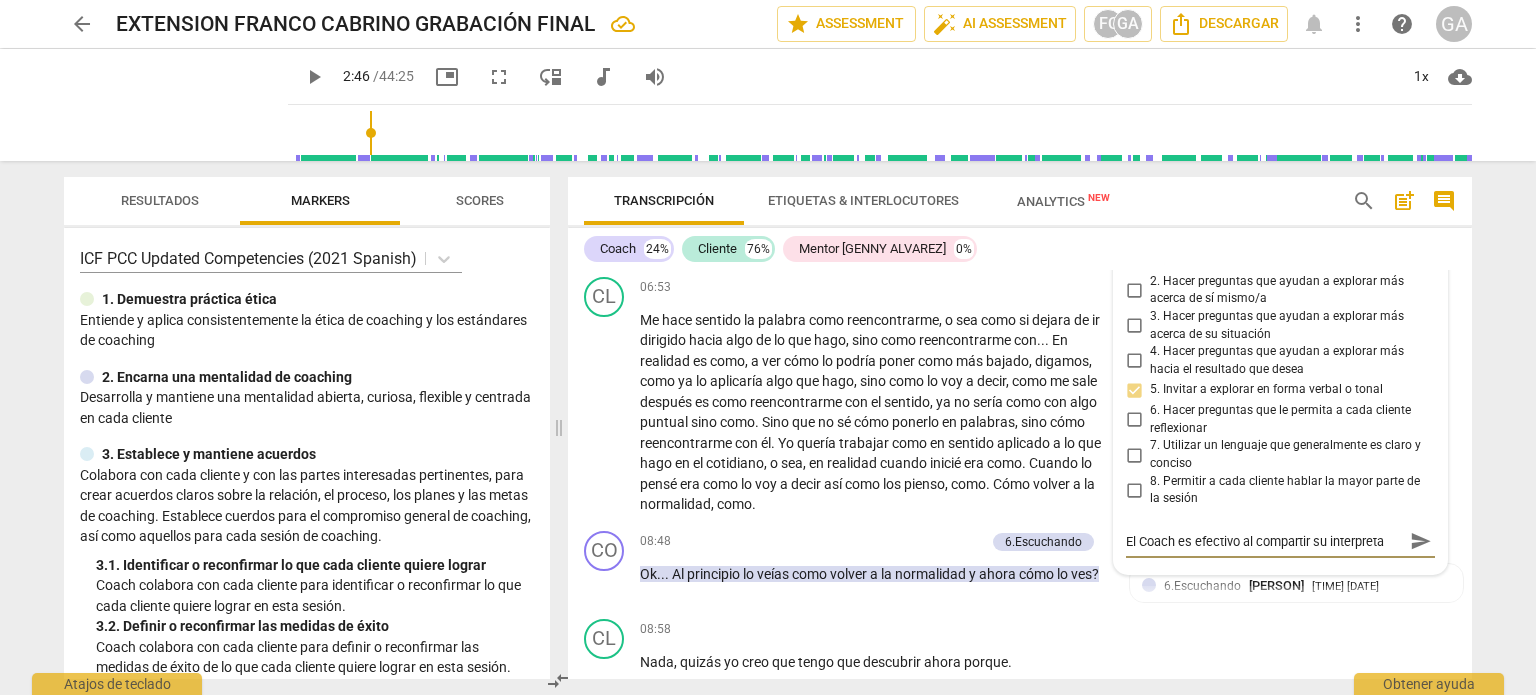 type on "El Coach es efectivo al compartir su interpretac" 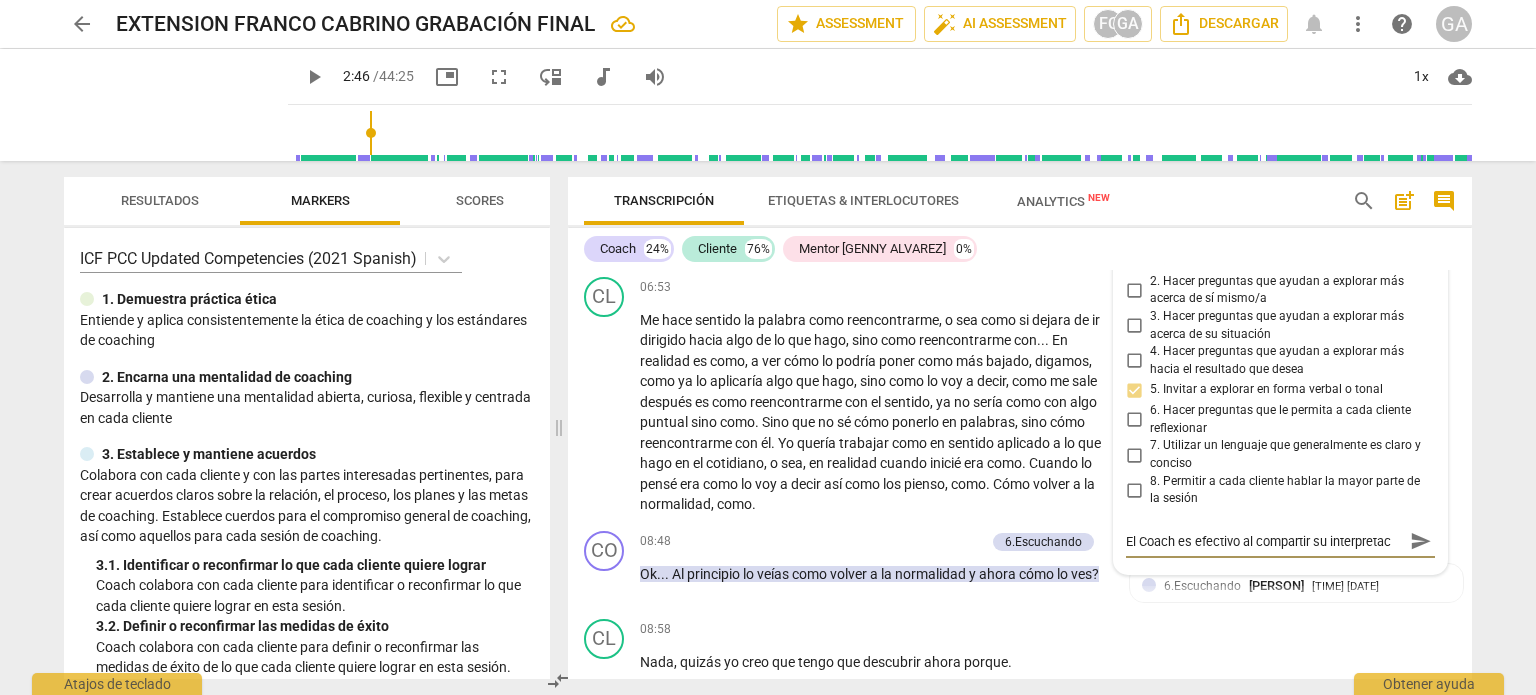 type on "El Coach es efectivo al compartir su interpretaci" 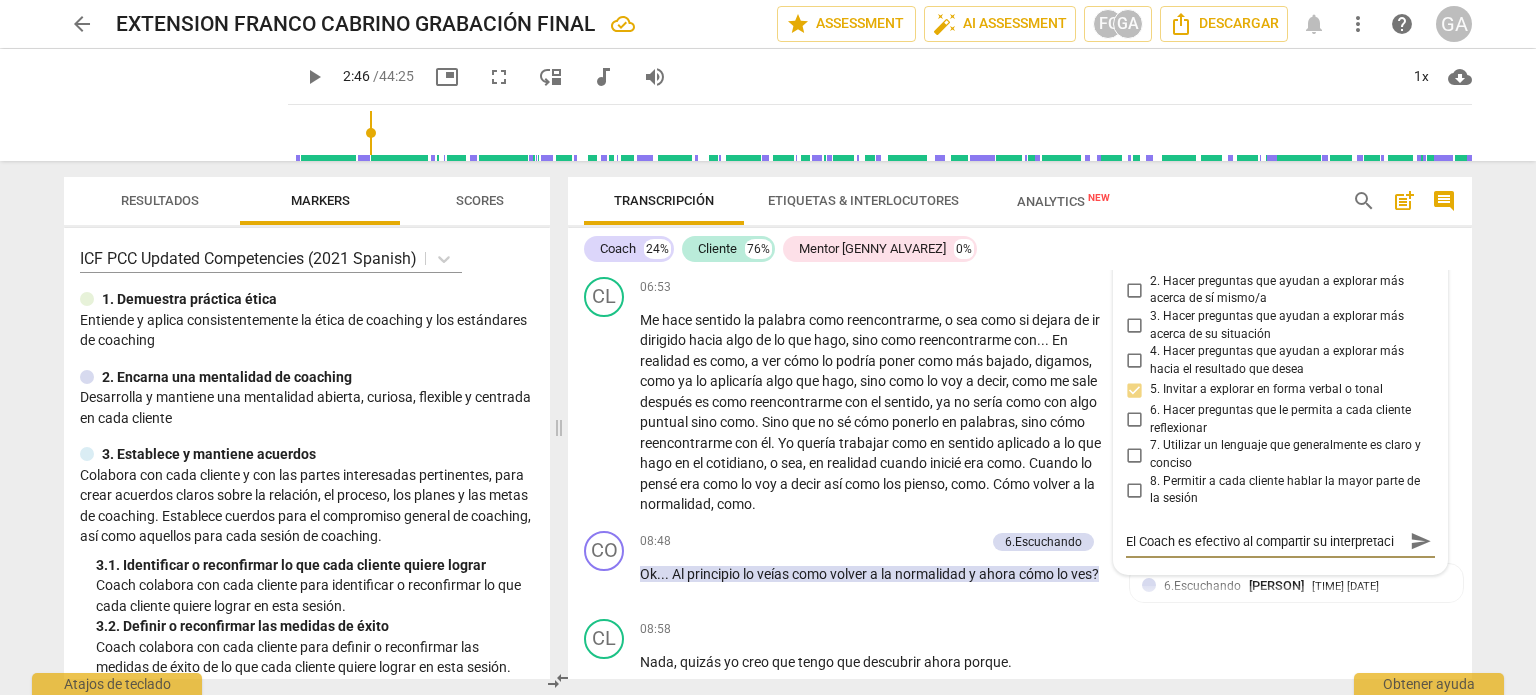 type on "El Coach es efectivo al compartir su interpretació" 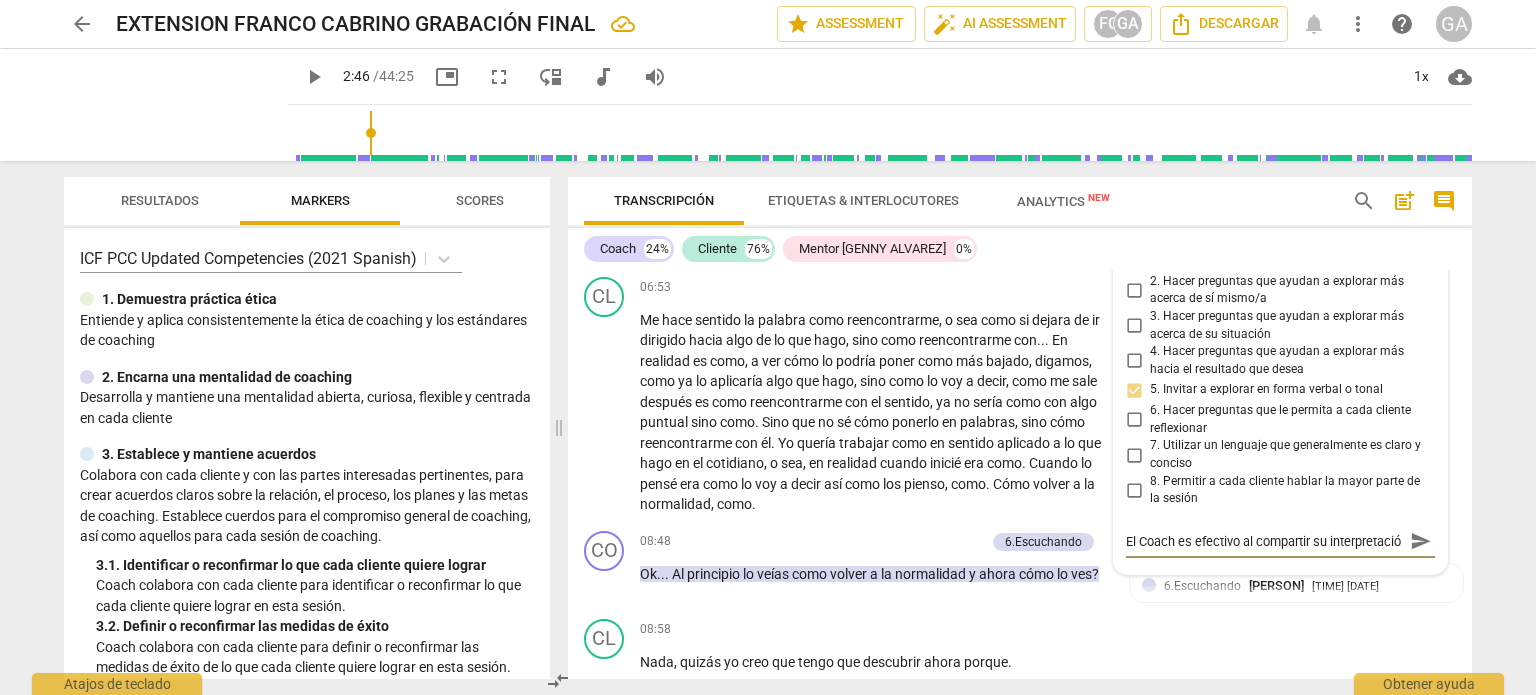scroll, scrollTop: 17, scrollLeft: 0, axis: vertical 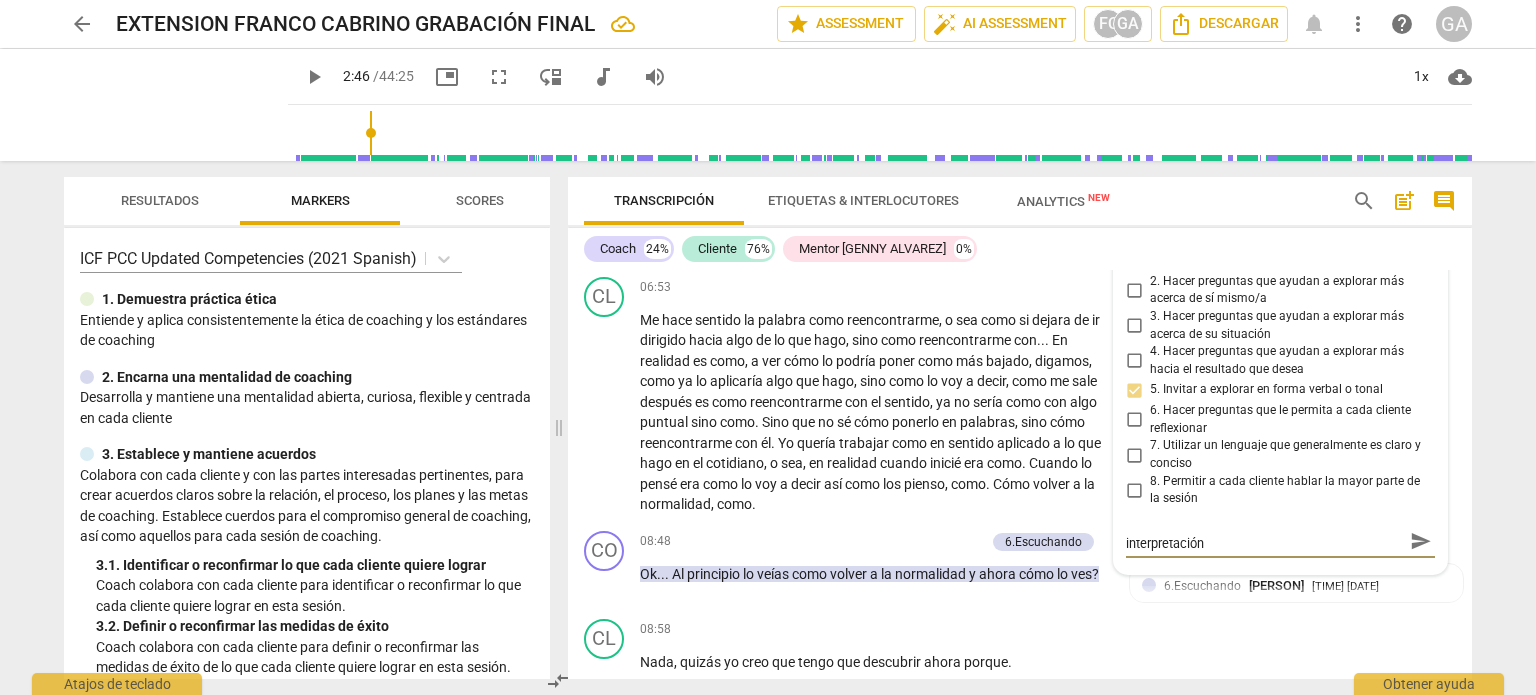 type on "El Coach es efectivo al compartir su interpretación" 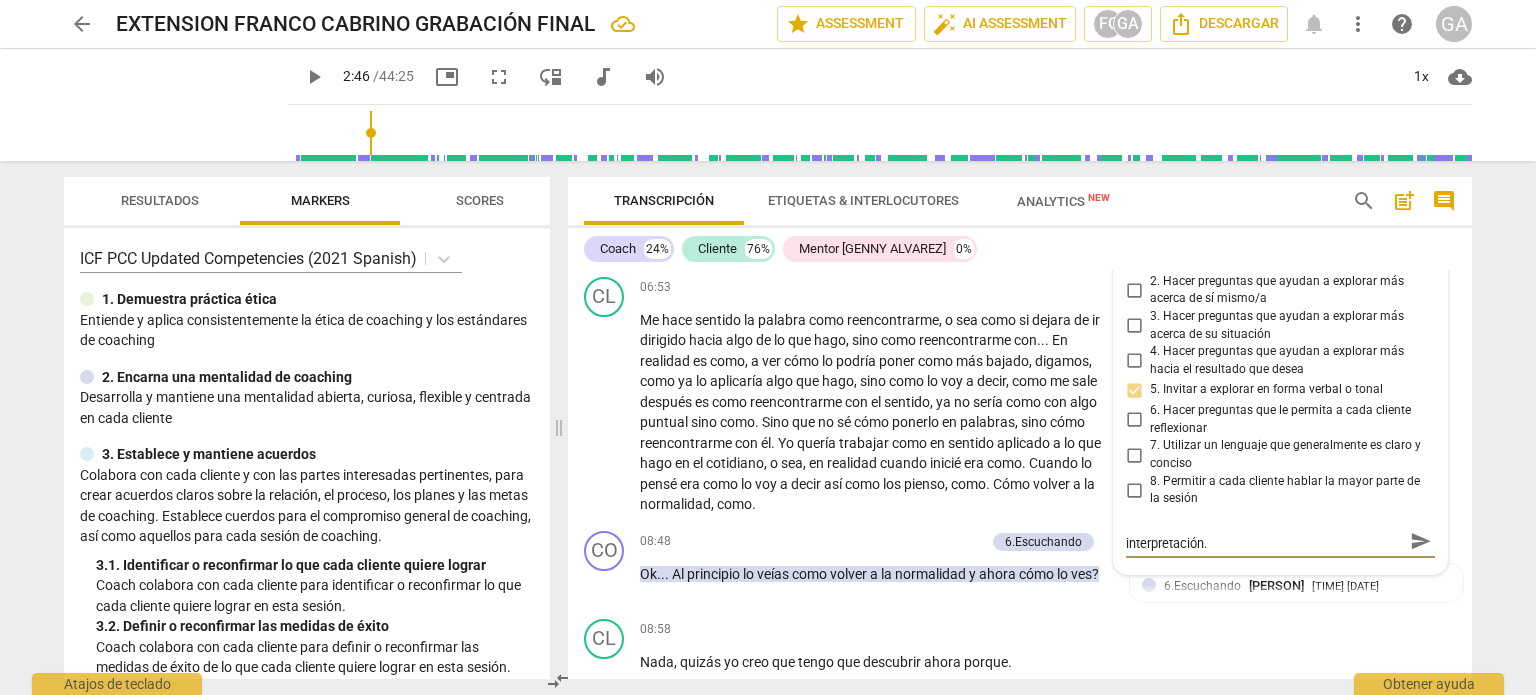 type on "El Coach es efectivo al compartir su interpretación." 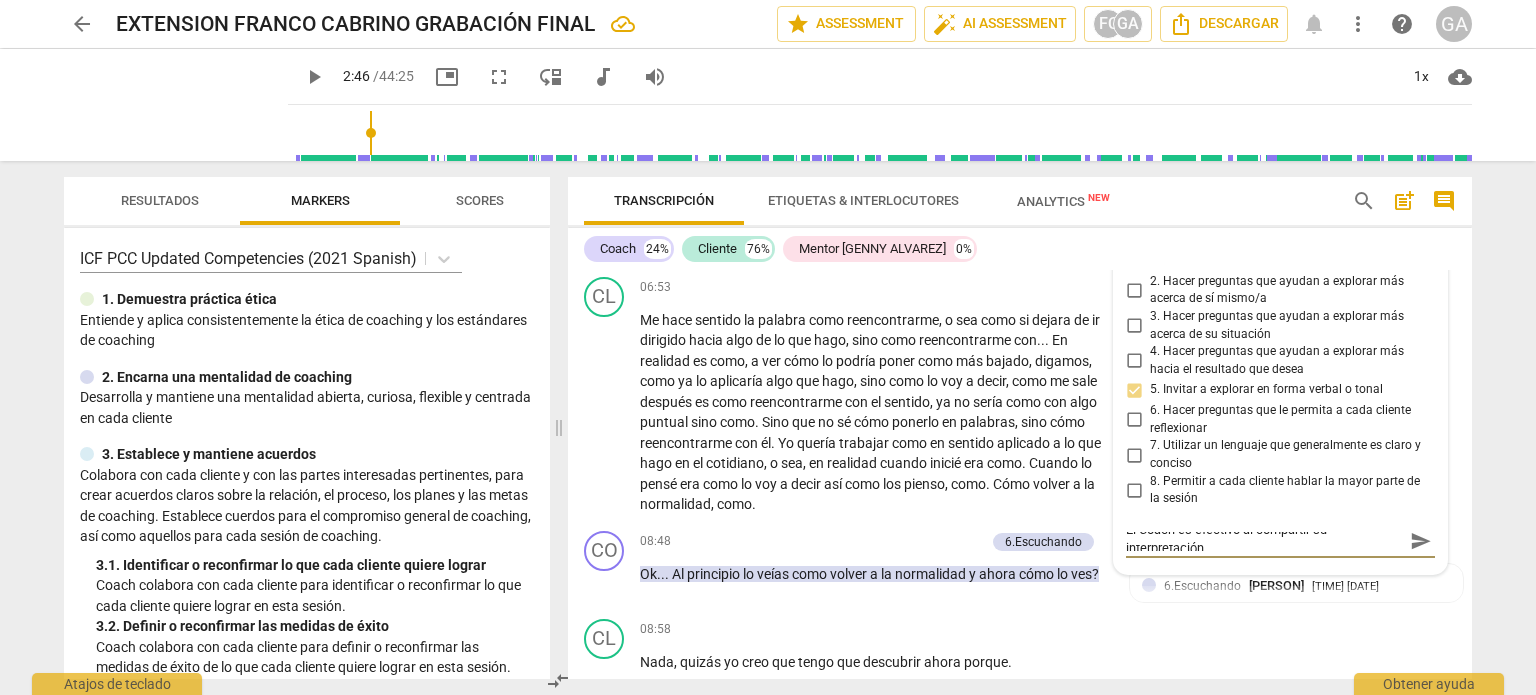 scroll, scrollTop: 0, scrollLeft: 0, axis: both 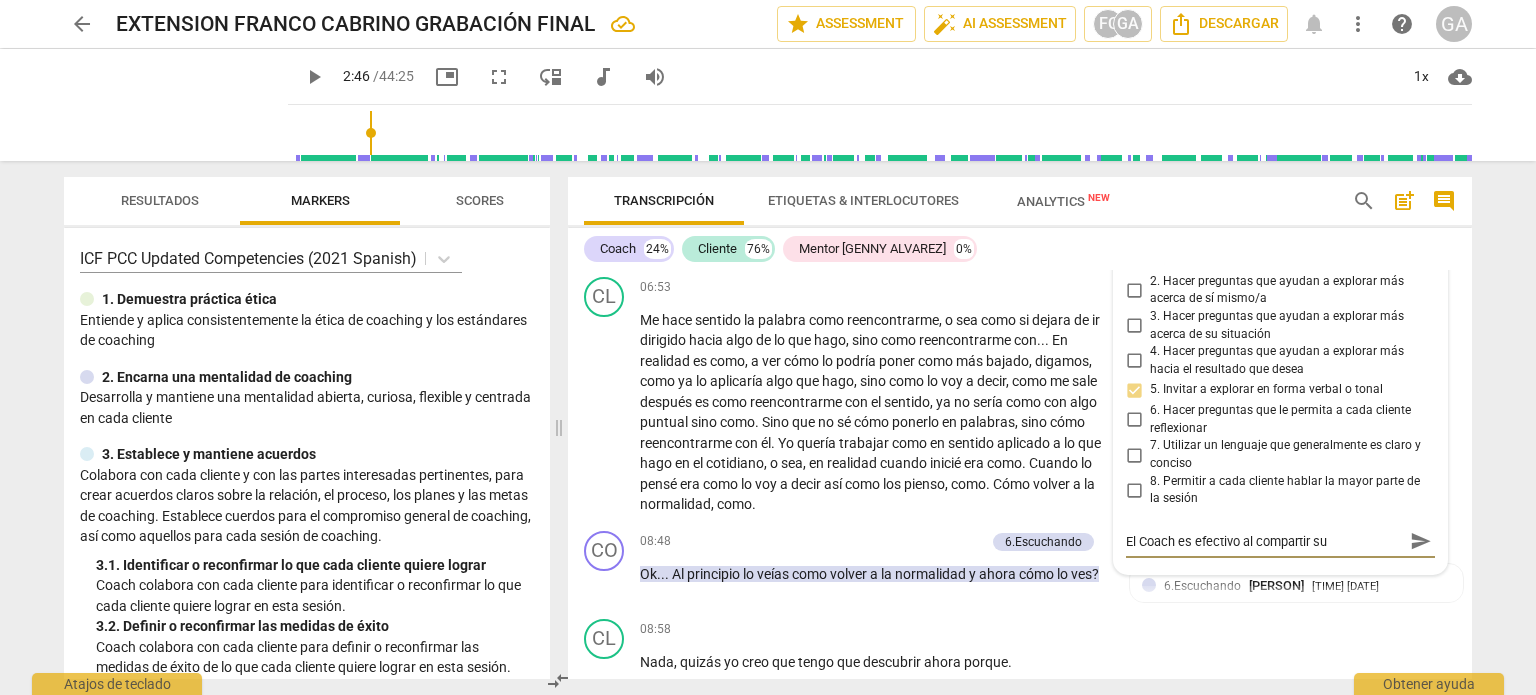 click on "El Coach es efectivo al compartir su interpretación." at bounding box center (1264, 541) 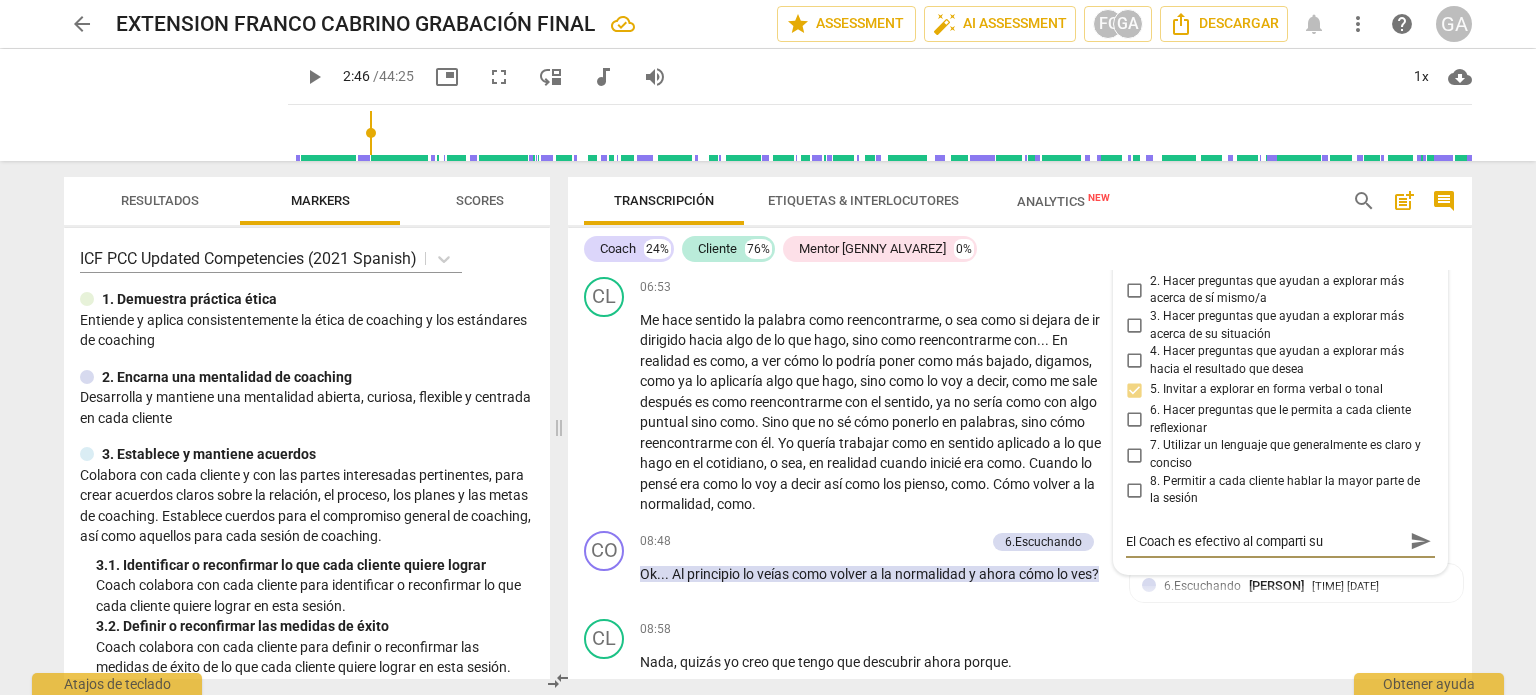 type on "El Coach es efectivo al compart su interpretación." 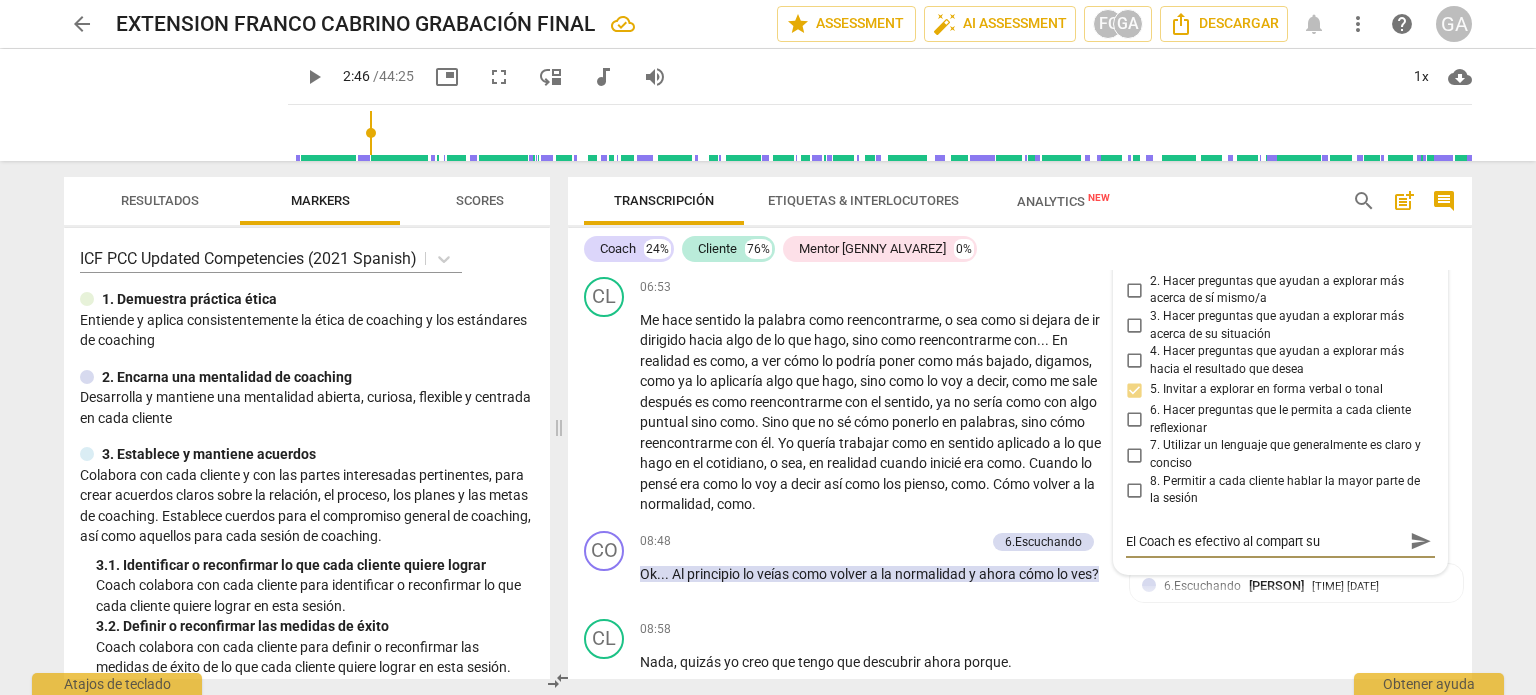 type on "El Coach es efectivo al compar su interpretación." 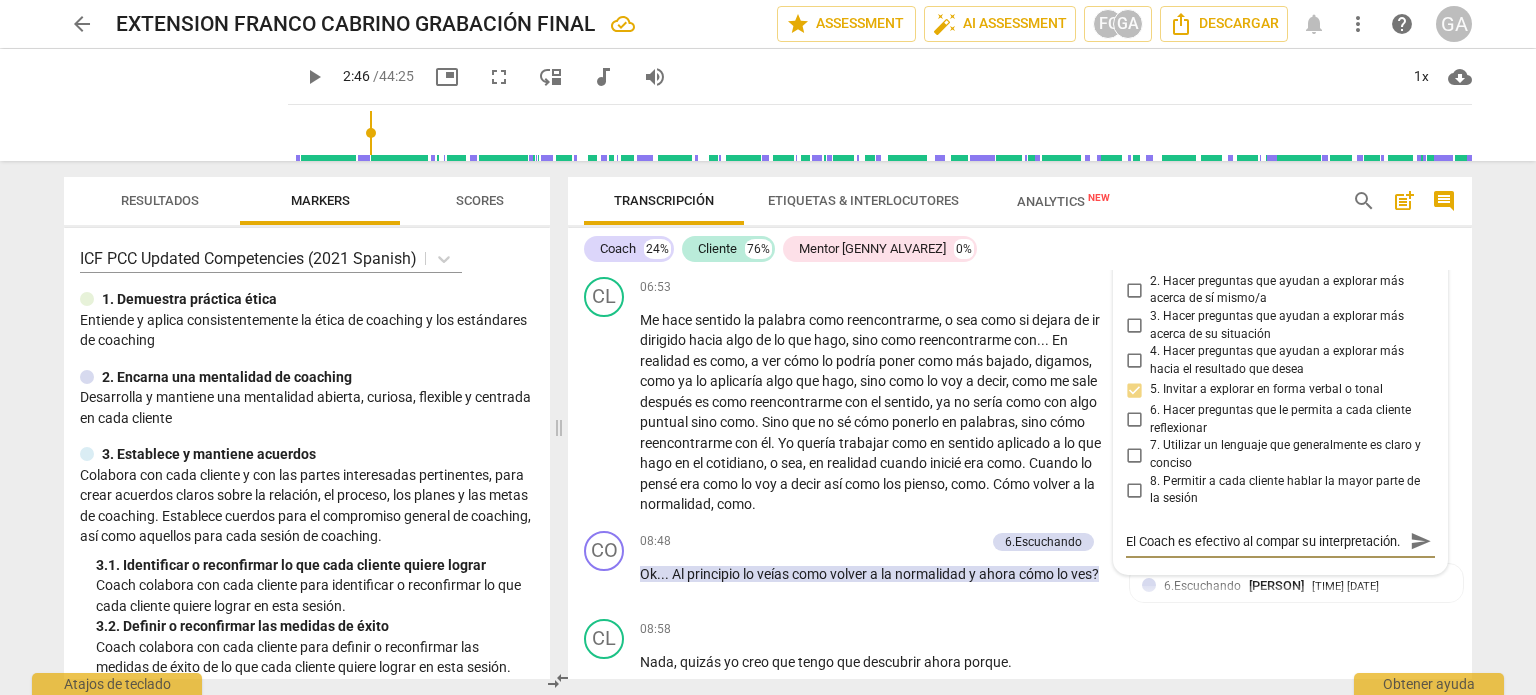 type on "El Coach es efectivo al compa su interpretación." 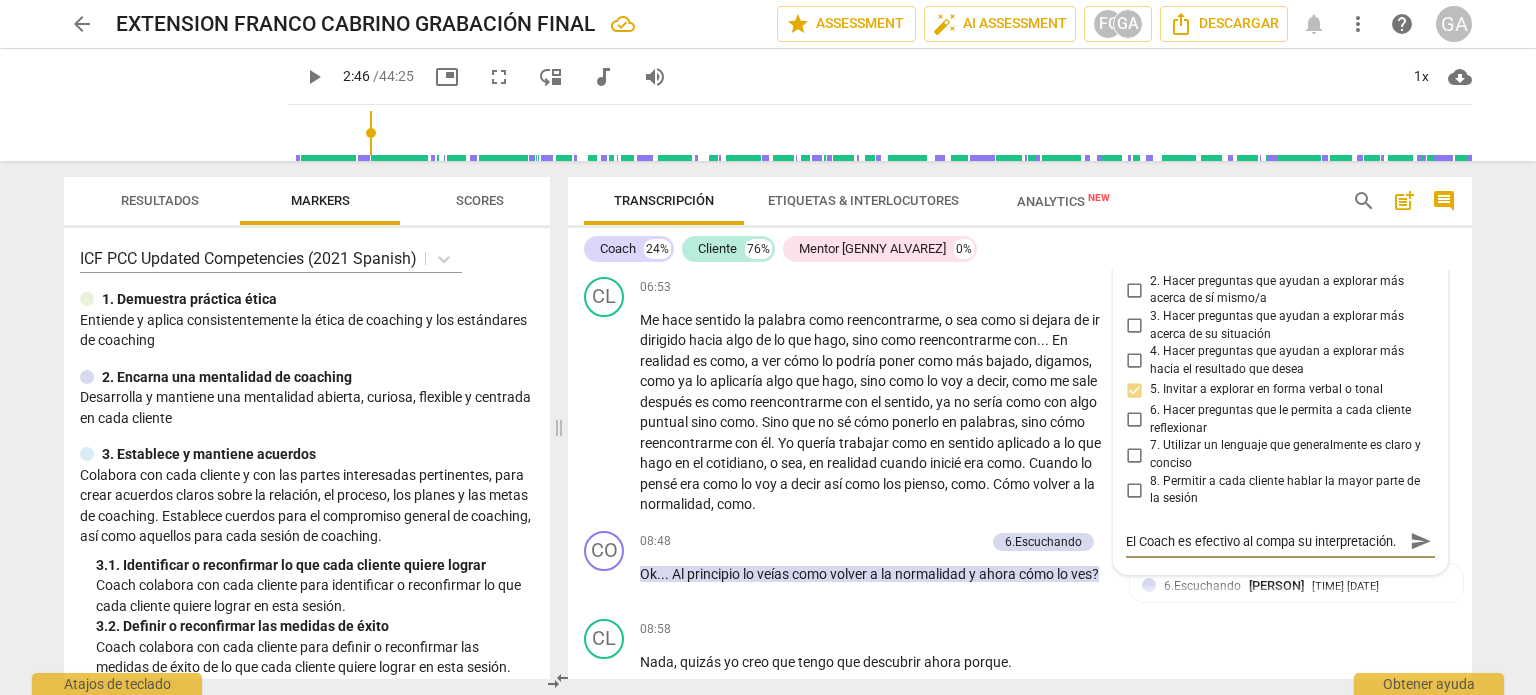 type on "El Coach es efectivo al comp su interpretación." 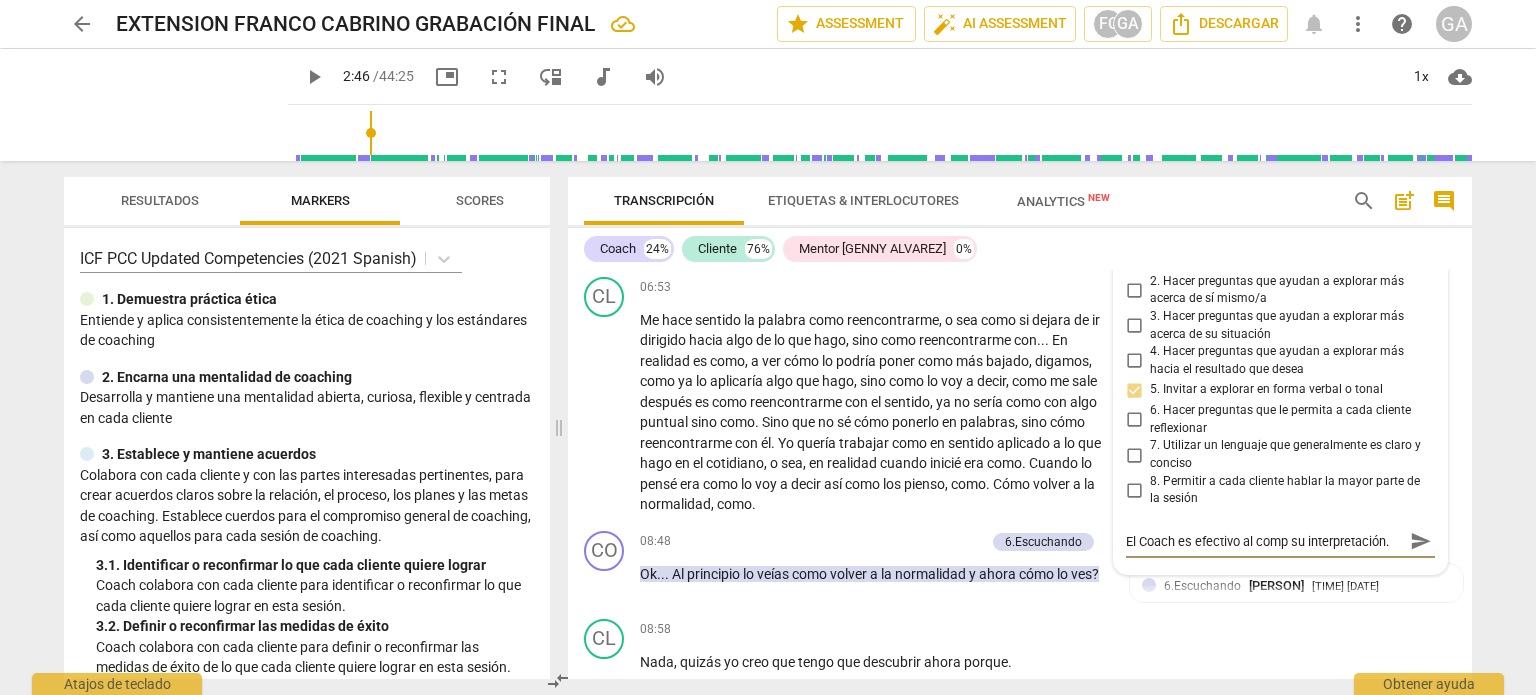 type on "El Coach es efectivo al com su interpretación." 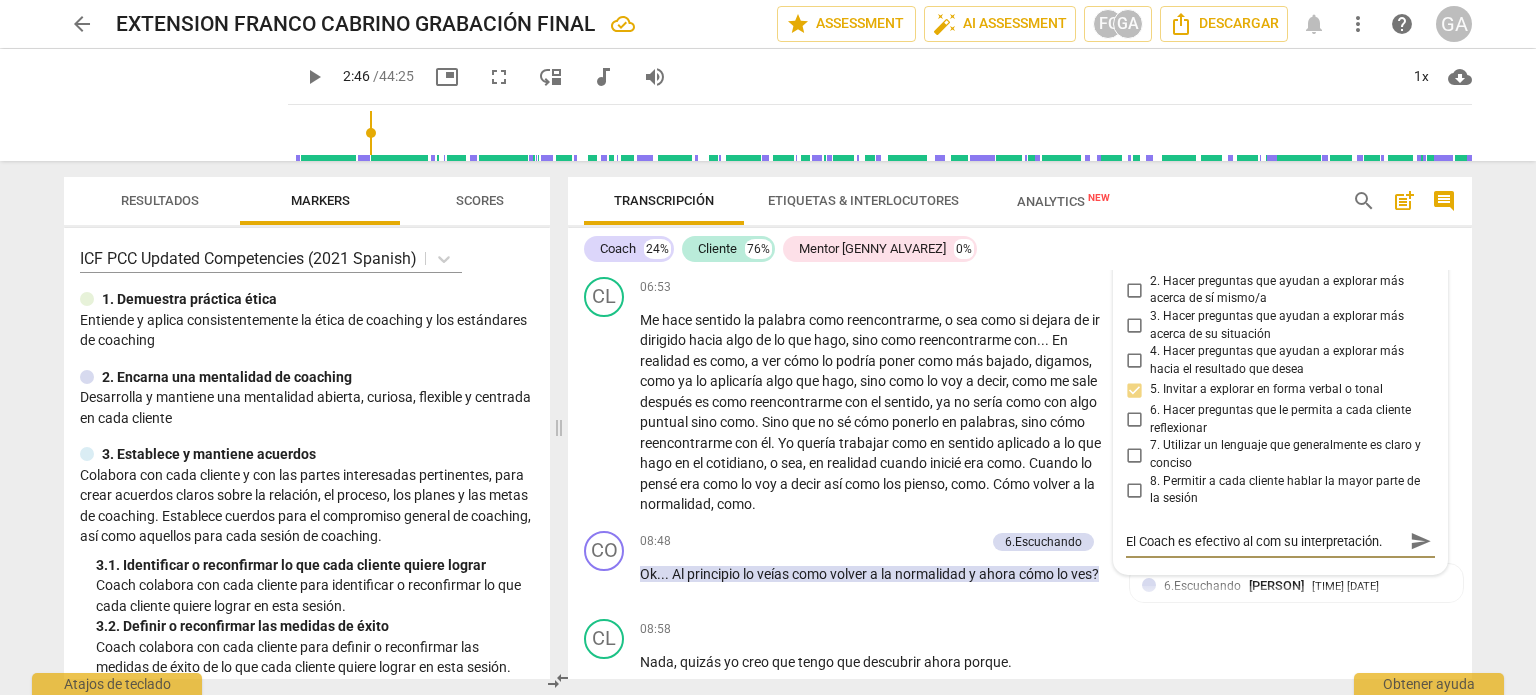 type on "El Coach es efectivo al co su interpretación." 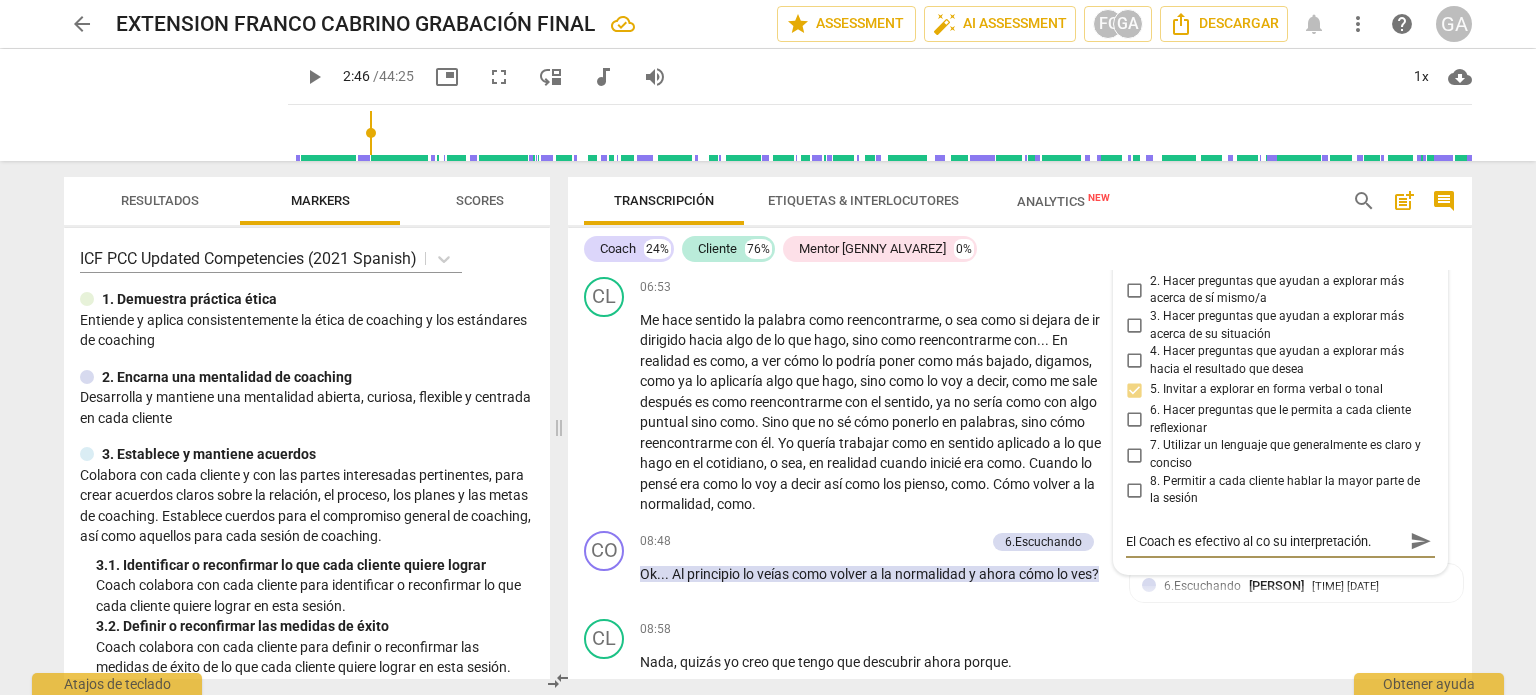 type on "El Coach es efectivo al c su interpretación." 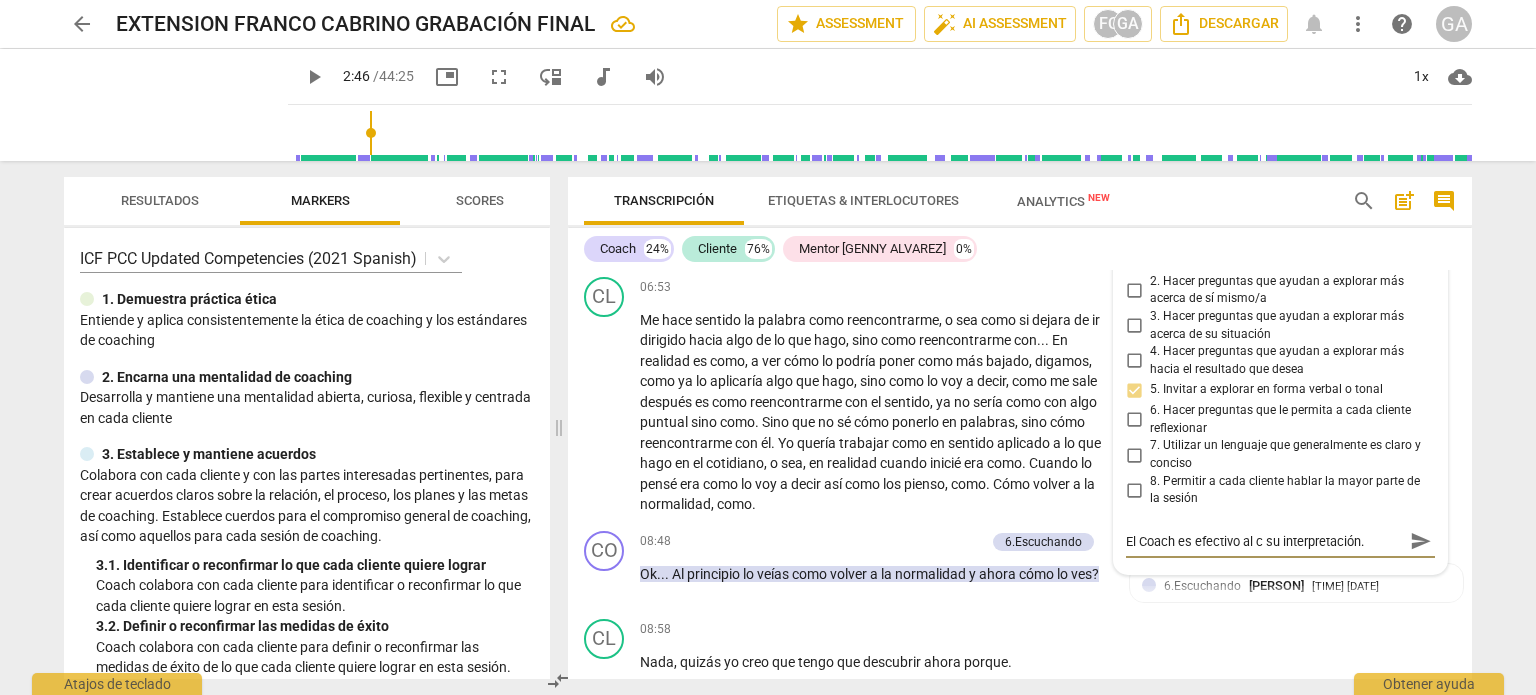 type on "El Coach es efectivo al  su interpretación." 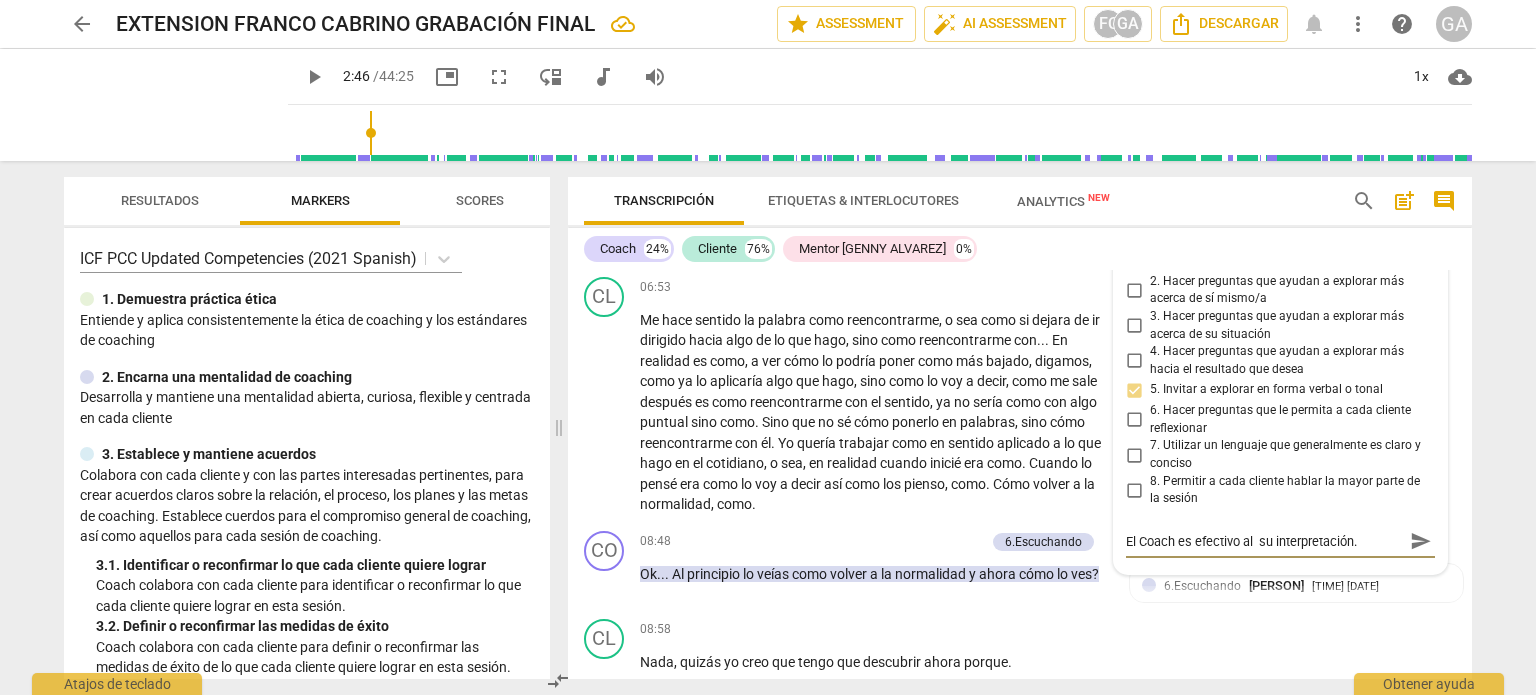 type on "El Coach es efectivo al su interpretación." 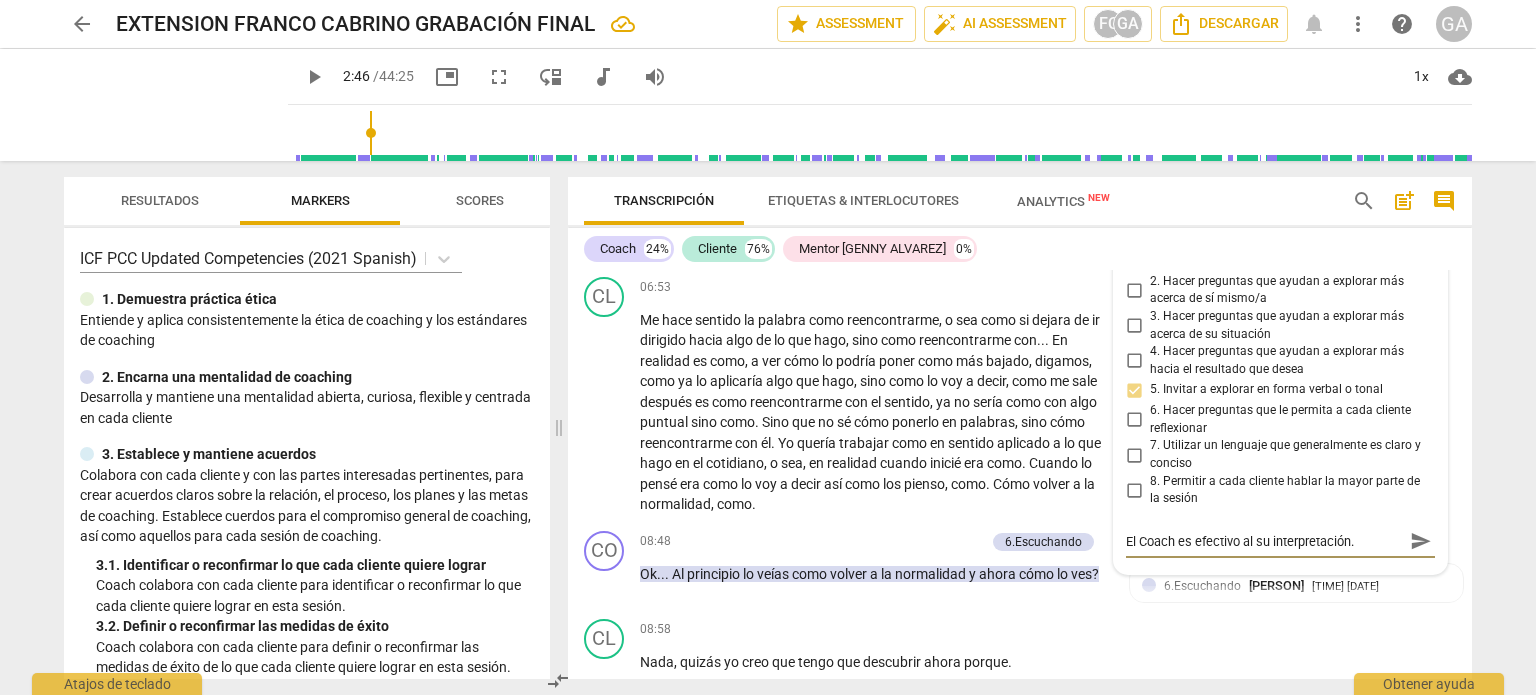 type on "El Coach es efectivo a su interpretación." 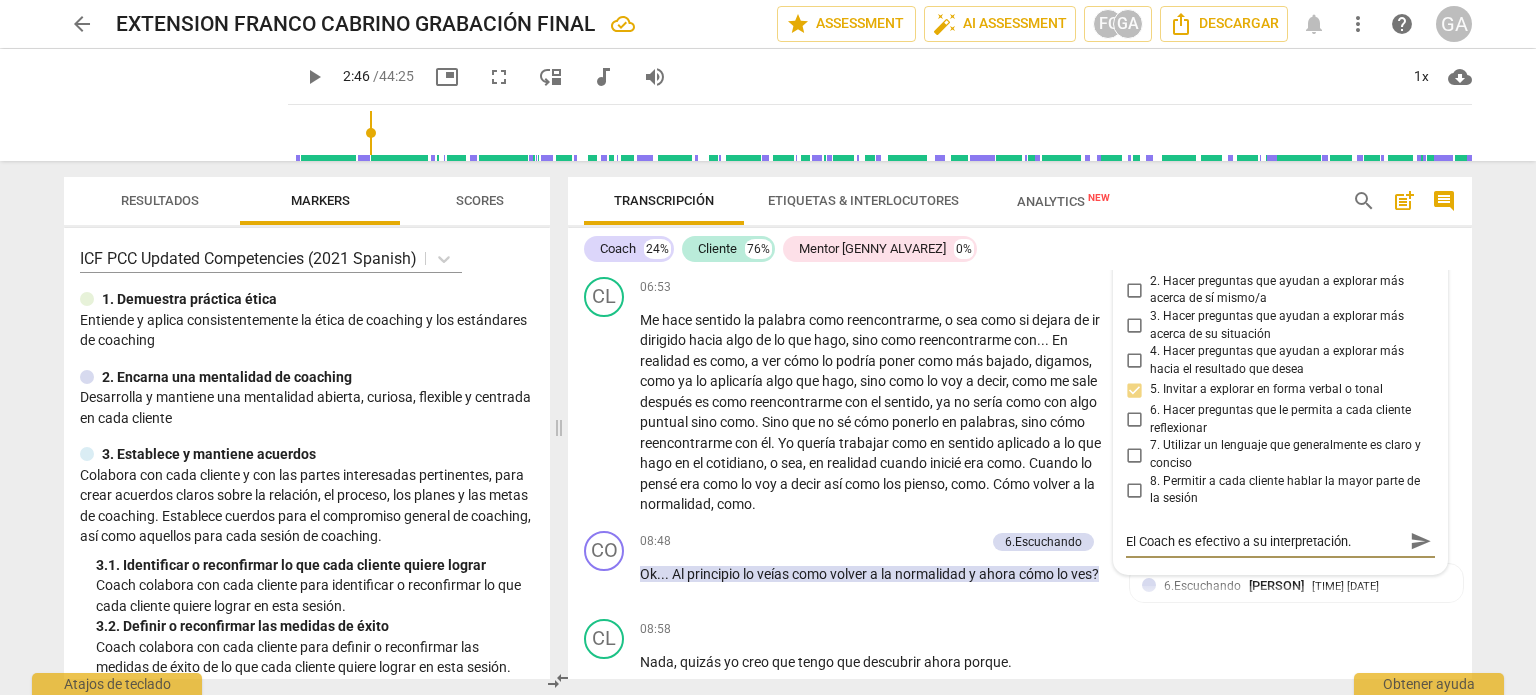 type on "El Coach es efectivo  su interpretación." 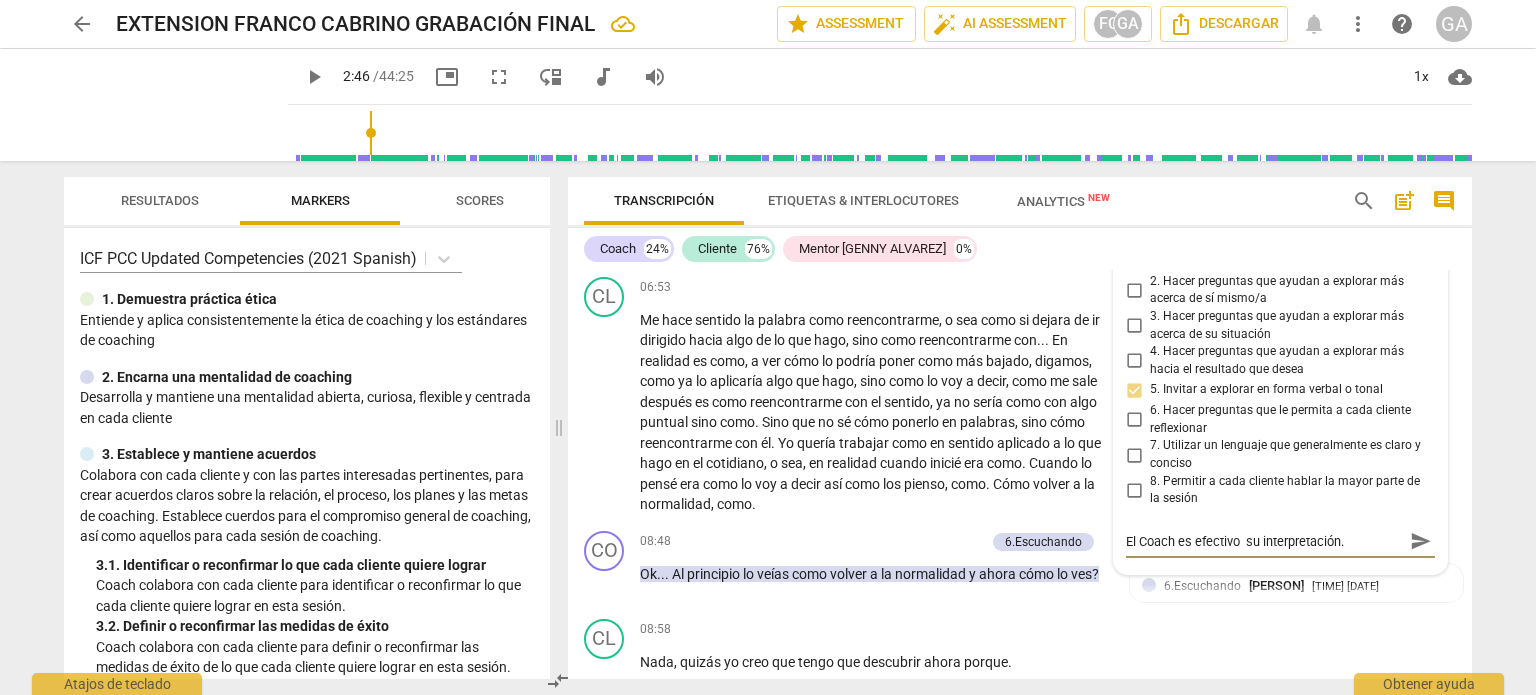 type on "El Coach es efectivo su interpretación." 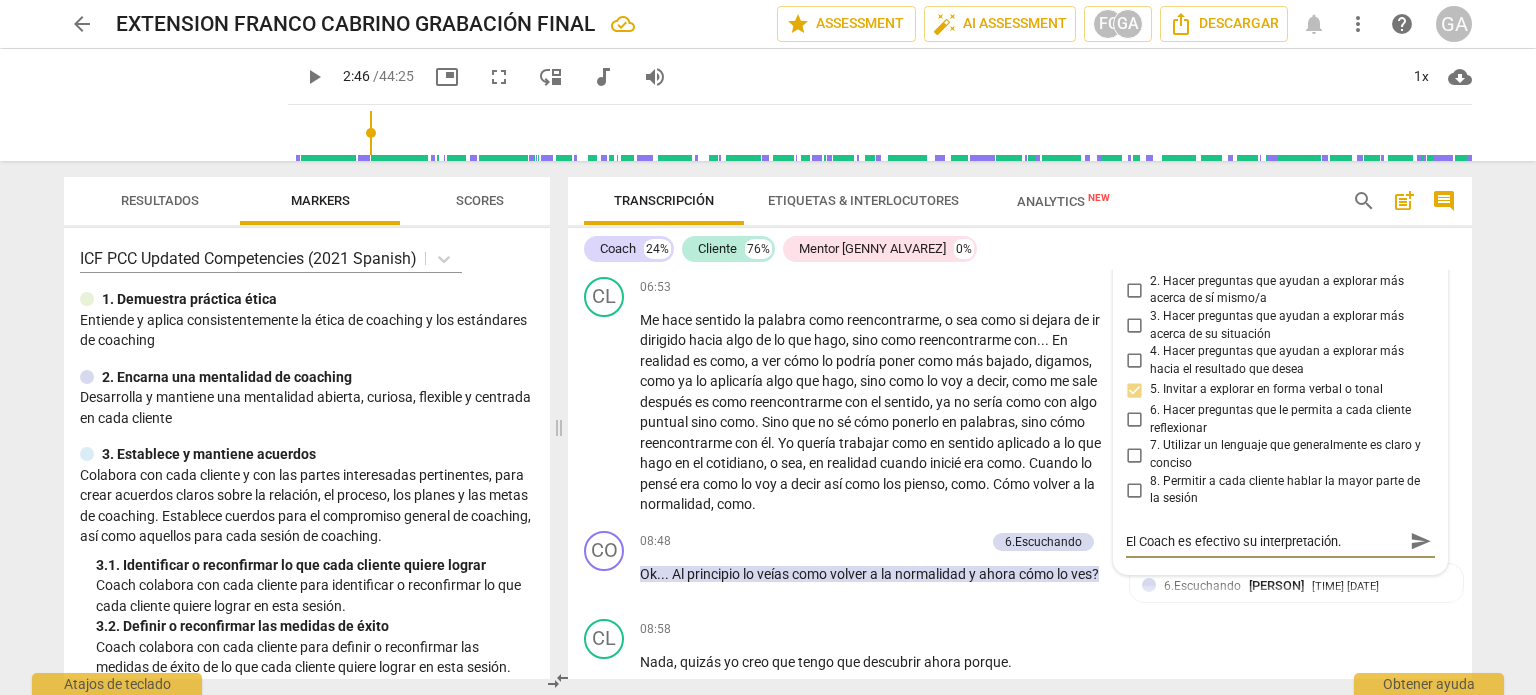 type on "El Coach es efectiv su interpretación." 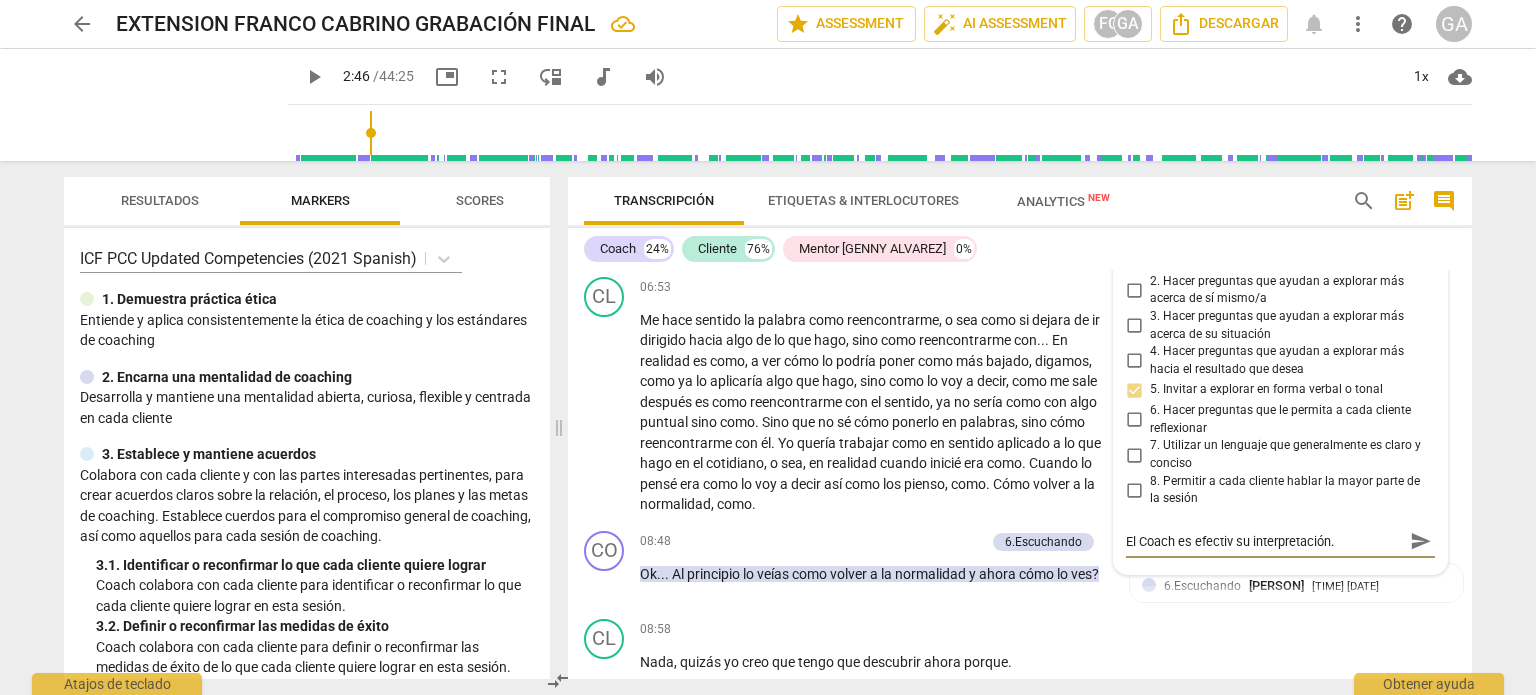 type on "El Coach es efecti su interpretación." 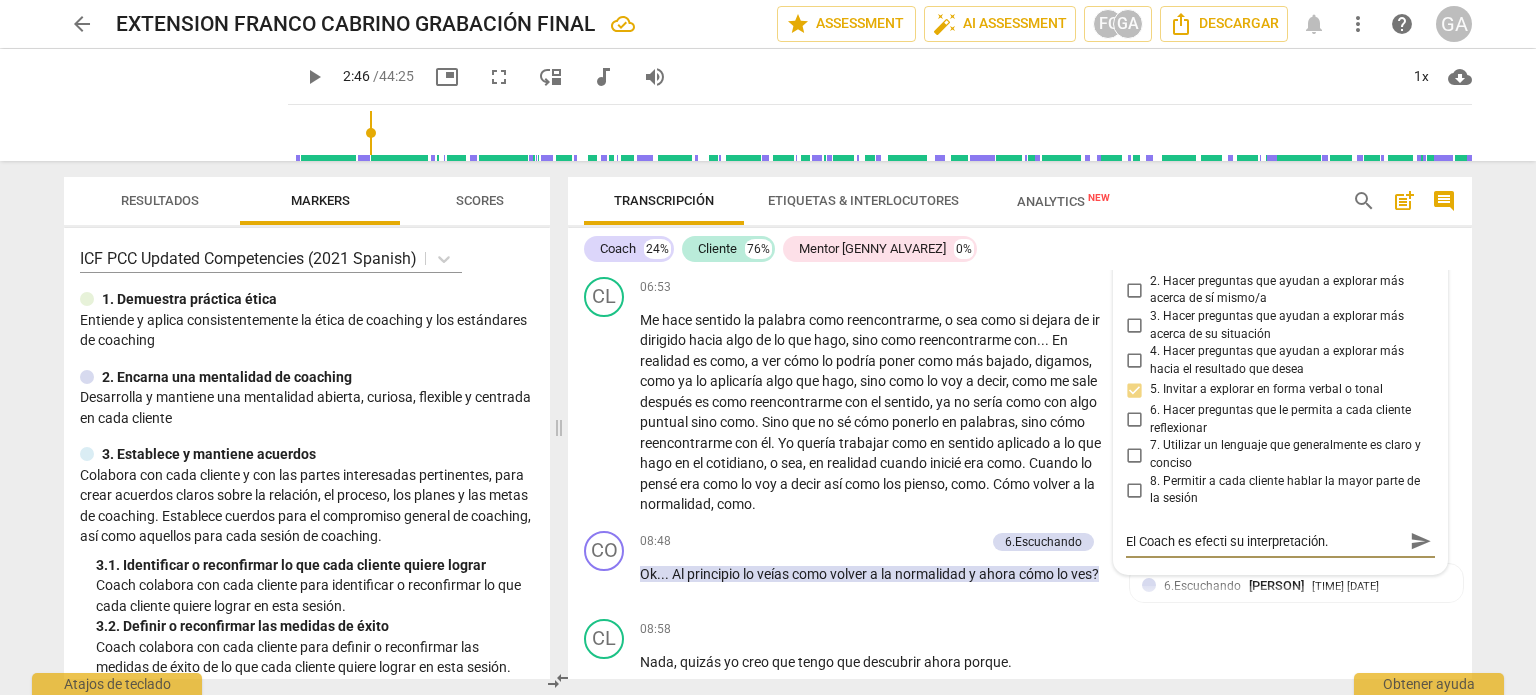 type on "El Coach es efect su interpretación." 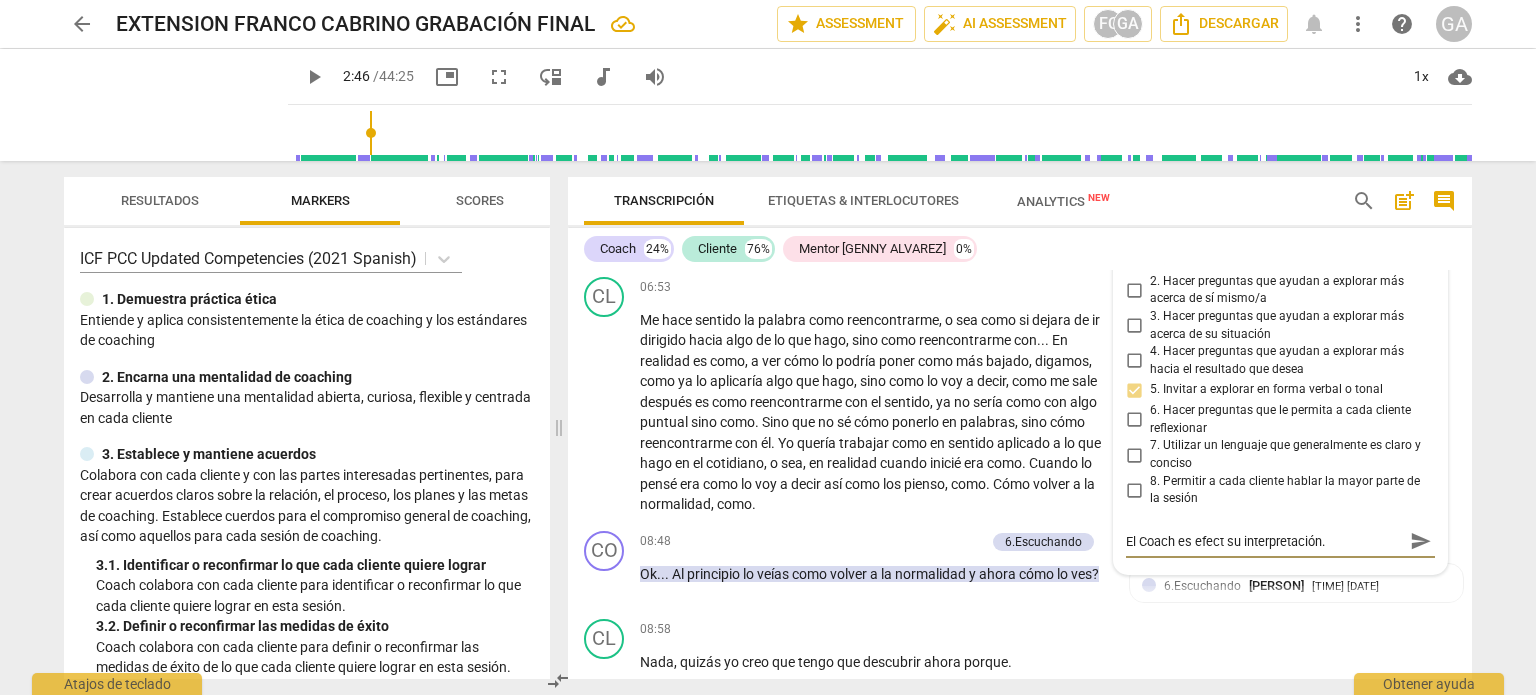 type on "El Coach es efec su interpretación." 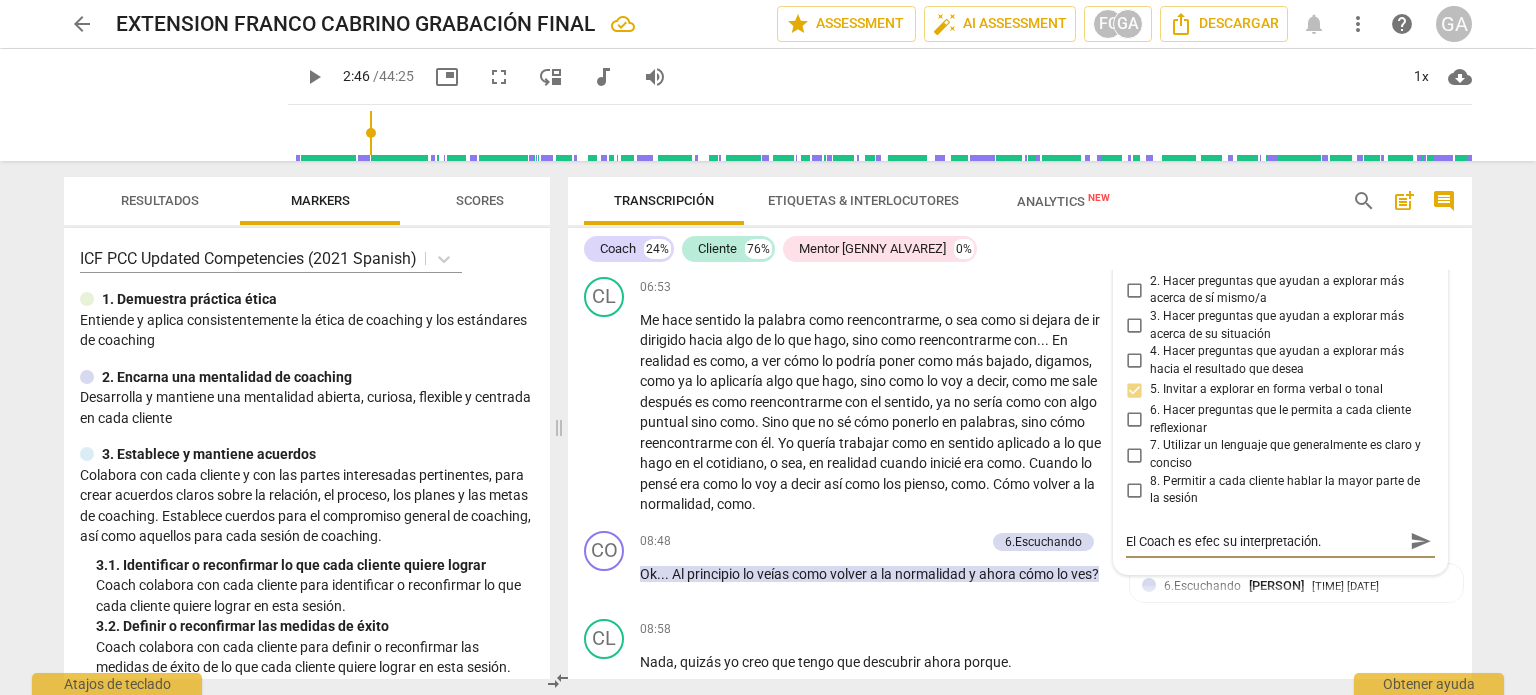 type on "El Coach es efe su interpretación." 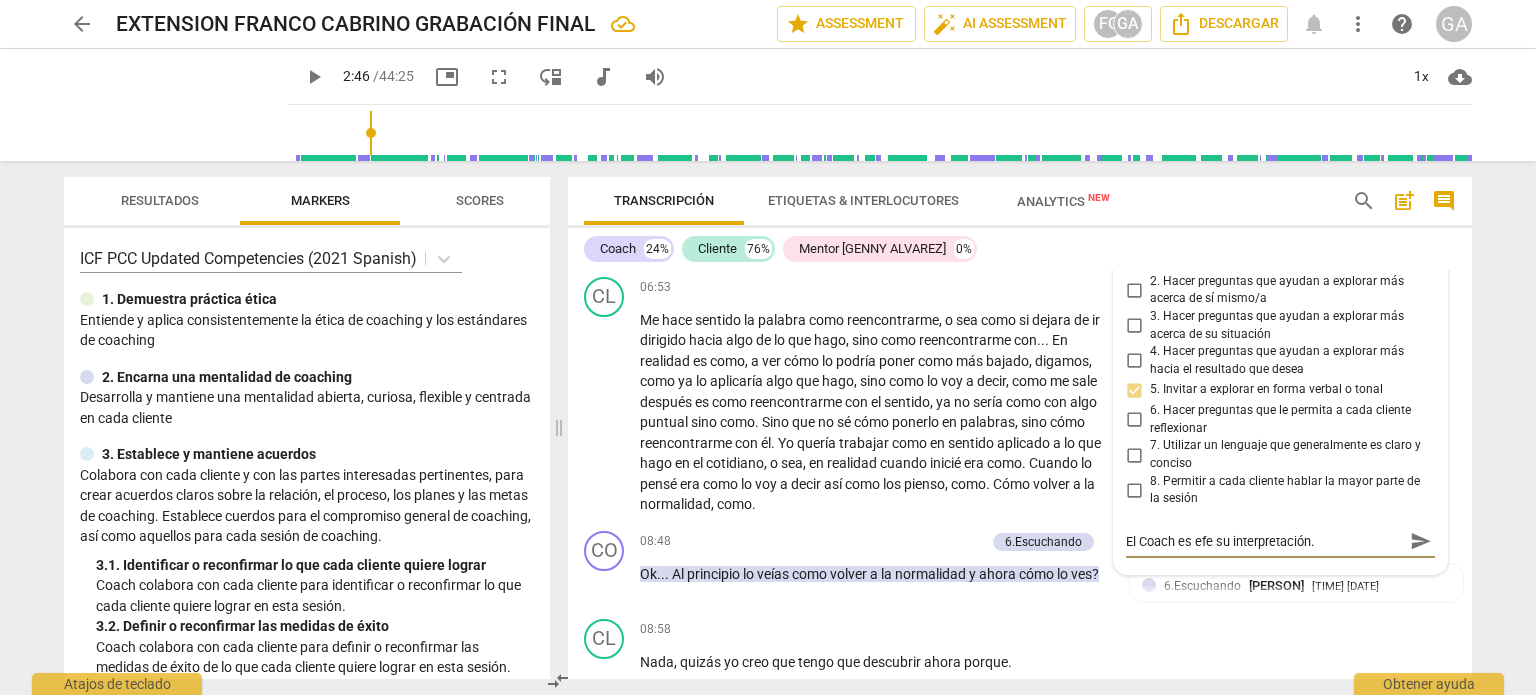 type on "El Coach es ef su interpretación." 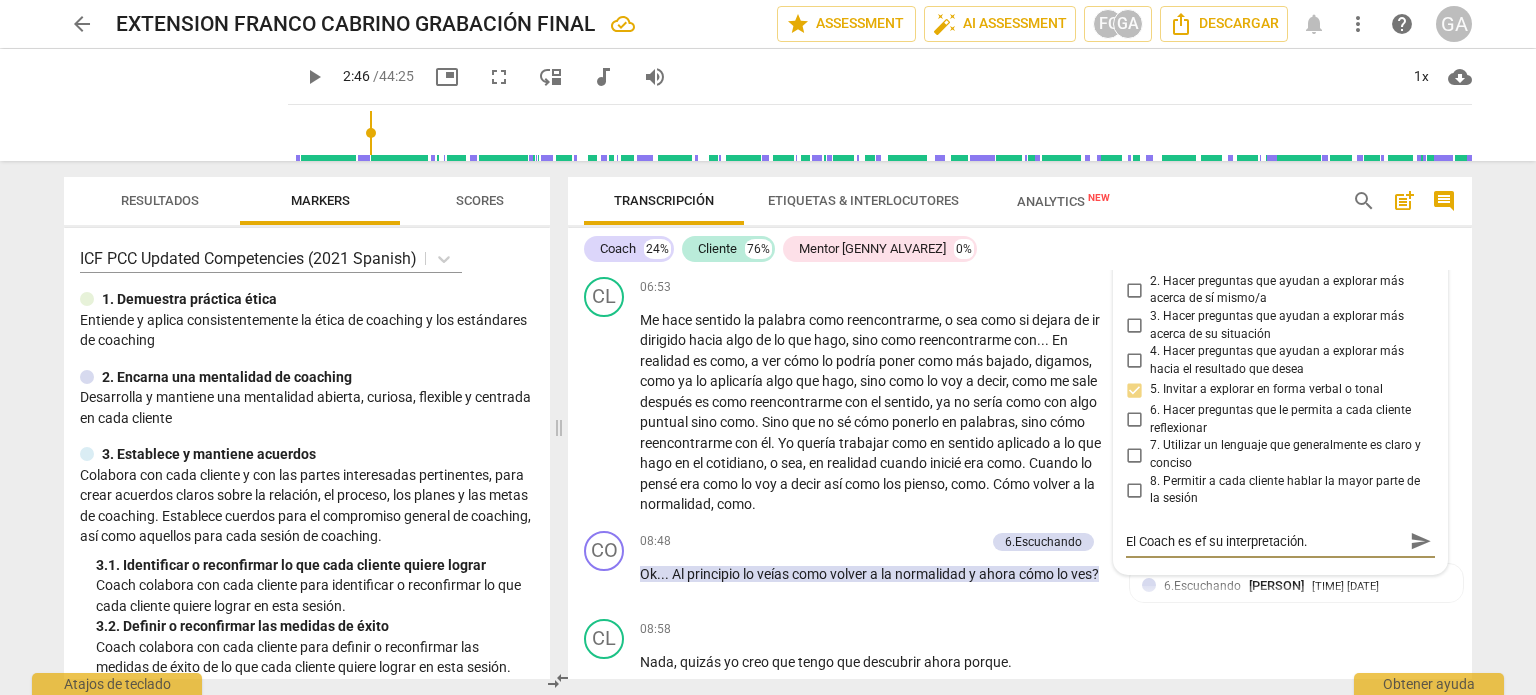 type on "El Coach es e su interpretación." 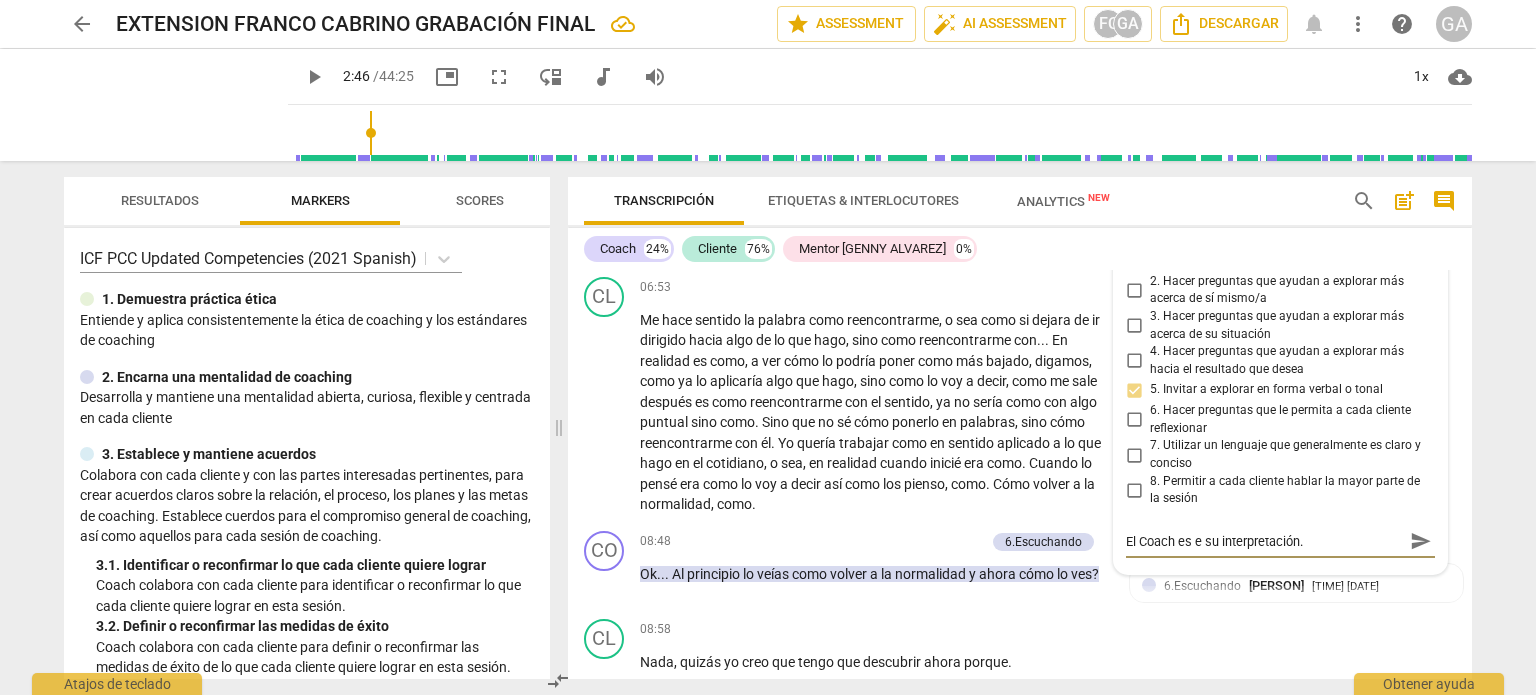 type on "El Coach es  su interpretación." 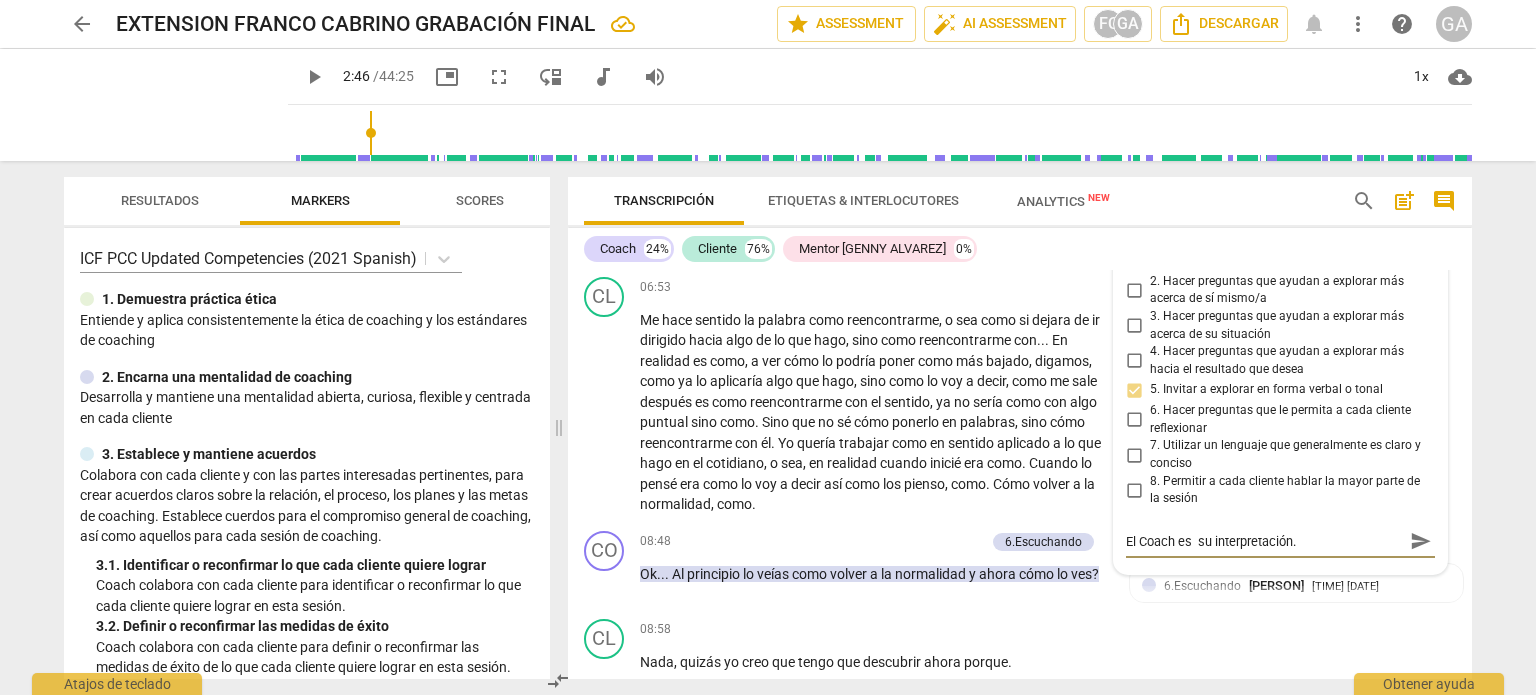 type on "El Coach es su interpretación." 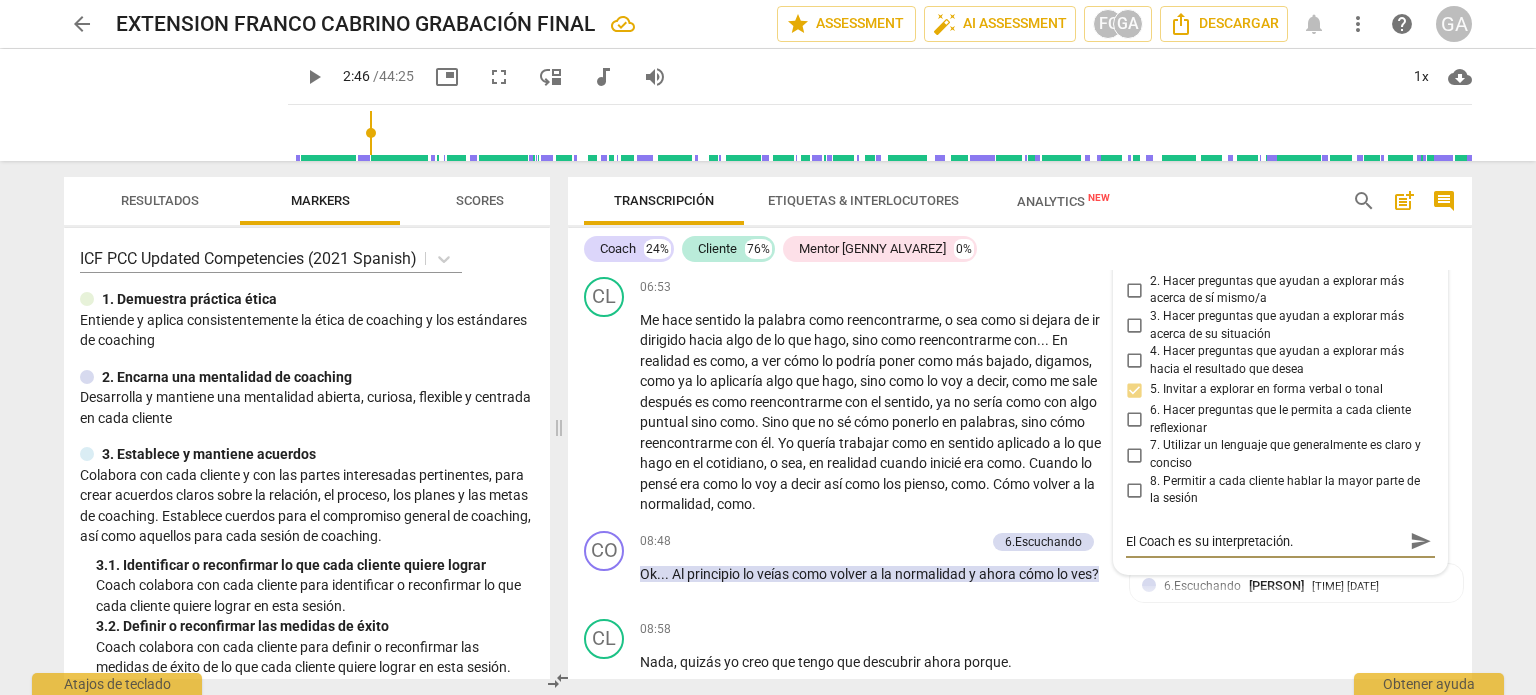 type on "El Coach e su interpretación." 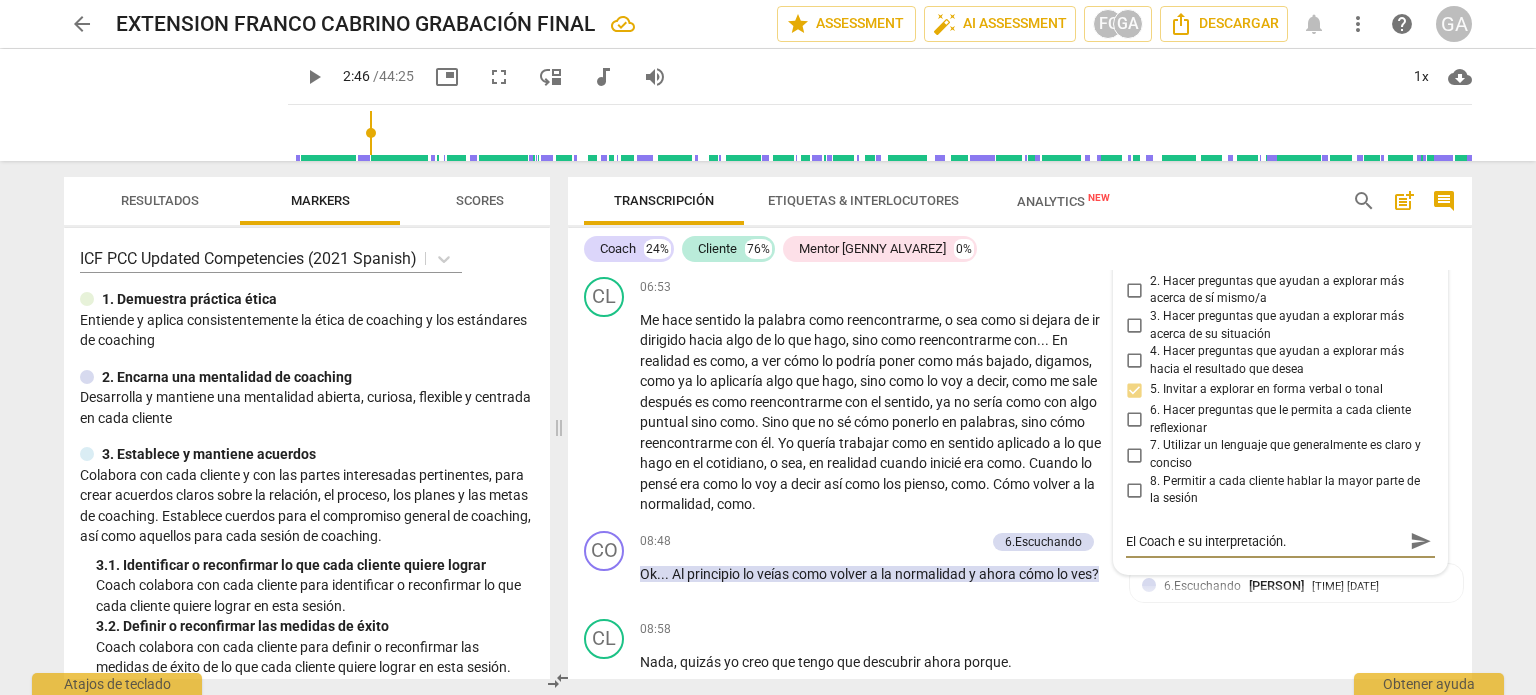 type on "El Coach  su interpretación." 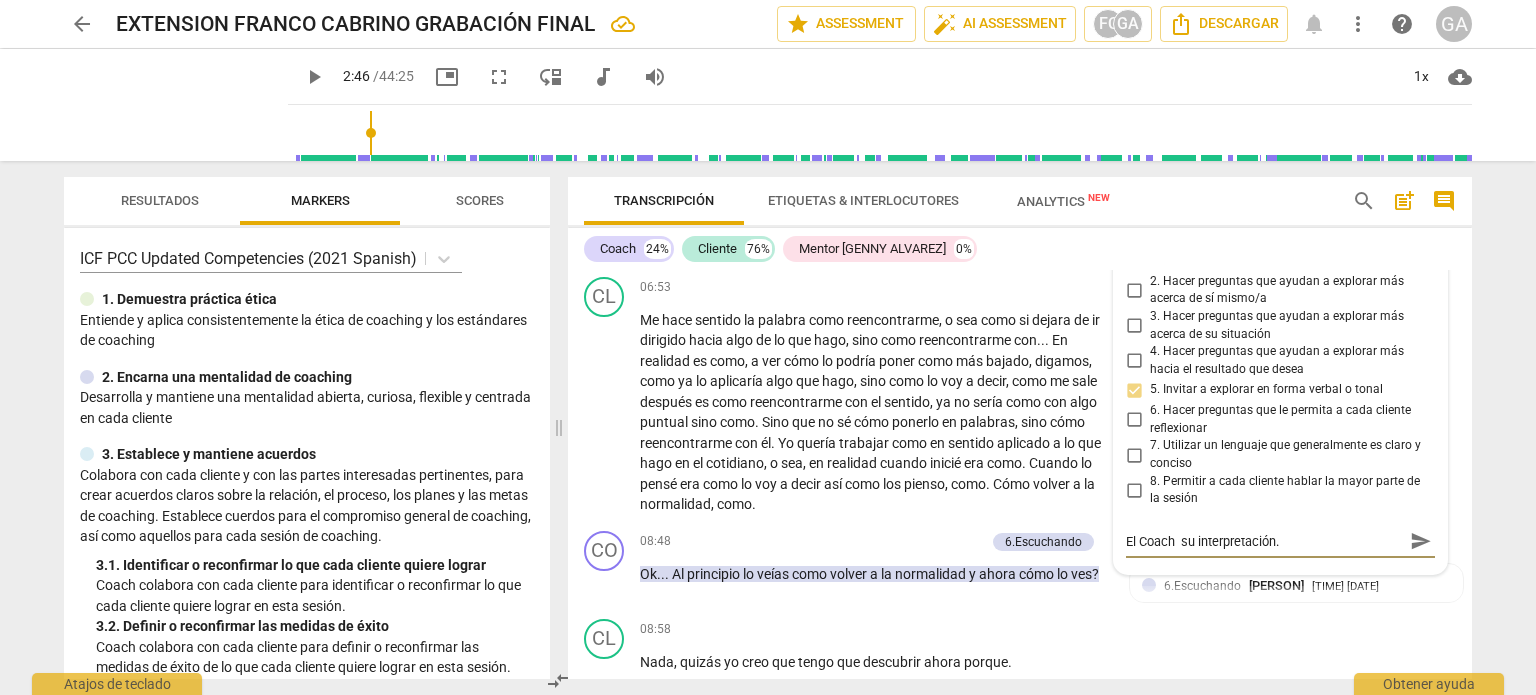type on "El Coach c su interpretación." 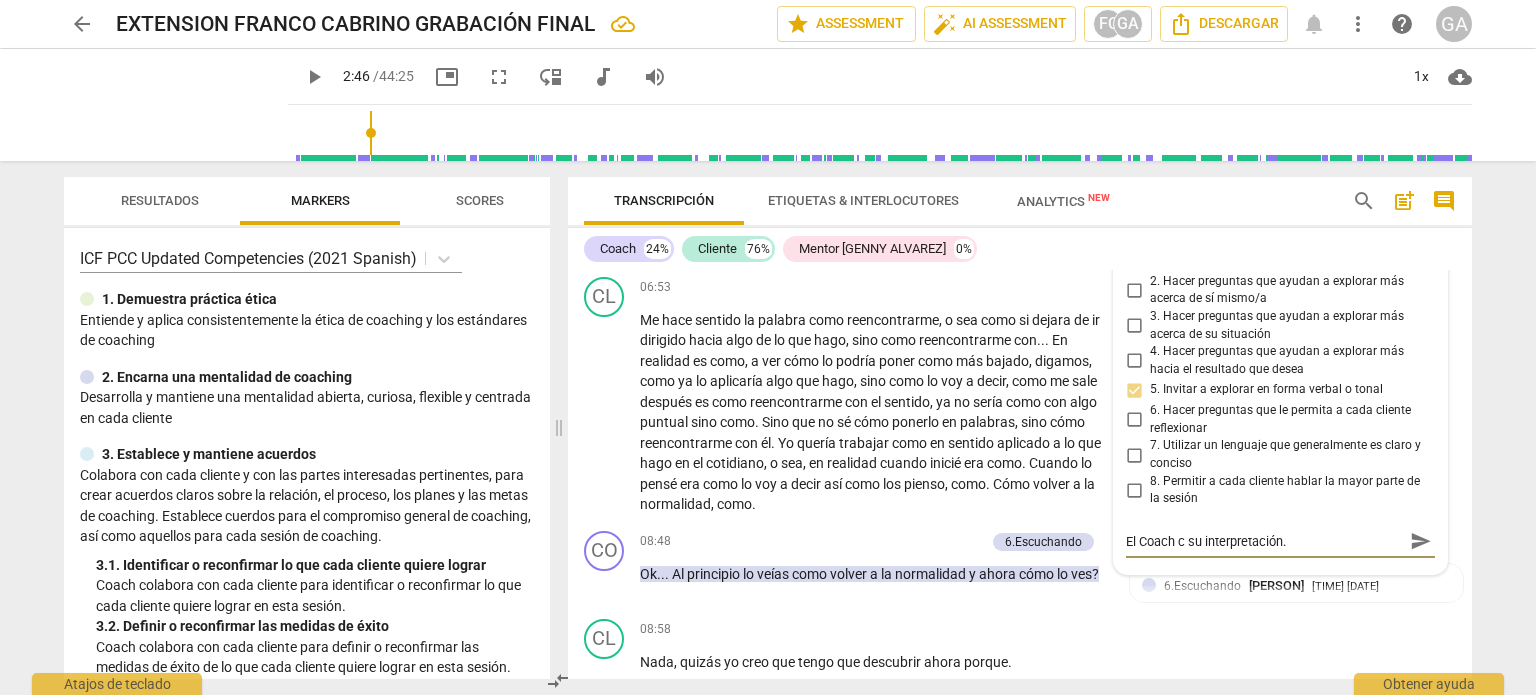 type on "El Coach co su interpretación." 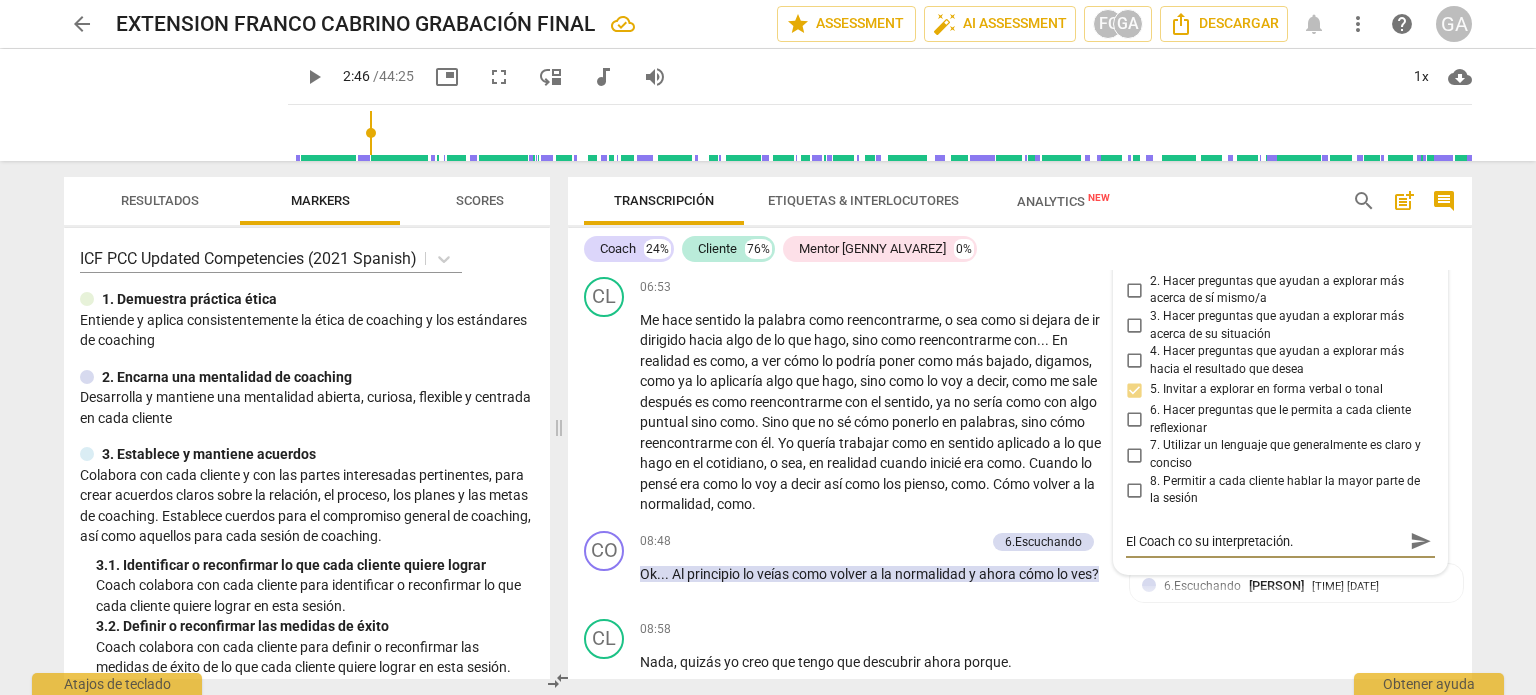 type on "El Coach com su interpretación." 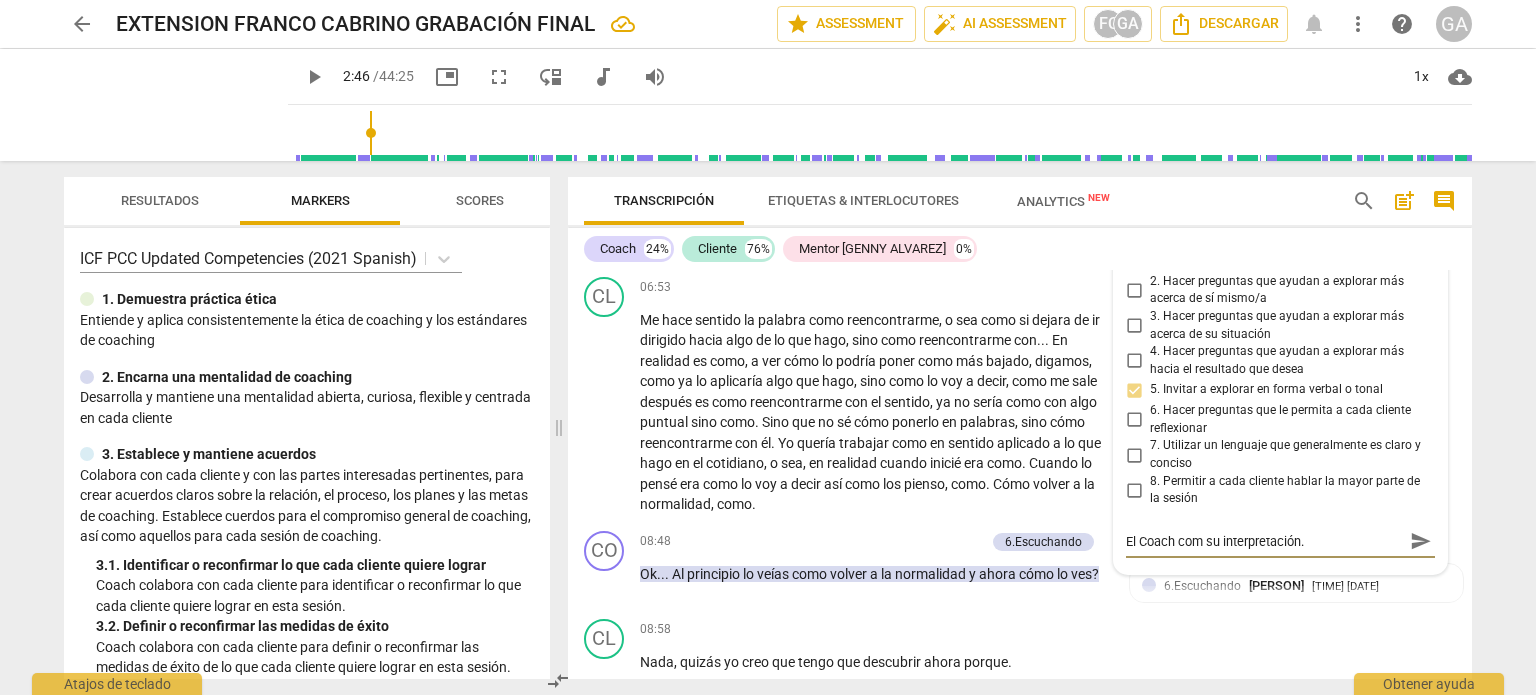 type on "El Coach comp su interpretación." 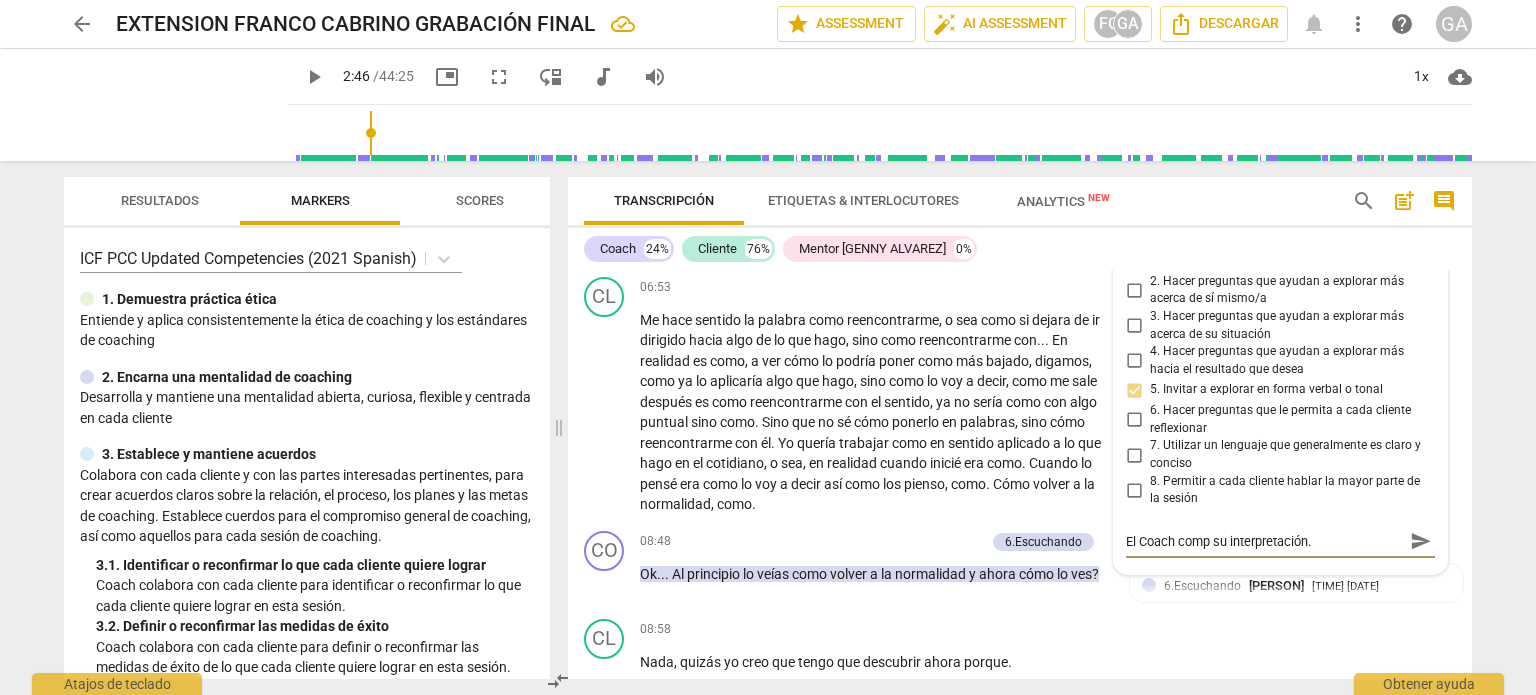 type on "El Coach compa su interpretación." 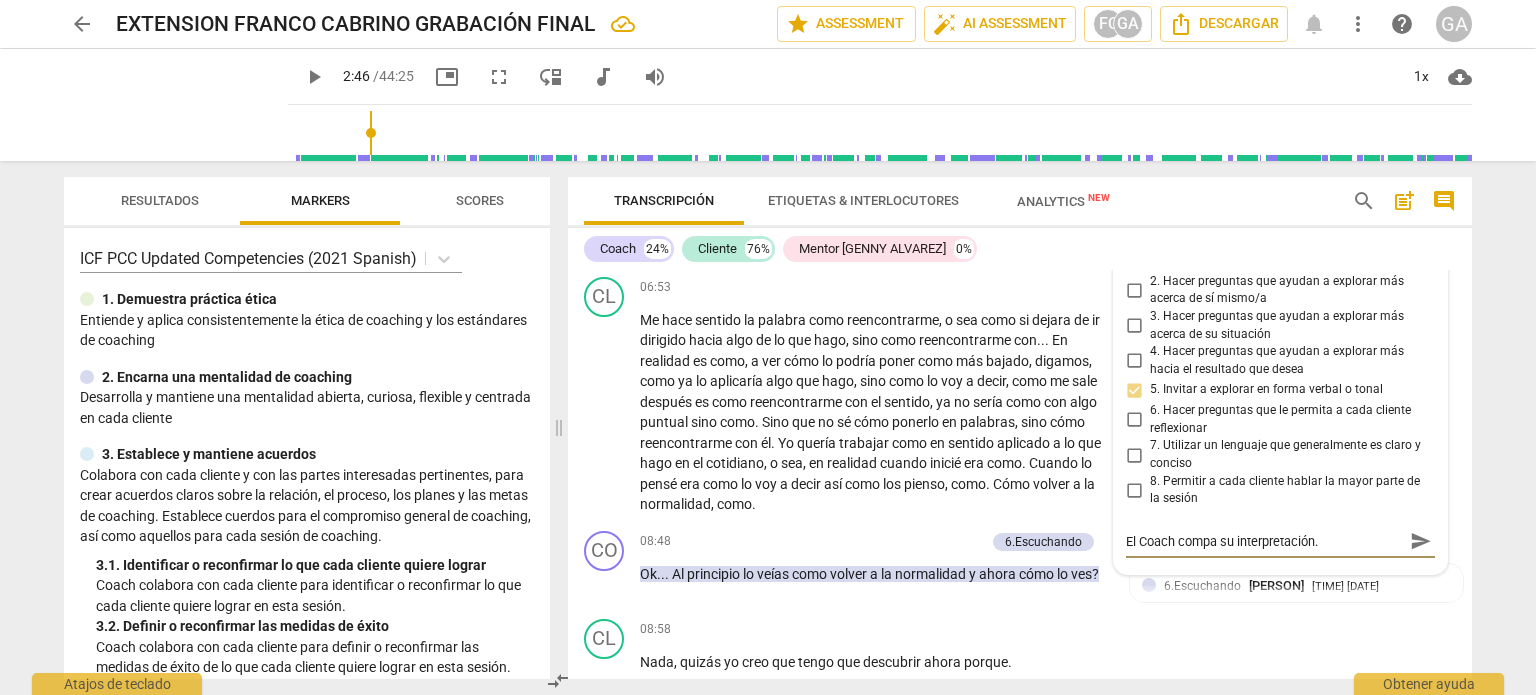 type 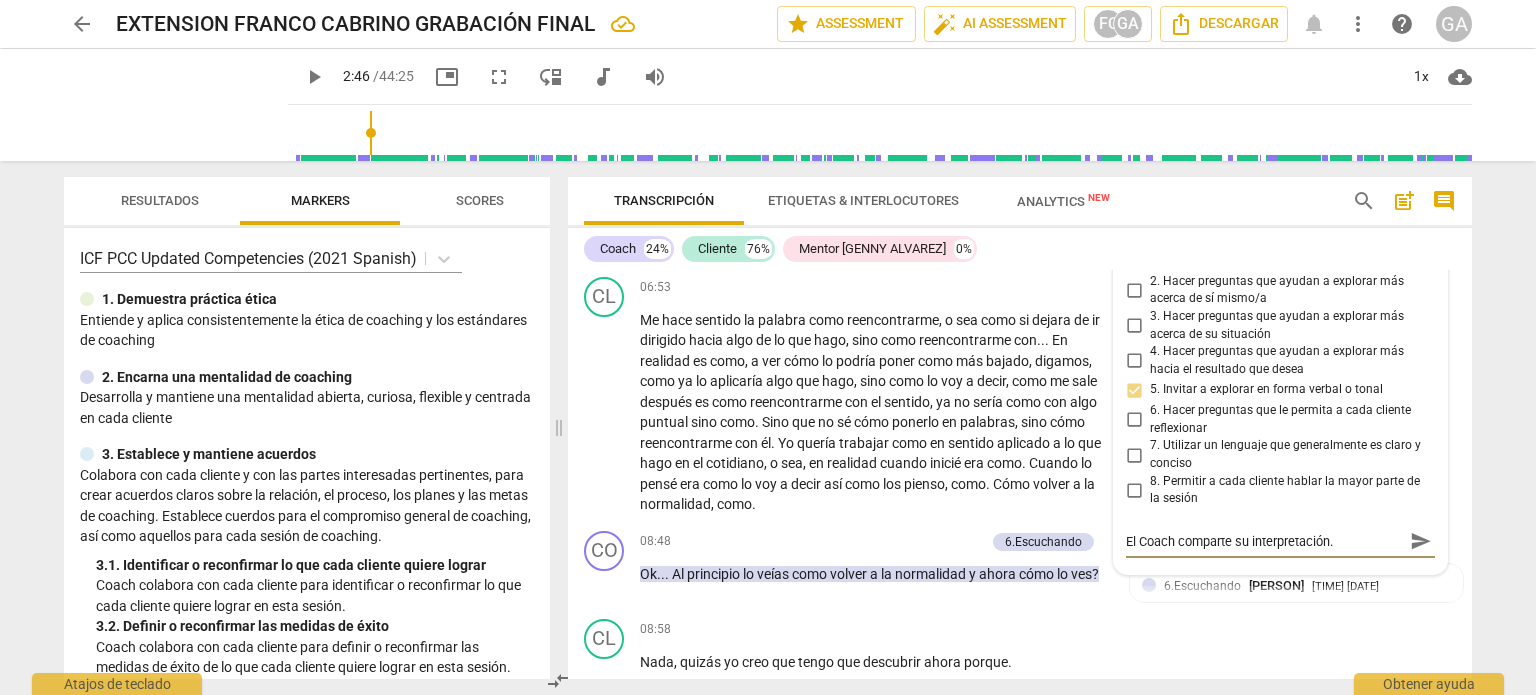 click on "El Coach comparte su interpretación." at bounding box center (1264, 541) 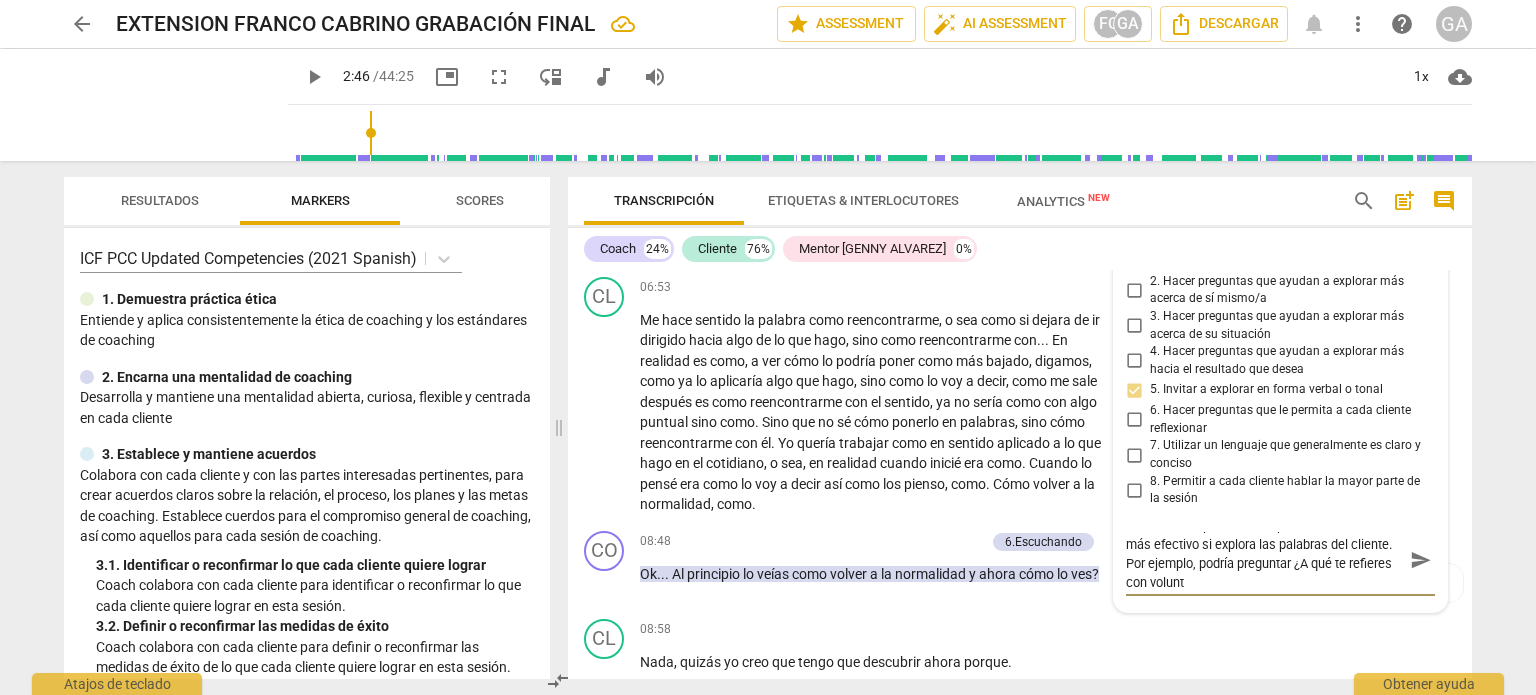 scroll, scrollTop: 0, scrollLeft: 0, axis: both 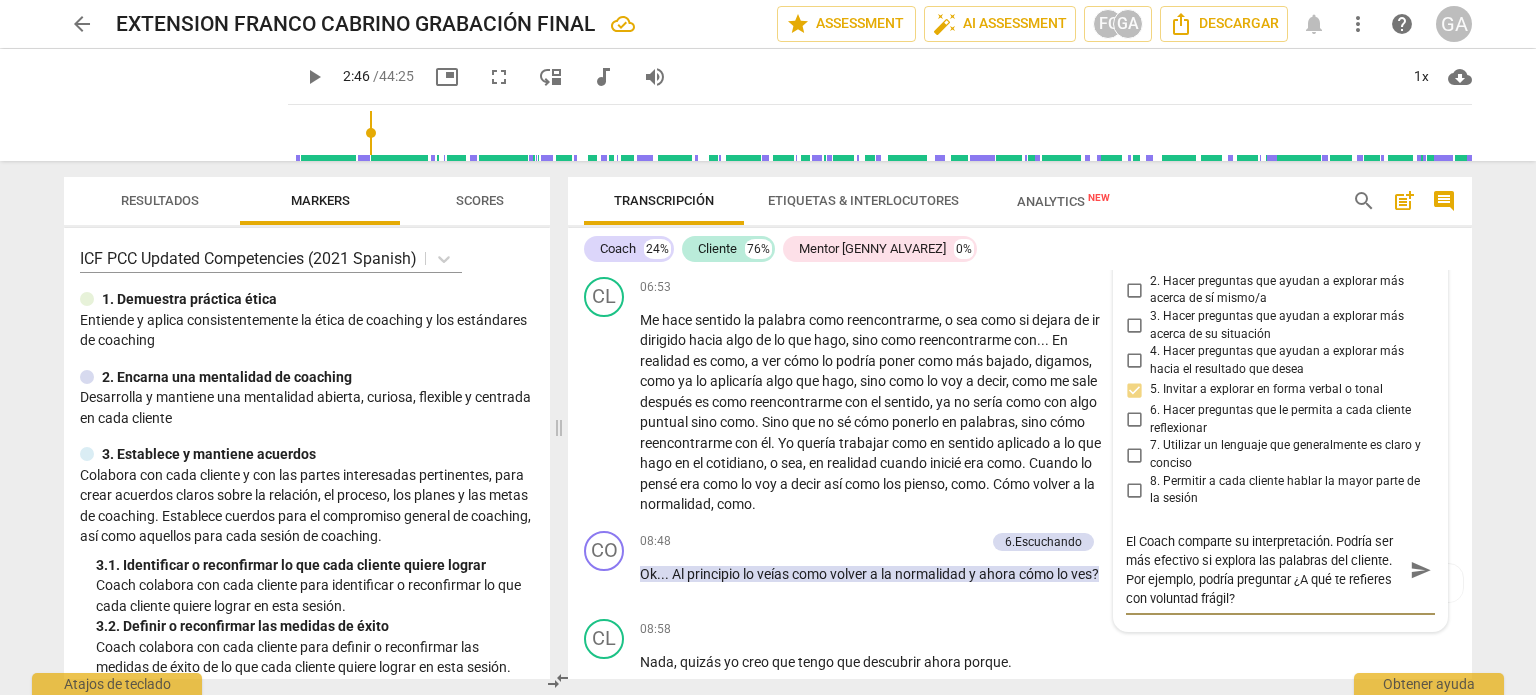 click on "El Coach comparte su interpretación. Podría ser más efectivo si explora las palabras del cliente. Por ejemplo, podría preguntar ¿A qué te refieres con voluntad frágil?" at bounding box center (1264, 570) 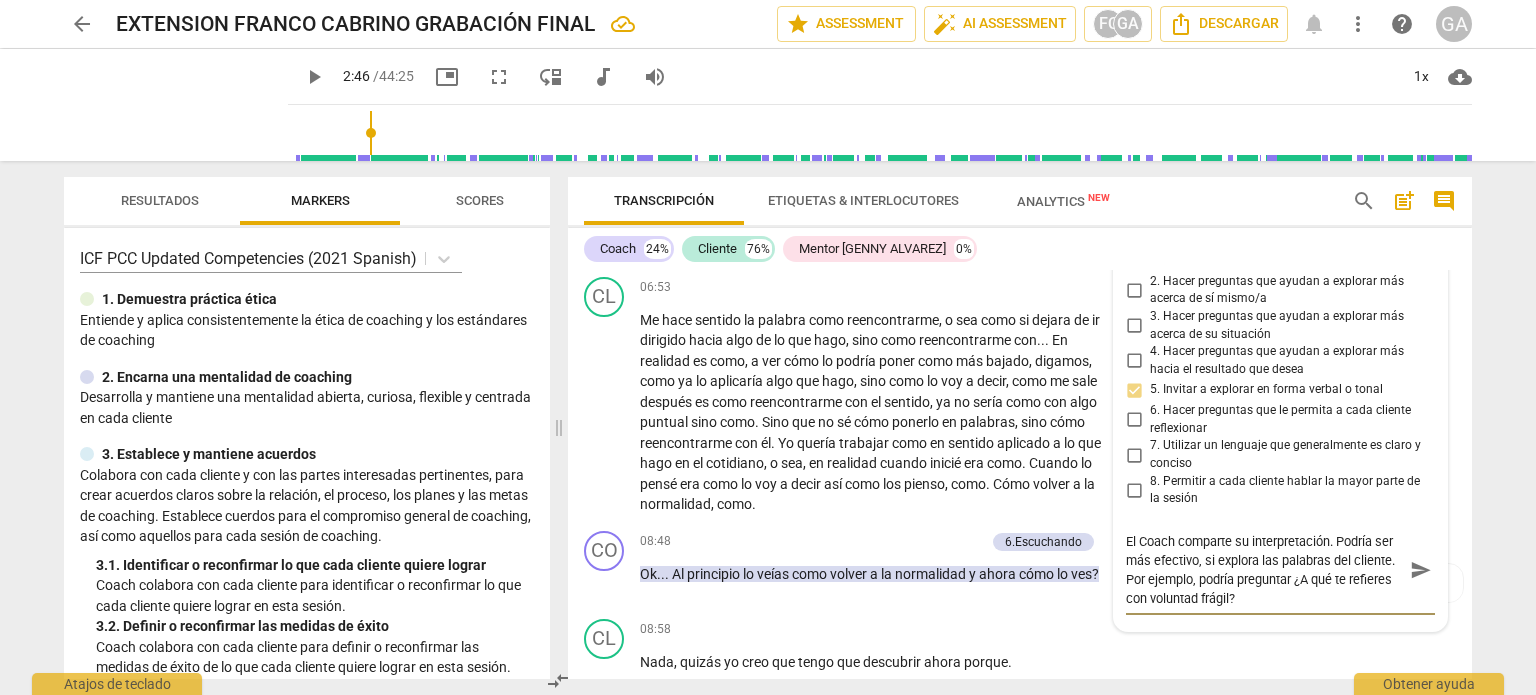 click on "El Coach comparte su interpretación. Podría ser más efectivo, si explora las palabras del cliente. Por ejemplo, podría preguntar ¿A qué te refieres con voluntad frágil?" at bounding box center [1264, 570] 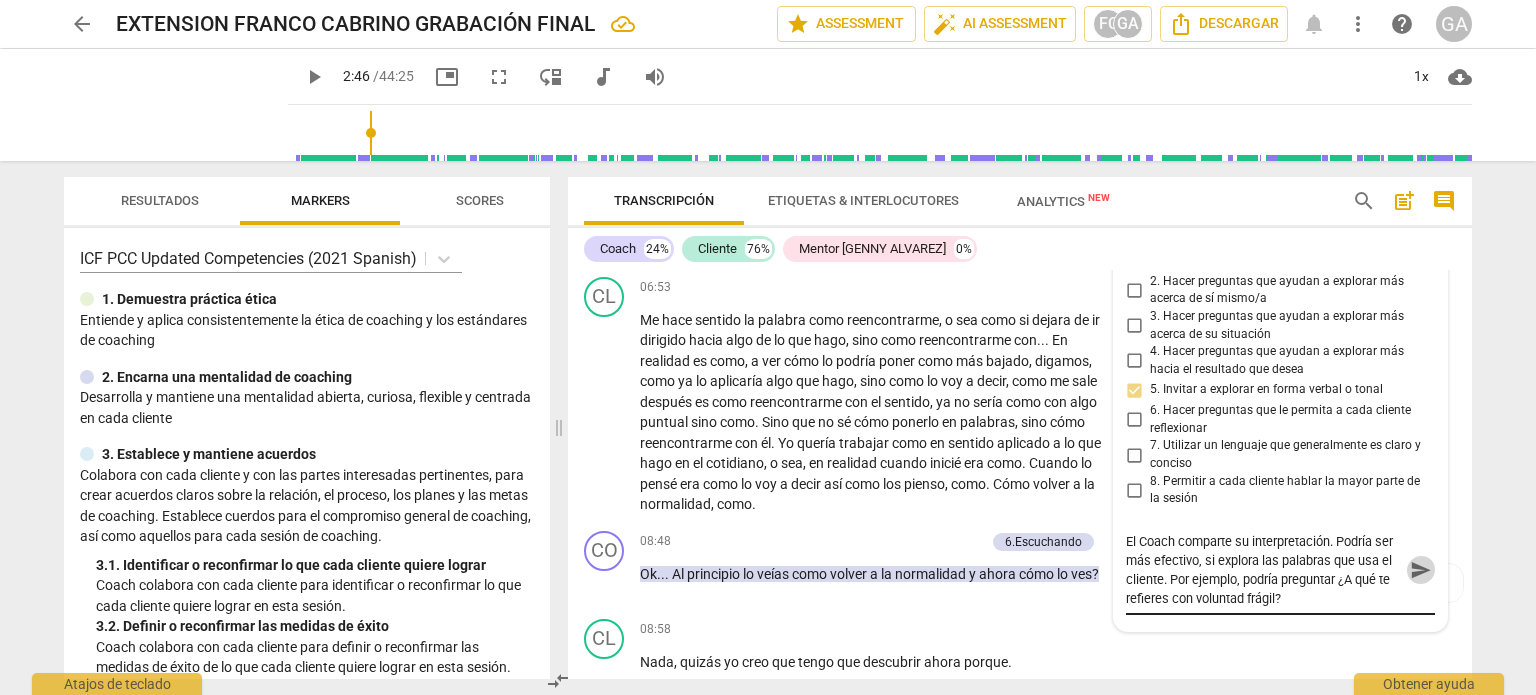 click on "send" at bounding box center [1421, 570] 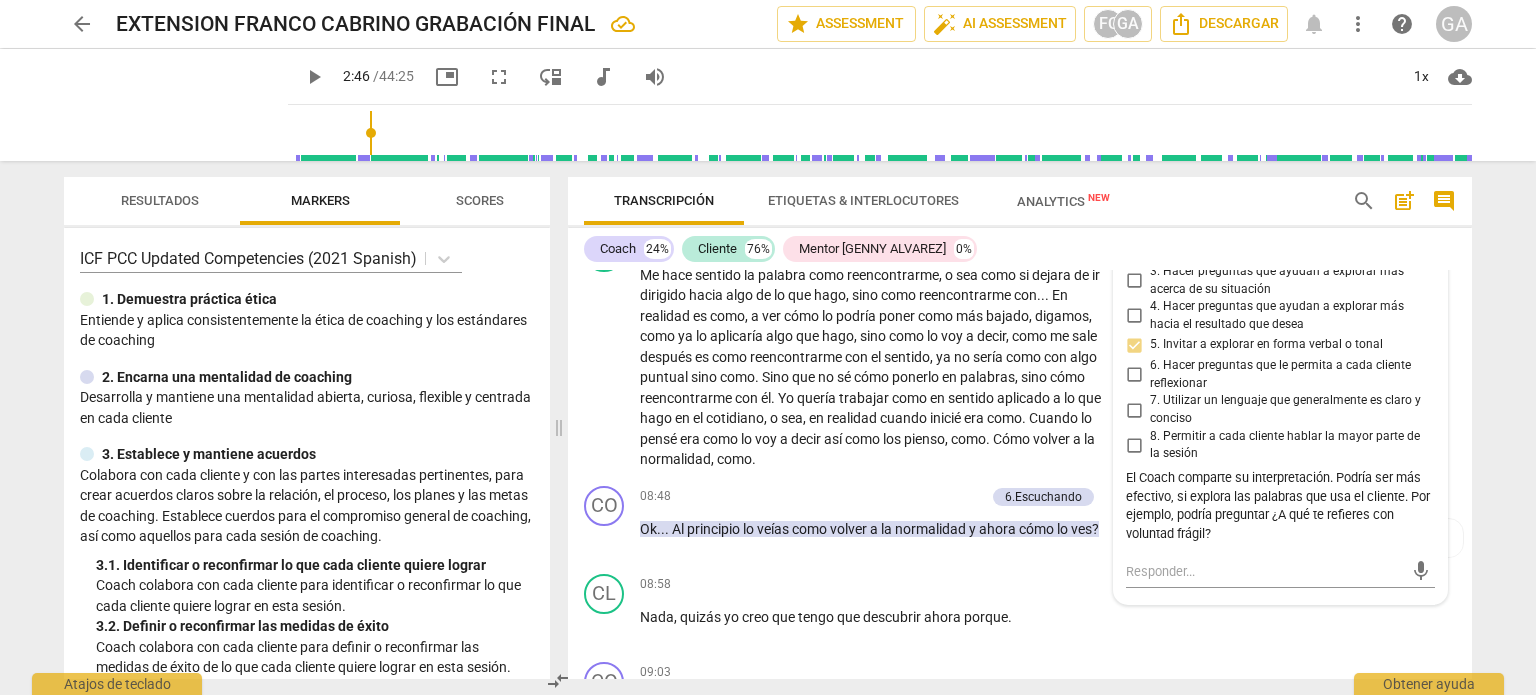 scroll, scrollTop: 1500, scrollLeft: 0, axis: vertical 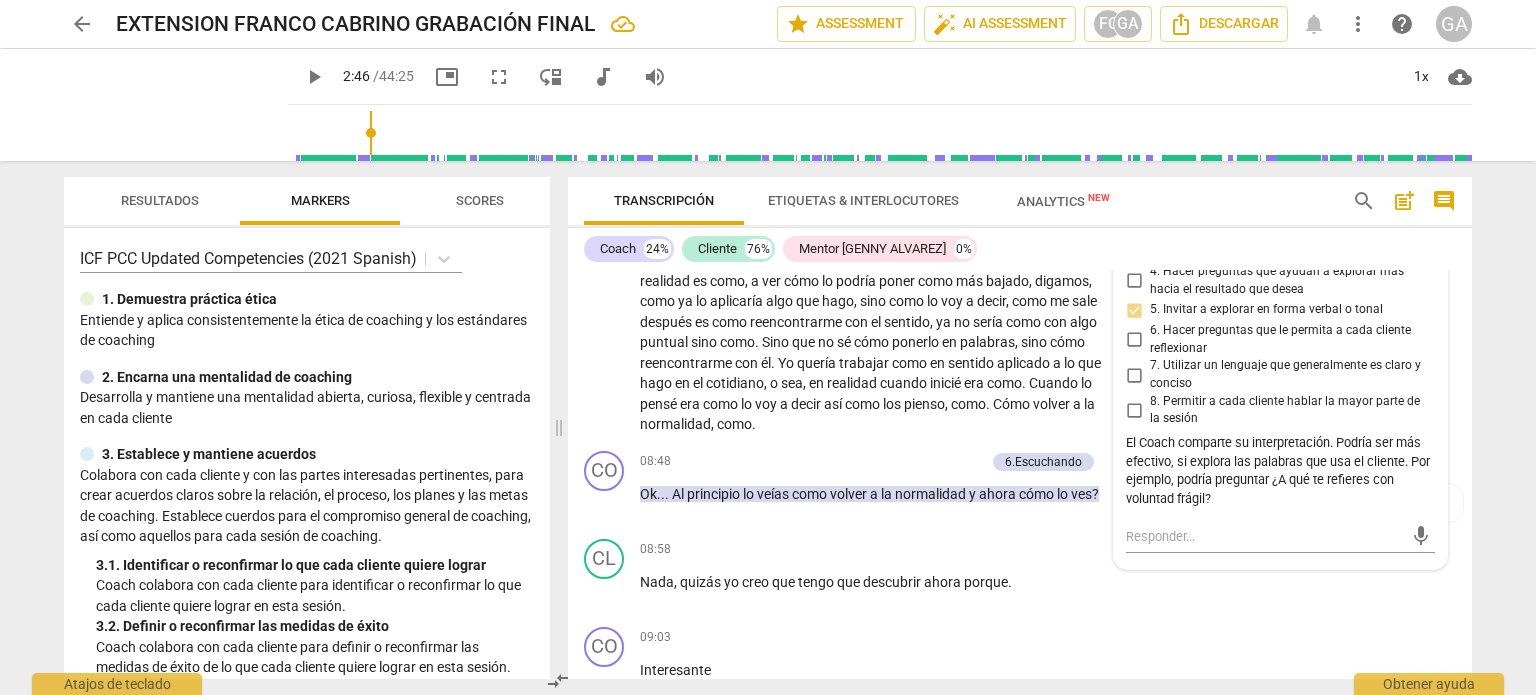 click on "El Coach comparte su interpretación. Podría ser más efectivo, si explora las palabras que usa el  cliente. Por ejemplo, podría preguntar ¿A qué te refieres con voluntad frágil?" at bounding box center [1280, 471] 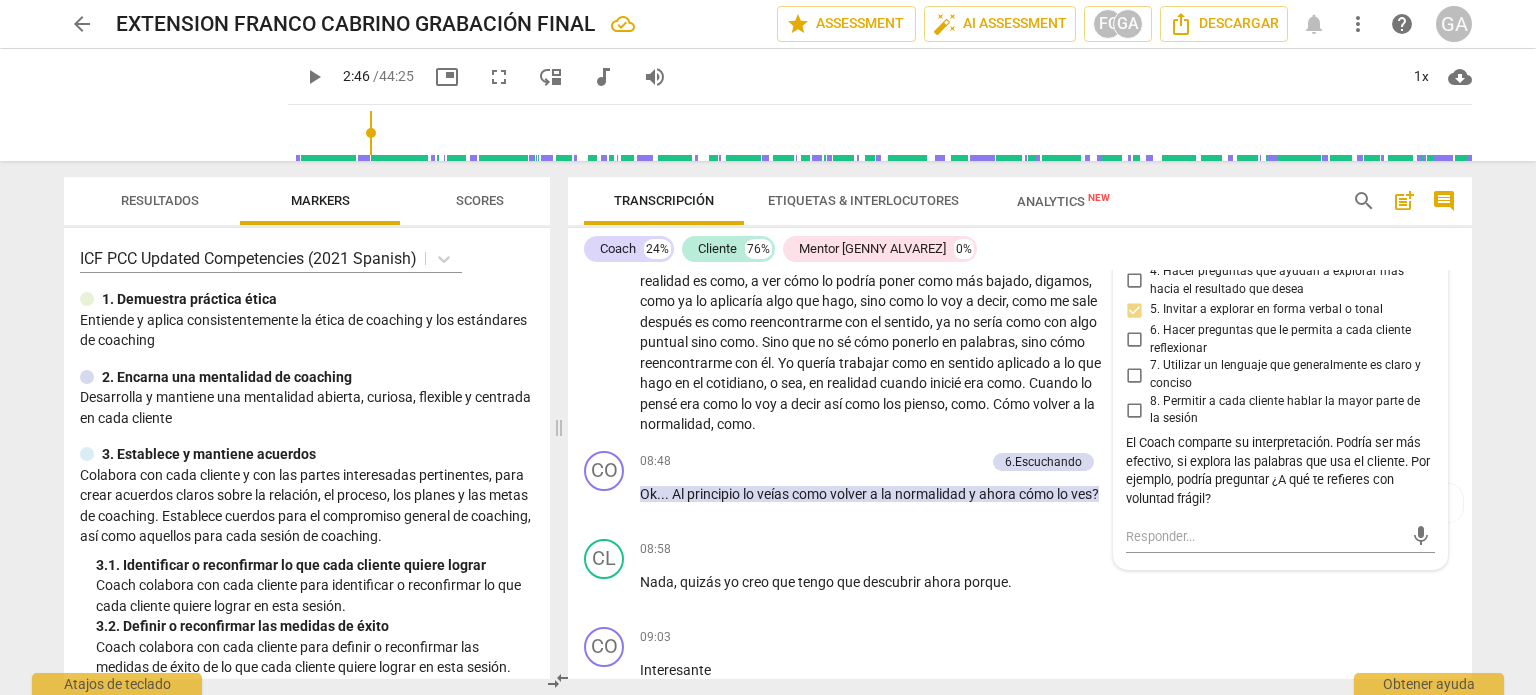 click on "El Coach comparte su interpretación. Podría ser más efectivo, si explora las palabras que usa el  cliente. Por ejemplo, podría preguntar ¿A qué te refieres con voluntad frágil?" at bounding box center (1280, 471) 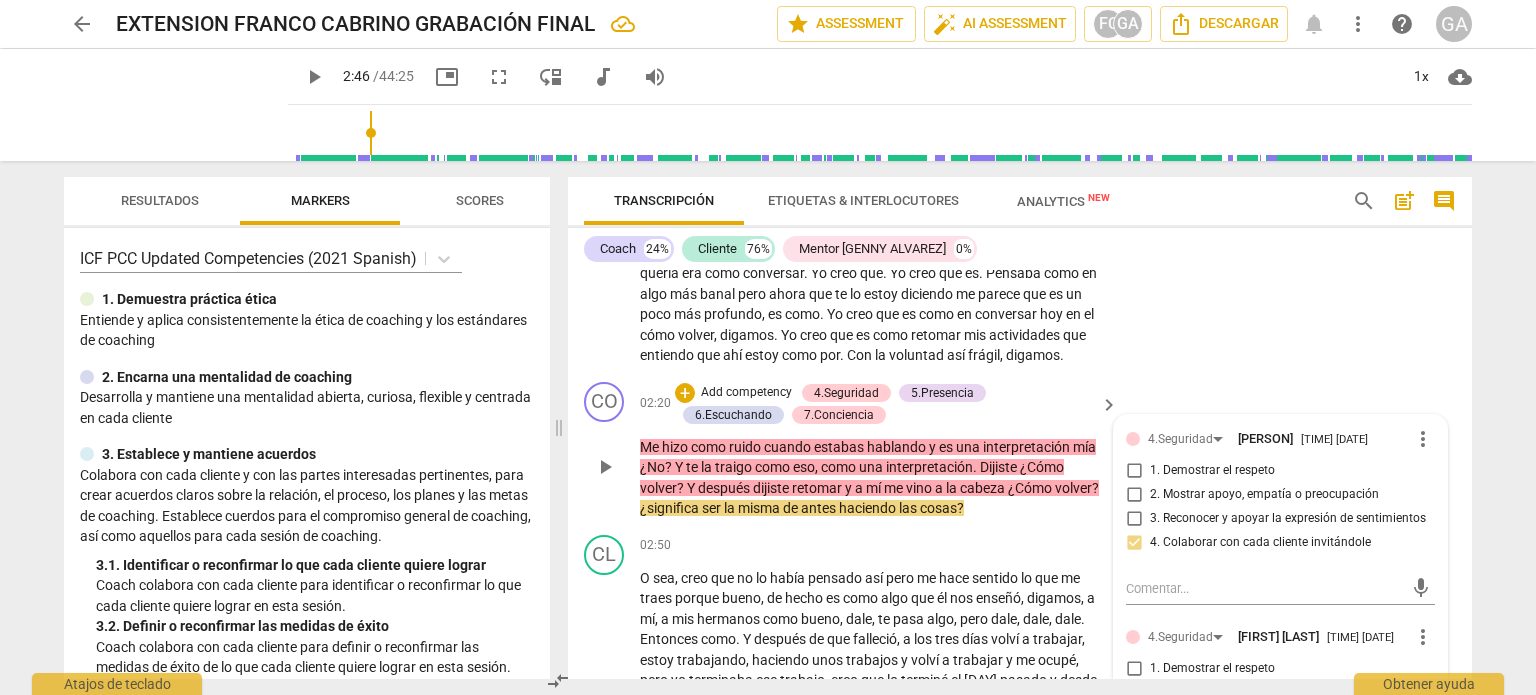scroll, scrollTop: 400, scrollLeft: 0, axis: vertical 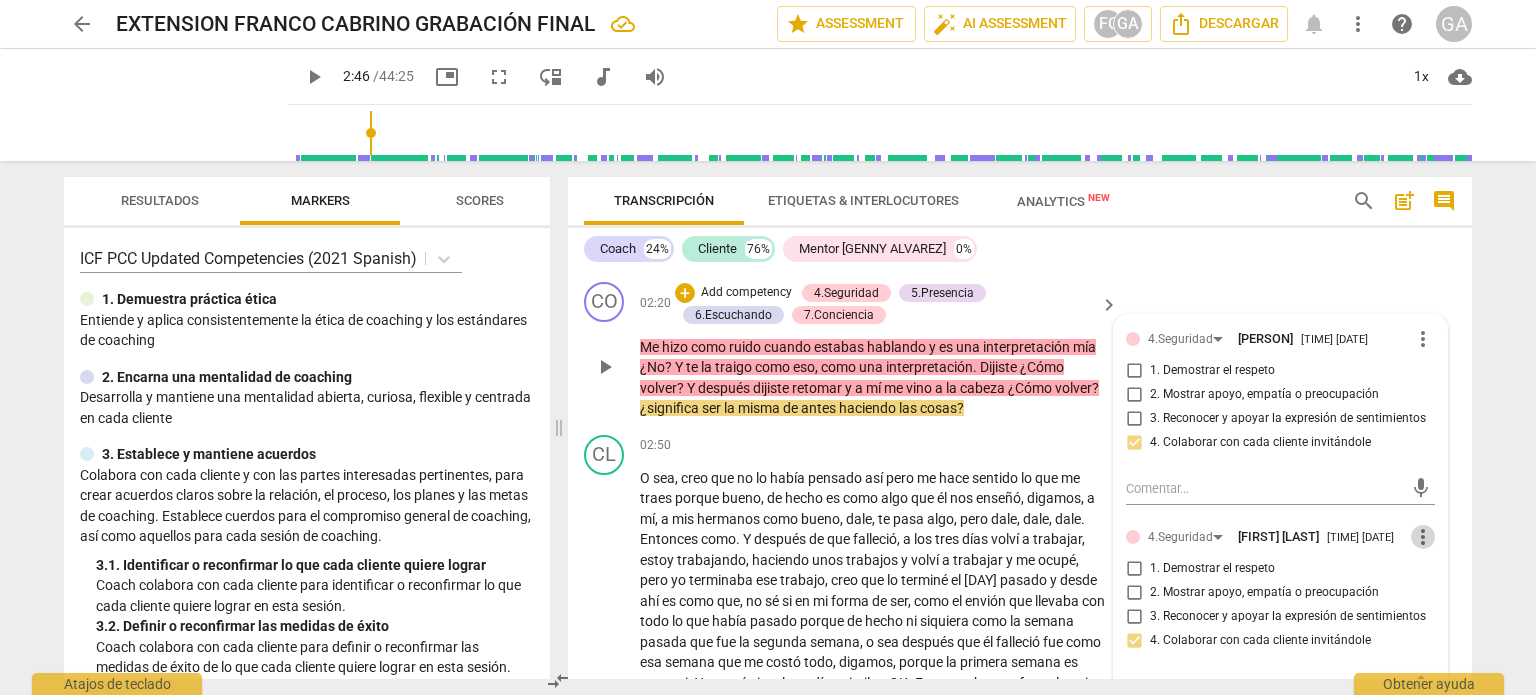 click on "more_vert" at bounding box center [1423, 537] 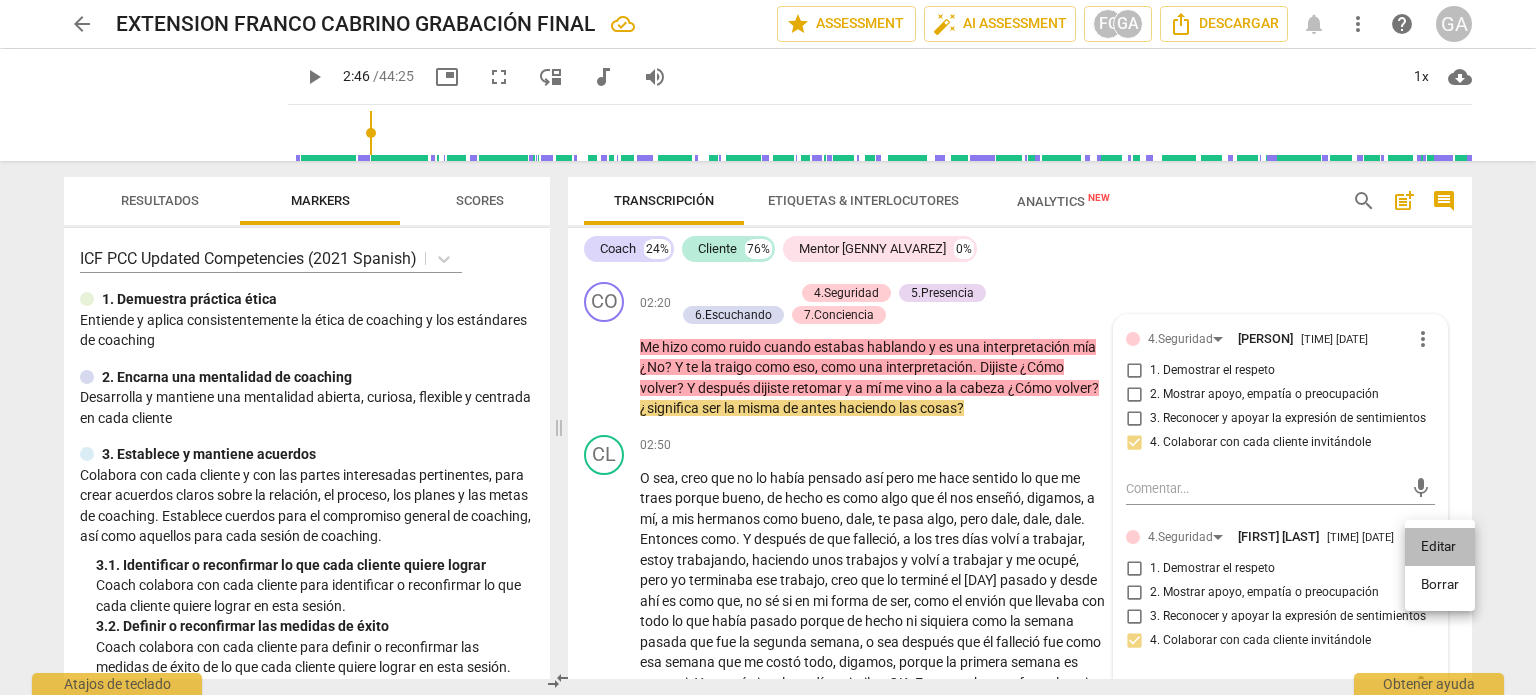 click on "Editar" at bounding box center [1440, 547] 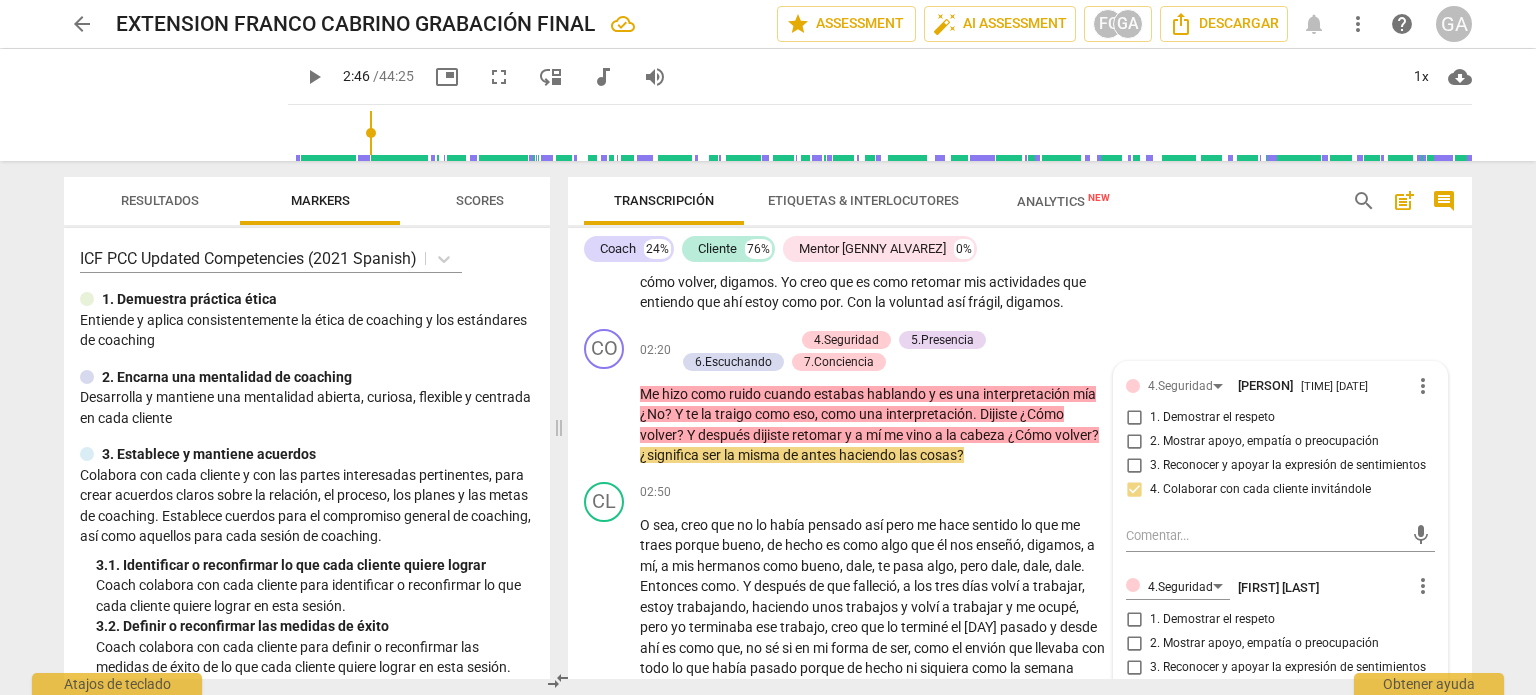 scroll, scrollTop: 318, scrollLeft: 0, axis: vertical 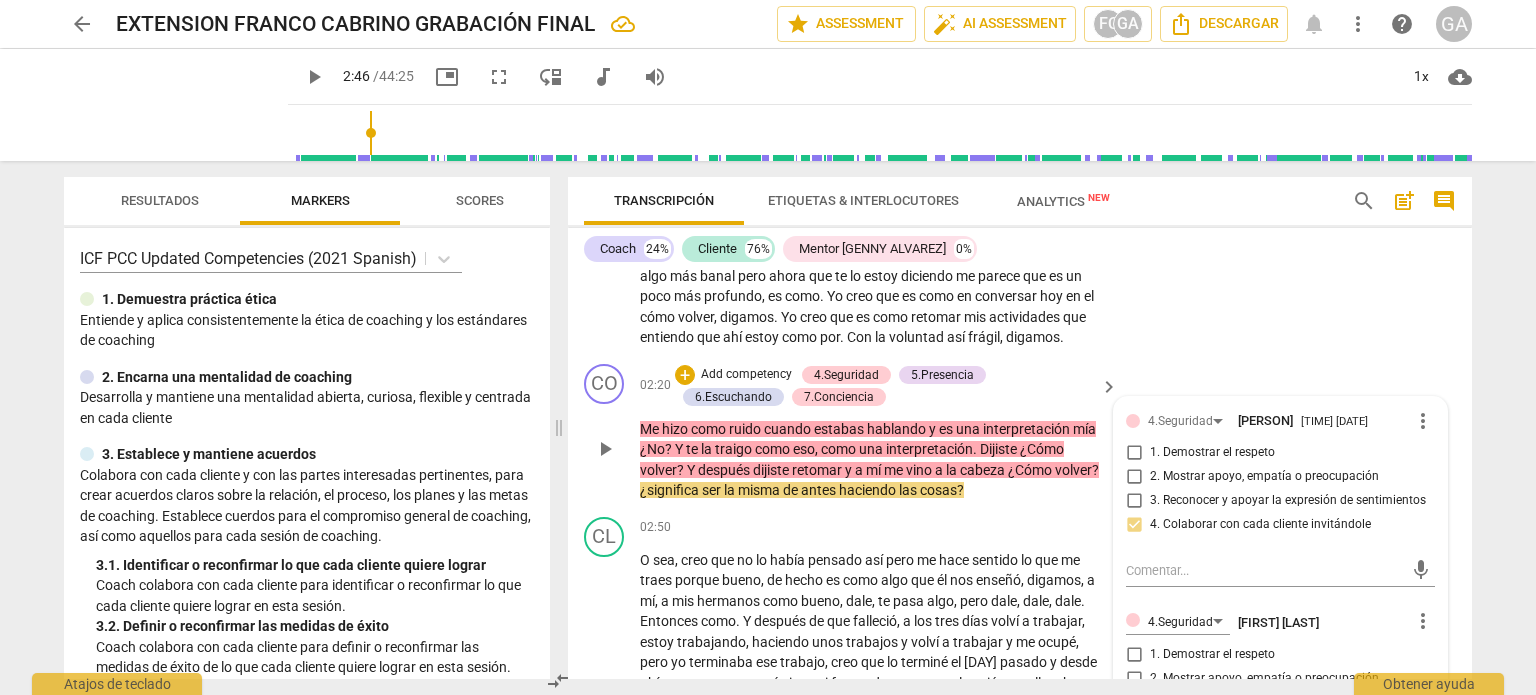 click on "Add competency" at bounding box center [746, 375] 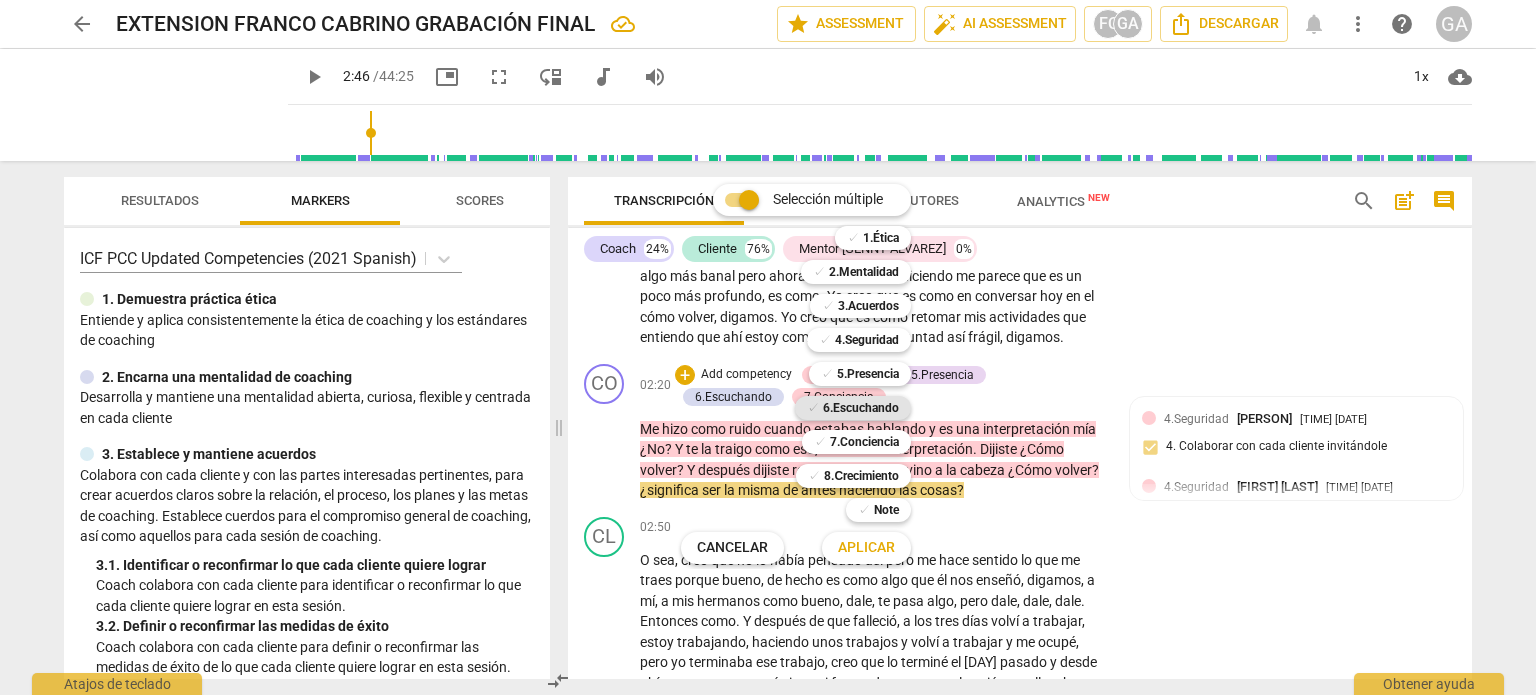 click on "6.Escuchando" at bounding box center (861, 408) 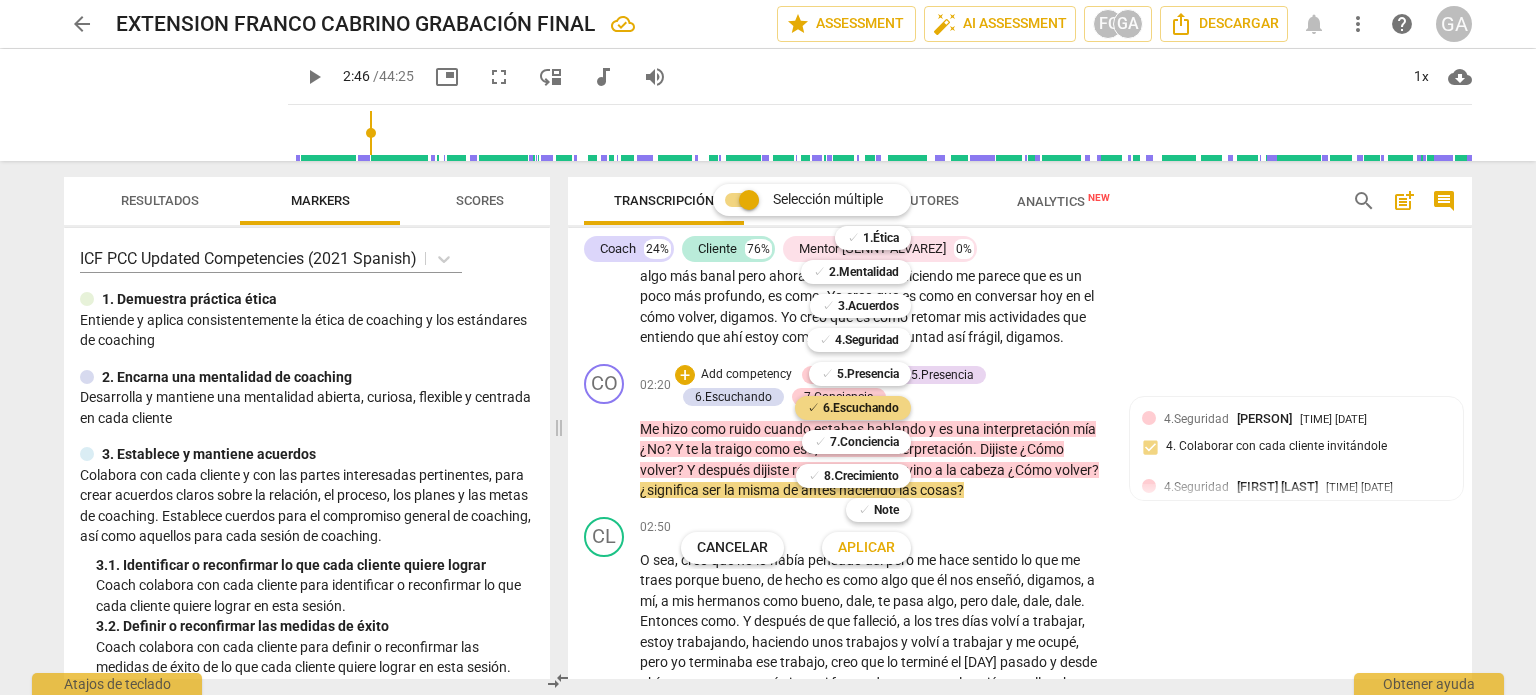 click on "Aplicar" at bounding box center [866, 548] 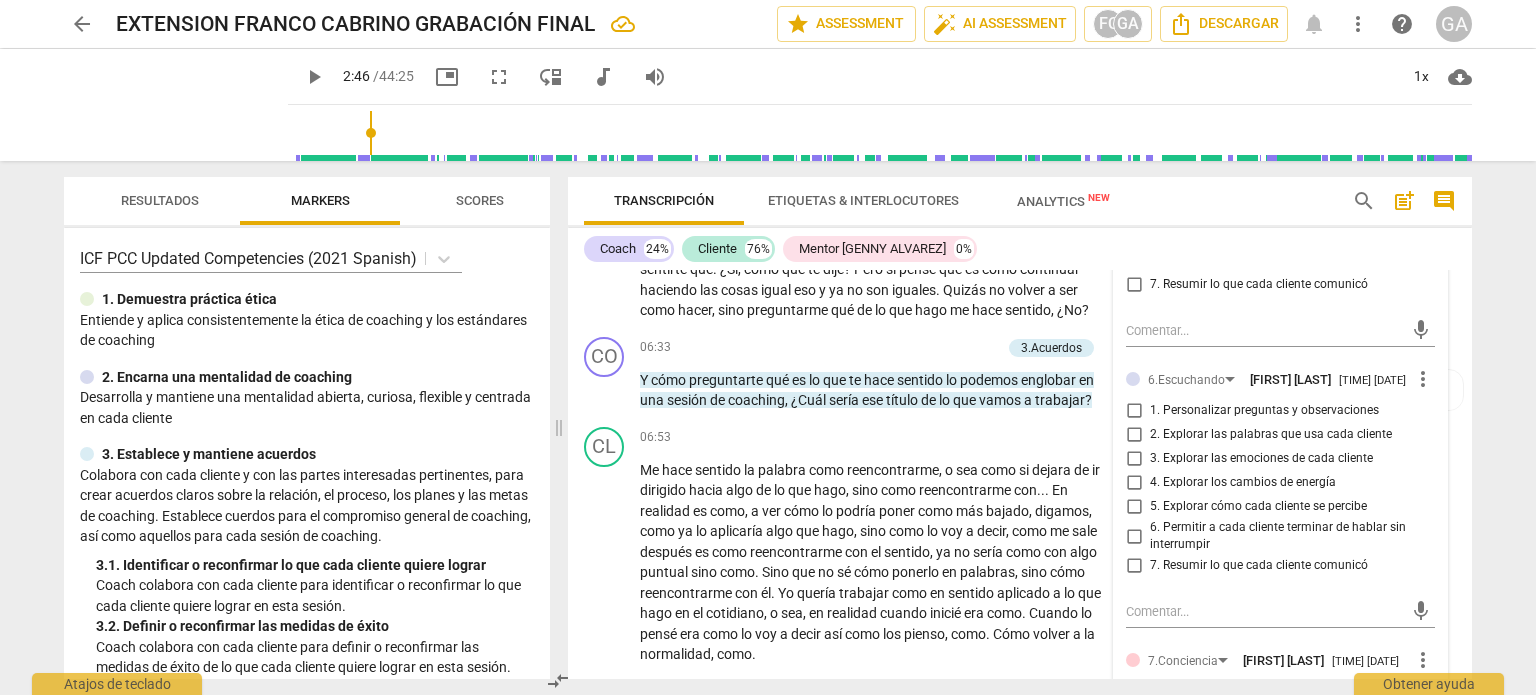 scroll, scrollTop: 1318, scrollLeft: 0, axis: vertical 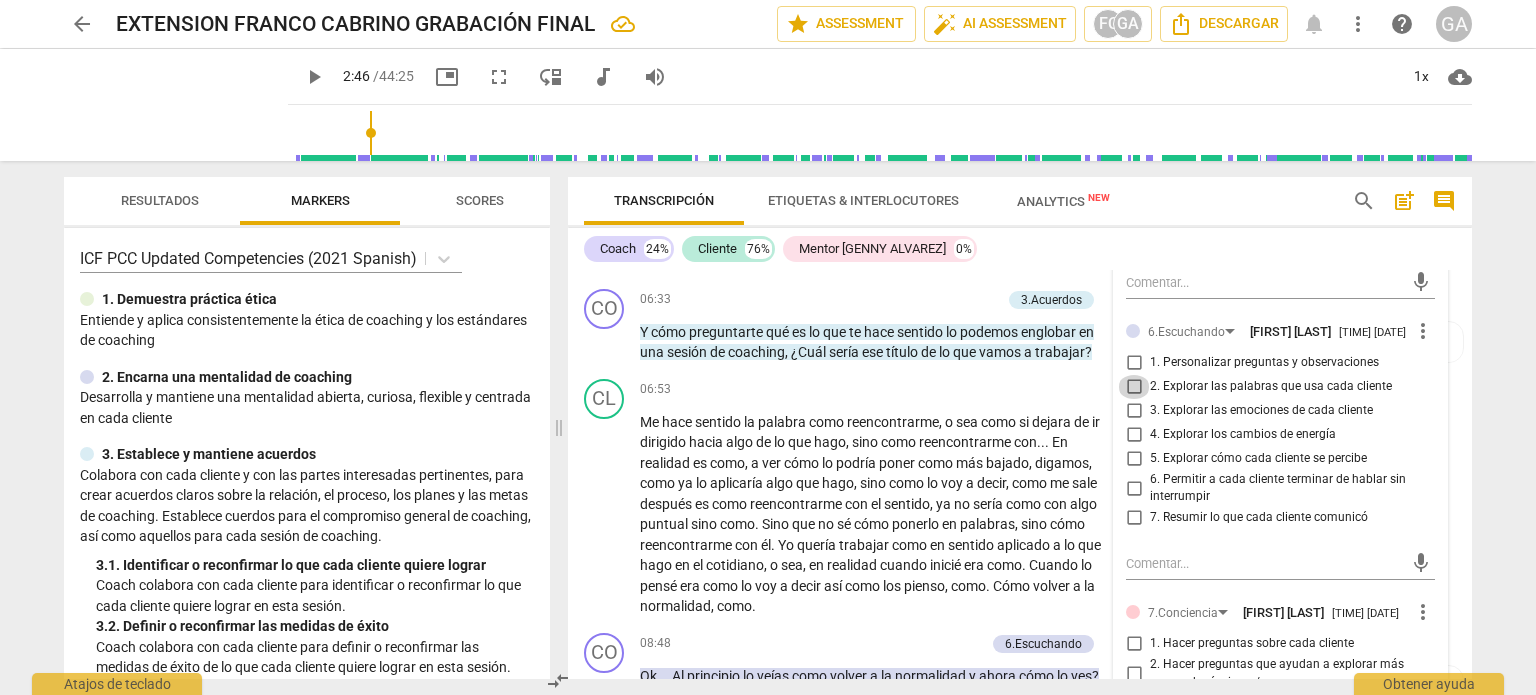 click on "2. Explorar las palabras que usa cada cliente" at bounding box center (1134, 387) 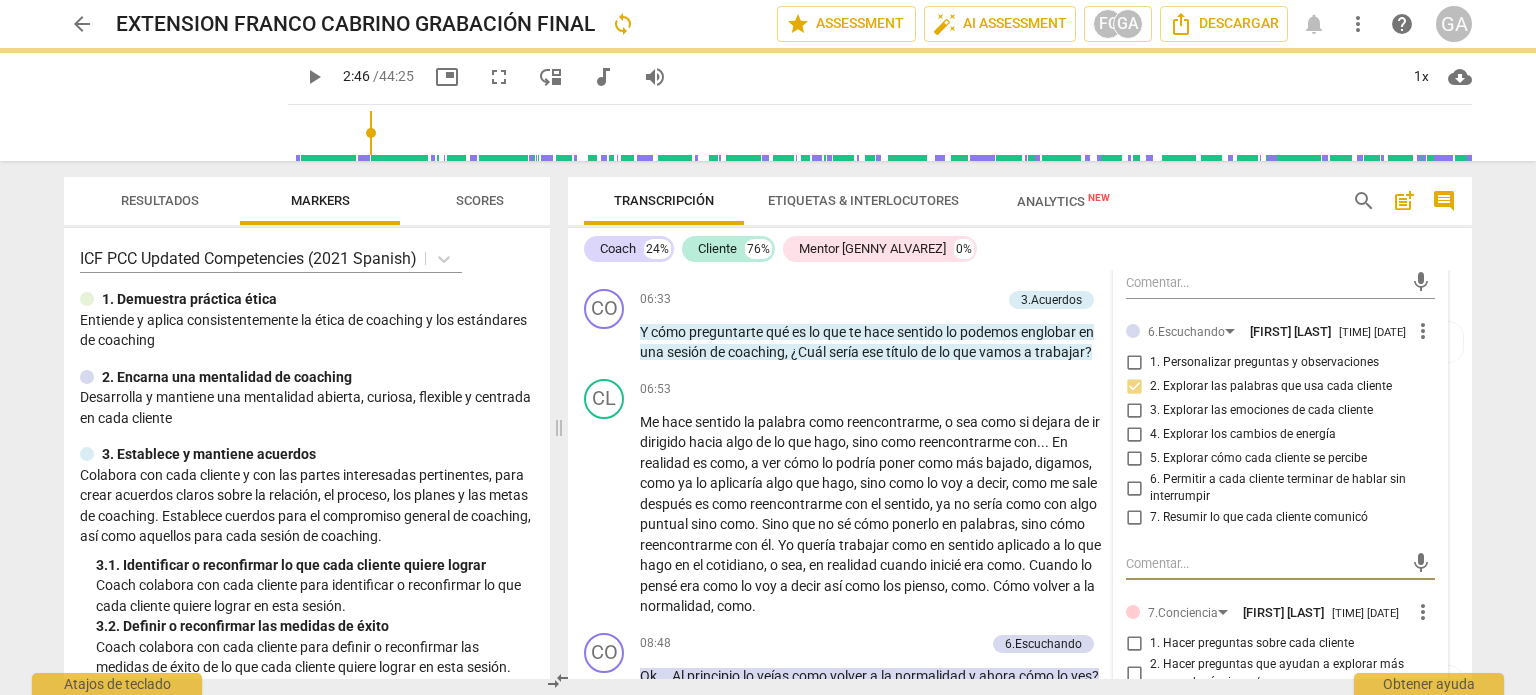 click at bounding box center (1264, 563) 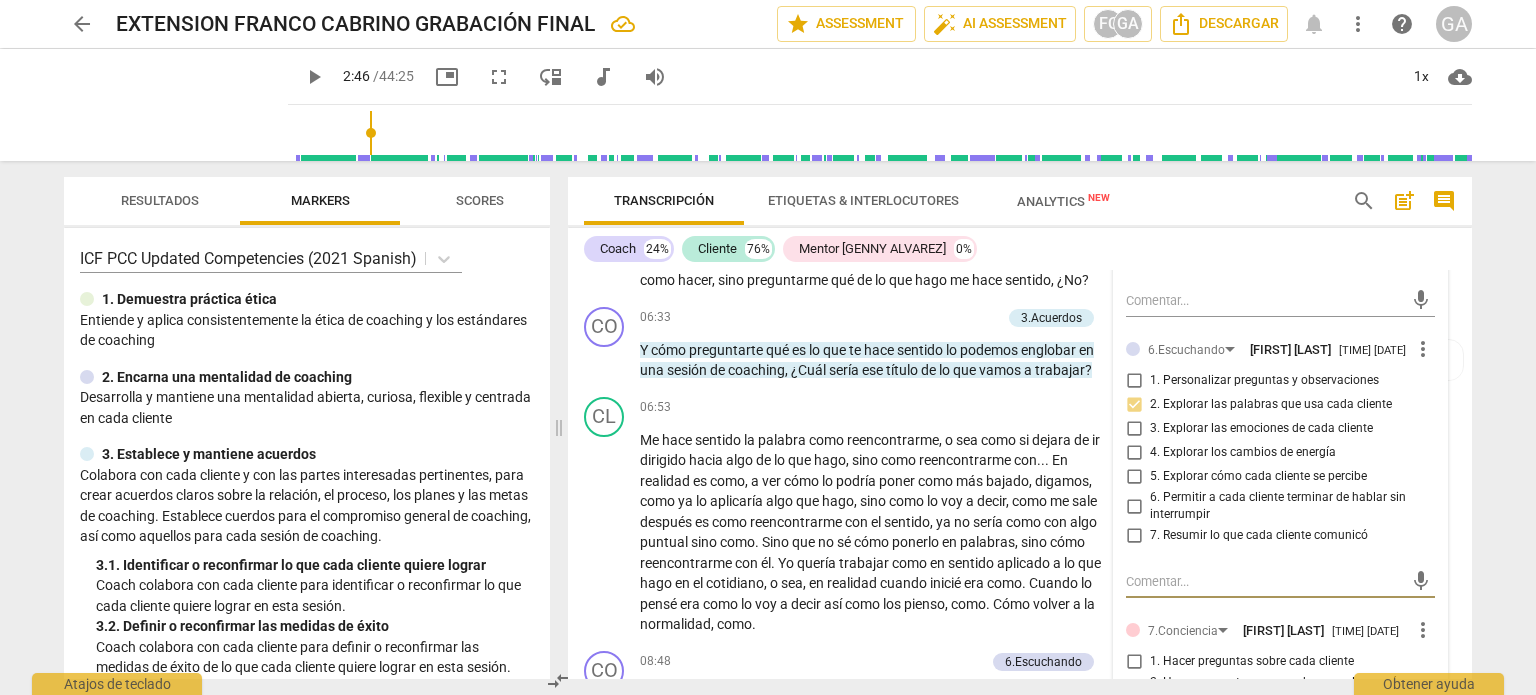 scroll, scrollTop: 1400, scrollLeft: 0, axis: vertical 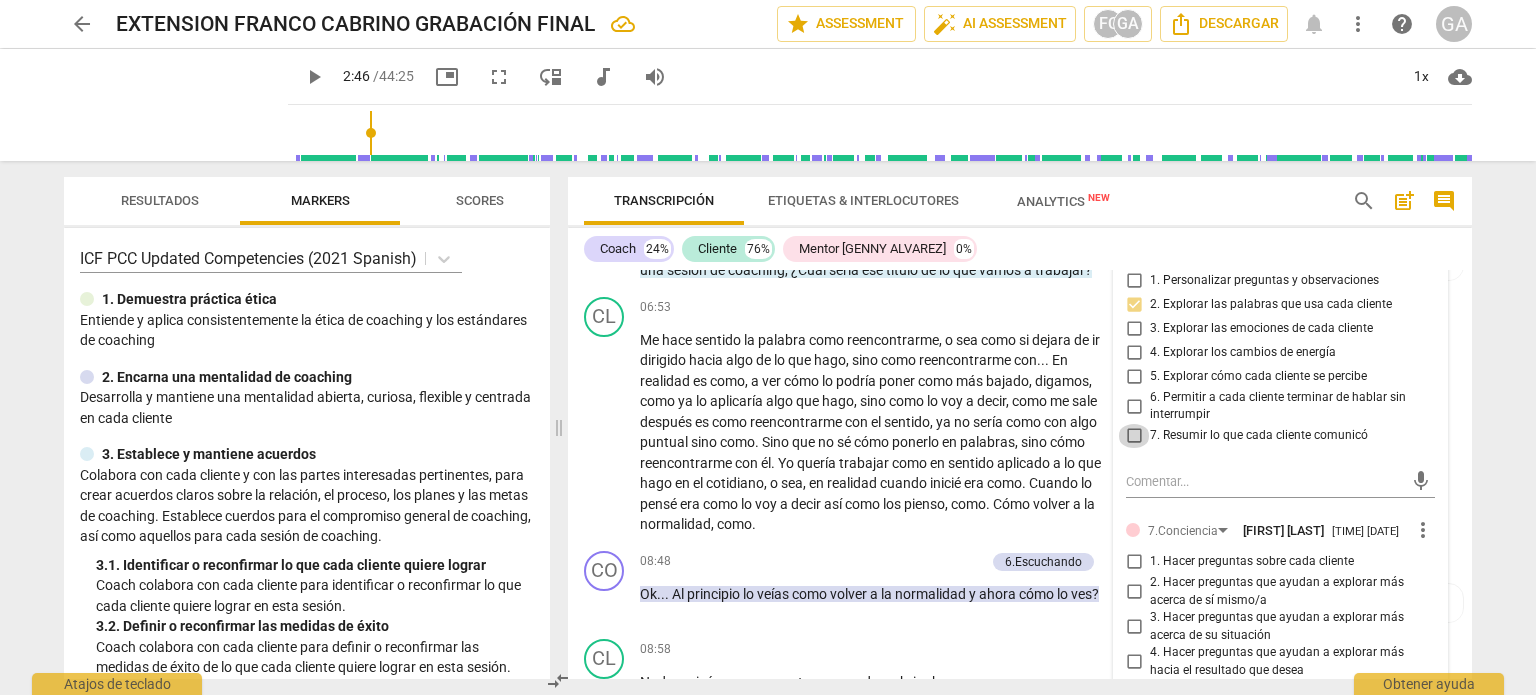 click on "7. Resumir lo que cada cliente comunicó" at bounding box center [1134, 436] 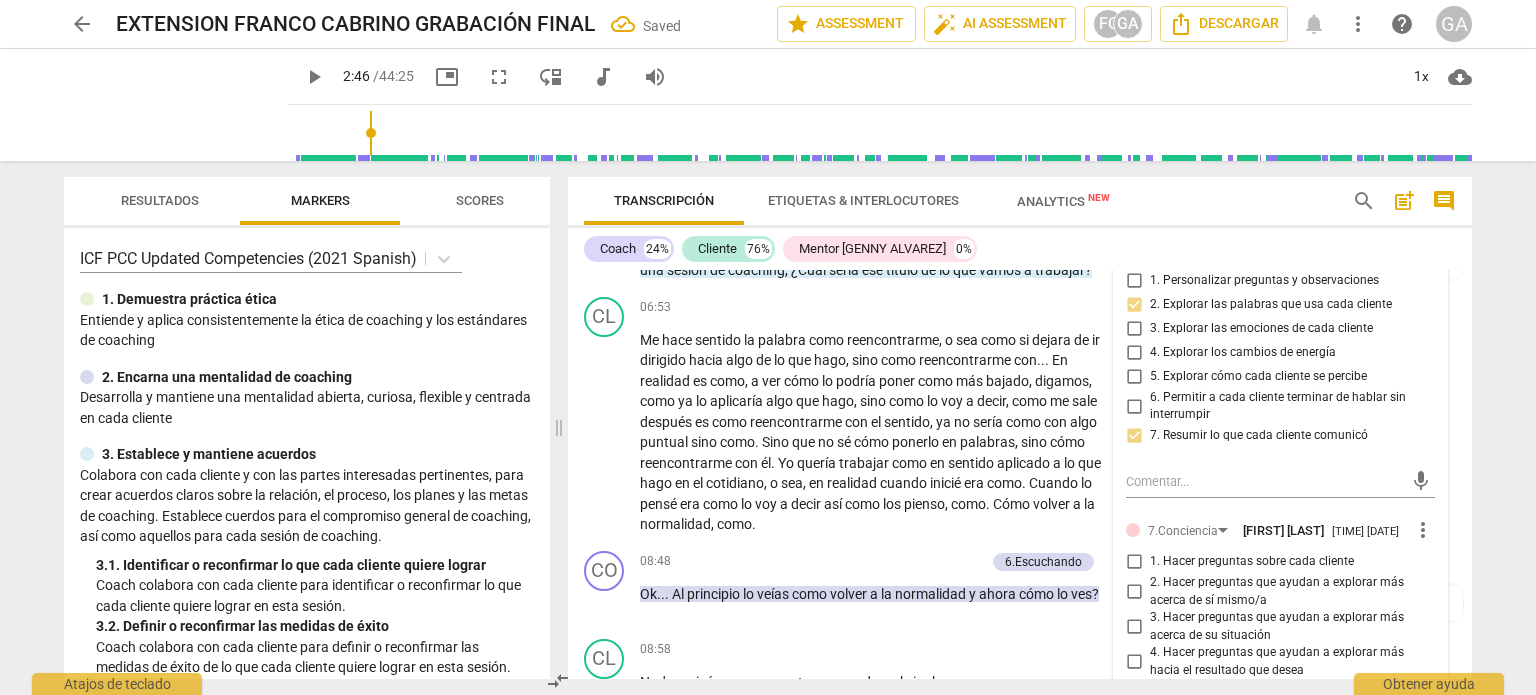 click on "2. Explorar las palabras que usa cada cliente" at bounding box center (1134, 305) 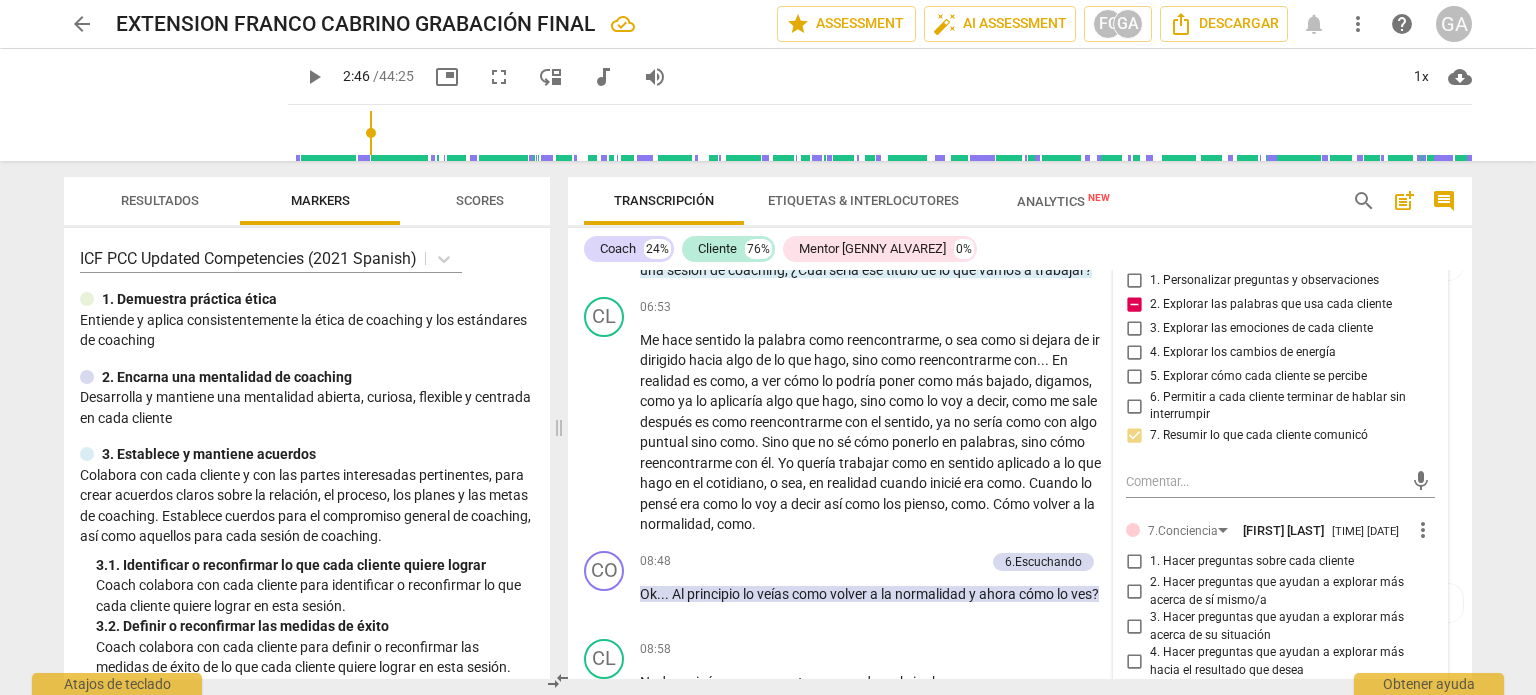click on "more_vert" at bounding box center (1423, 249) 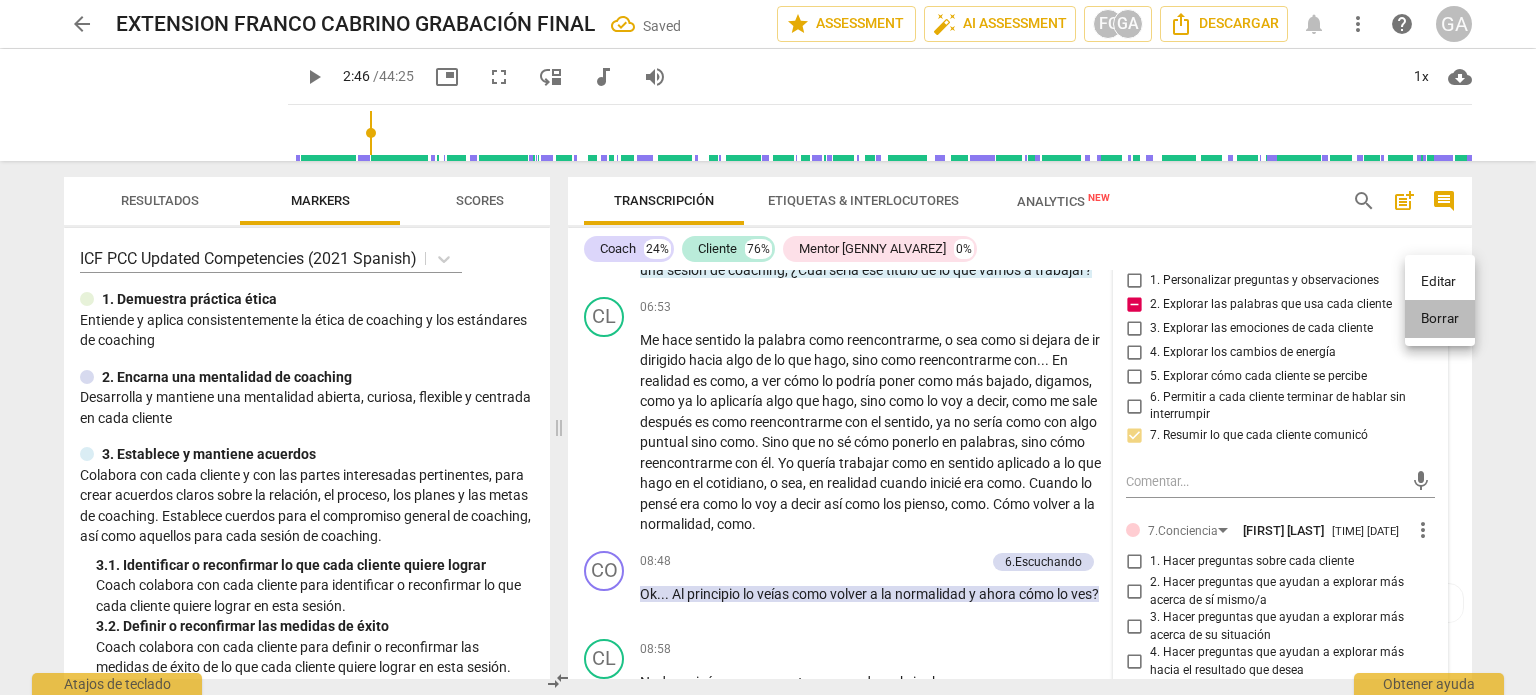 click on "Borrar" at bounding box center (1440, 319) 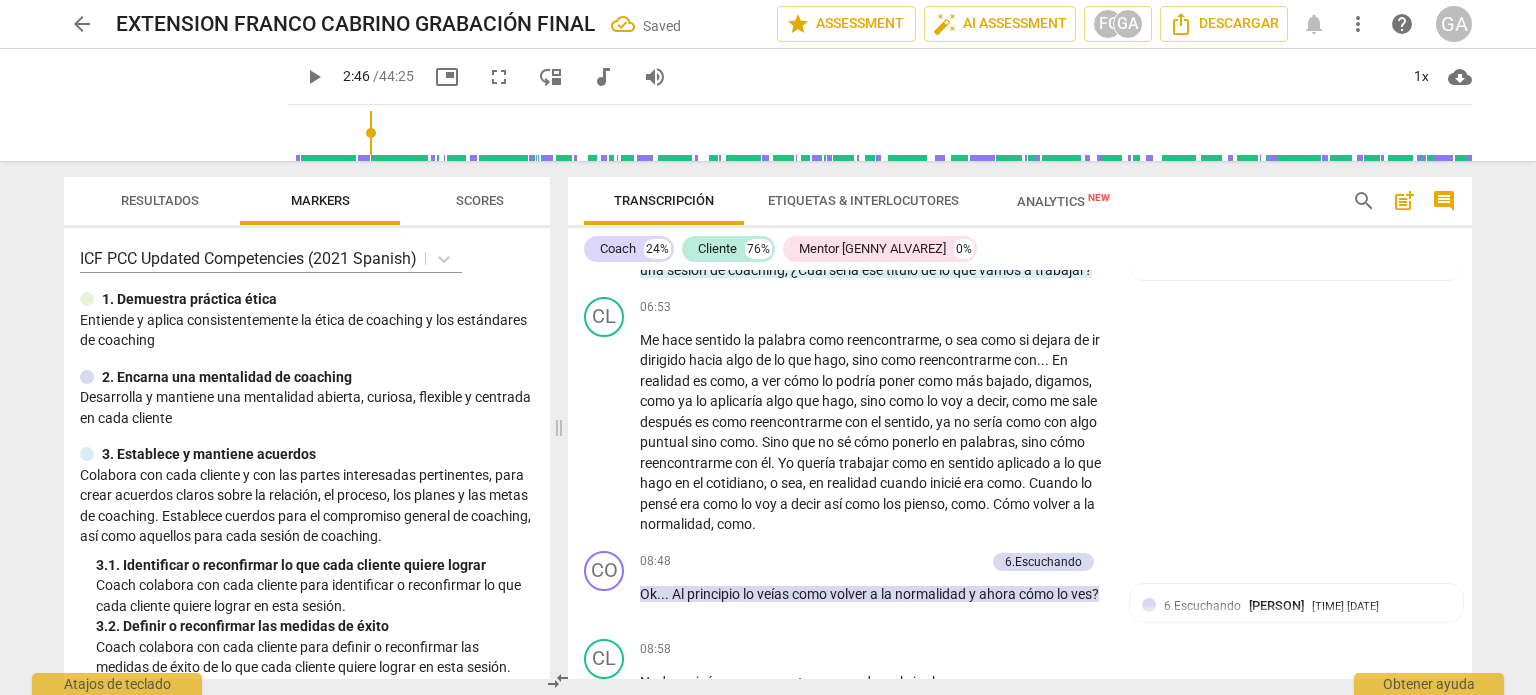 scroll, scrollTop: 1399, scrollLeft: 0, axis: vertical 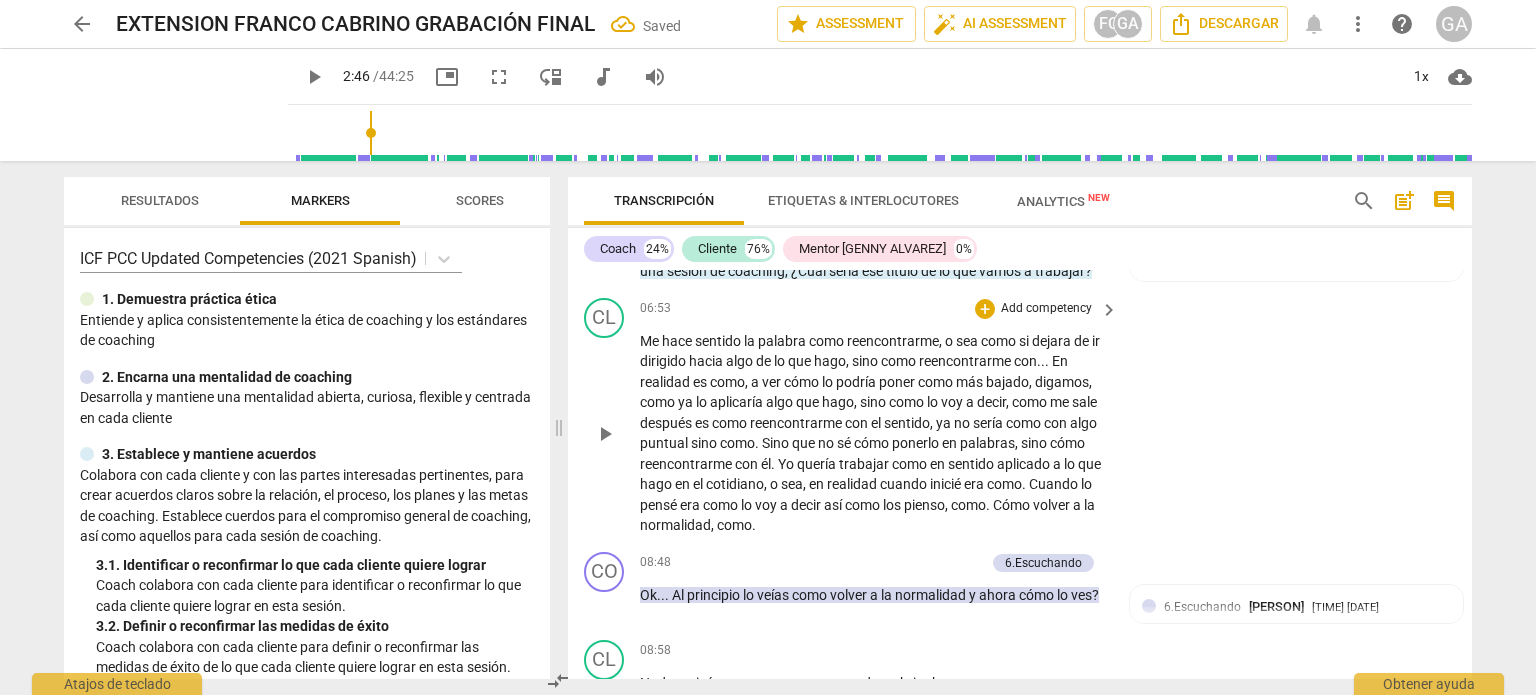 click on "CL play_arrow pause 06:53 + Add competency keyboard_arrow_right Me   hace   sentido   la   palabra   como   reencontrarme ,   o   sea   como   si   dejara   de   ir   dirigido   hacia   algo   de   lo   que   hago ,   sino   como   reencontrarme   con . . .   En   realidad   es   como ,   a   ver   cómo   lo   podría   poner   como   más   bajado ,   digamos ,   como   ya   lo   aplicaría   algo   que   hago ,   sino   como   lo   voy   a   decir ,   como   me   sale   después   es   como   reencontrarme   con   el   sentido ,   ya   no   sería   como   con   algo   puntual   sino   como .   Sino   que   no   sé   cómo   ponerlo   en   palabras ,   sino   cómo   reencontrarme   con   él .   Yo   quería   trabajar   como   en   sentido   aplicado   a   lo   que   hago   en   el   cotidiano ,   o   sea ,   en   realidad   cuando   inicié   era   como .   Cuando   lo   pensé   era   como   lo   voy   a   decir   así   como   los   pienso ,   como .   Cómo   volver   a   la   normalidad ,   como ." at bounding box center (1020, 417) 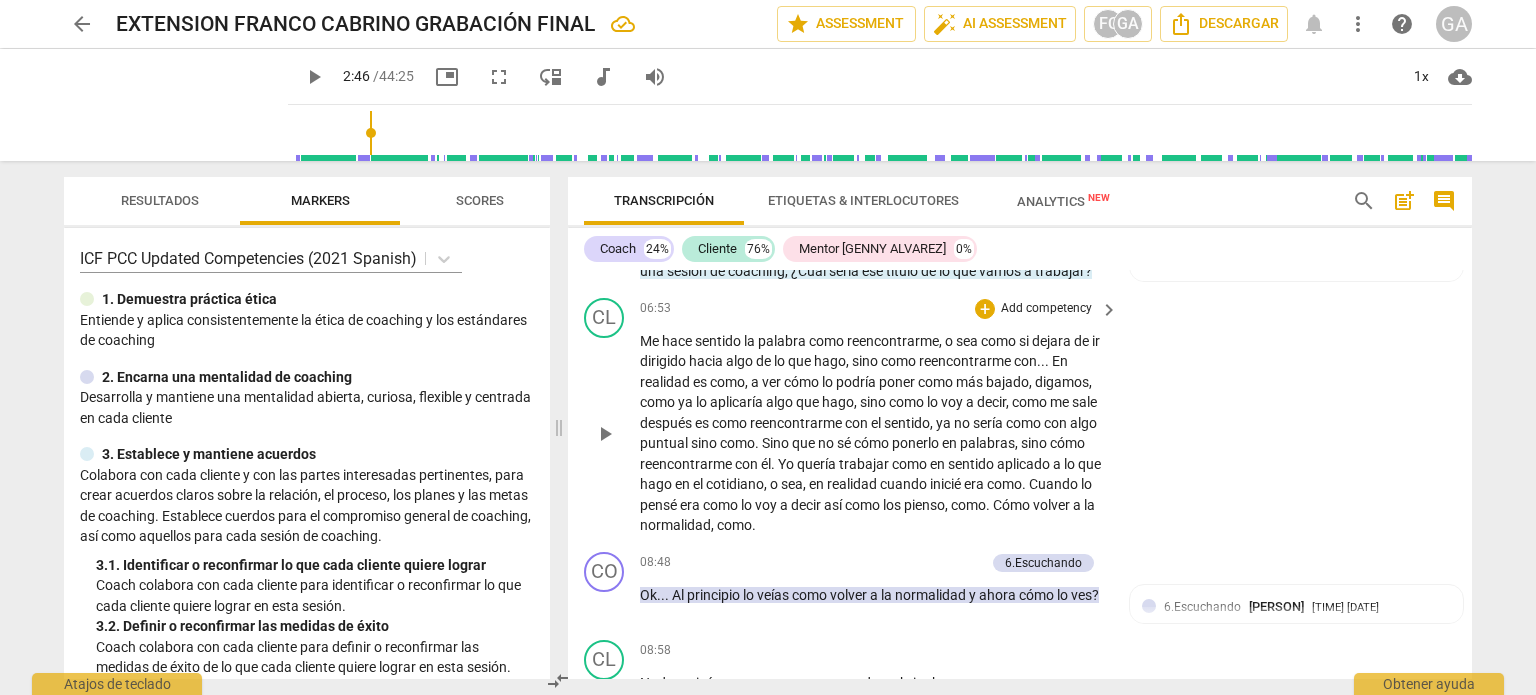 click on "CL play_arrow pause 06:53 + Add competency keyboard_arrow_right Me   hace   sentido   la   palabra   como   reencontrarme ,   o   sea   como   si   dejara   de   ir   dirigido   hacia   algo   de   lo   que   hago ,   sino   como   reencontrarme   con . . .   En   realidad   es   como ,   a   ver   cómo   lo   podría   poner   como   más   bajado ,   digamos ,   como   ya   lo   aplicaría   algo   que   hago ,   sino   como   lo   voy   a   decir ,   como   me   sale   después   es   como   reencontrarme   con   el   sentido ,   ya   no   sería   como   con   algo   puntual   sino   como .   Sino   que   no   sé   cómo   ponerlo   en   palabras ,   sino   cómo   reencontrarme   con   él .   Yo   quería   trabajar   como   en   sentido   aplicado   a   lo   que   hago   en   el   cotidiano ,   o   sea ,   en   realidad   cuando   inicié   era   como .   Cuando   lo   pensé   era   como   lo   voy   a   decir   así   como   los   pienso ,   como .   Cómo   volver   a   la   normalidad ,   como ." at bounding box center [1020, 417] 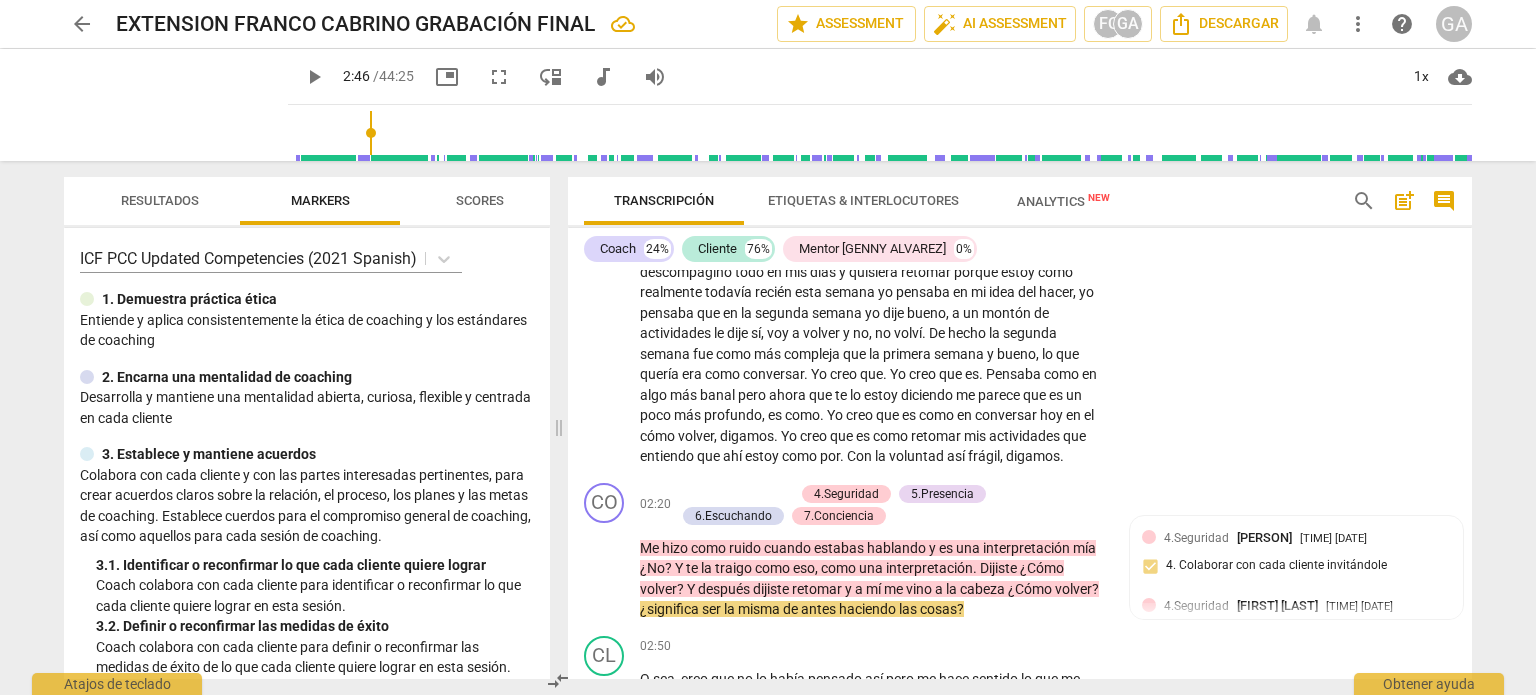 scroll, scrollTop: 399, scrollLeft: 0, axis: vertical 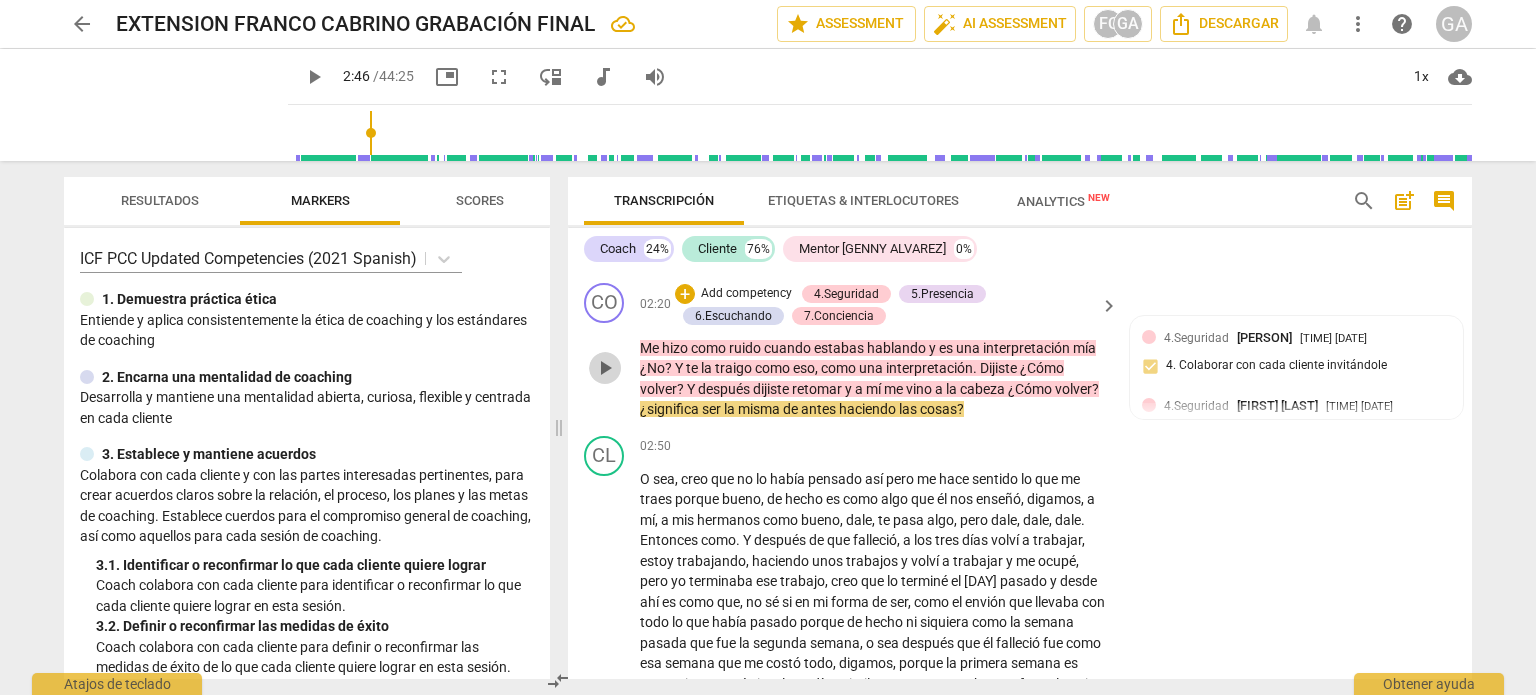 click on "play_arrow" at bounding box center (605, 368) 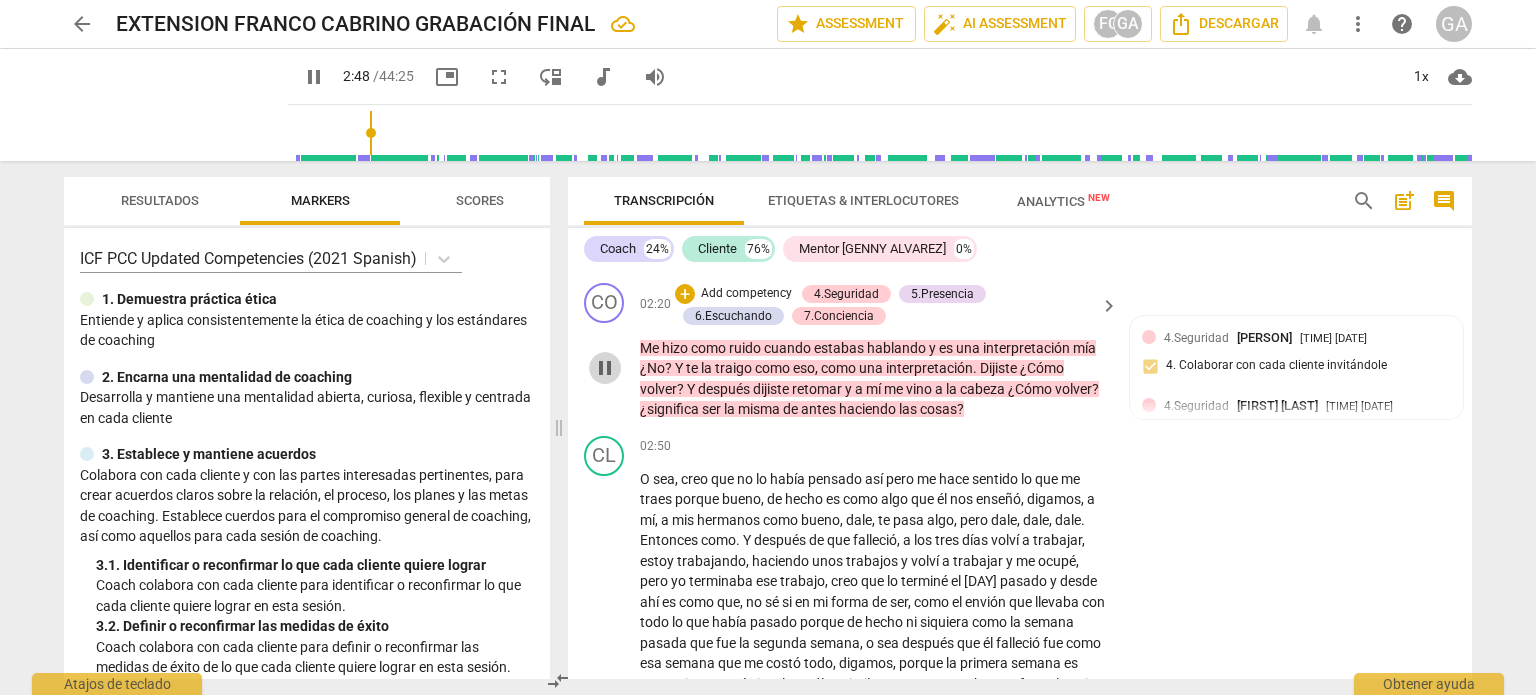 click on "pause" at bounding box center (605, 368) 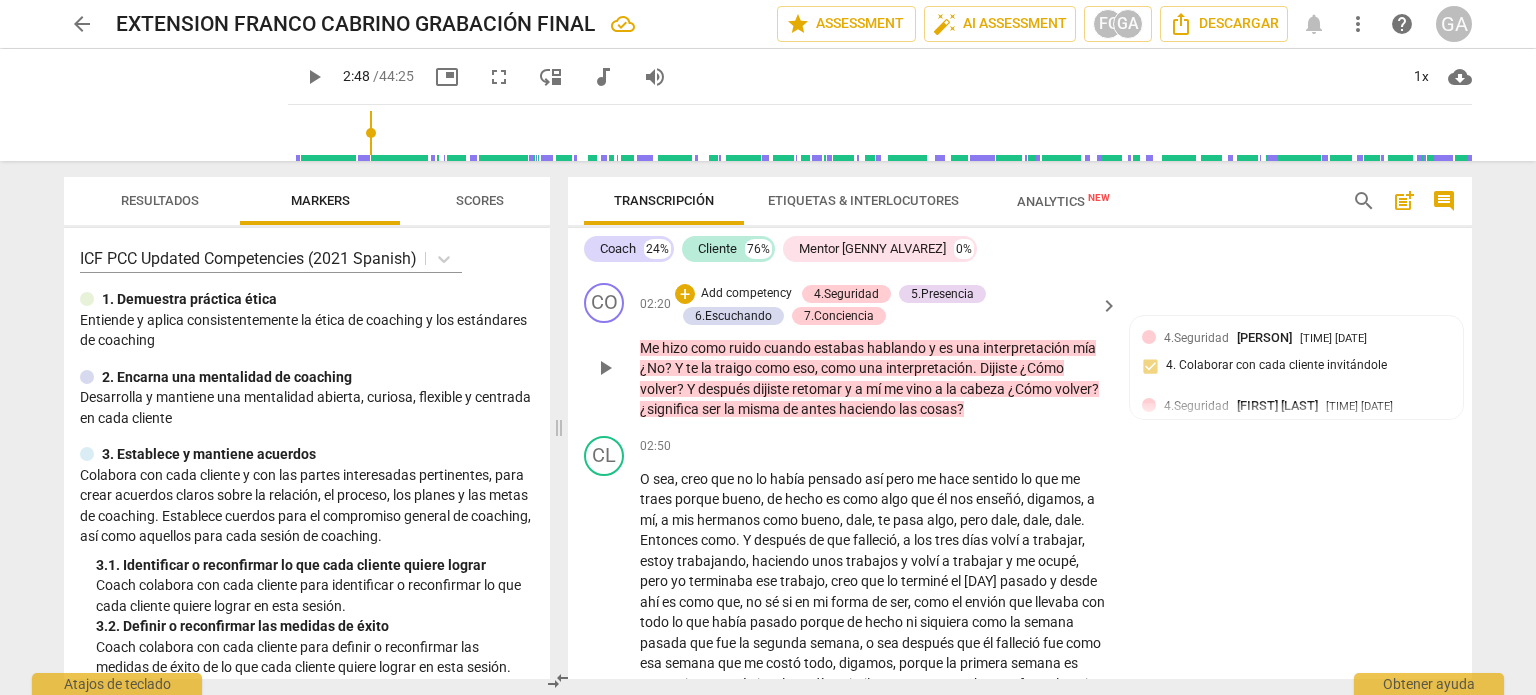 click on "Add competency" at bounding box center (746, 294) 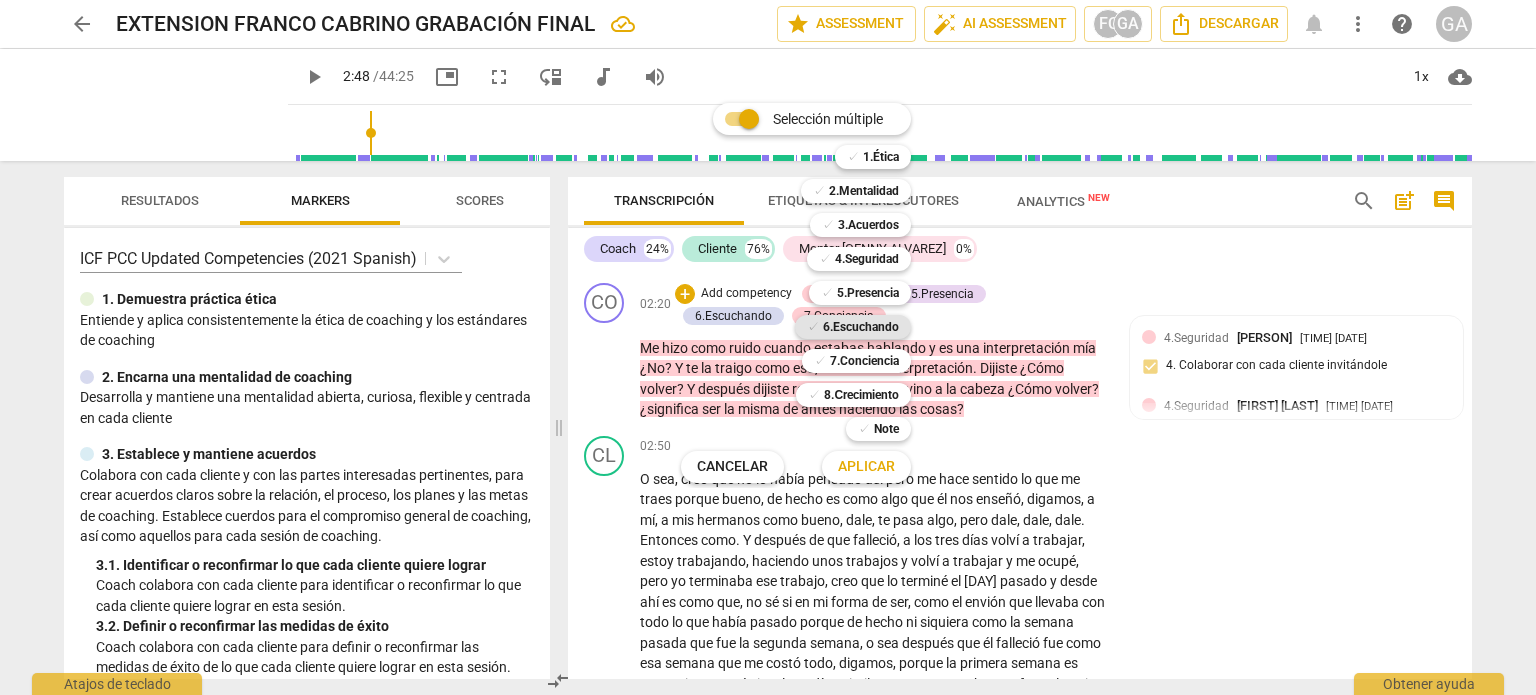 click on "6.Escuchando" at bounding box center [861, 327] 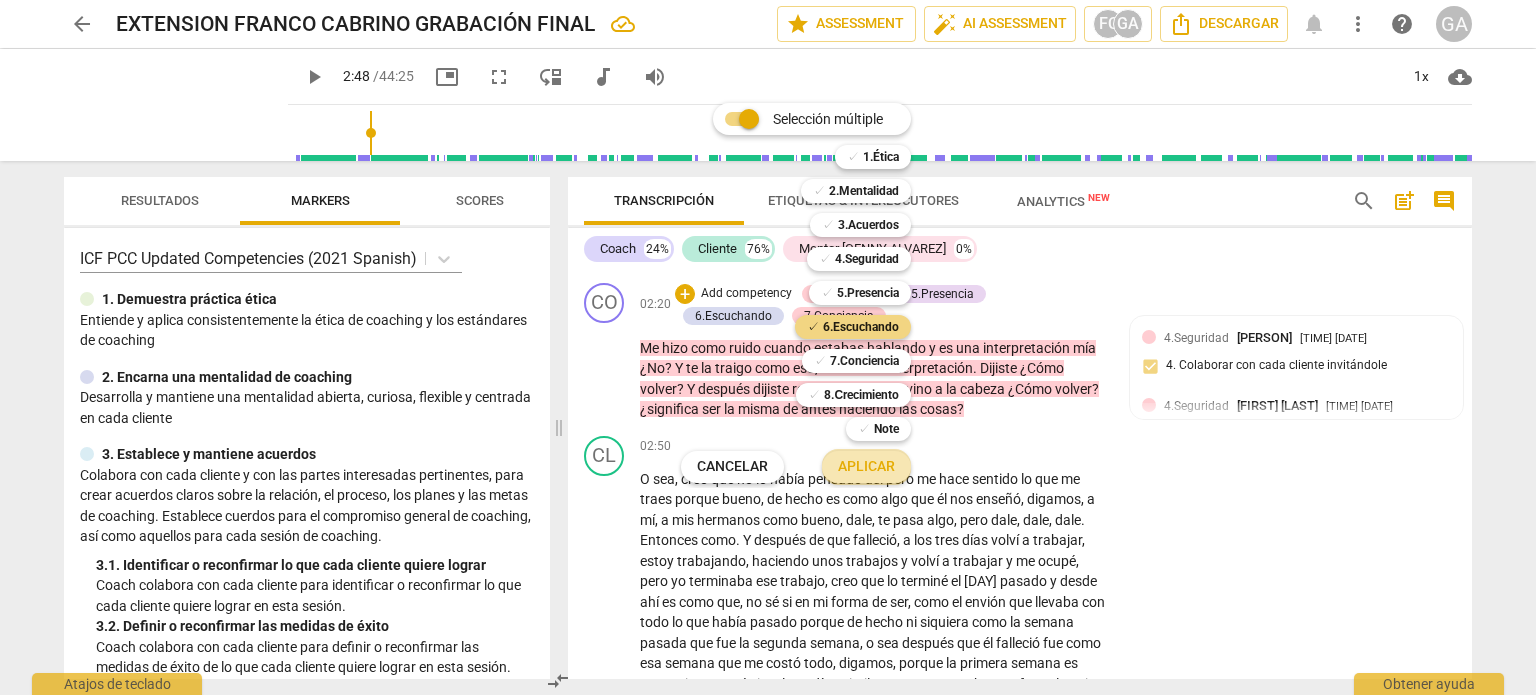click on "Aplicar" at bounding box center [866, 467] 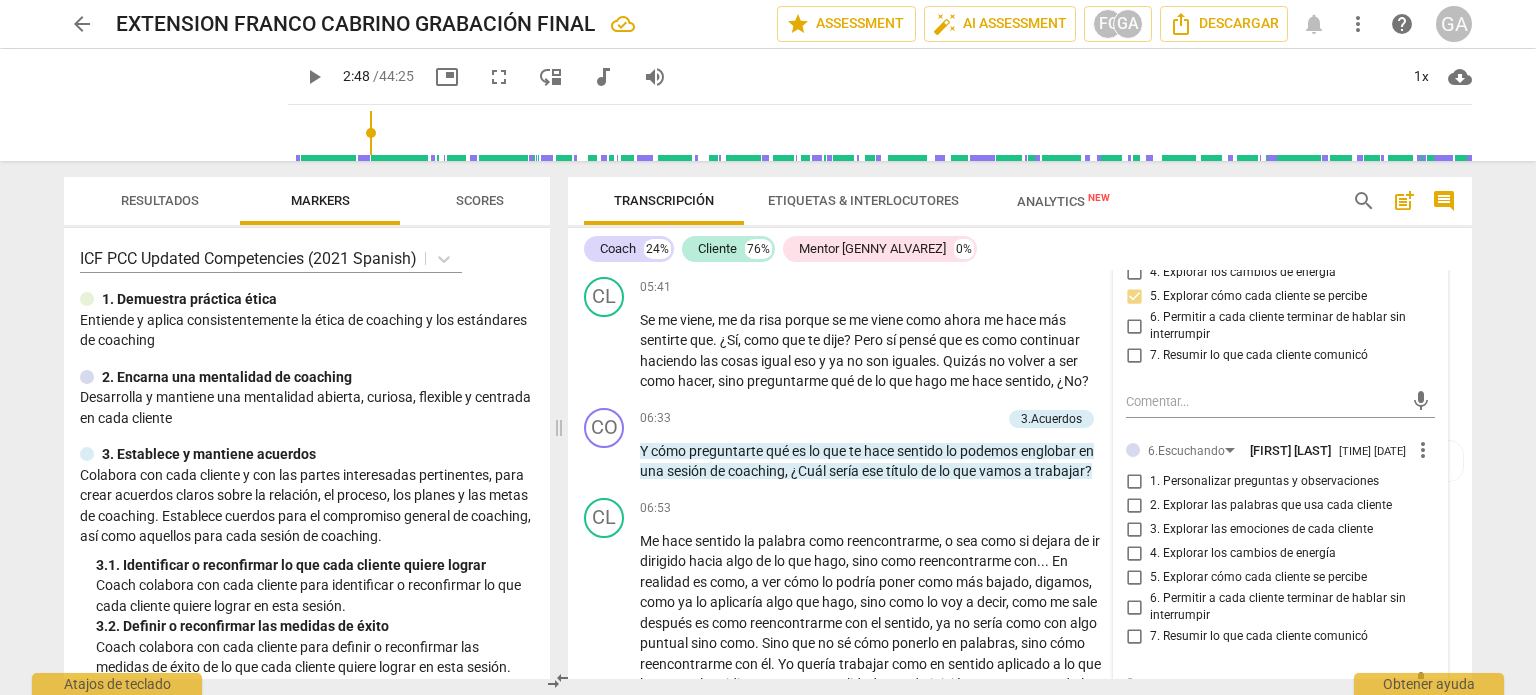 scroll, scrollTop: 1299, scrollLeft: 0, axis: vertical 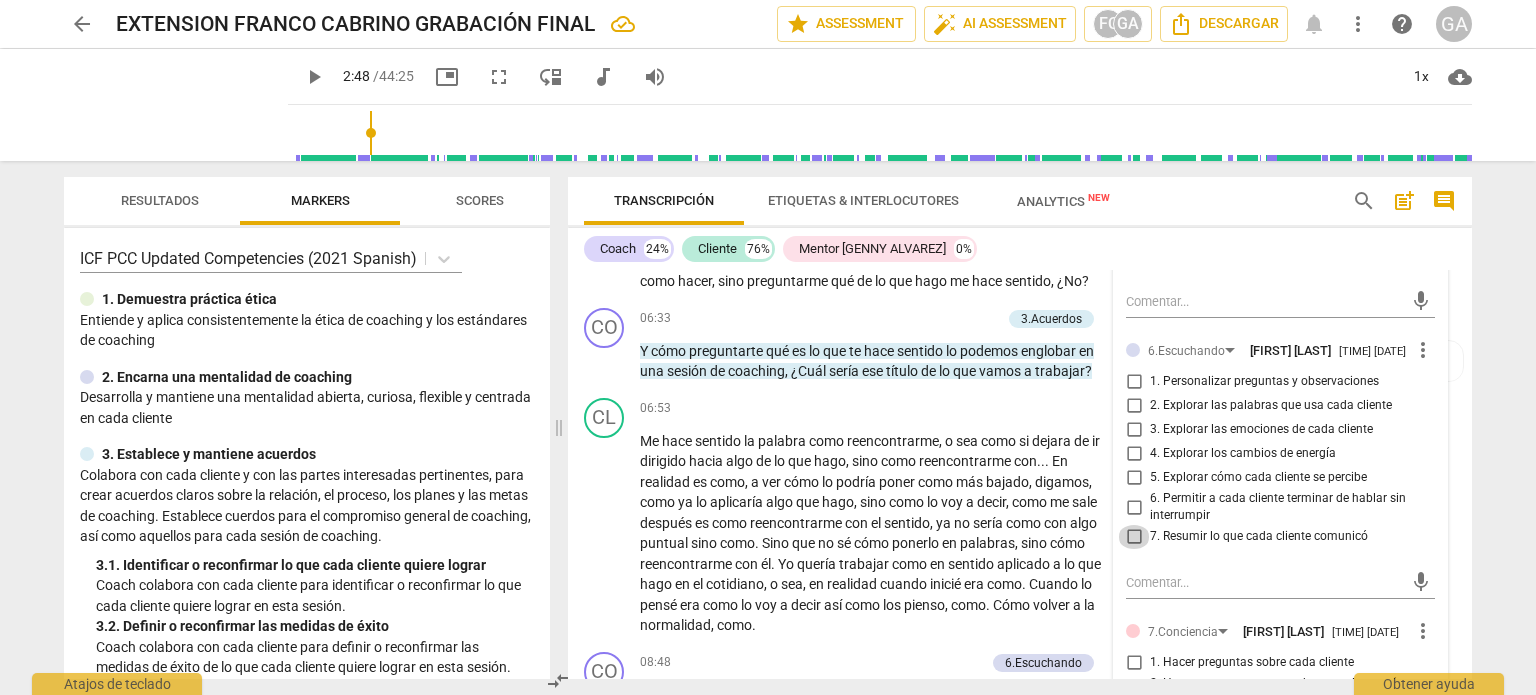 click on "7. Resumir lo que cada cliente comunicó" at bounding box center (1134, 537) 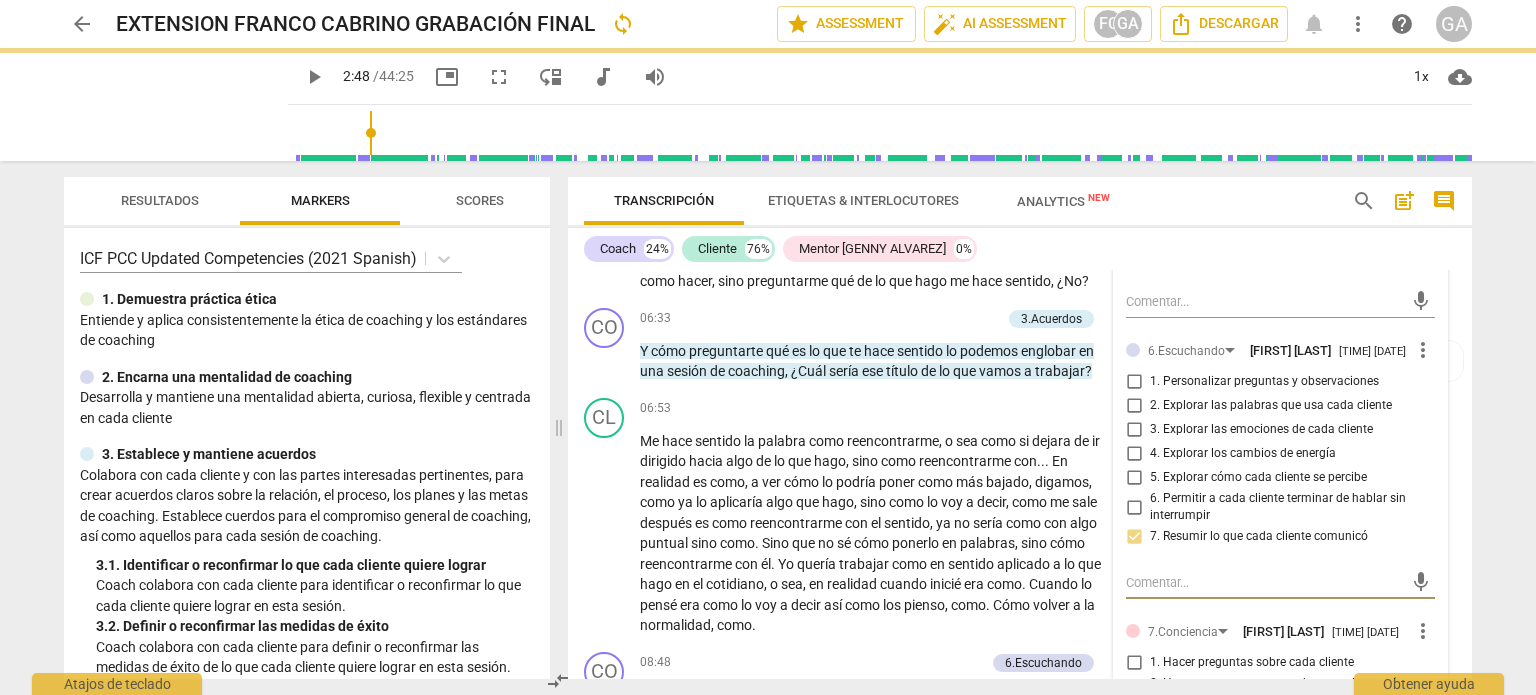click at bounding box center [1264, 582] 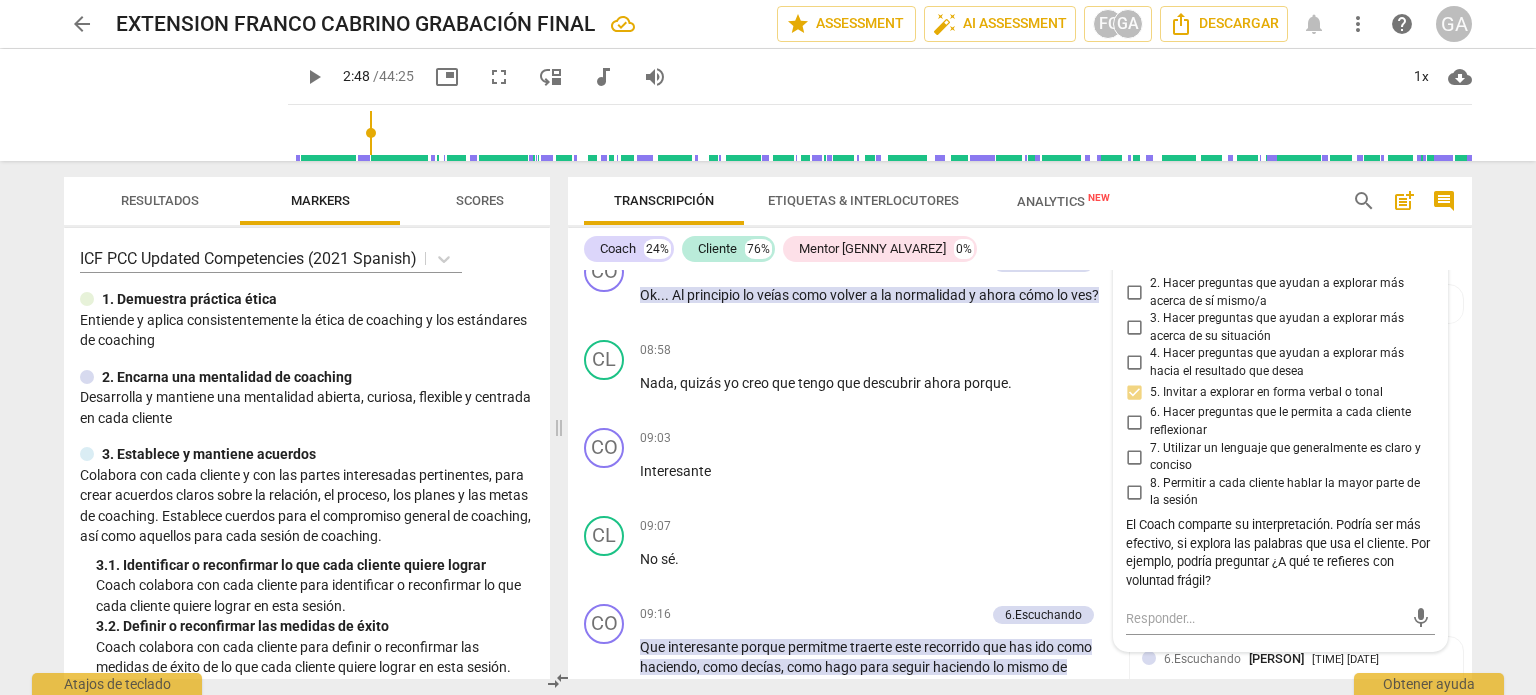 scroll, scrollTop: 1799, scrollLeft: 0, axis: vertical 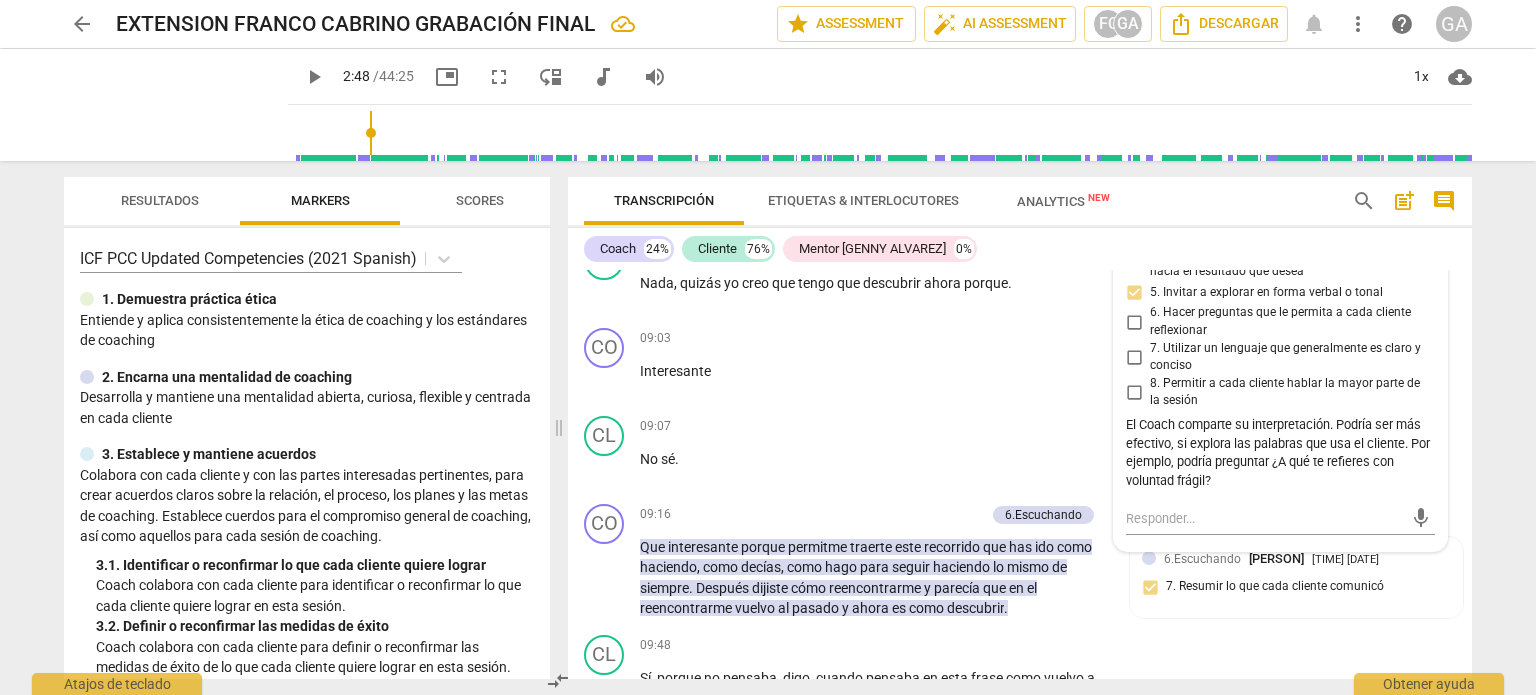 click on "El Coach comparte su interpretación. Podría ser más efectivo, si explora las palabras que usa el  cliente. Por ejemplo, podría preguntar ¿A qué te refieres con voluntad frágil?" at bounding box center [1280, 453] 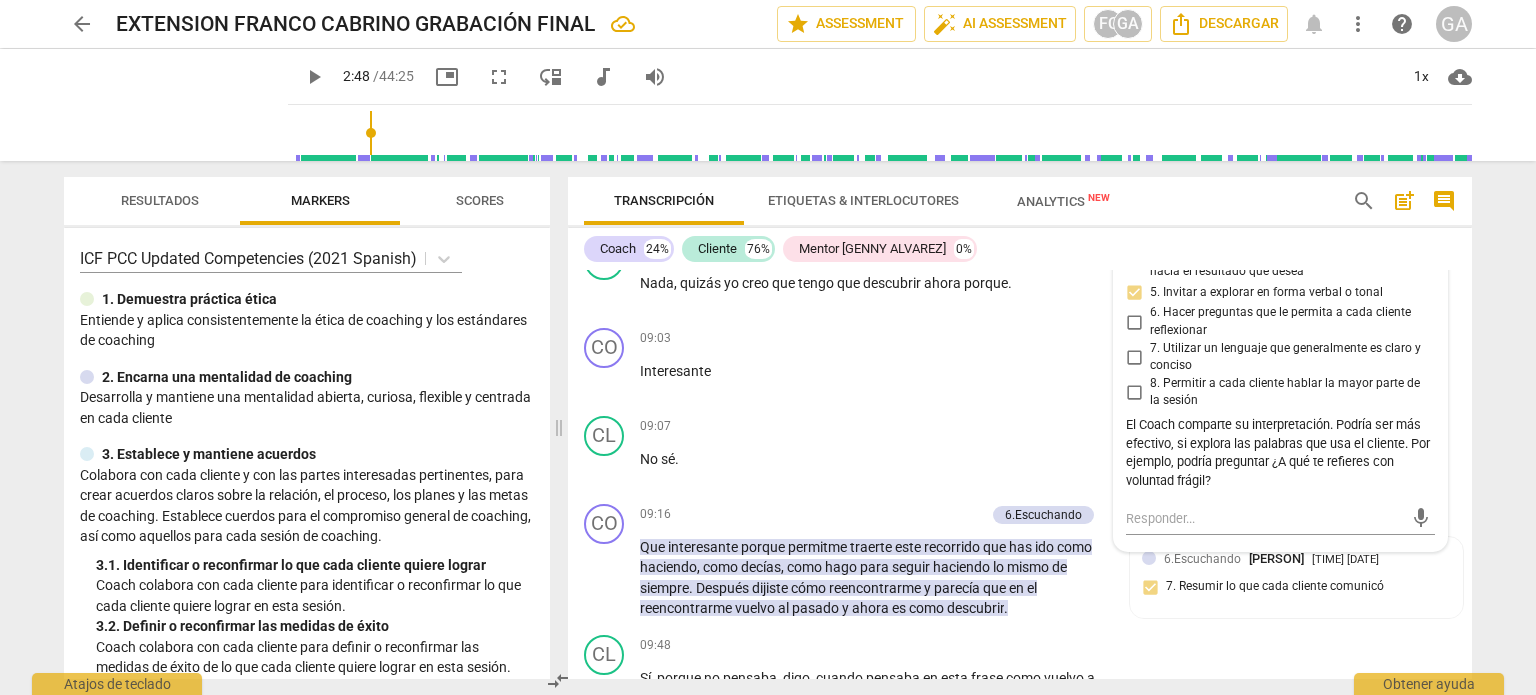 click on "El Coach comparte su interpretación. Podría ser más efectivo, si explora las palabras que usa el  cliente. Por ejemplo, podría preguntar ¿A qué te refieres con voluntad frágil?" at bounding box center [1280, 453] 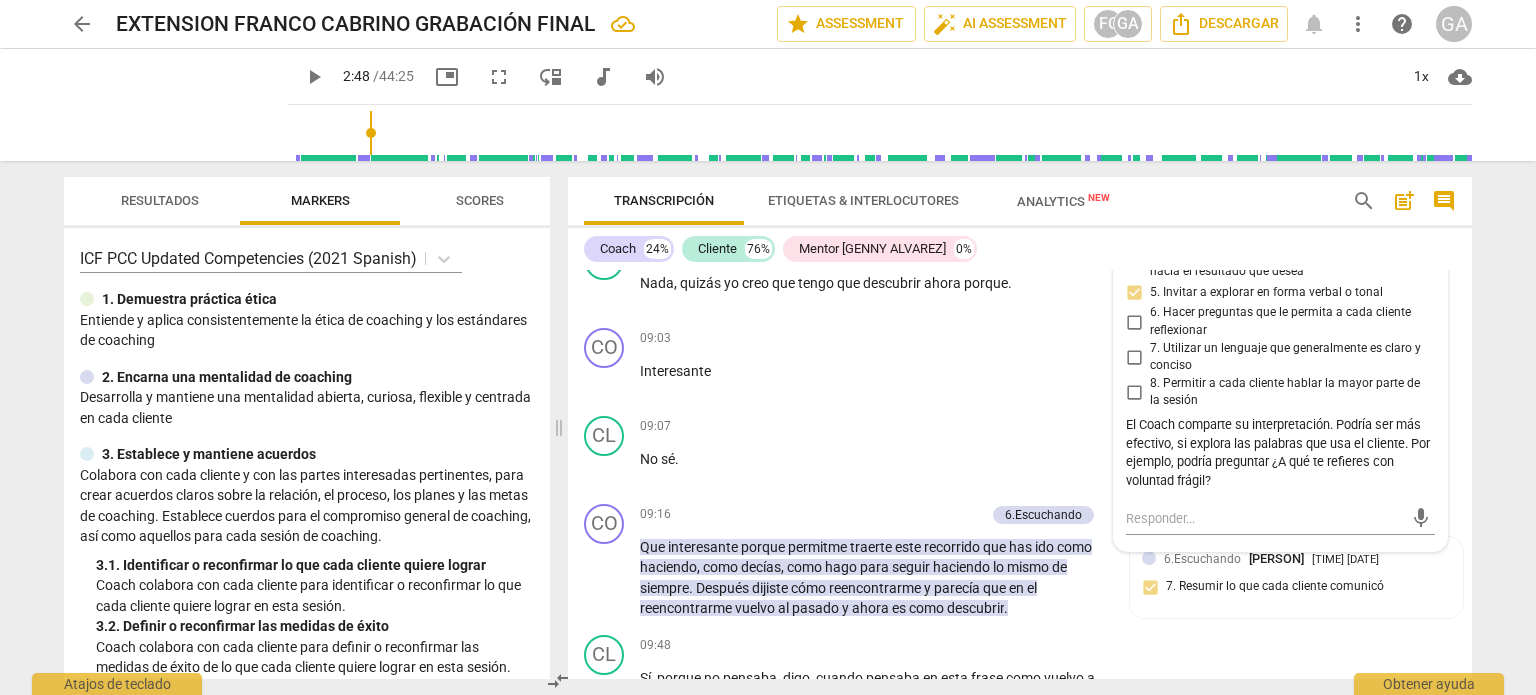 click on "El Coach comparte su interpretación. Podría ser más efectivo, si explora las palabras que usa el  cliente. Por ejemplo, podría preguntar ¿A qué te refieres con voluntad frágil?" at bounding box center [1280, 453] 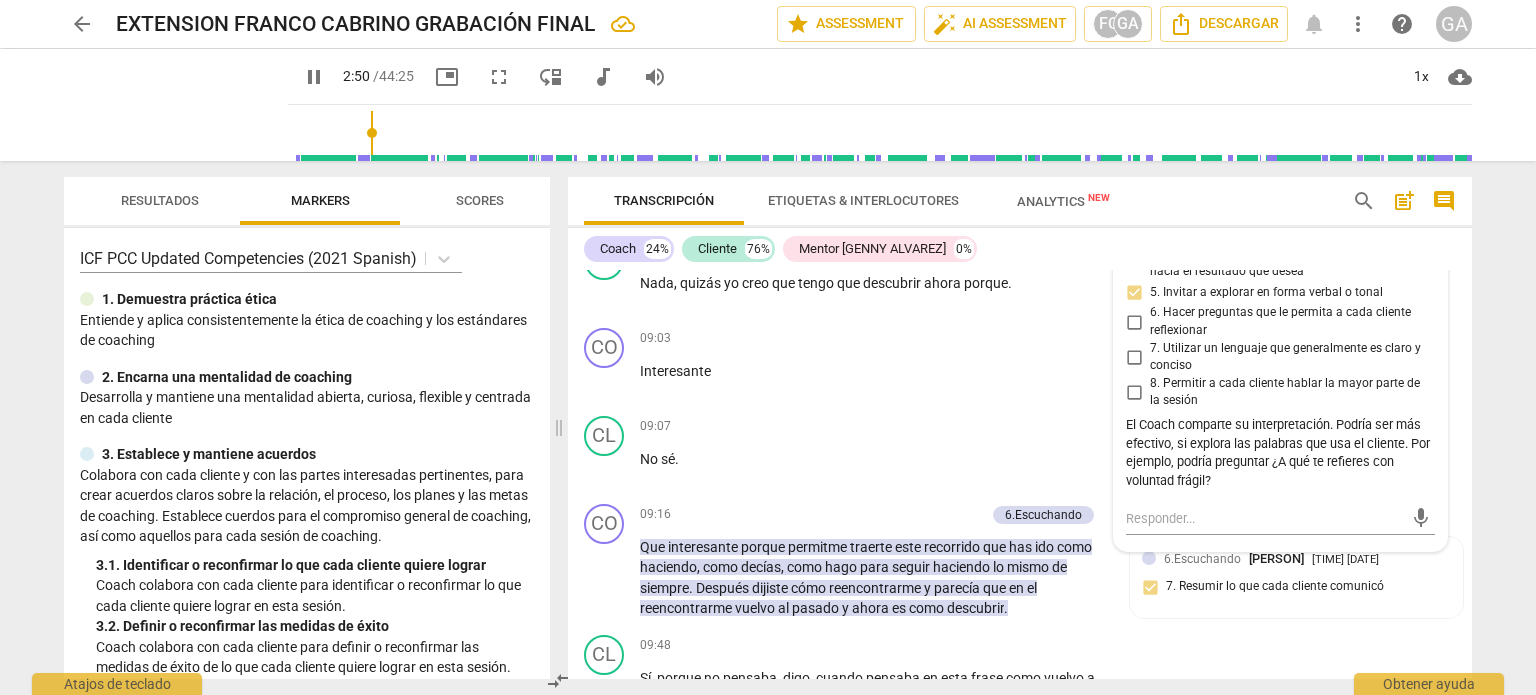 scroll, scrollTop: 598, scrollLeft: 0, axis: vertical 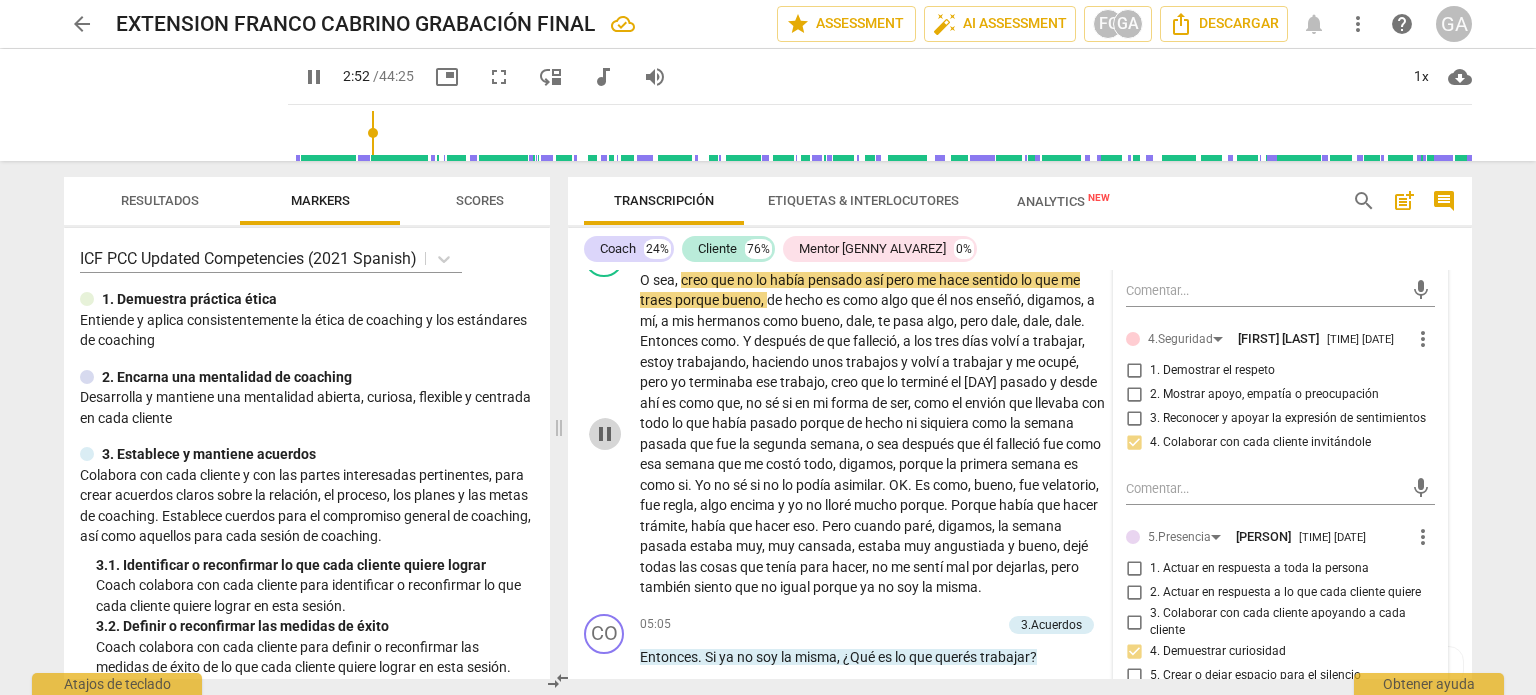 click on "pause" at bounding box center [605, 434] 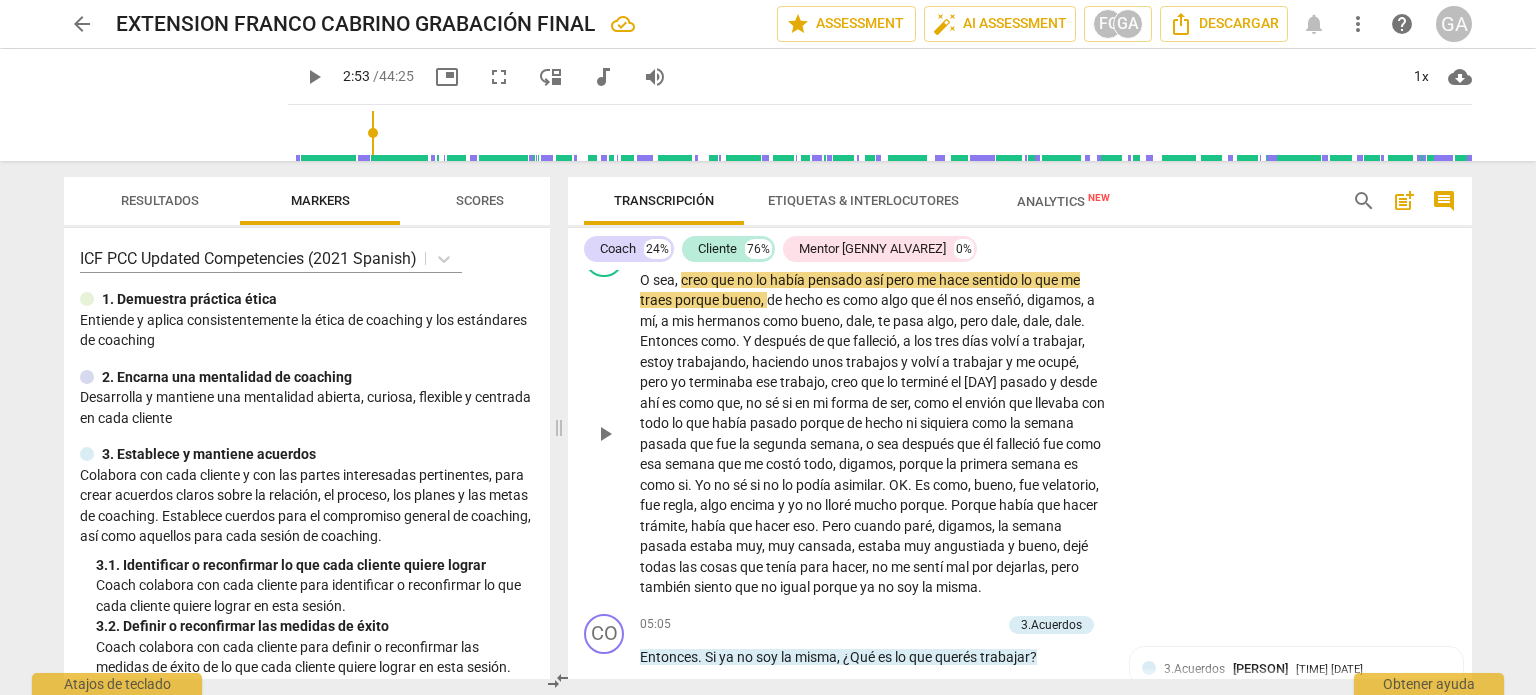 scroll, scrollTop: 698, scrollLeft: 0, axis: vertical 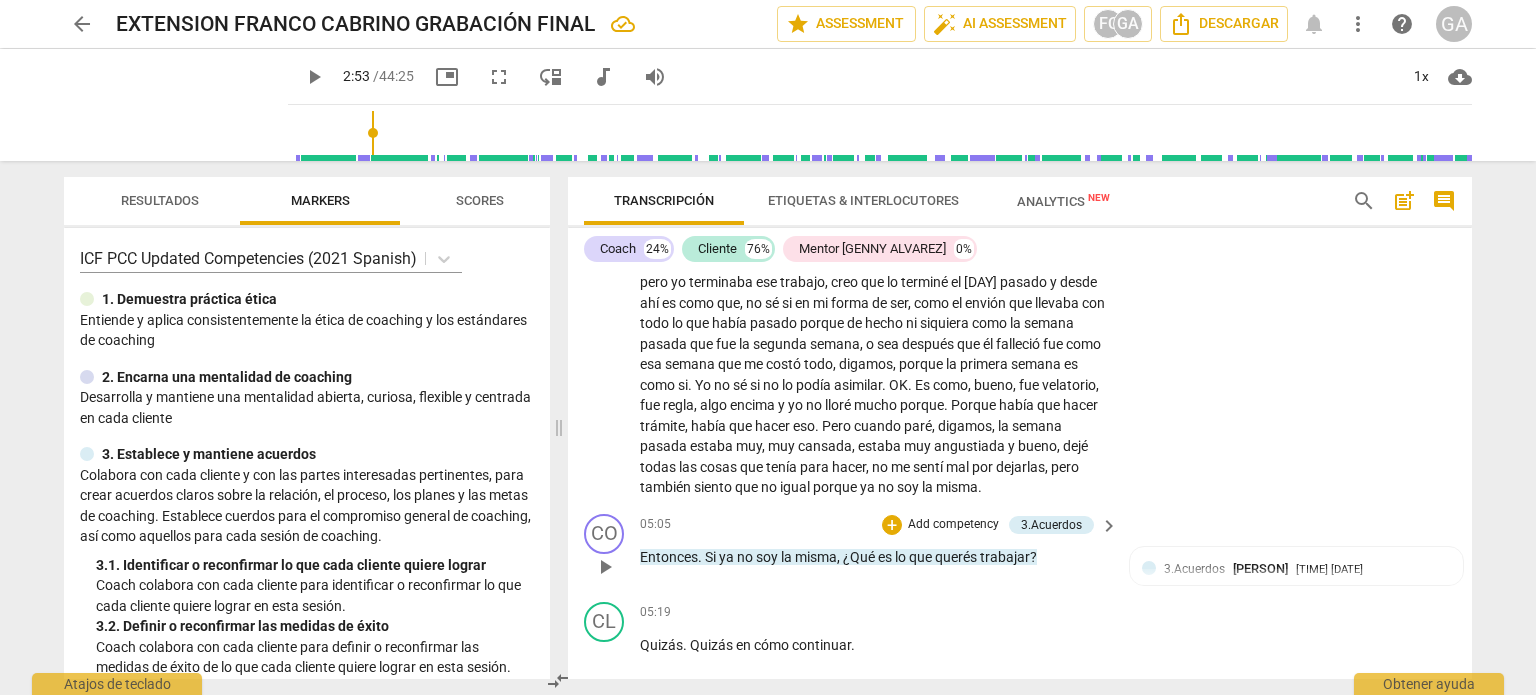 click on "play_arrow" at bounding box center (605, 567) 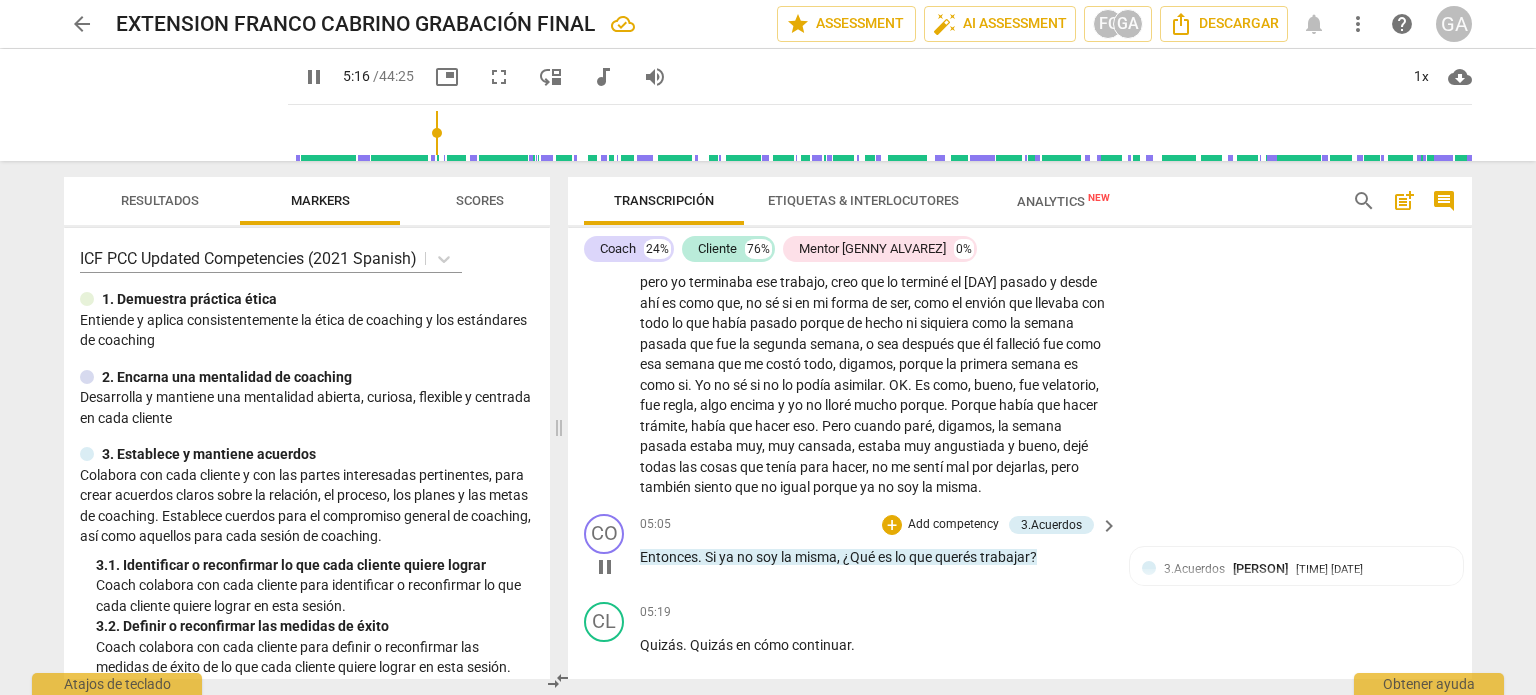 click on "pause" at bounding box center (605, 567) 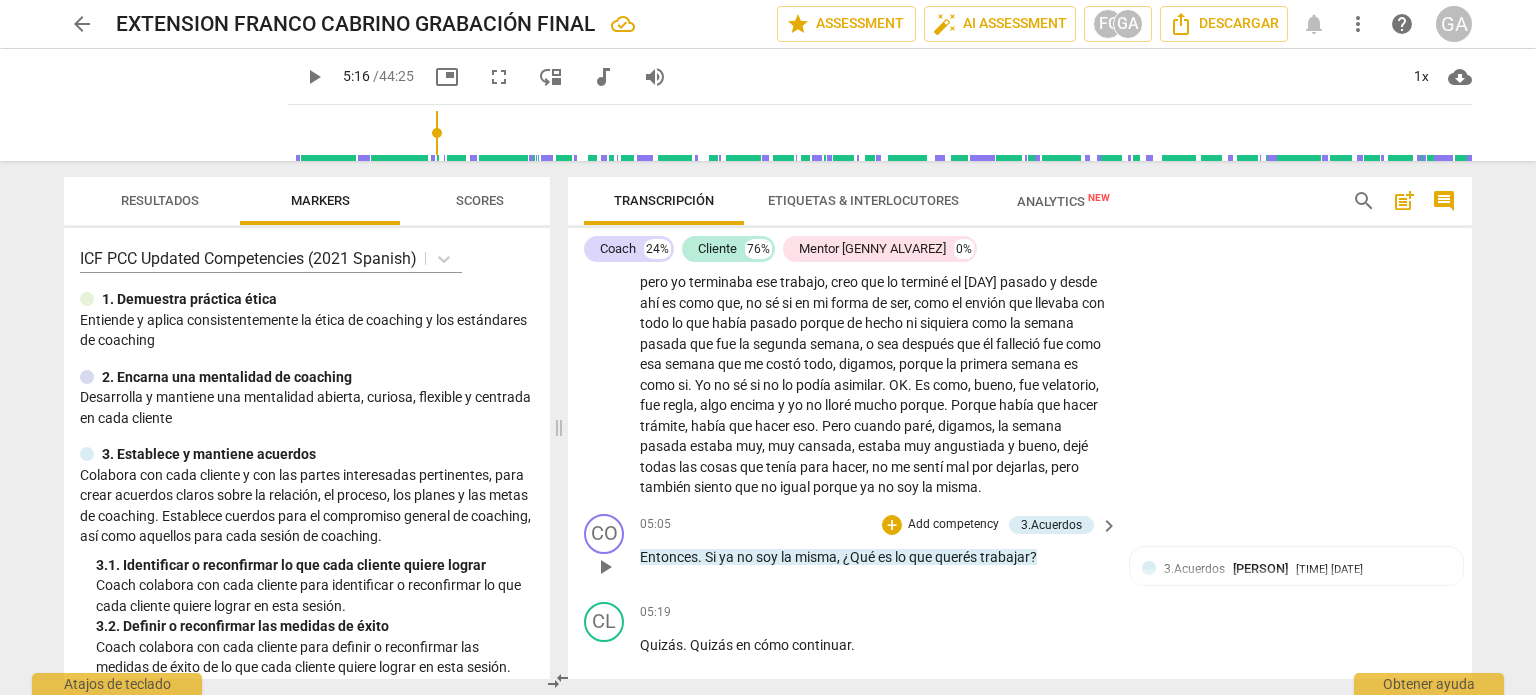 click on "Add competency" at bounding box center [953, 525] 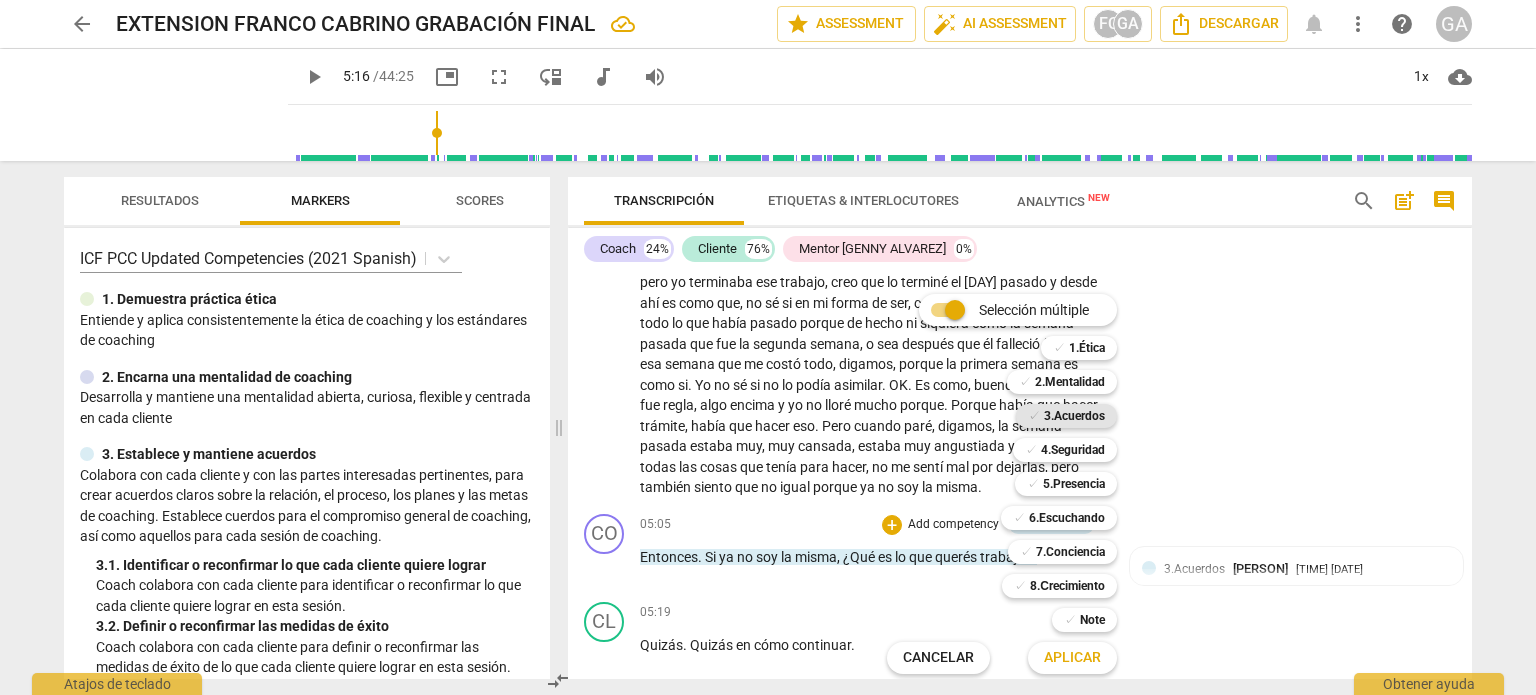 click on "3.Acuerdos" at bounding box center (1074, 416) 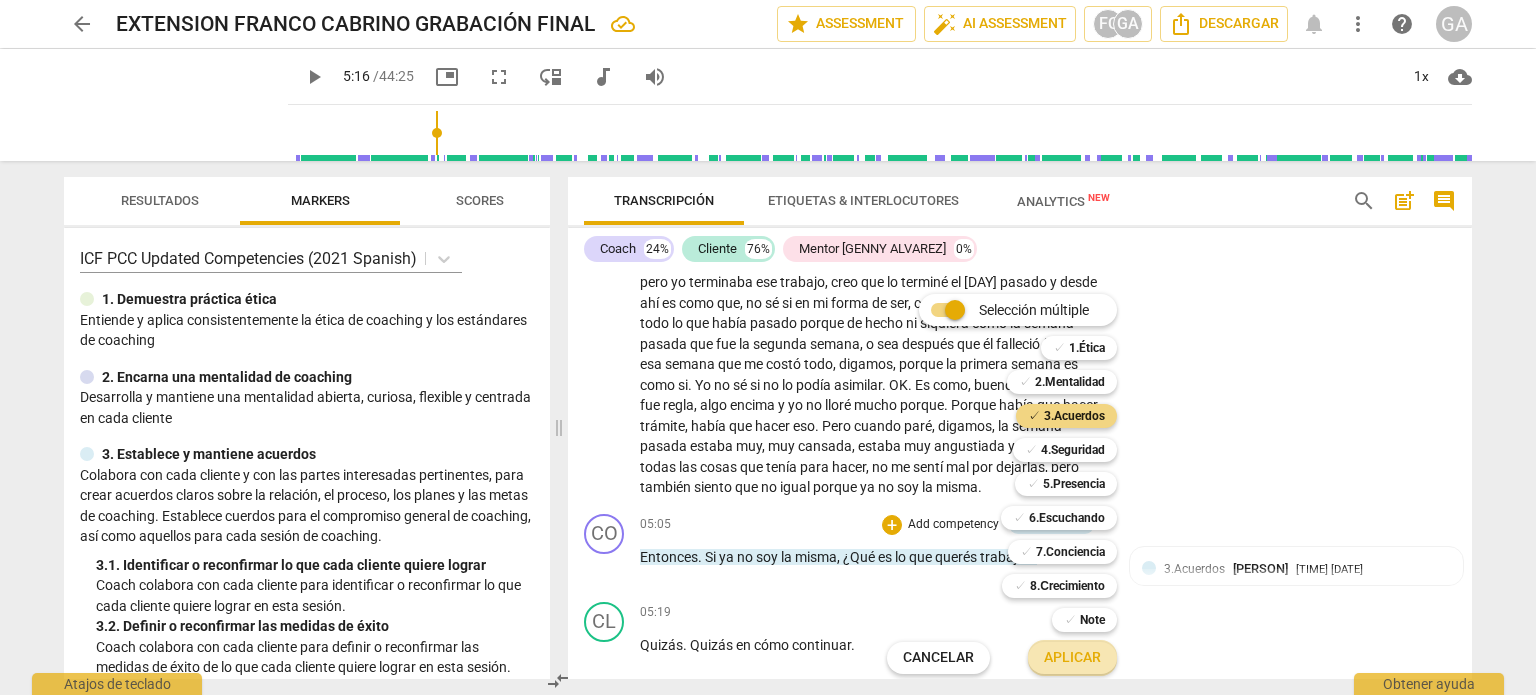 click on "Aplicar" at bounding box center [1072, 658] 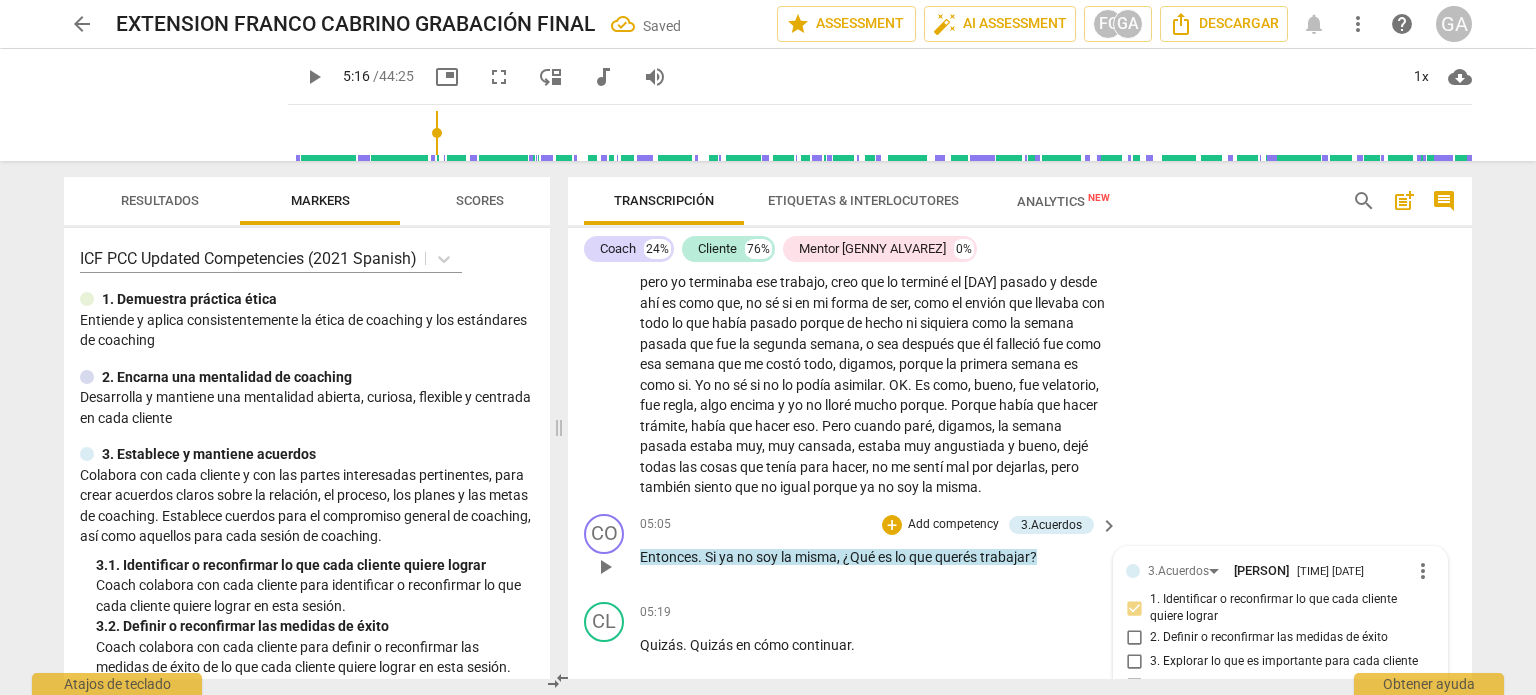 scroll, scrollTop: 961, scrollLeft: 0, axis: vertical 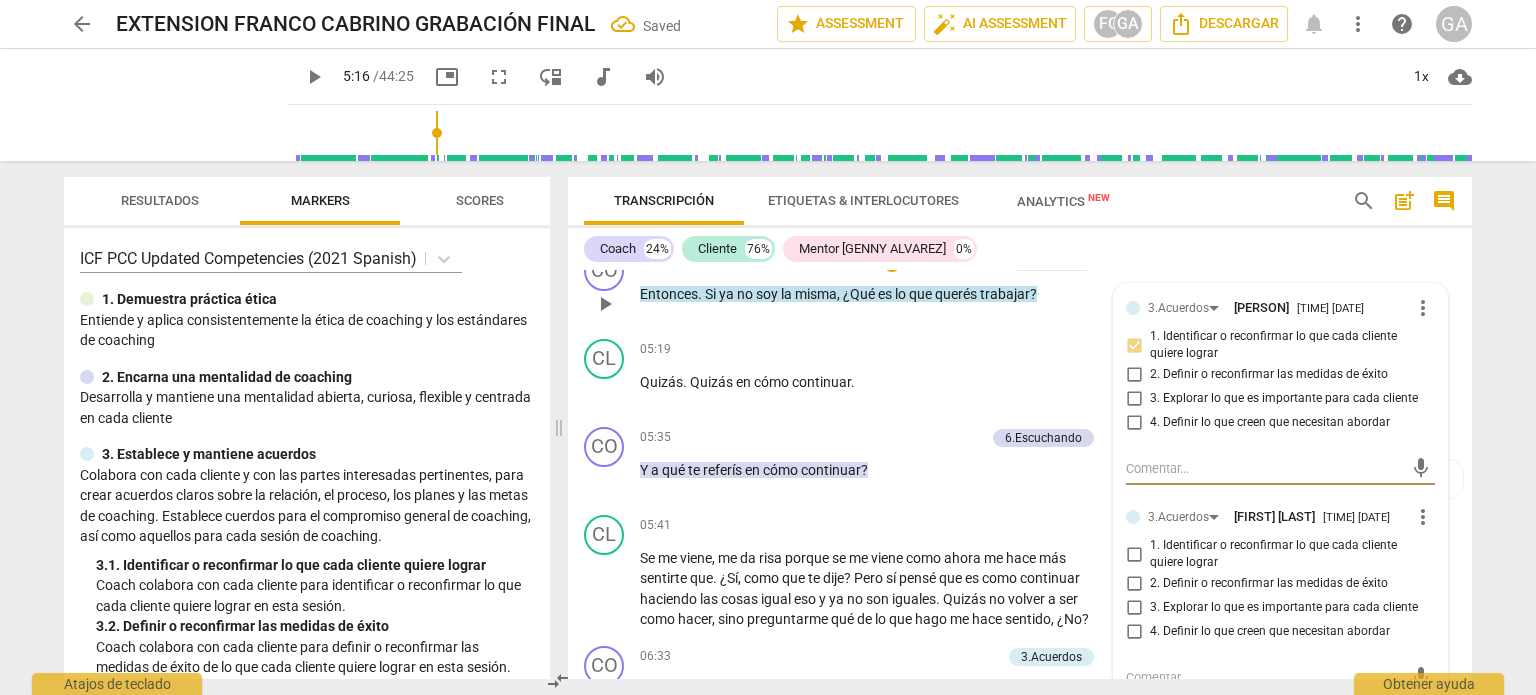 click on "1. Identificar o reconfirmar lo que cada cliente quiere lograr" at bounding box center [1134, 554] 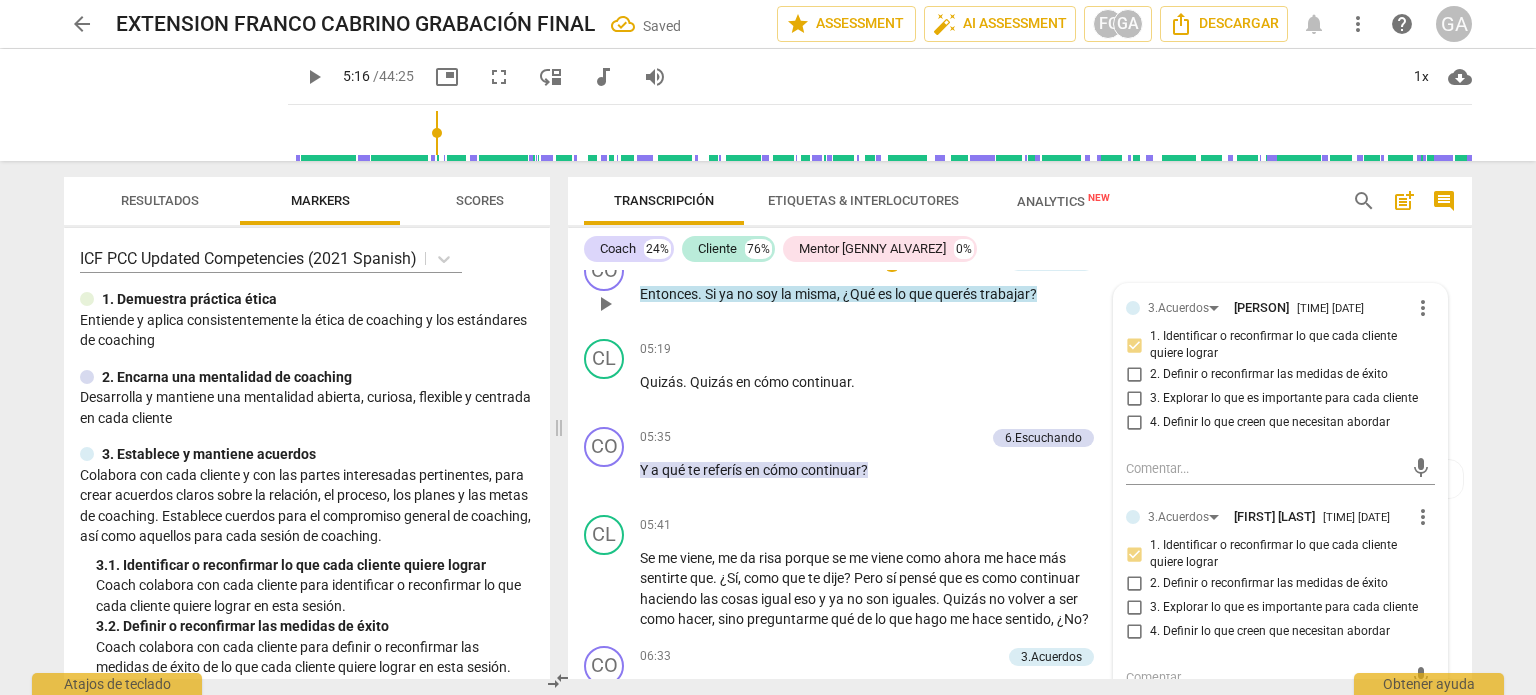 scroll, scrollTop: 1061, scrollLeft: 0, axis: vertical 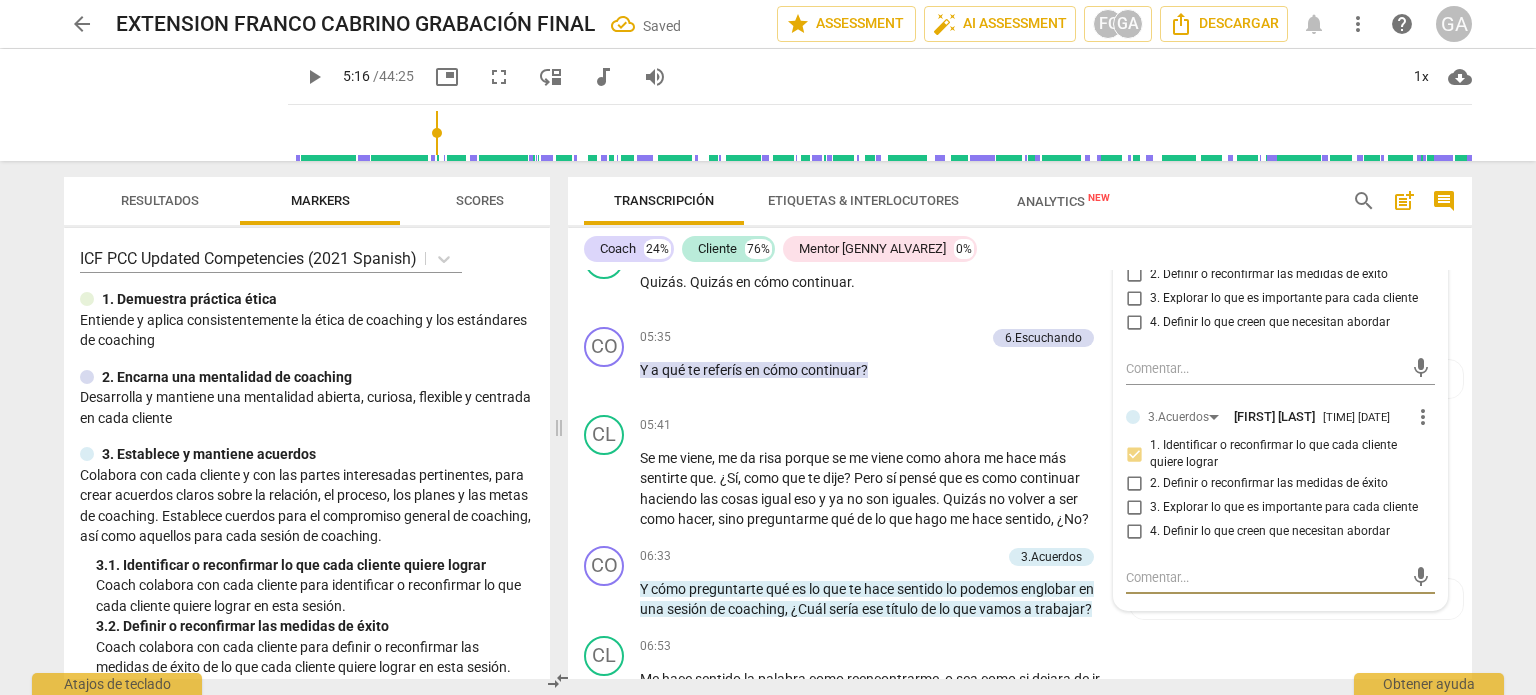 click at bounding box center [1264, 577] 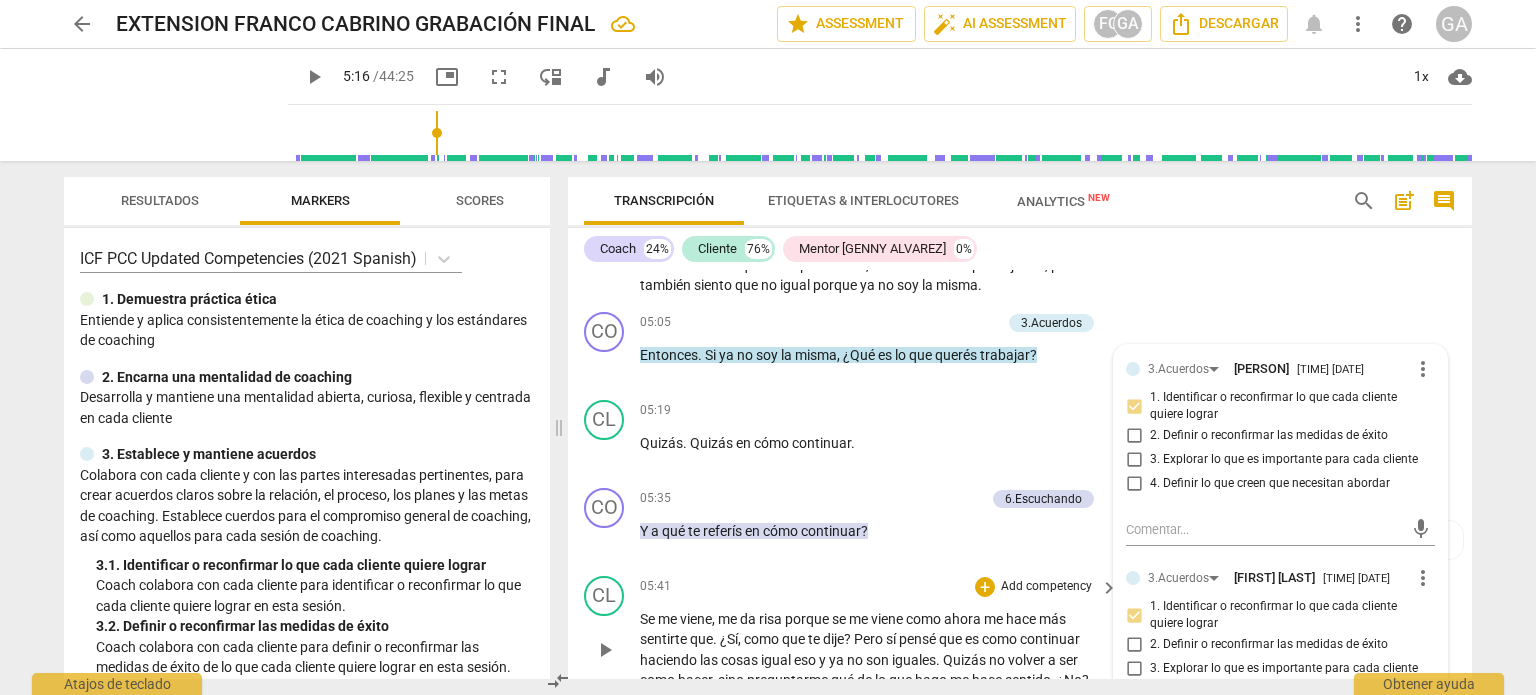 scroll, scrollTop: 861, scrollLeft: 0, axis: vertical 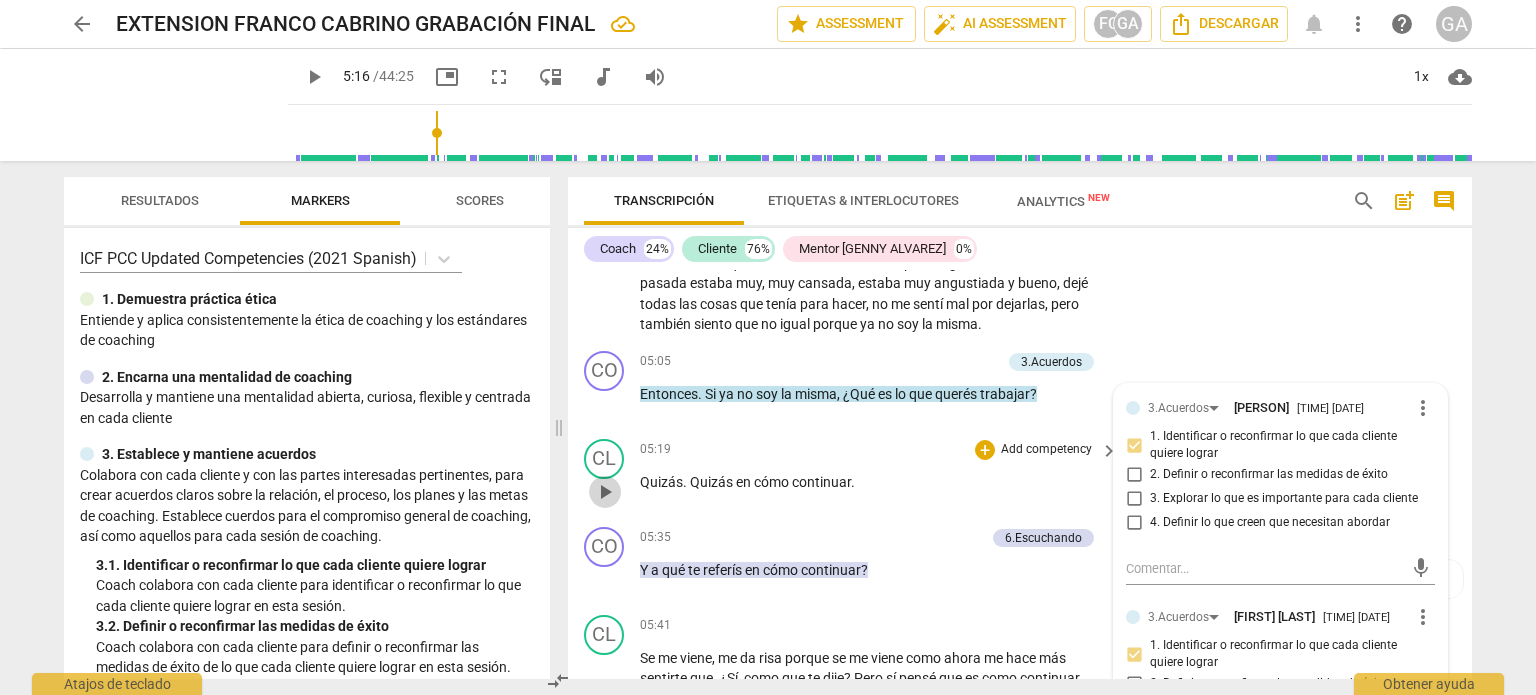 click on "play_arrow" at bounding box center (605, 492) 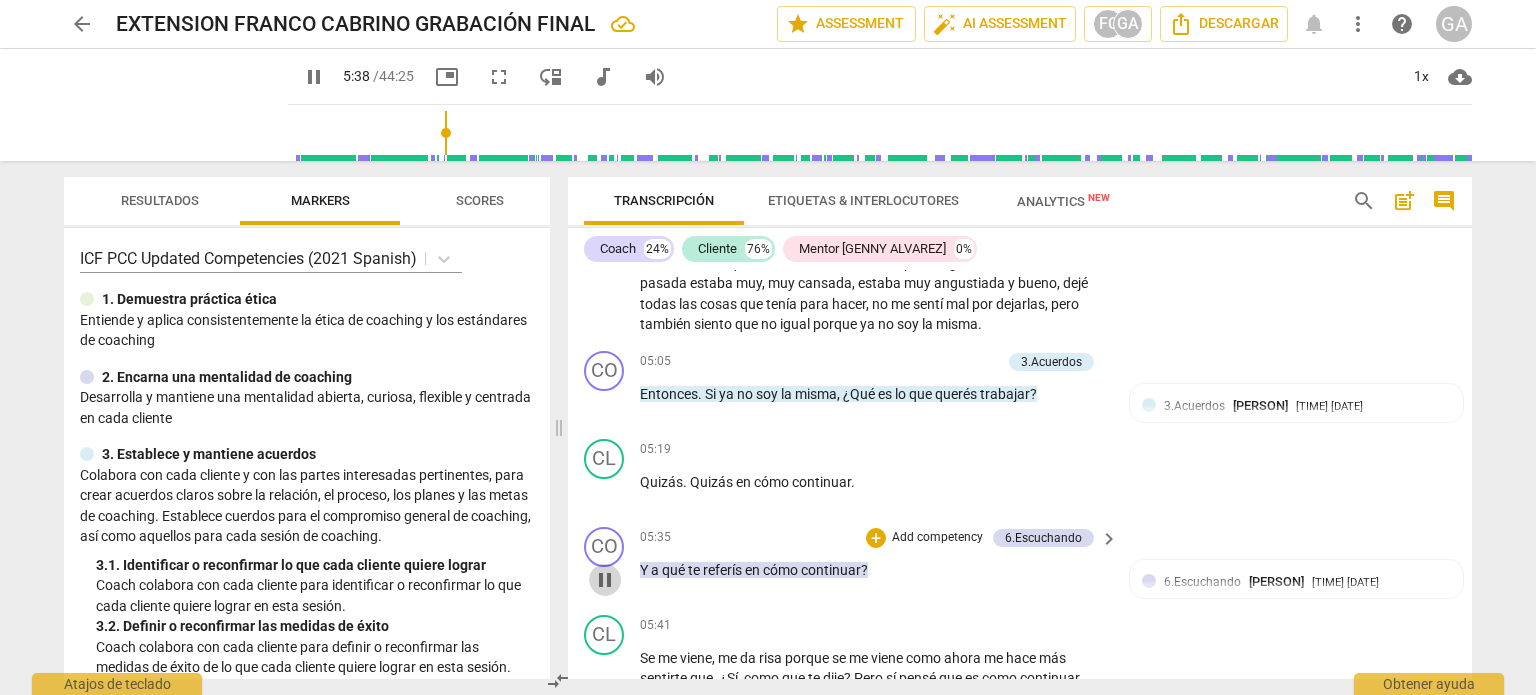 click on "pause" at bounding box center (605, 580) 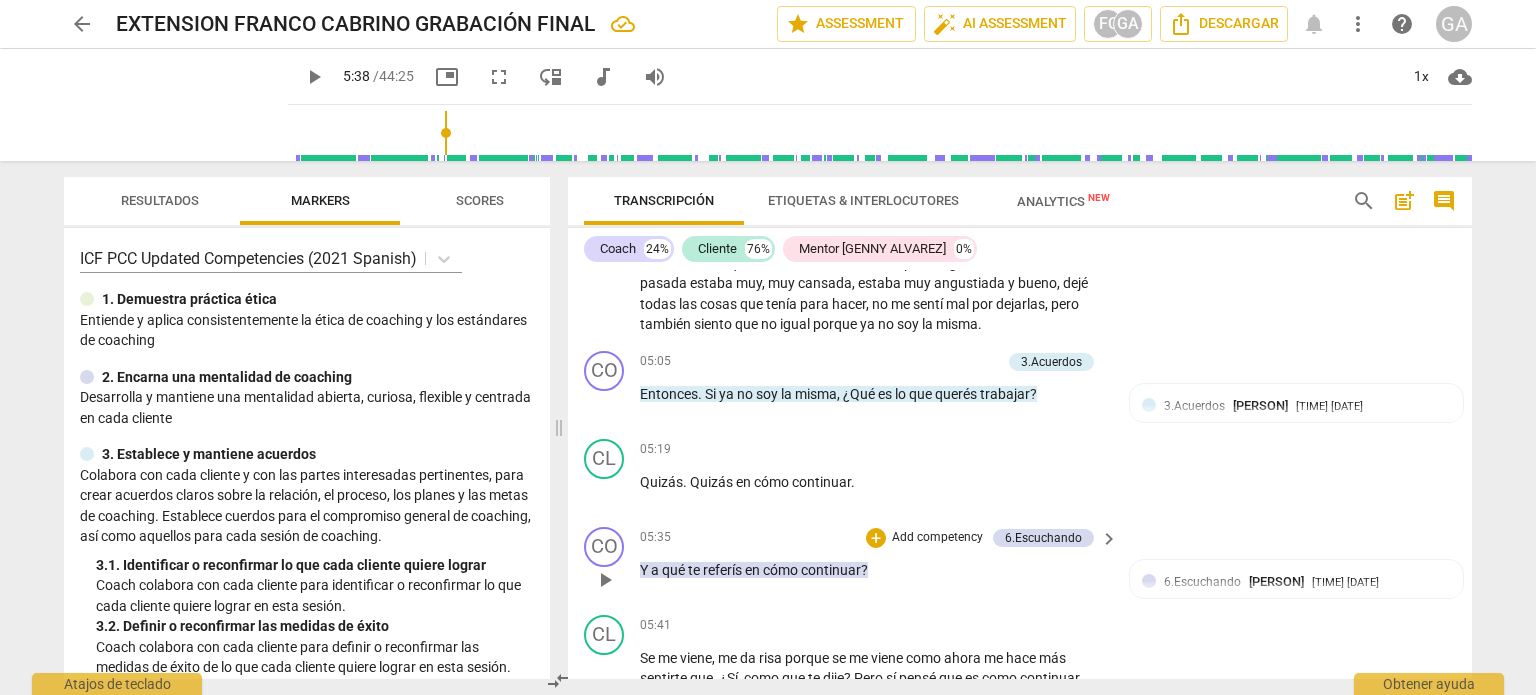 click on "Add competency" at bounding box center (937, 538) 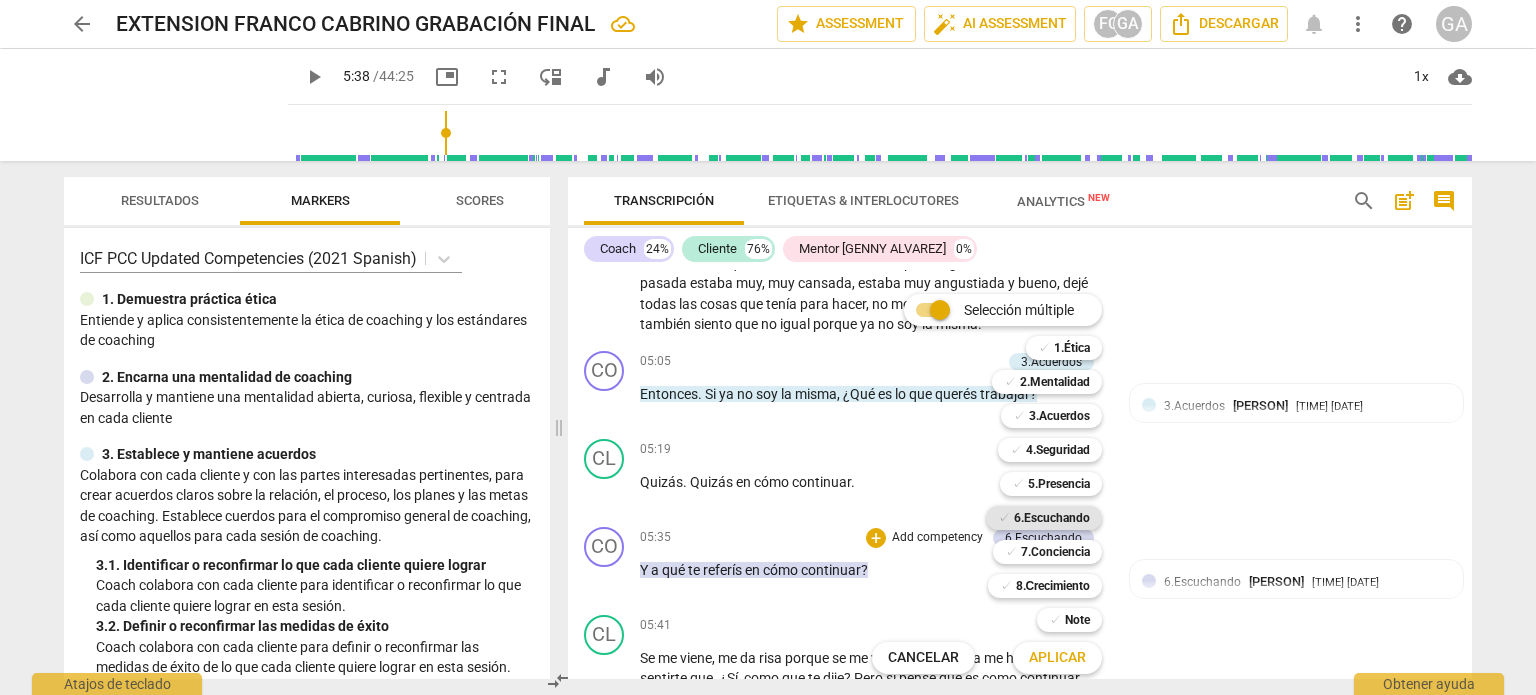 click on "6.Escuchando" at bounding box center [1052, 518] 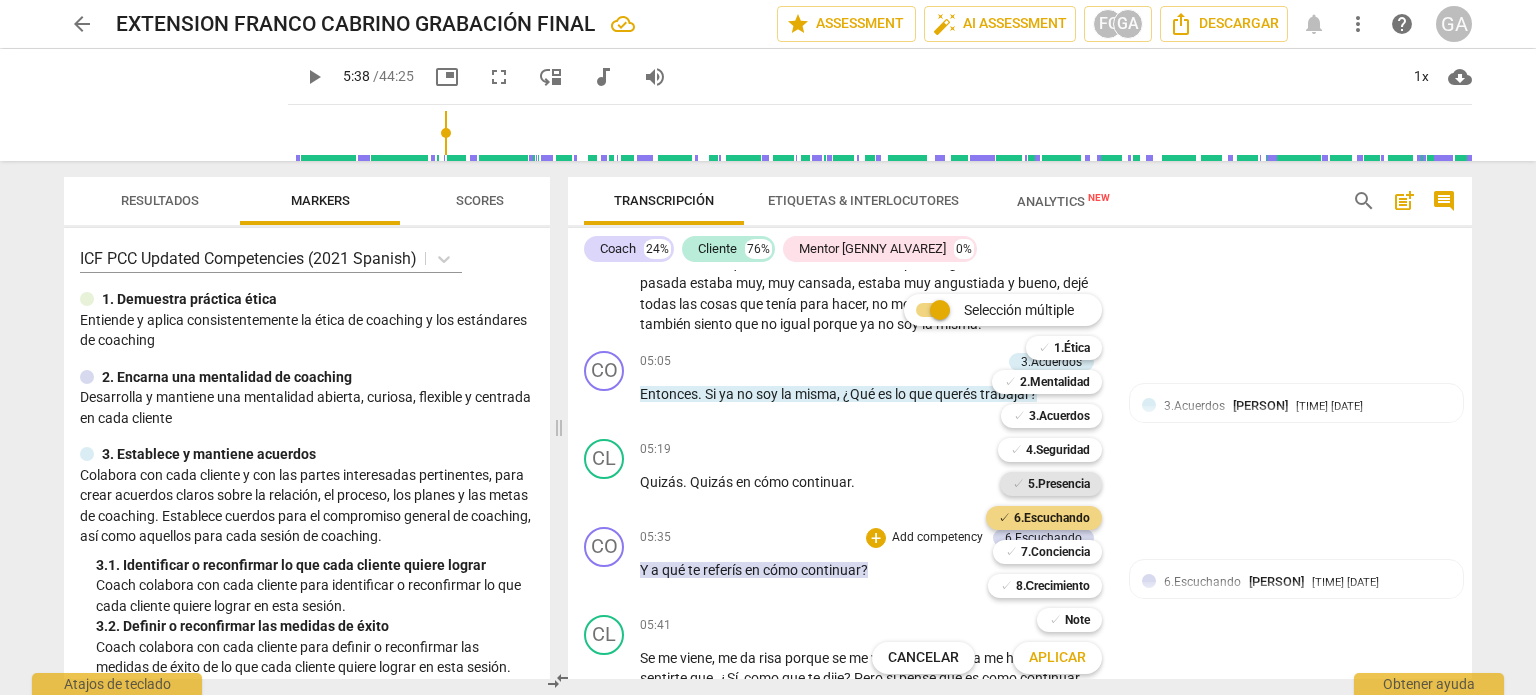 click on "5.Presencia" at bounding box center (1059, 484) 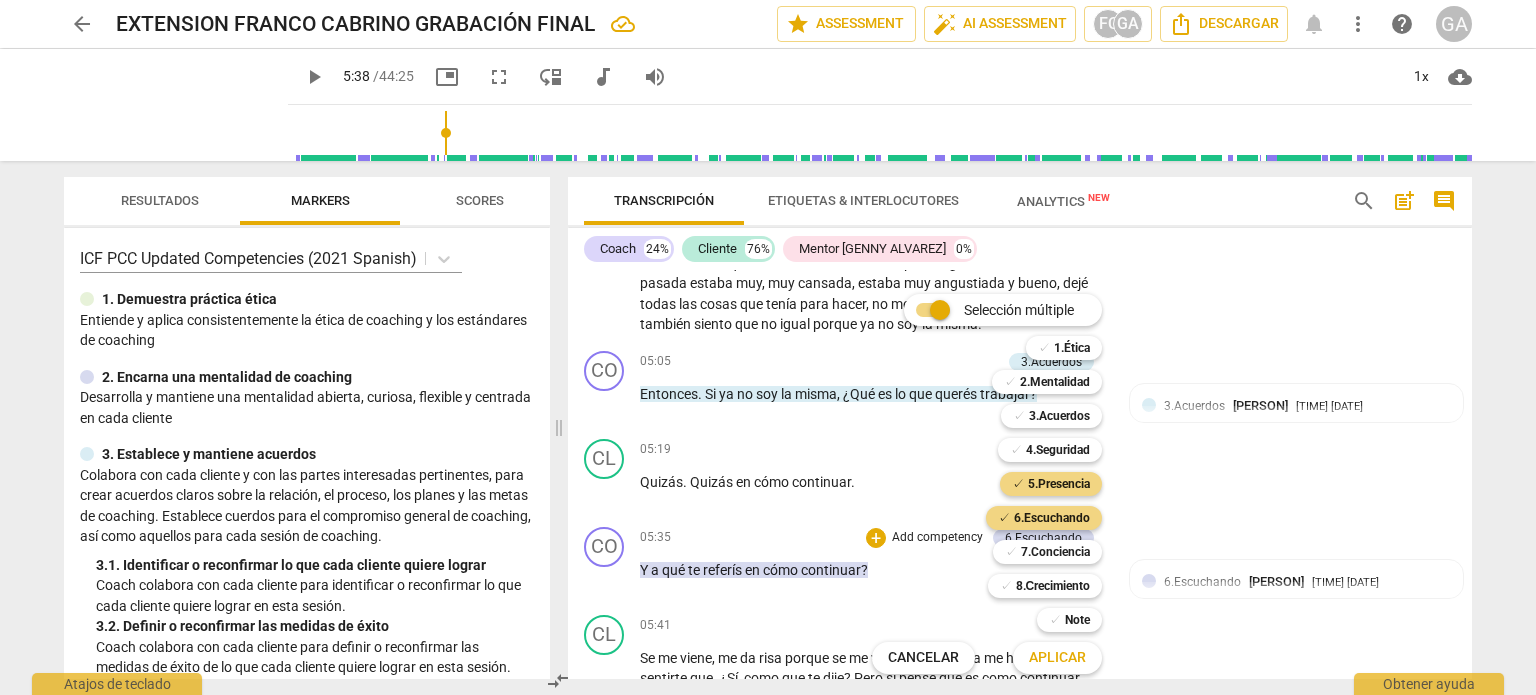 click on "Aplicar" at bounding box center [1057, 658] 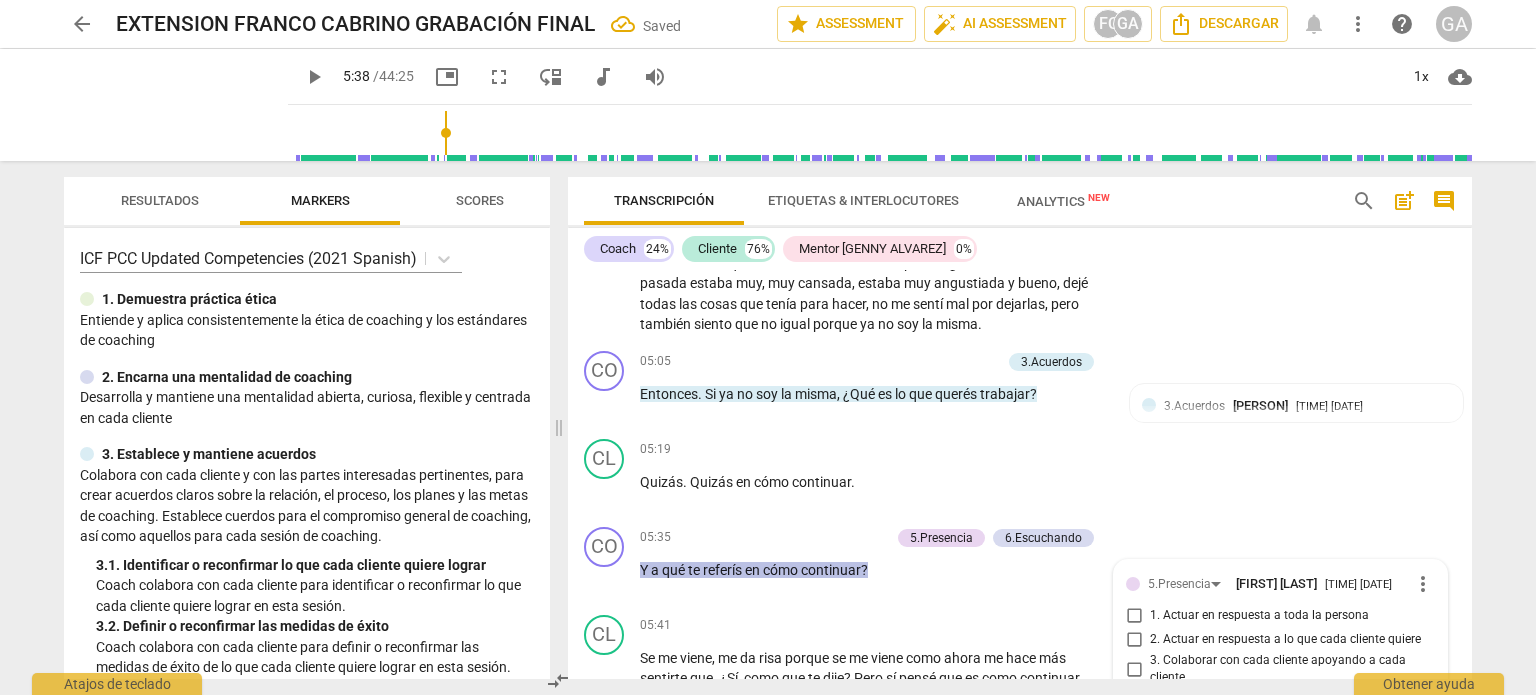 scroll, scrollTop: 1160, scrollLeft: 0, axis: vertical 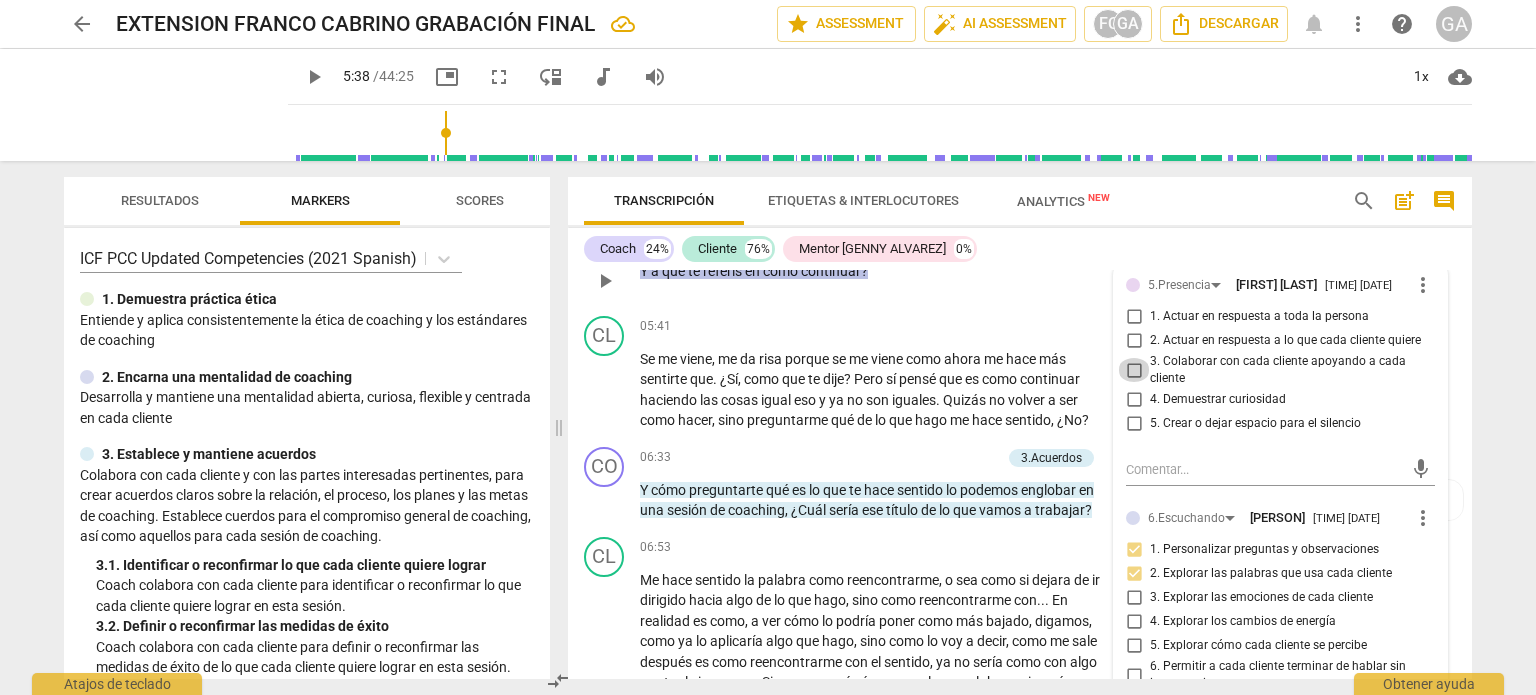 click on "3. Colaborar con cada cliente apoyando a cada cliente" at bounding box center (1134, 370) 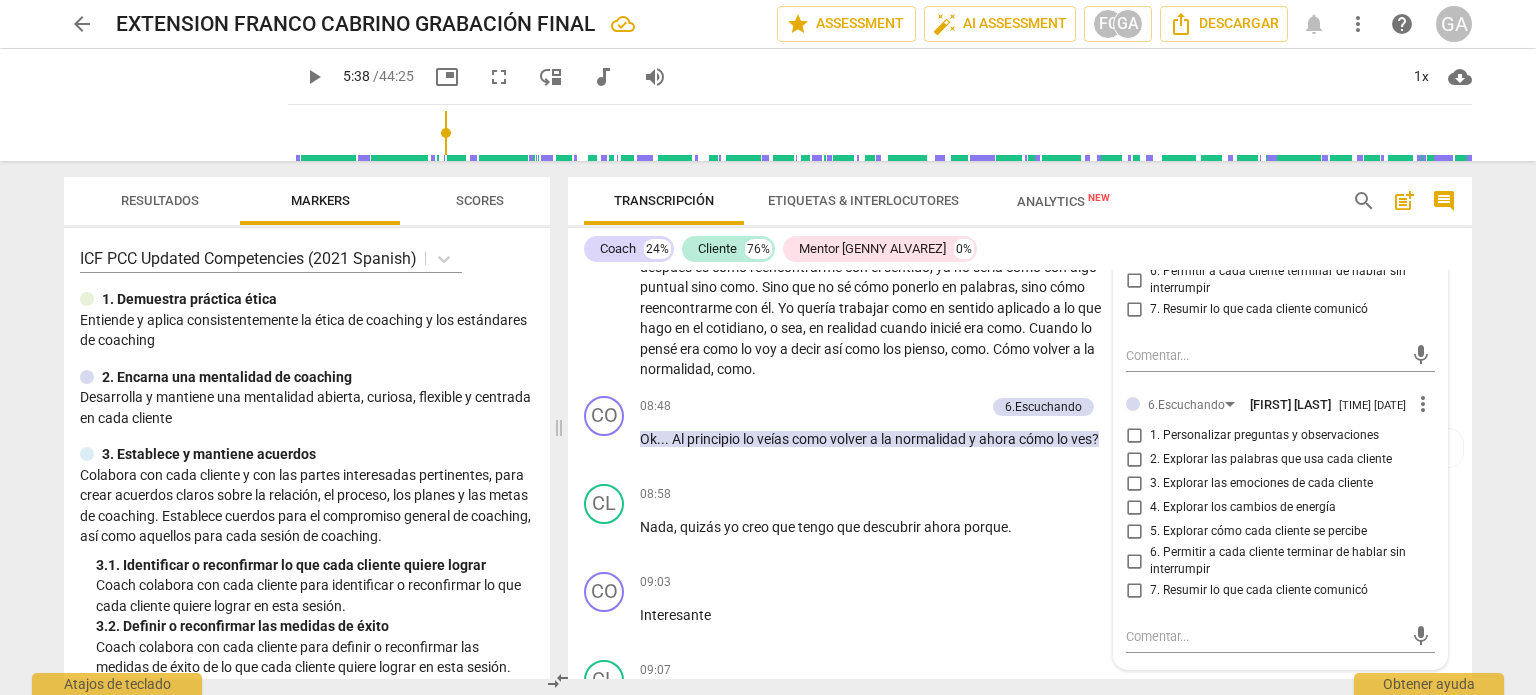scroll, scrollTop: 1560, scrollLeft: 0, axis: vertical 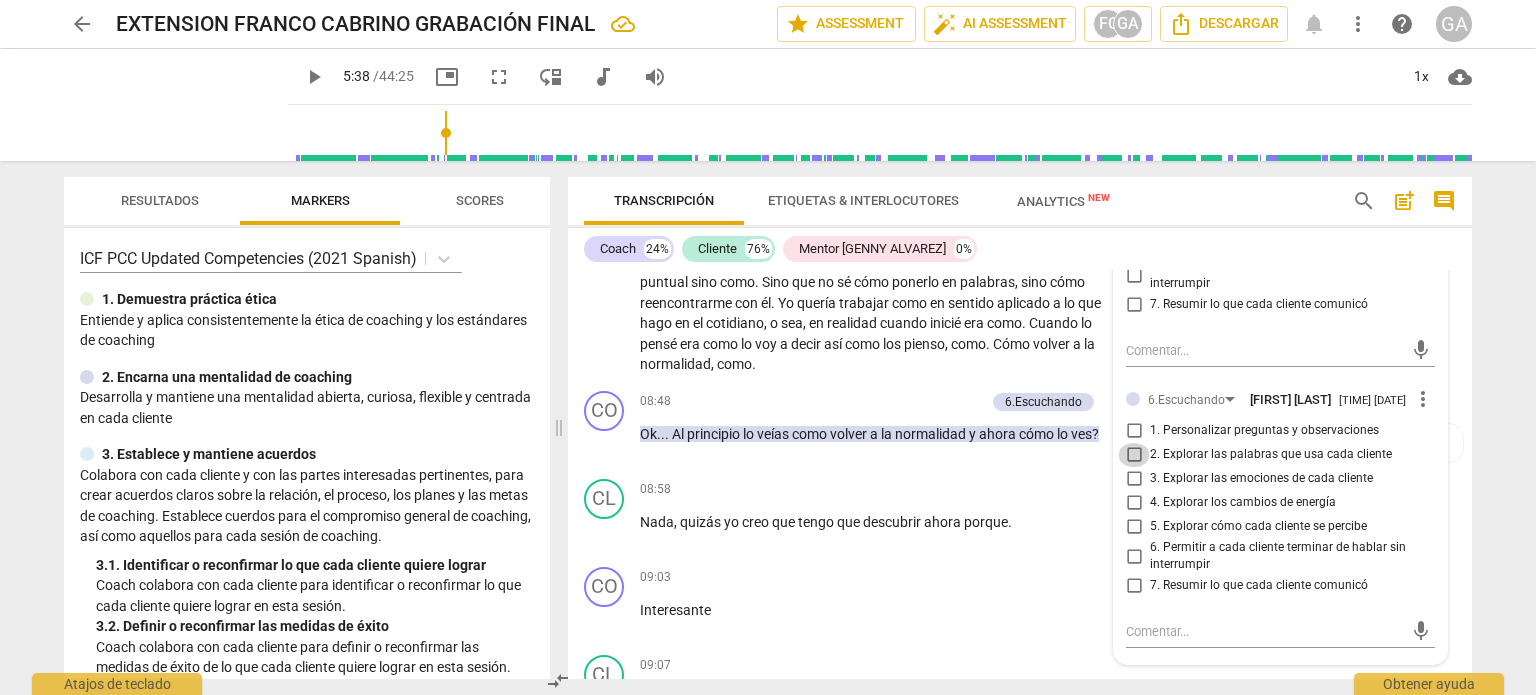 click on "2. Explorar las palabras que usa cada cliente" at bounding box center (1134, 455) 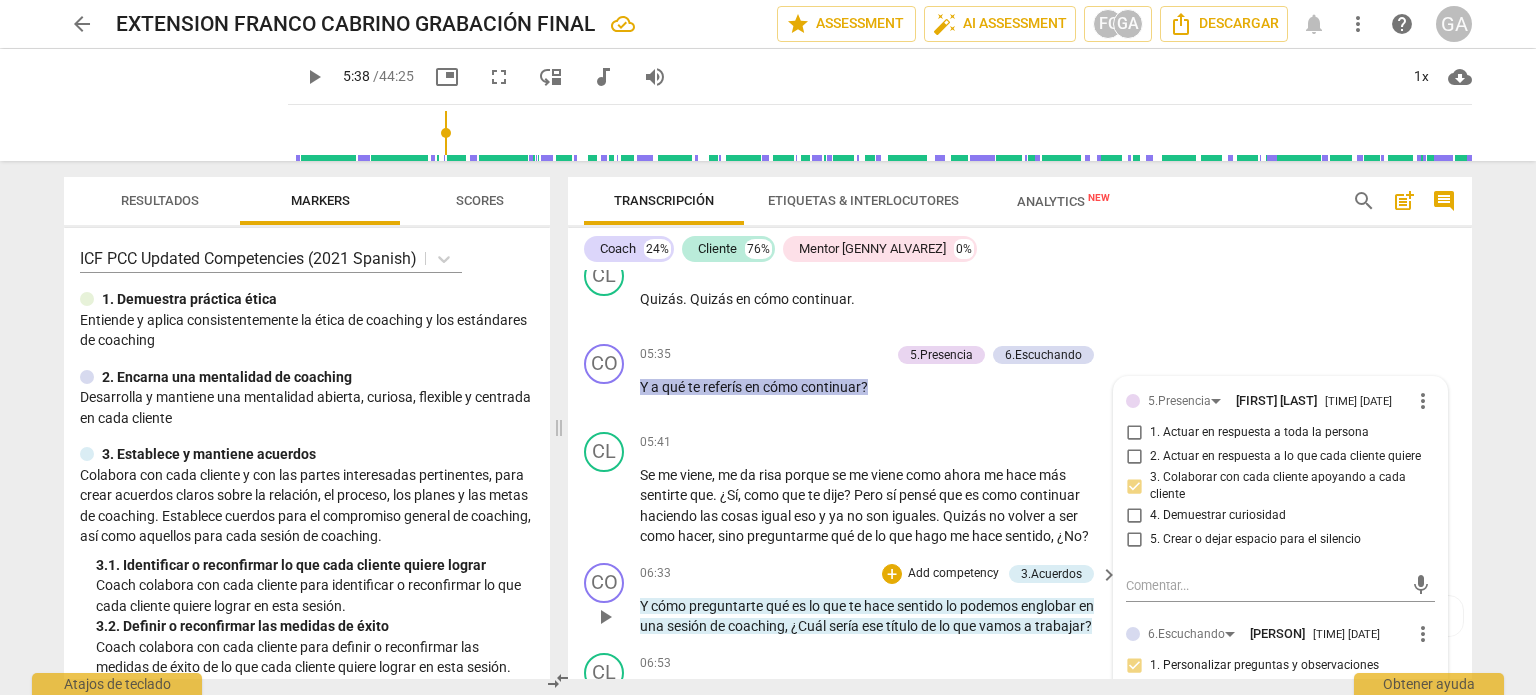 scroll, scrollTop: 1000, scrollLeft: 0, axis: vertical 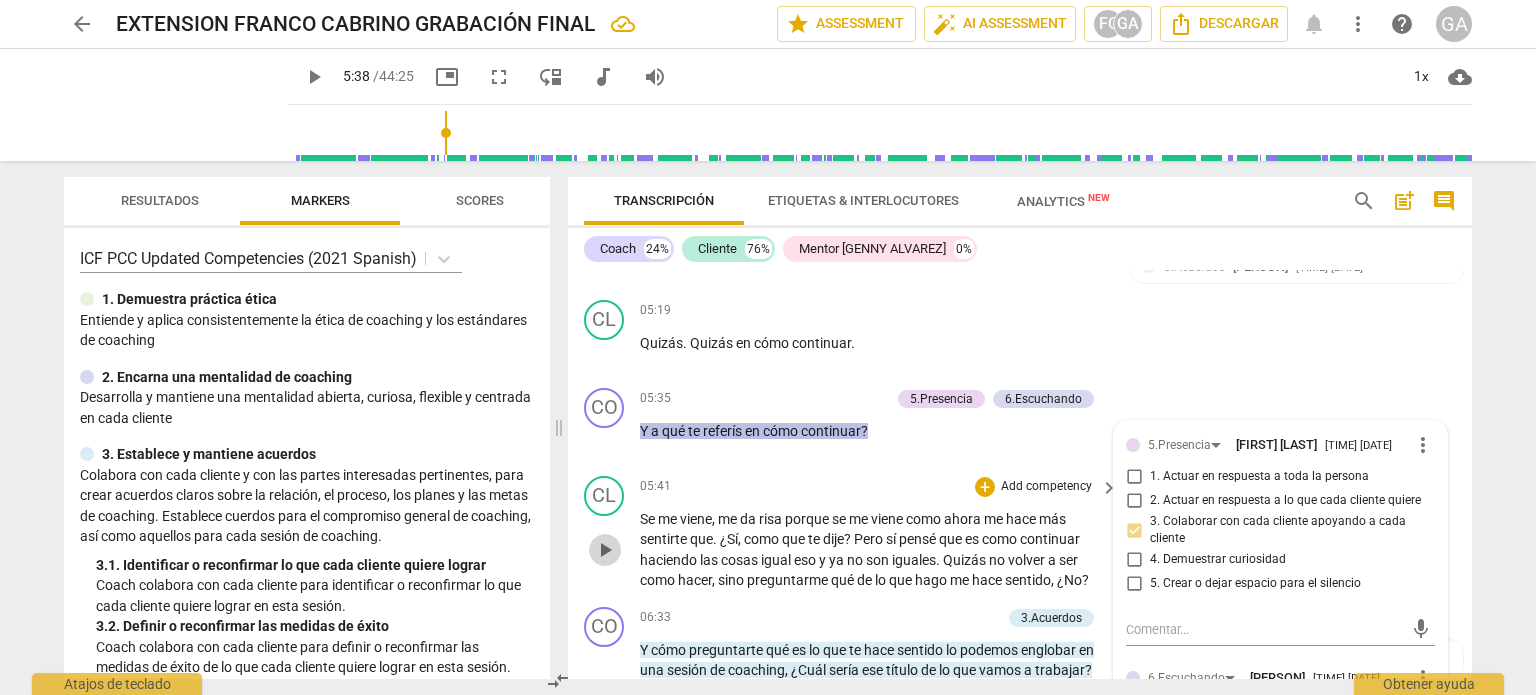 click on "play_arrow" at bounding box center [605, 550] 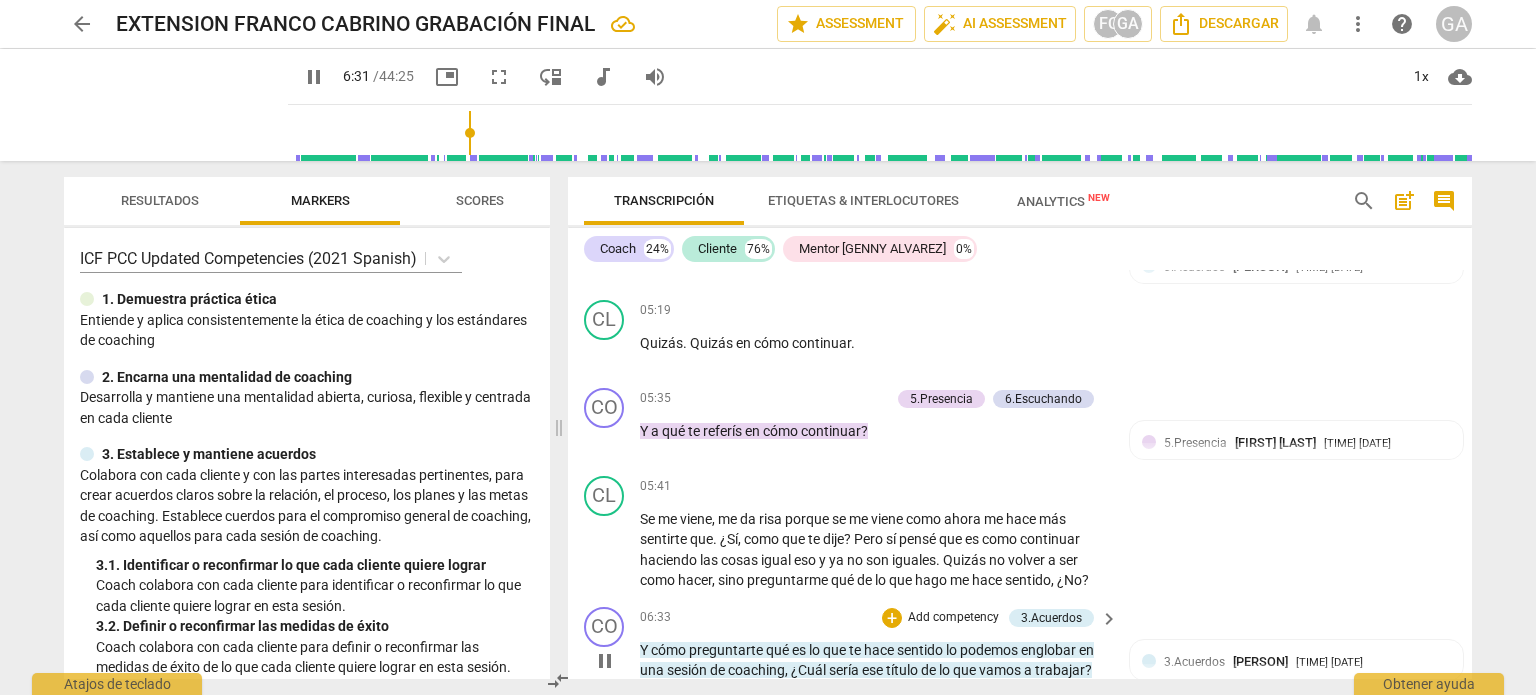 scroll, scrollTop: 1100, scrollLeft: 0, axis: vertical 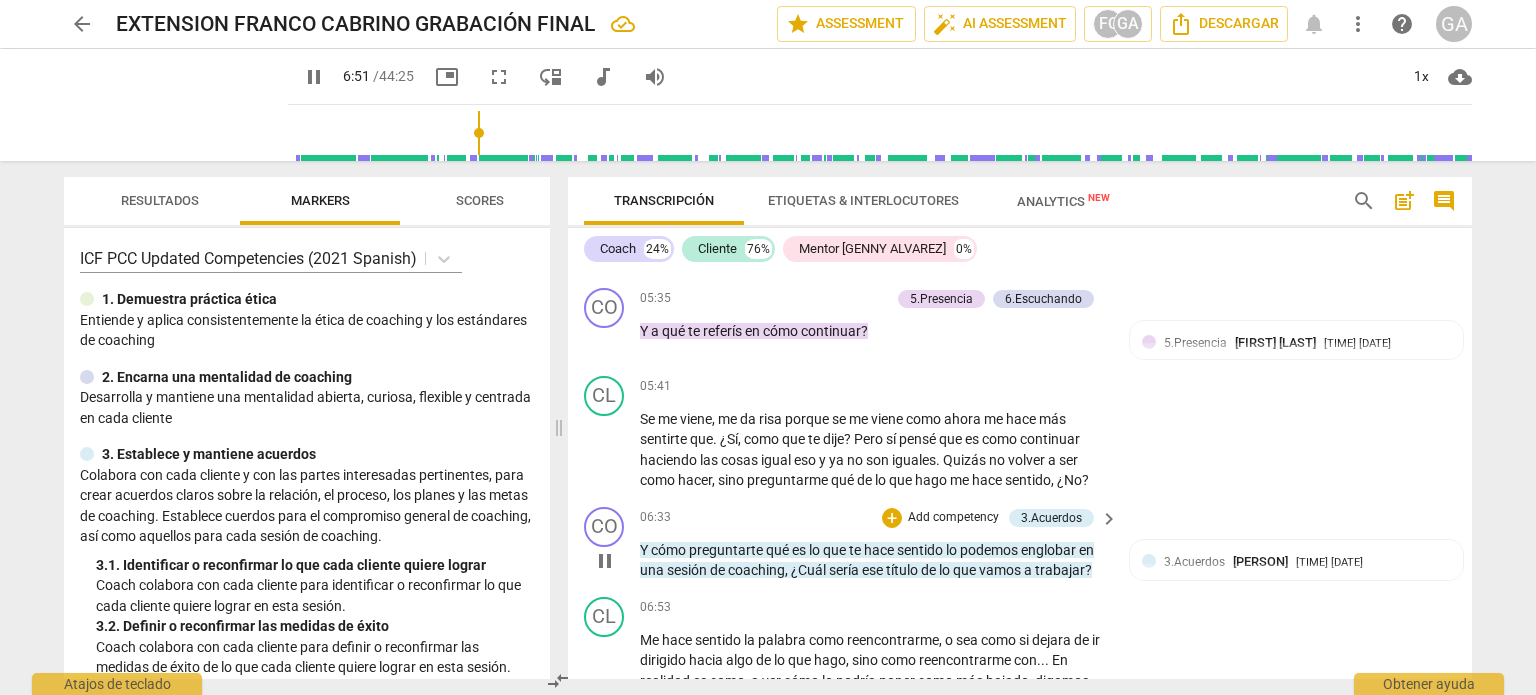 click on "pause" at bounding box center [605, 561] 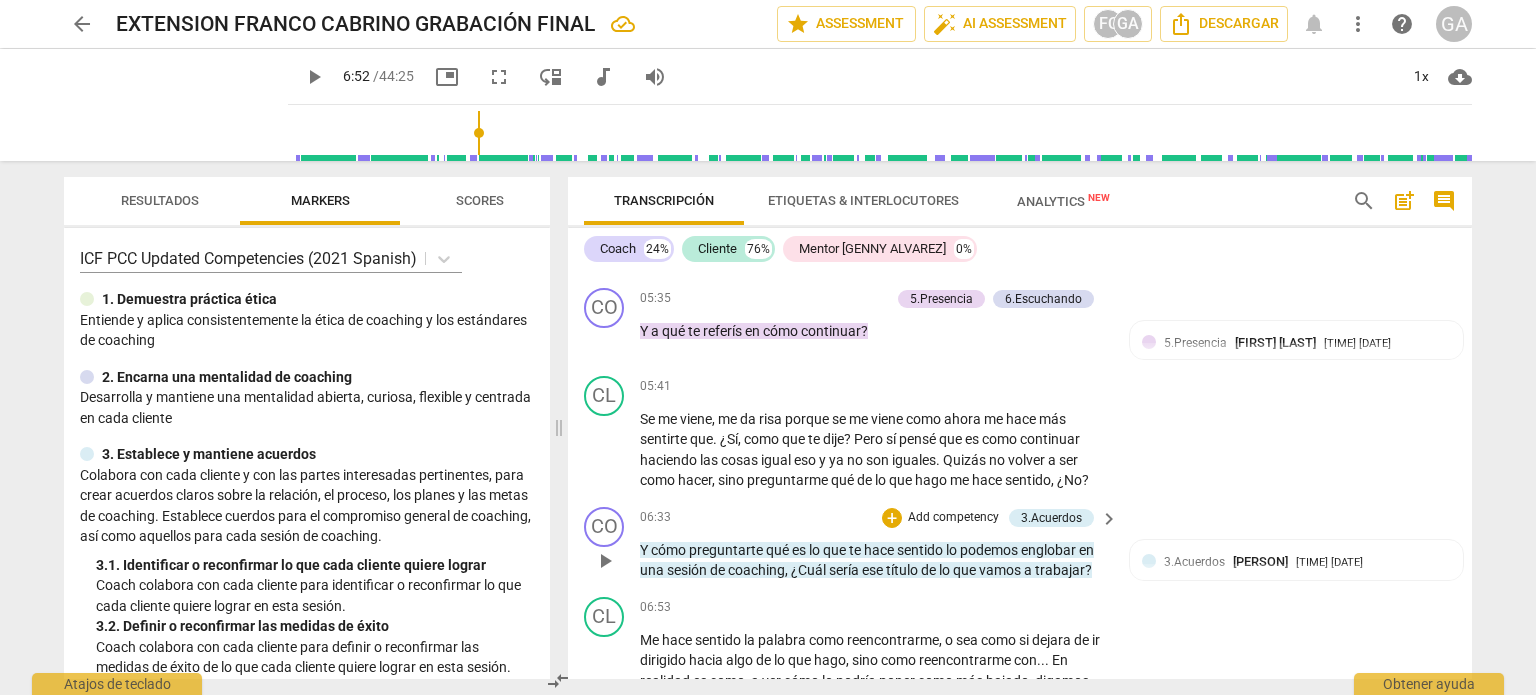 click on "Add competency" at bounding box center [953, 518] 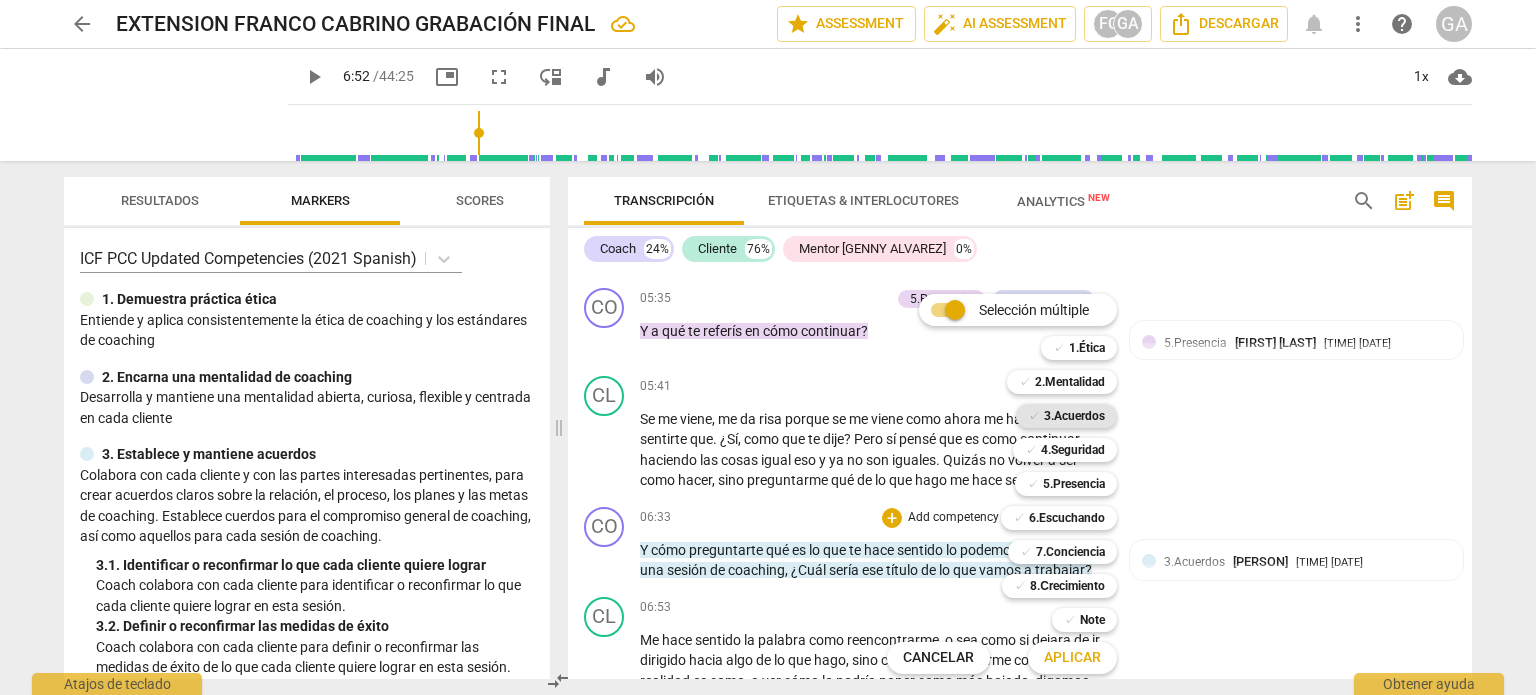 click on "3.Acuerdos" at bounding box center [1074, 416] 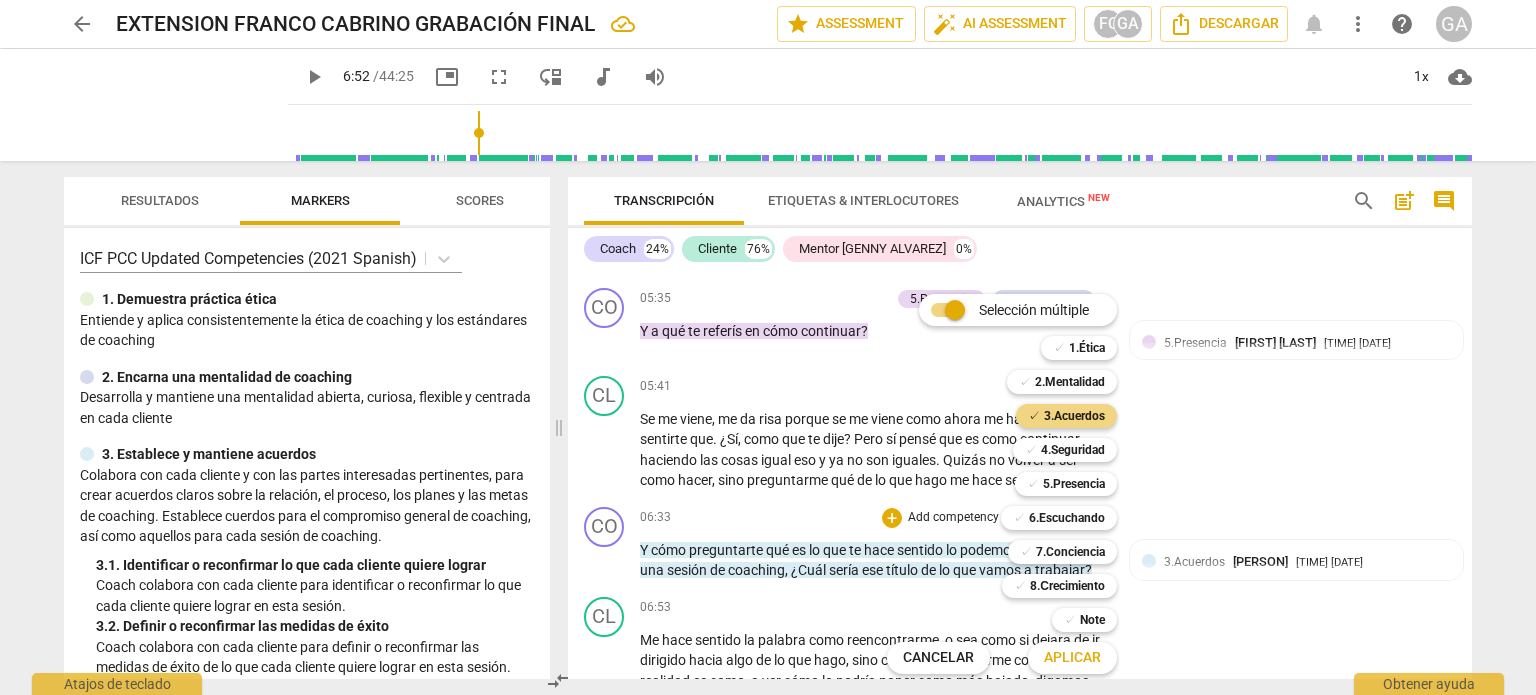 click on "Aplicar" at bounding box center (1072, 658) 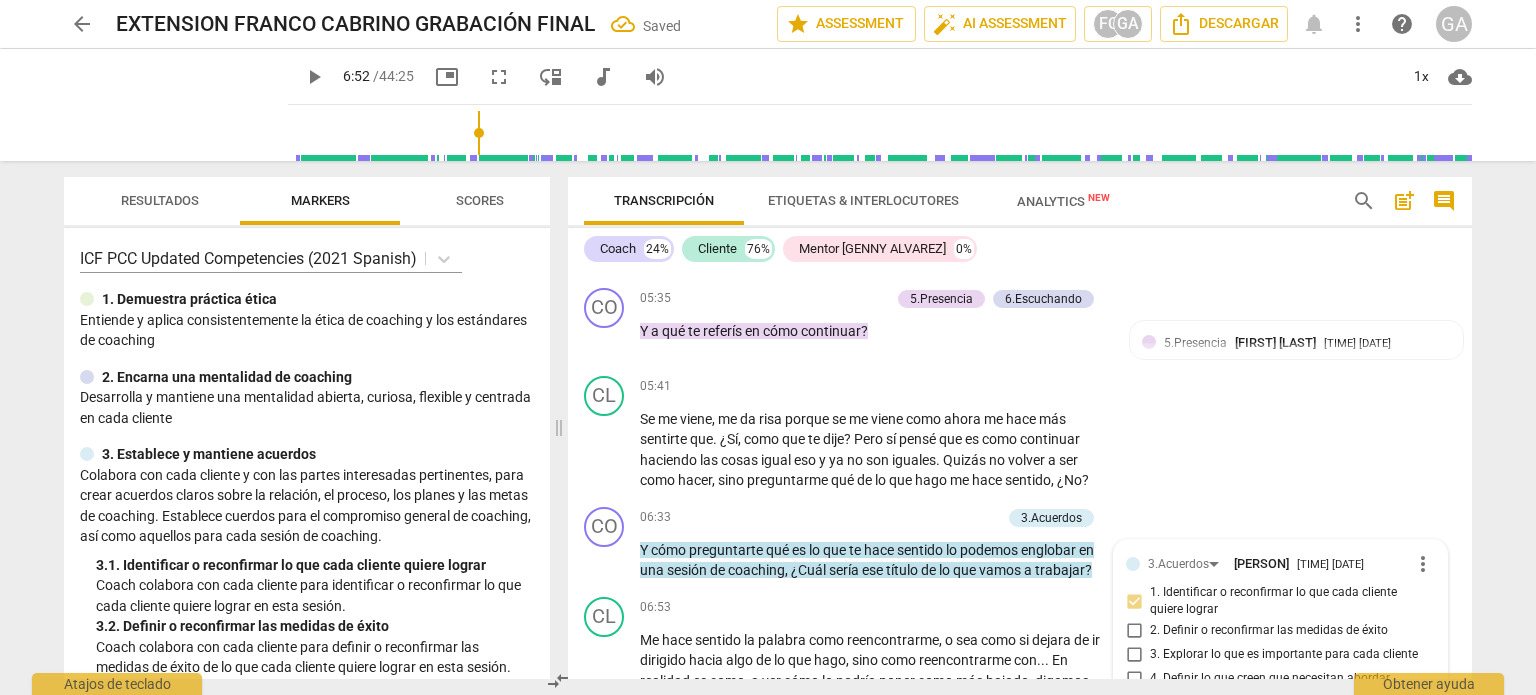 scroll, scrollTop: 1354, scrollLeft: 0, axis: vertical 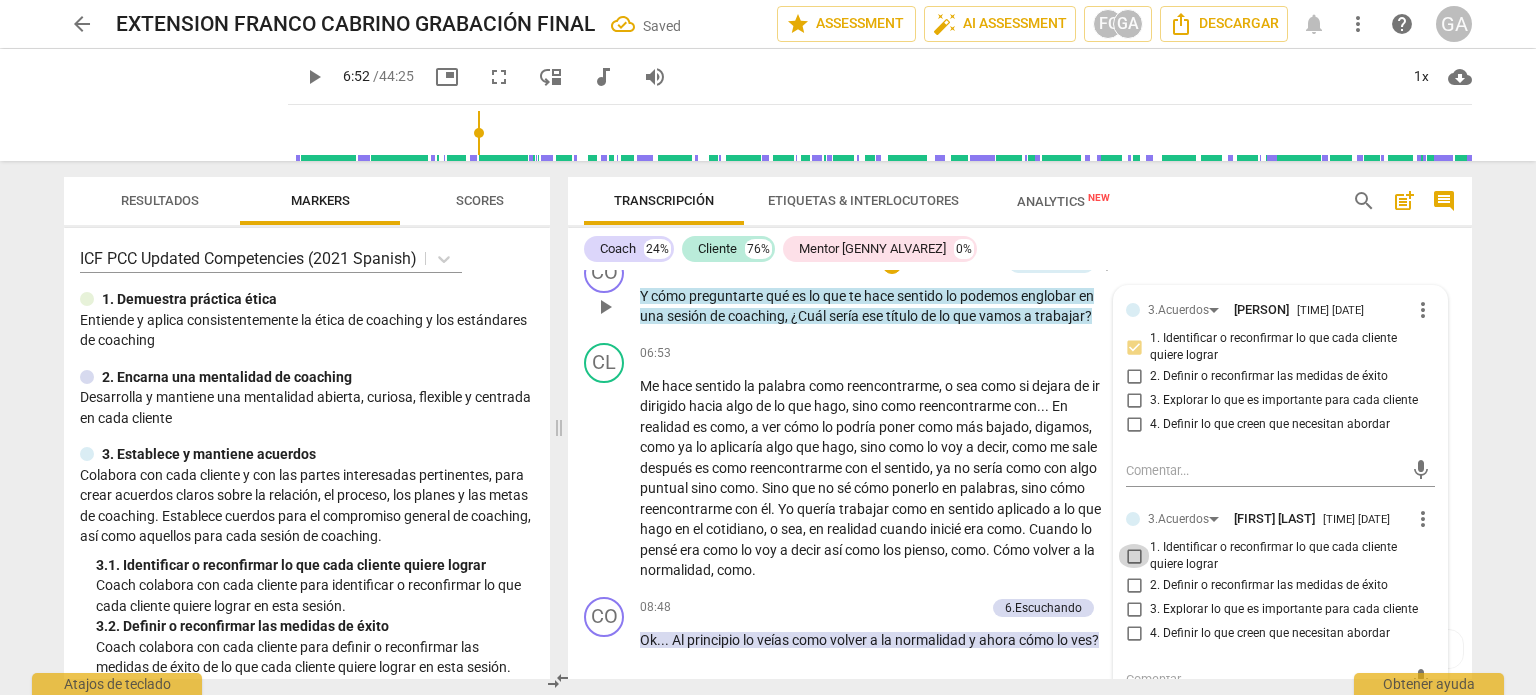 click on "1. Identificar o reconfirmar lo que cada cliente quiere lograr" at bounding box center [1134, 556] 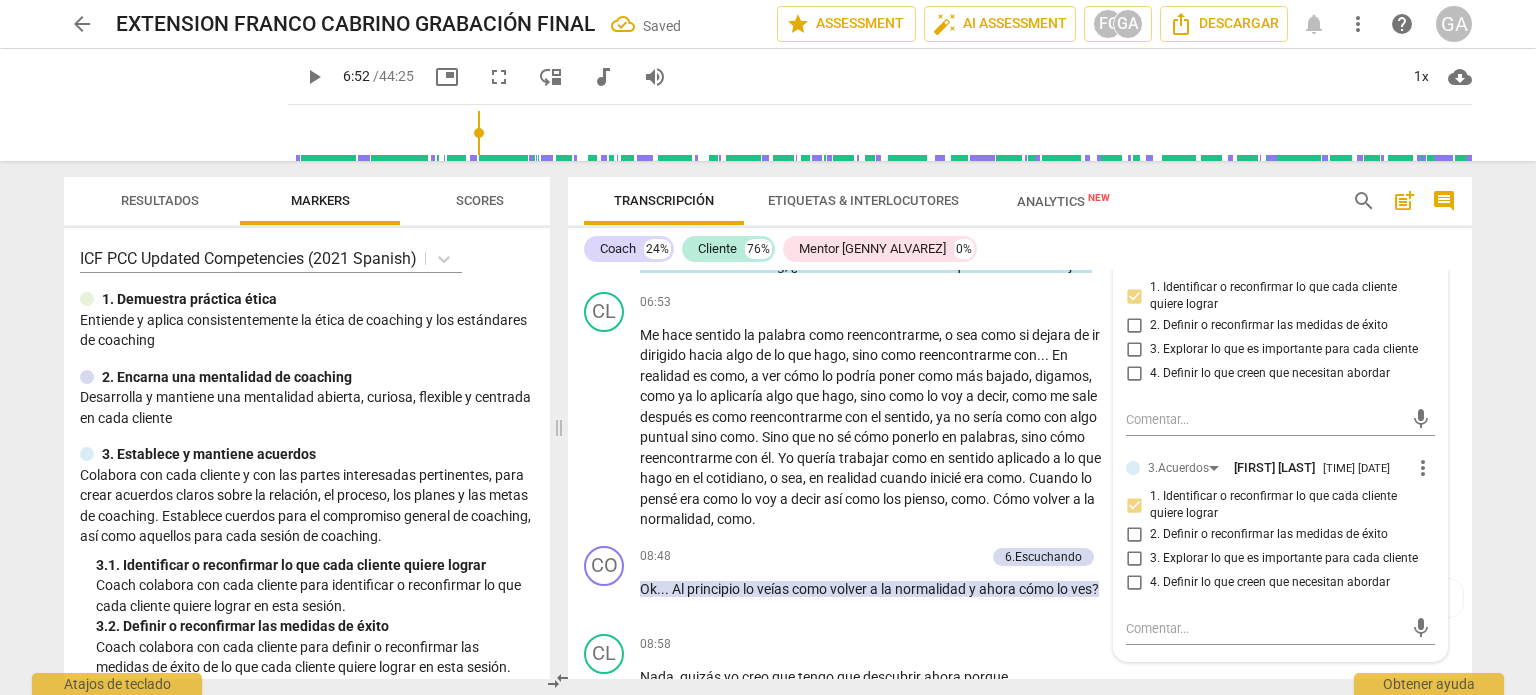 scroll, scrollTop: 1454, scrollLeft: 0, axis: vertical 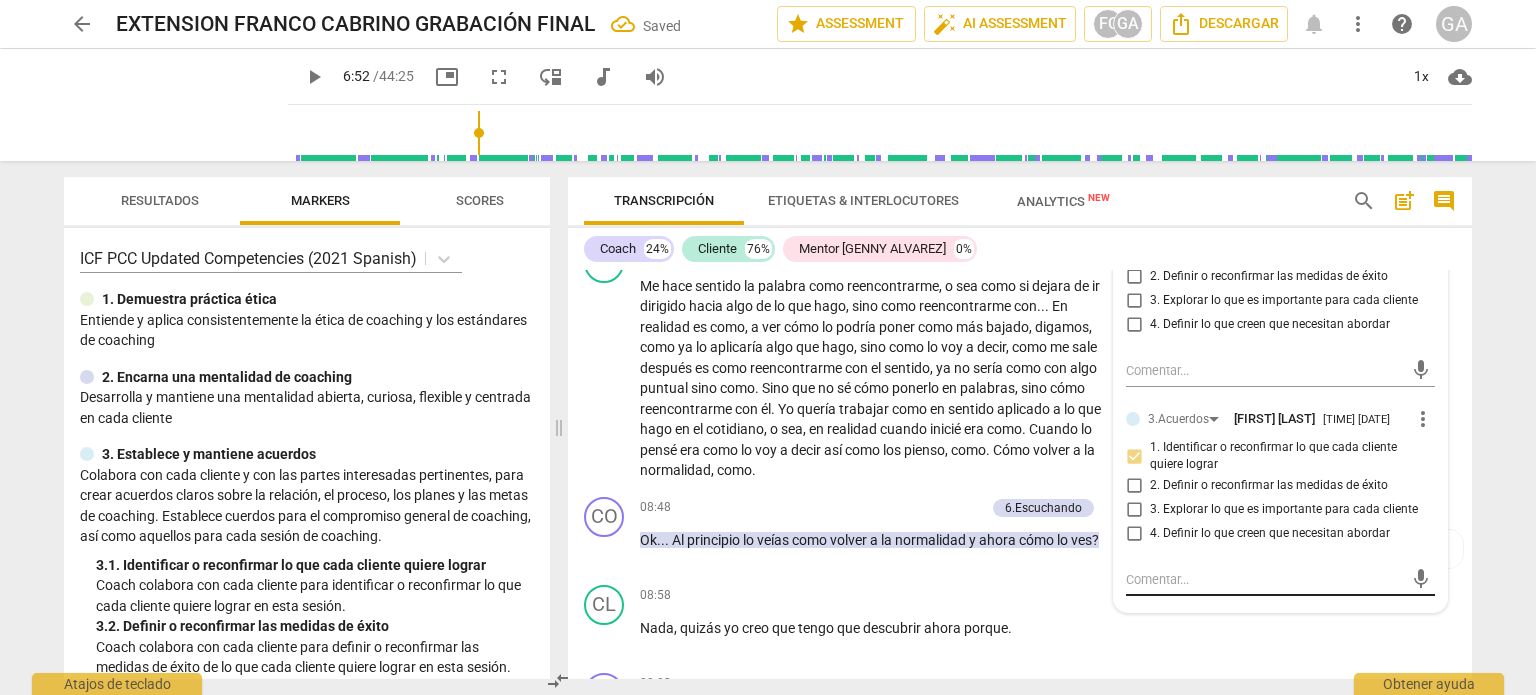 click at bounding box center (1264, 579) 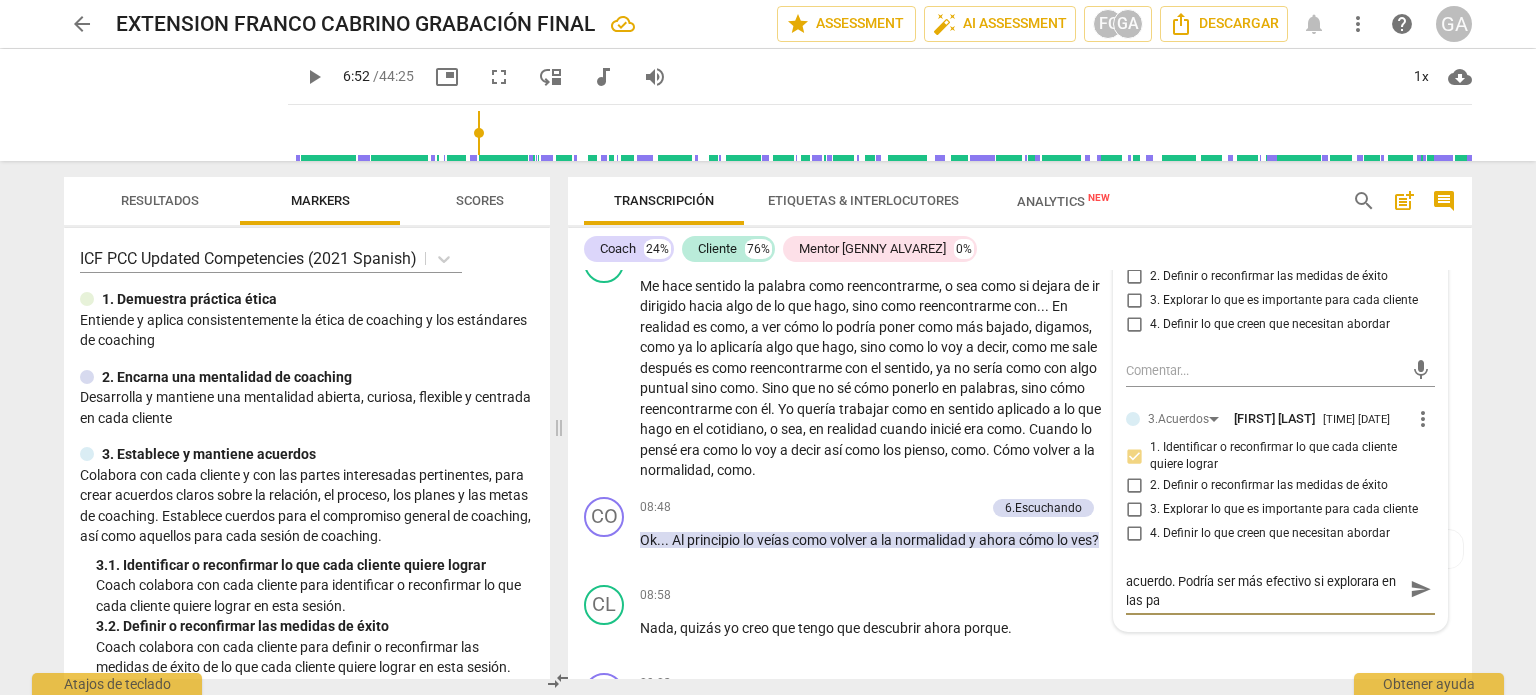 scroll, scrollTop: 0, scrollLeft: 0, axis: both 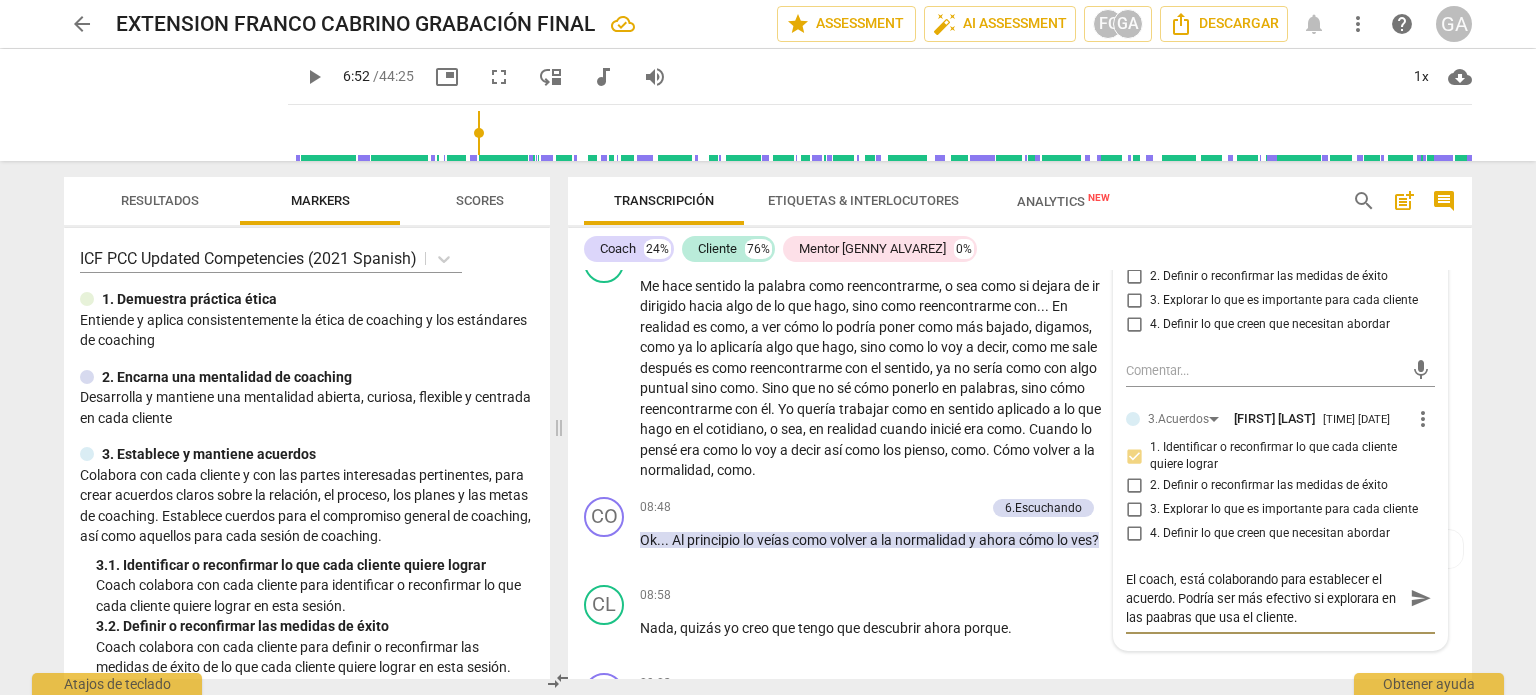 click on "El coach, está colaborando para establecer el acuerdo. Podría ser más efectivo si explorara en las paabras que usa el cliente." at bounding box center [1264, 598] 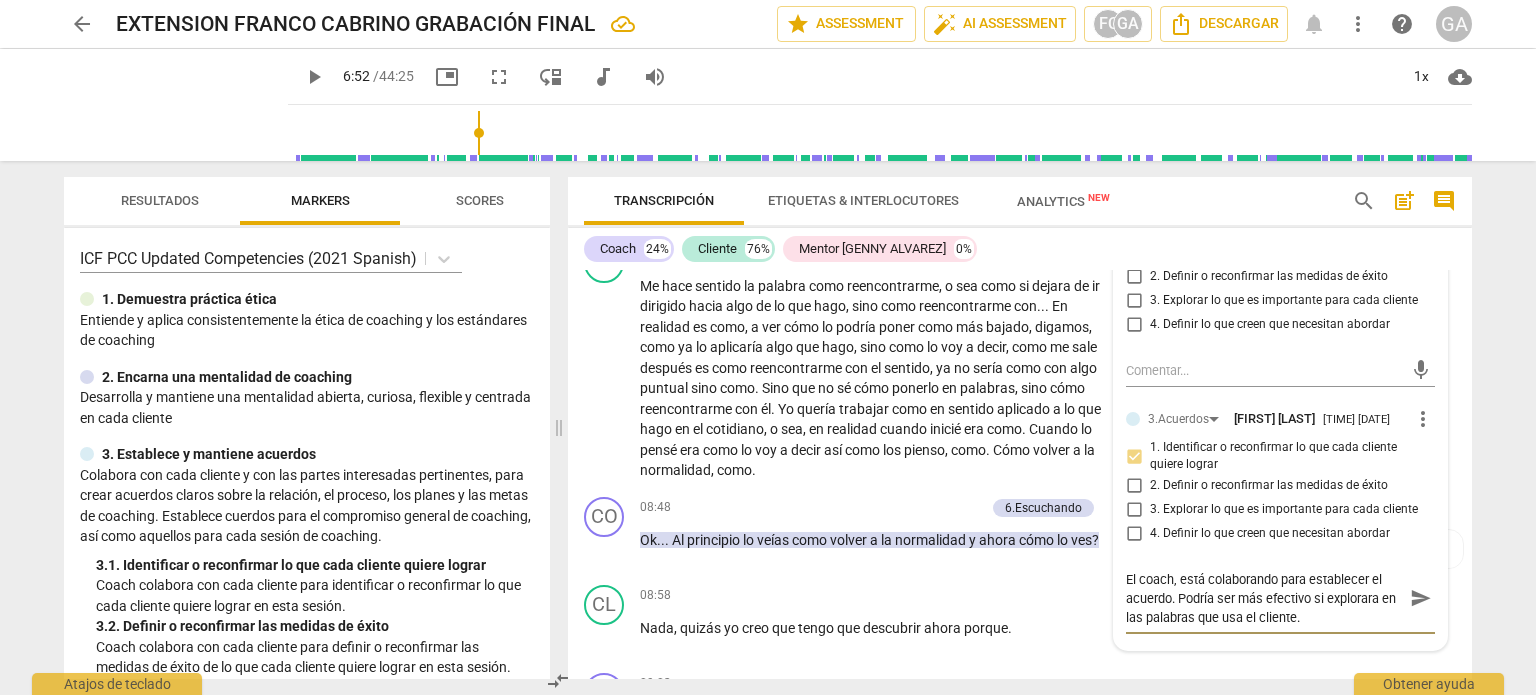 click on "El coach, está colaborando para establecer el acuerdo. Podría ser más efectivo si explorara en las palabras que usa el cliente." at bounding box center [1264, 598] 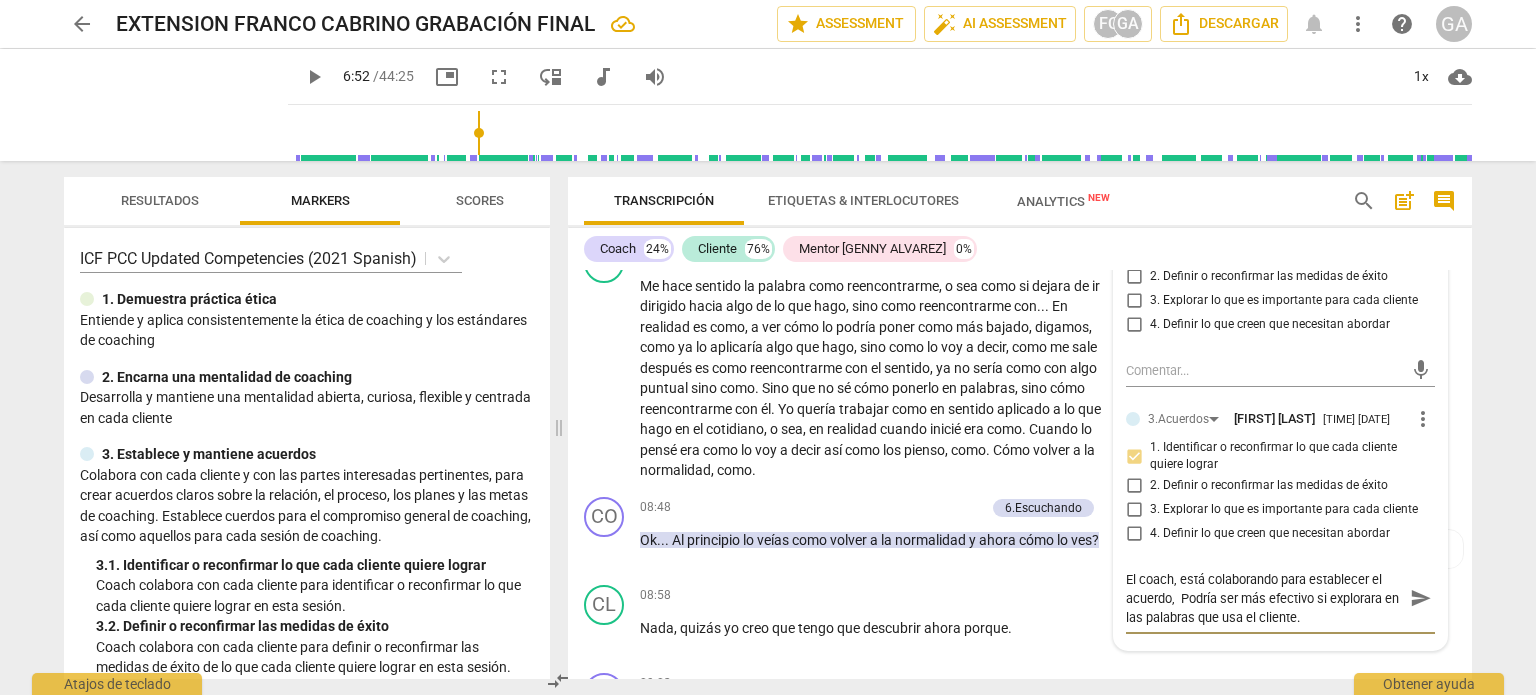 click on "El coach, está colaborando para establecer el acuerdo,  Podría ser más efectivo si explorara en las palabras que usa el cliente." at bounding box center (1264, 598) 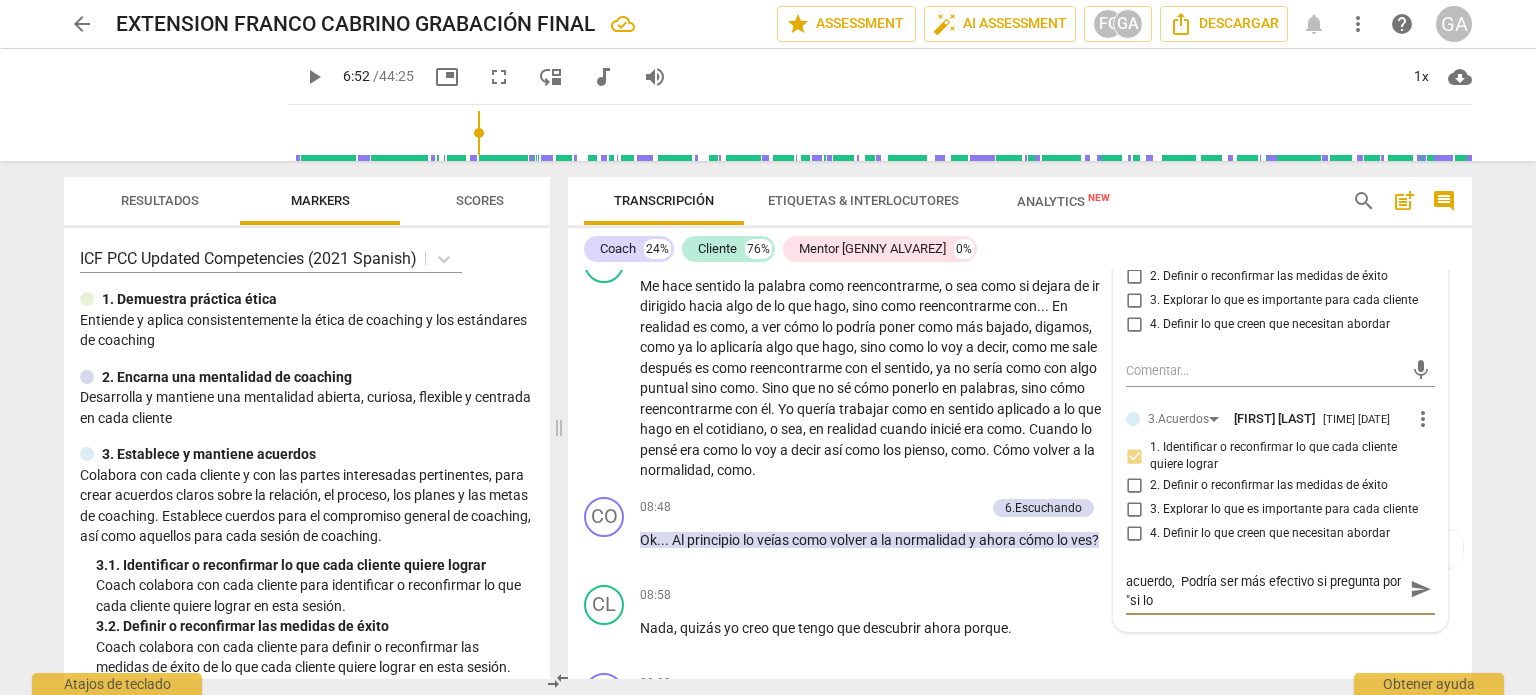 scroll, scrollTop: 0, scrollLeft: 0, axis: both 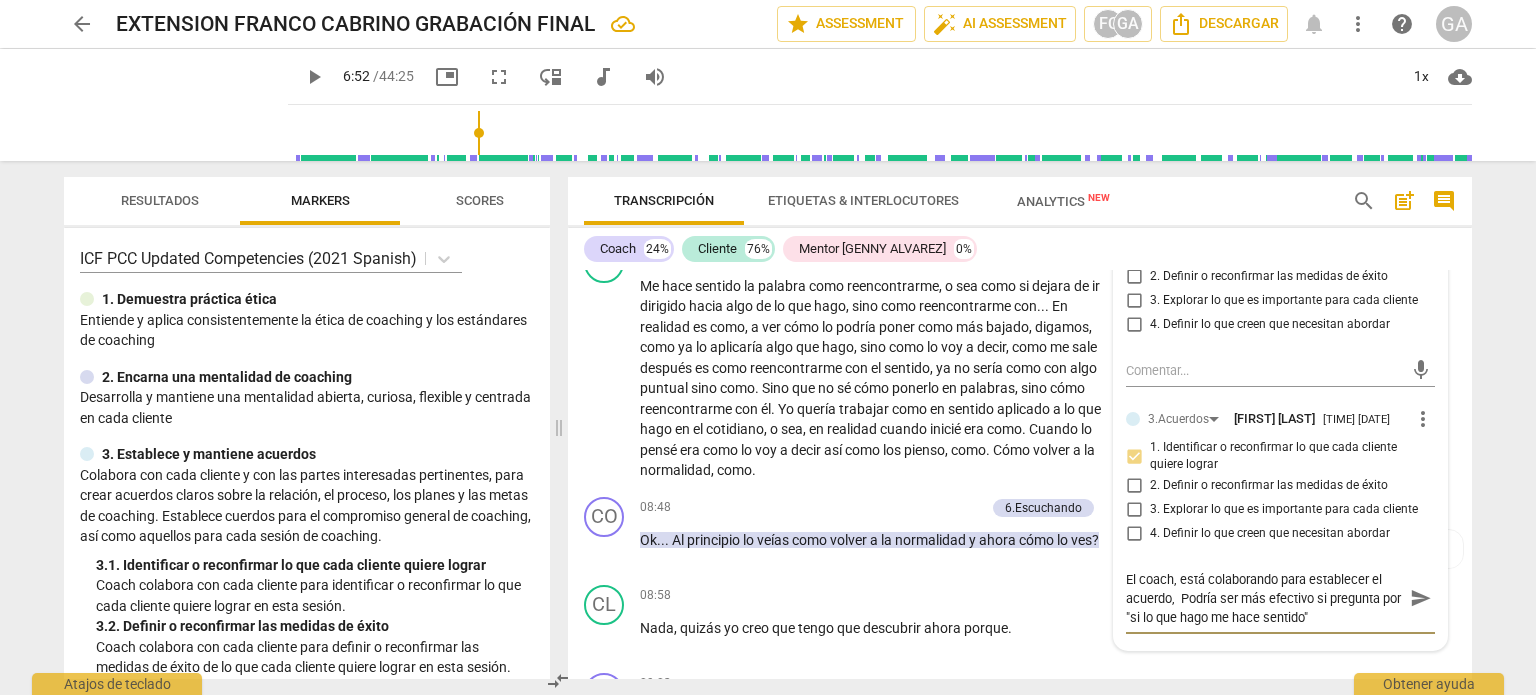 click on "El coach, está colaborando para establecer el acuerdo,  Podría ser más efectivo si pregunta por "si lo que hago me hace sentido"" at bounding box center [1264, 598] 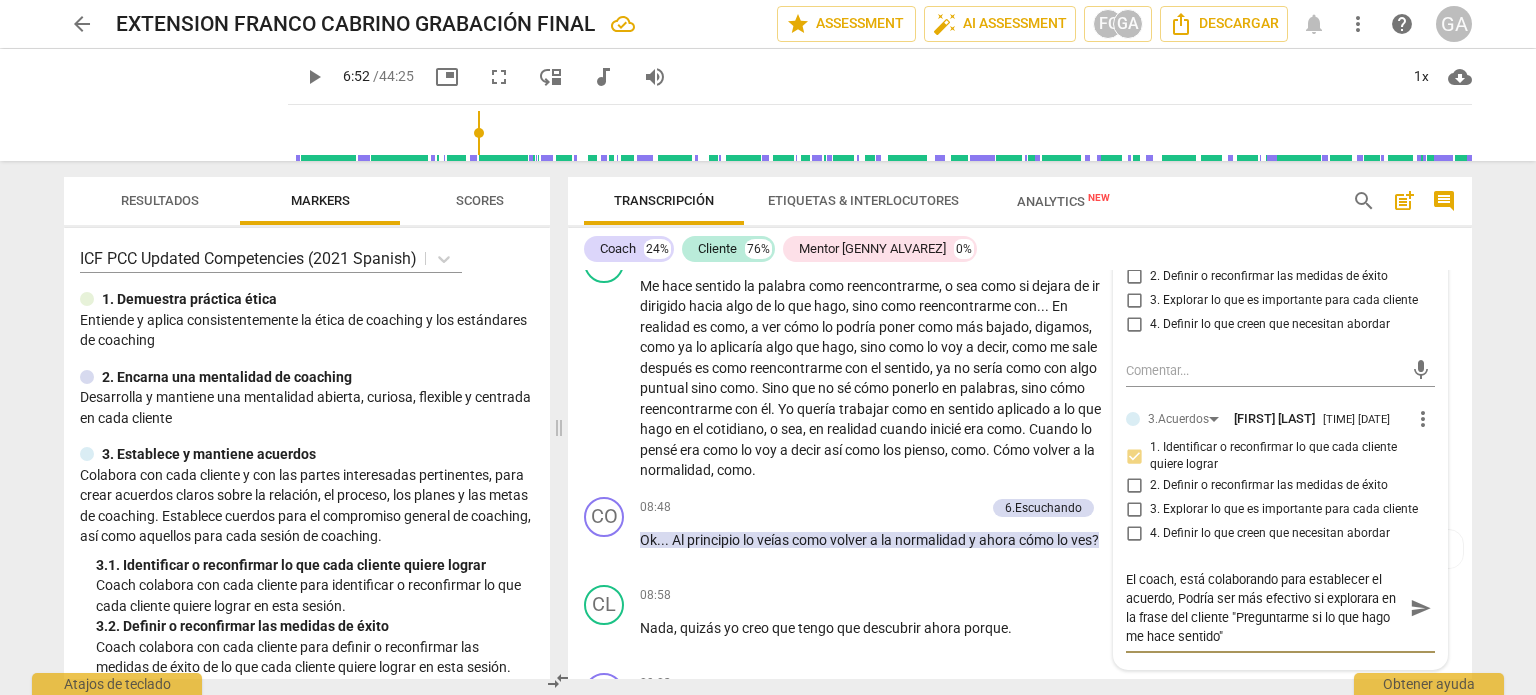 click on "El coach, está colaborando para establecer el acuerdo, Podría ser más efectivo si explorara en la frase del cliente "Preguntarme si lo que hago me hace sentido"" at bounding box center (1264, 608) 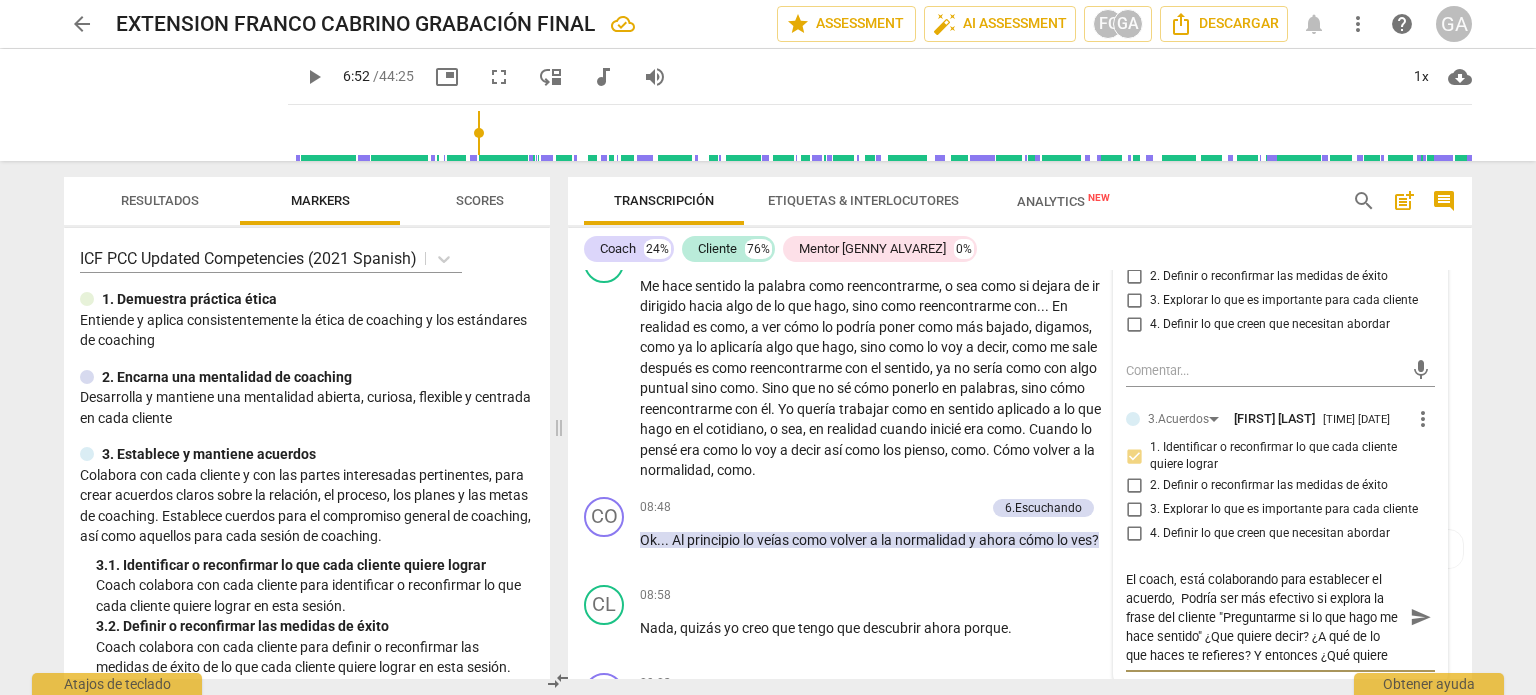 scroll, scrollTop: 17, scrollLeft: 0, axis: vertical 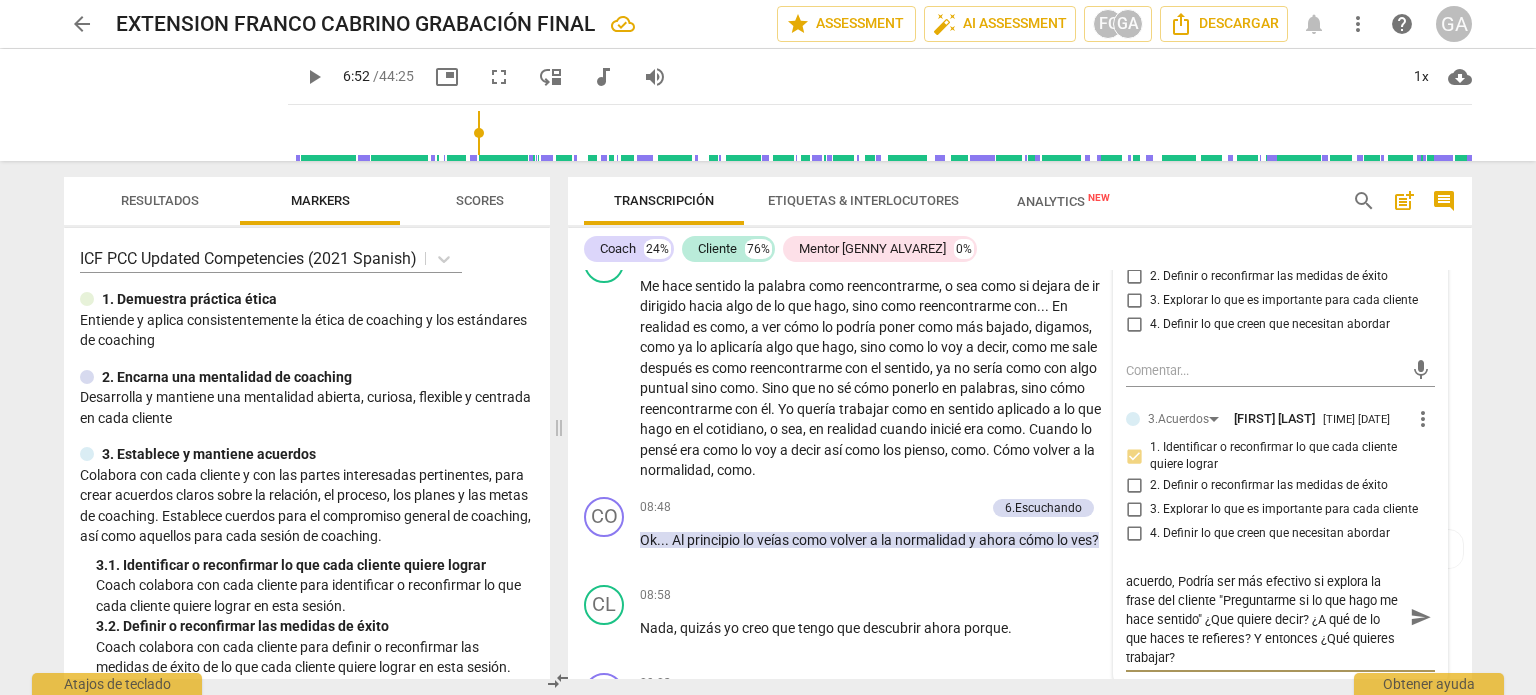 click on "El coach, está colaborando para establecer el acuerdo, Podría ser más efectivo si explora la frase del cliente "Preguntarme si lo que hago me hace sentido" ¿Que quiere decir? ¿A qué de lo que haces te refieres? Y entonces ¿Qué quieres trabajar?" at bounding box center (1264, 617) 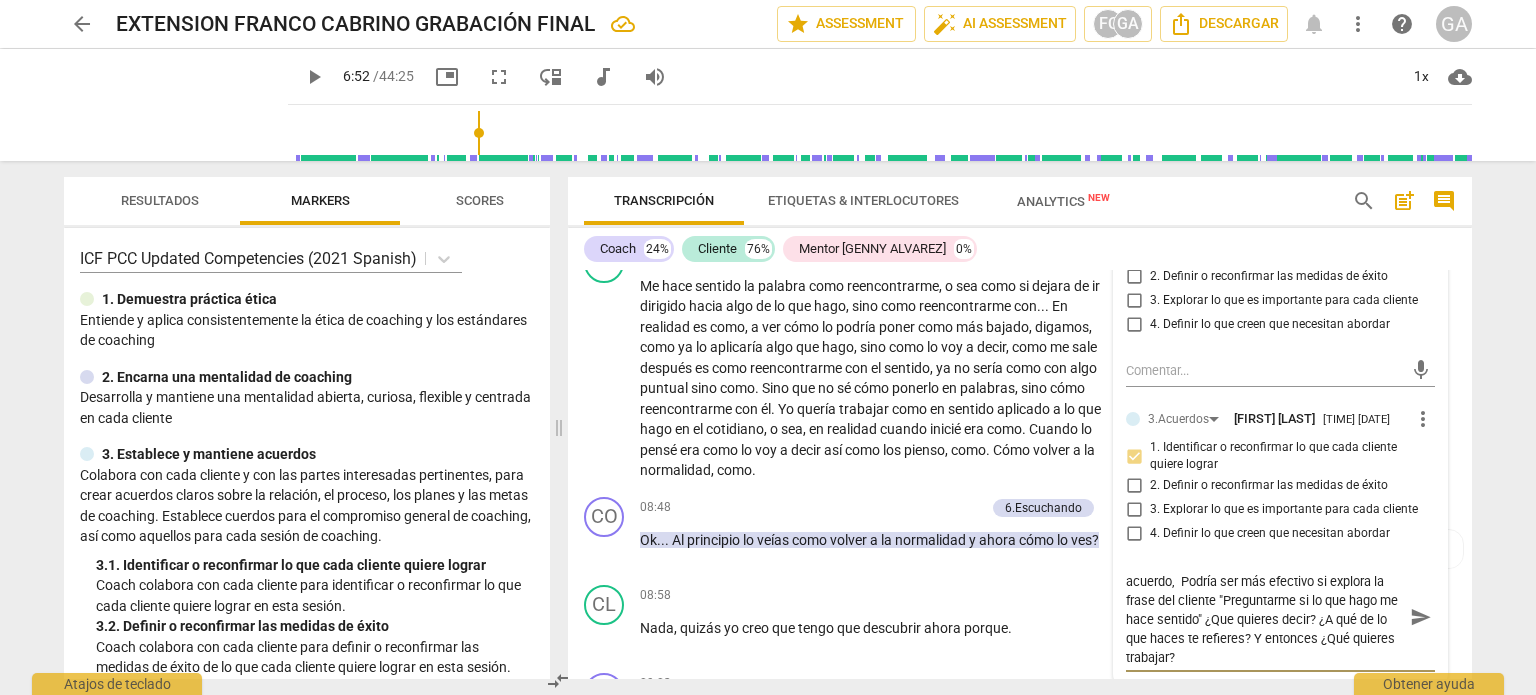 click on "El coach, está colaborando para establecer el acuerdo,  Podría ser más efectivo si explora la frase del cliente "Preguntarme si lo que hago me hace sentido" ¿Que quieres decir? ¿A qué de lo que haces te refieres? Y entonces ¿Qué quieres trabajar?" at bounding box center [1264, 617] 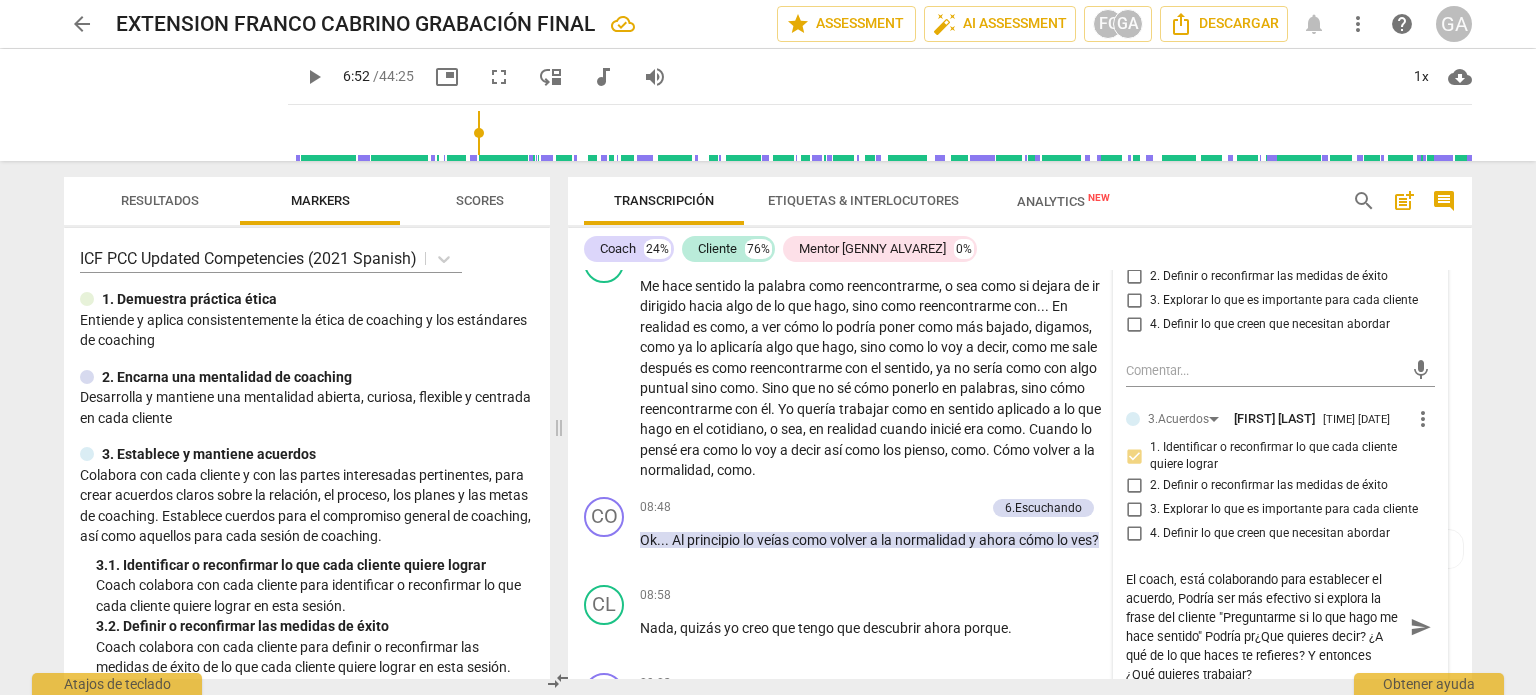 scroll, scrollTop: 0, scrollLeft: 0, axis: both 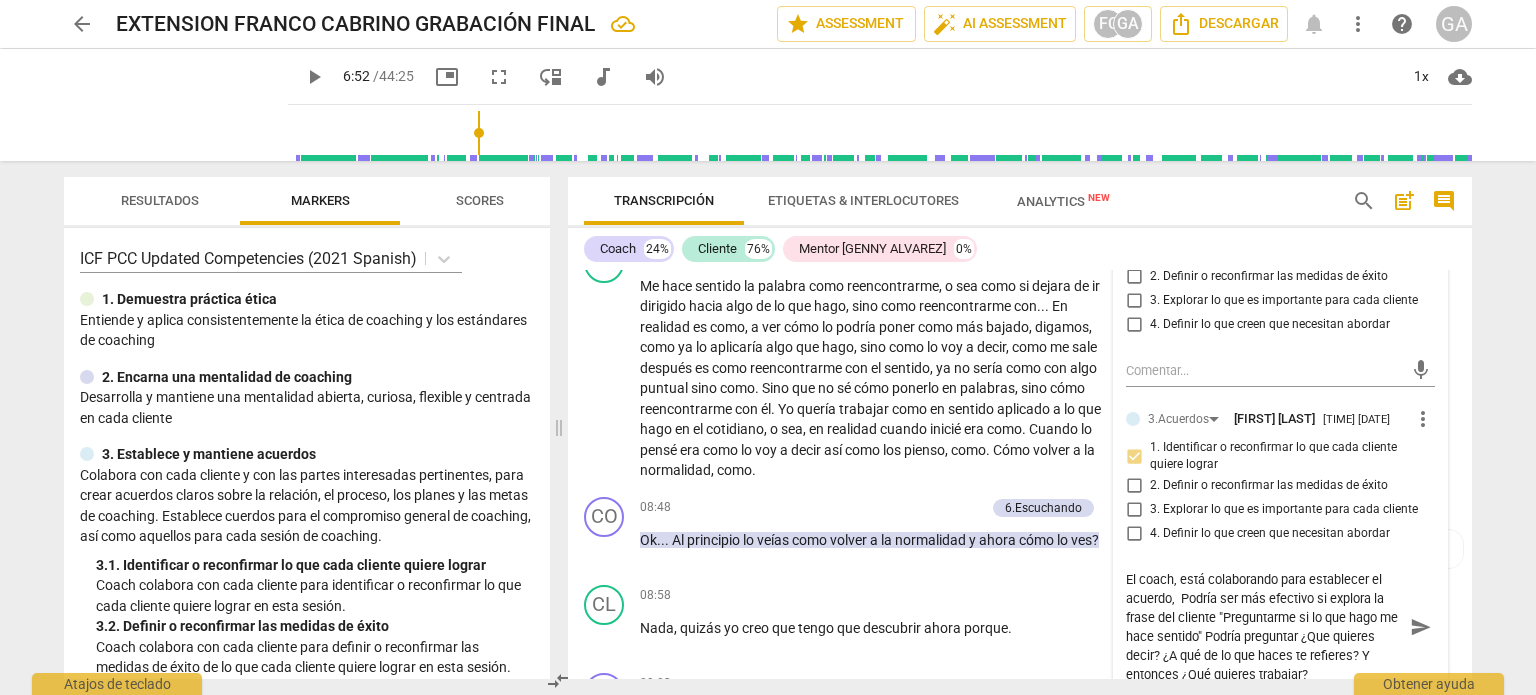 click on "send" at bounding box center [1421, 627] 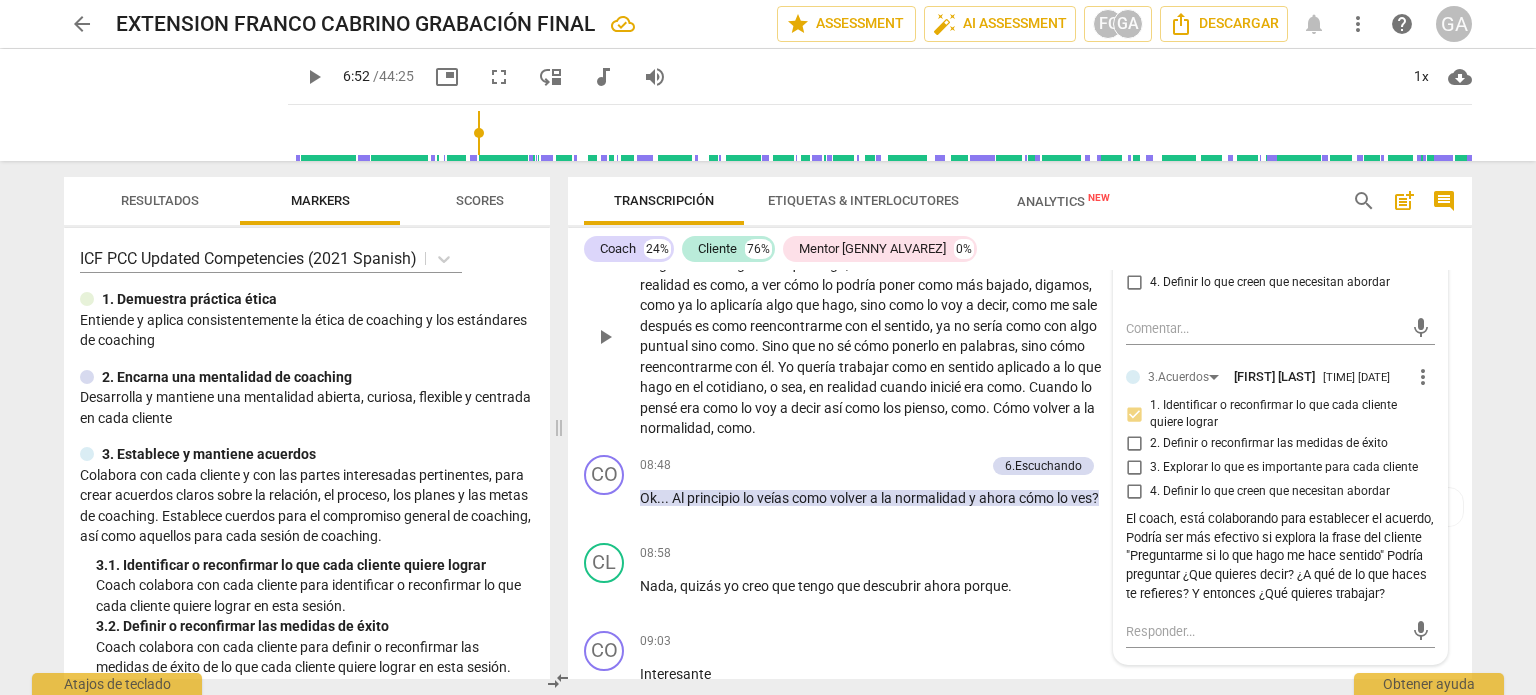 scroll, scrollTop: 1554, scrollLeft: 0, axis: vertical 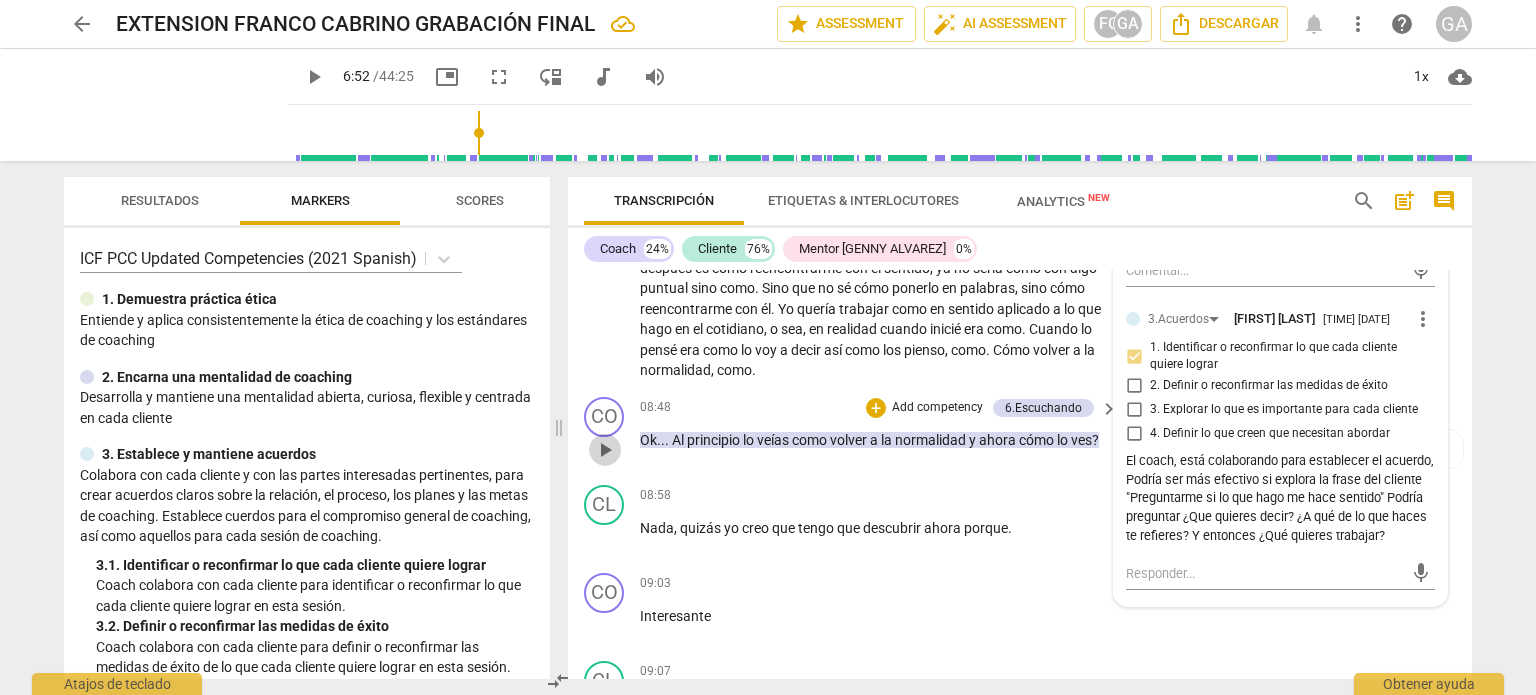 click on "play_arrow" at bounding box center [605, 450] 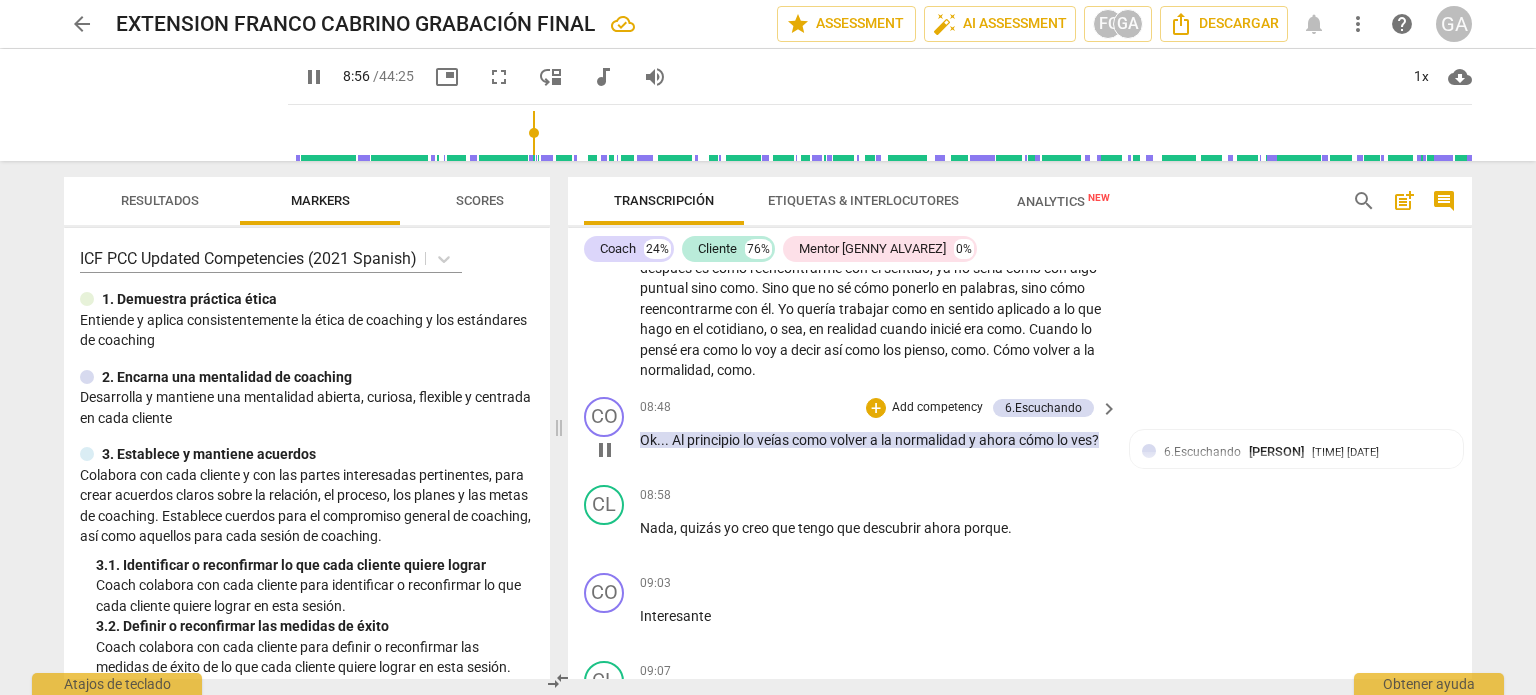 click on "pause" at bounding box center (605, 450) 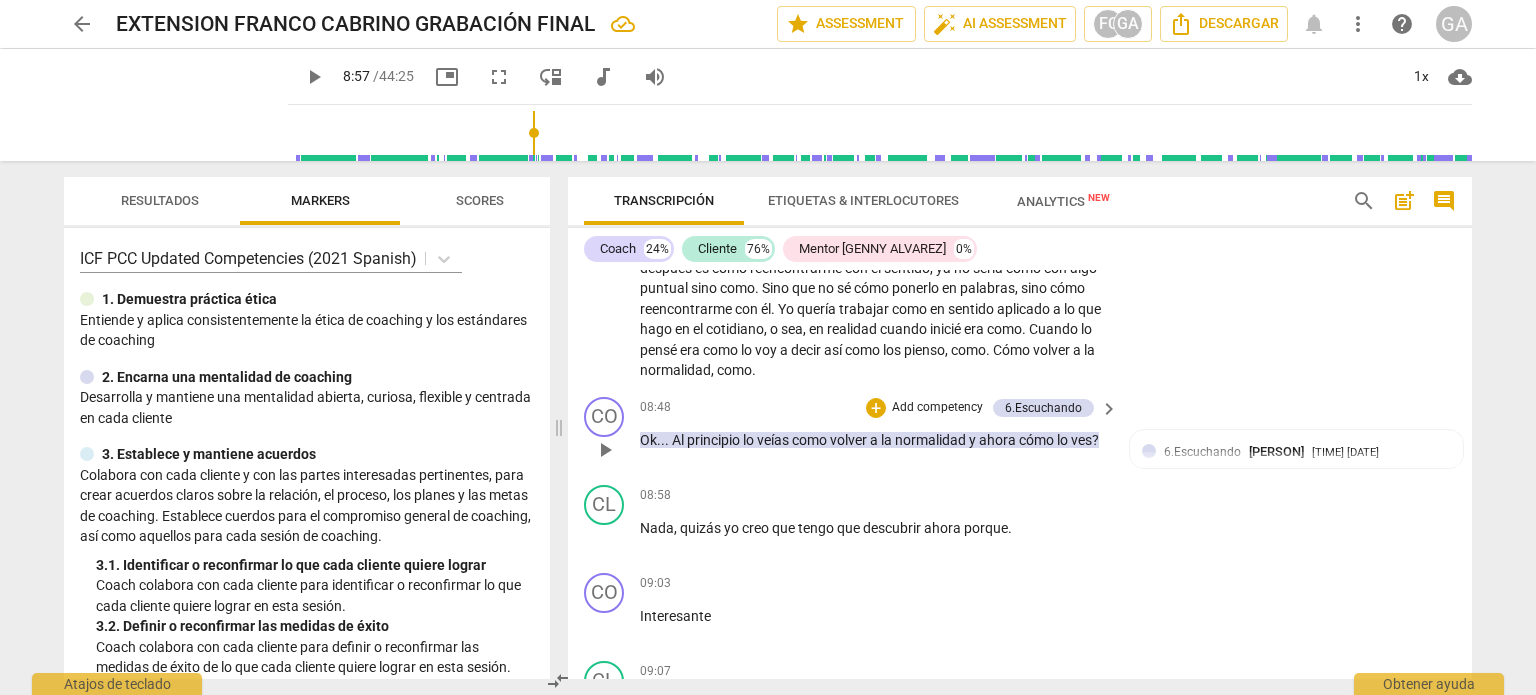 click on "Add competency" at bounding box center (937, 408) 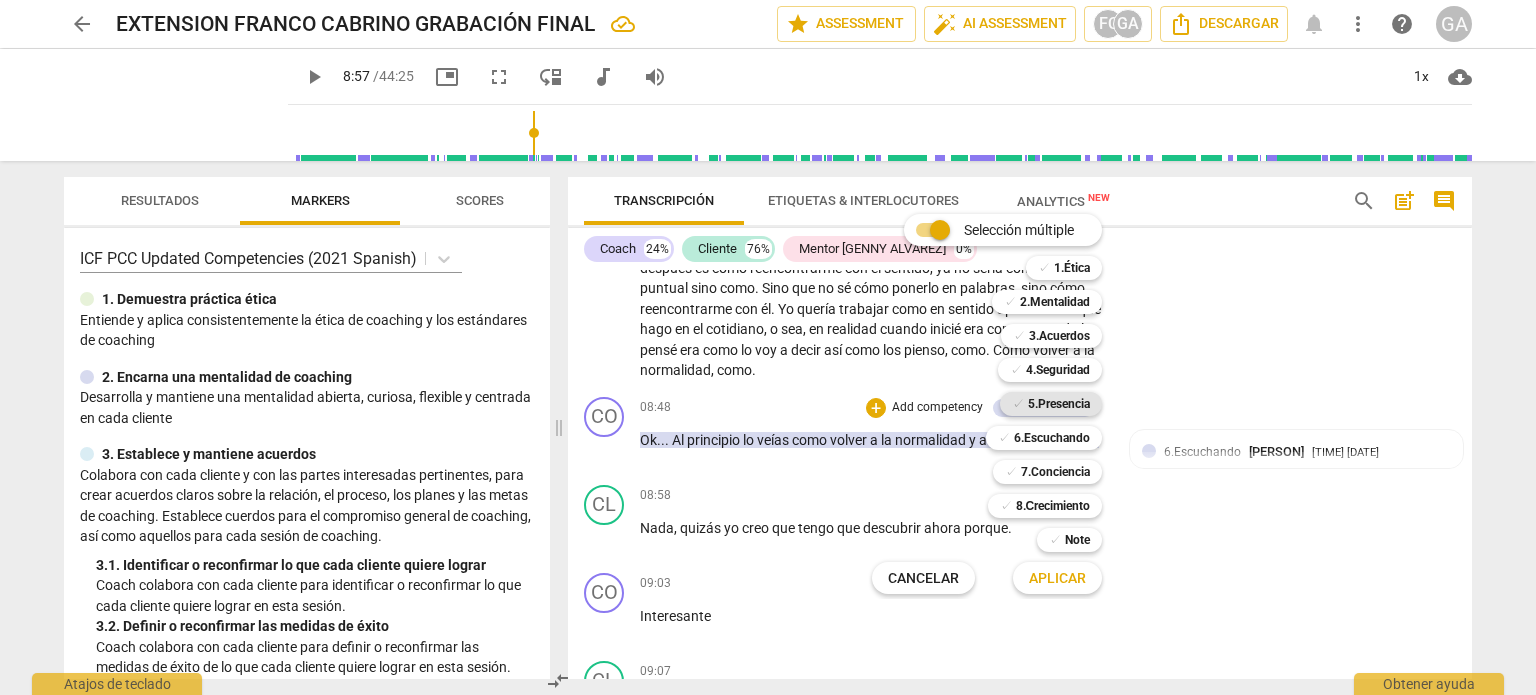 click on "5.Presencia" at bounding box center (1059, 404) 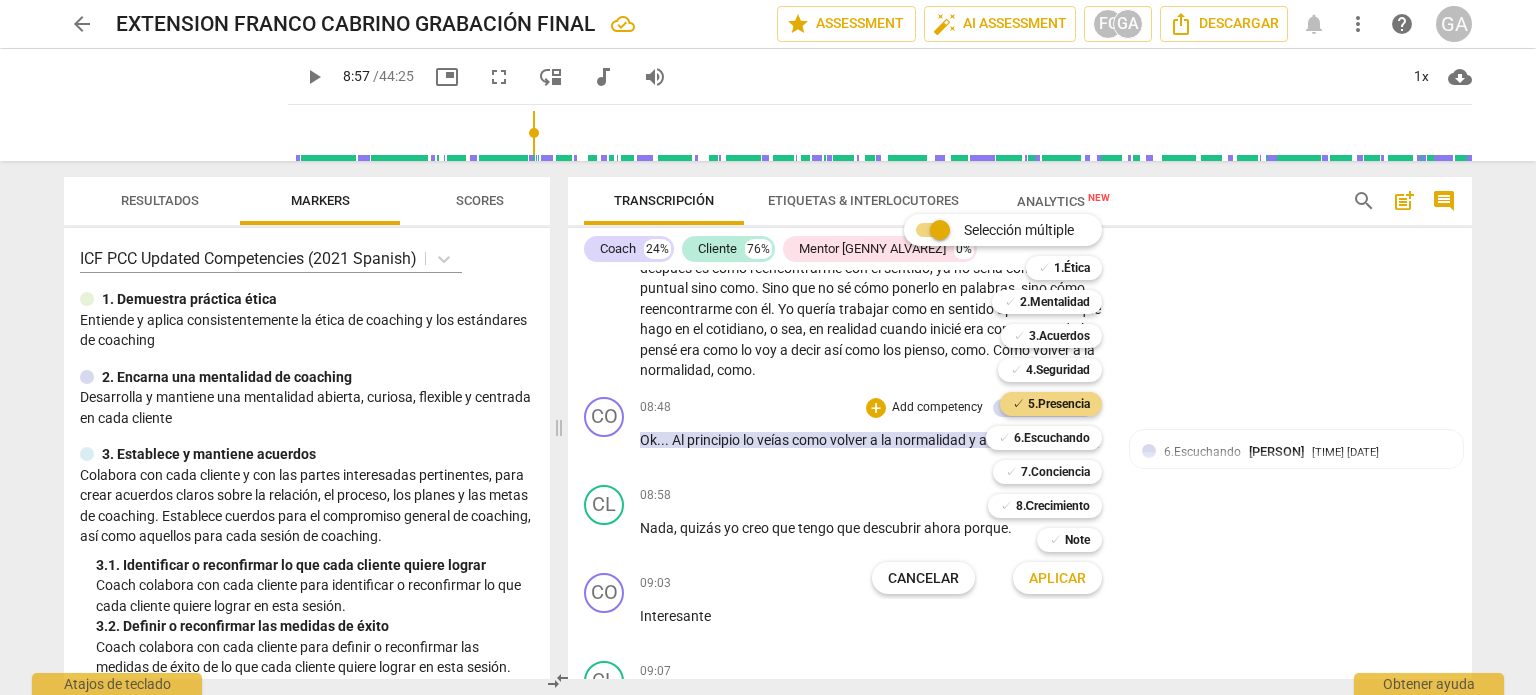 click on "Aplicar" at bounding box center (1057, 579) 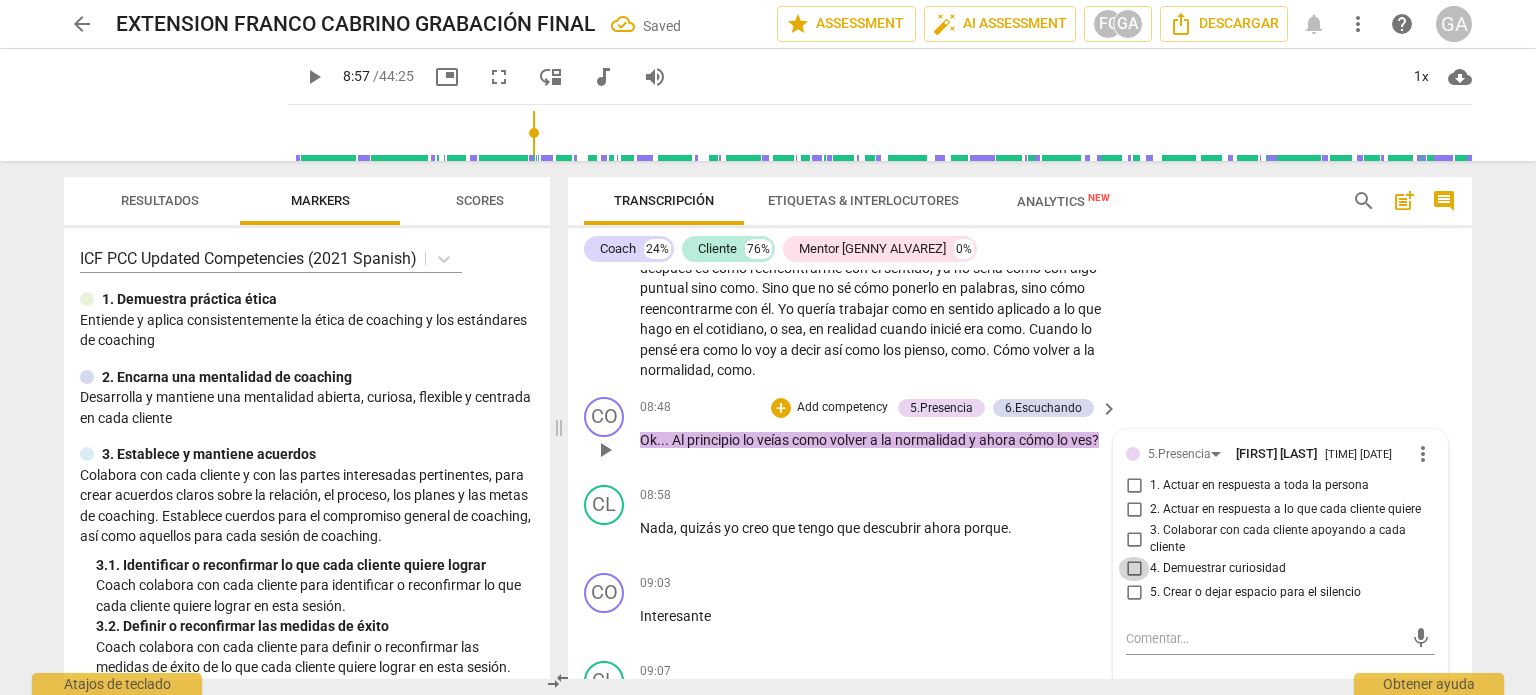 click on "4. Demuestrar curiosidad" at bounding box center (1134, 569) 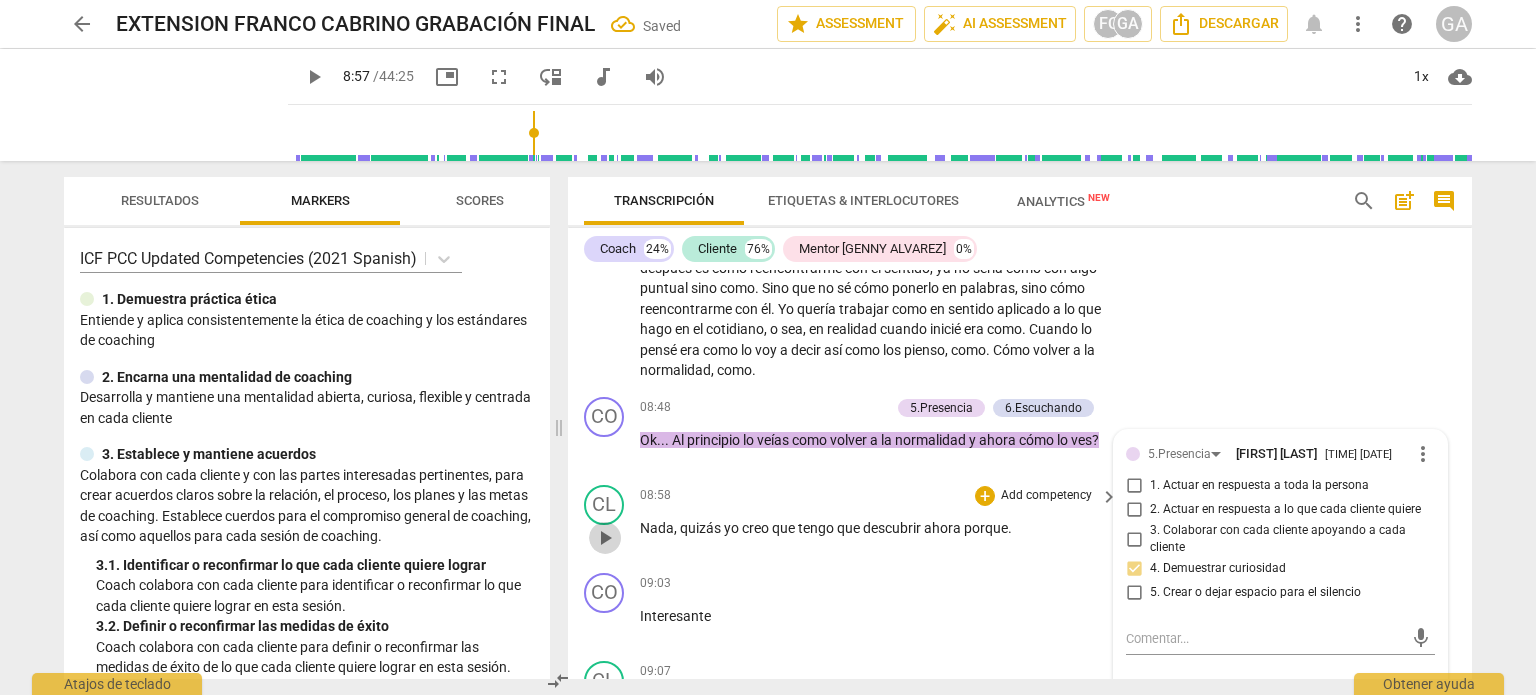 click on "play_arrow" at bounding box center (605, 538) 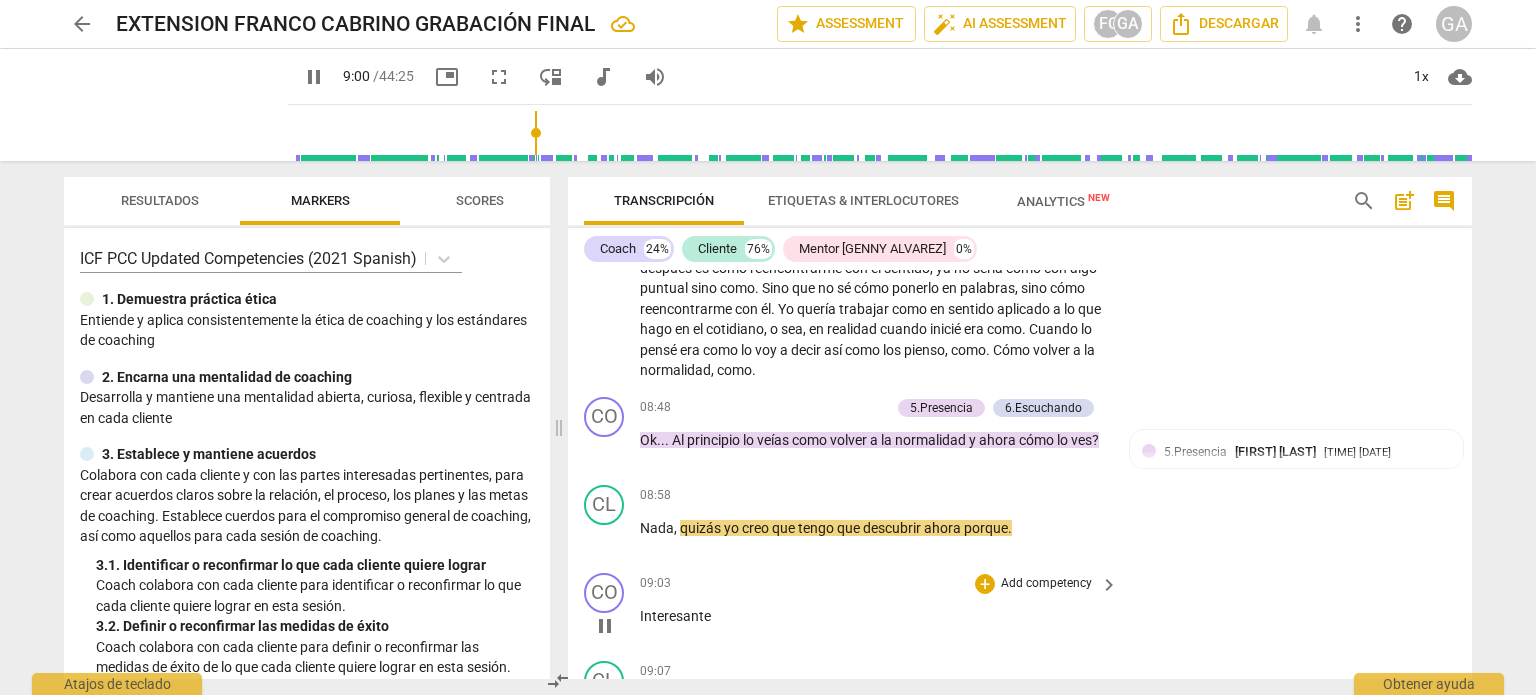 scroll, scrollTop: 1654, scrollLeft: 0, axis: vertical 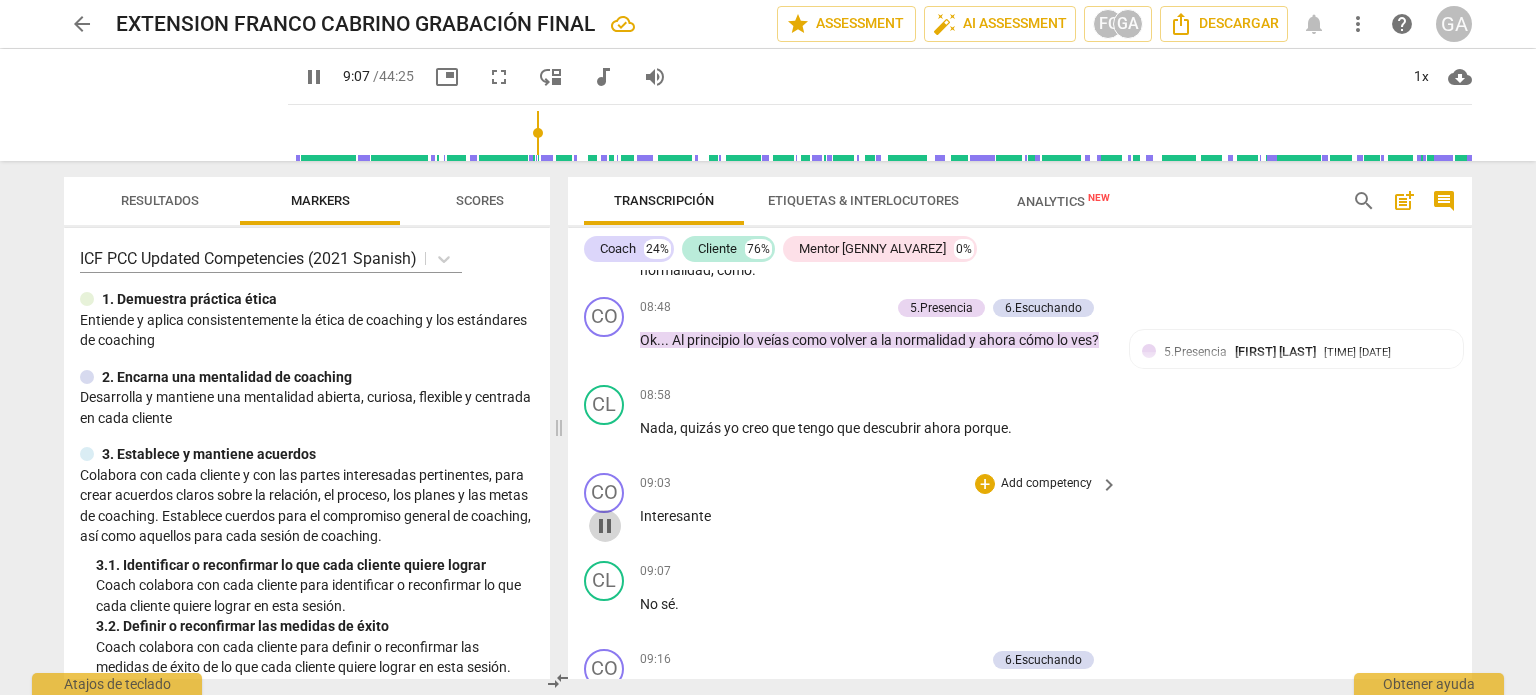 click on "pause" at bounding box center (605, 526) 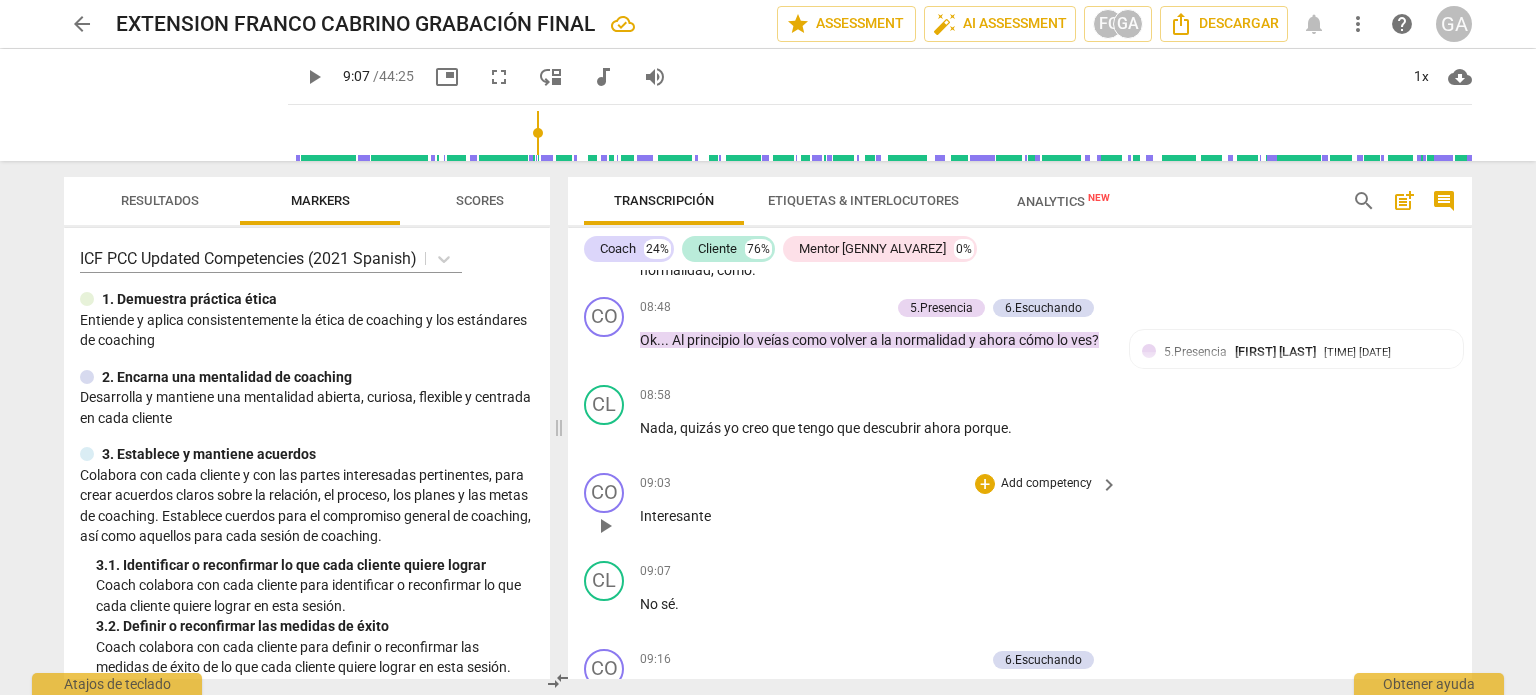 click on "play_arrow" at bounding box center (605, 526) 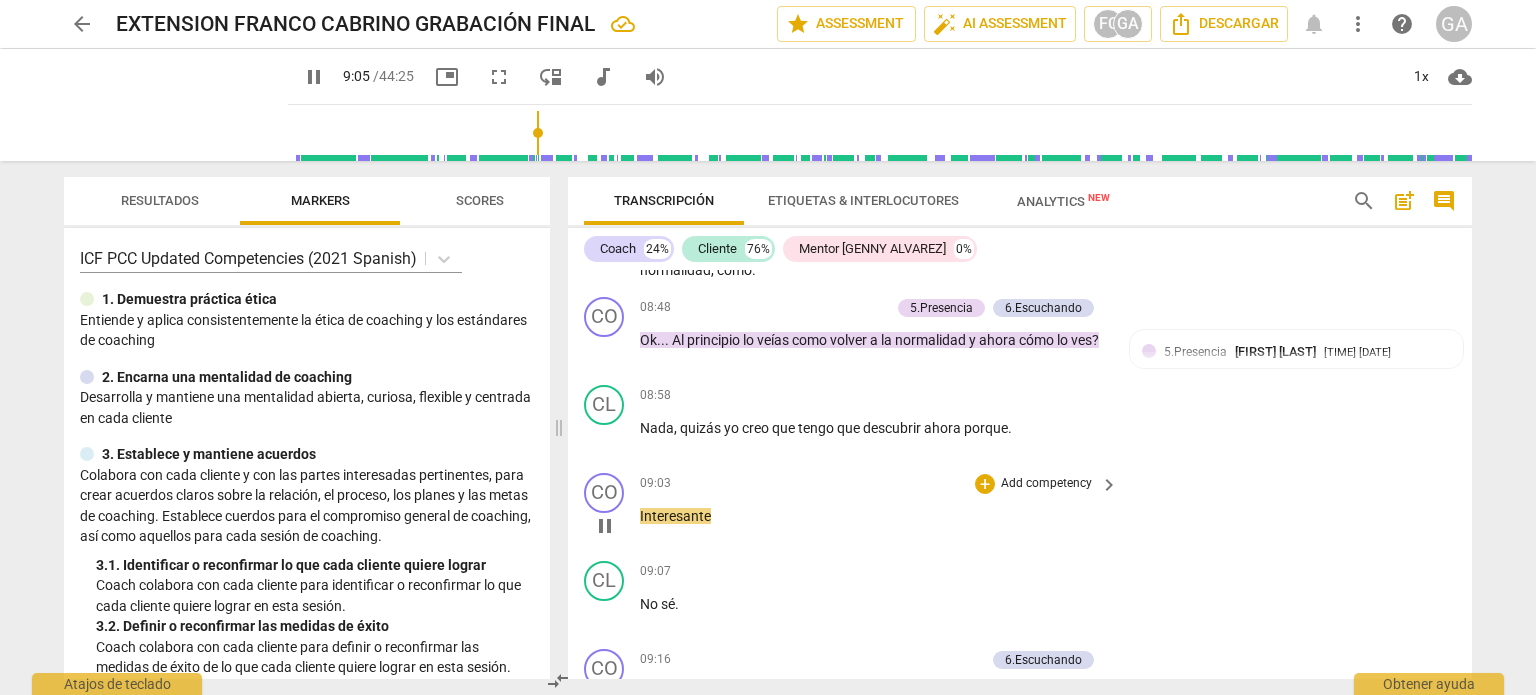 click on "pause" at bounding box center (605, 526) 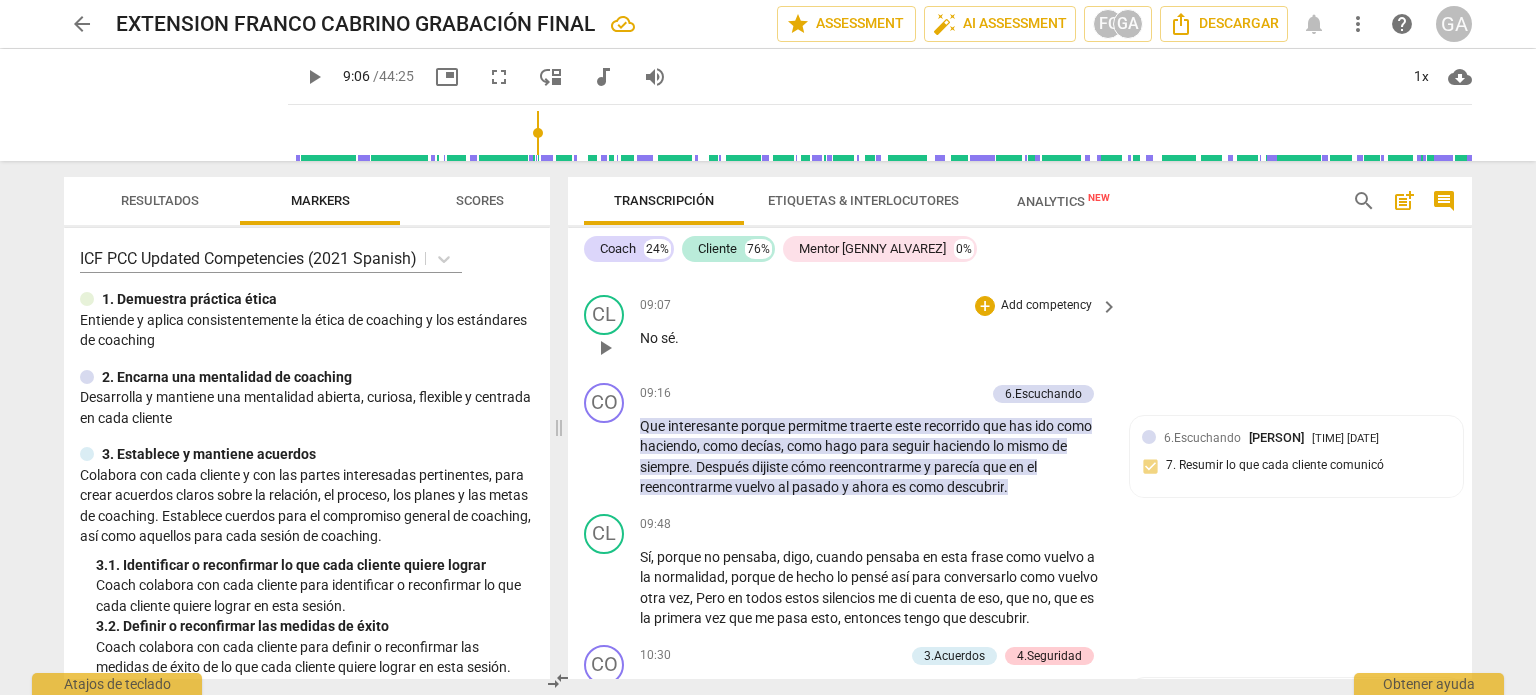 scroll, scrollTop: 1954, scrollLeft: 0, axis: vertical 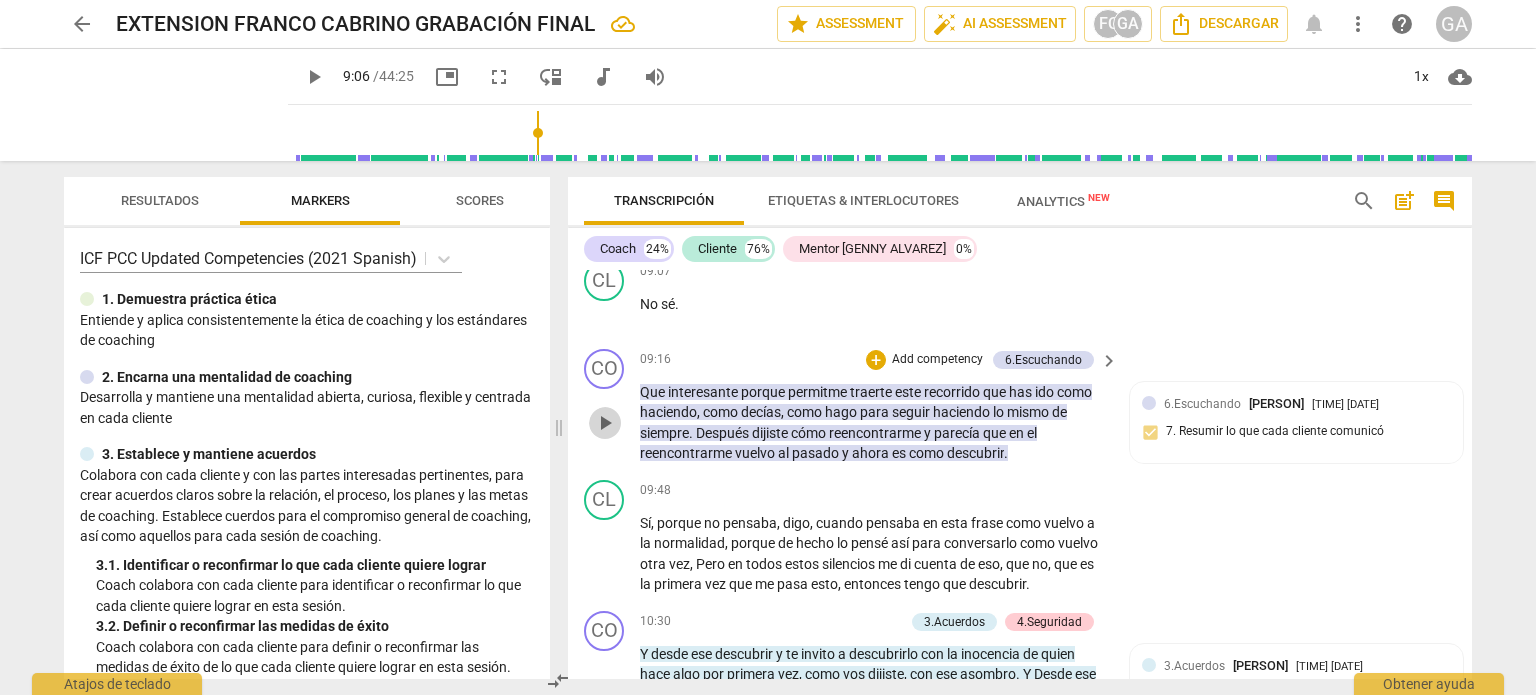 click on "play_arrow" at bounding box center [605, 423] 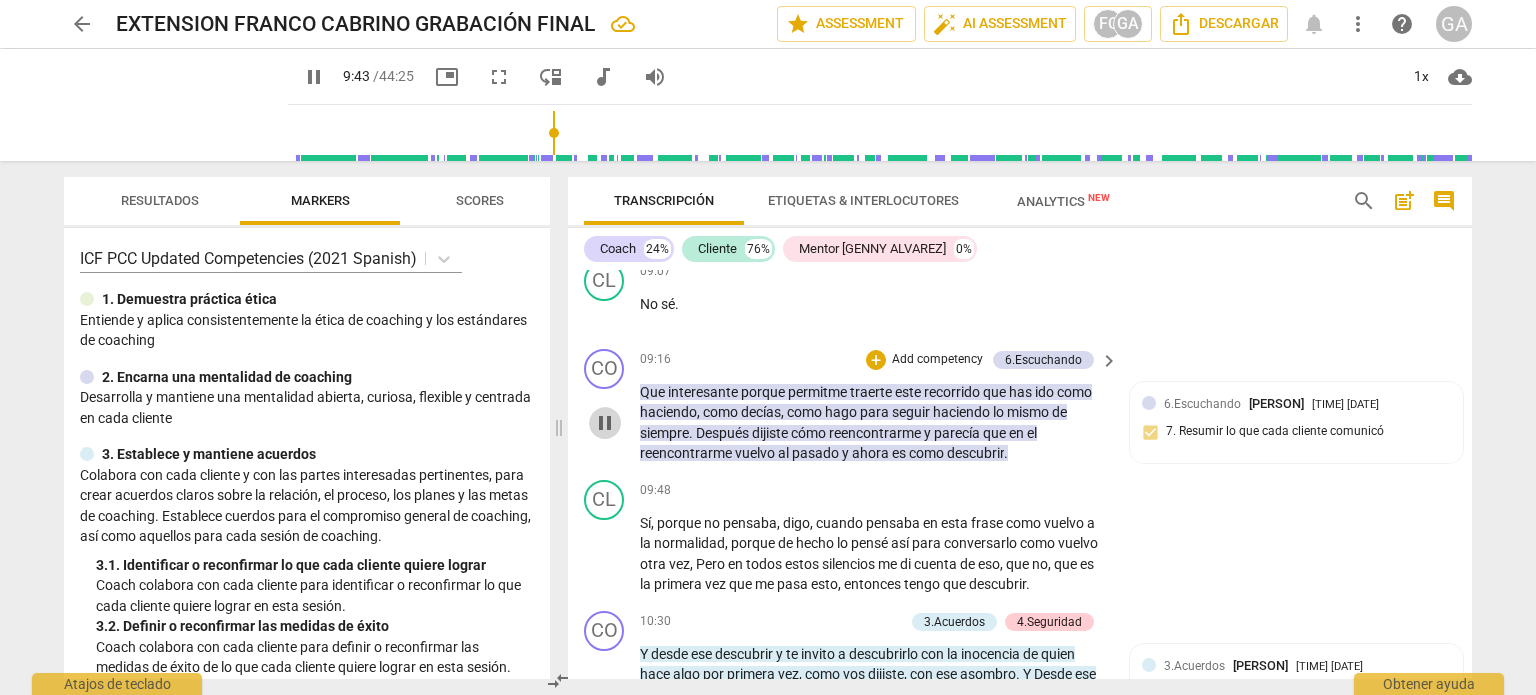 click on "pause" at bounding box center (605, 423) 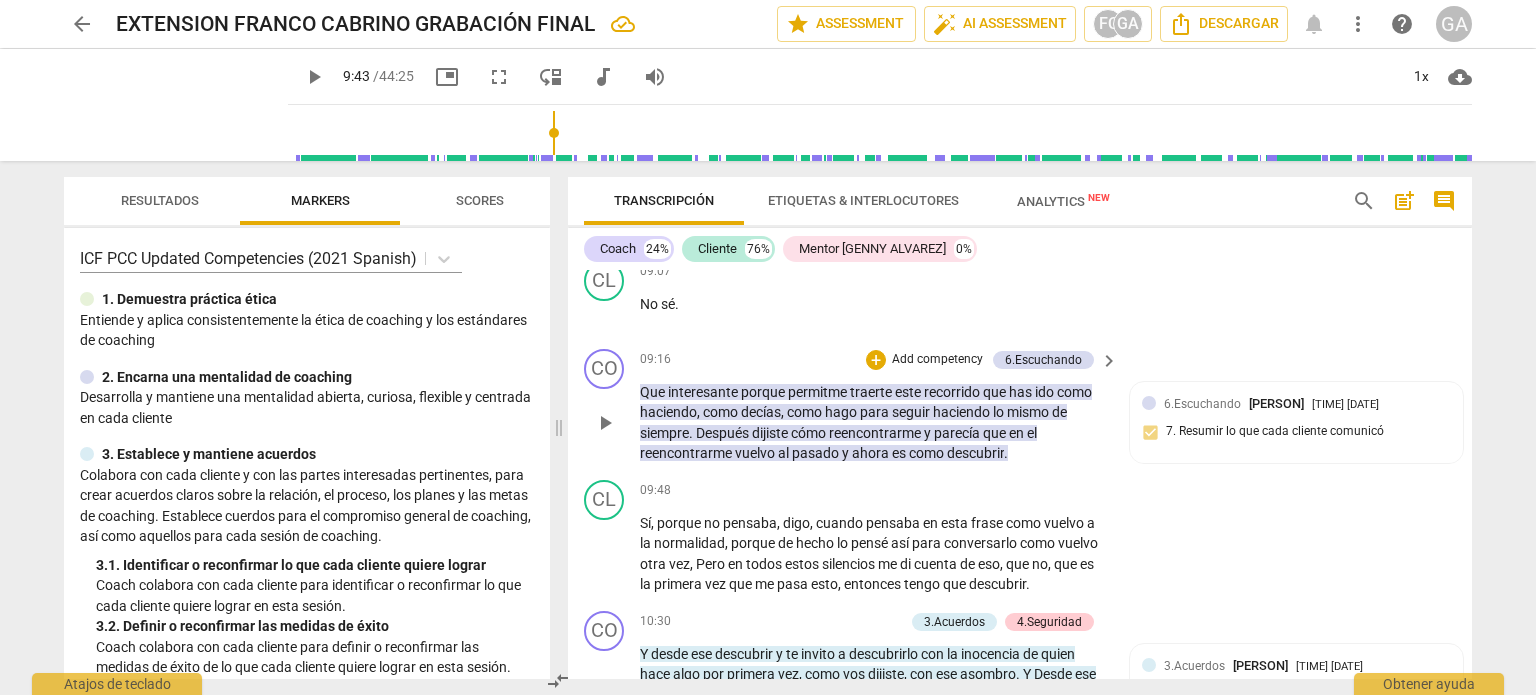 click on "Add competency" at bounding box center (937, 360) 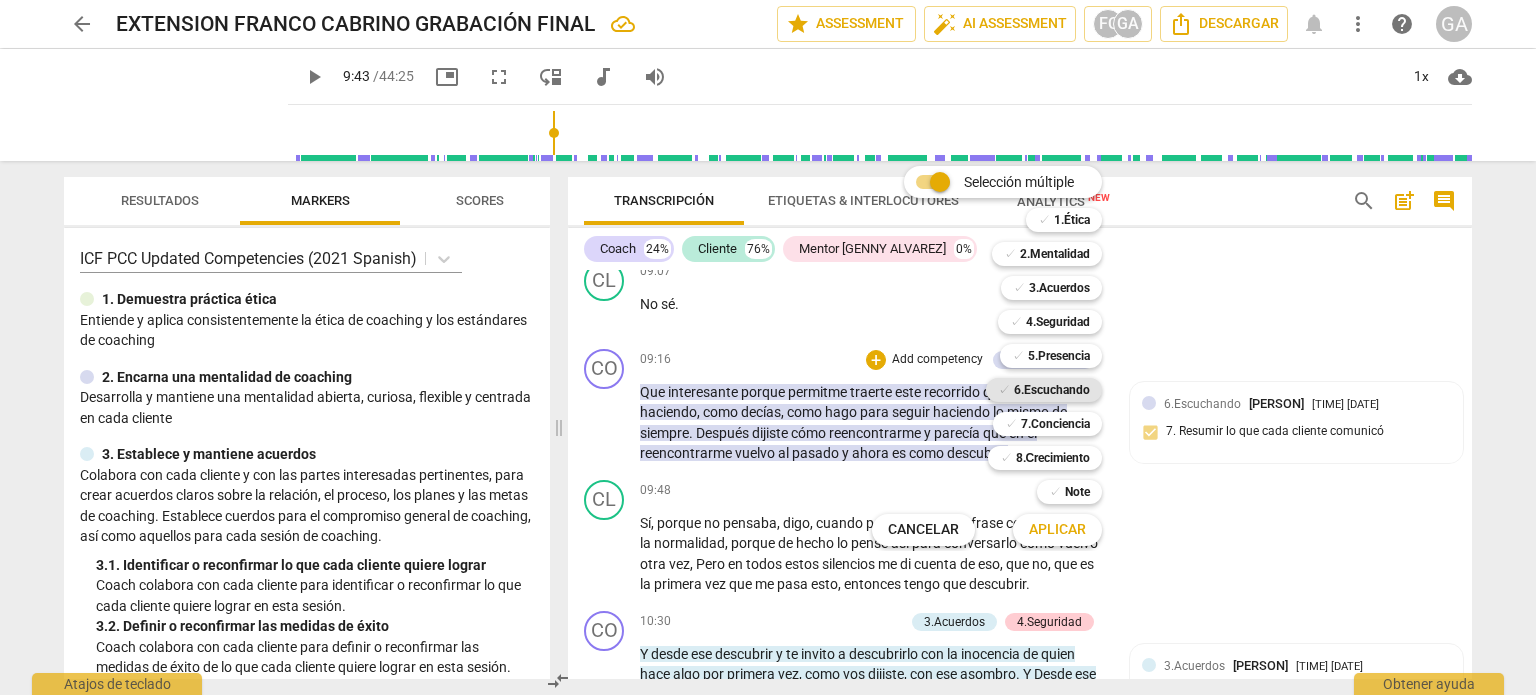 click on "6.Escuchando" at bounding box center (1052, 390) 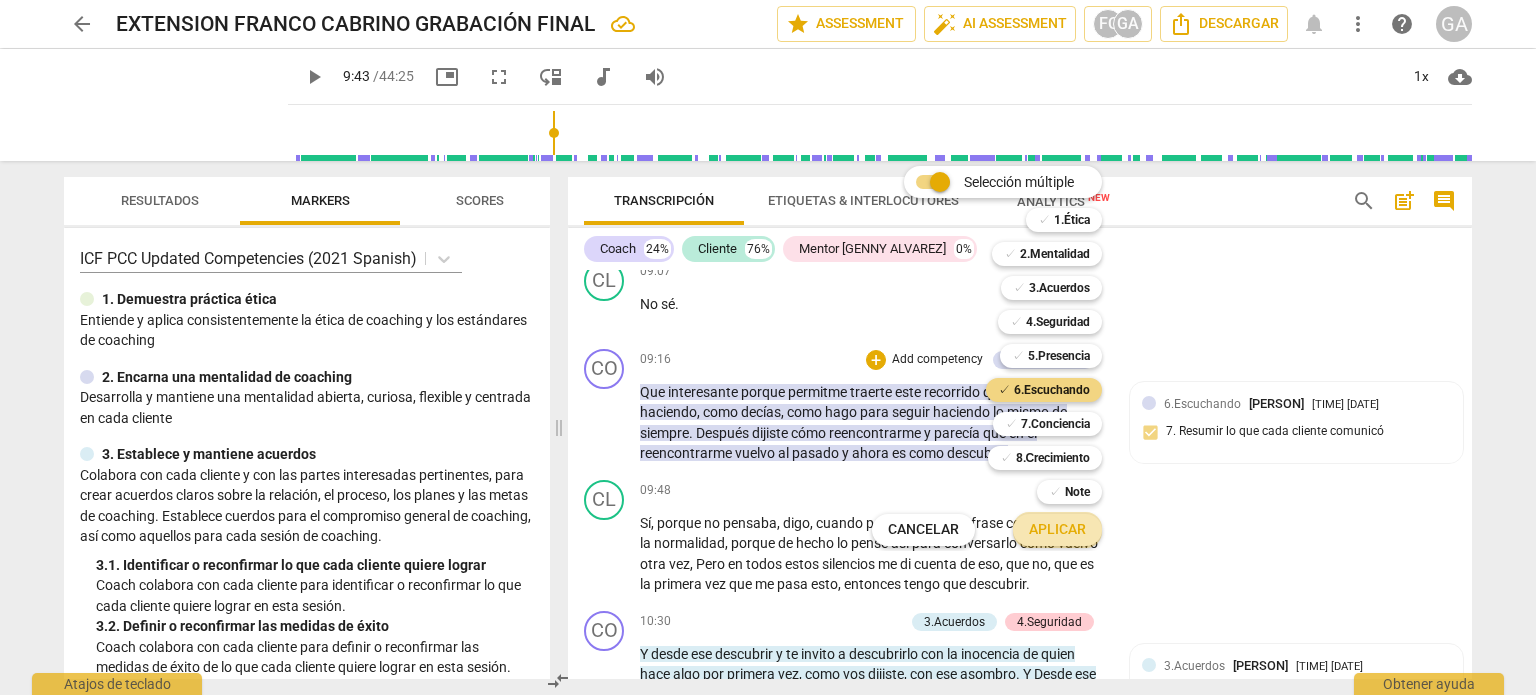 click on "Aplicar" at bounding box center (1057, 530) 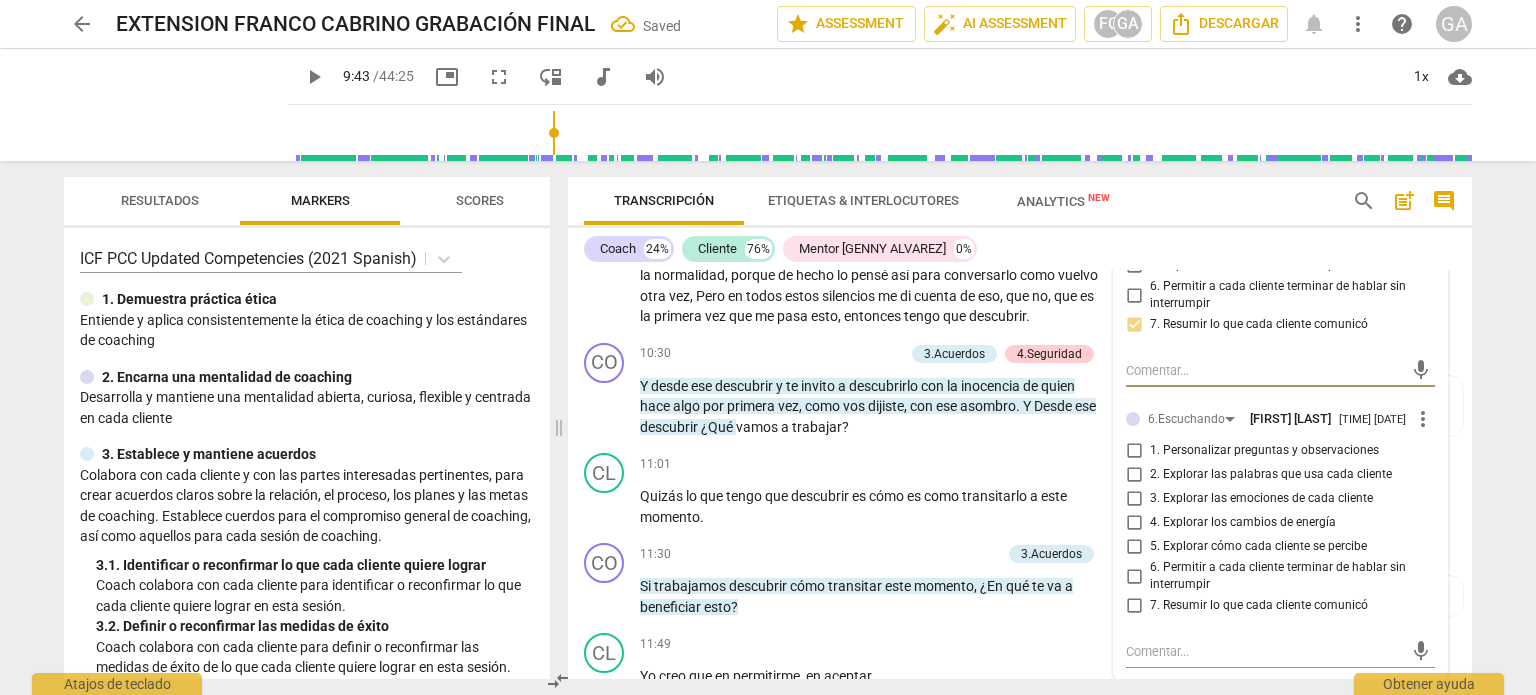 scroll, scrollTop: 2254, scrollLeft: 0, axis: vertical 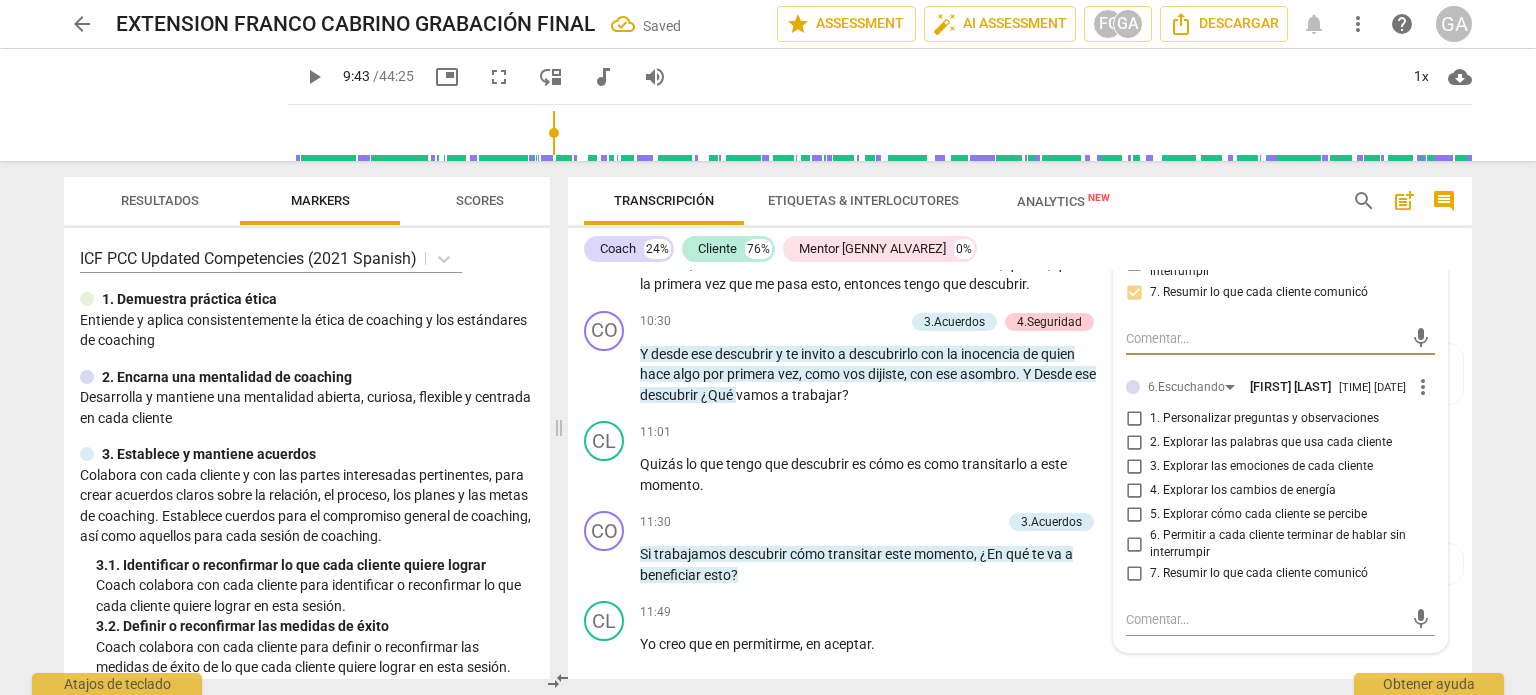 click on "7. Resumir lo que cada cliente comunicó" at bounding box center (1134, 574) 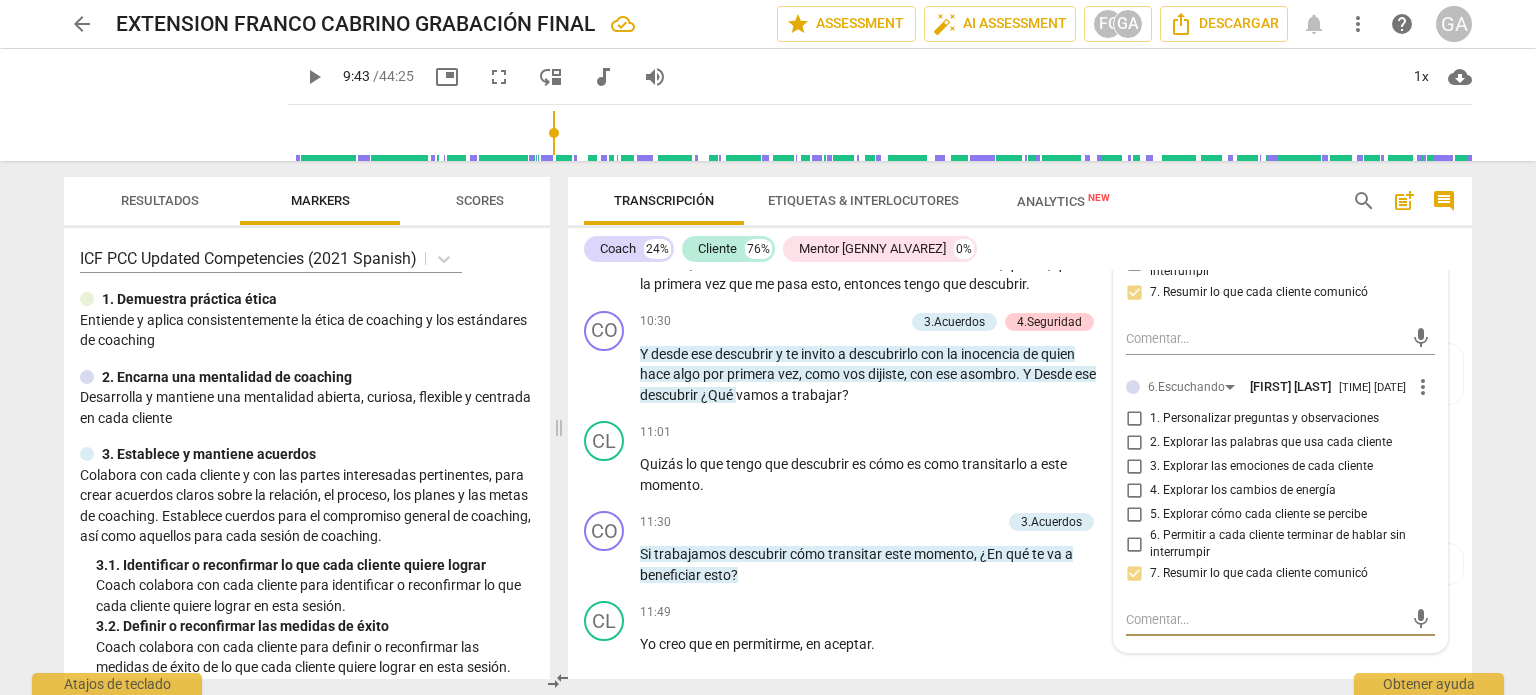click at bounding box center [1264, 619] 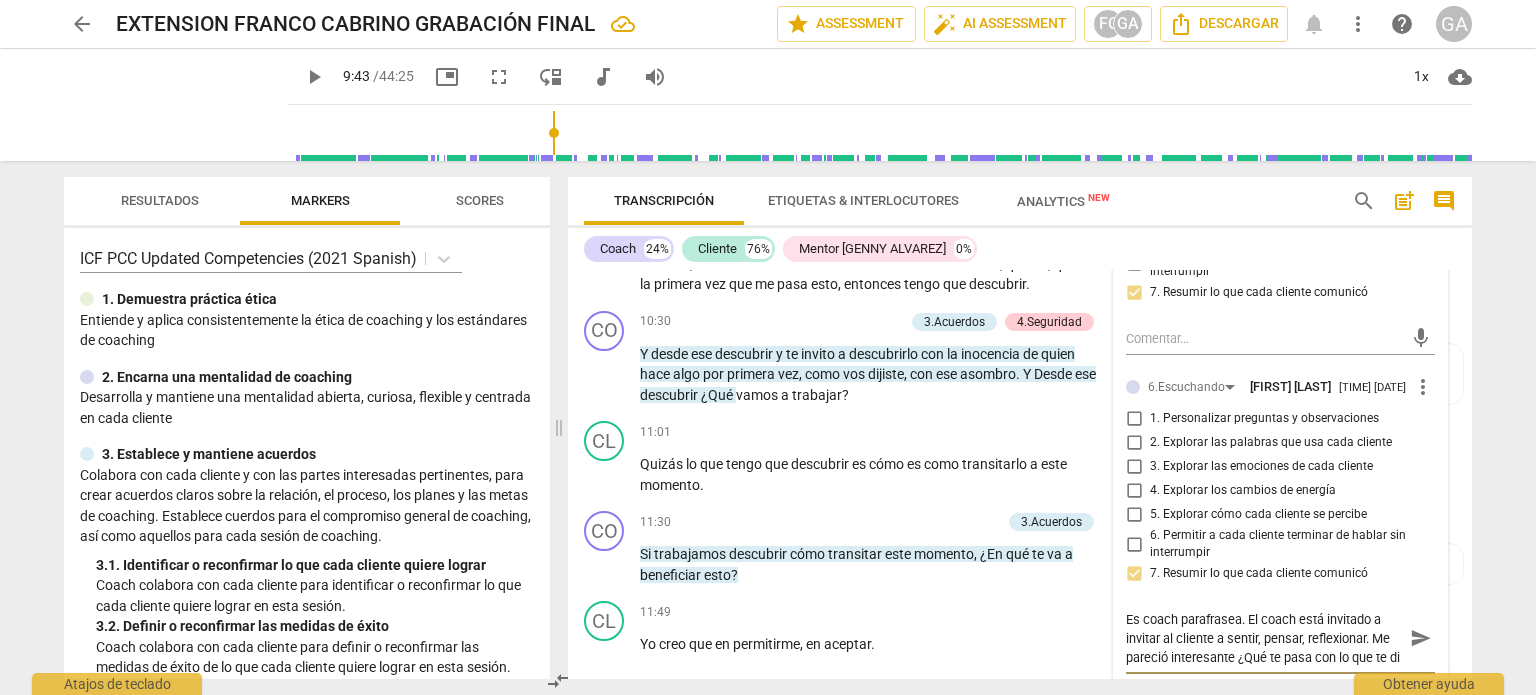 scroll, scrollTop: 17, scrollLeft: 0, axis: vertical 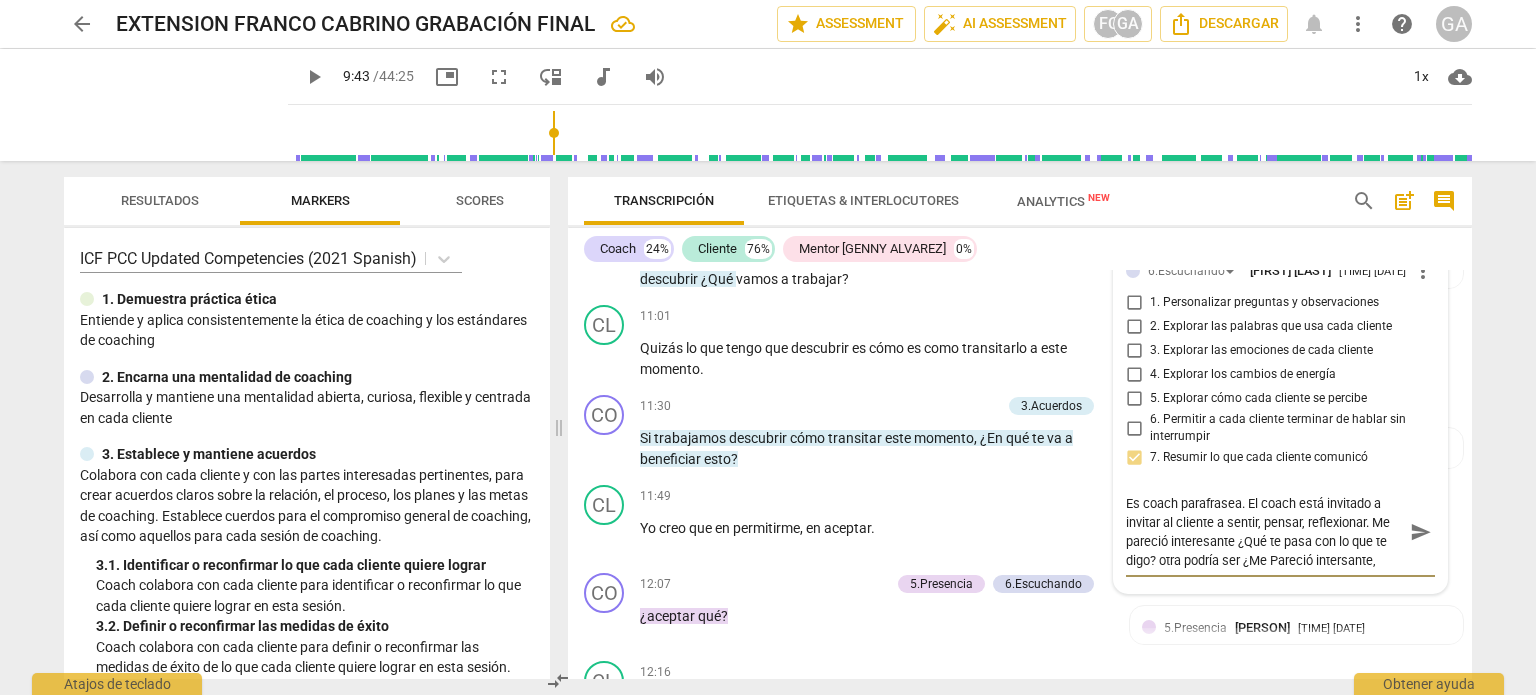 click on "Es coach parafrasea. El coach está invitado a invitar al cliente a sentir, pensar, reflexionar. Me pareció interesante ¿Qué te pasa con lo que te digo? otra podría ser ¿Me Pareció intersante," at bounding box center (1264, 532) 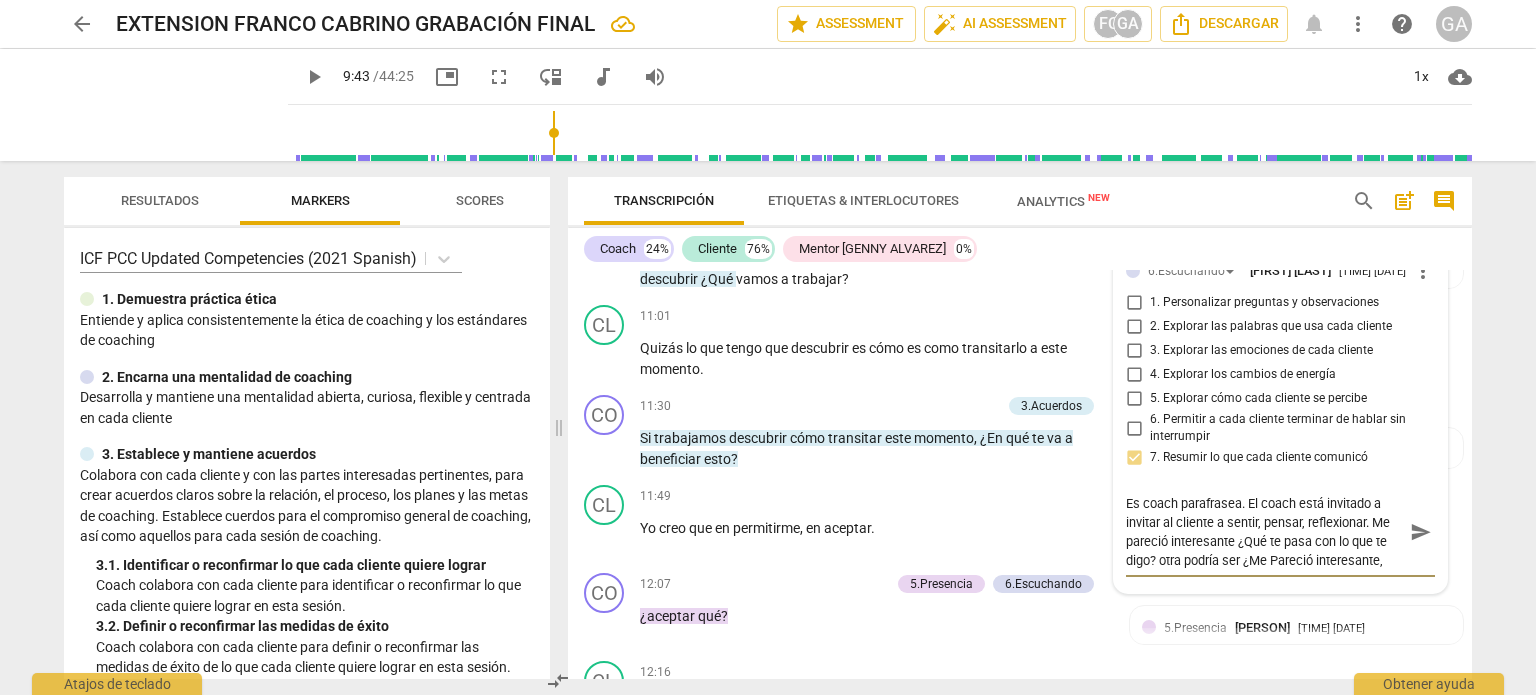 click on "Es coach parafrasea. El coach está invitado a invitar al cliente a sentir, pensar, reflexionar. Me pareció interesante ¿Qué te pasa con lo que te digo? otra podría ser ¿Me Pareció interesante," at bounding box center [1264, 532] 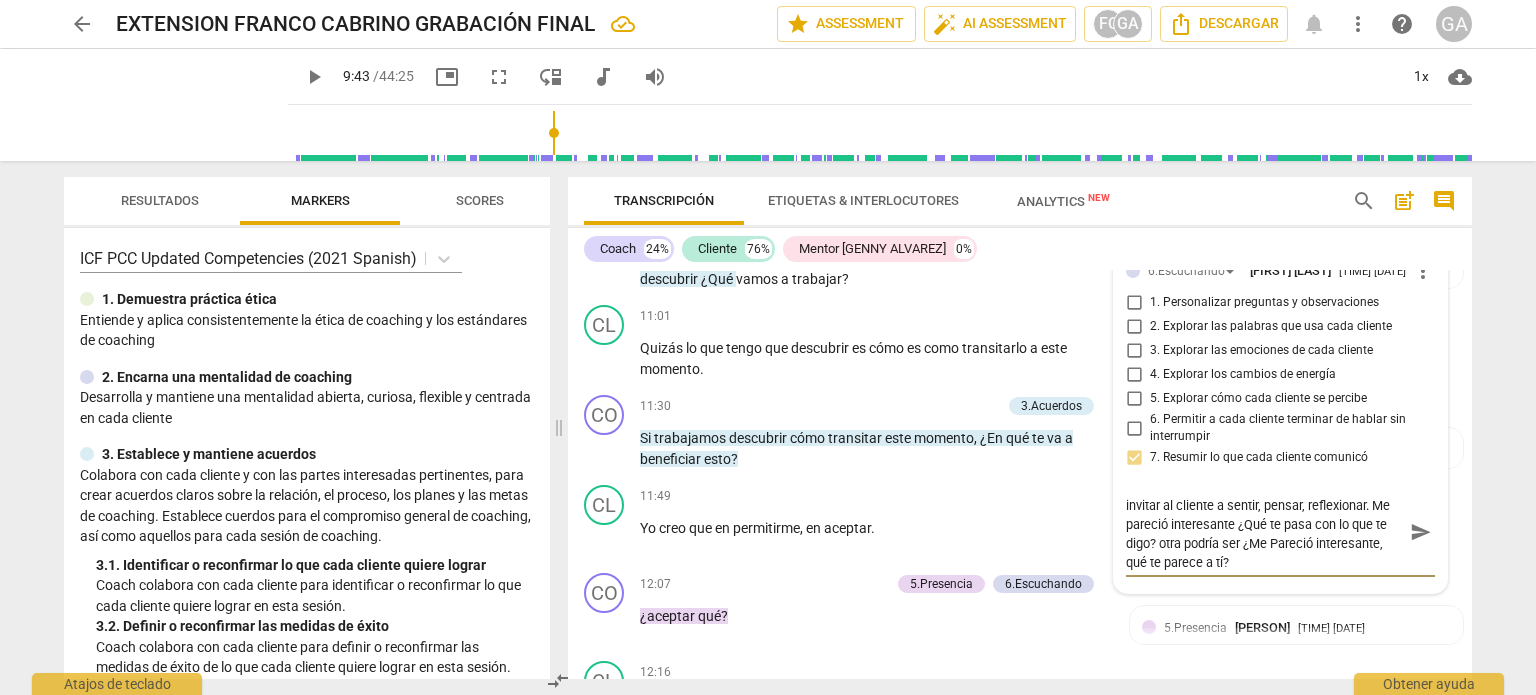 scroll, scrollTop: 0, scrollLeft: 0, axis: both 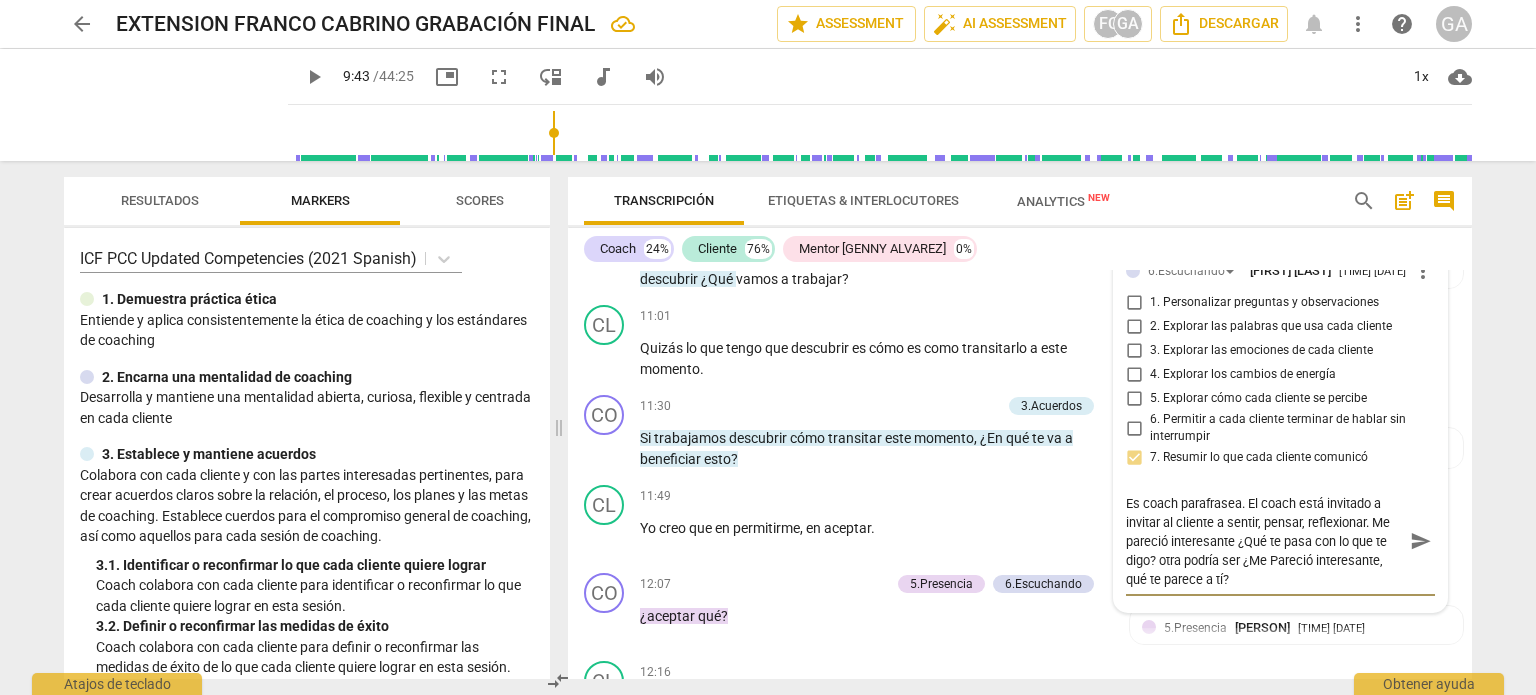 click on "Es coach parafrasea. El coach está invitado a invitar al cliente a sentir, pensar, reflexionar. Me pareció interesante ¿Qué te pasa con lo que te digo? otra podría ser ¿Me Pareció interesante, qué te parece a tí?" at bounding box center [1264, 541] 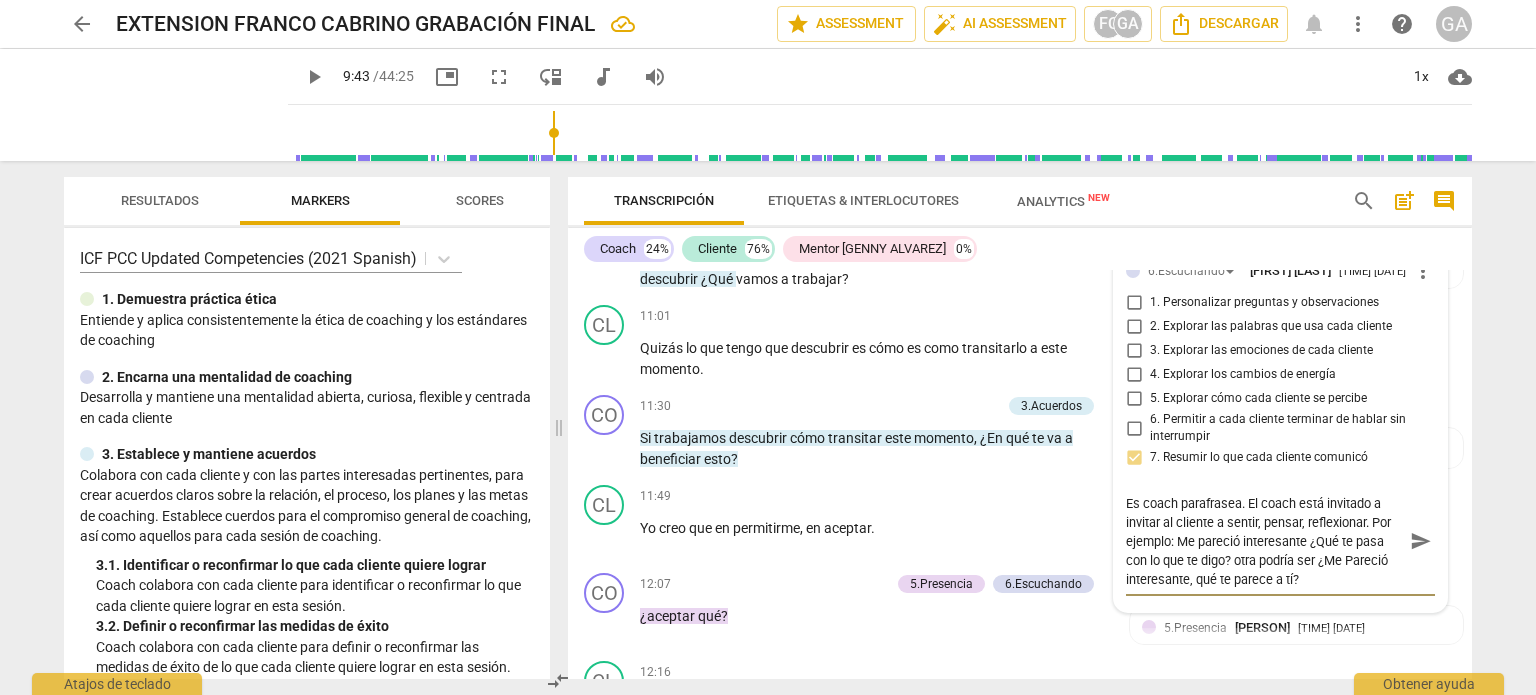 click on "send" at bounding box center [1421, 542] 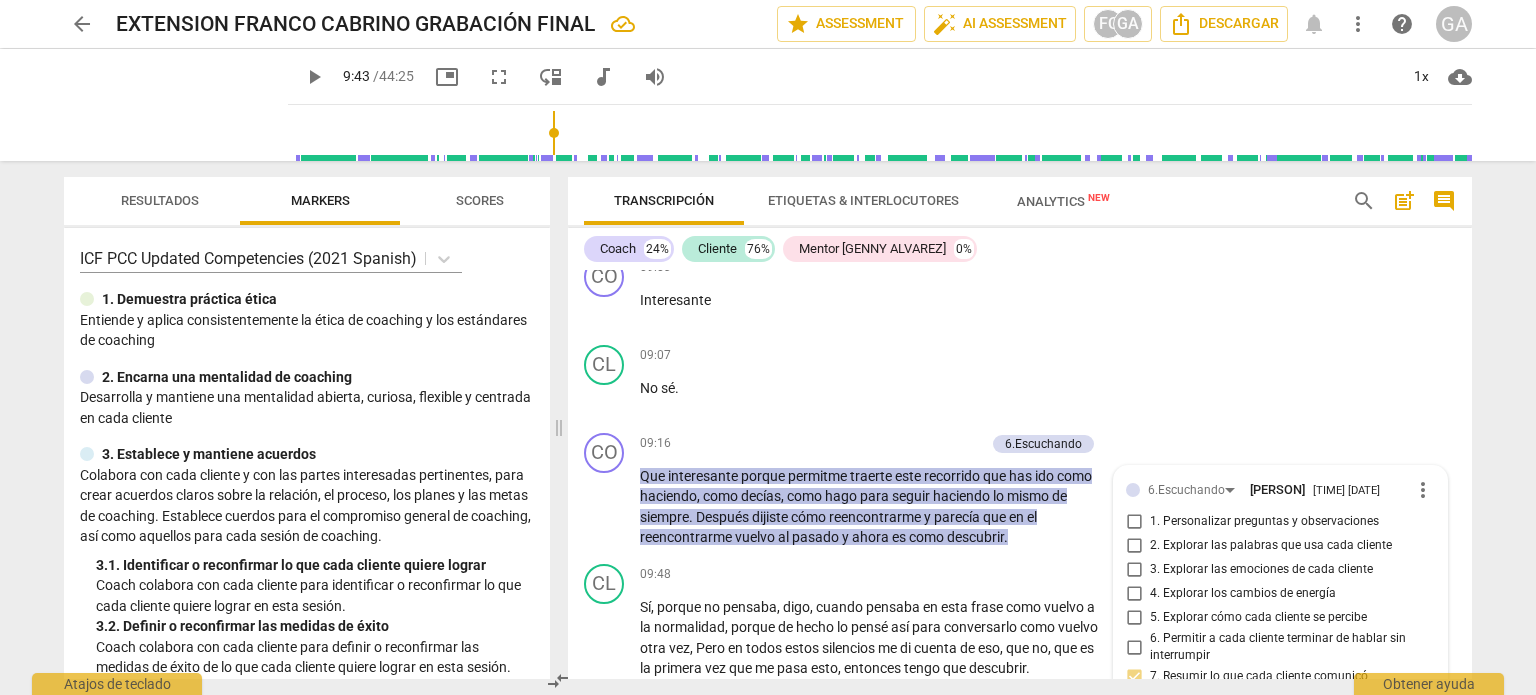 scroll, scrollTop: 1970, scrollLeft: 0, axis: vertical 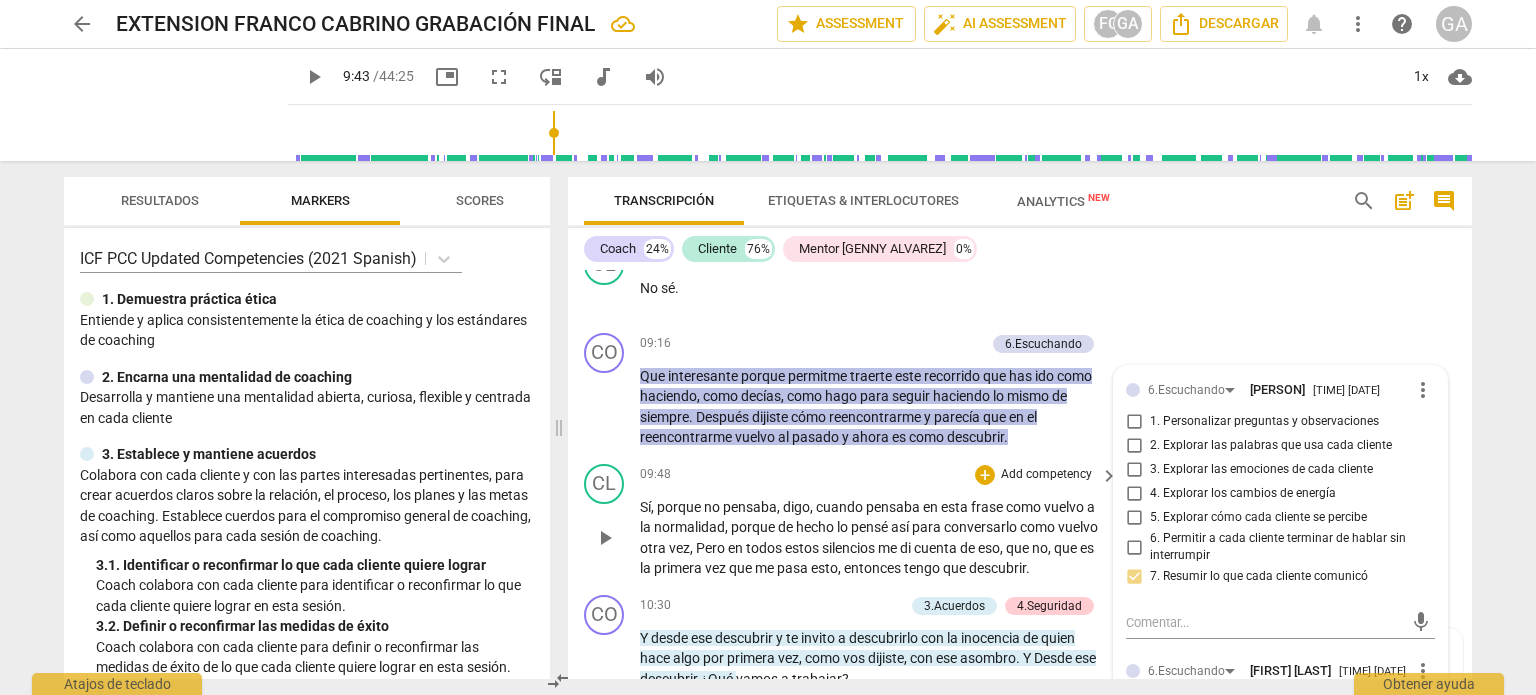 click on "play_arrow" at bounding box center [605, 538] 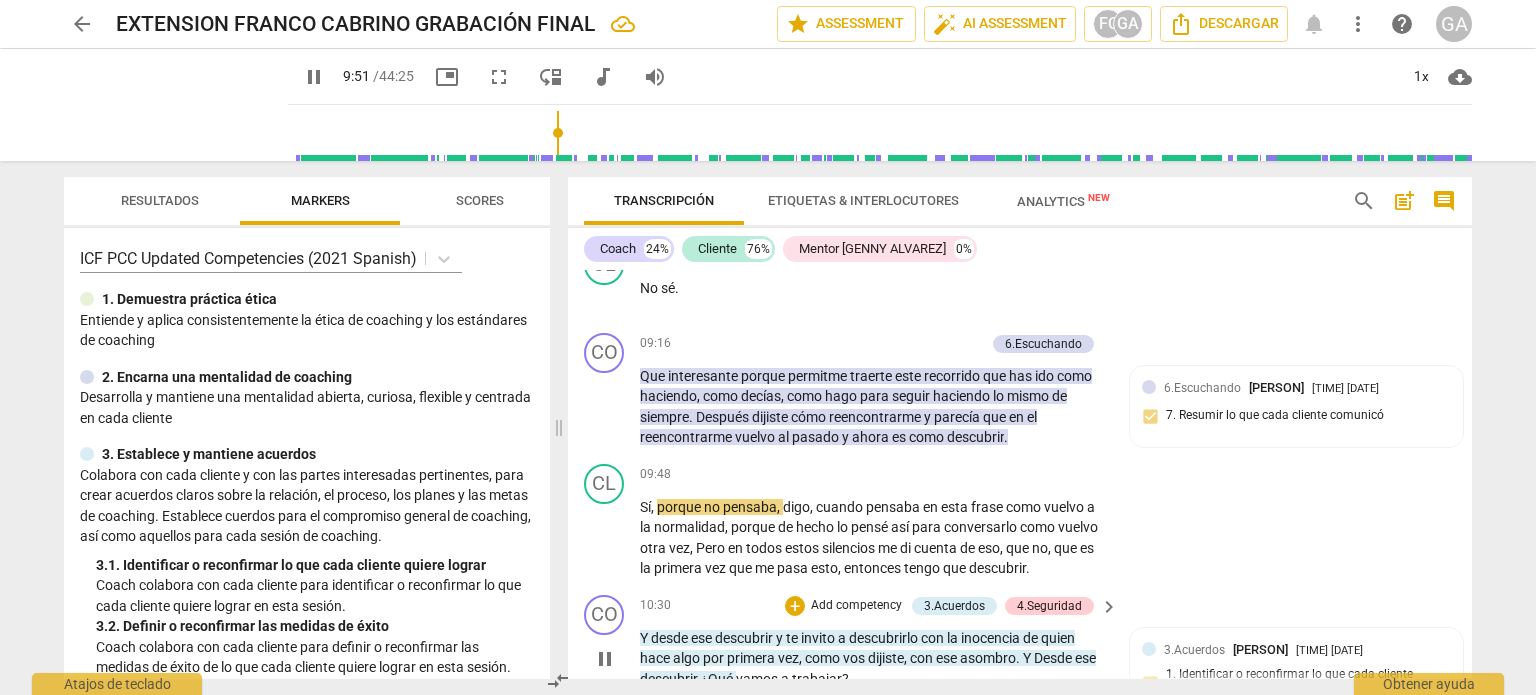 scroll, scrollTop: 2070, scrollLeft: 0, axis: vertical 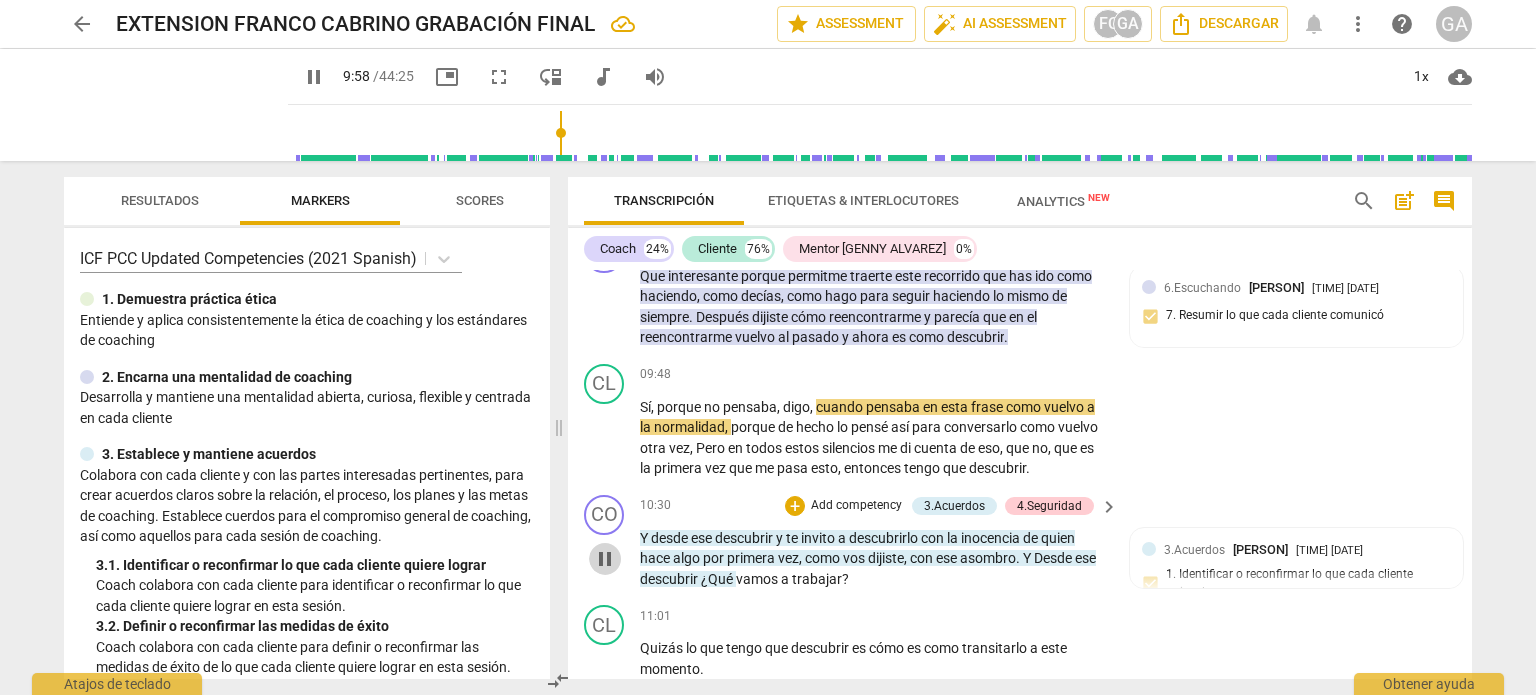 click on "pause" at bounding box center [605, 559] 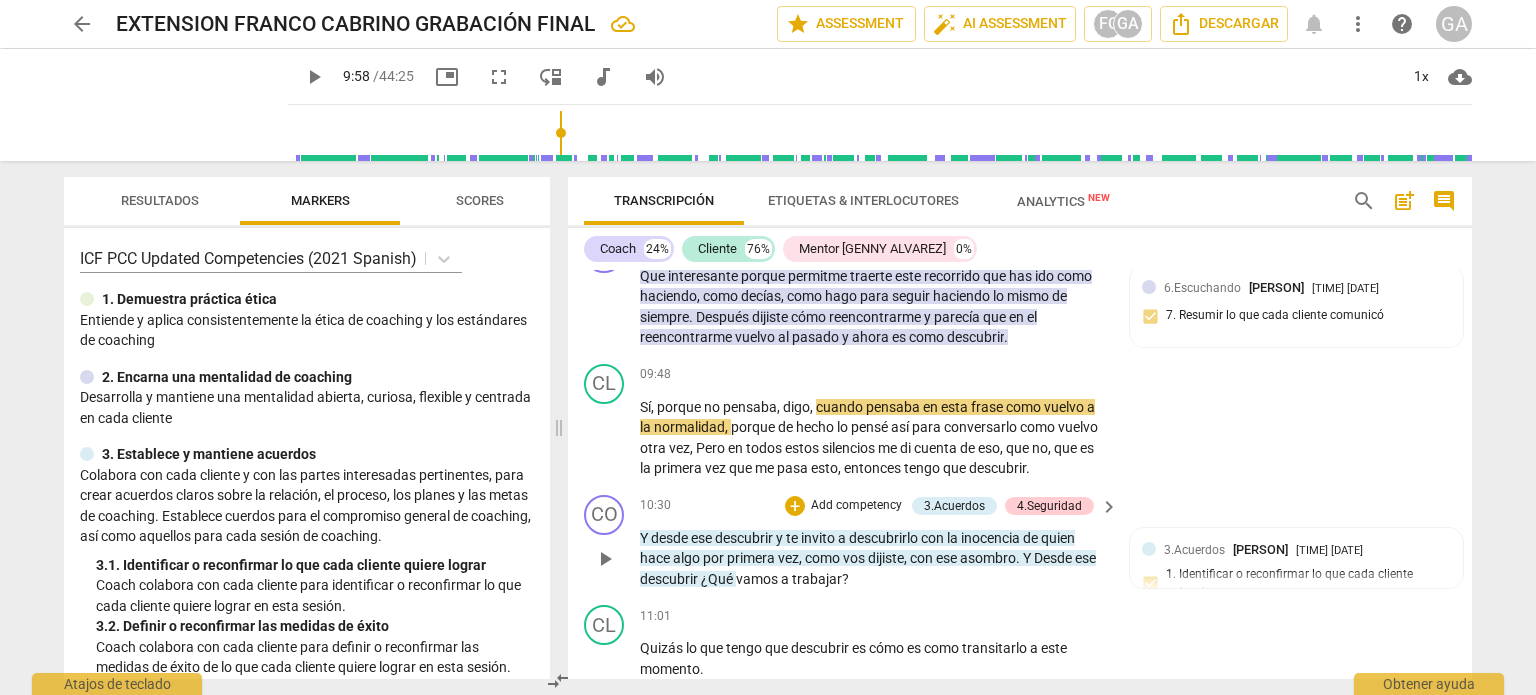 click on "play_arrow" at bounding box center (605, 559) 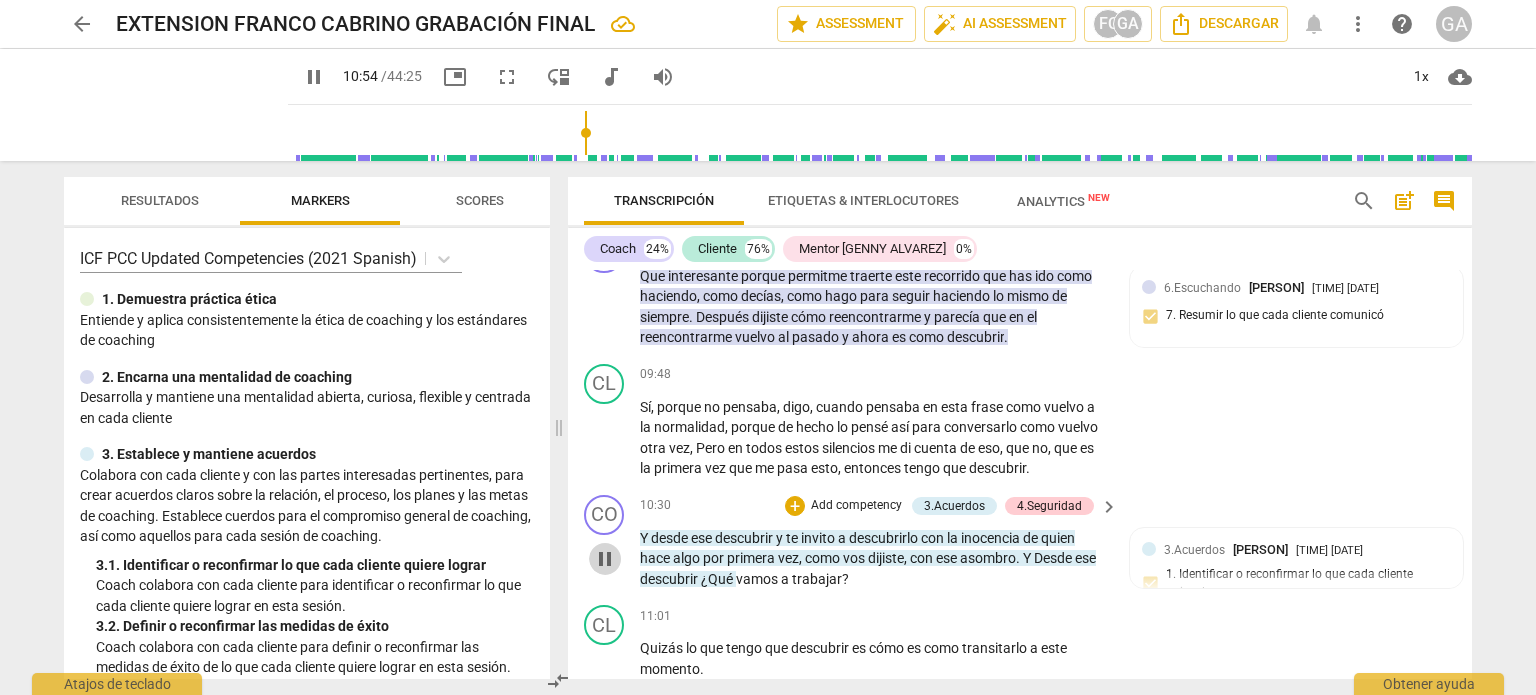 click on "pause" at bounding box center (605, 559) 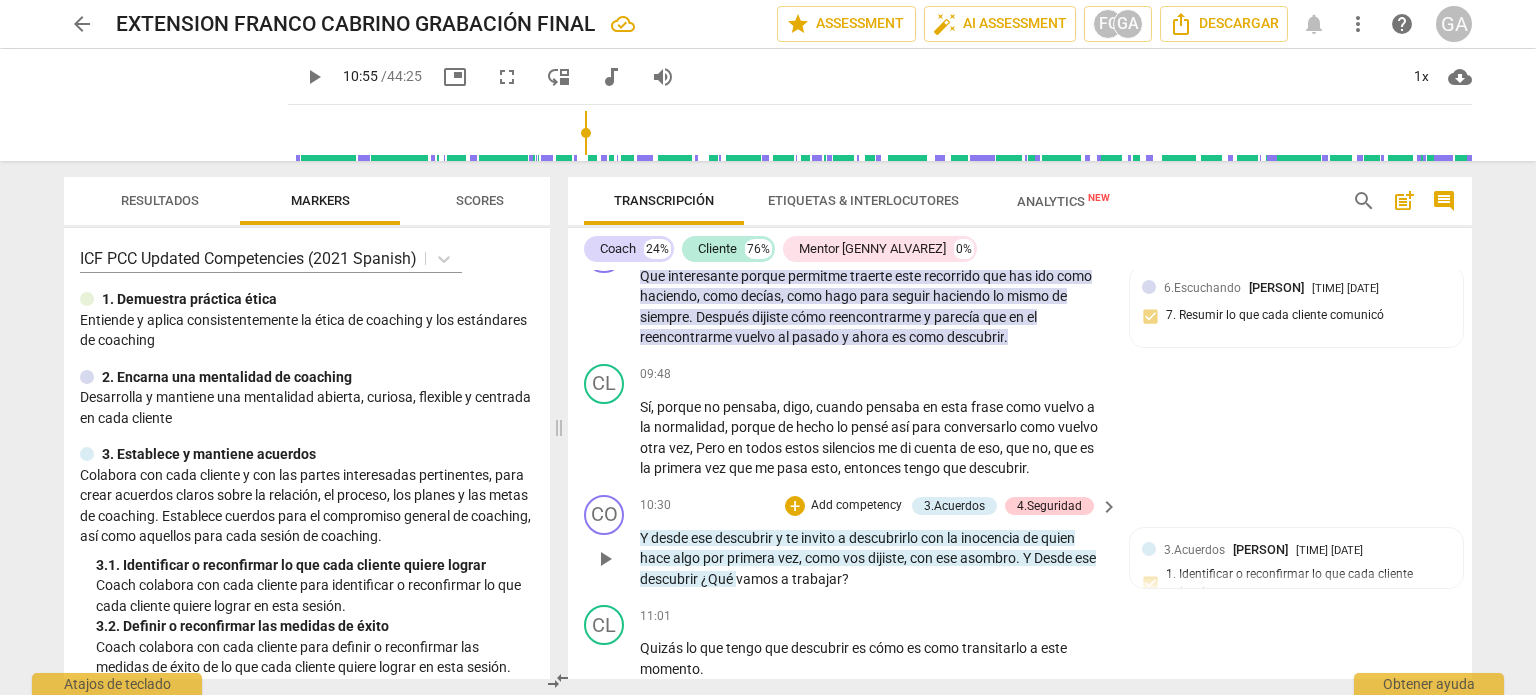click on "Add competency" at bounding box center [856, 506] 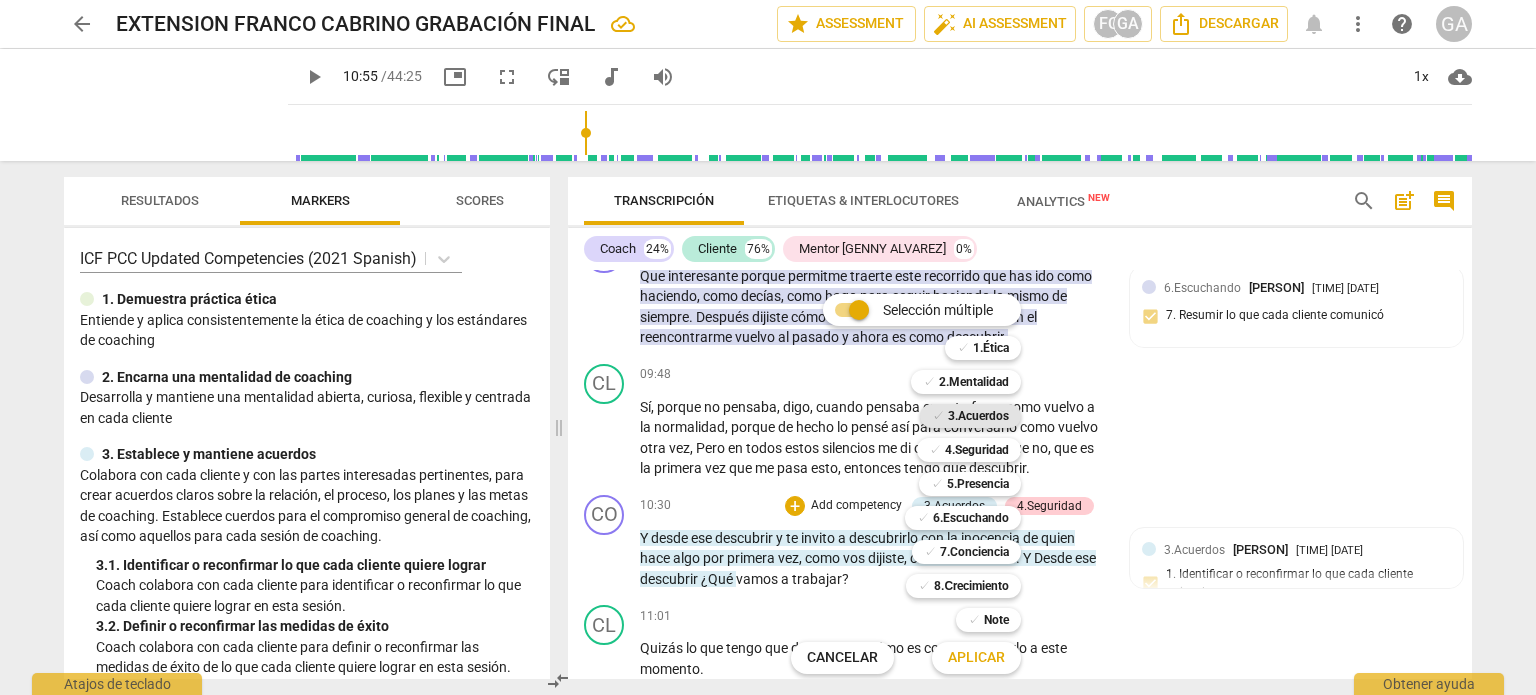 click on "3.Acuerdos" at bounding box center (978, 416) 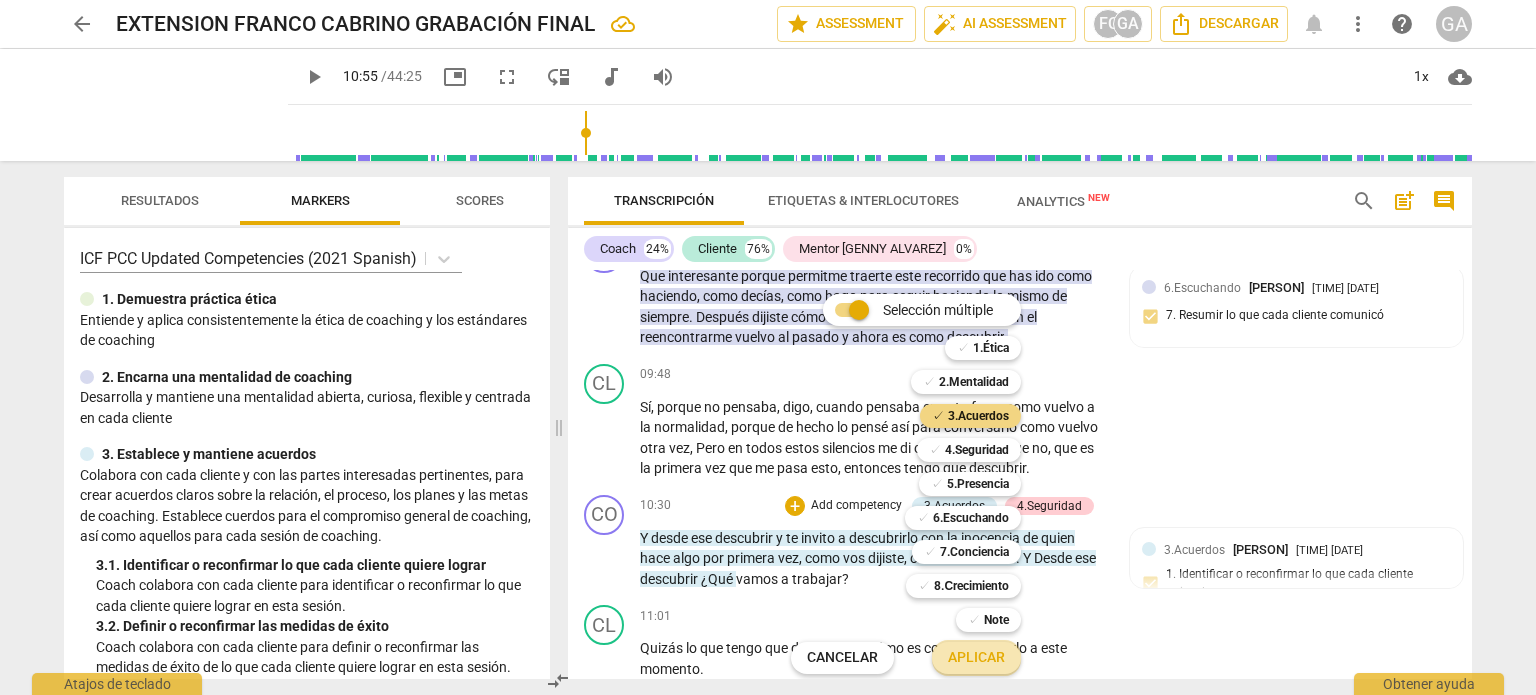 click on "Aplicar" at bounding box center [976, 658] 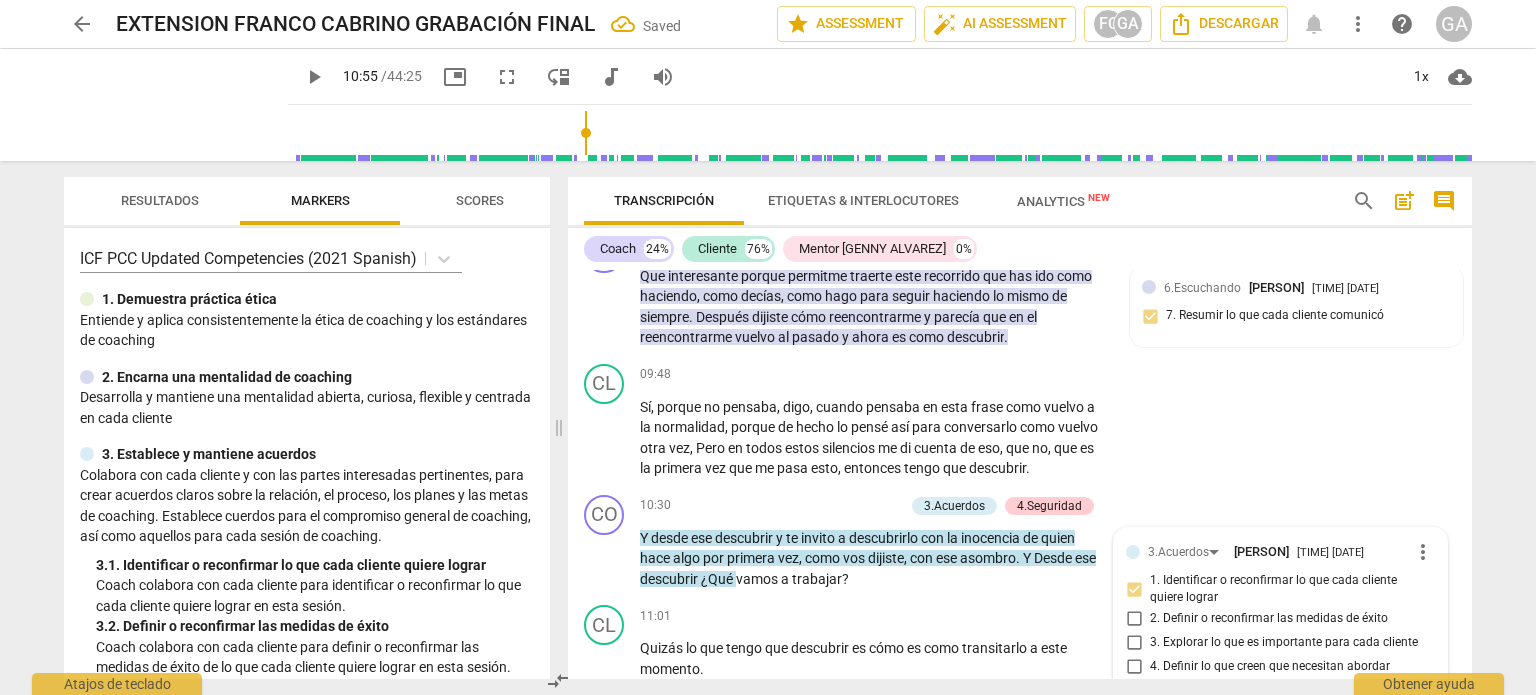 scroll, scrollTop: 2312, scrollLeft: 0, axis: vertical 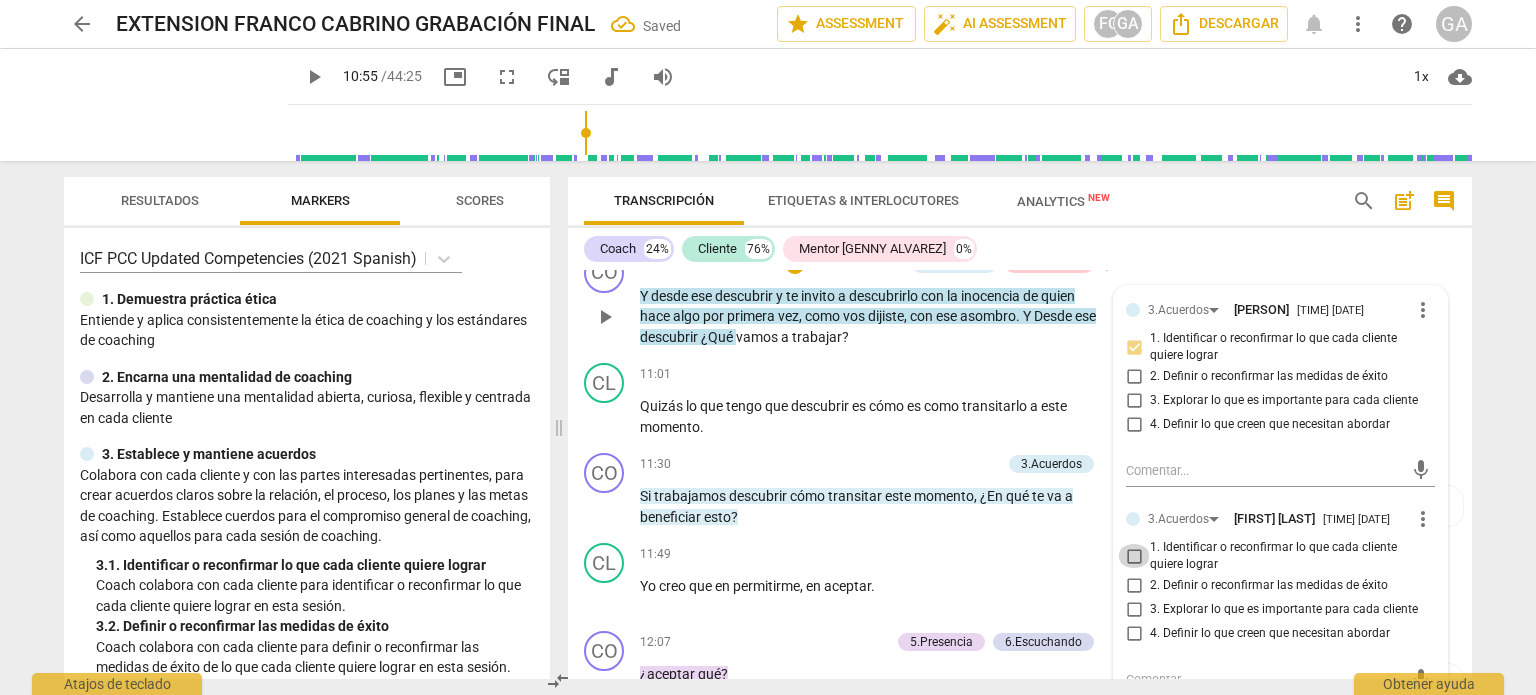 click on "1. Identificar o reconfirmar lo que cada cliente quiere lograr" at bounding box center (1134, 556) 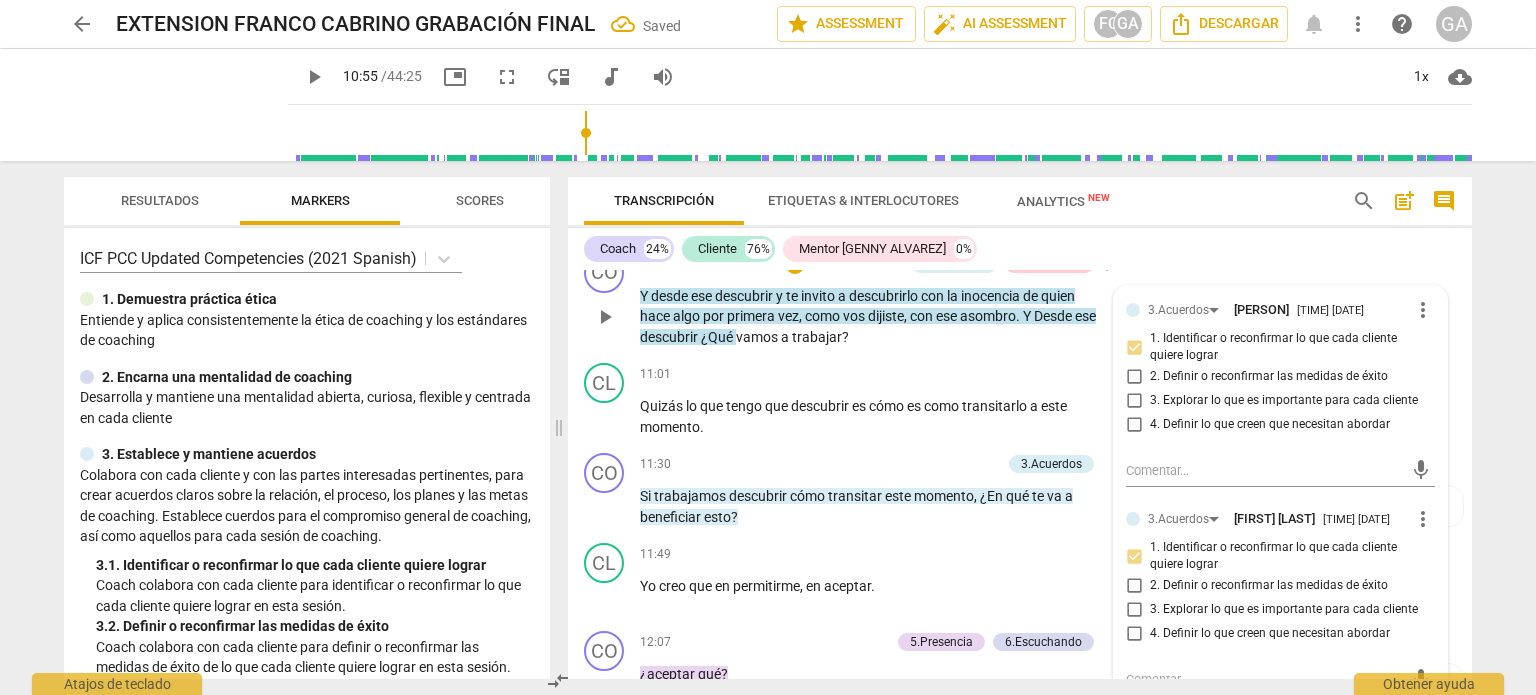 scroll, scrollTop: 2412, scrollLeft: 0, axis: vertical 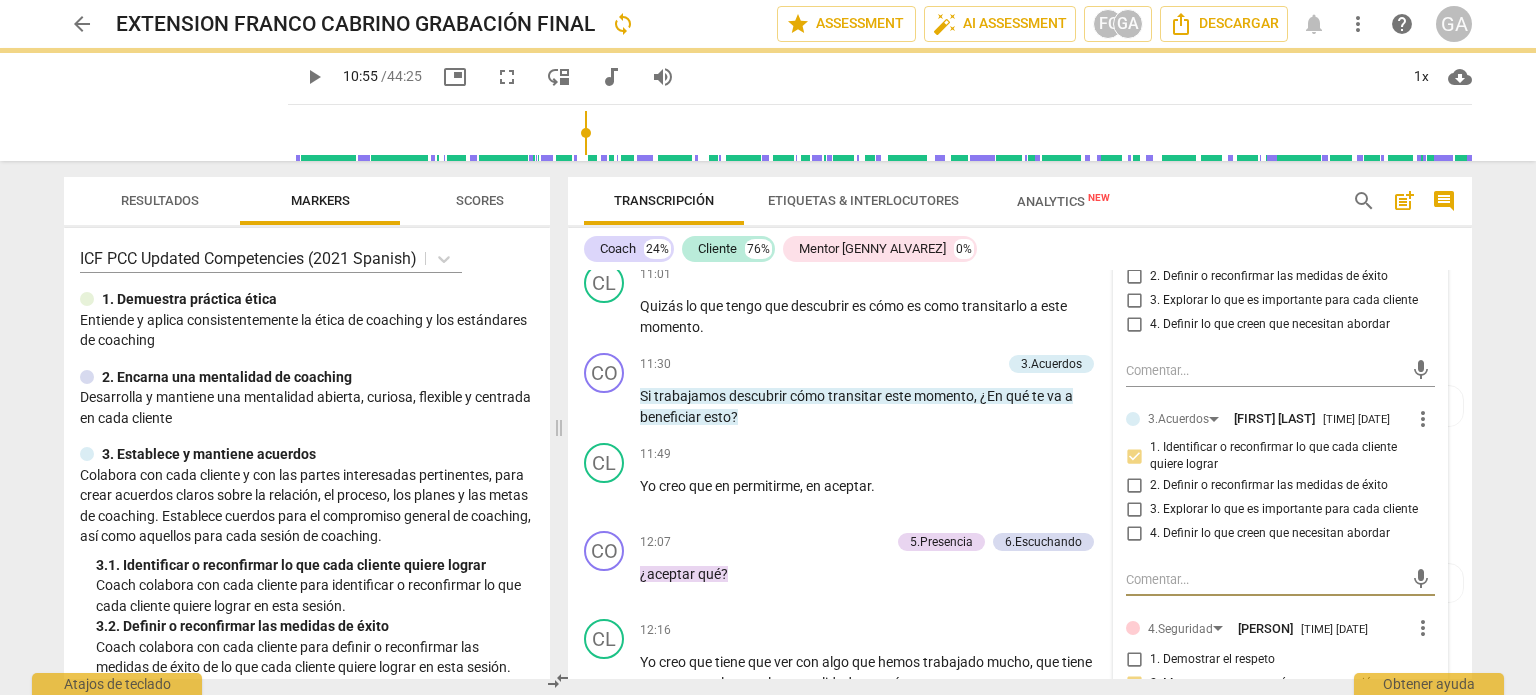 click at bounding box center (1264, 579) 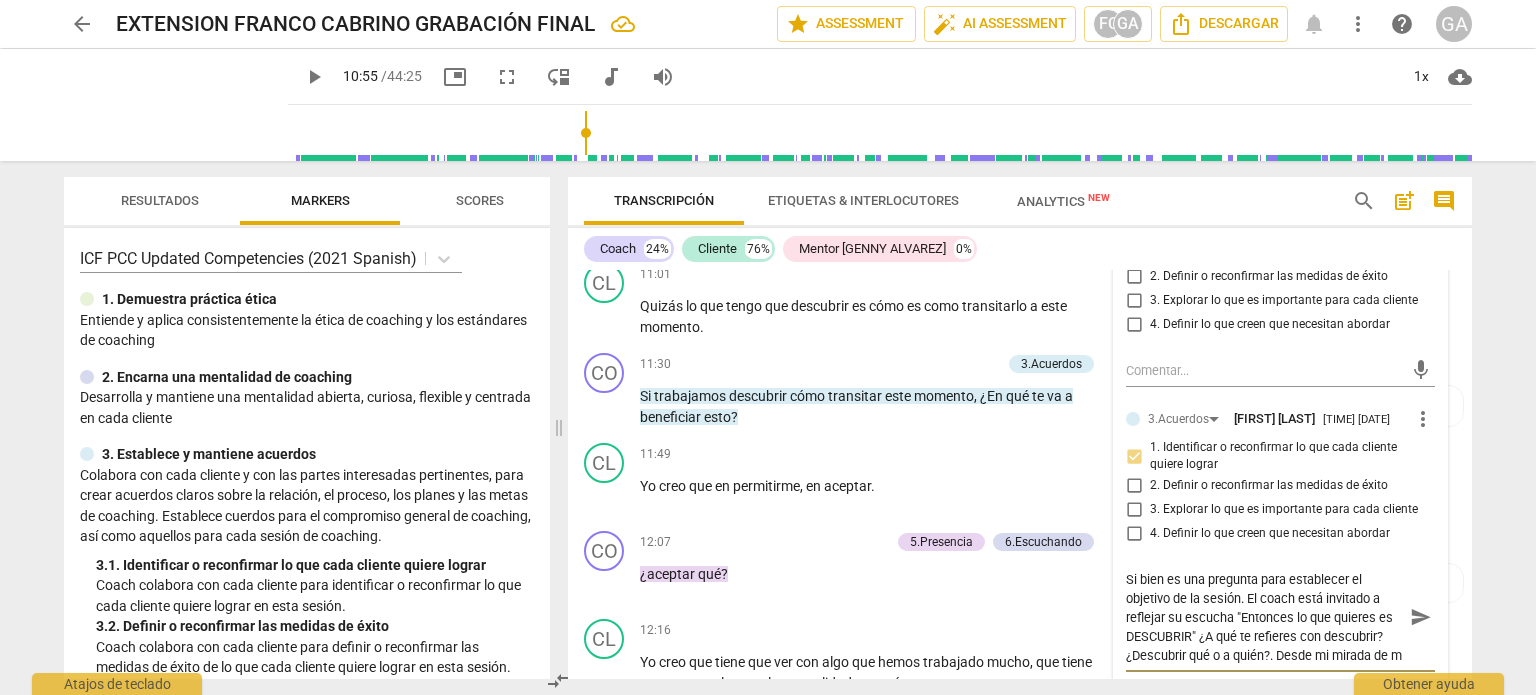scroll, scrollTop: 17, scrollLeft: 0, axis: vertical 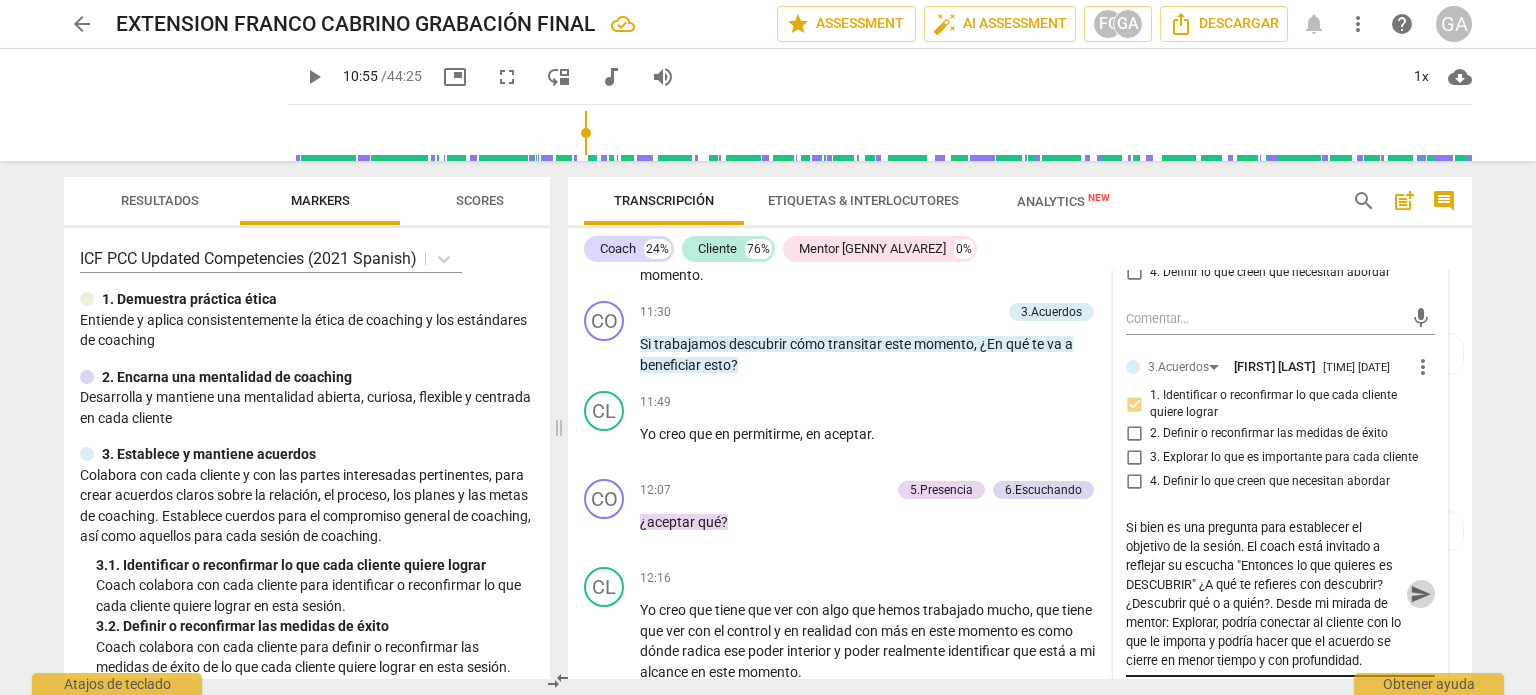 click on "send" at bounding box center [1421, 594] 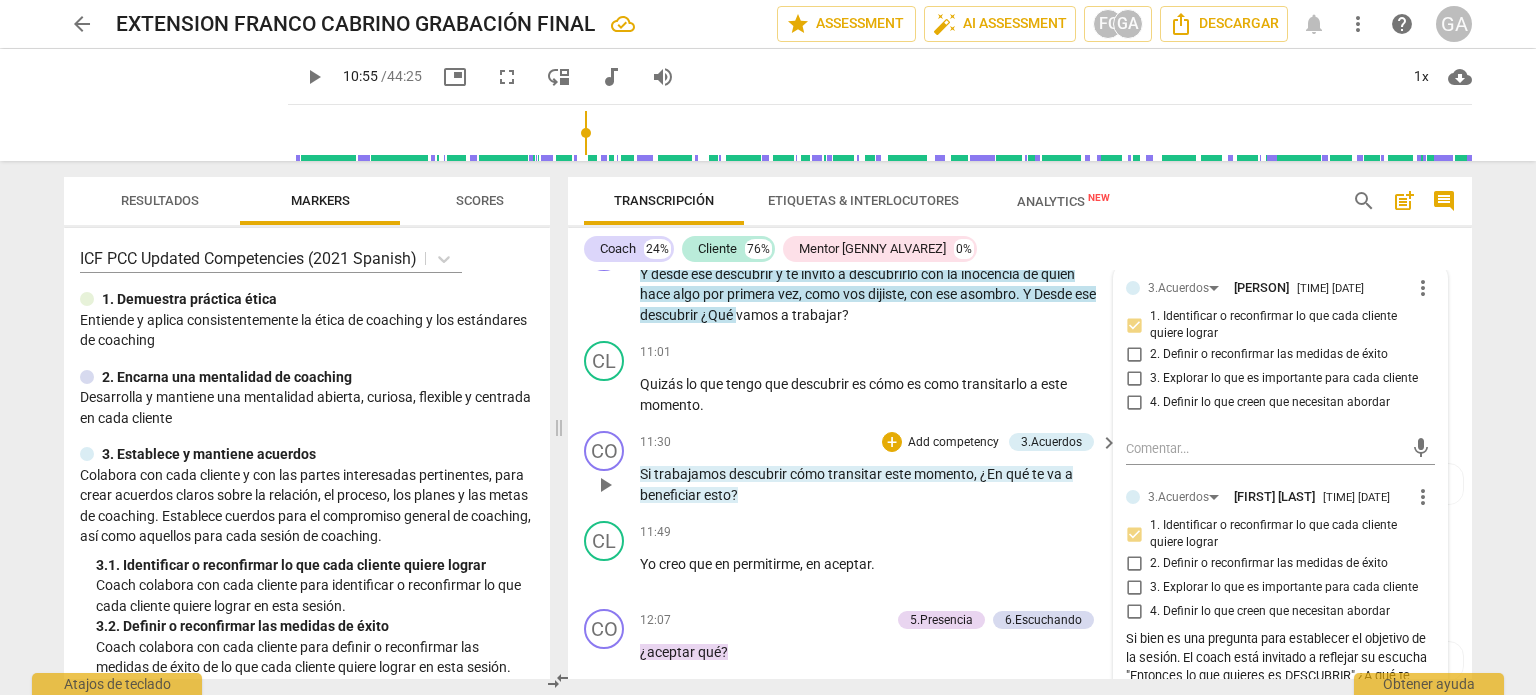 scroll, scrollTop: 2364, scrollLeft: 0, axis: vertical 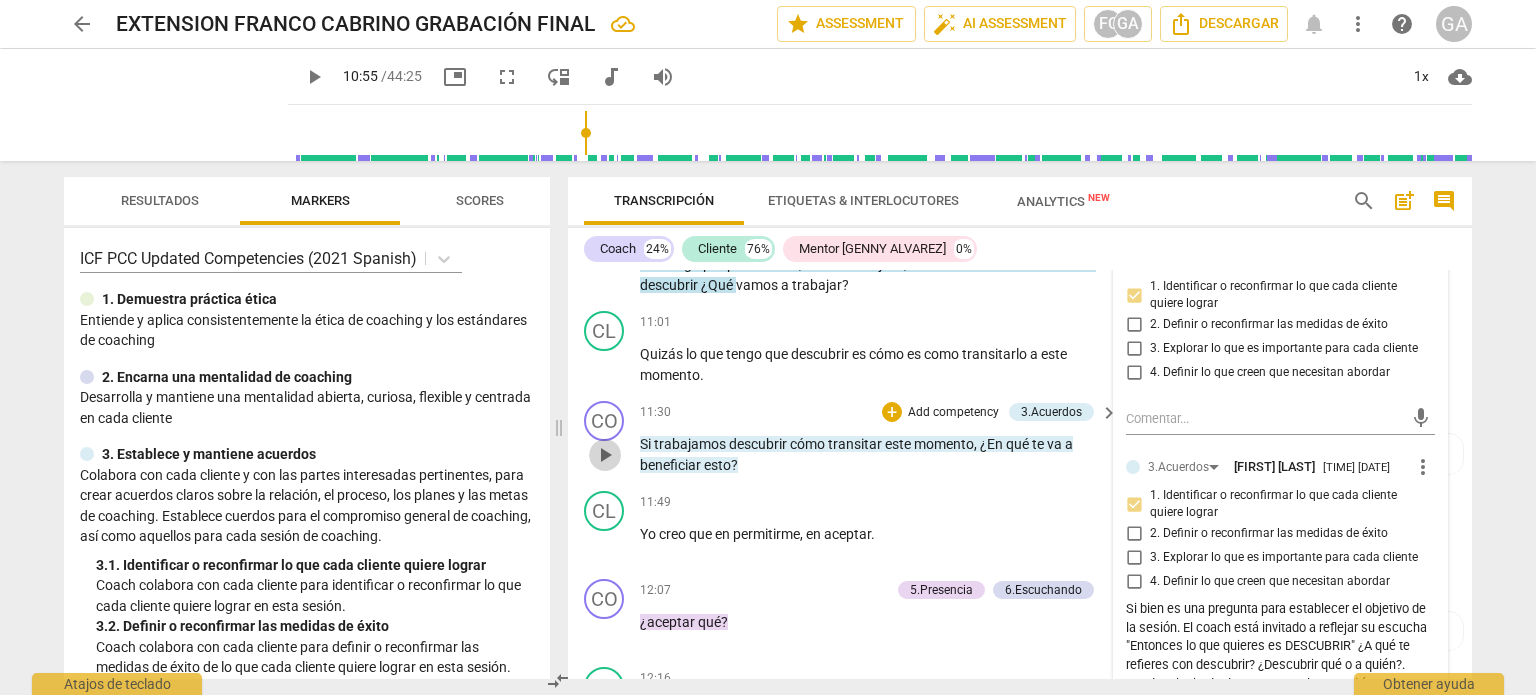 click on "play_arrow" at bounding box center [605, 455] 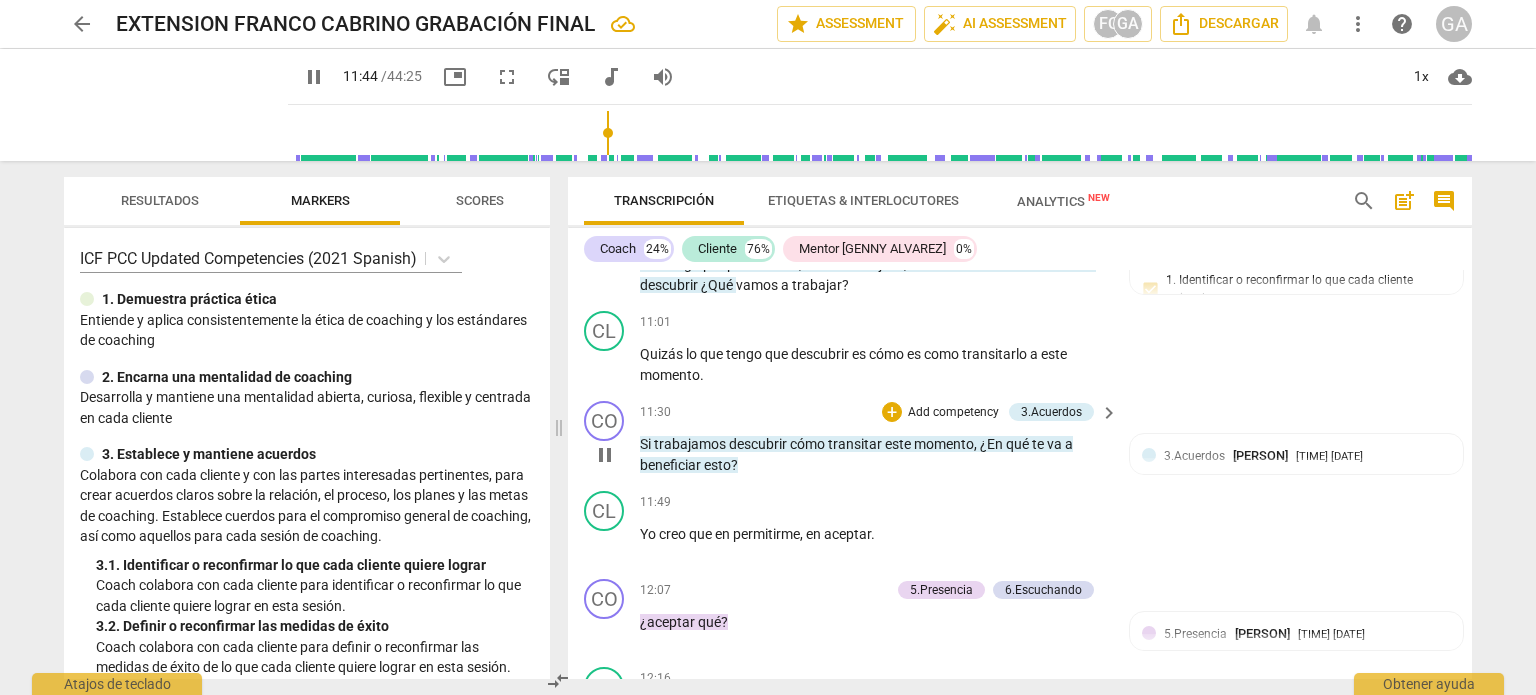 click on "pause" at bounding box center (605, 455) 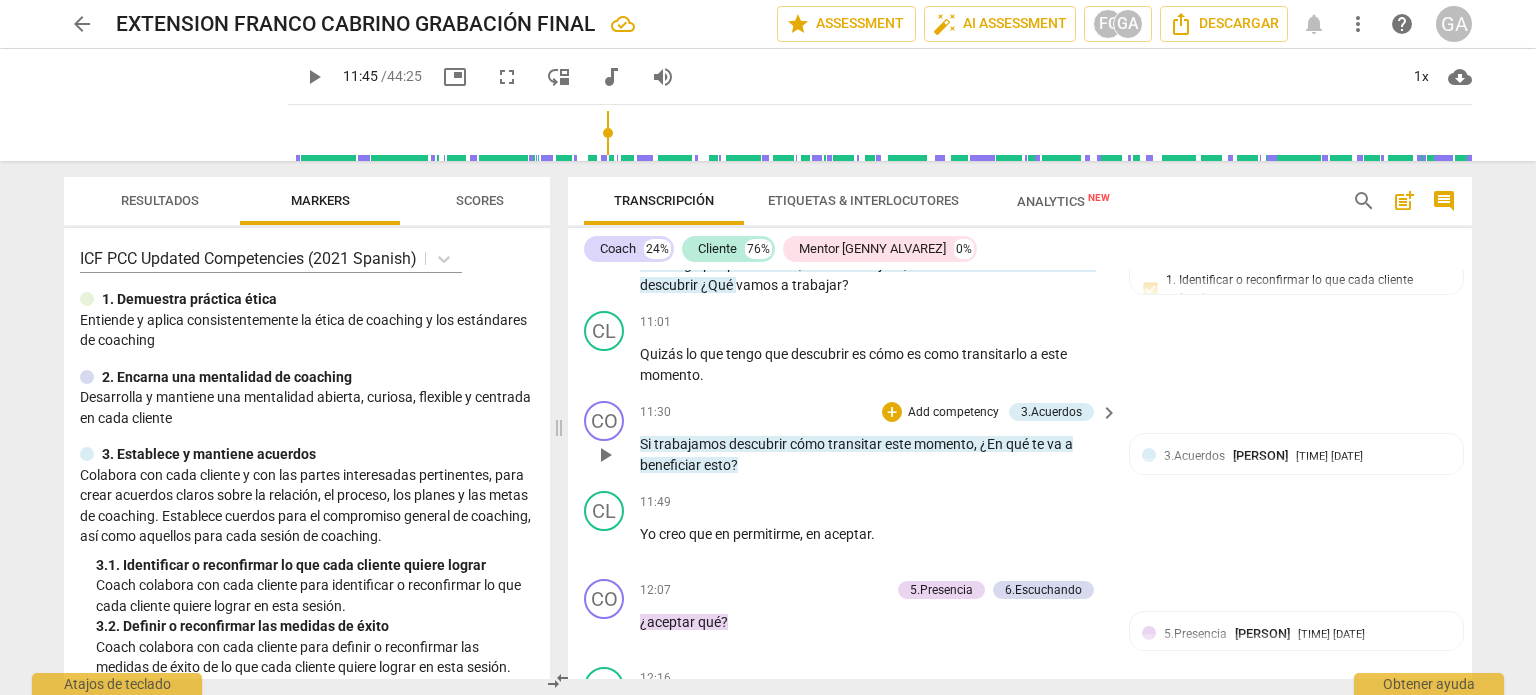 click on "Add competency" at bounding box center (953, 413) 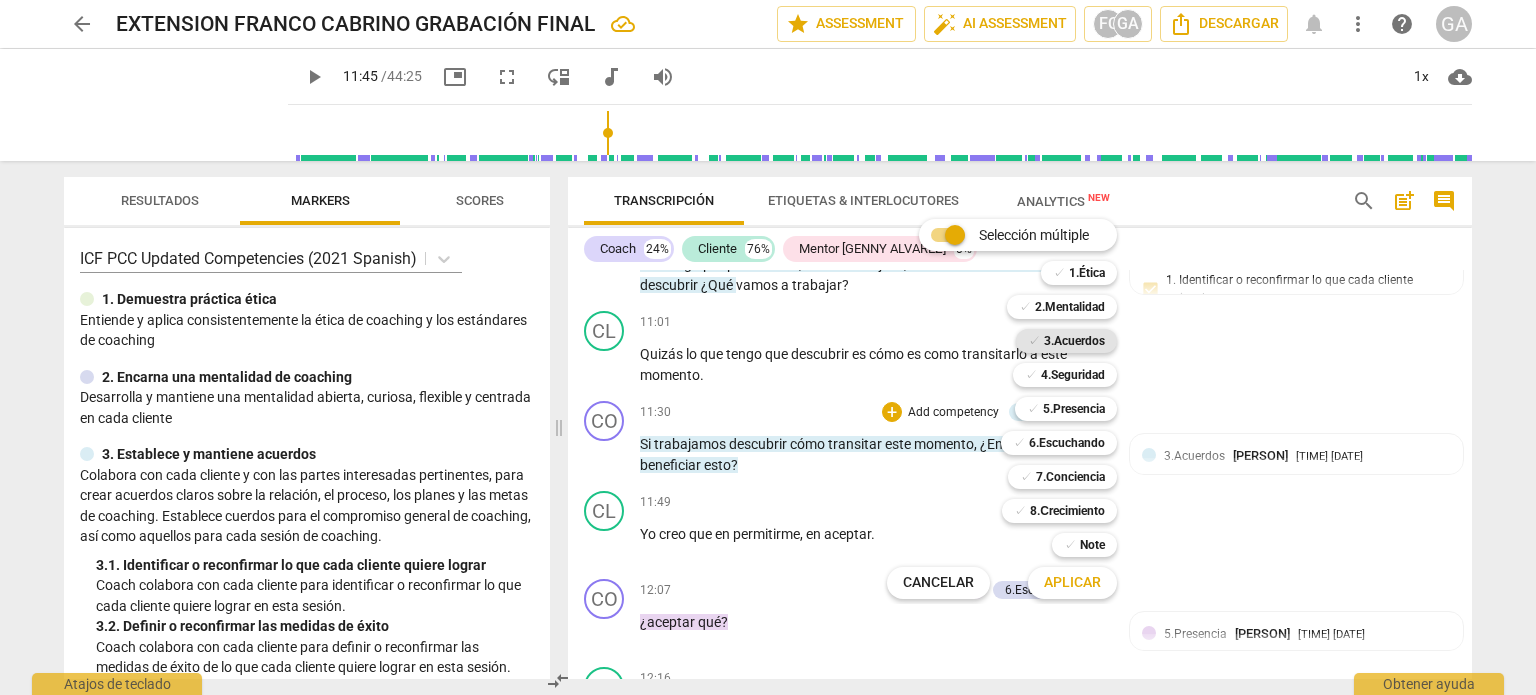 click on "3.Acuerdos" at bounding box center (1074, 341) 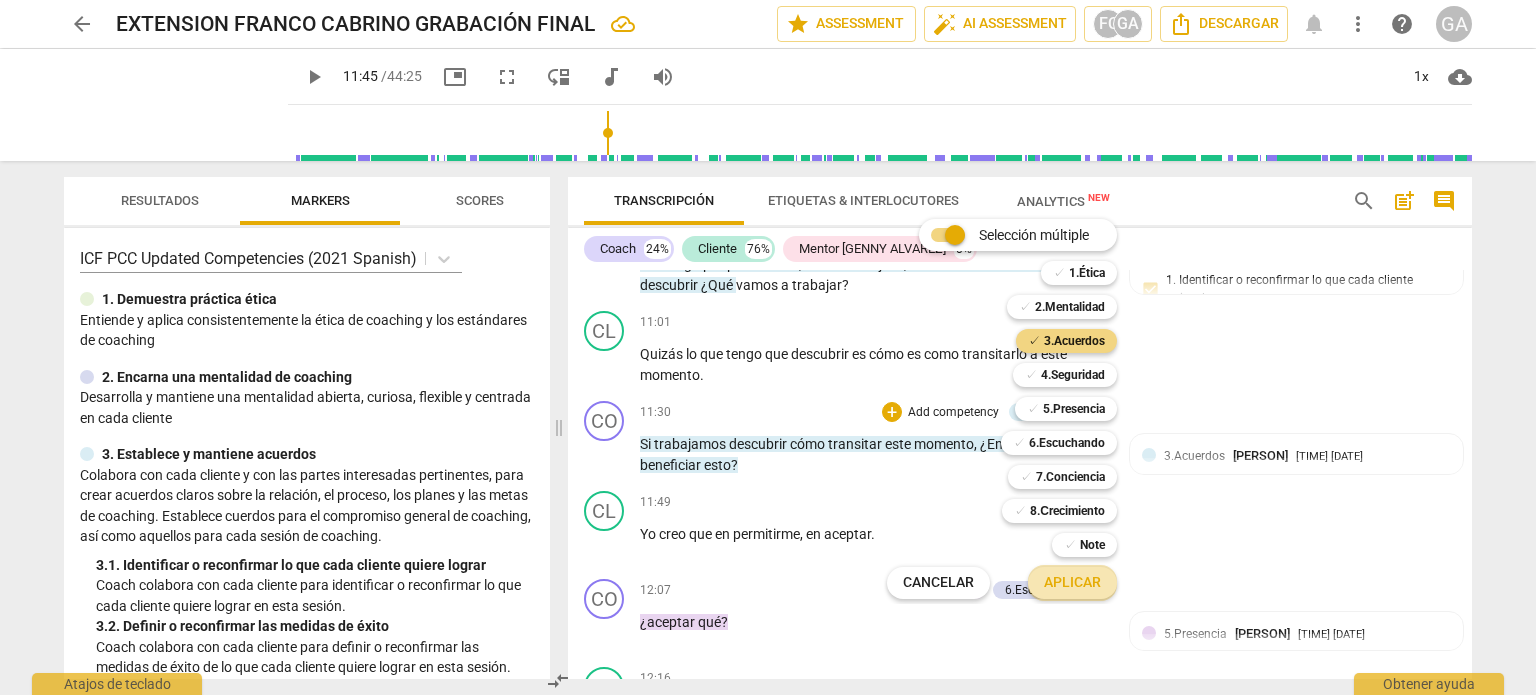 click on "Aplicar" at bounding box center [1072, 583] 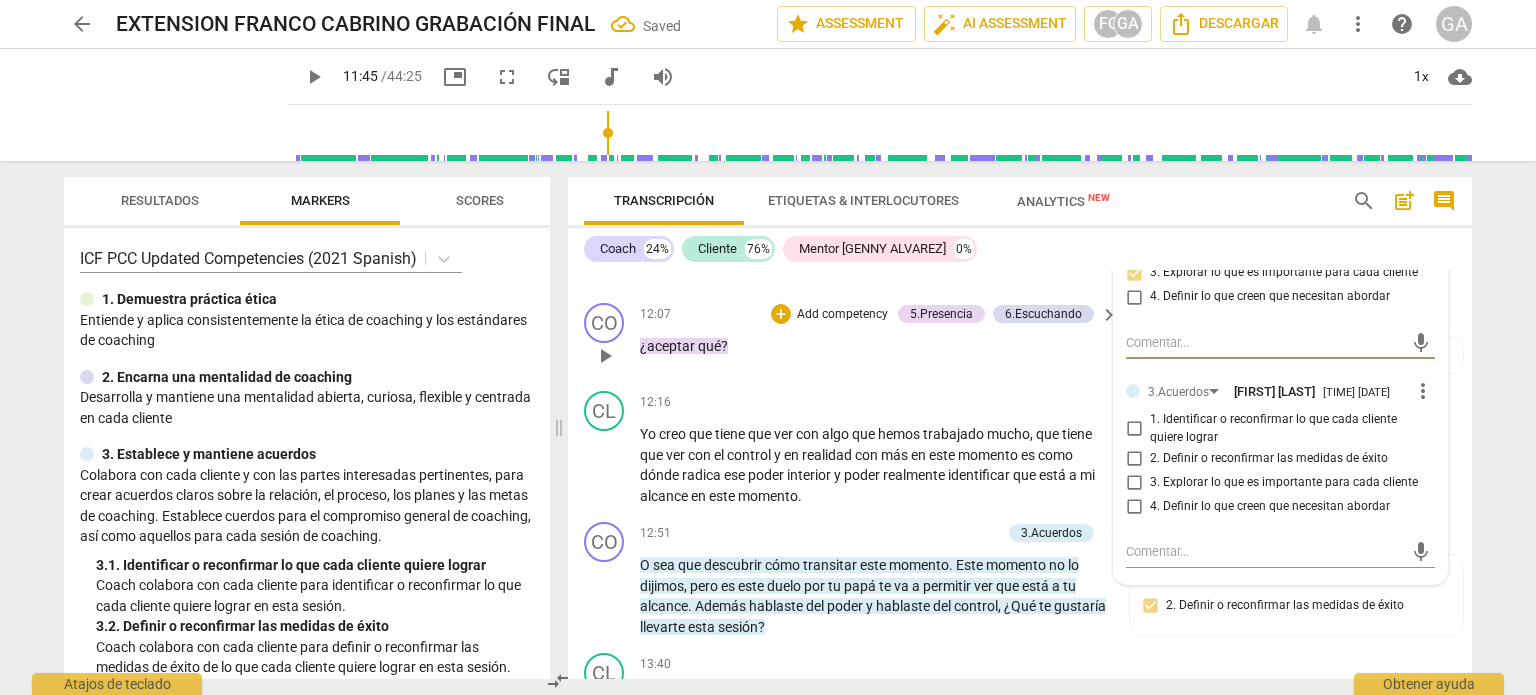 scroll, scrollTop: 2664, scrollLeft: 0, axis: vertical 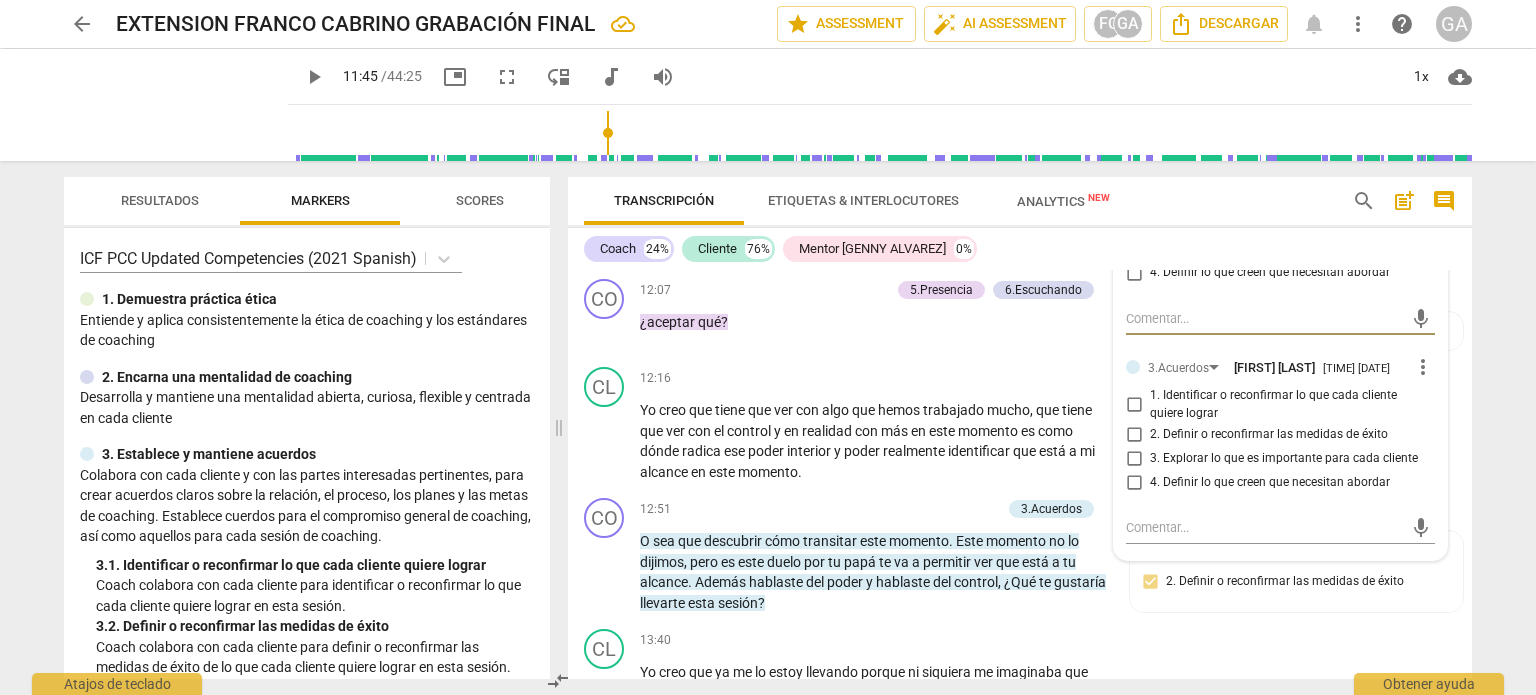 click on "3. Explorar lo que es importante para cada cliente" at bounding box center [1134, 458] 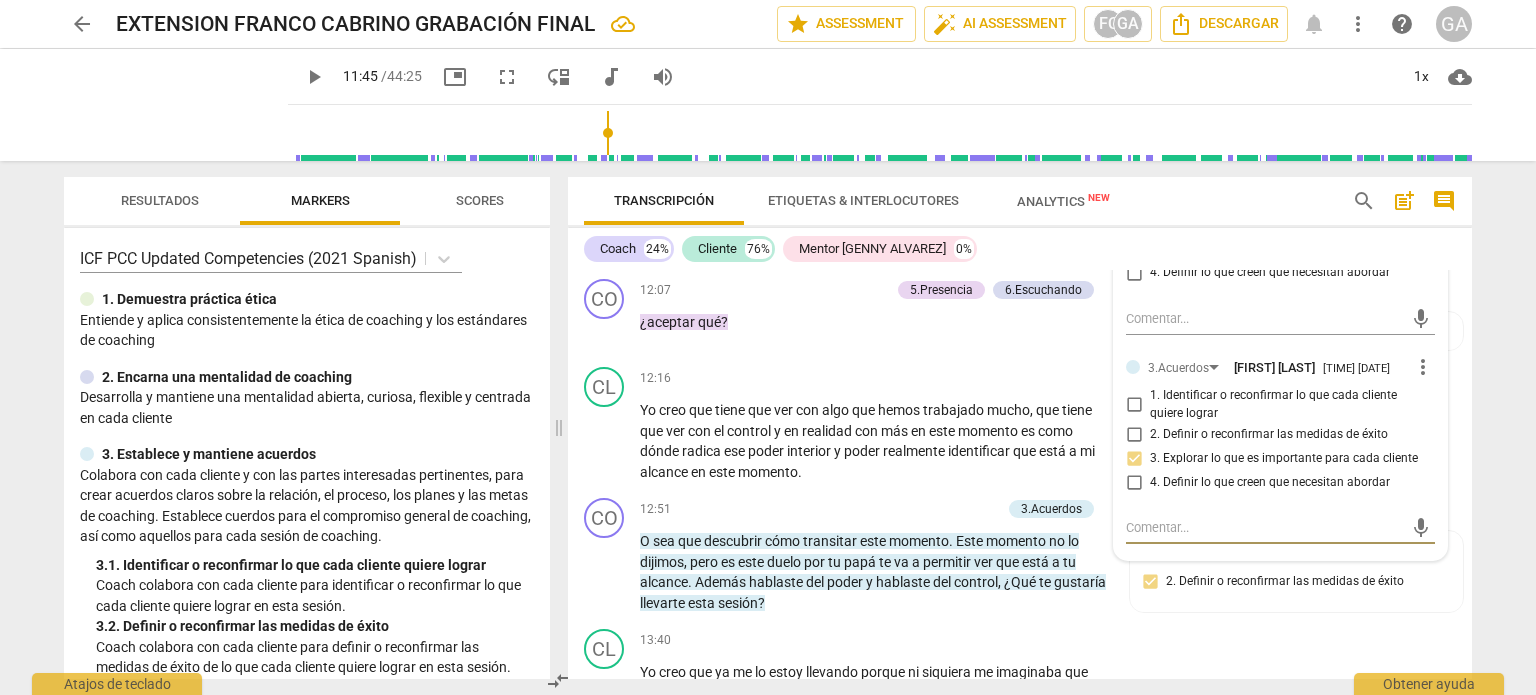 click at bounding box center (1264, 527) 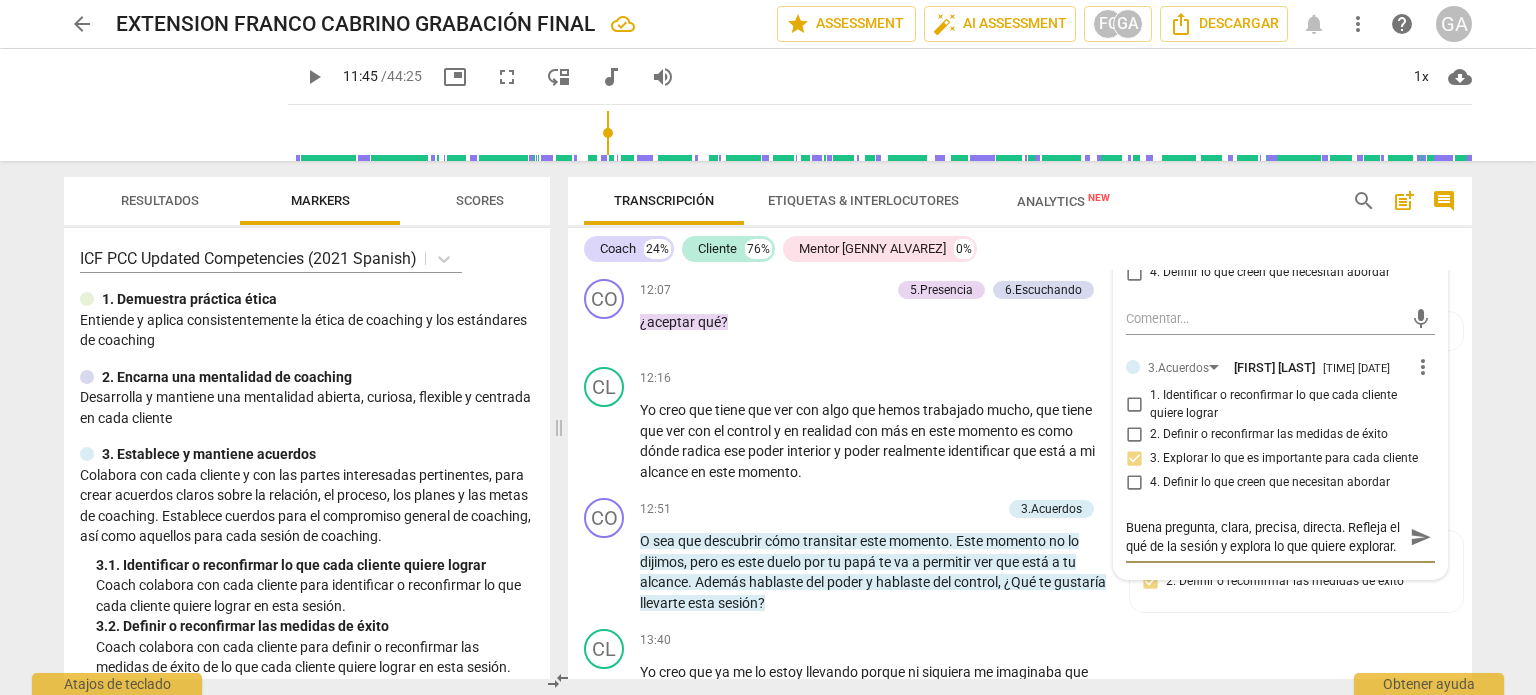 scroll, scrollTop: 18, scrollLeft: 0, axis: vertical 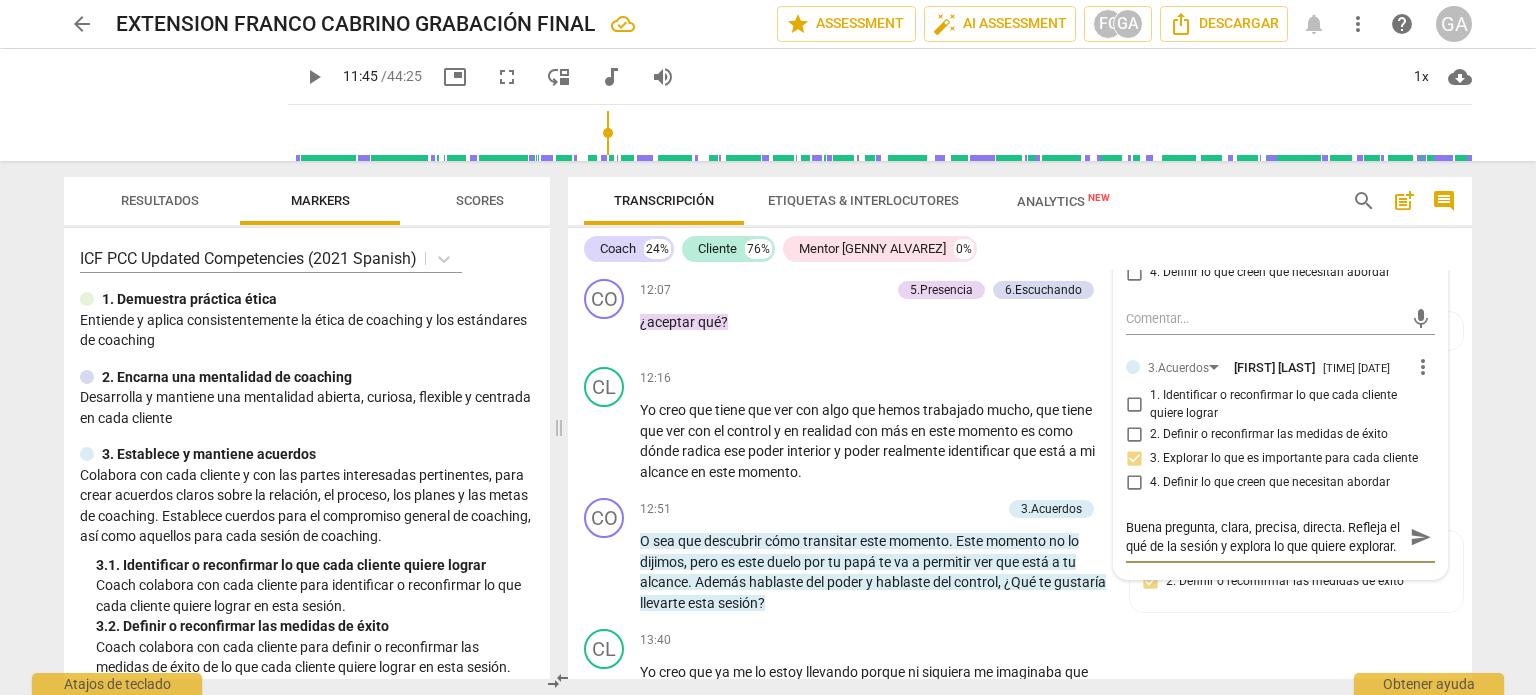 click on "Buena pregunta, clara, precisa, directa. Refleja el qué de la sesión y explora lo que quiere explorar." at bounding box center (1264, 537) 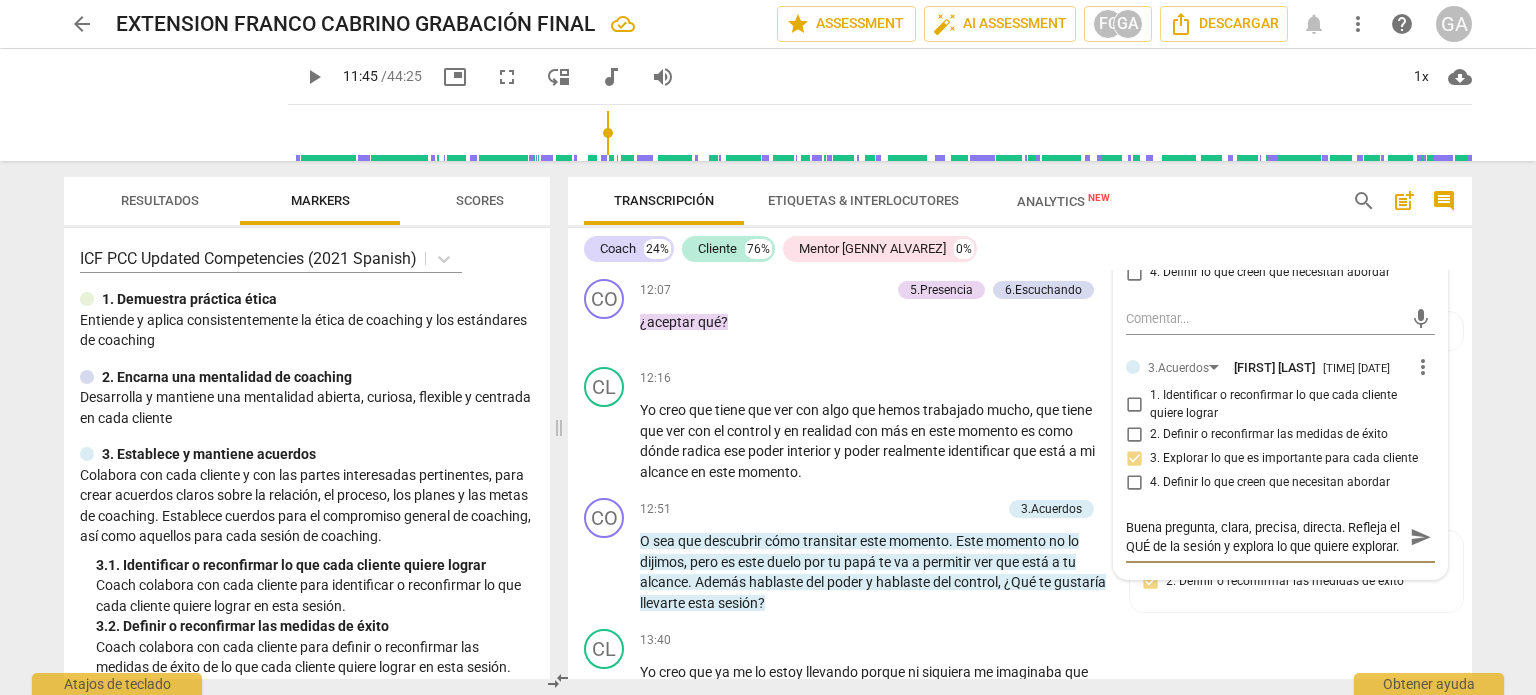 click on "Buena pregunta, clara, precisa, directa. Refleja el QUÉ de la sesión y explora lo que quiere explorar." at bounding box center [1264, 537] 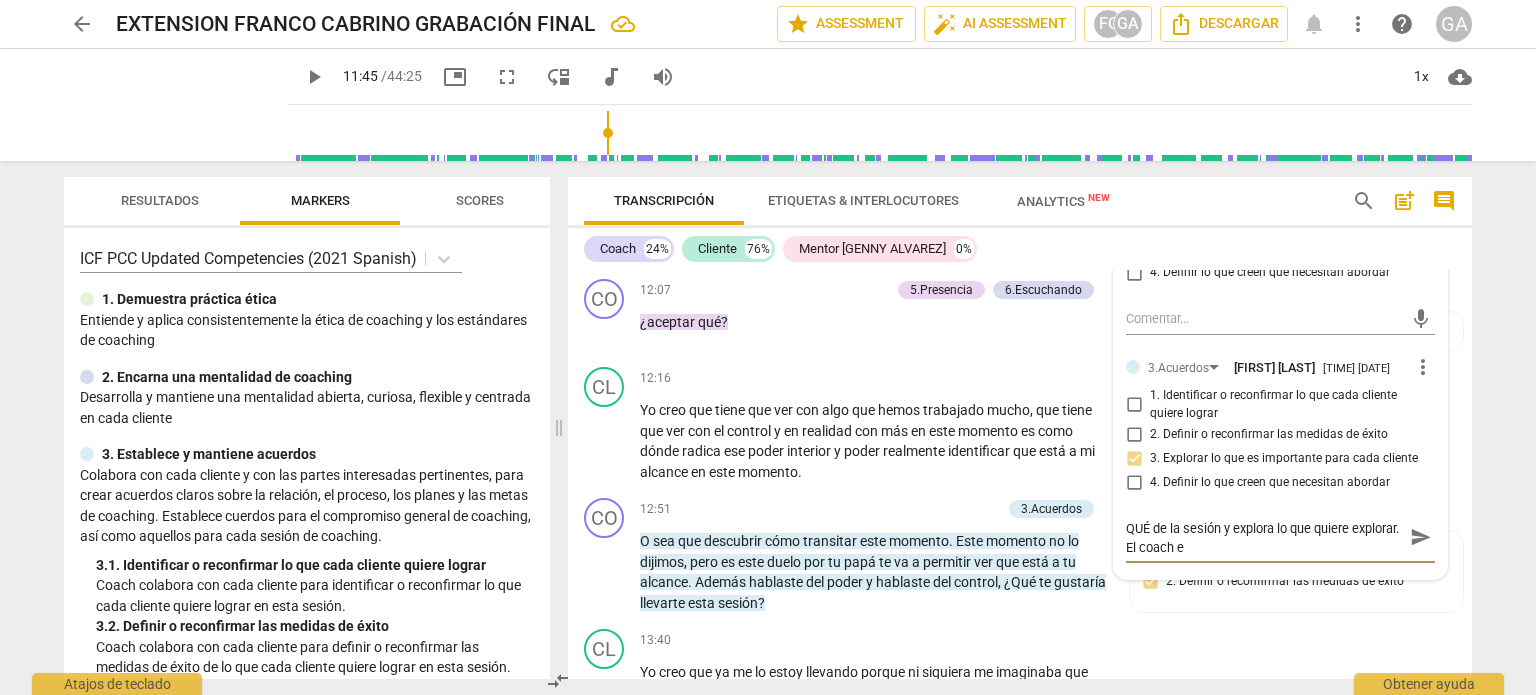 scroll, scrollTop: 0, scrollLeft: 0, axis: both 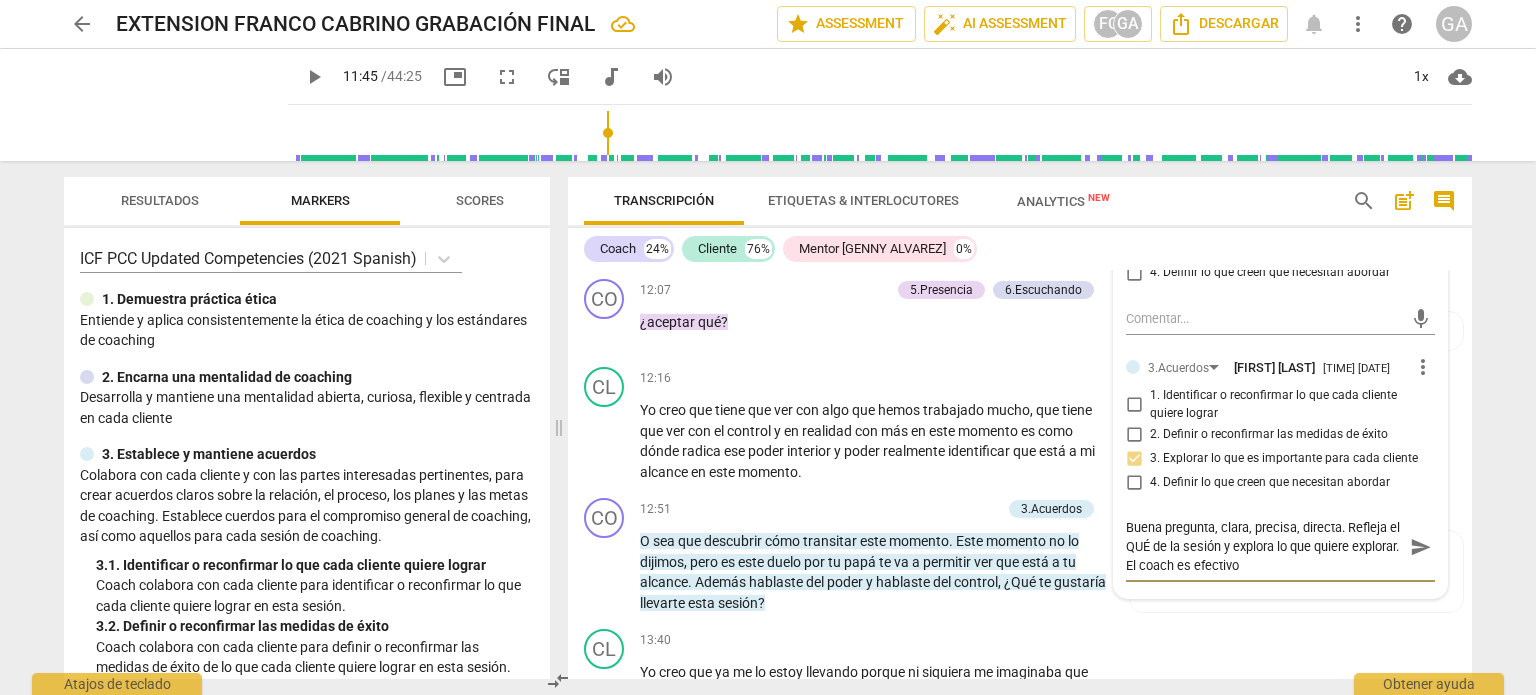 click on "Buena pregunta, clara, precisa, directa. Refleja el QUÉ de la sesión y explora lo que quiere explorar. El coach es efectivo" at bounding box center (1264, 546) 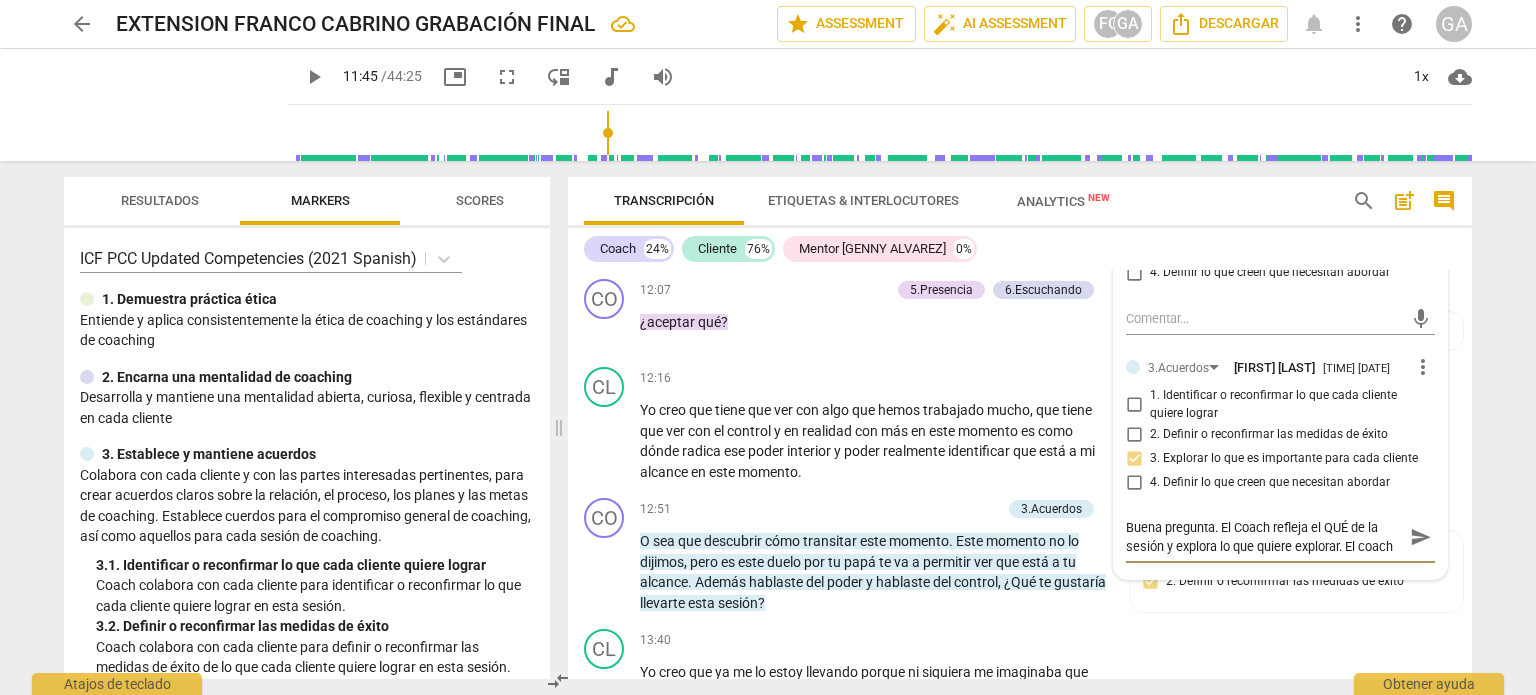 click on "Buena pregunta. El Coach refleja el QUÉ de la sesión y explora lo que quiere explorar. El coach es efectivo" at bounding box center [1264, 537] 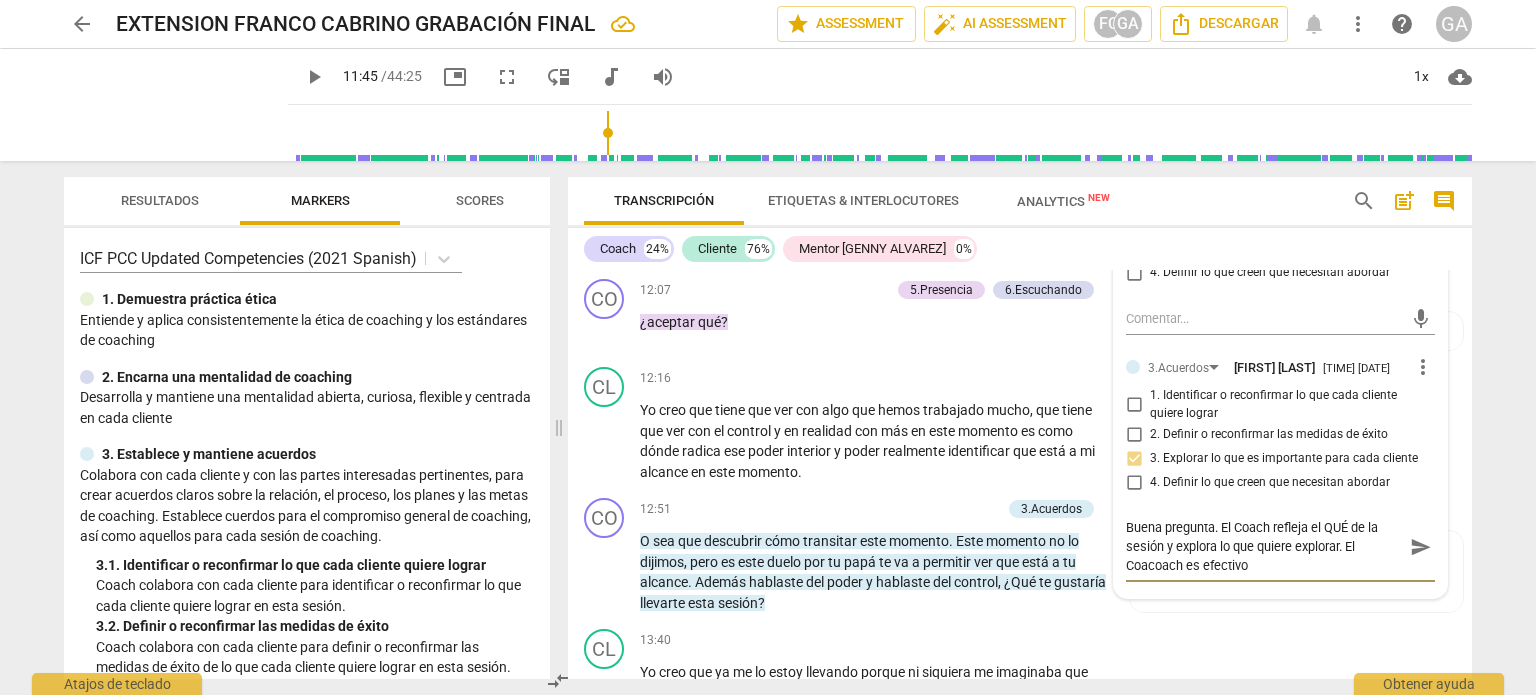 scroll, scrollTop: 0, scrollLeft: 0, axis: both 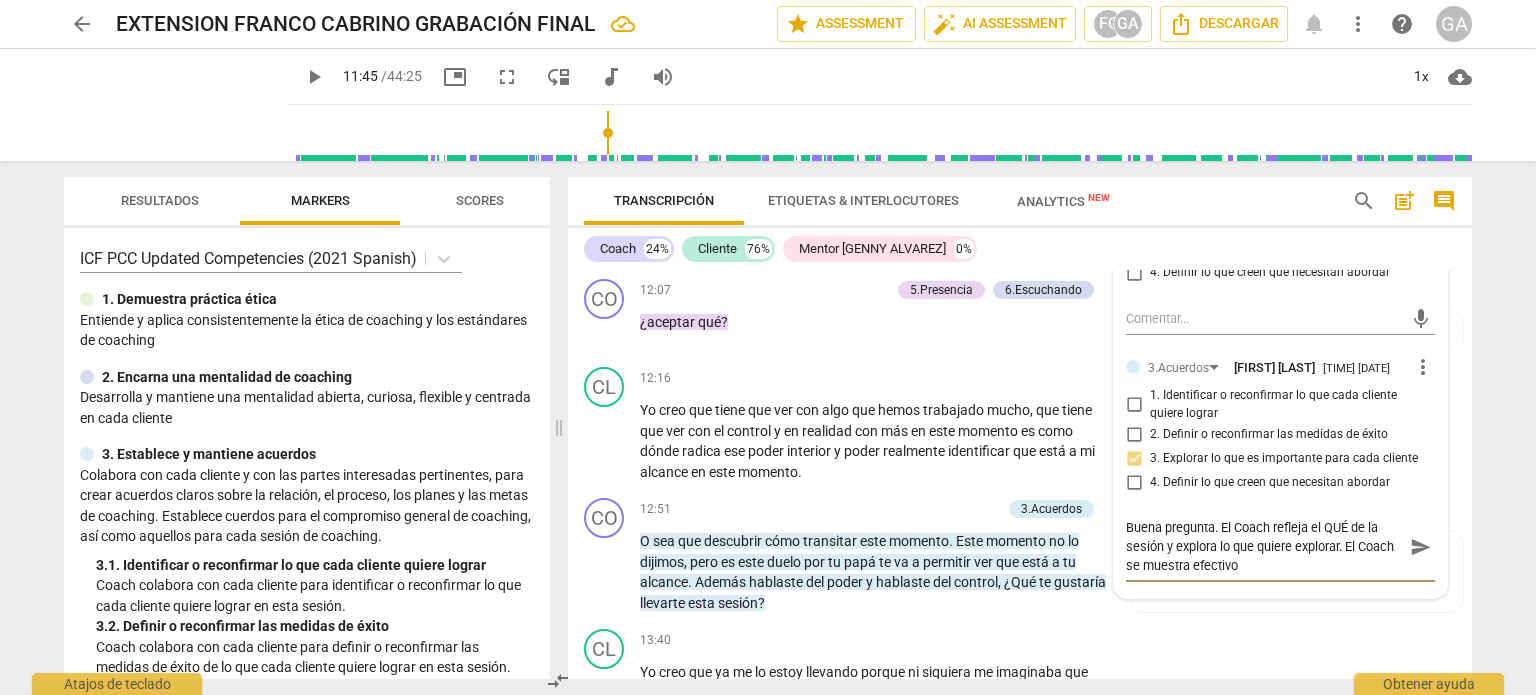 click on "Buena pregunta. El Coach refleja el QUÉ de la sesión y explora lo que quiere explorar. El Coach se muestra efectivo" at bounding box center (1264, 546) 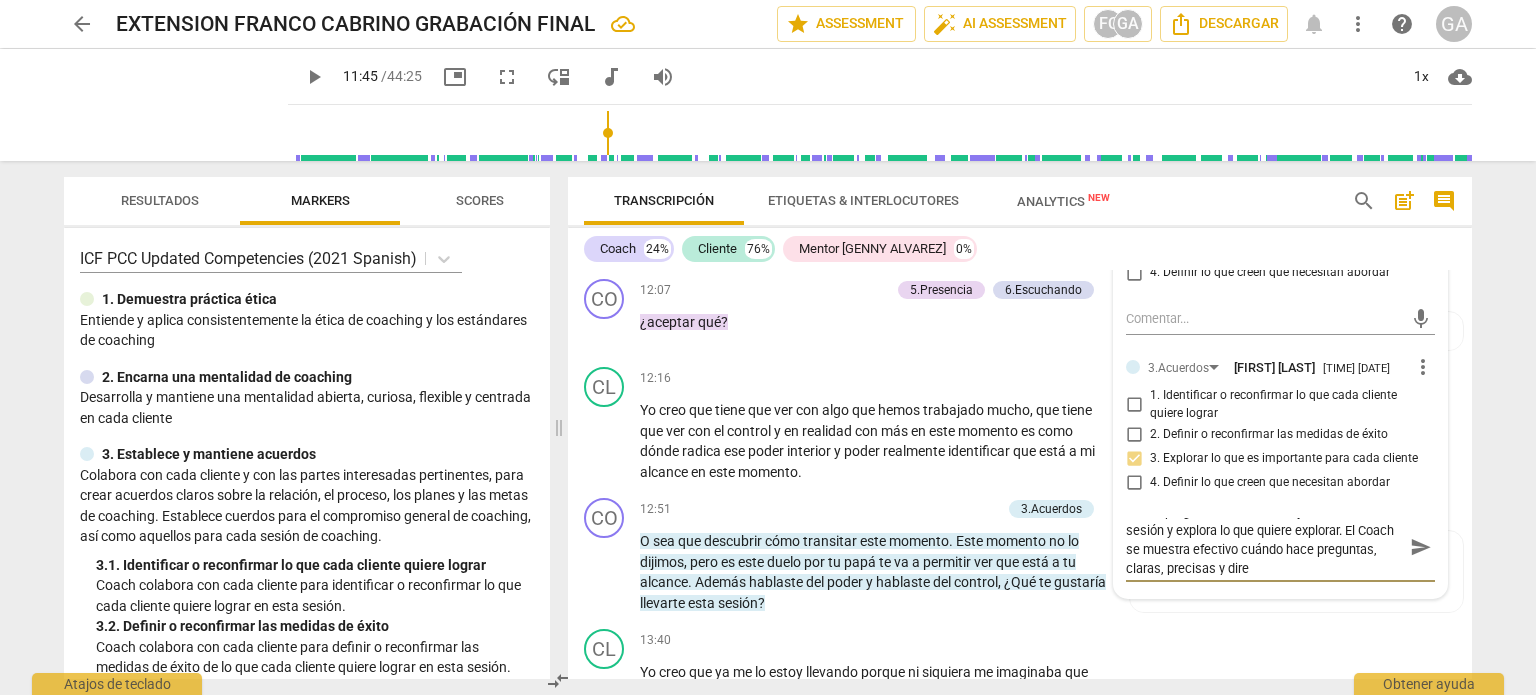 scroll, scrollTop: 0, scrollLeft: 0, axis: both 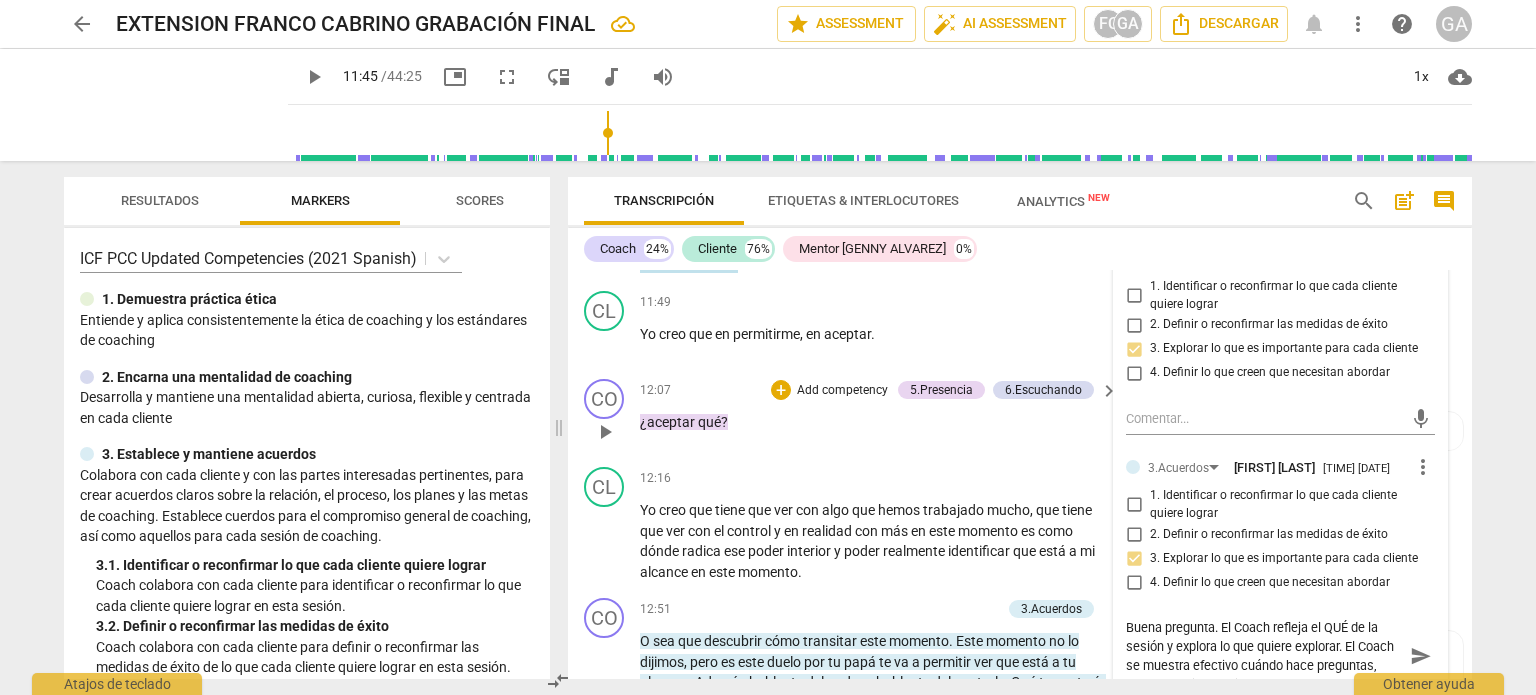 click on "play_arrow" at bounding box center [605, 432] 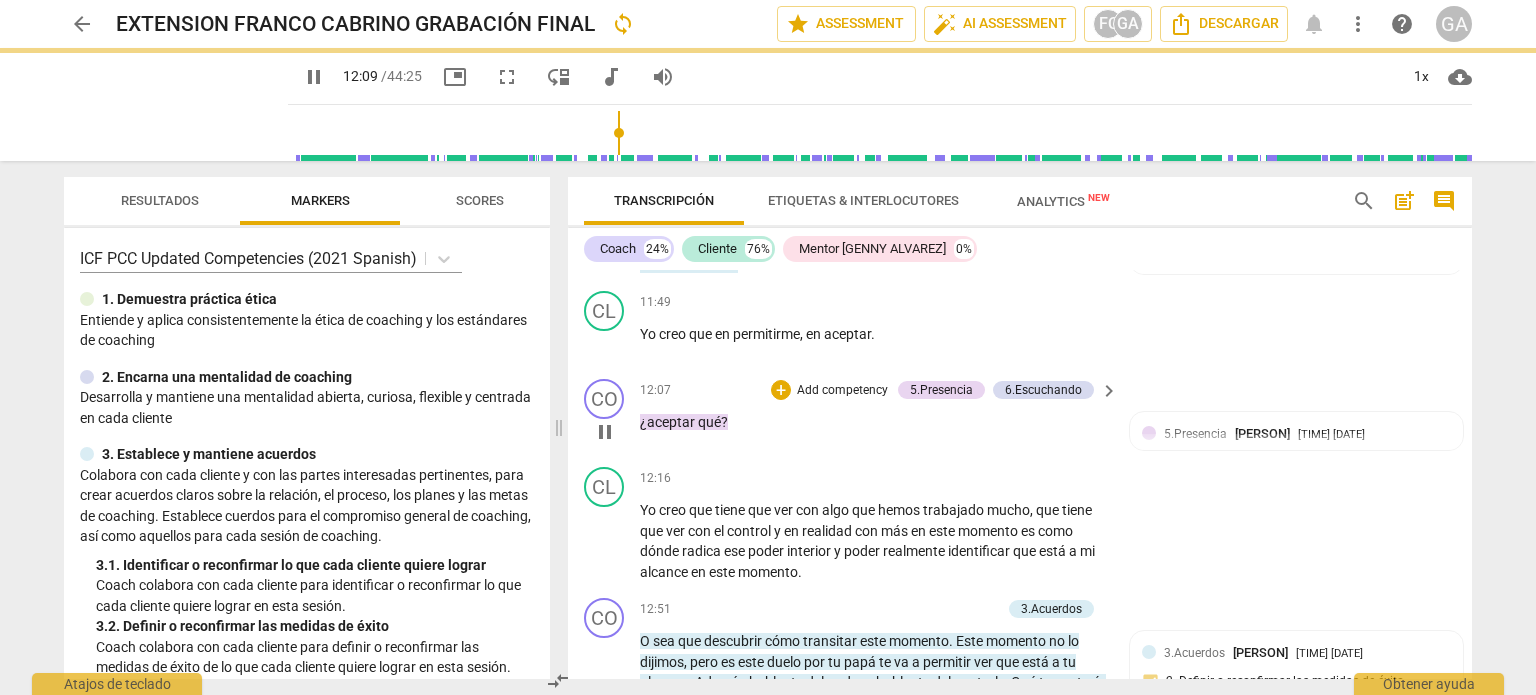 click on "pause" at bounding box center [605, 432] 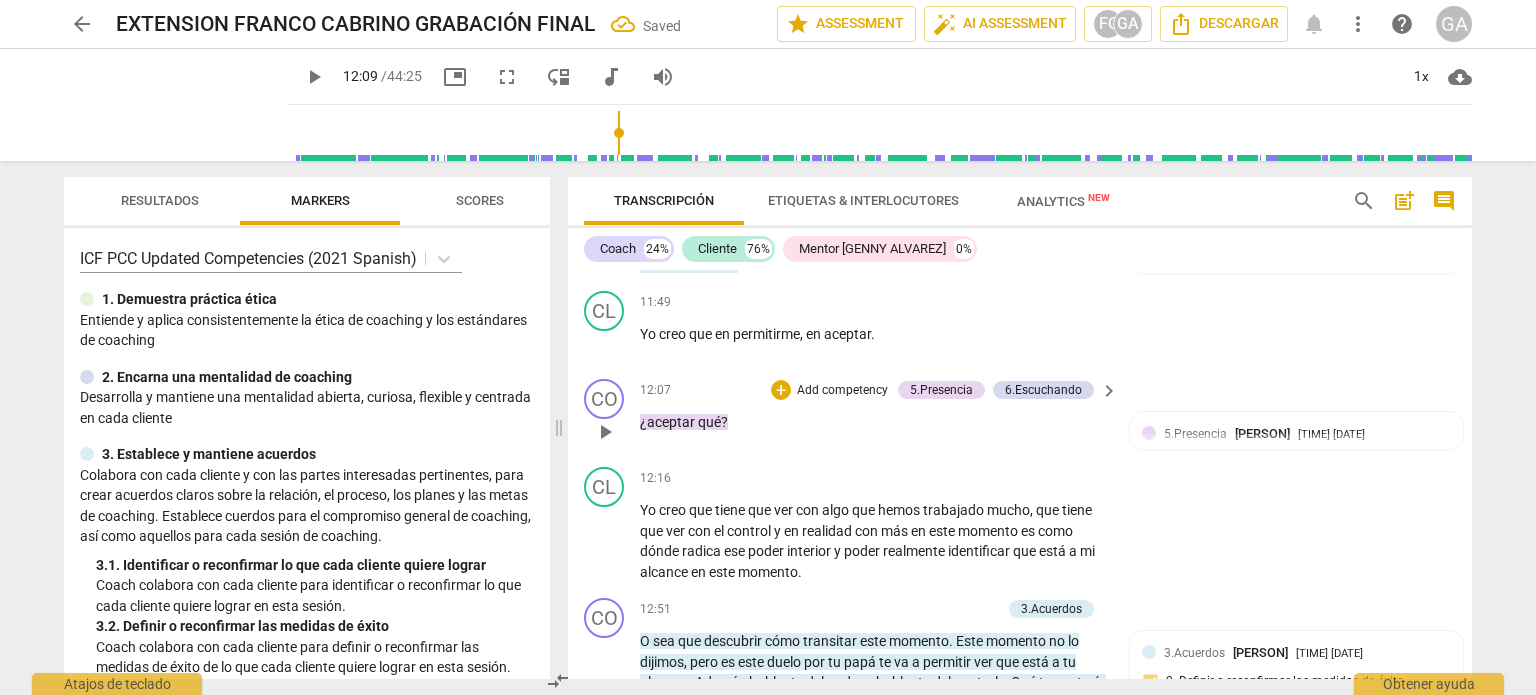 click on "Add competency" at bounding box center [842, 391] 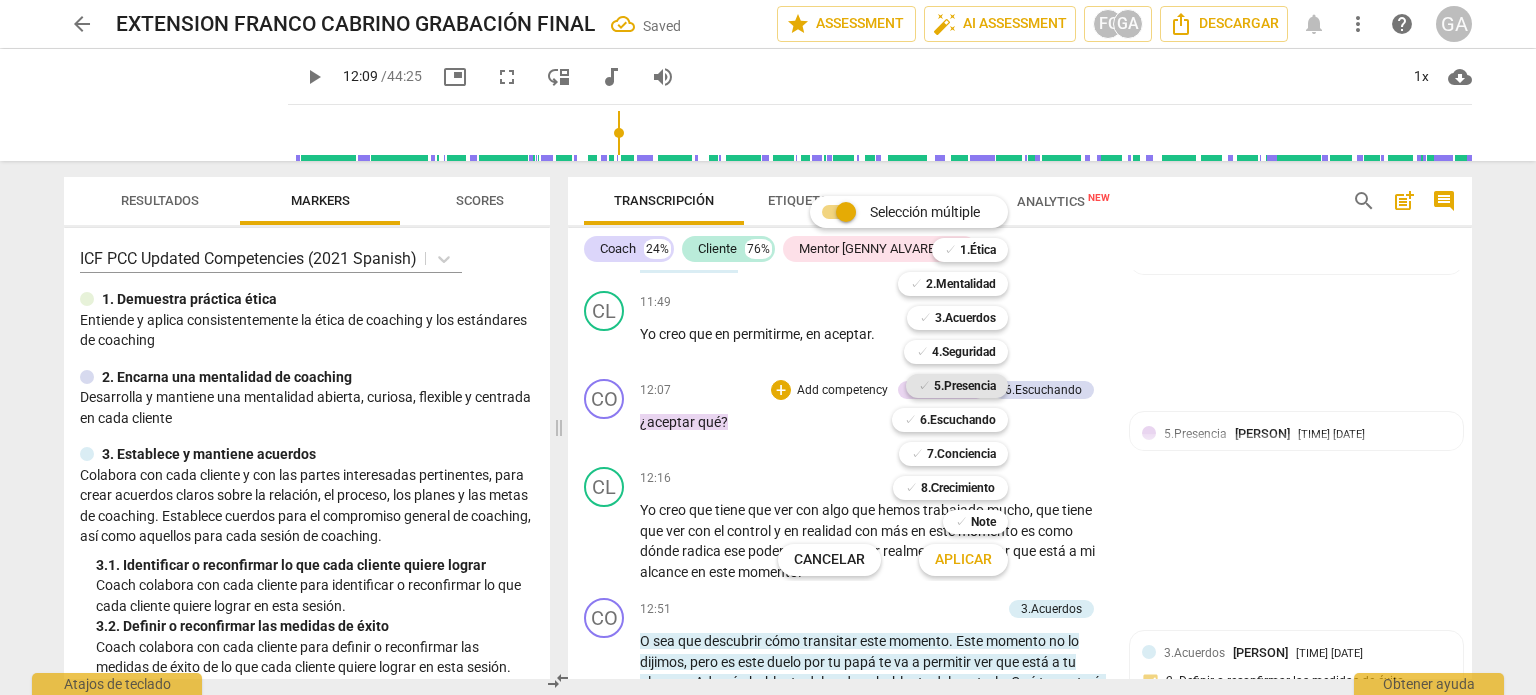 click on "5.Presencia" at bounding box center (965, 386) 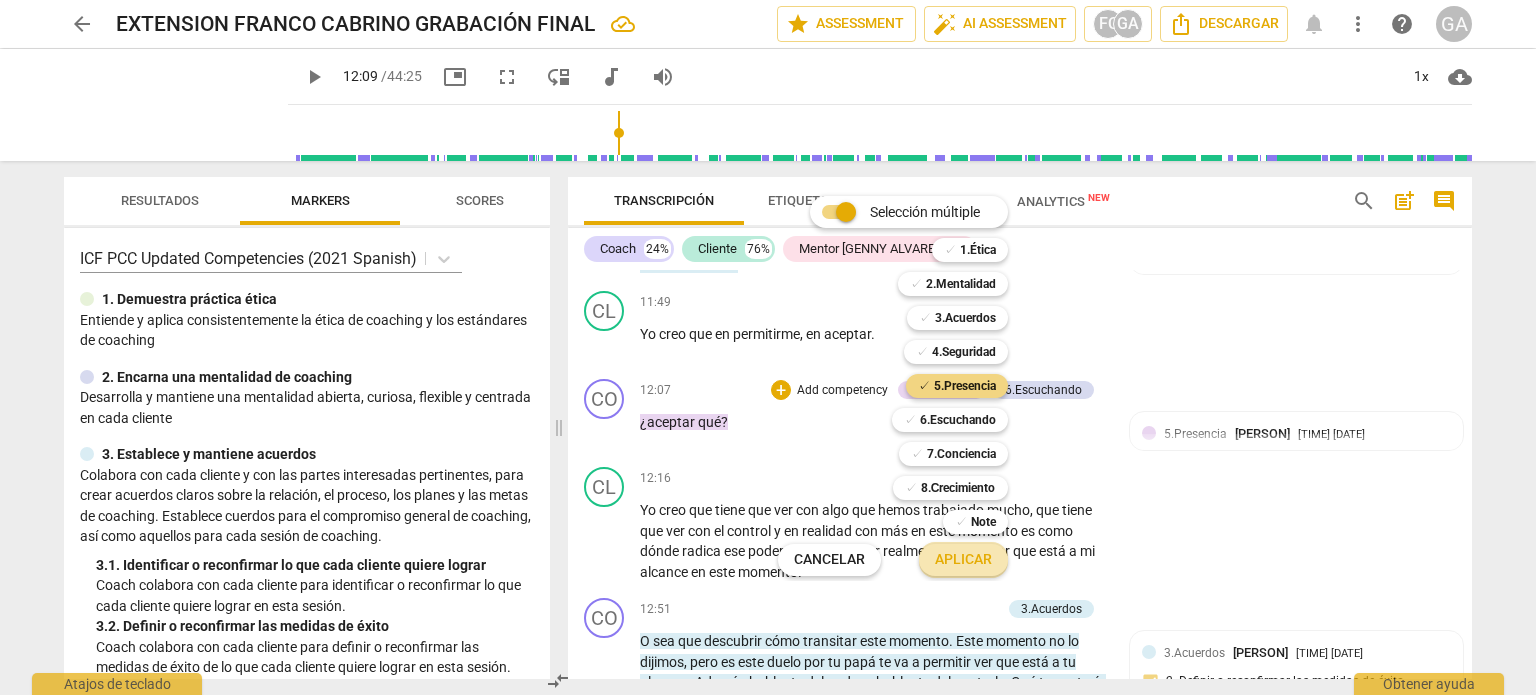 click on "Aplicar" at bounding box center [963, 560] 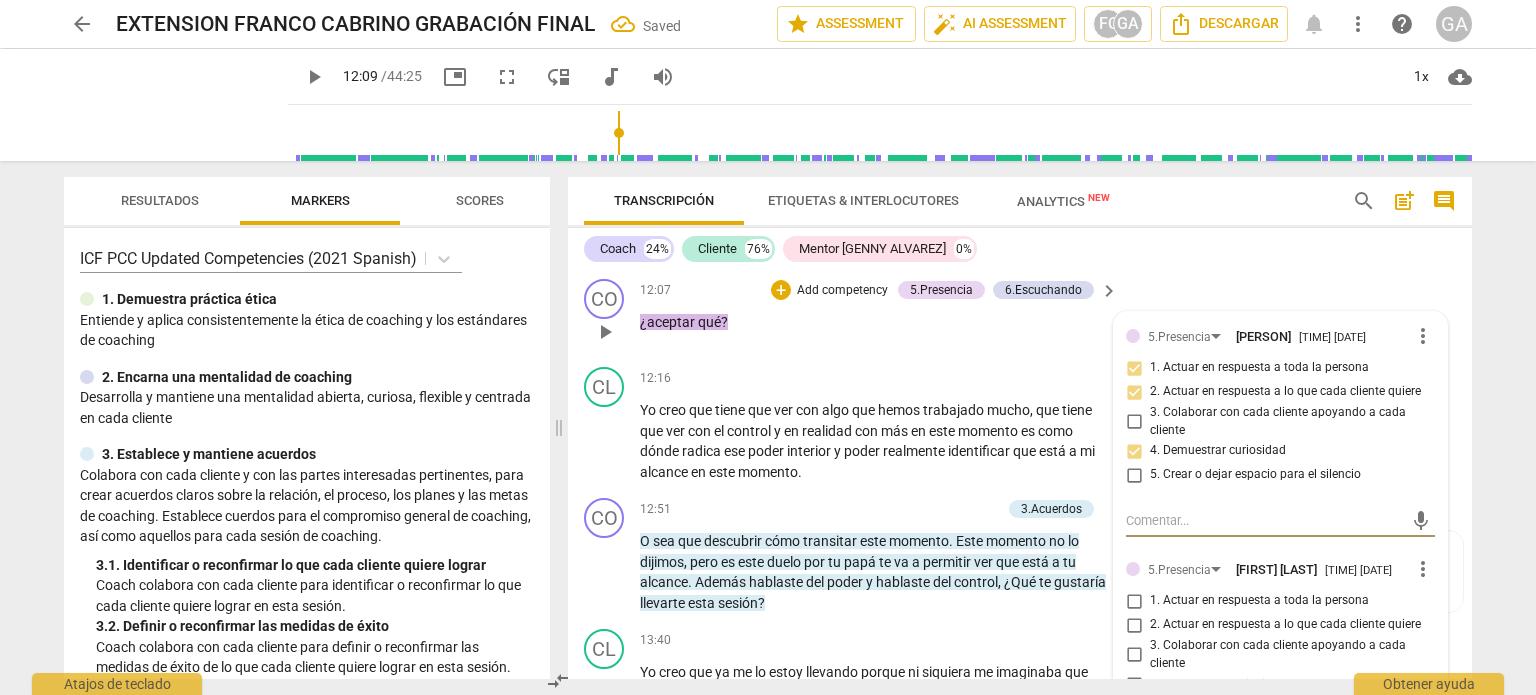 scroll, scrollTop: 2764, scrollLeft: 0, axis: vertical 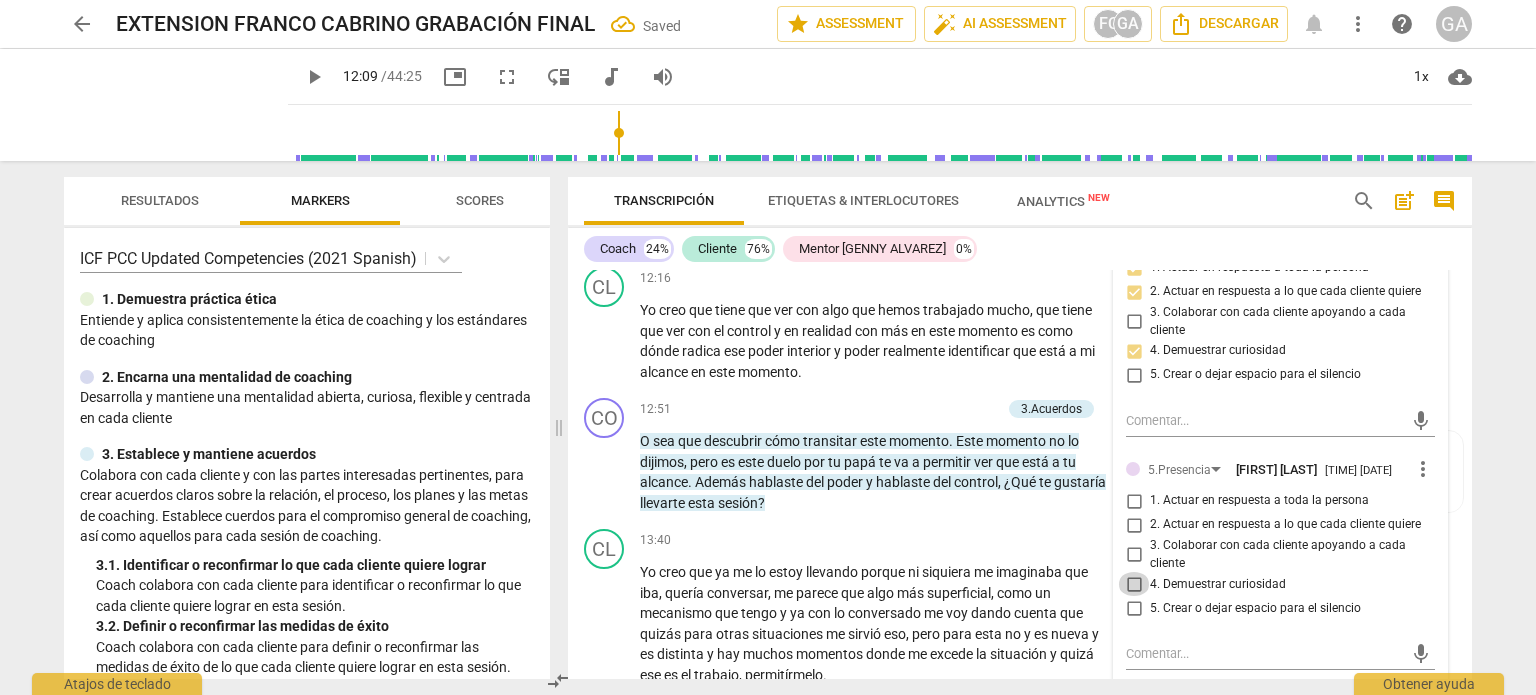 click on "4. Demuestrar curiosidad" at bounding box center (1134, 584) 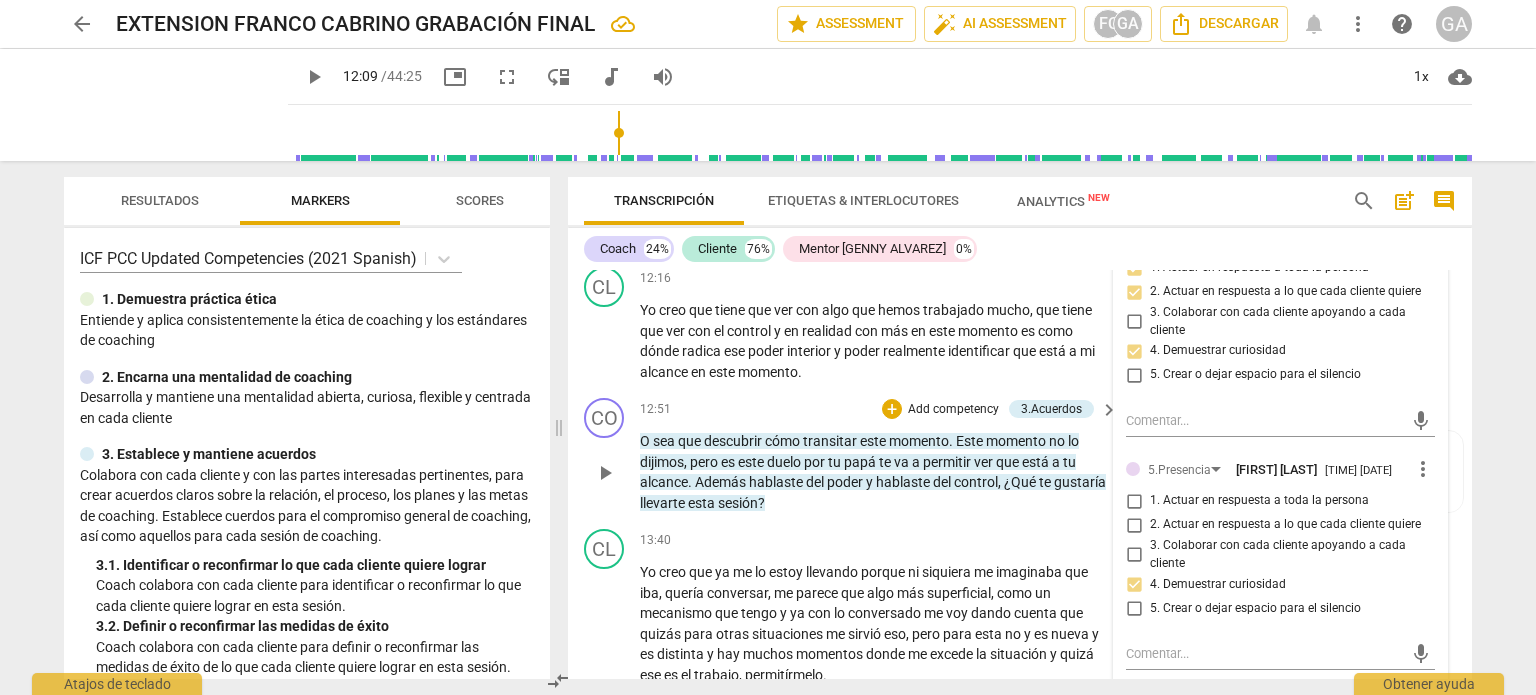 click on "play_arrow" at bounding box center (605, 473) 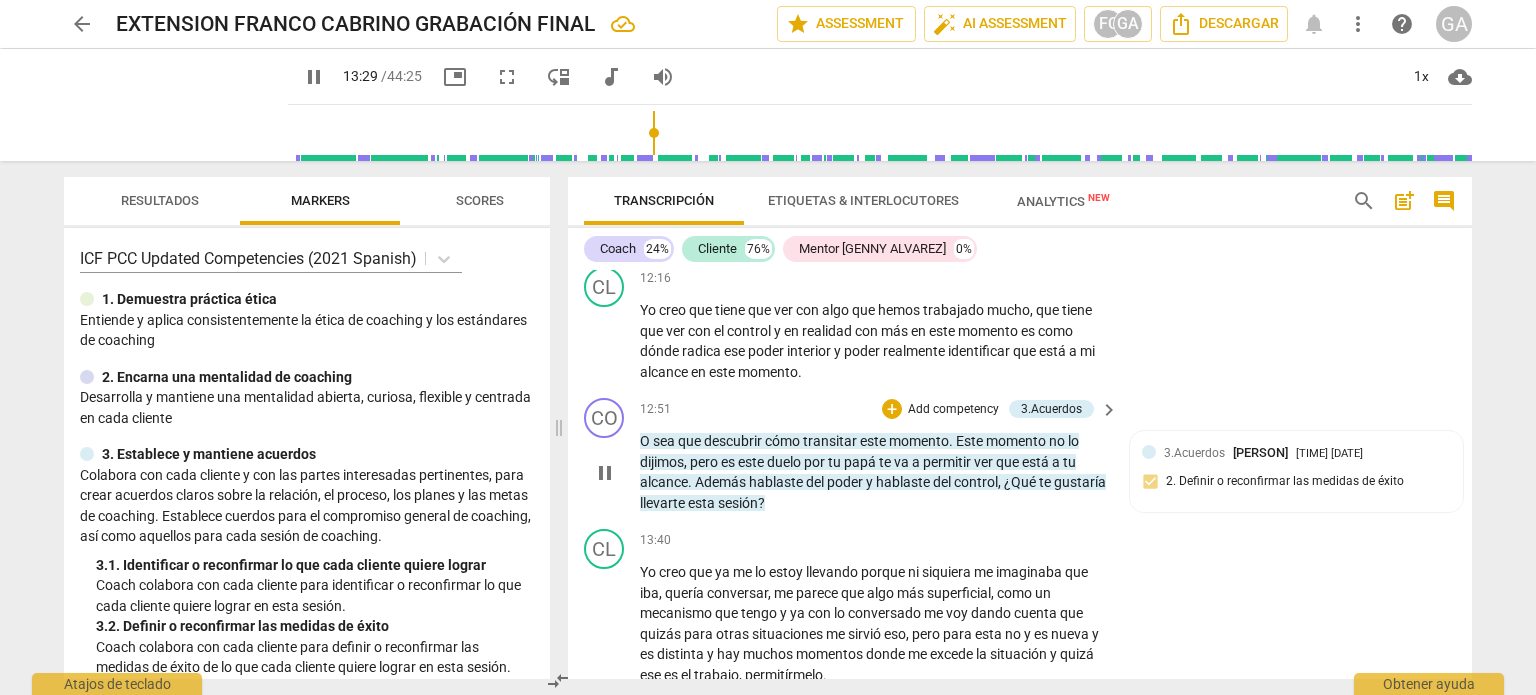 click on "pause" at bounding box center [605, 473] 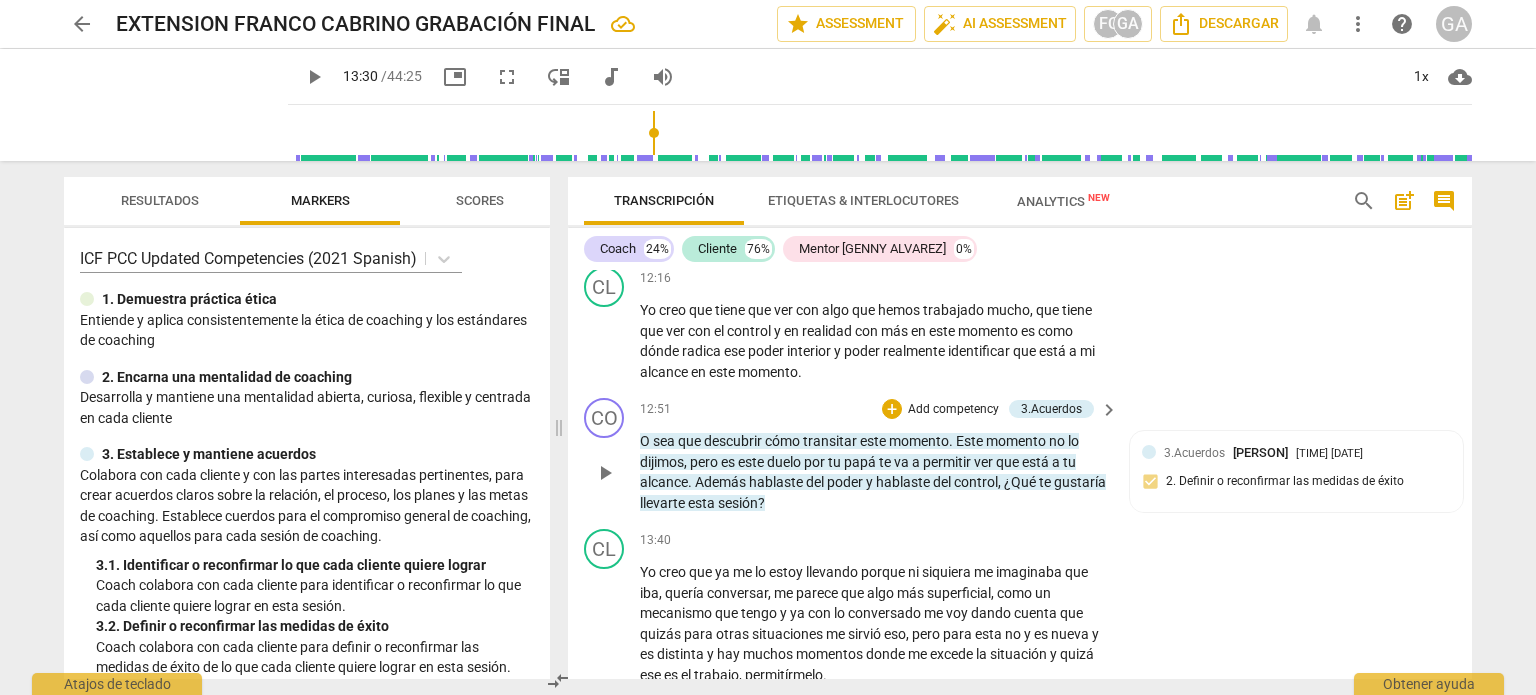 click on "Add competency" at bounding box center [953, 410] 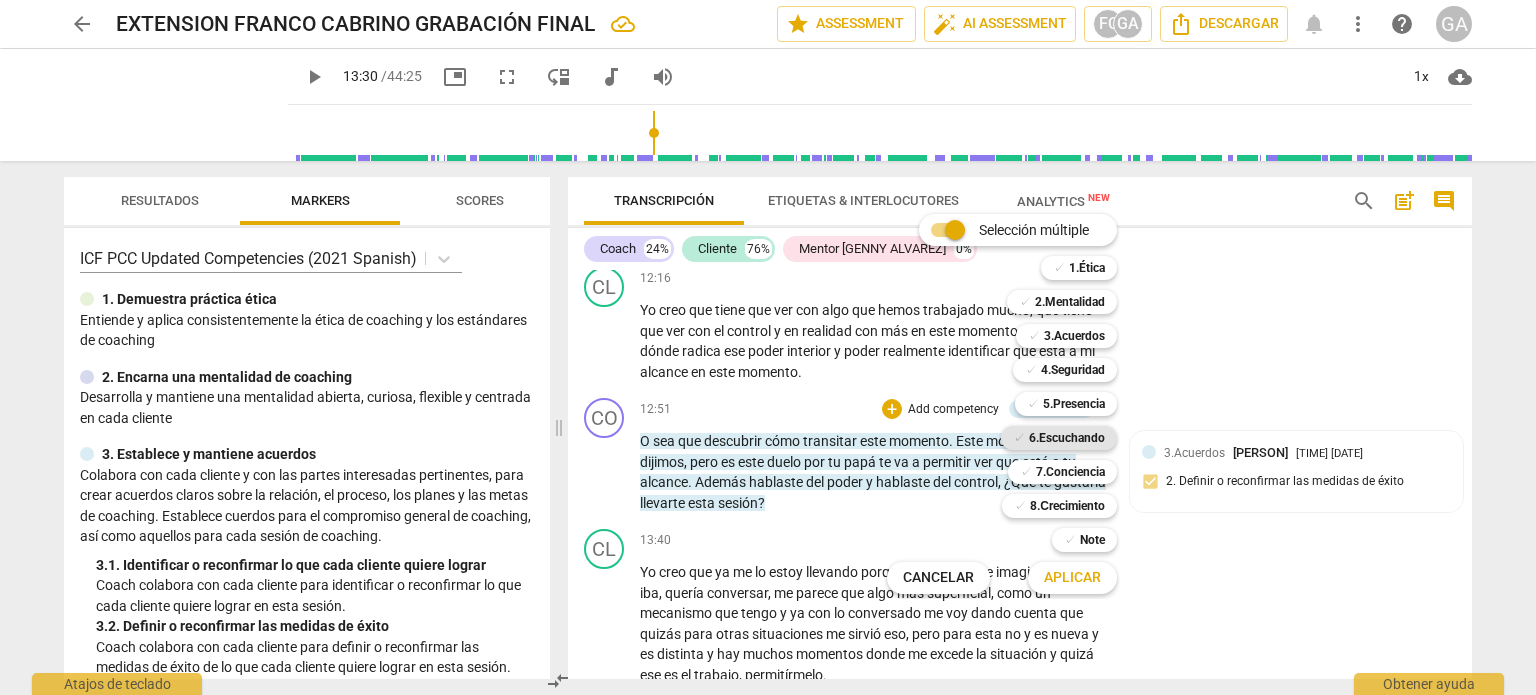 click on "6.Escuchando" at bounding box center [1067, 438] 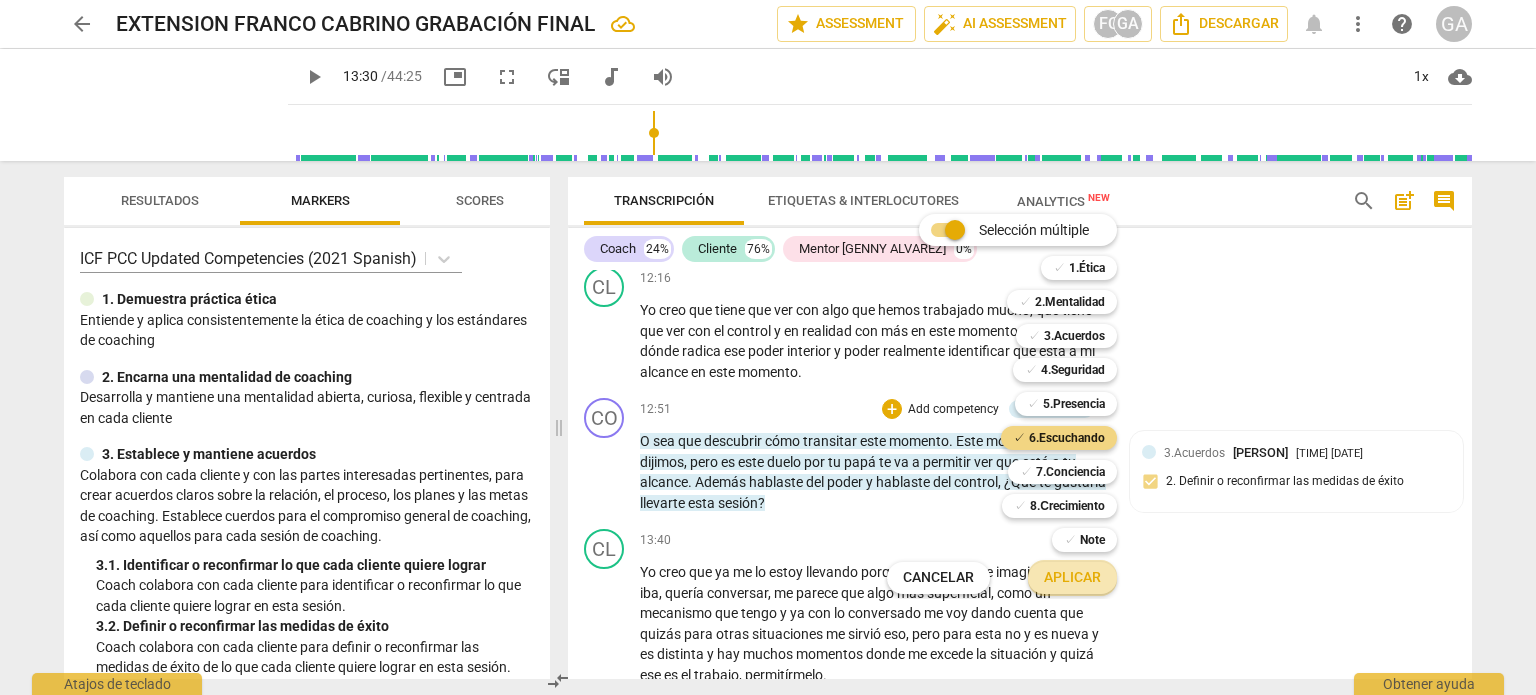 click on "Aplicar" at bounding box center (1072, 578) 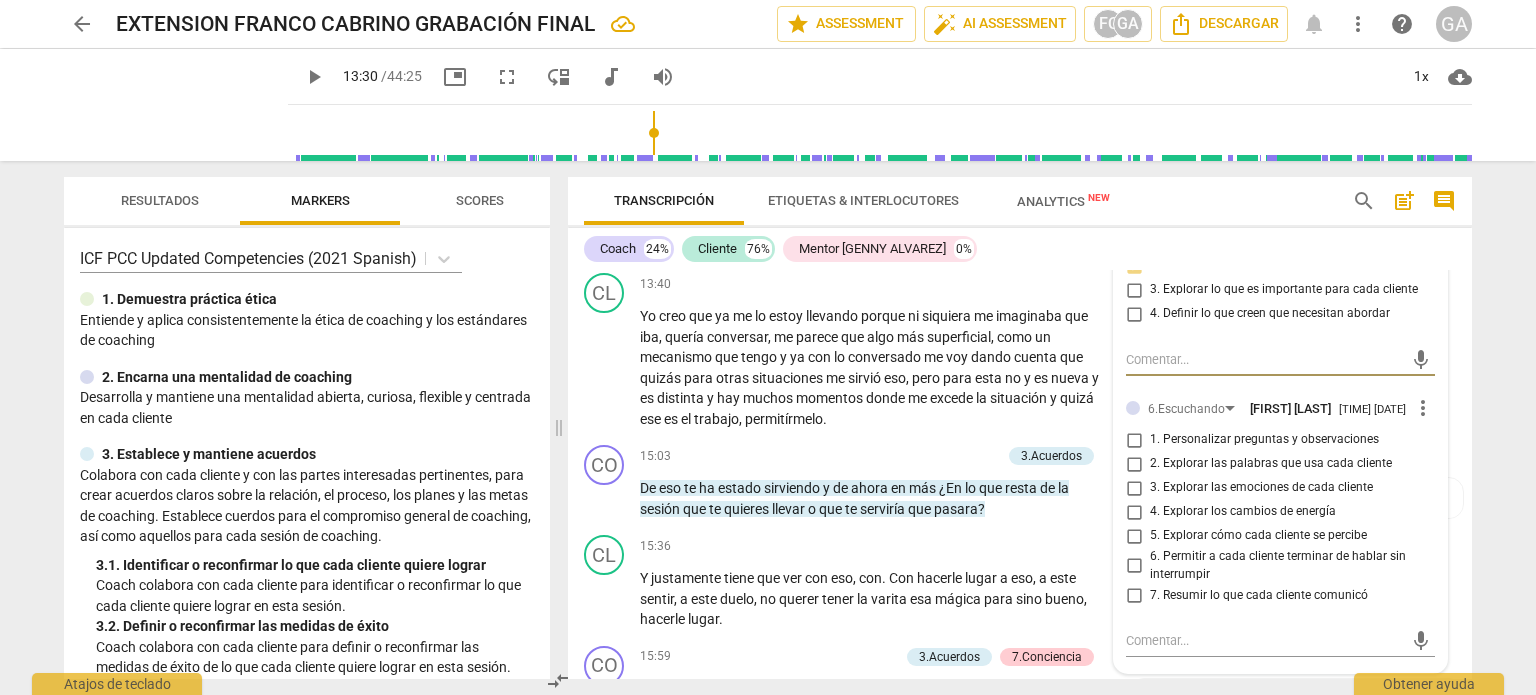 scroll, scrollTop: 3064, scrollLeft: 0, axis: vertical 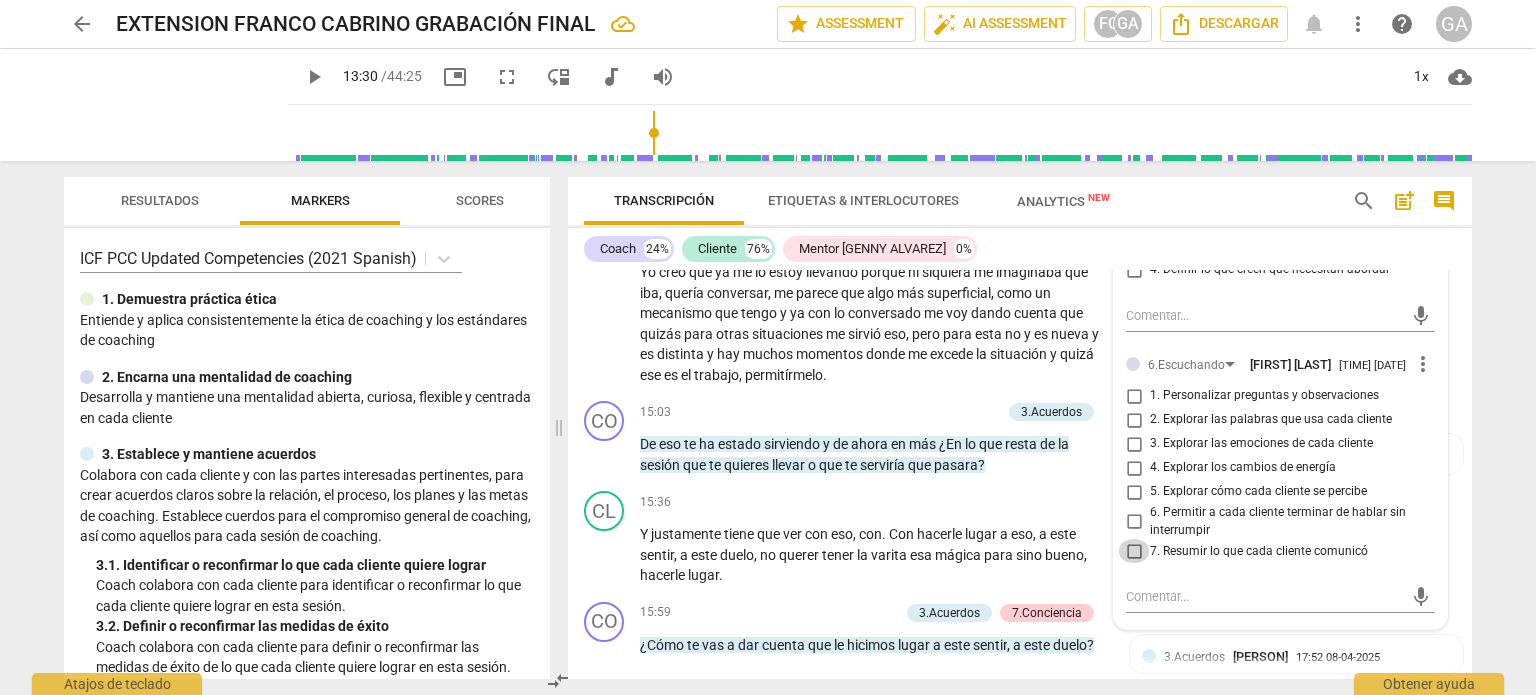 click on "7. Resumir lo que cada cliente comunicó" at bounding box center [1134, 551] 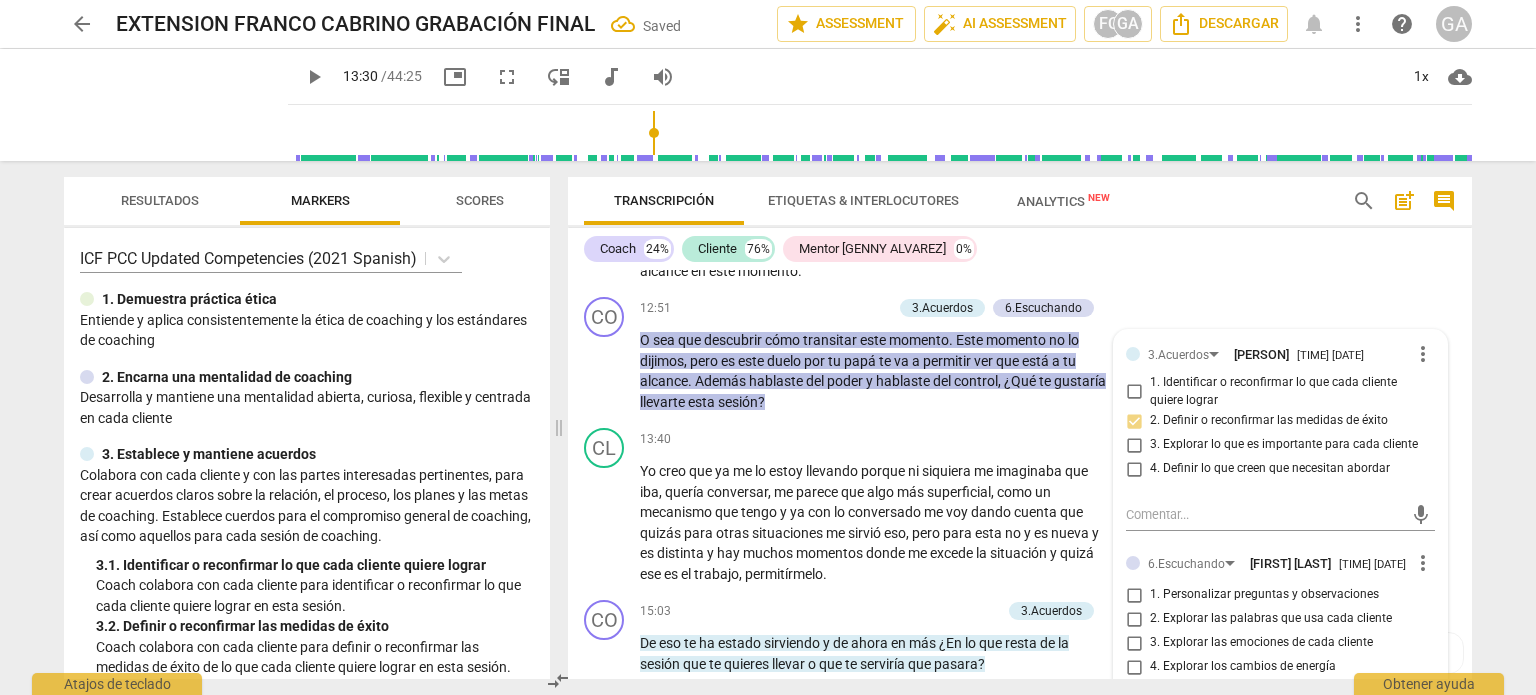 scroll, scrollTop: 2864, scrollLeft: 0, axis: vertical 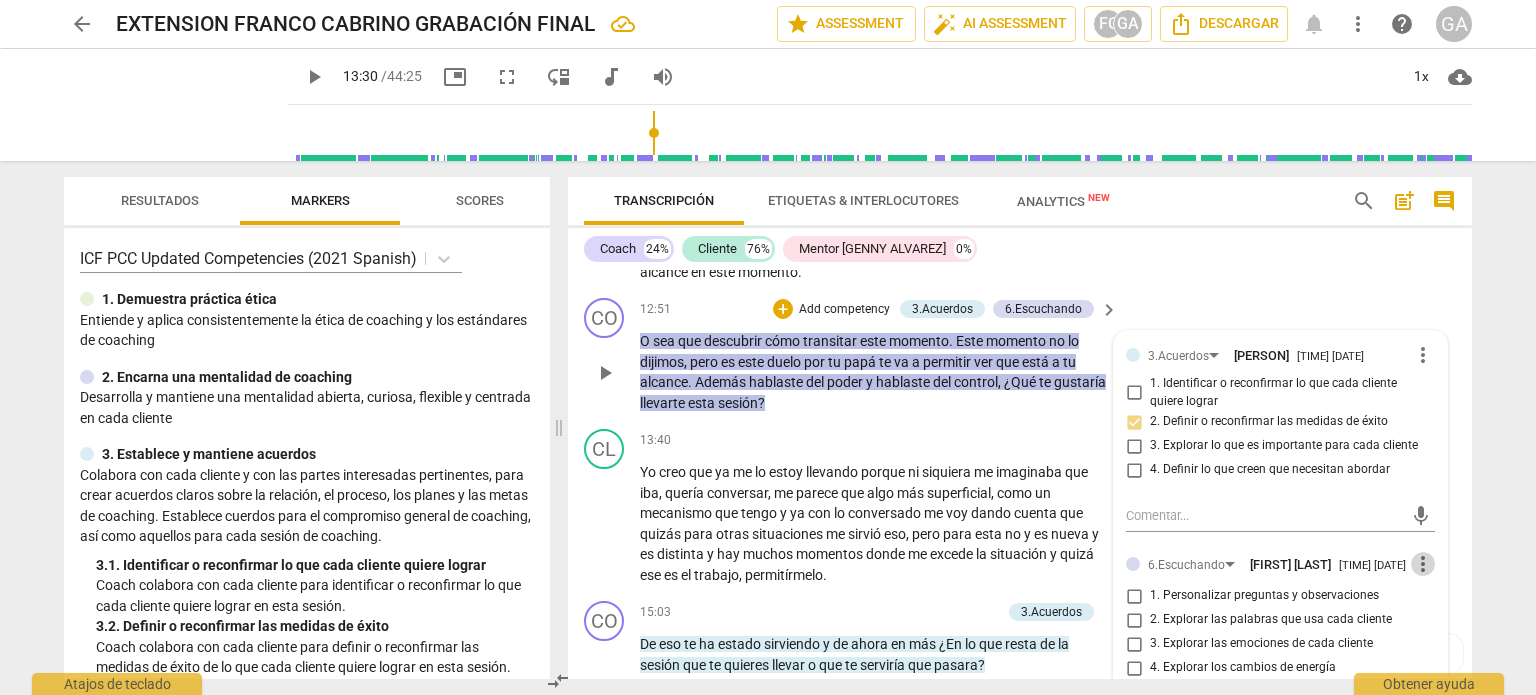 click on "more_vert" at bounding box center (1423, 564) 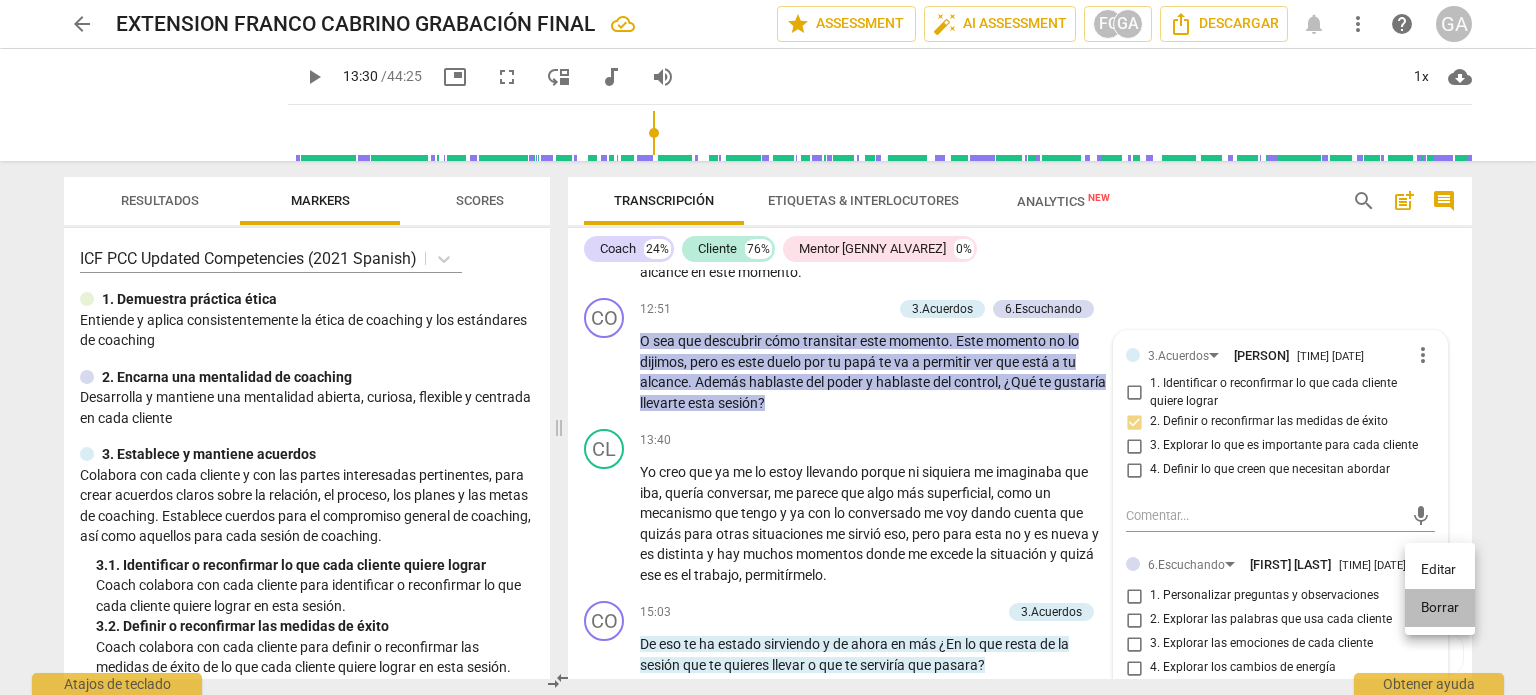 click on "Borrar" at bounding box center (1440, 608) 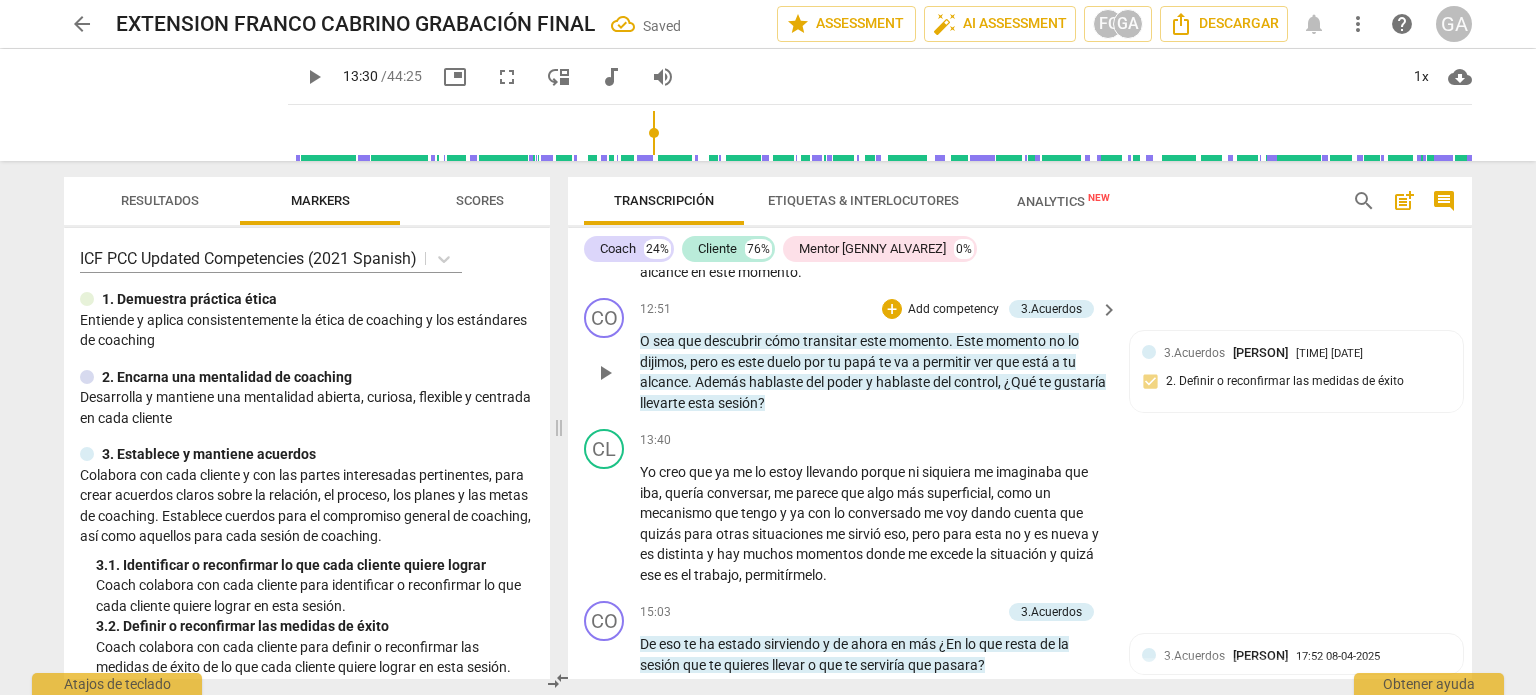 click on "Add competency" at bounding box center [953, 310] 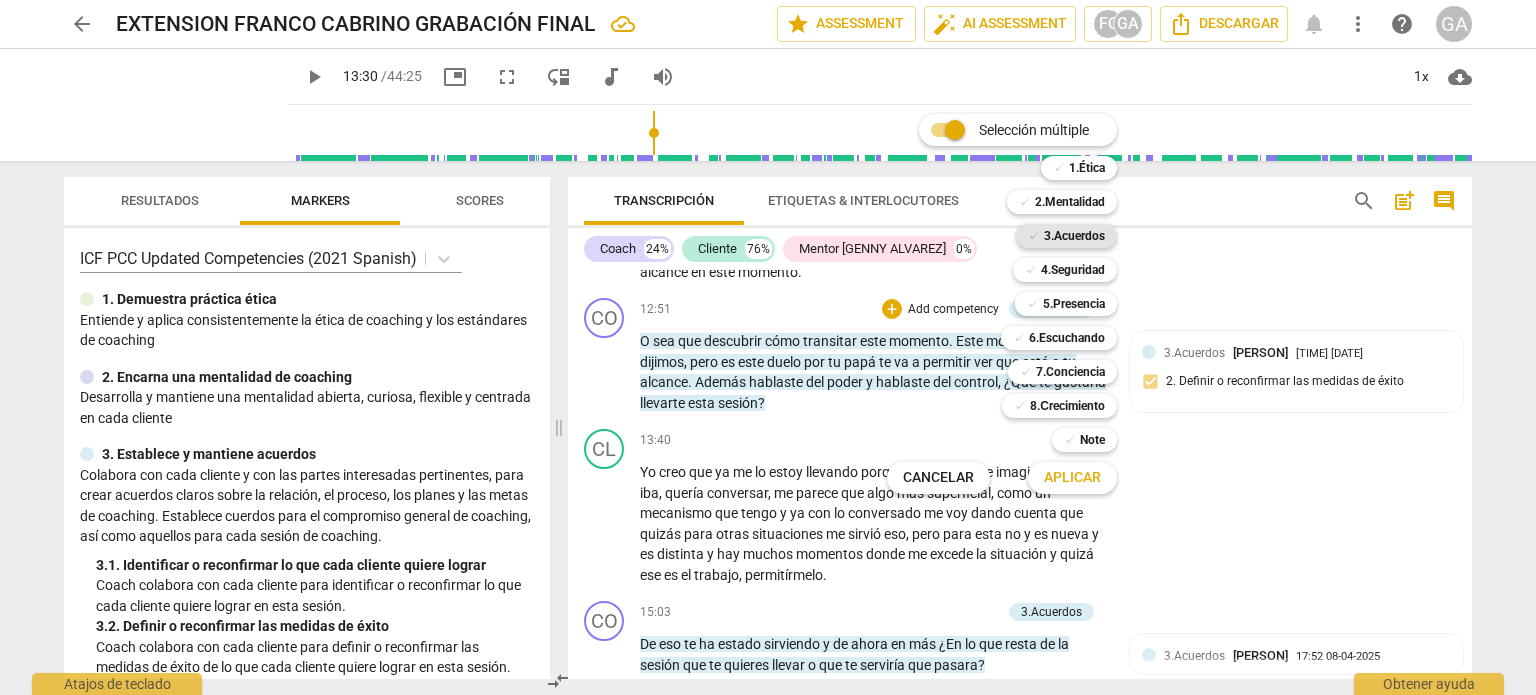 click on "3.Acuerdos" at bounding box center [1074, 236] 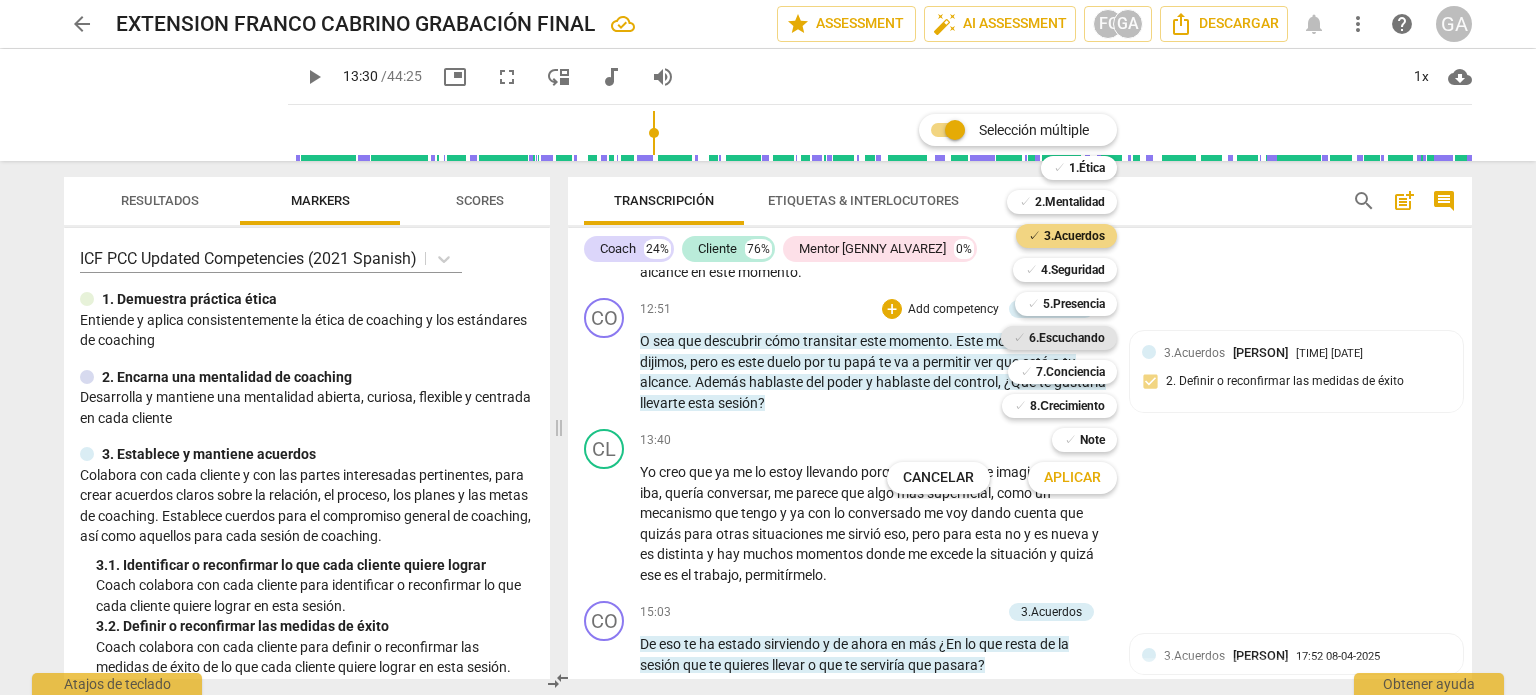 click on "6.Escuchando" at bounding box center (1067, 338) 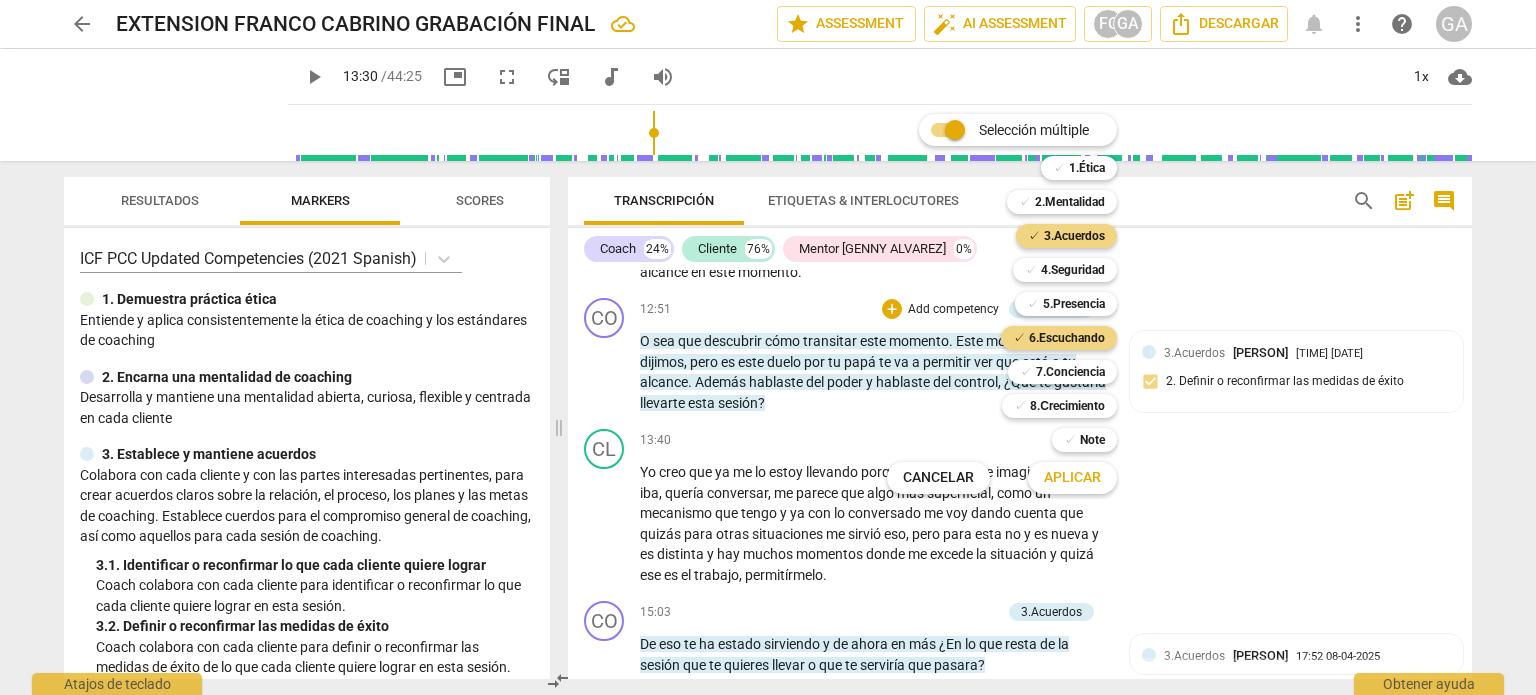 click on "Aplicar" at bounding box center (1072, 478) 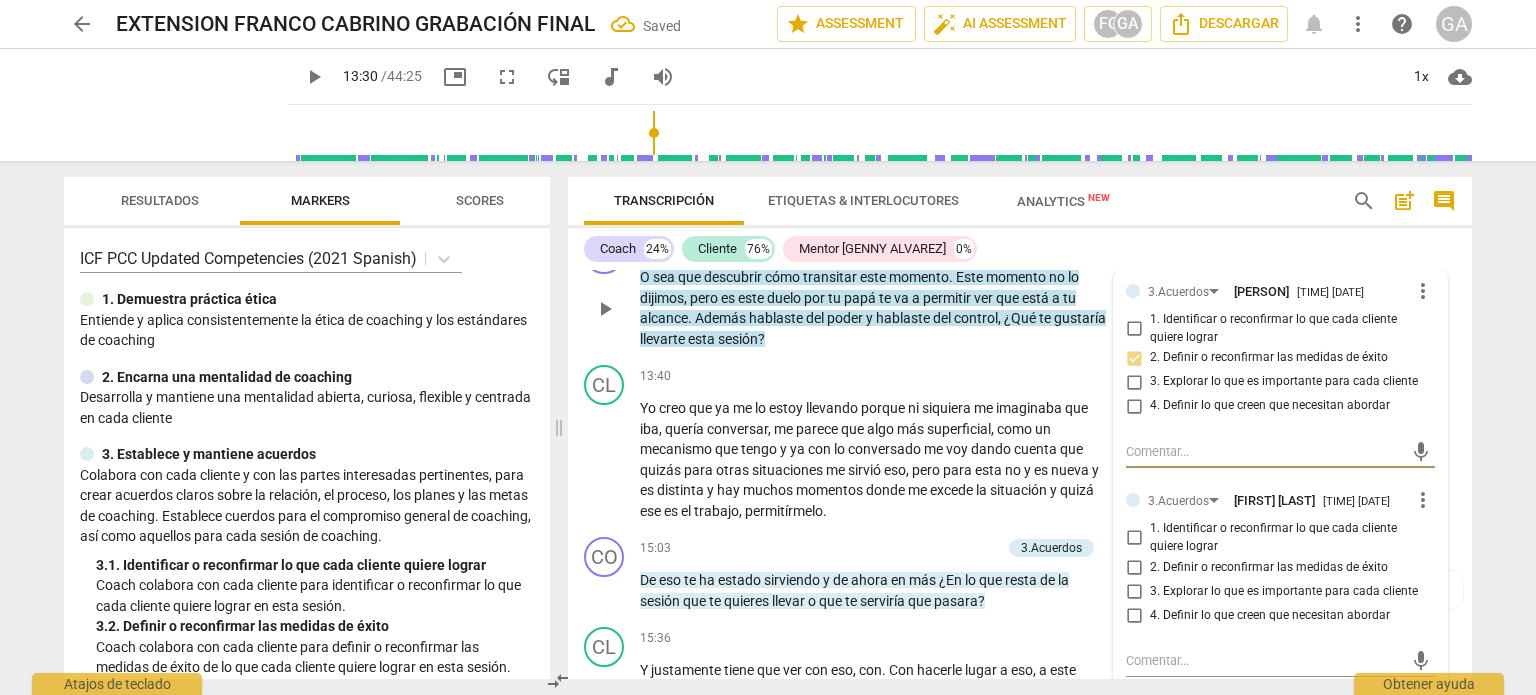 scroll, scrollTop: 2964, scrollLeft: 0, axis: vertical 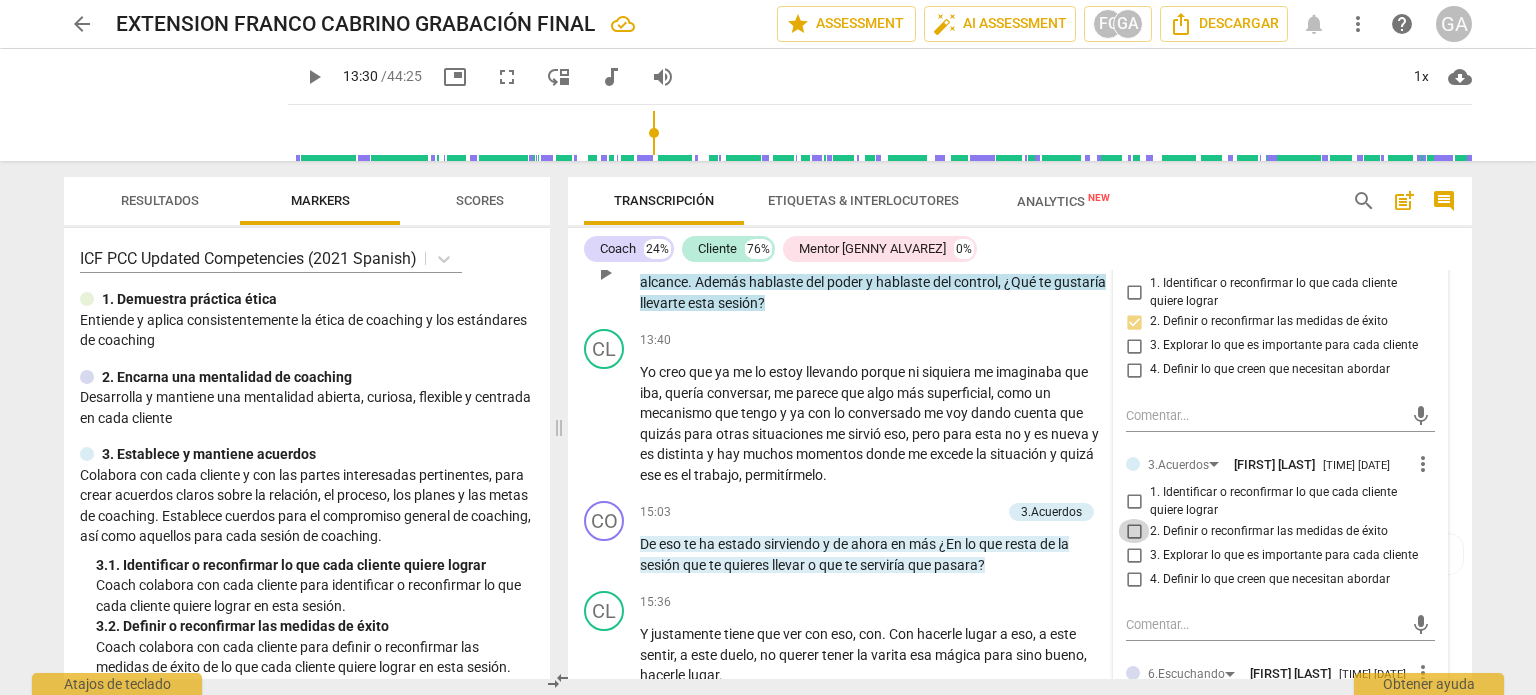 click on "2. Definir o reconfirmar las medidas de éxito" at bounding box center [1134, 531] 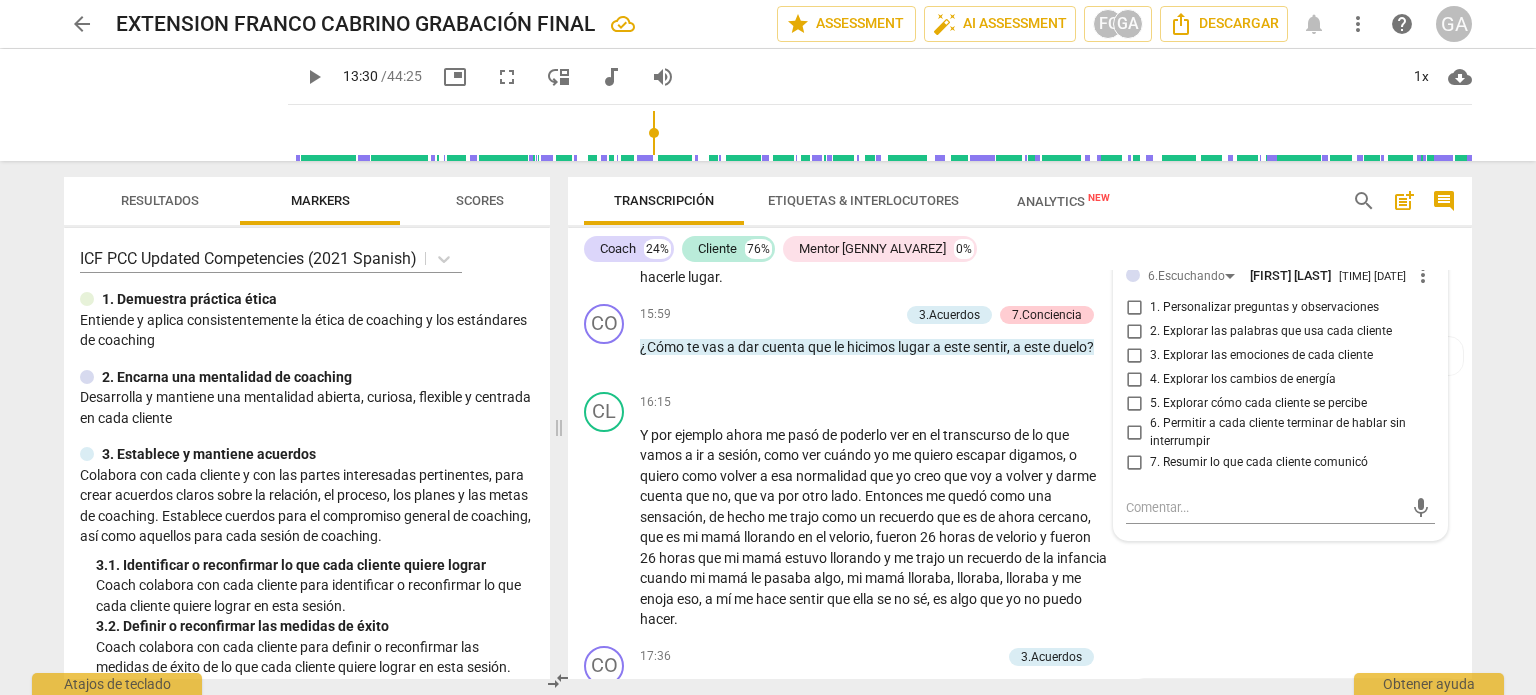 scroll, scrollTop: 3364, scrollLeft: 0, axis: vertical 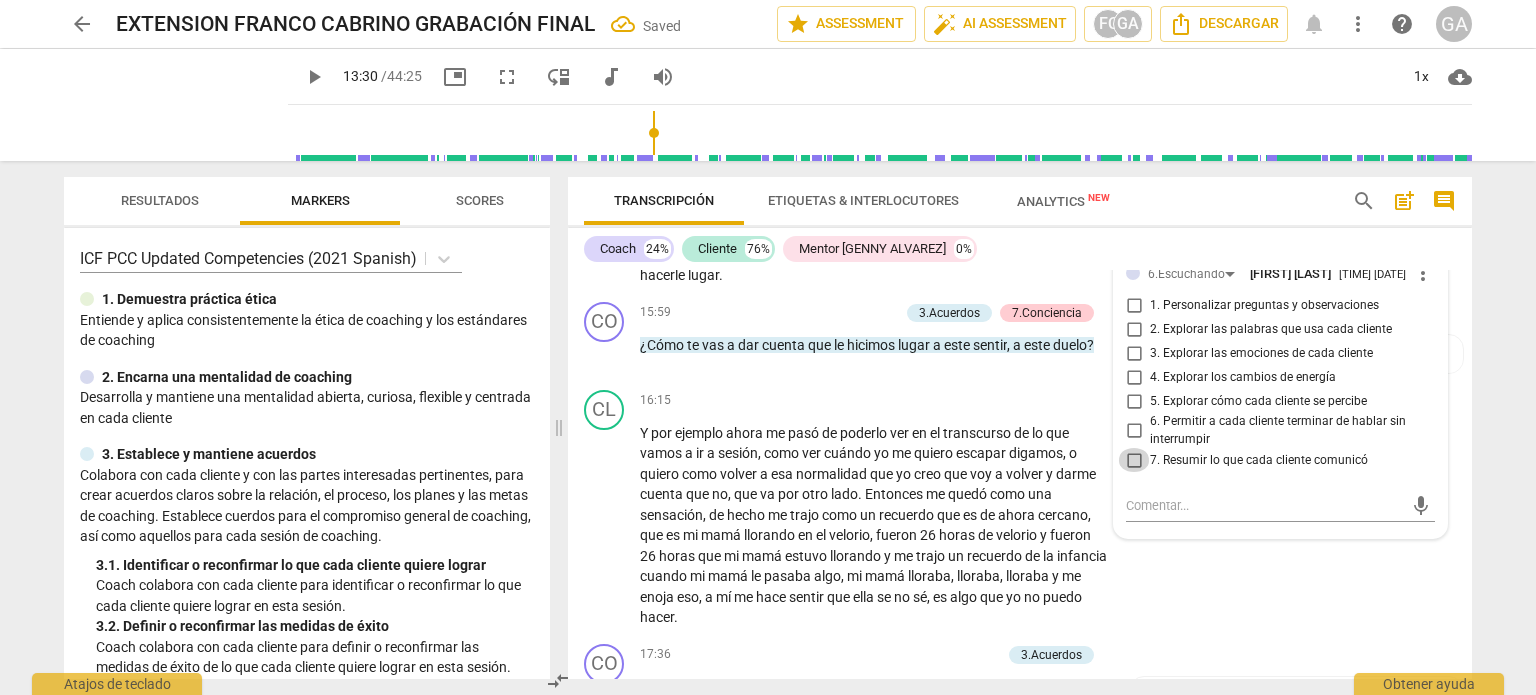 click on "7. Resumir lo que cada cliente comunicó" at bounding box center (1134, 460) 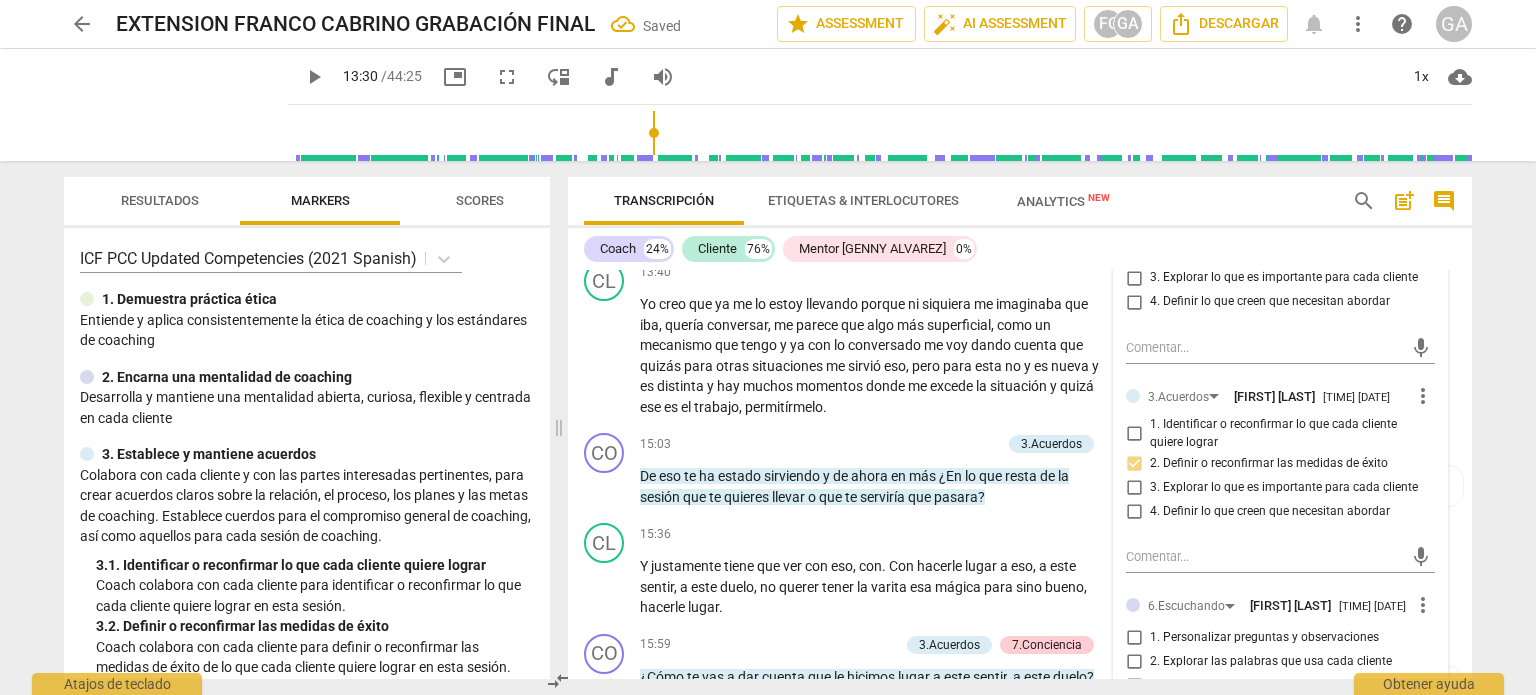 scroll, scrollTop: 2964, scrollLeft: 0, axis: vertical 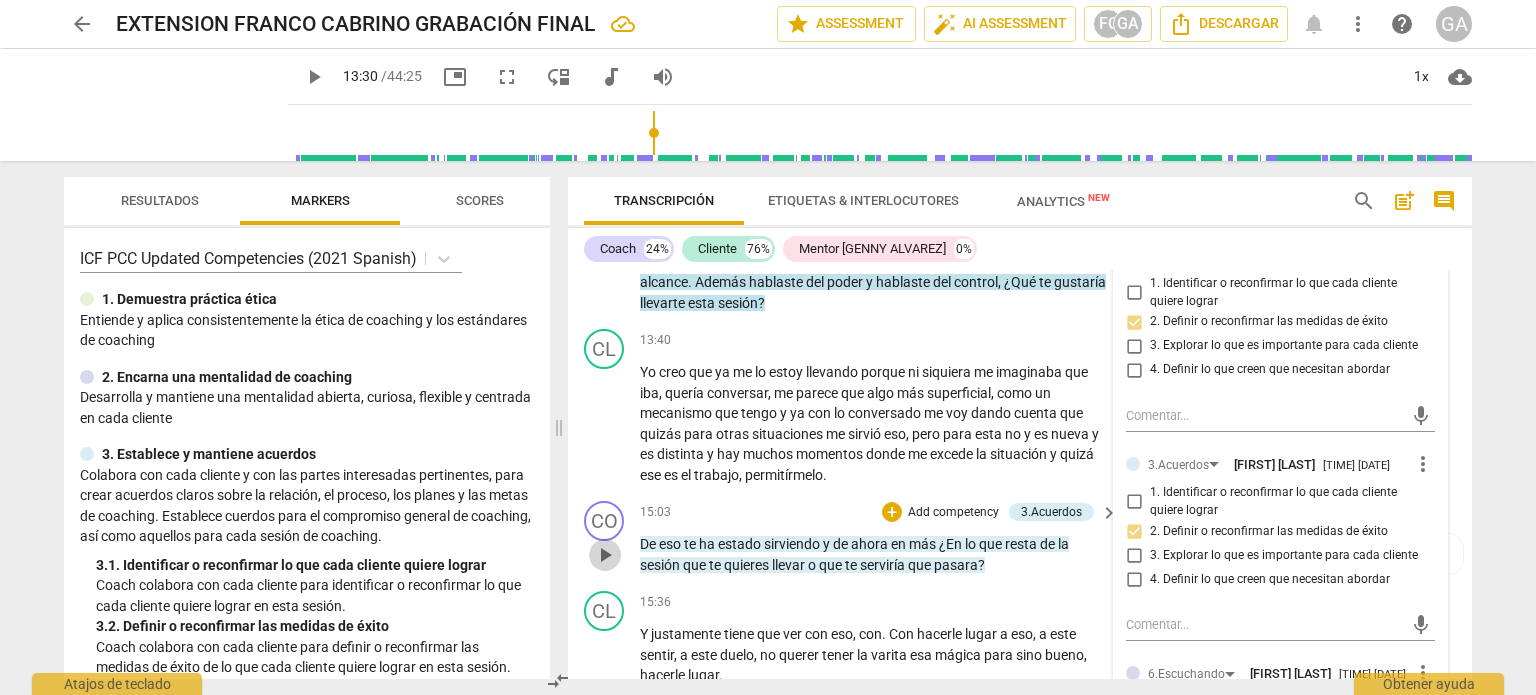 click on "play_arrow" at bounding box center [605, 555] 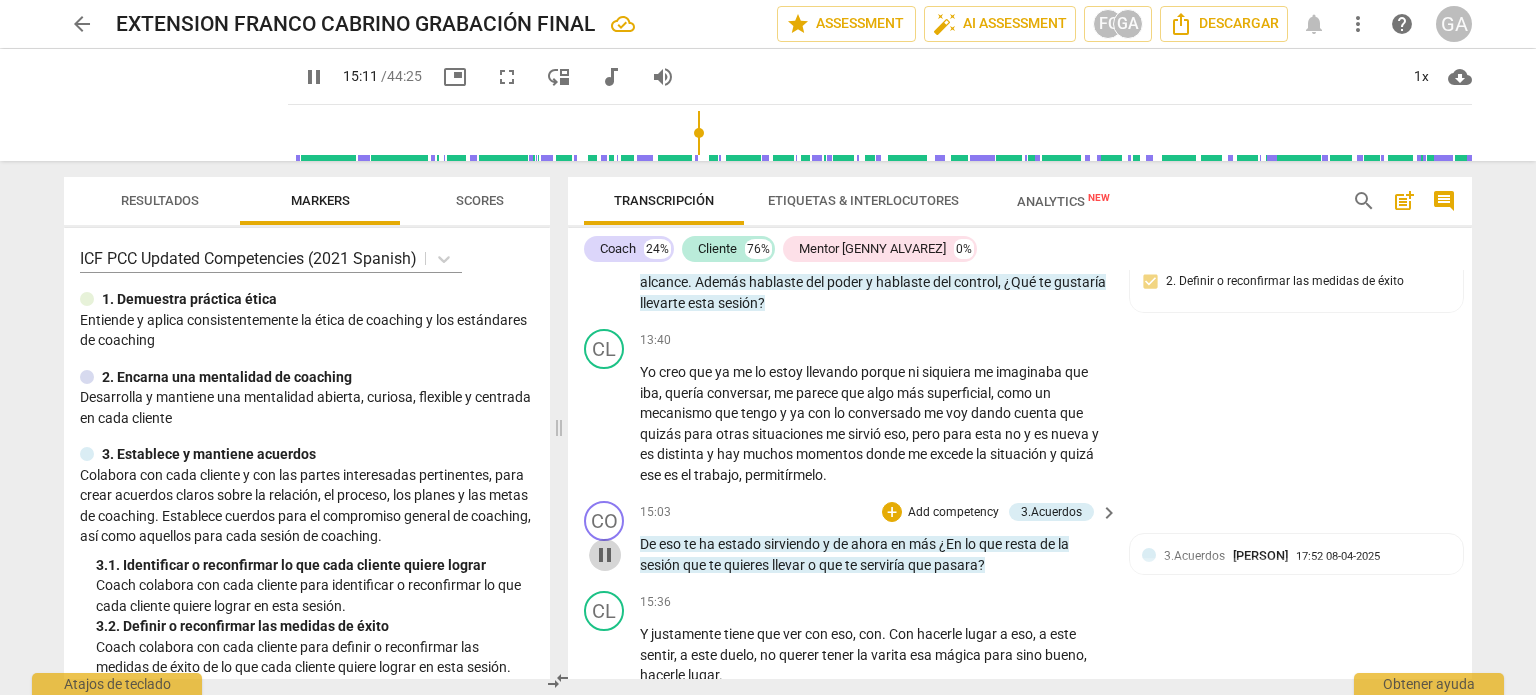 click on "pause" at bounding box center [605, 555] 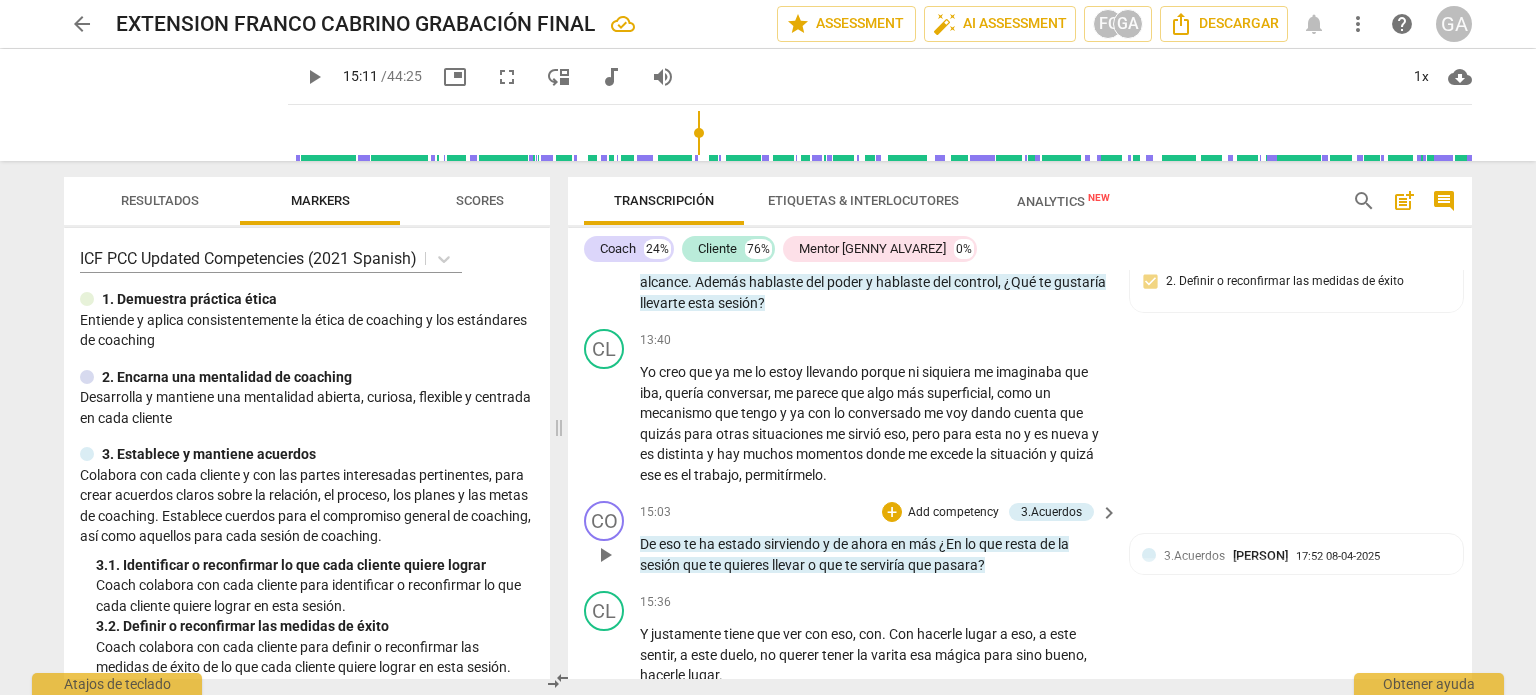 click on "Add competency" at bounding box center [953, 513] 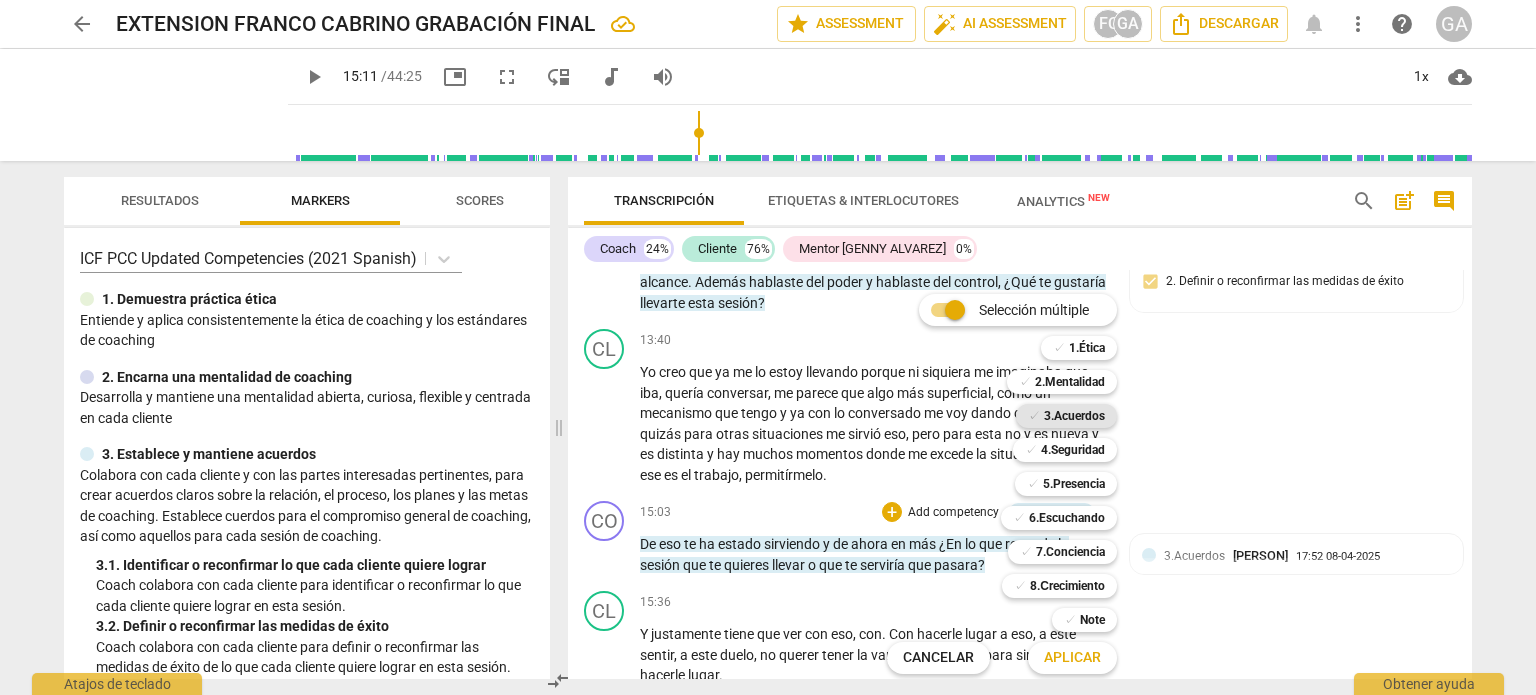 click on "3.Acuerdos" at bounding box center (1074, 416) 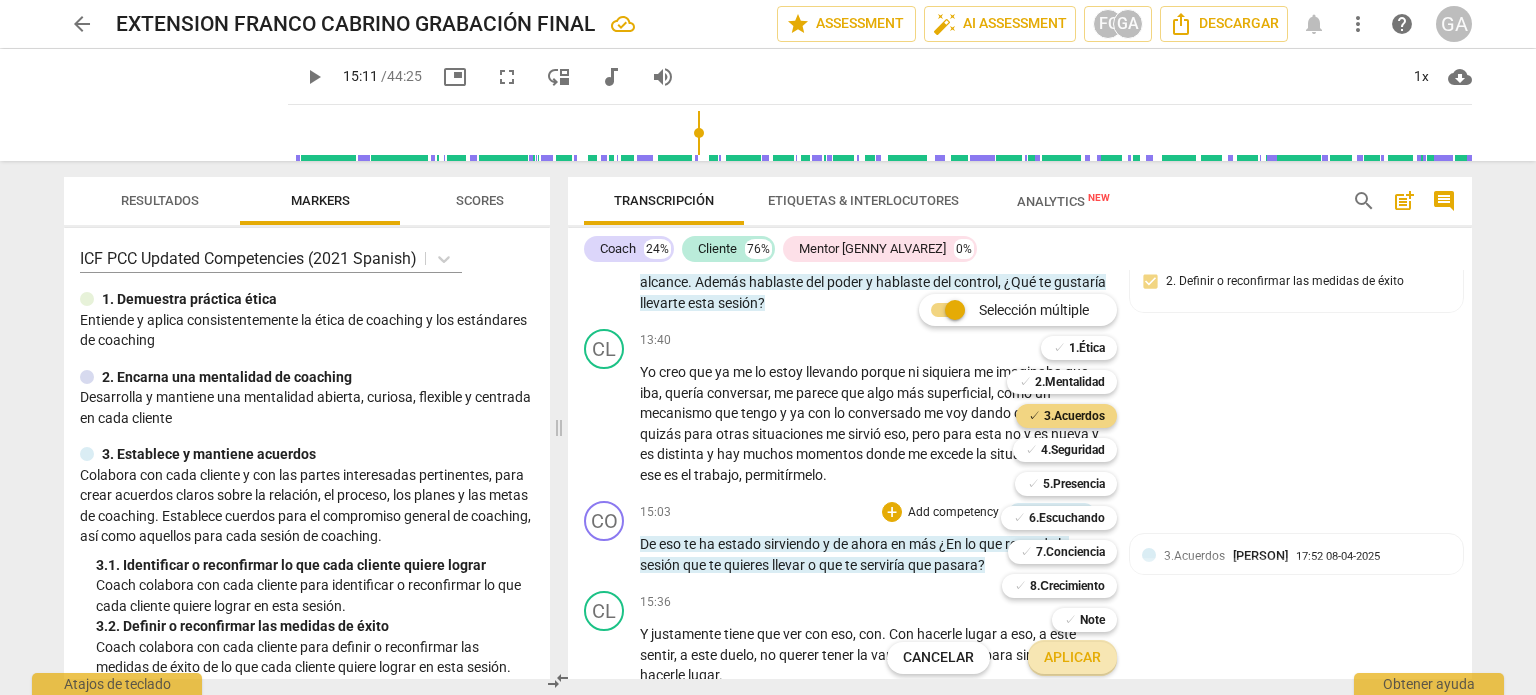 click on "Aplicar" at bounding box center (1072, 658) 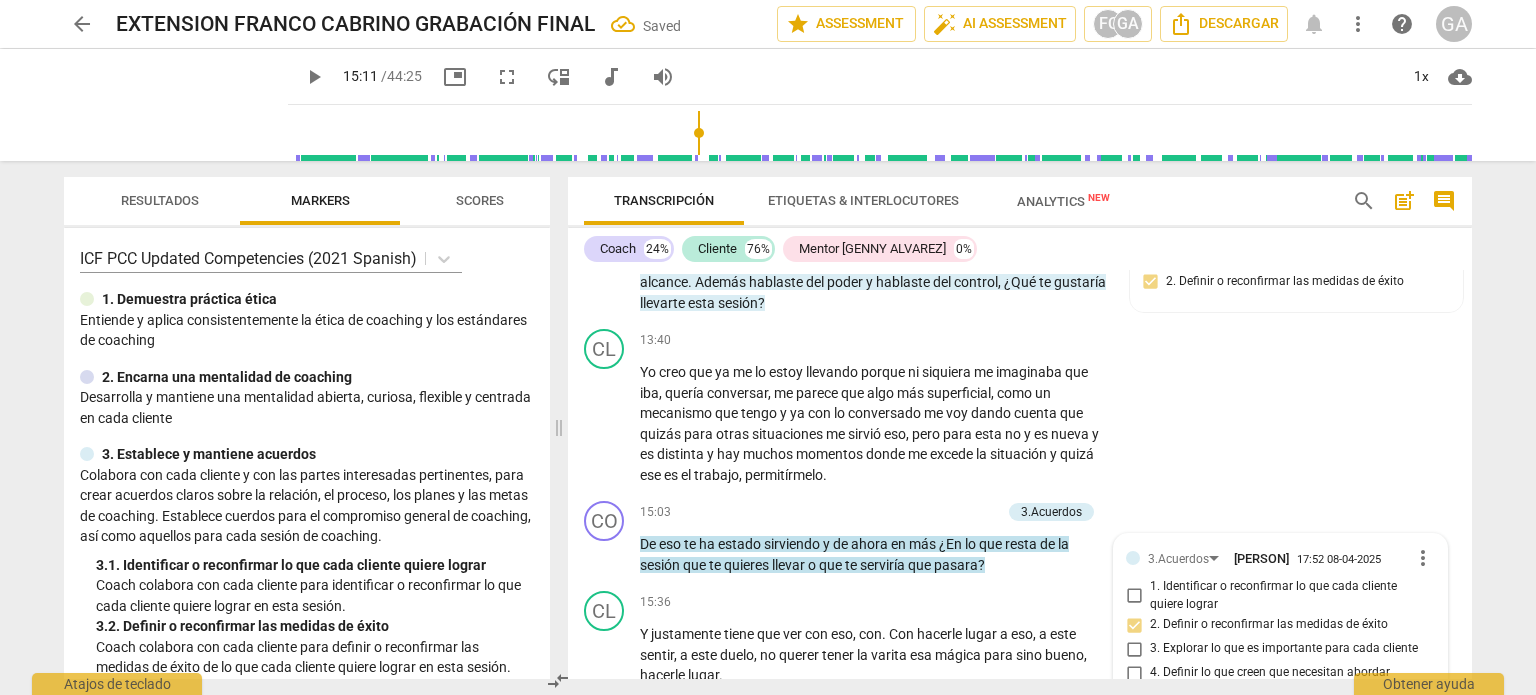 scroll, scrollTop: 3210, scrollLeft: 0, axis: vertical 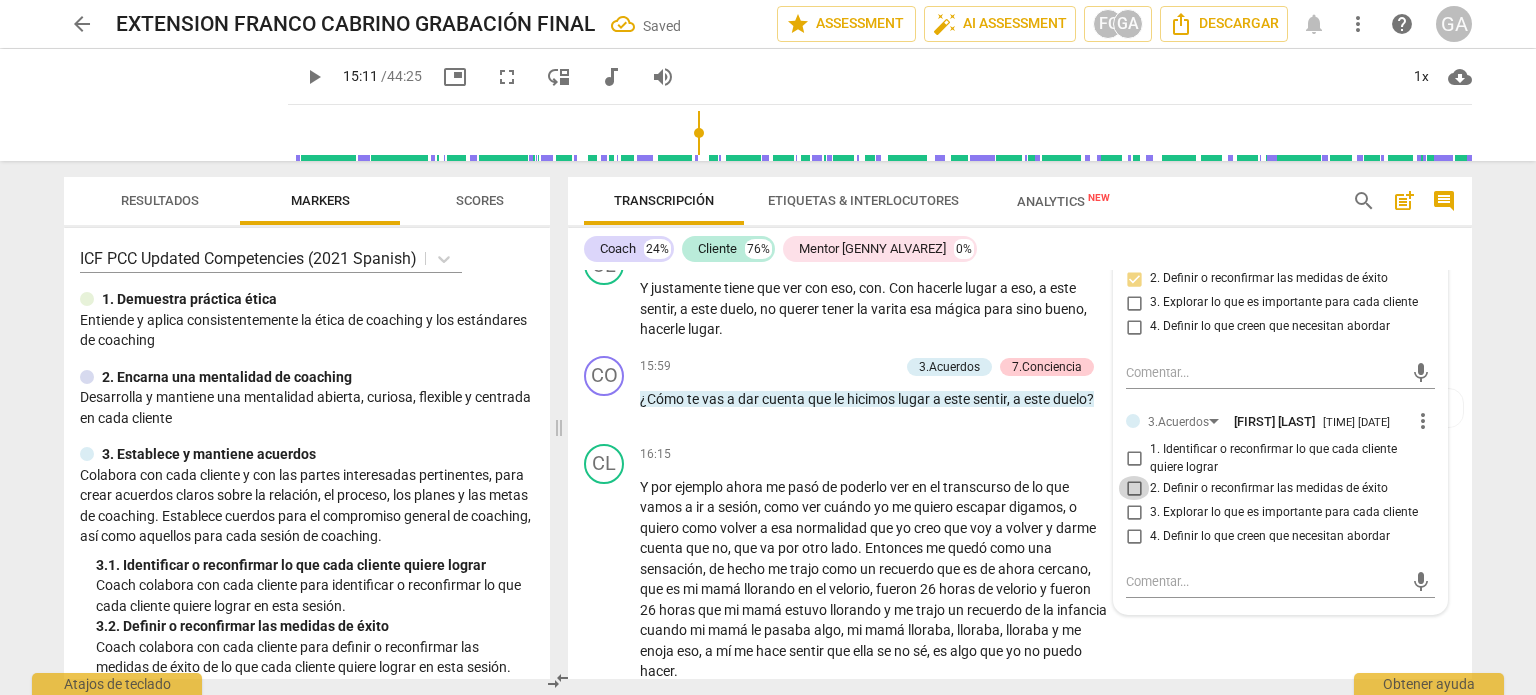 click on "2. Definir o reconfirmar las medidas de éxito" at bounding box center [1134, 488] 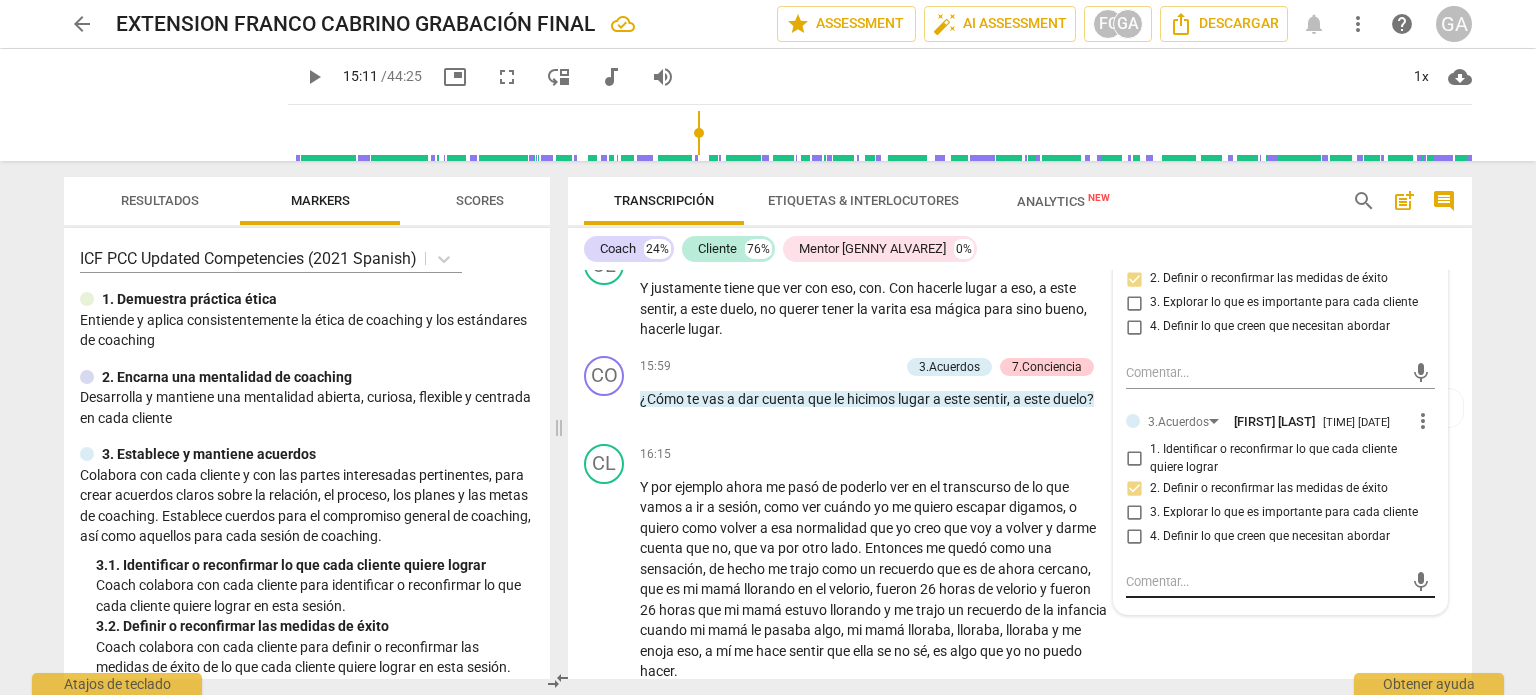 click at bounding box center (1264, 581) 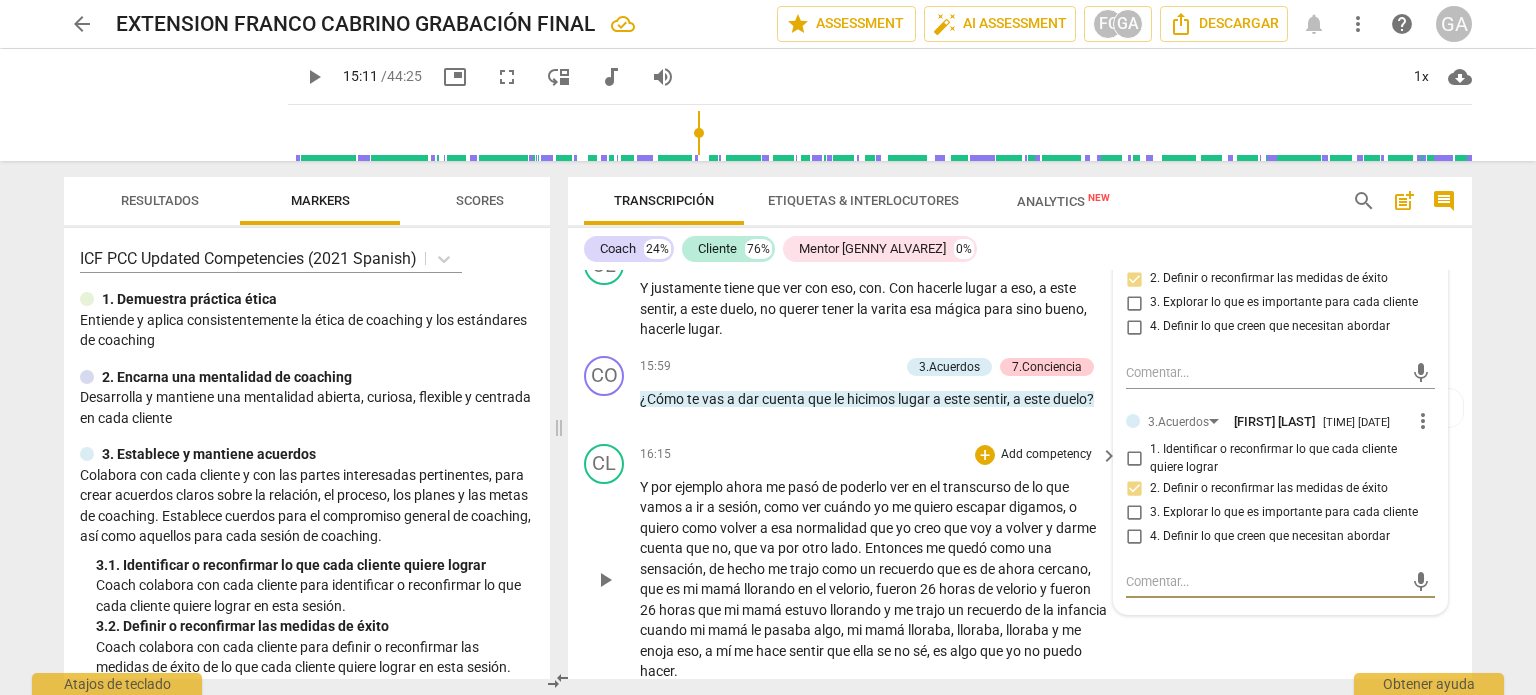 scroll, scrollTop: 3210, scrollLeft: 0, axis: vertical 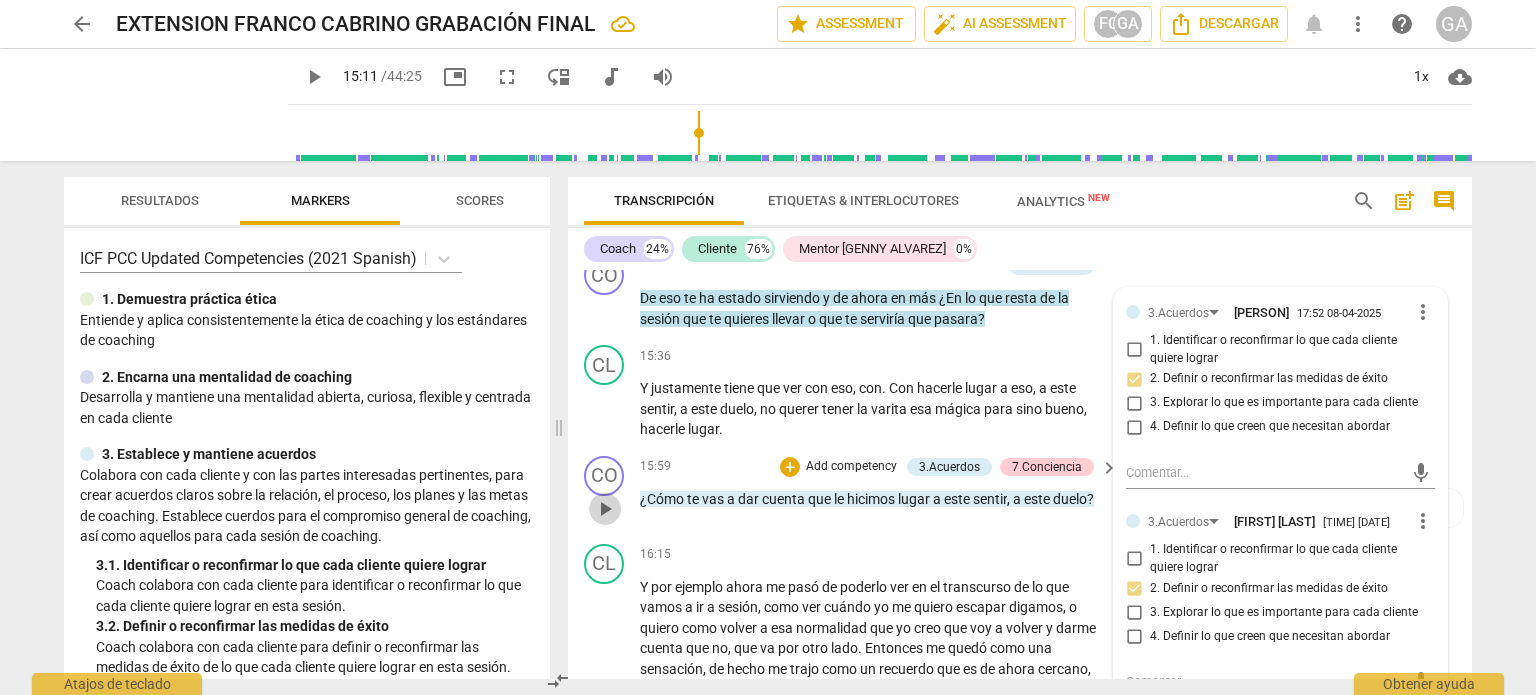 click on "play_arrow" at bounding box center (605, 509) 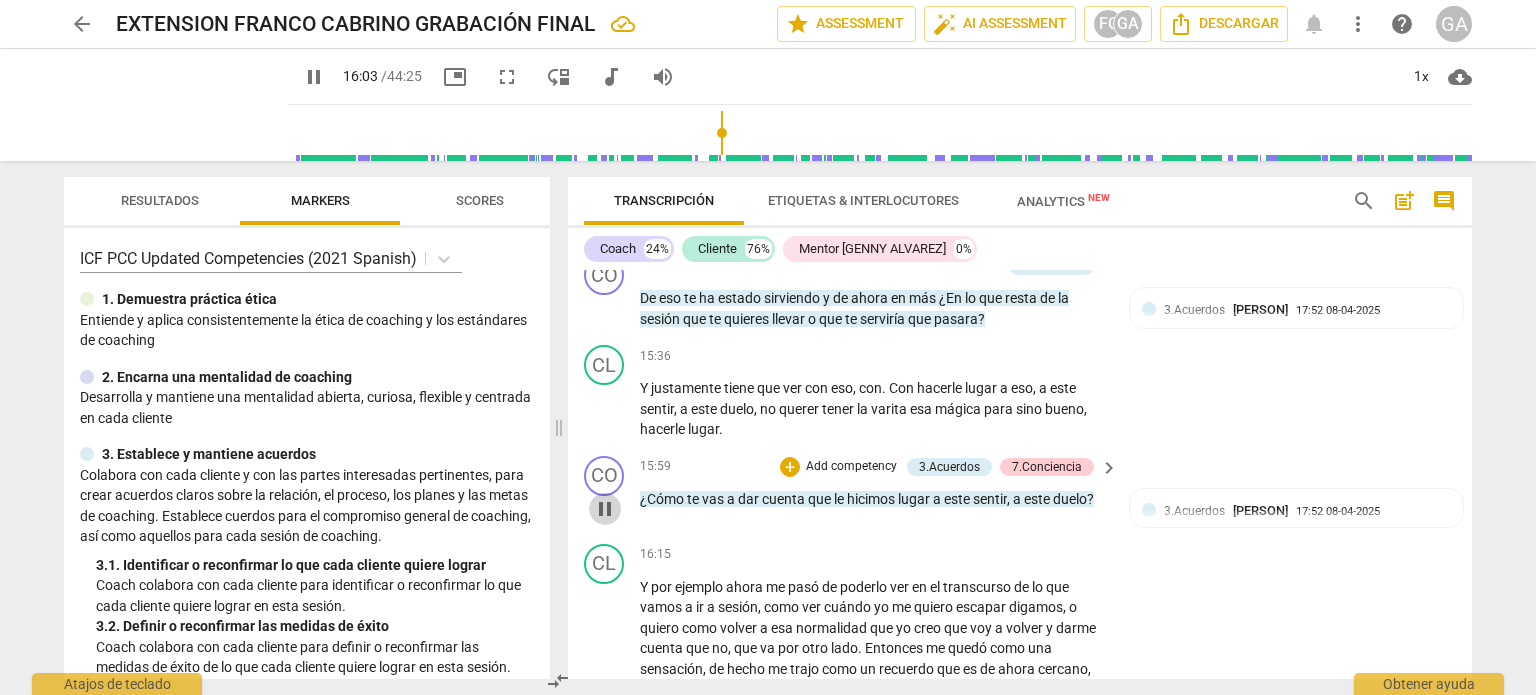 click on "pause" at bounding box center [605, 509] 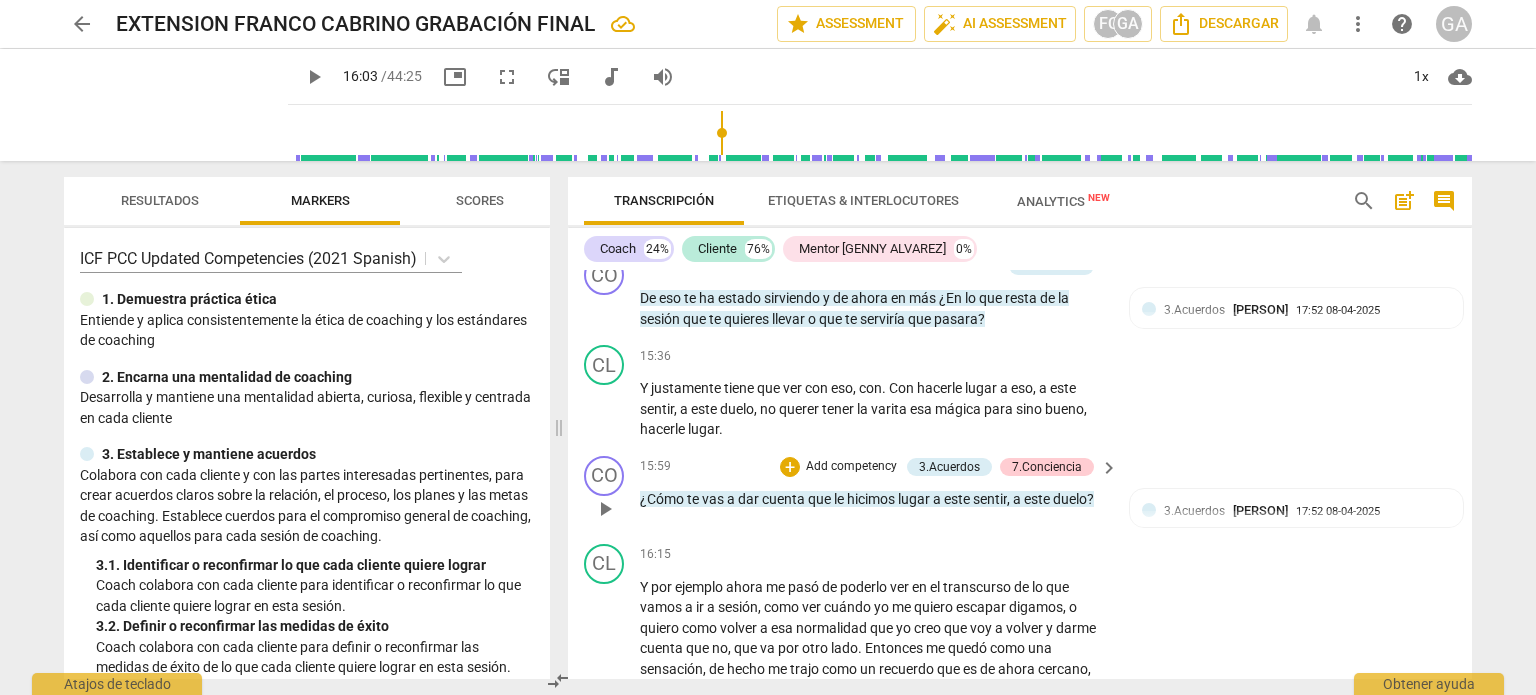 click on "Add competency" at bounding box center [851, 467] 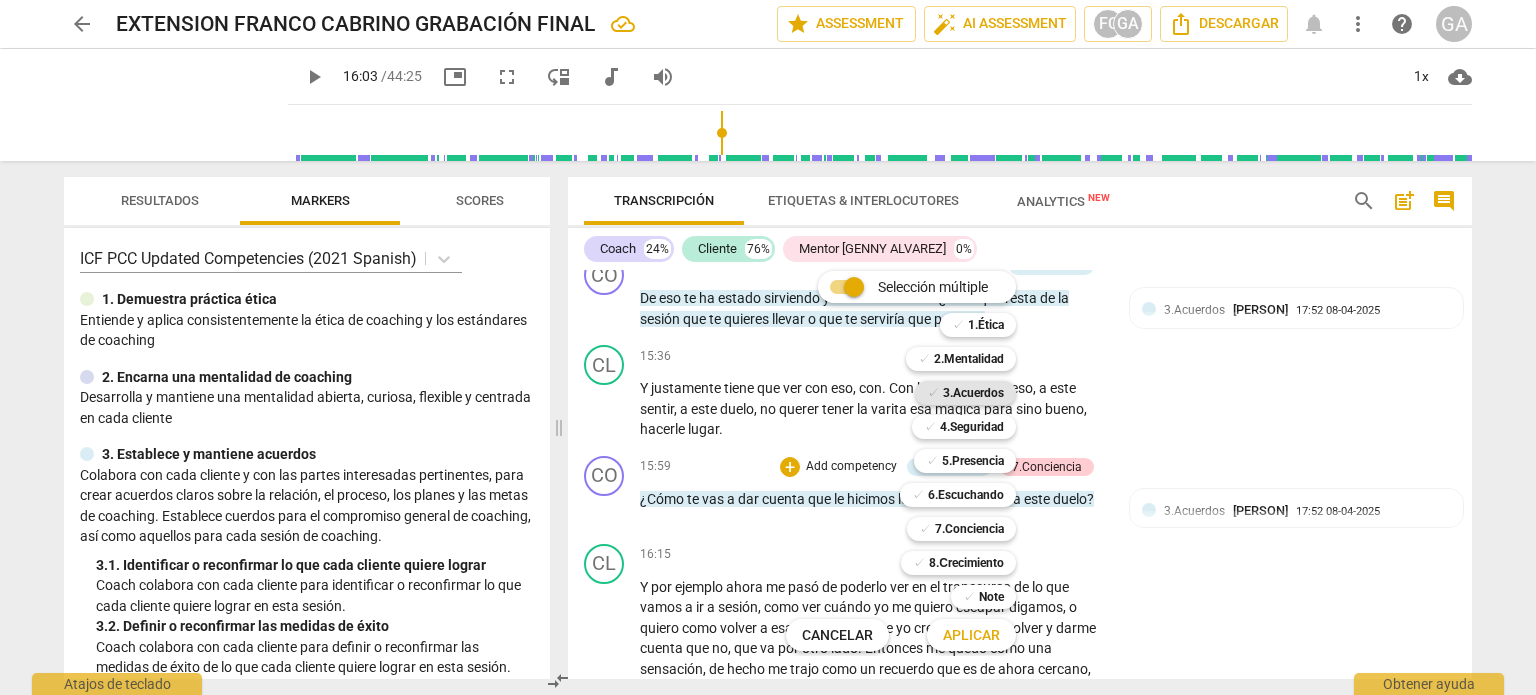click on "3.Acuerdos" at bounding box center [973, 393] 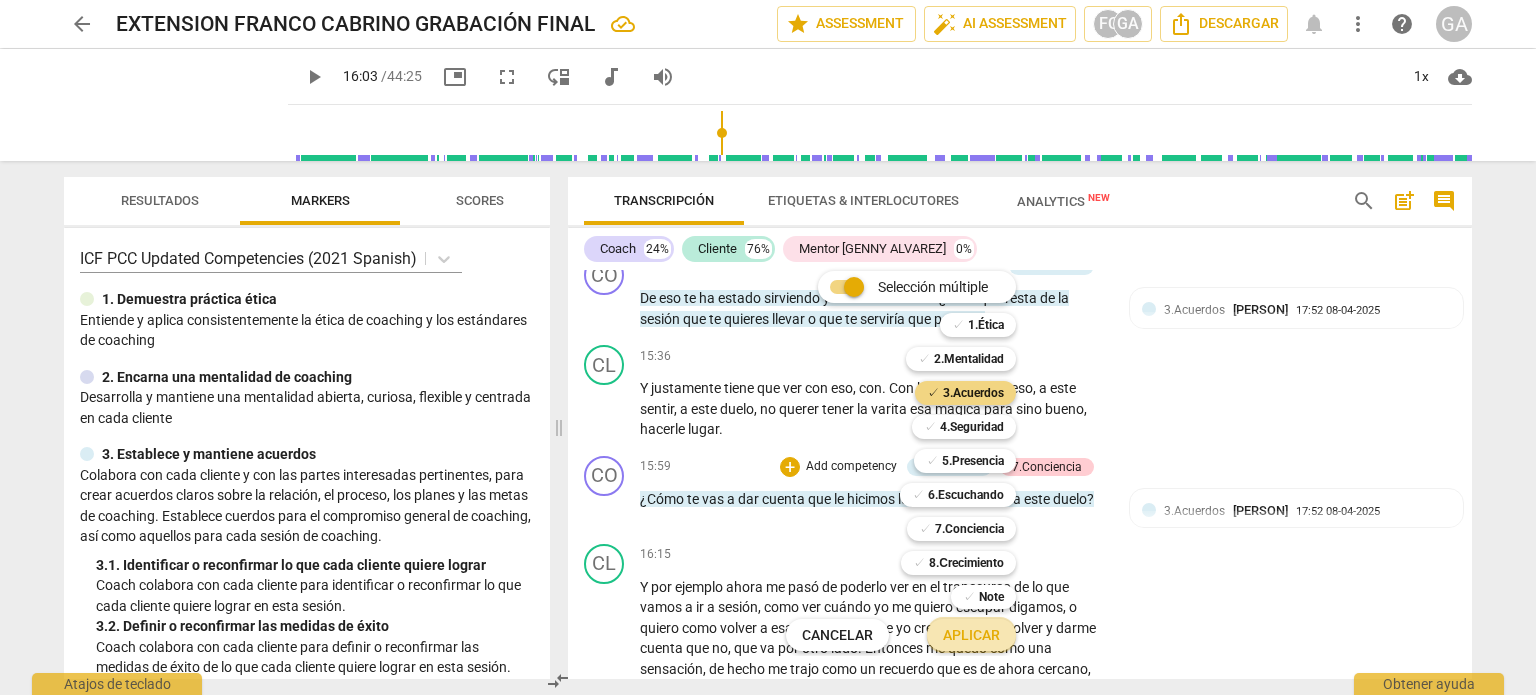 click on "Aplicar" at bounding box center (971, 636) 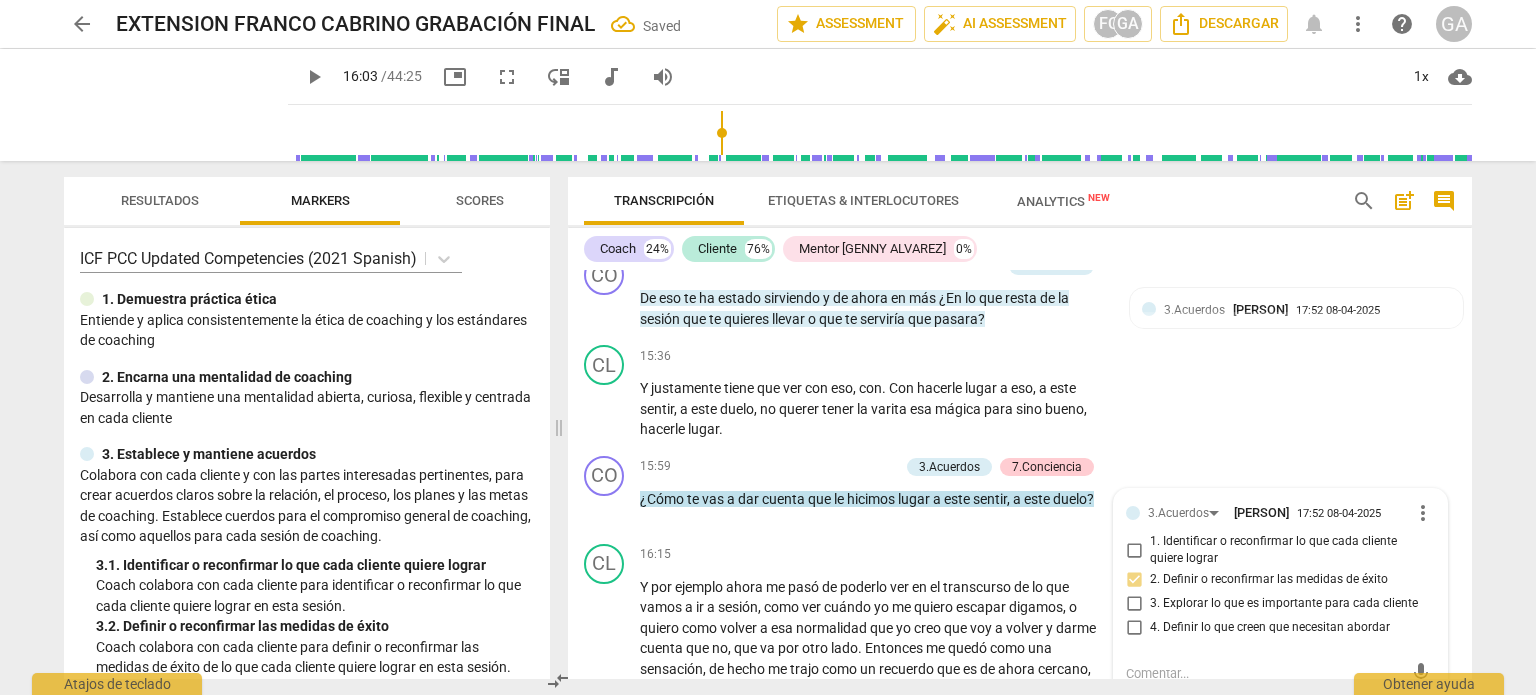 scroll, scrollTop: 3214, scrollLeft: 0, axis: vertical 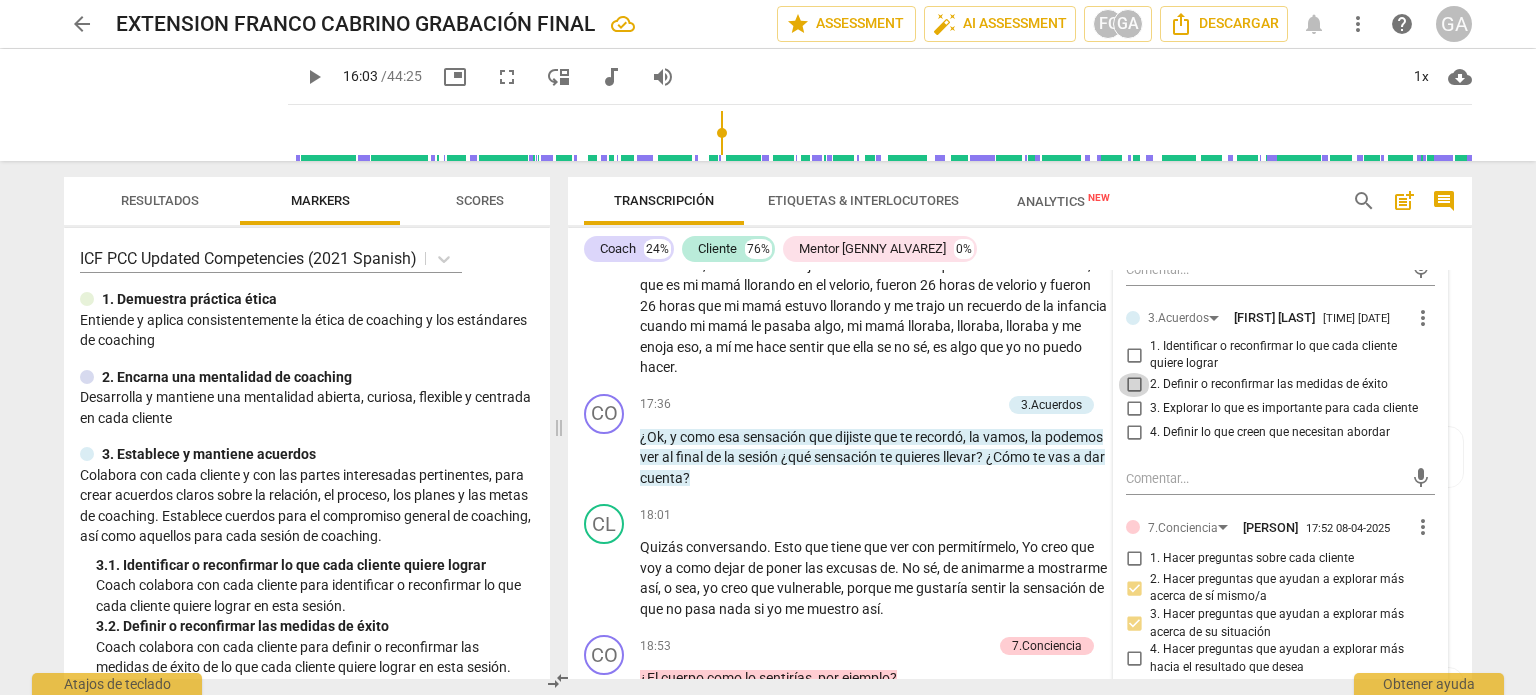click on "2. Definir o reconfirmar las medidas de éxito" at bounding box center (1134, 385) 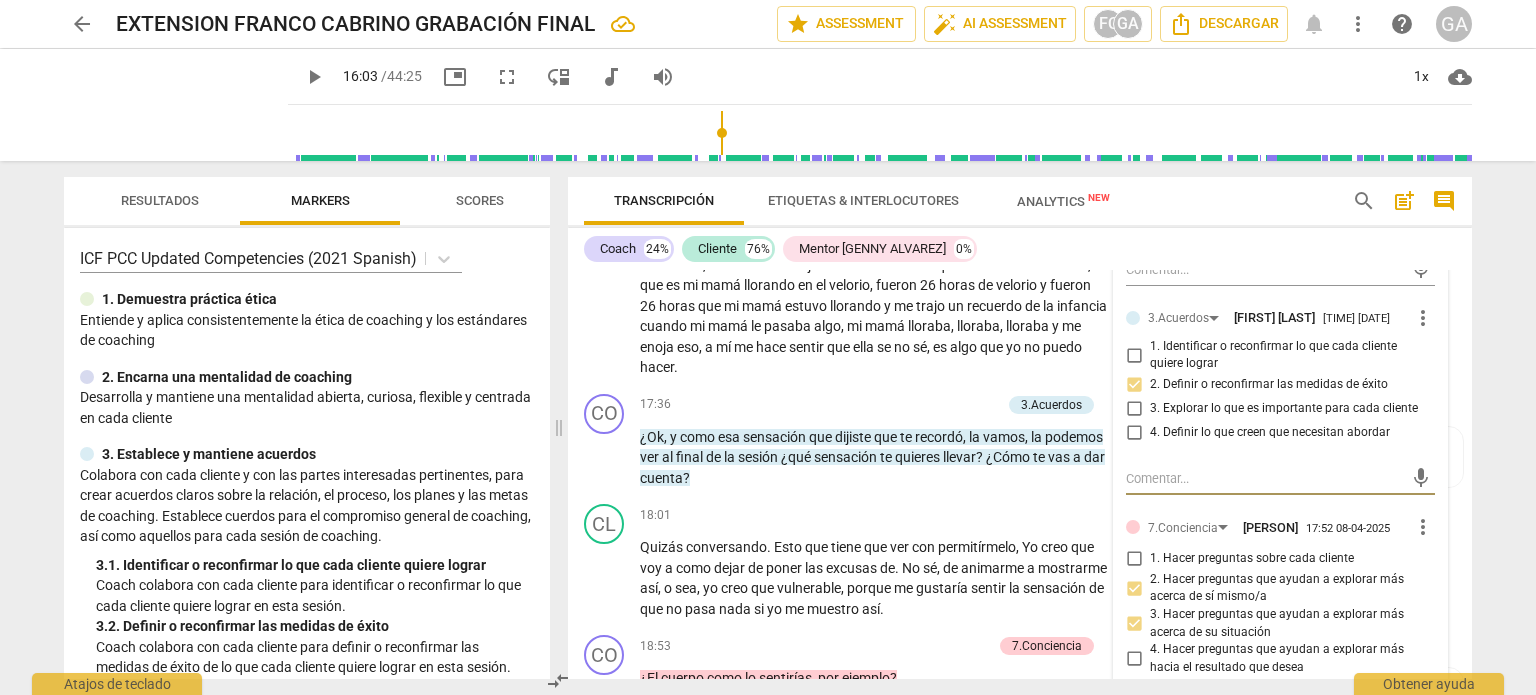 click at bounding box center (1264, 478) 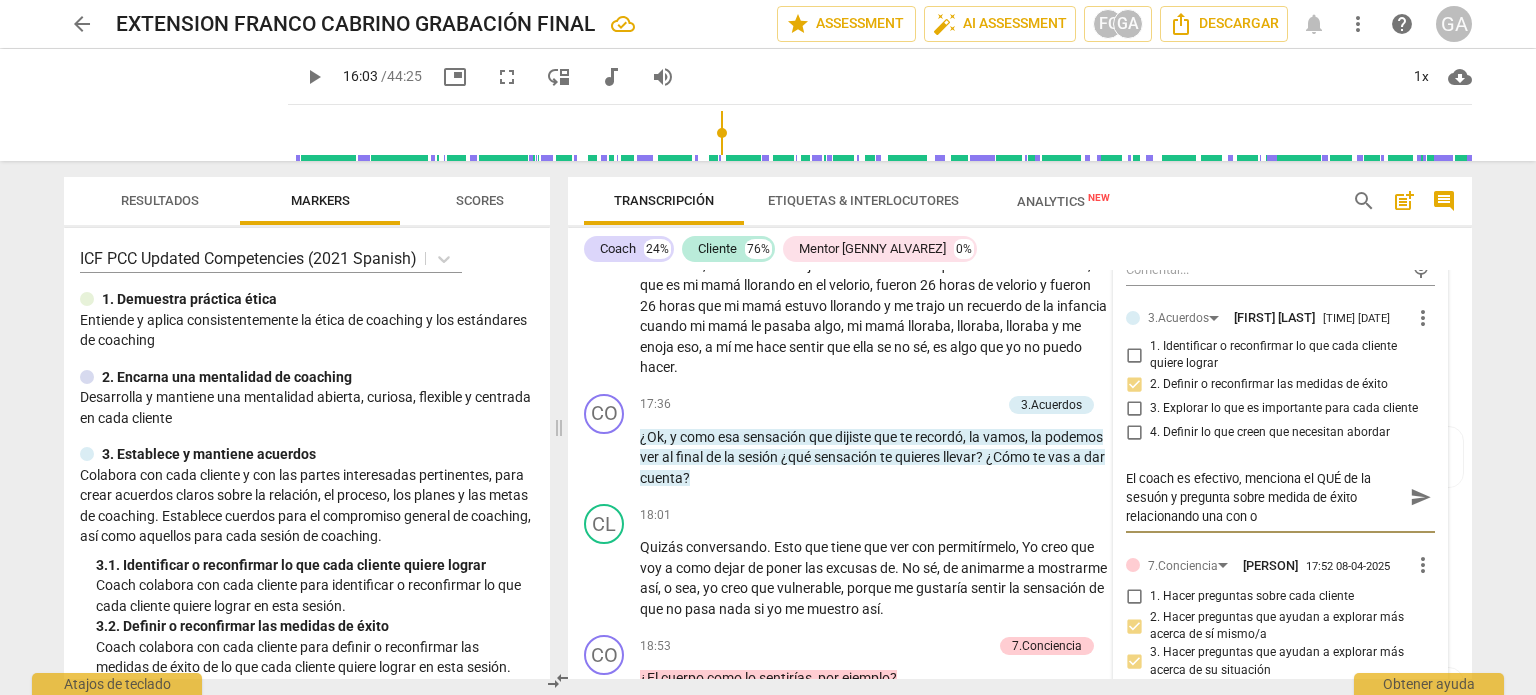 scroll, scrollTop: 0, scrollLeft: 0, axis: both 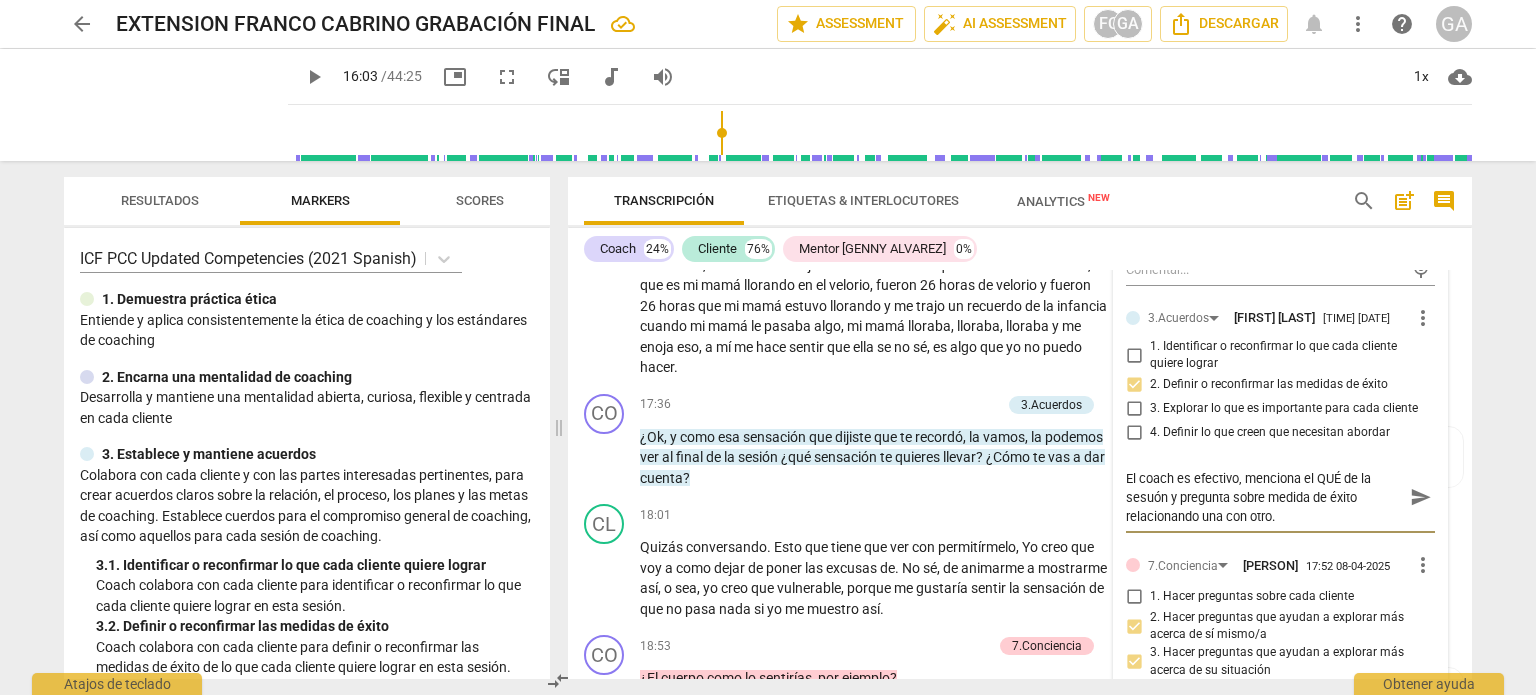 click on "El coach es efectivo, menciona el QUÉ de la sesuón y pregunta sobre medida de éxito relacionando una con otro." at bounding box center (1264, 497) 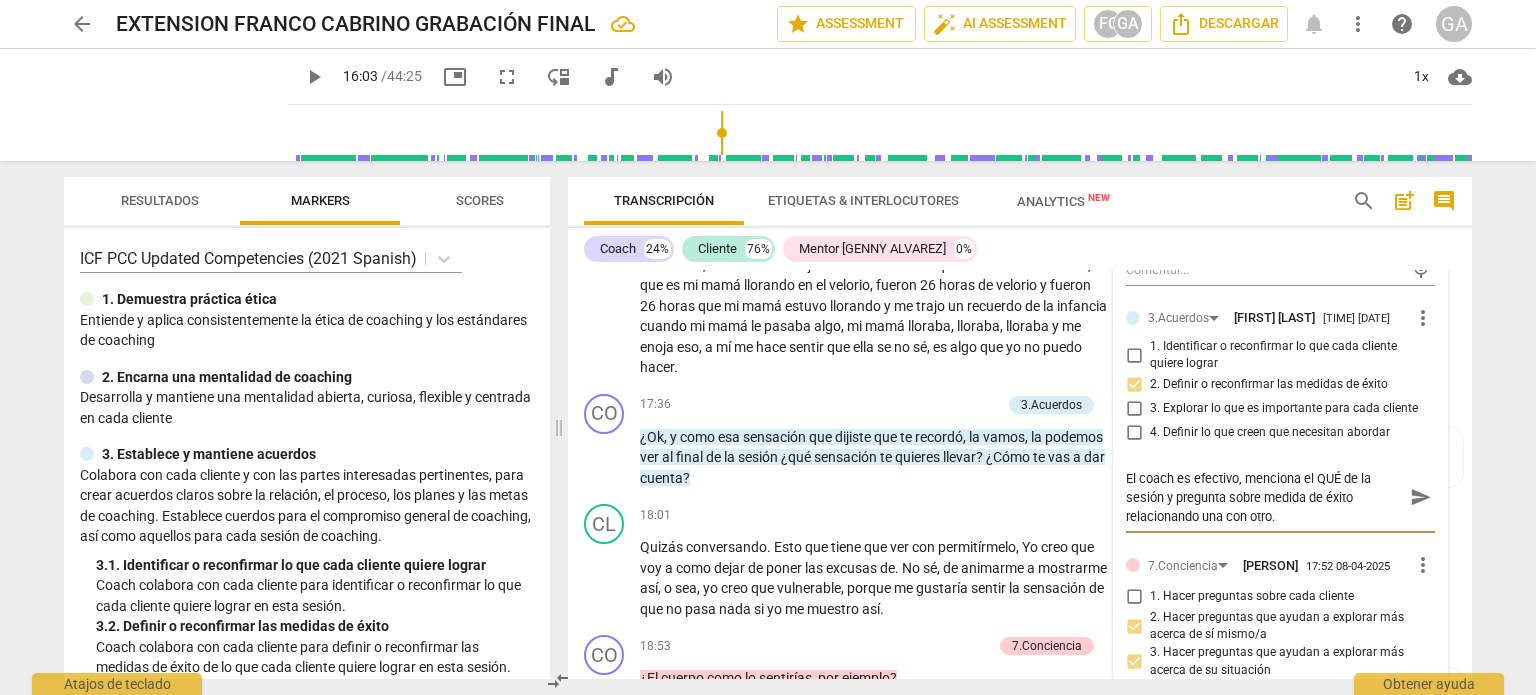 click on "El coach es efectivo, menciona el QUÉ de la sesión y pregunta sobre medida de éxito relacionando una con otro." at bounding box center [1264, 497] 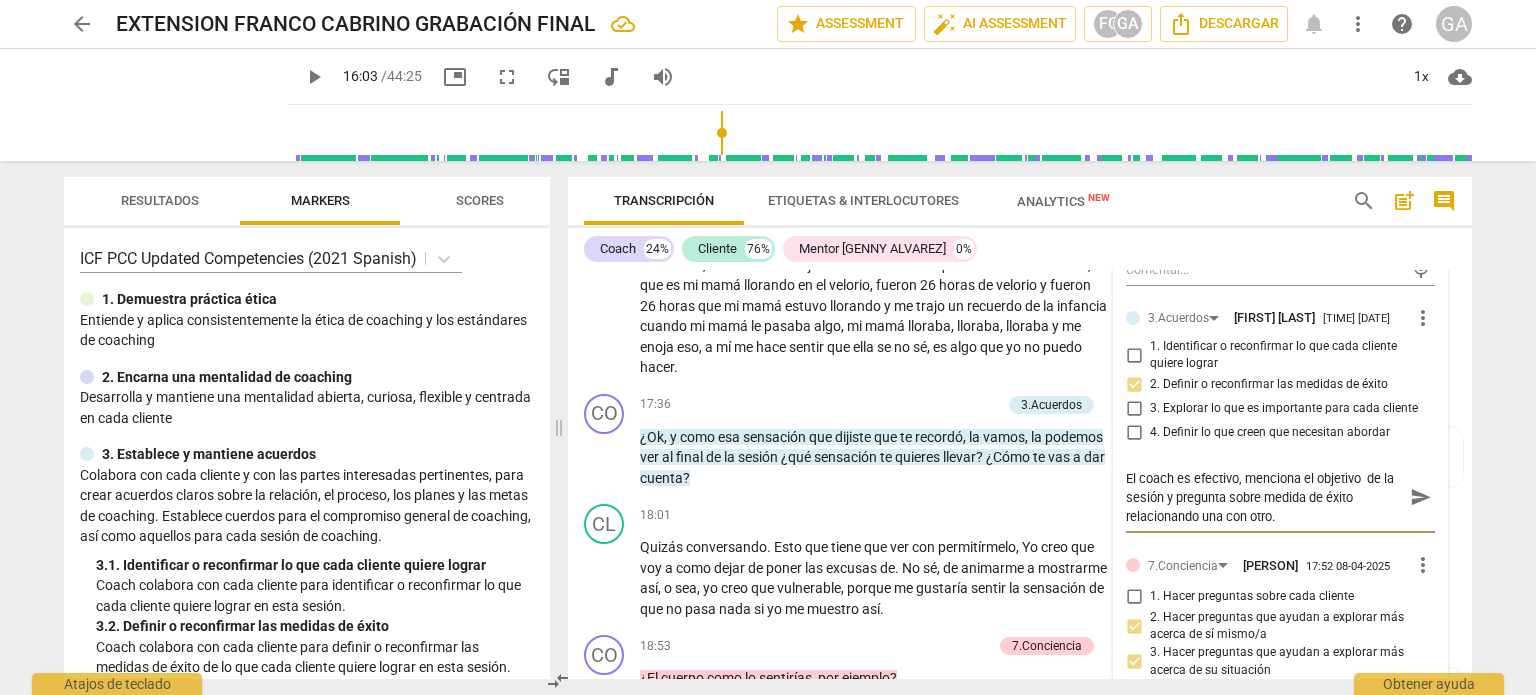 click on "El coach es efectivo, menciona el objetivo  de la sesión y pregunta sobre medida de éxito relacionando una con otro." at bounding box center [1264, 497] 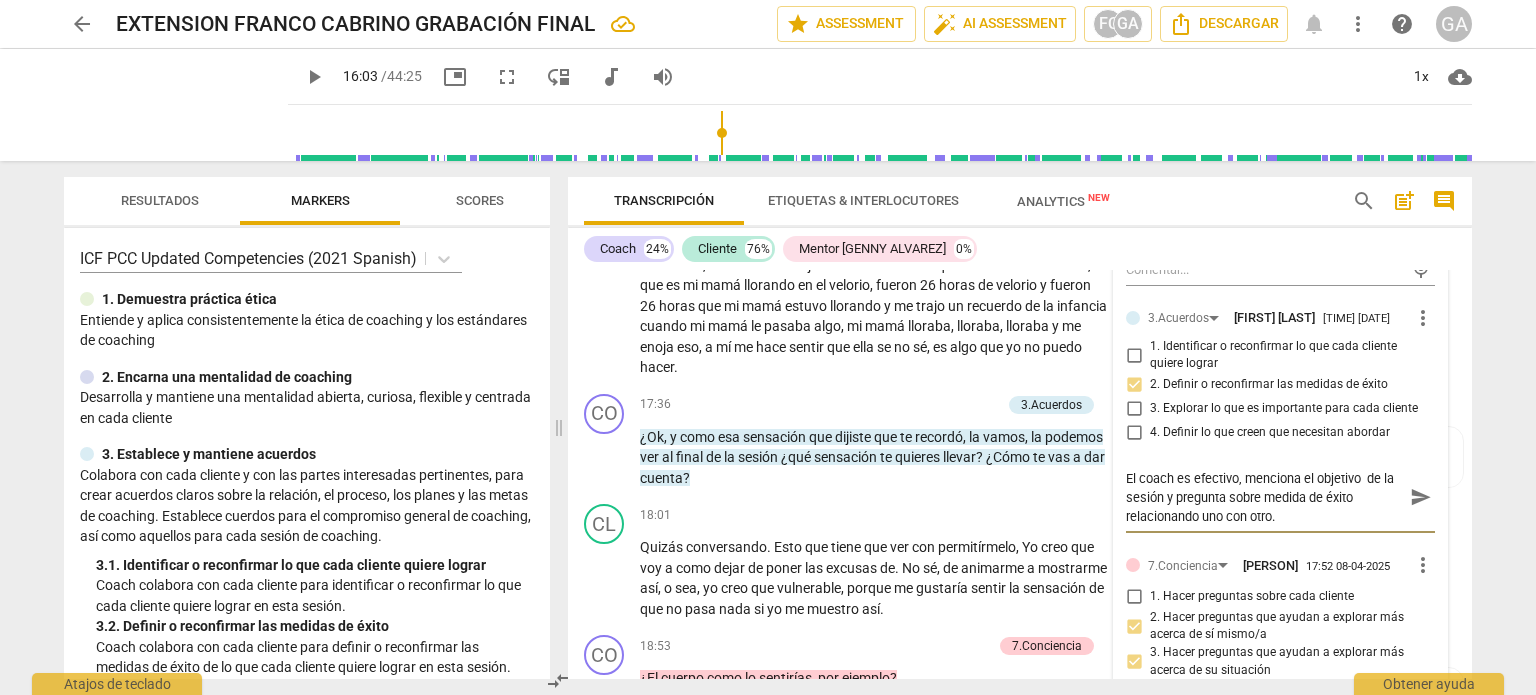 click on "El coach es efectivo, menciona el objetivo  de la sesión y pregunta sobre medida de éxito relacionando uno con otro." at bounding box center (1264, 497) 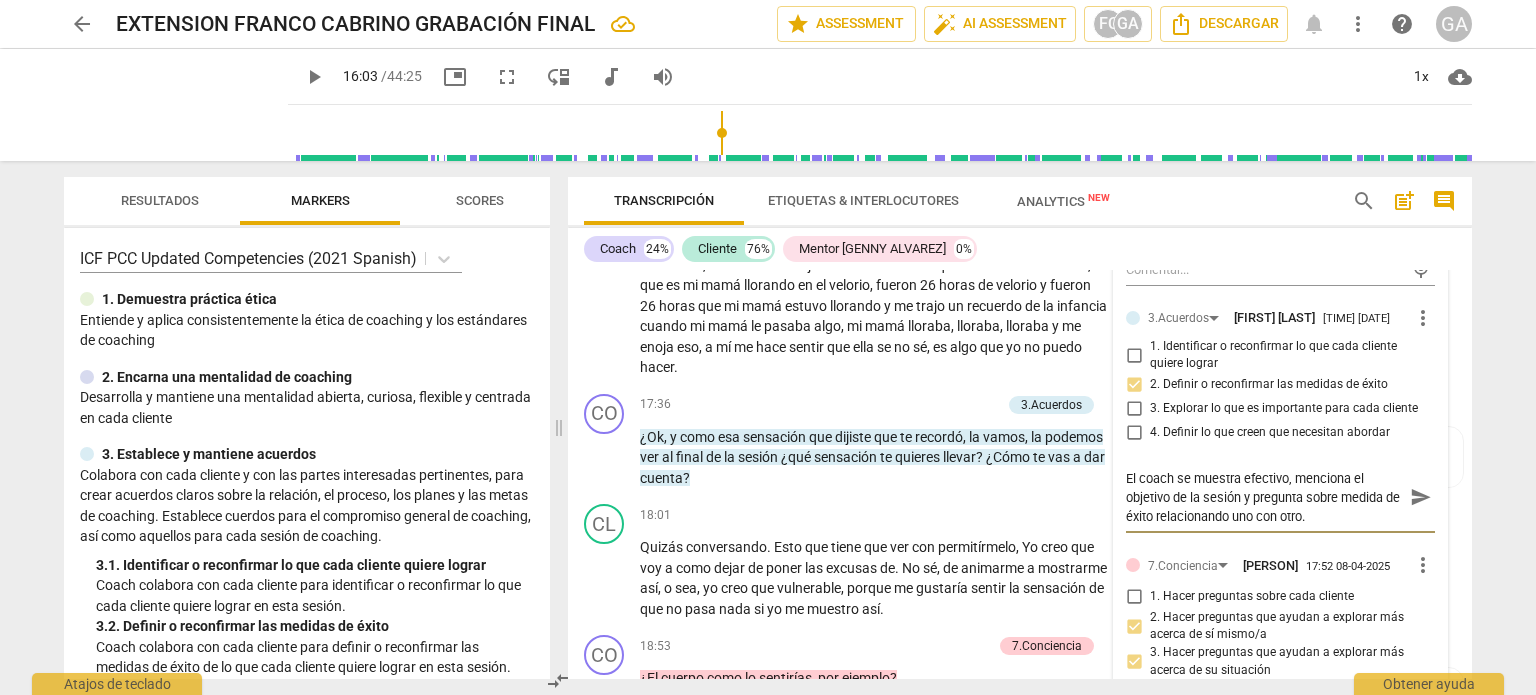 click on "El coach se muestra efectivo, menciona el objetivo de la sesión y pregunta sobre medida de éxito relacionando uno con otro." at bounding box center [1264, 497] 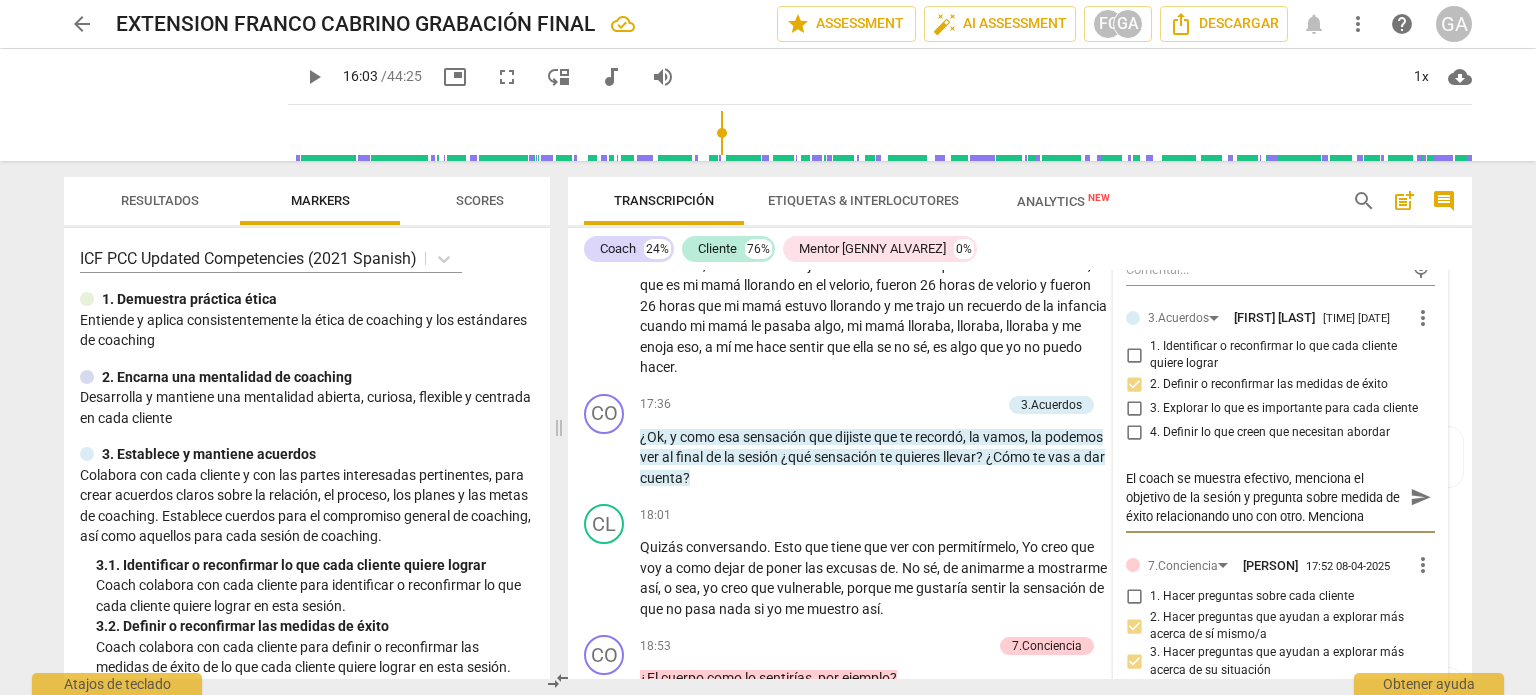 scroll, scrollTop: 0, scrollLeft: 0, axis: both 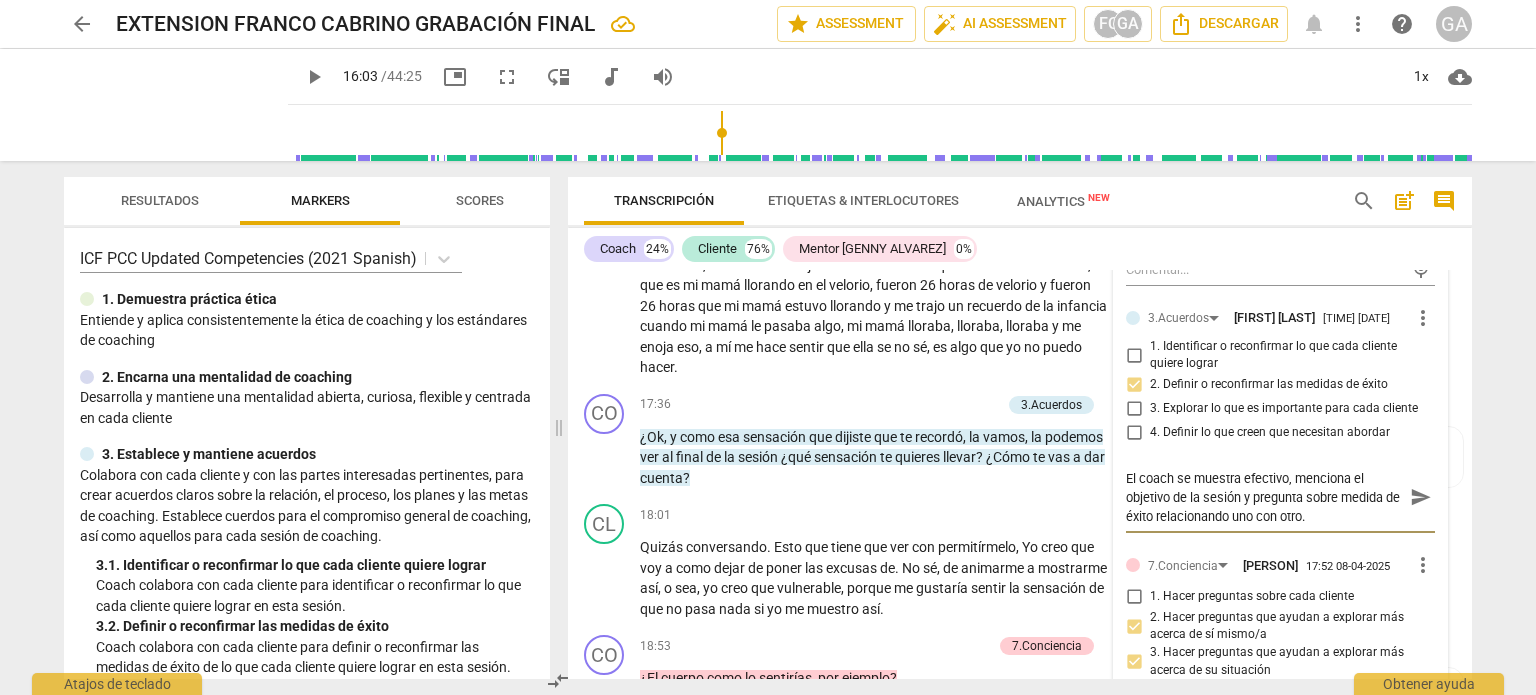 click on "send" at bounding box center [1421, 498] 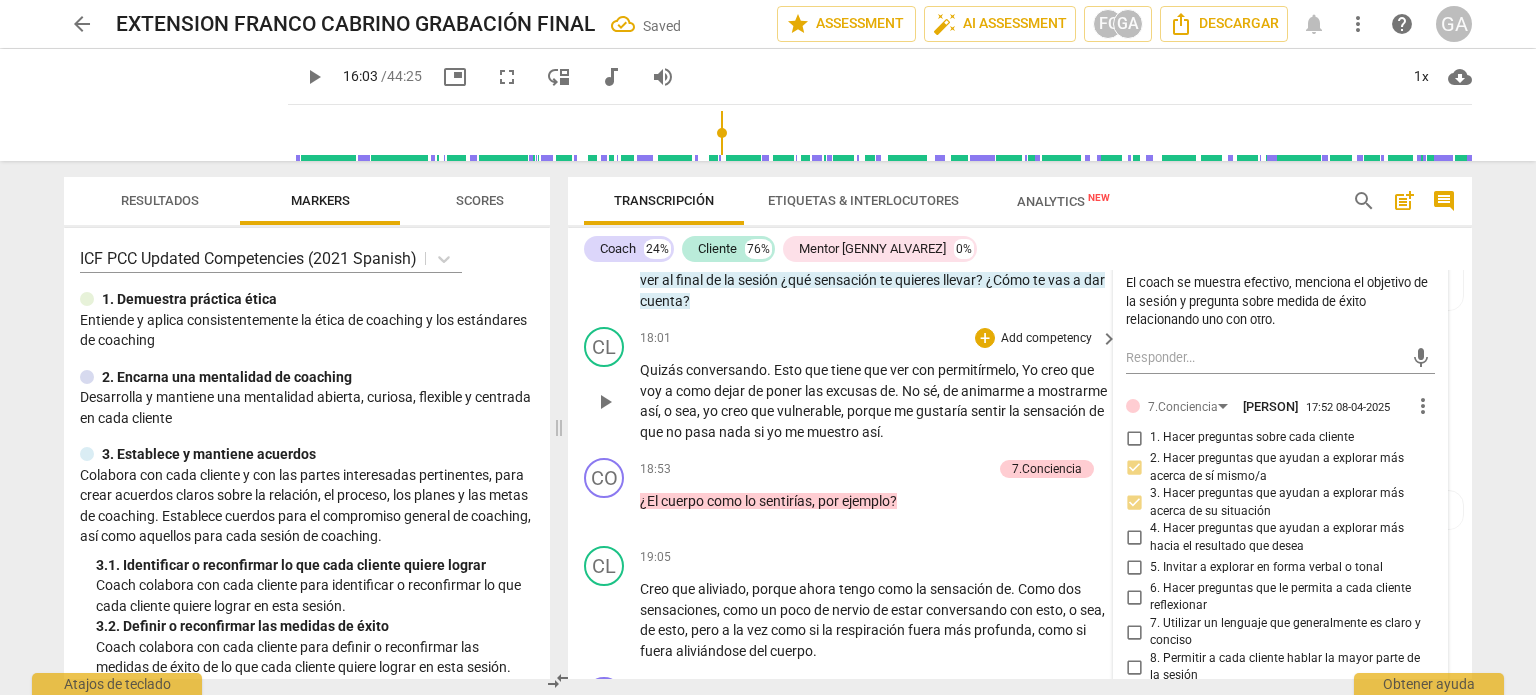 scroll, scrollTop: 3814, scrollLeft: 0, axis: vertical 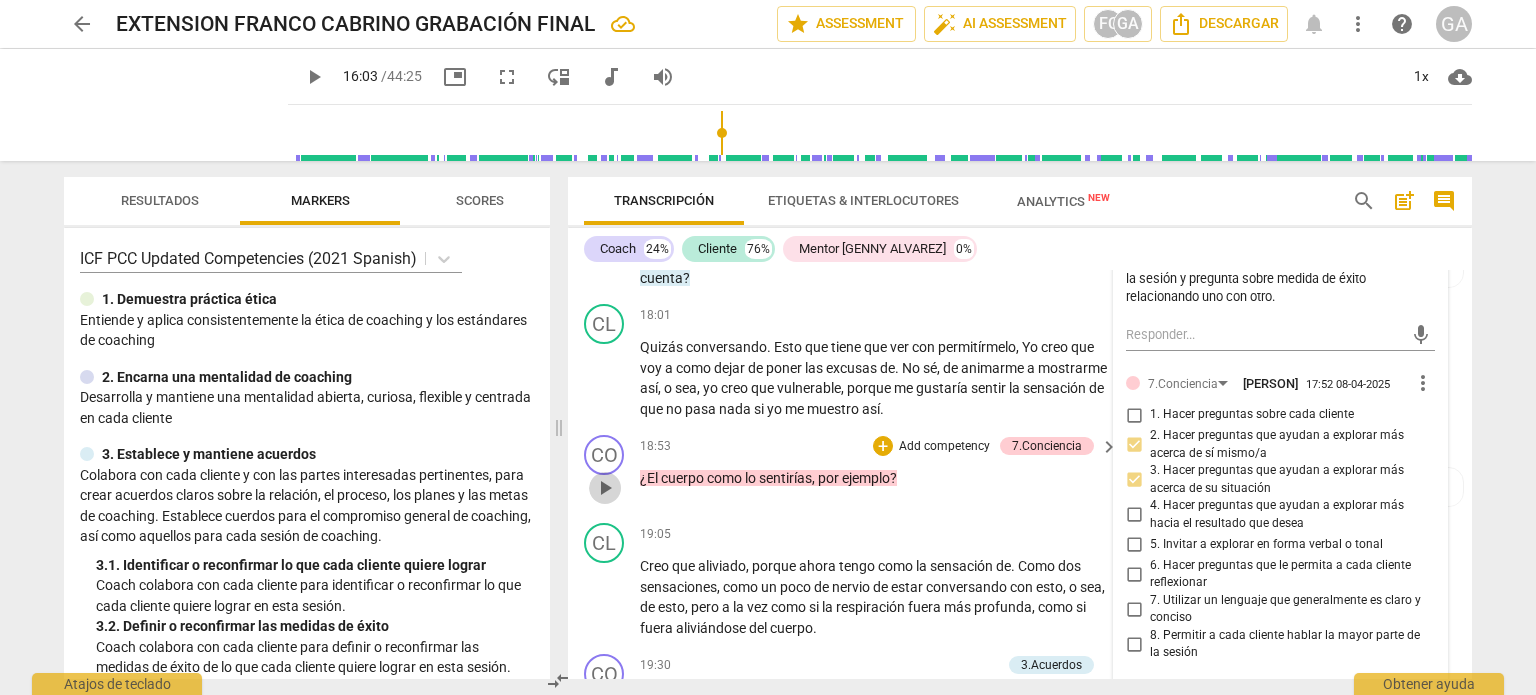 click on "play_arrow" at bounding box center (605, 488) 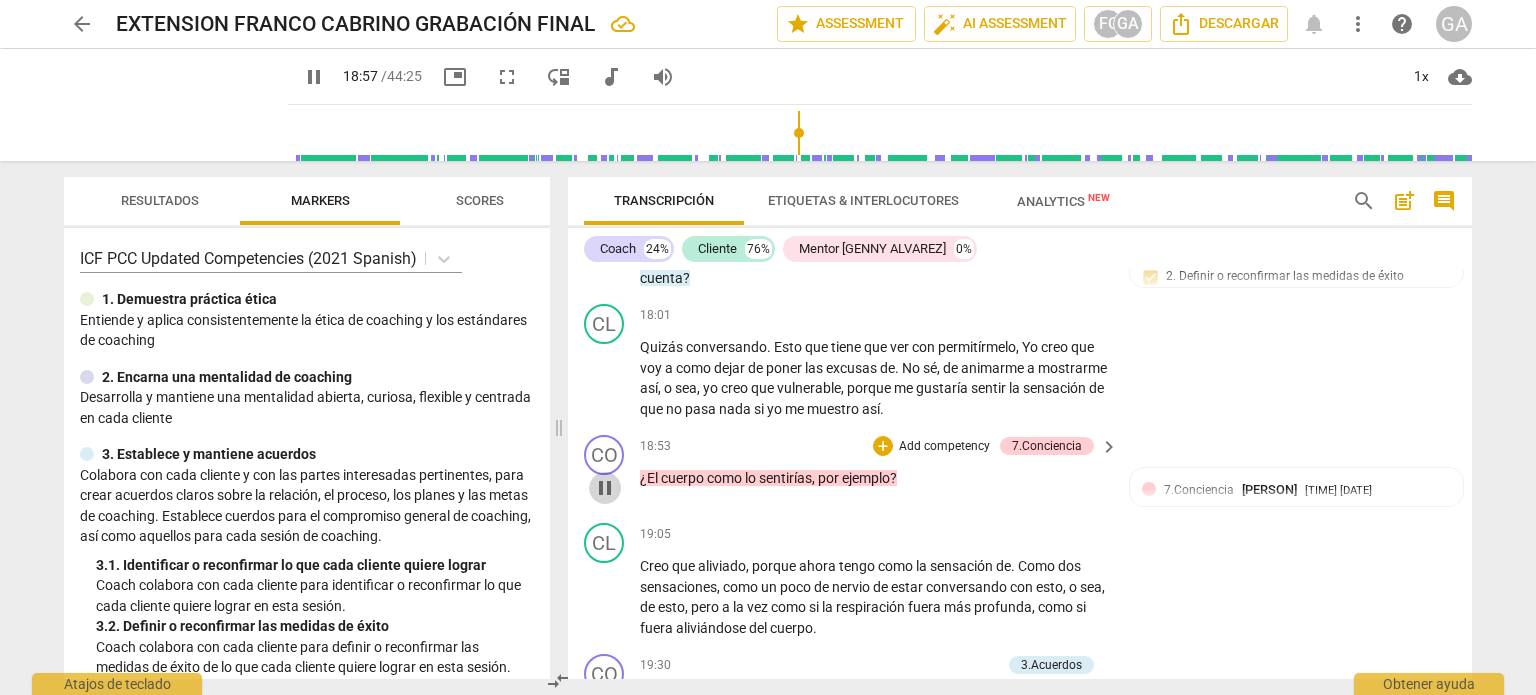 click on "pause" at bounding box center (605, 488) 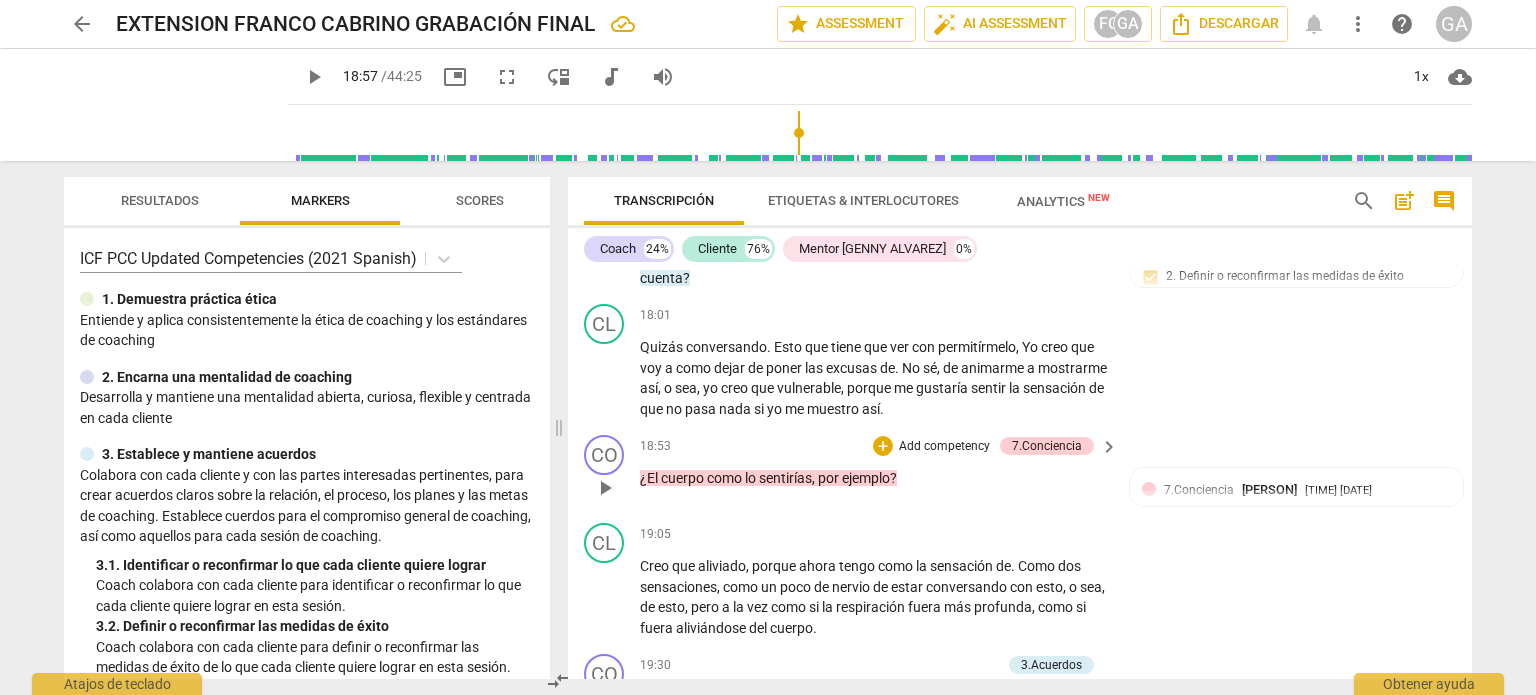 click on "Add competency" at bounding box center (944, 447) 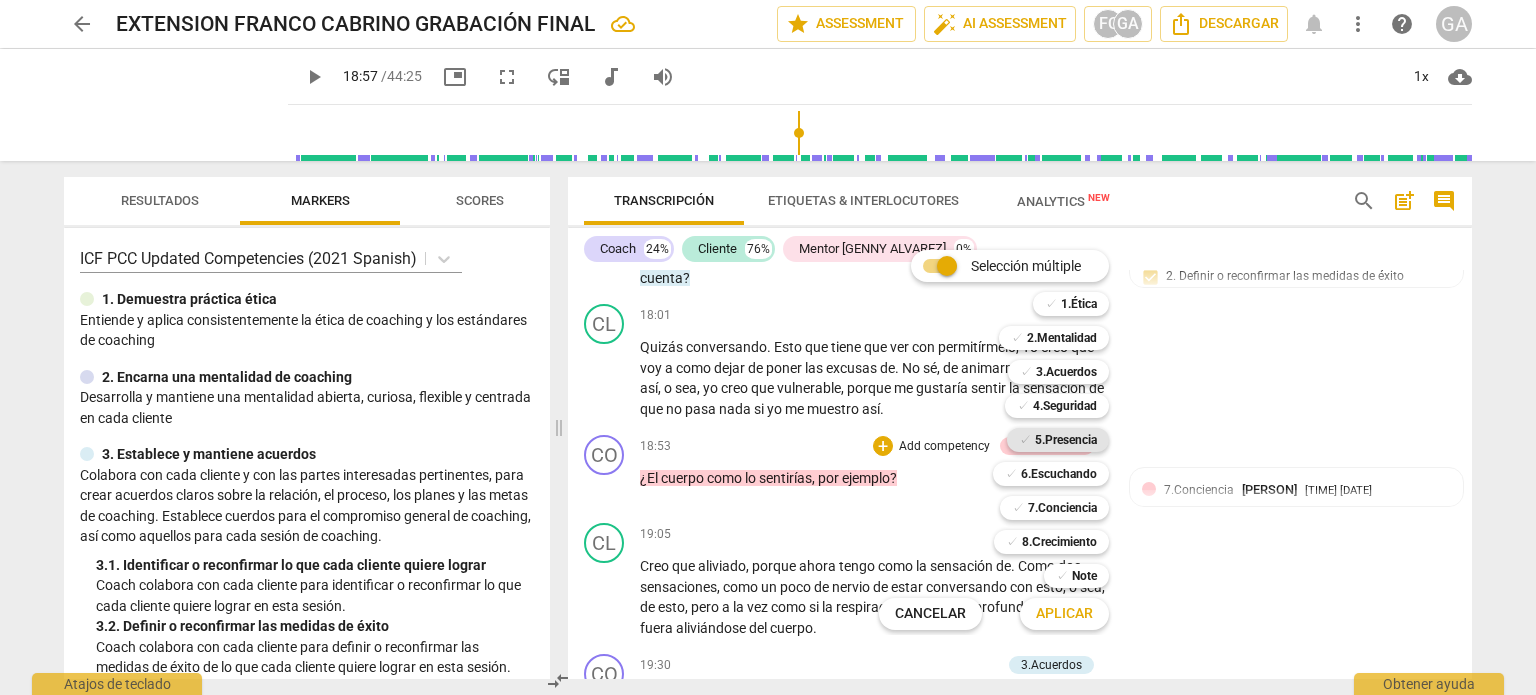 click on "5.Presencia" at bounding box center [1066, 440] 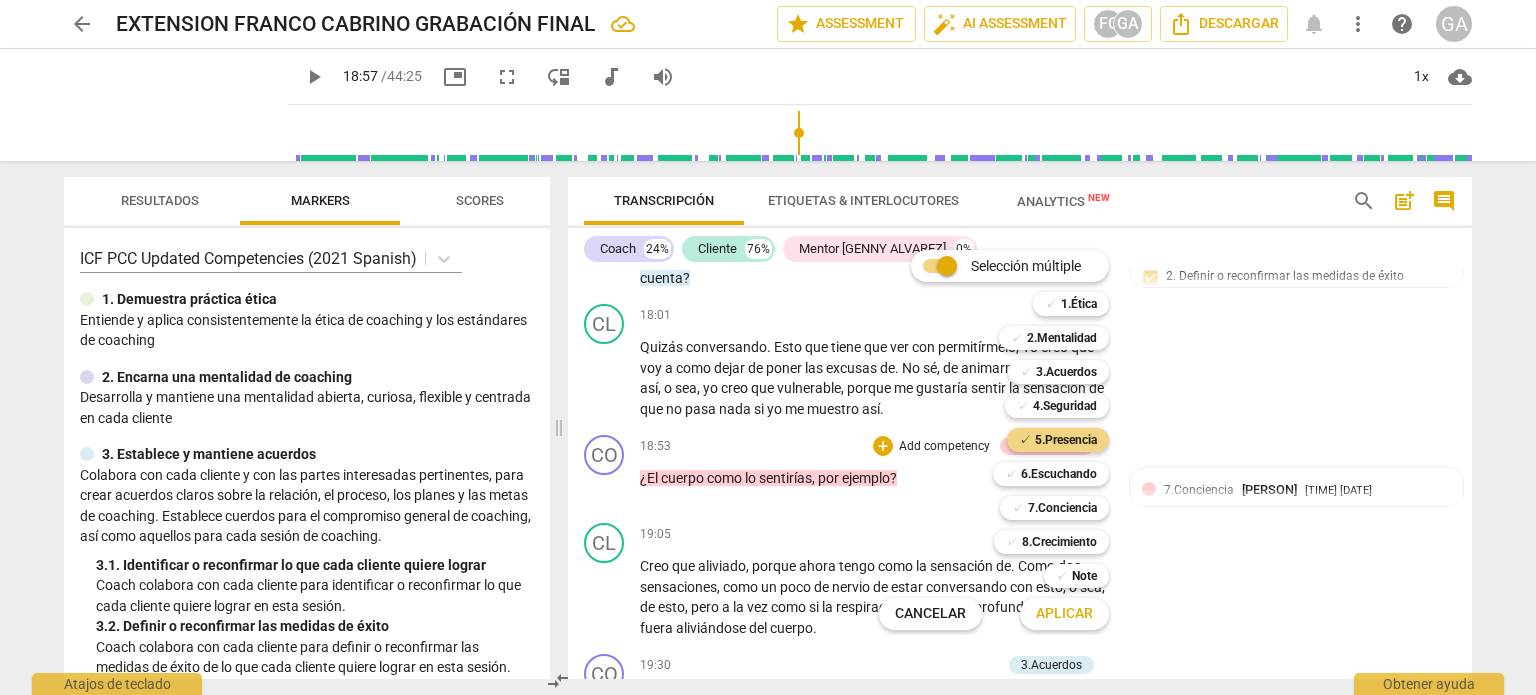 click on "Aplicar" at bounding box center [1064, 614] 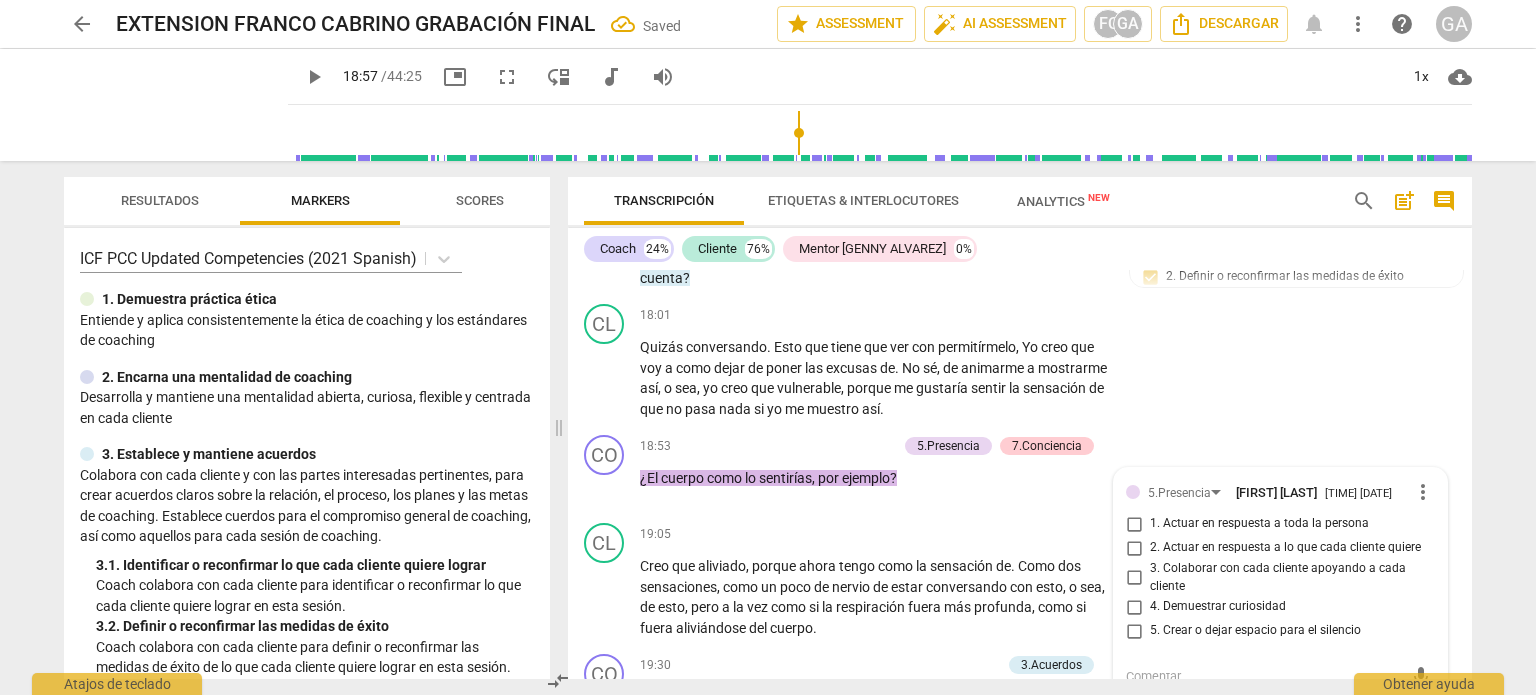 scroll, scrollTop: 3820, scrollLeft: 0, axis: vertical 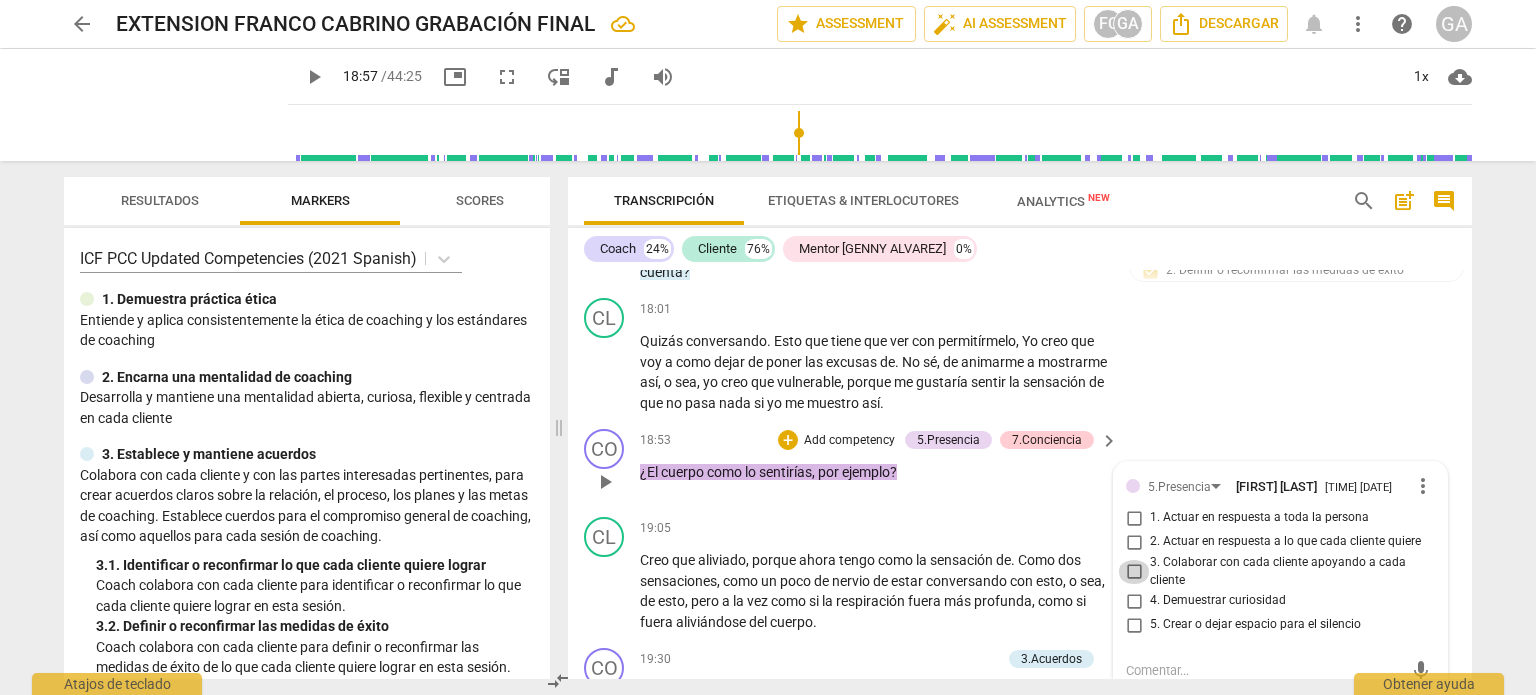 click on "3. Colaborar con cada cliente apoyando a cada cliente" at bounding box center [1134, 572] 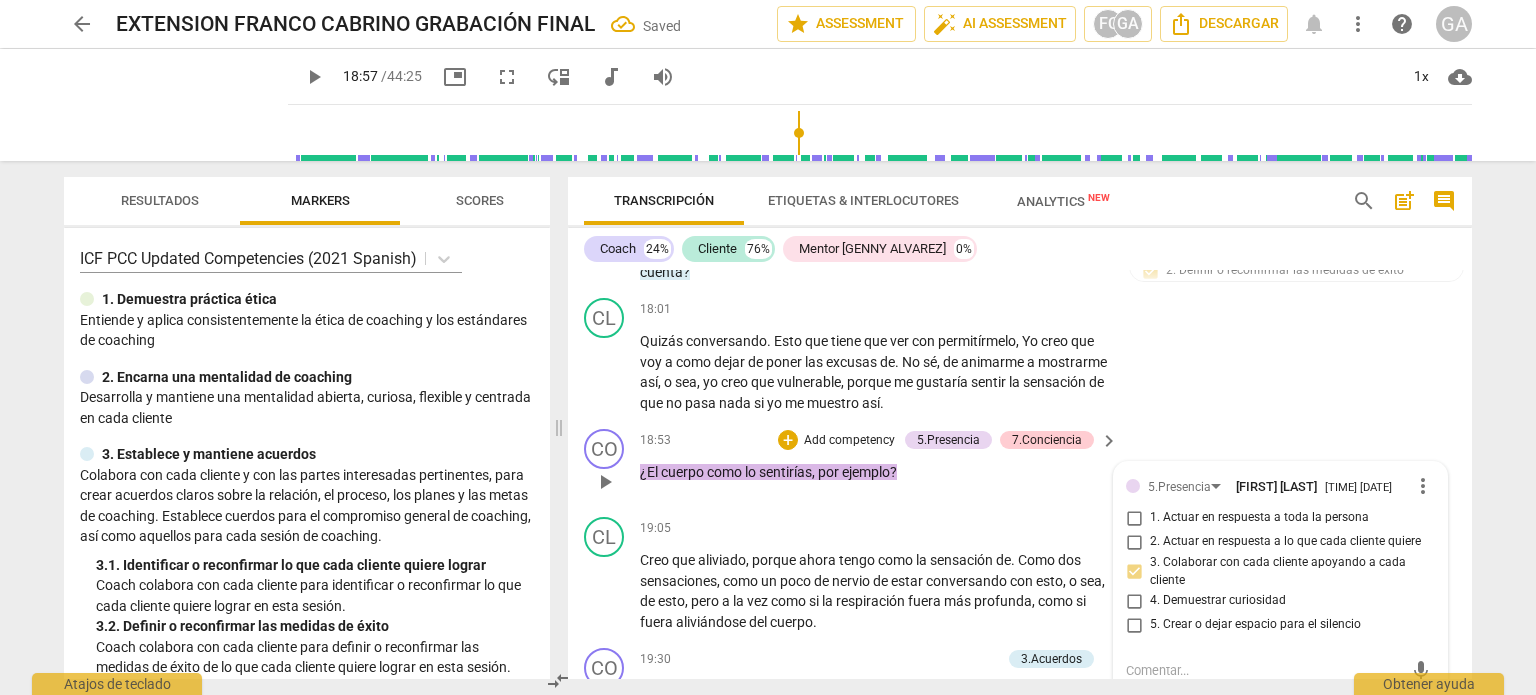 click on "4. Demuestrar curiosidad" at bounding box center (1134, 601) 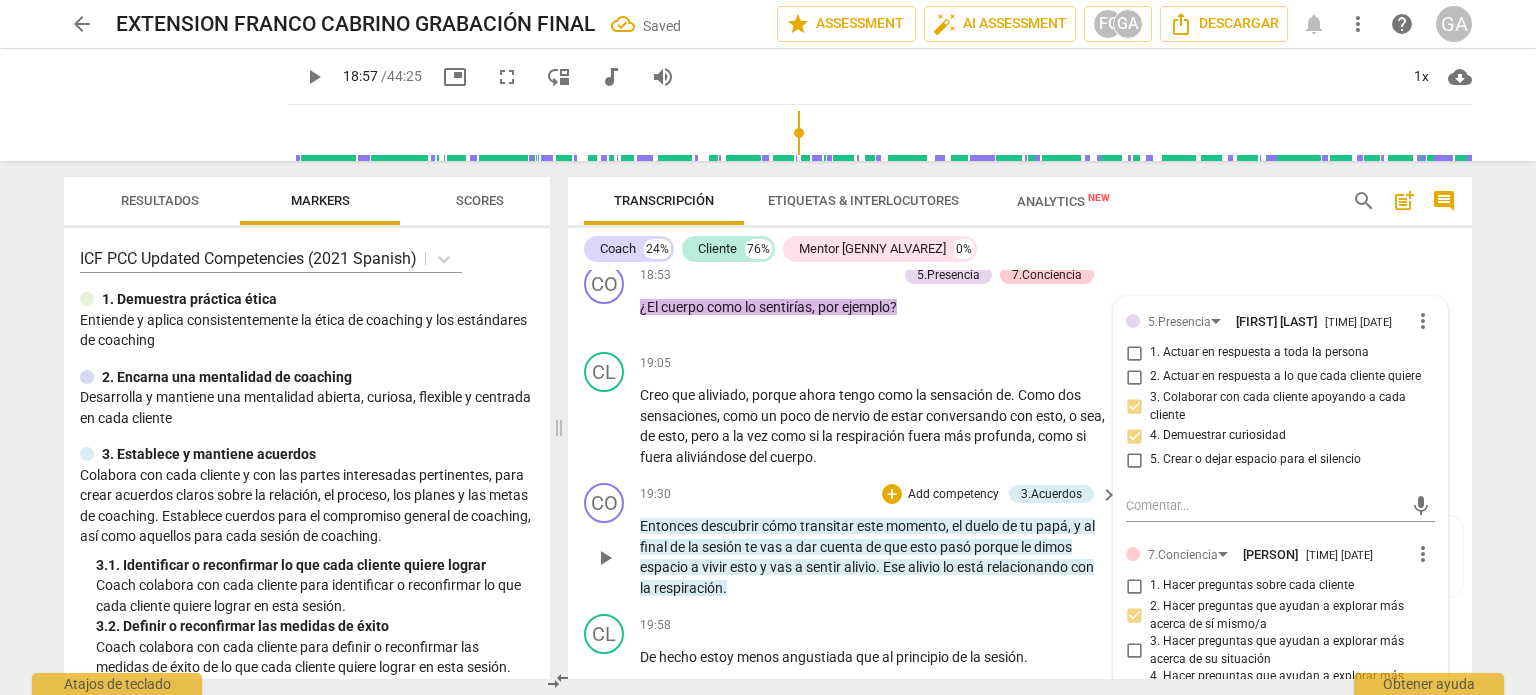scroll, scrollTop: 4020, scrollLeft: 0, axis: vertical 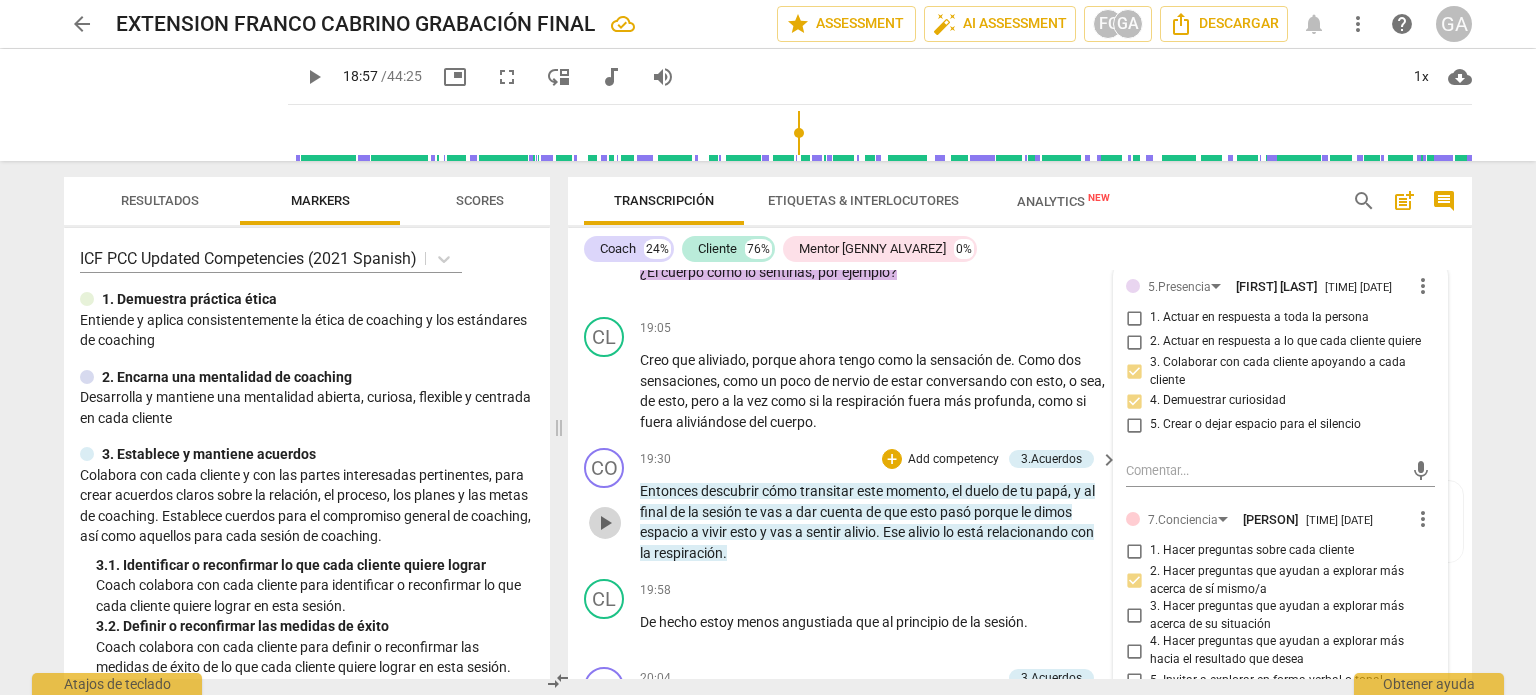 click on "play_arrow" at bounding box center (605, 523) 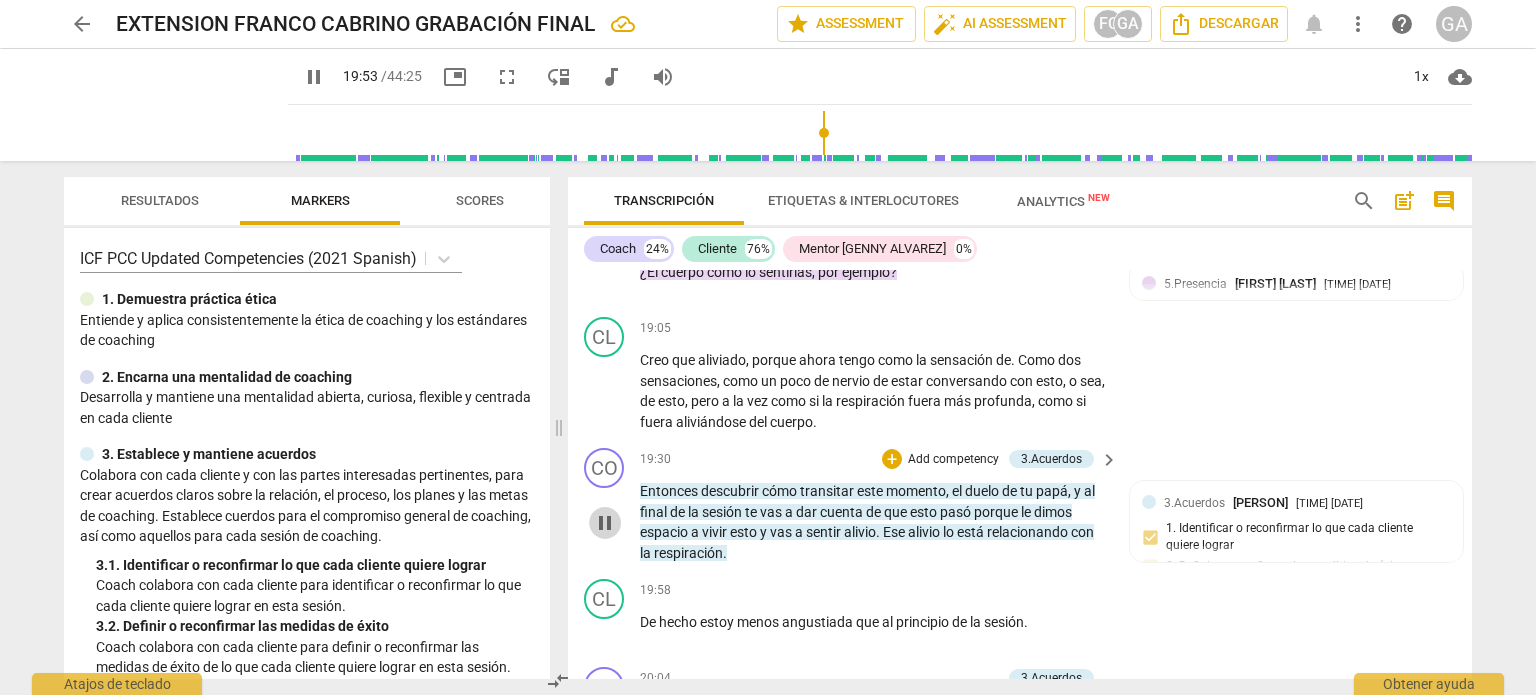 click on "pause" at bounding box center (605, 523) 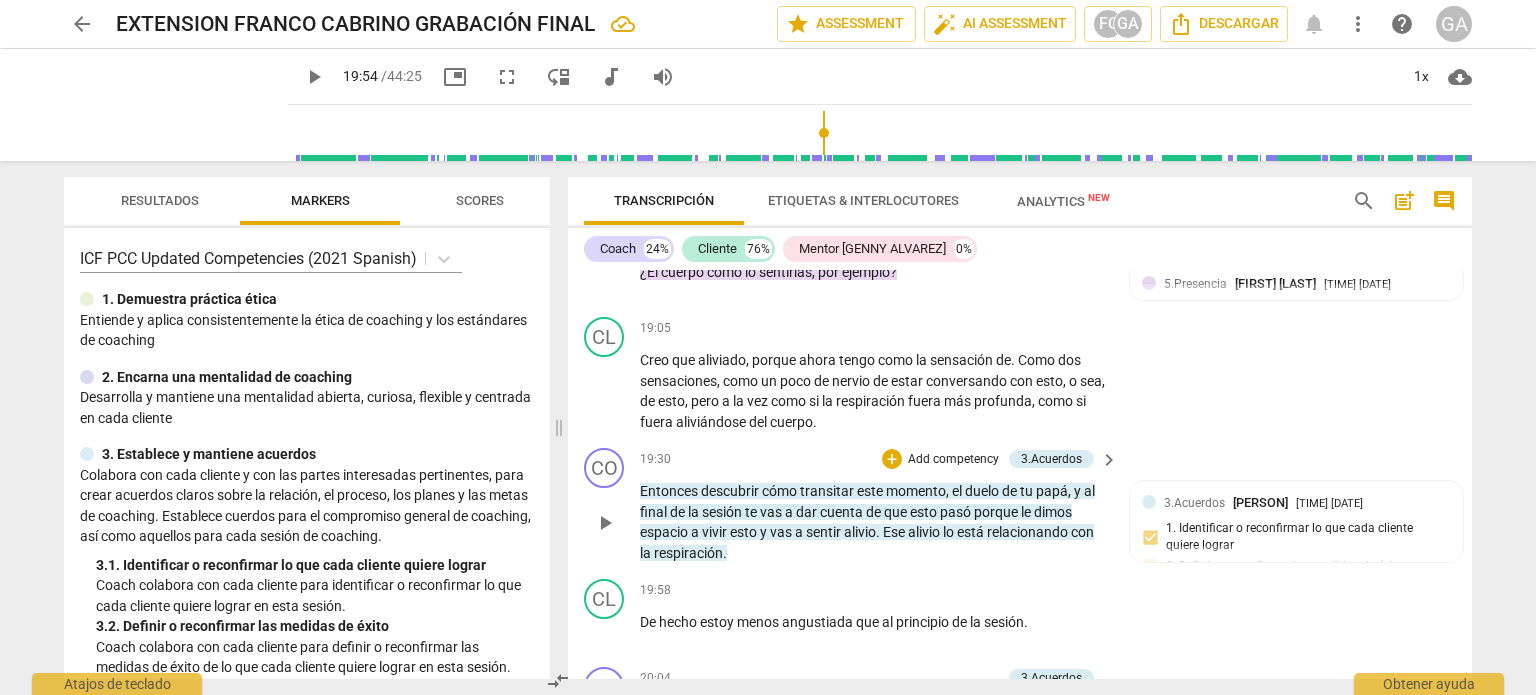 click on "Add competency" at bounding box center (953, 460) 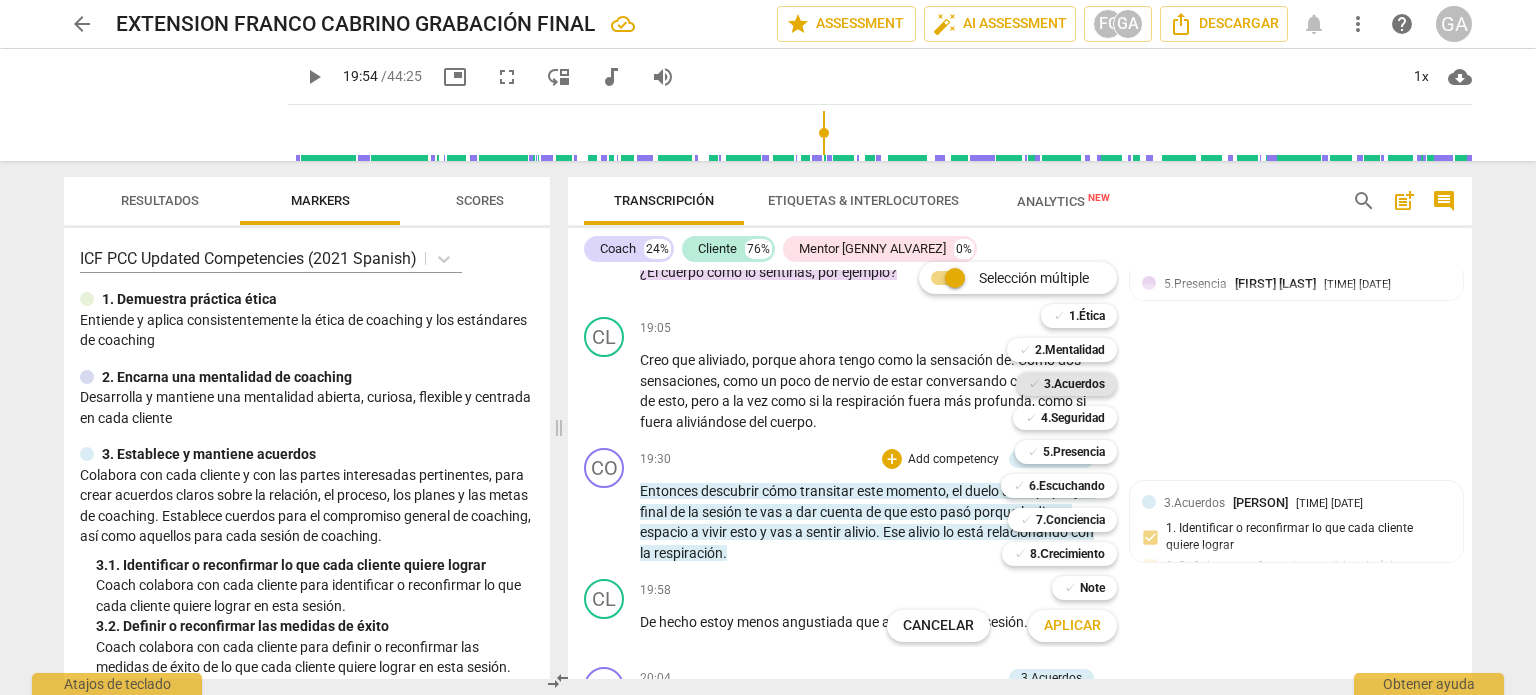 click on "3.Acuerdos" at bounding box center (1074, 384) 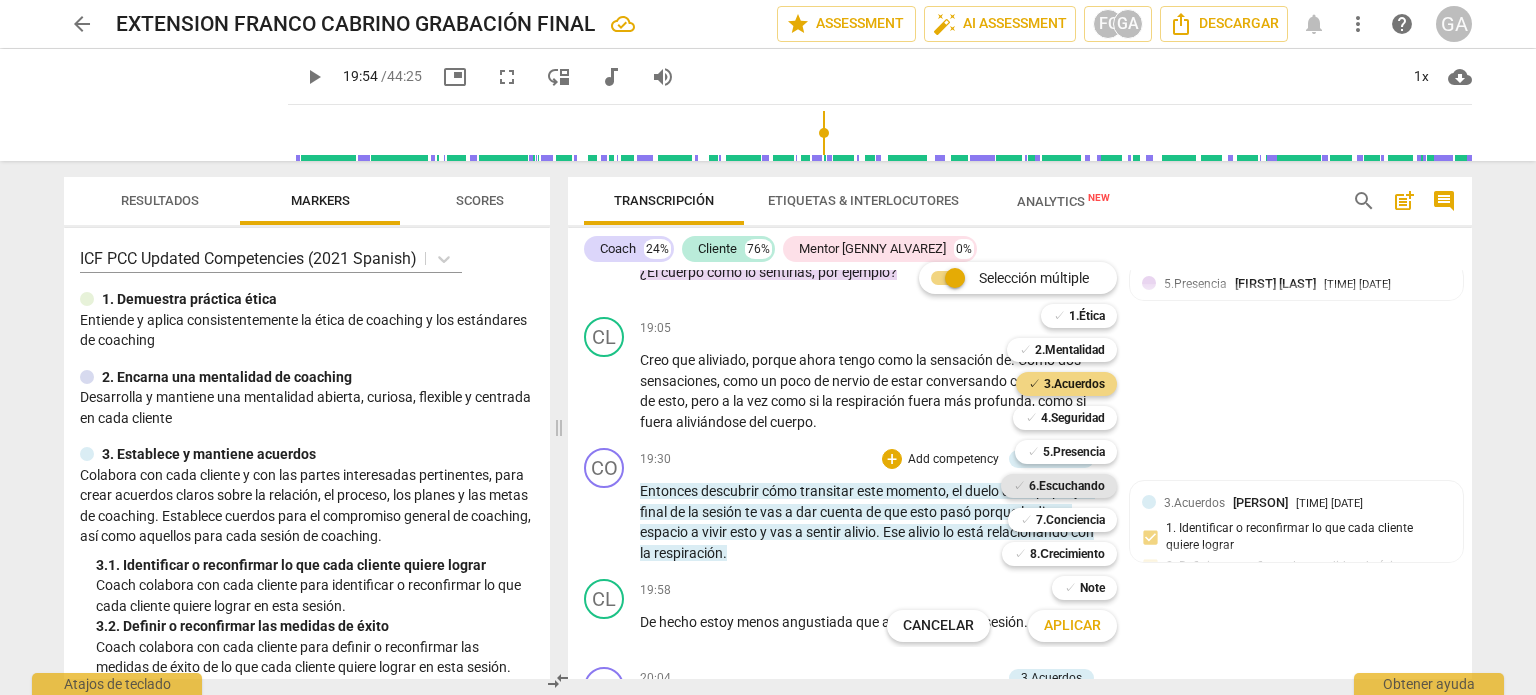 click on "6.Escuchando" at bounding box center [1067, 486] 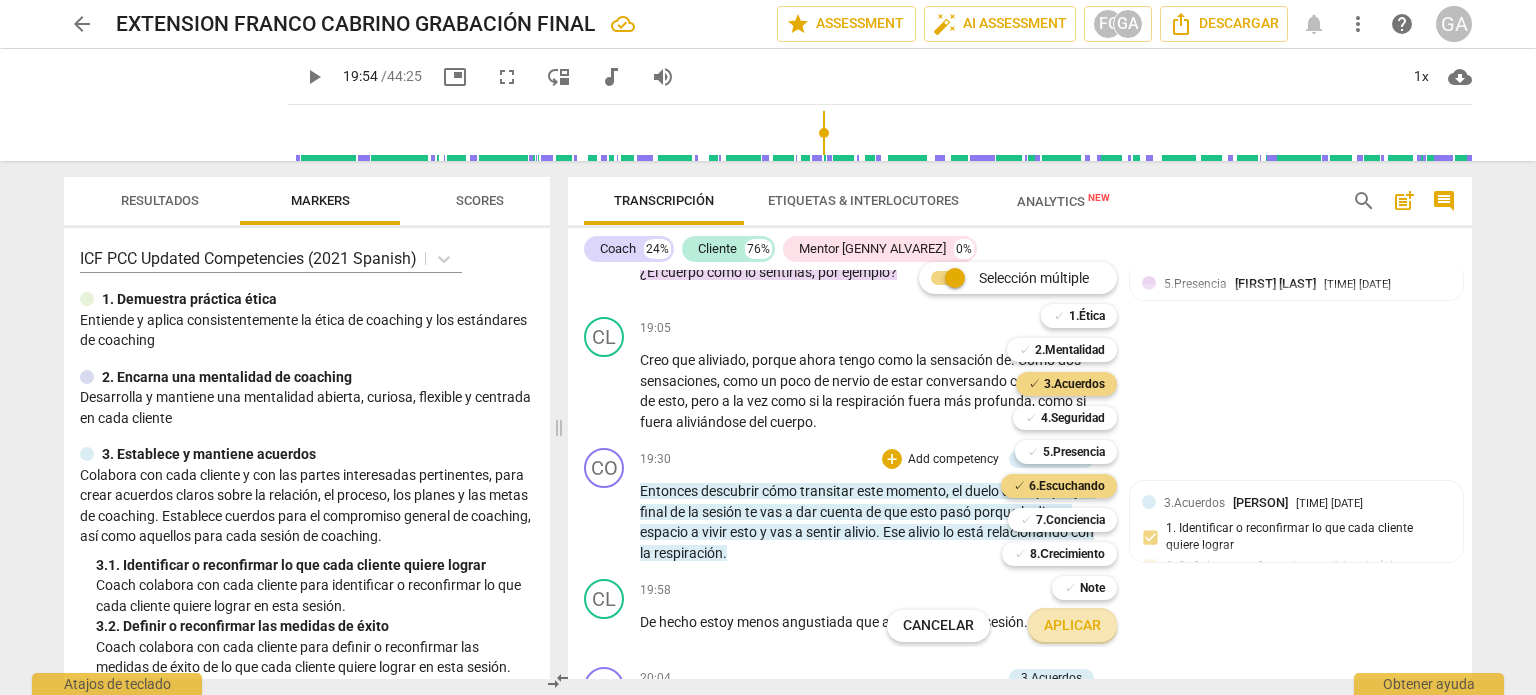 click on "Aplicar" at bounding box center (1072, 626) 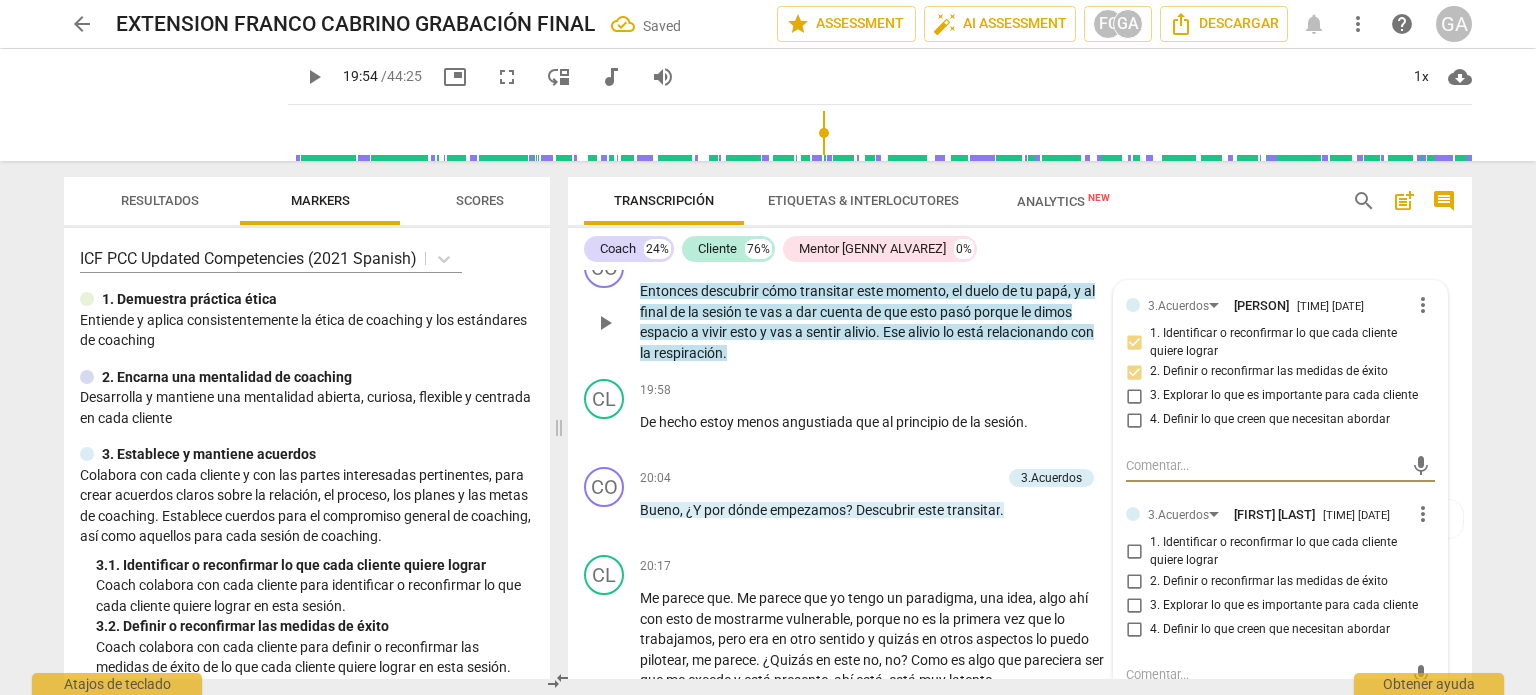 scroll, scrollTop: 4320, scrollLeft: 0, axis: vertical 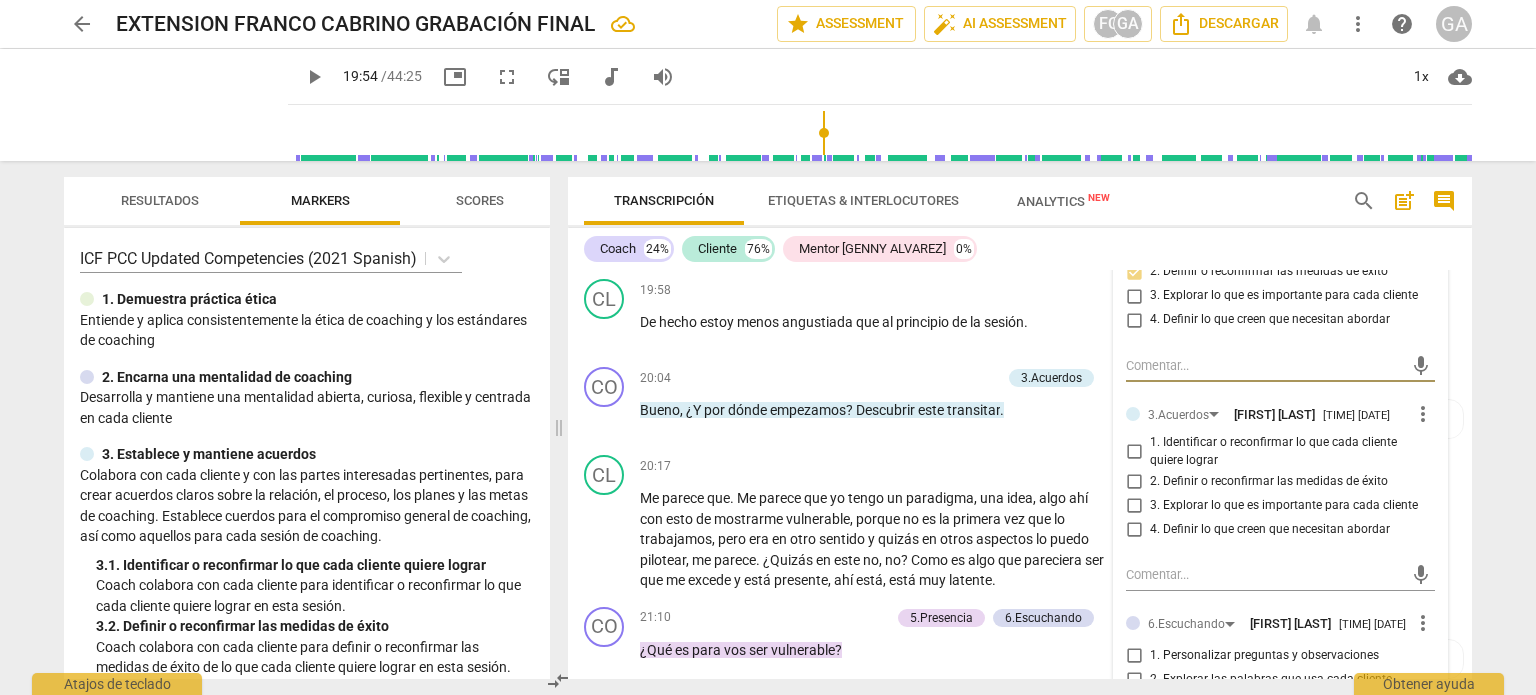 click on "1. Identificar o reconfirmar lo que cada cliente quiere lograr" at bounding box center [1134, 452] 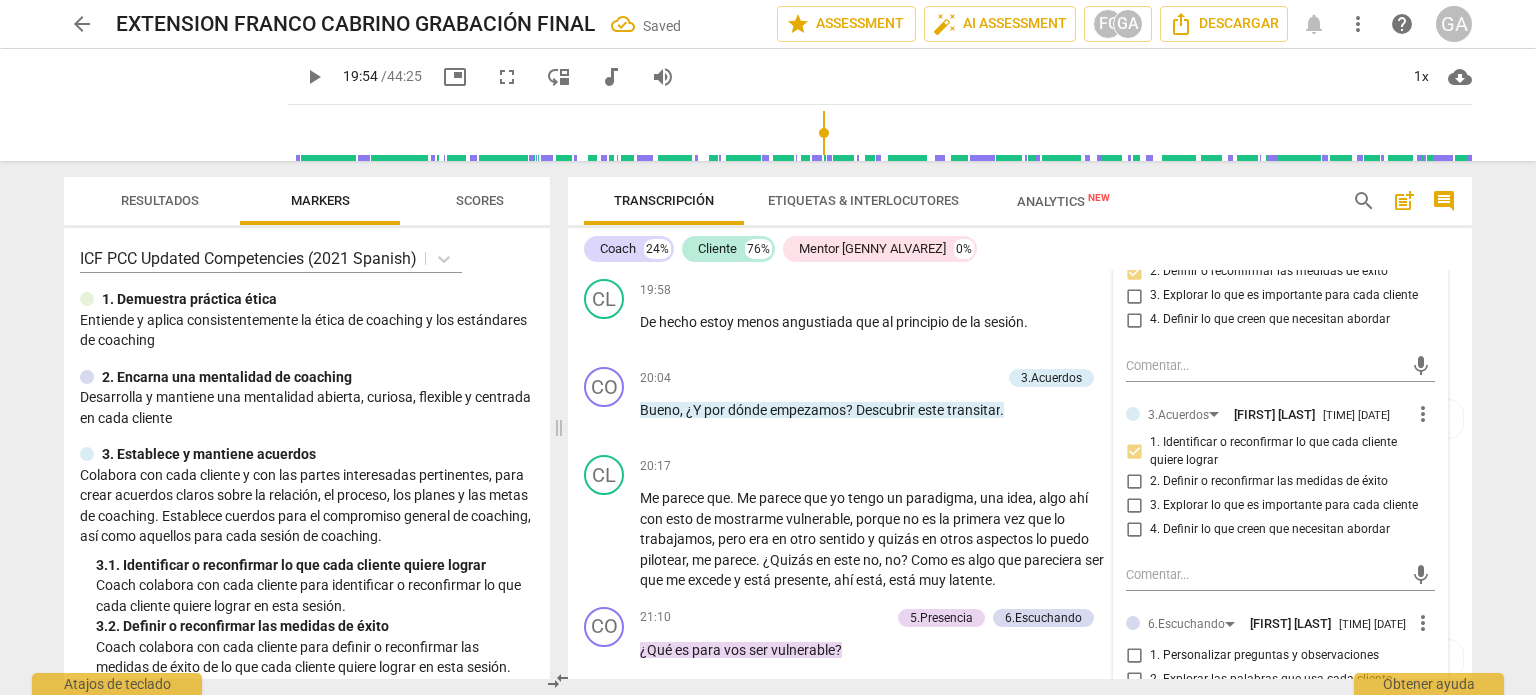 click on "2. Definir o reconfirmar las medidas de éxito" at bounding box center (1134, 481) 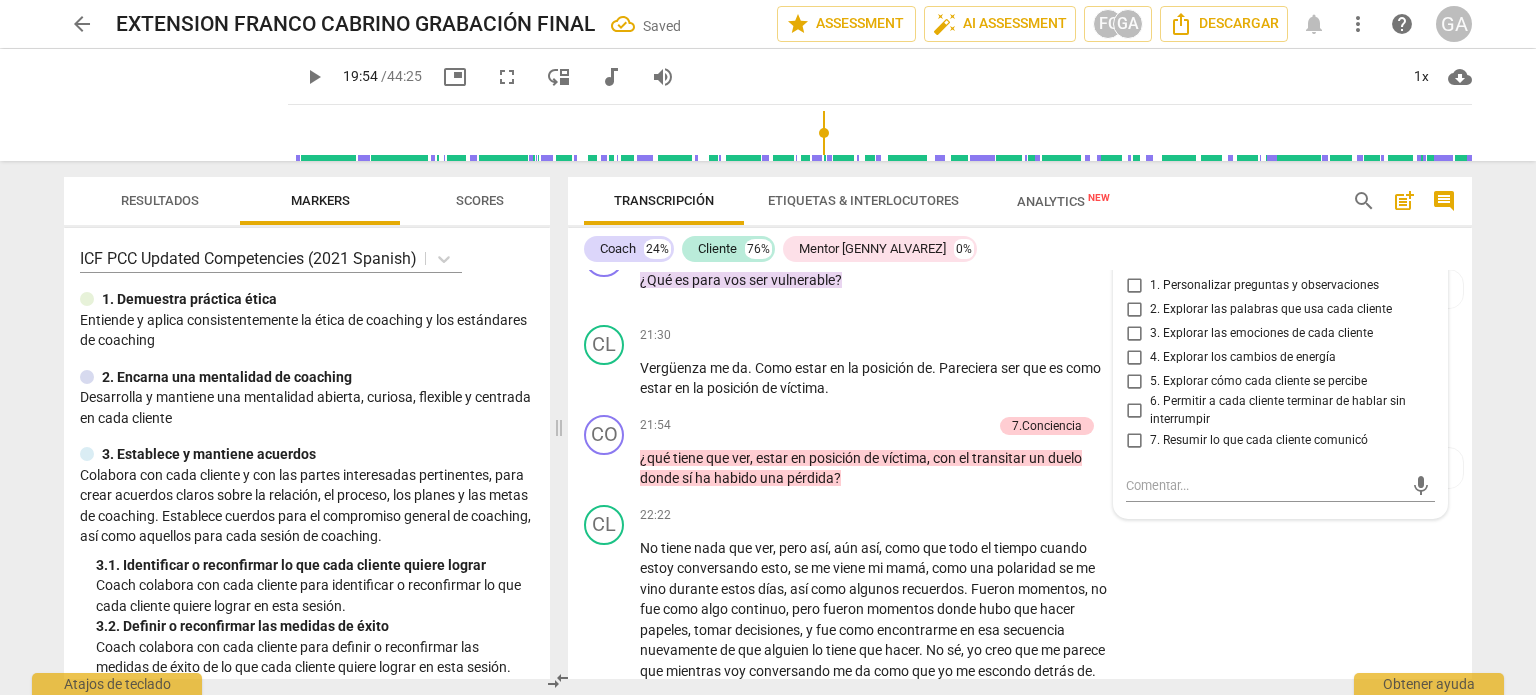 scroll, scrollTop: 4720, scrollLeft: 0, axis: vertical 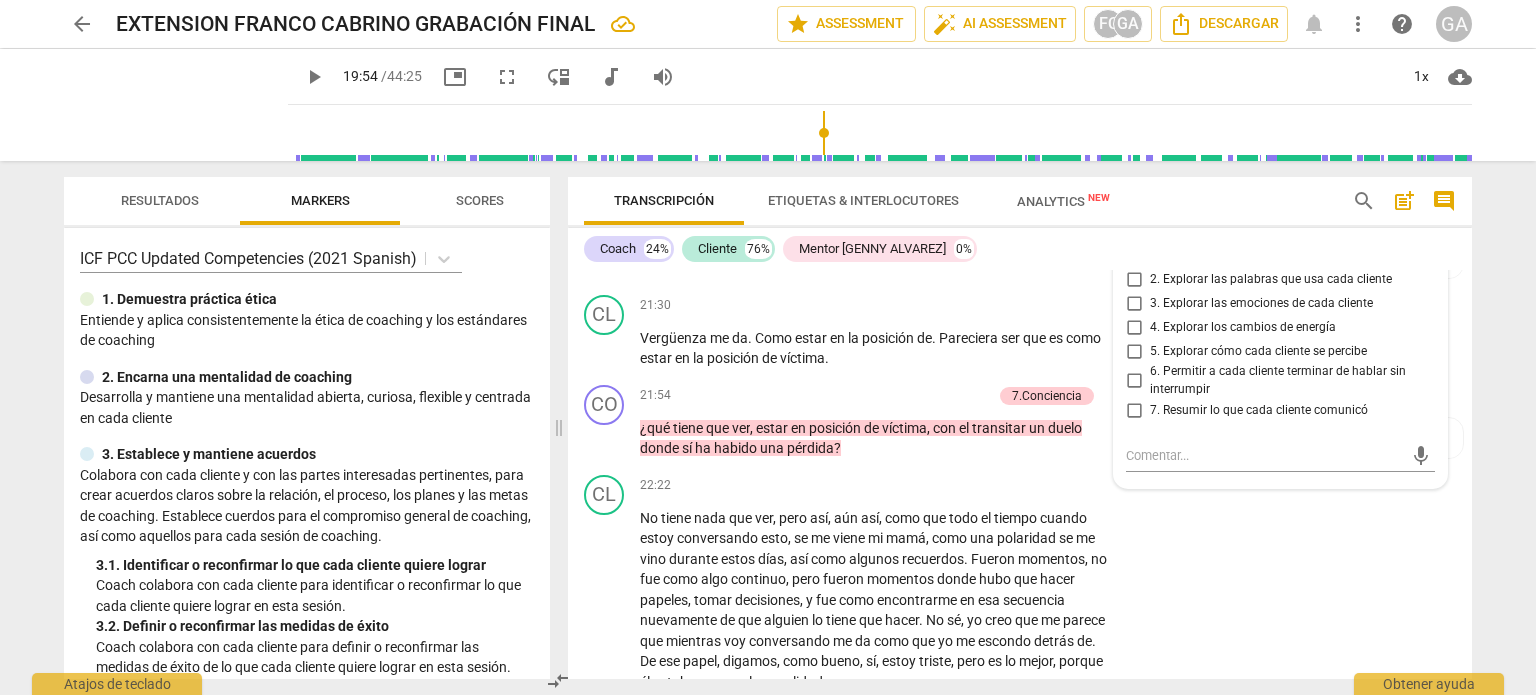 click on "7. Resumir lo que cada cliente comunicó" at bounding box center [1134, 410] 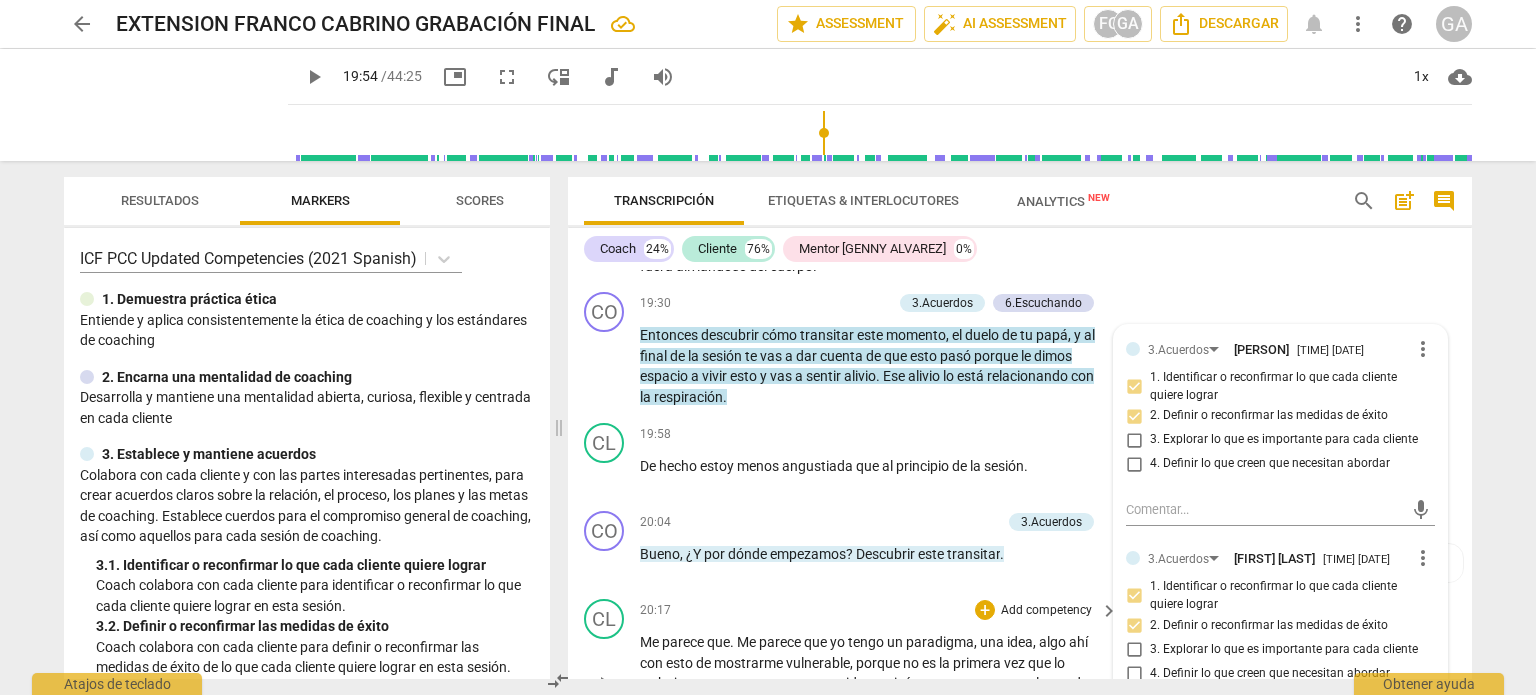 scroll, scrollTop: 4220, scrollLeft: 0, axis: vertical 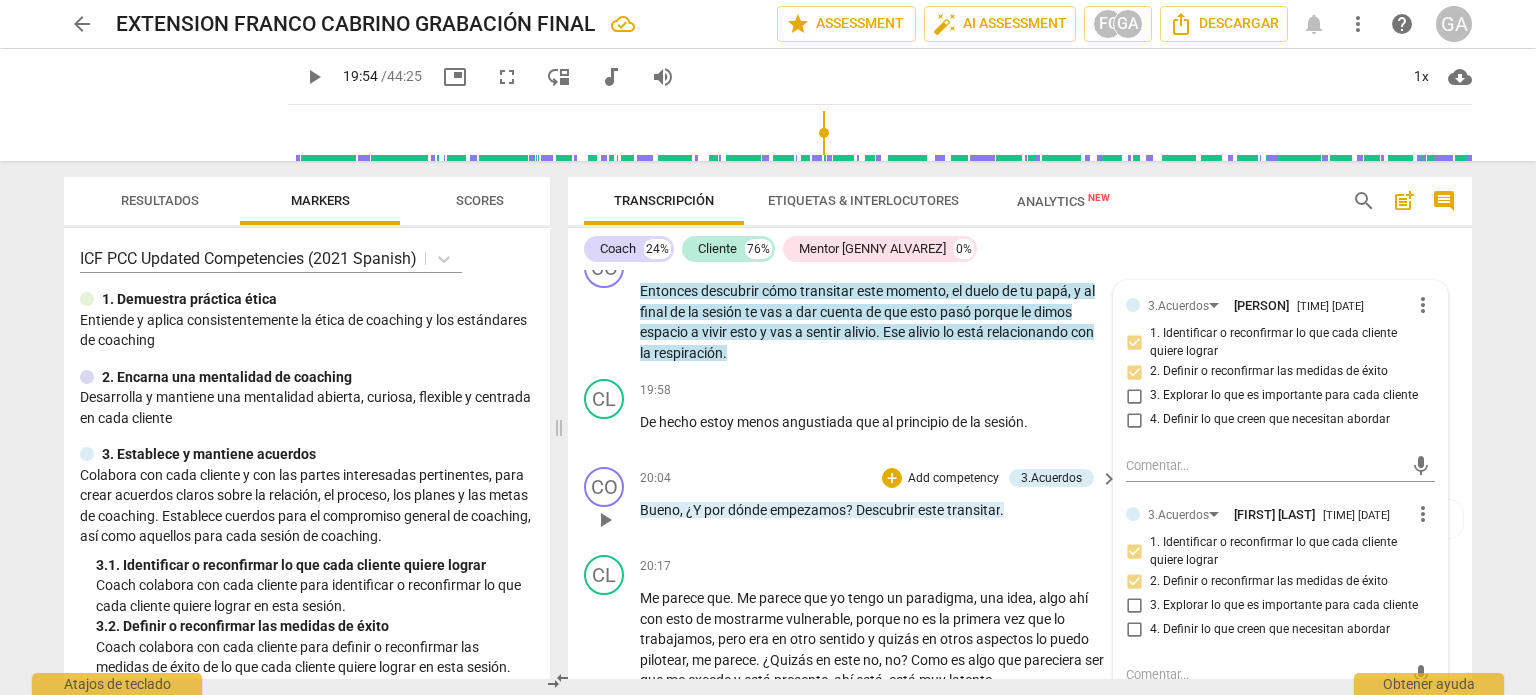 click on "play_arrow" at bounding box center (605, 520) 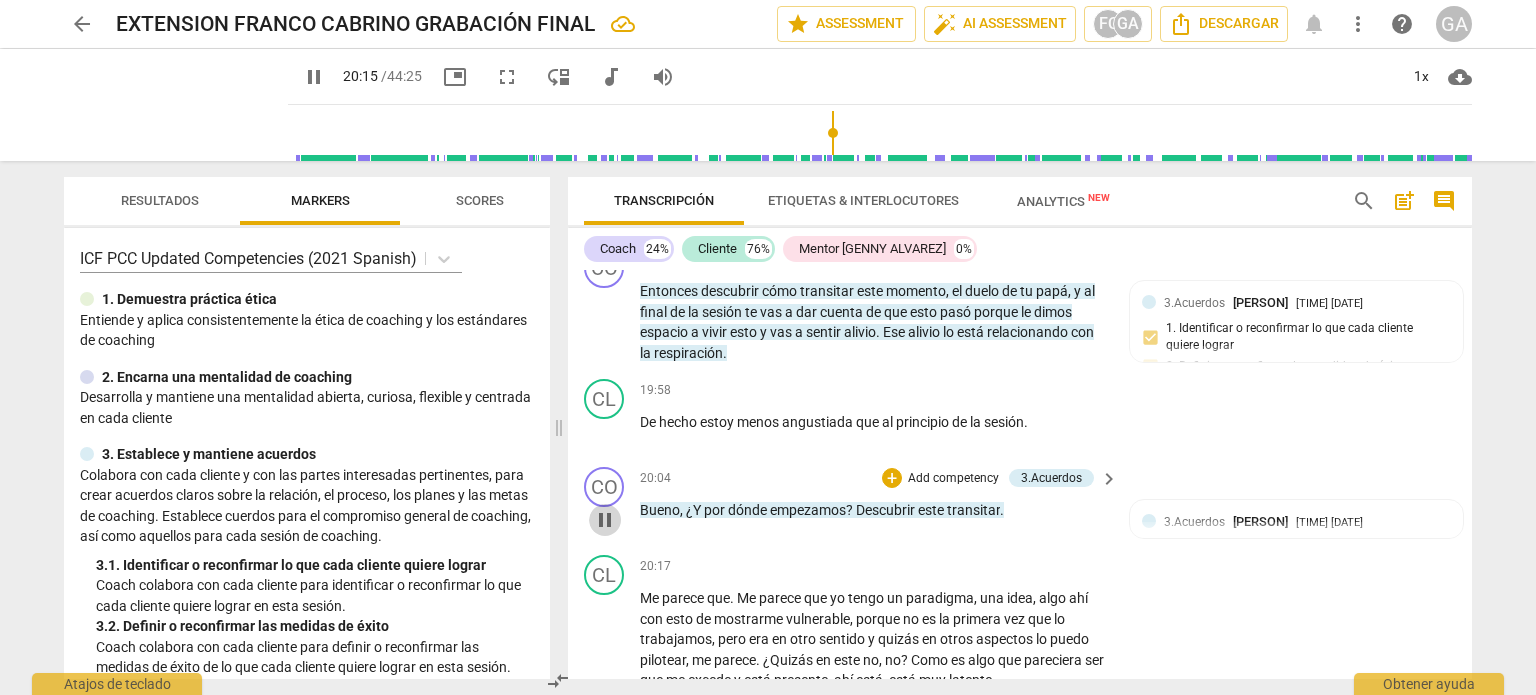 click on "pause" at bounding box center (605, 520) 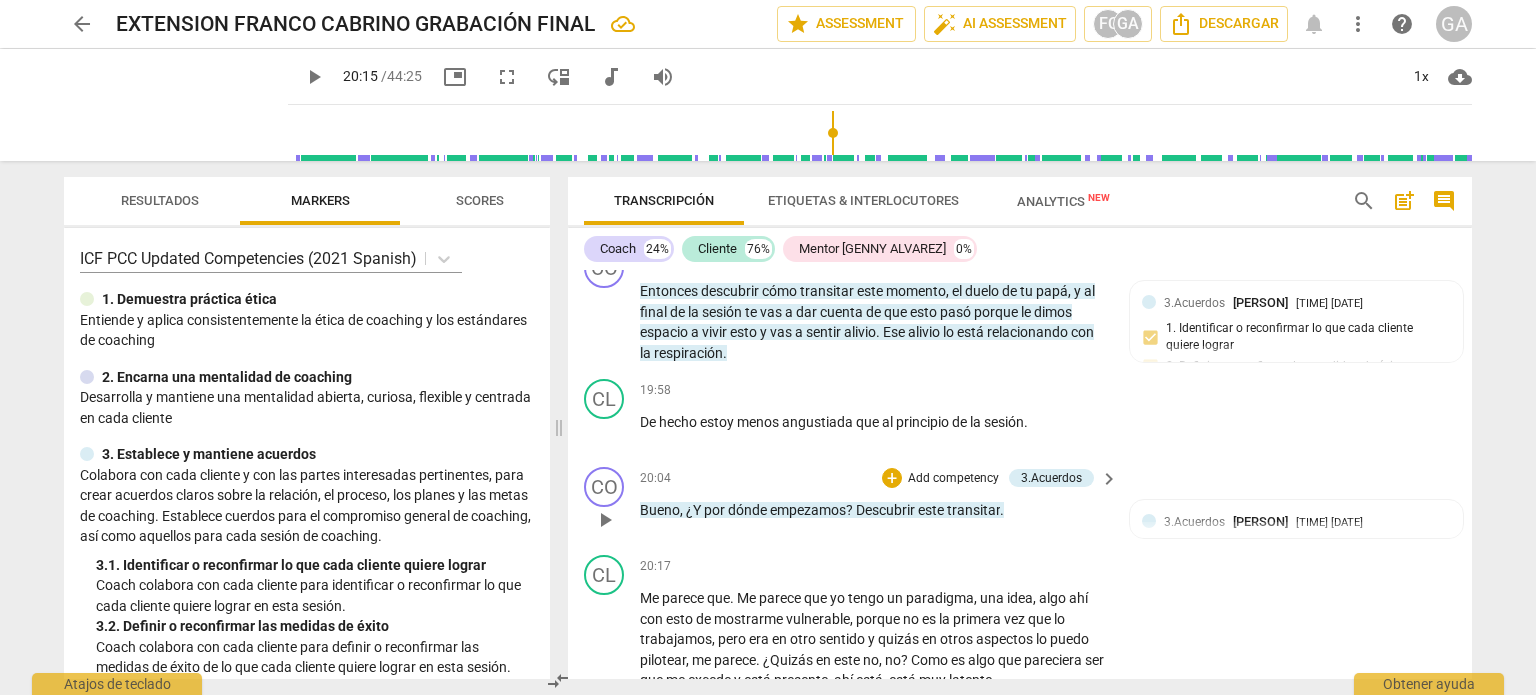 click on "Add competency" at bounding box center [953, 479] 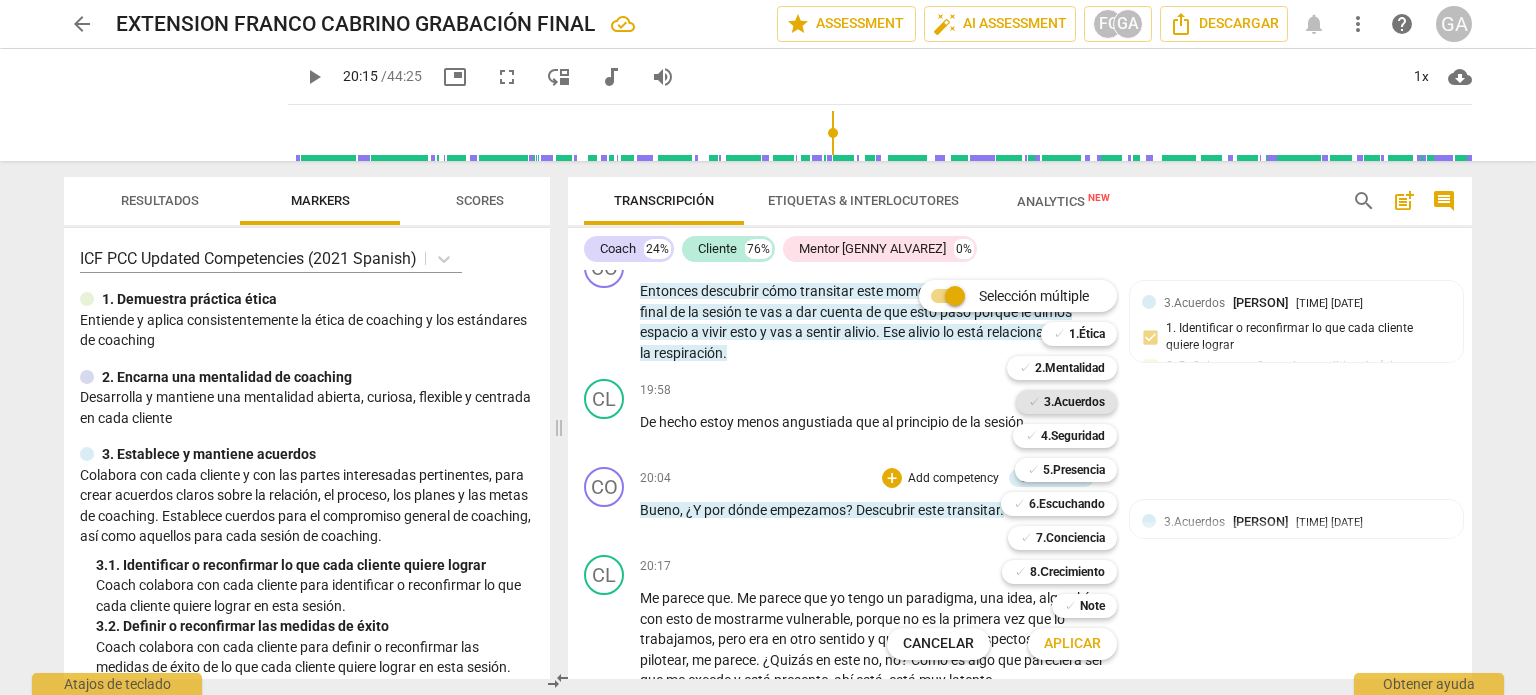 click on "3.Acuerdos" at bounding box center [1074, 402] 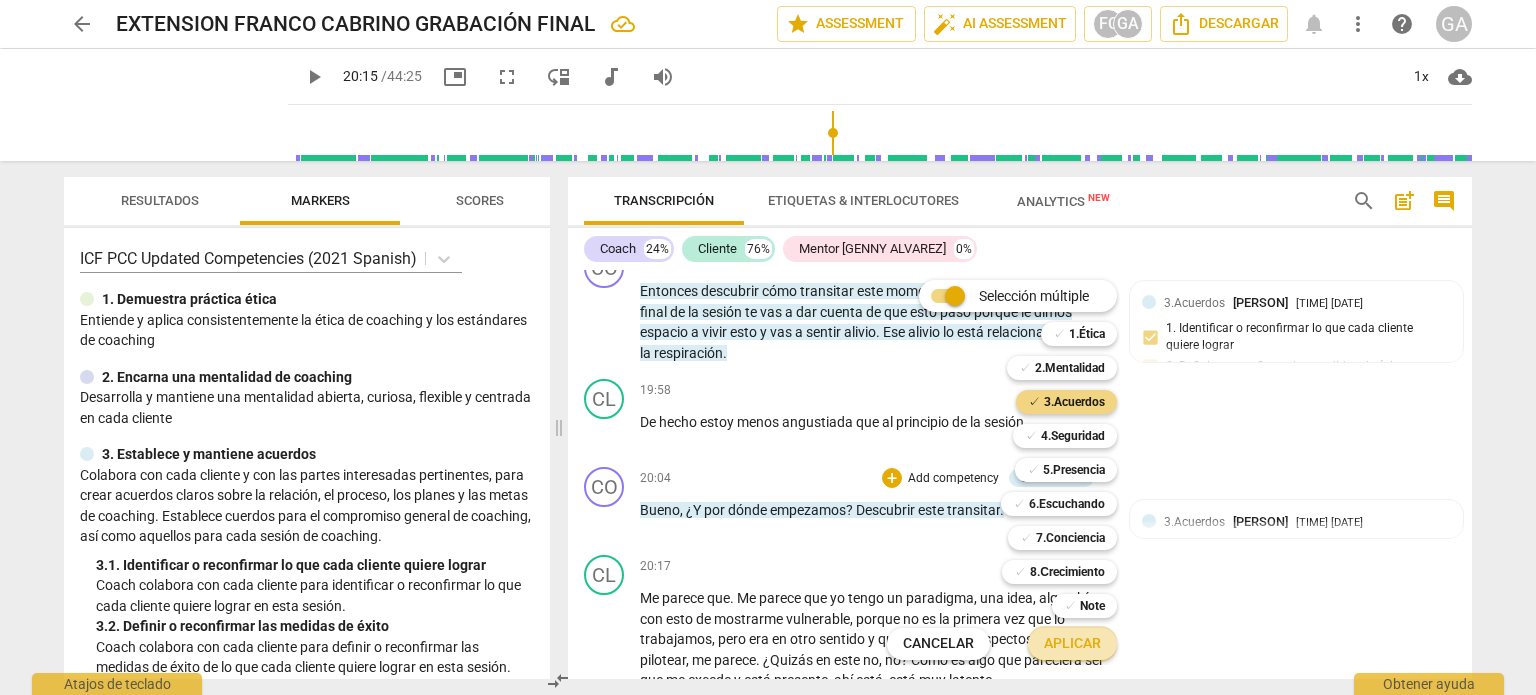 click on "Aplicar" at bounding box center [1072, 644] 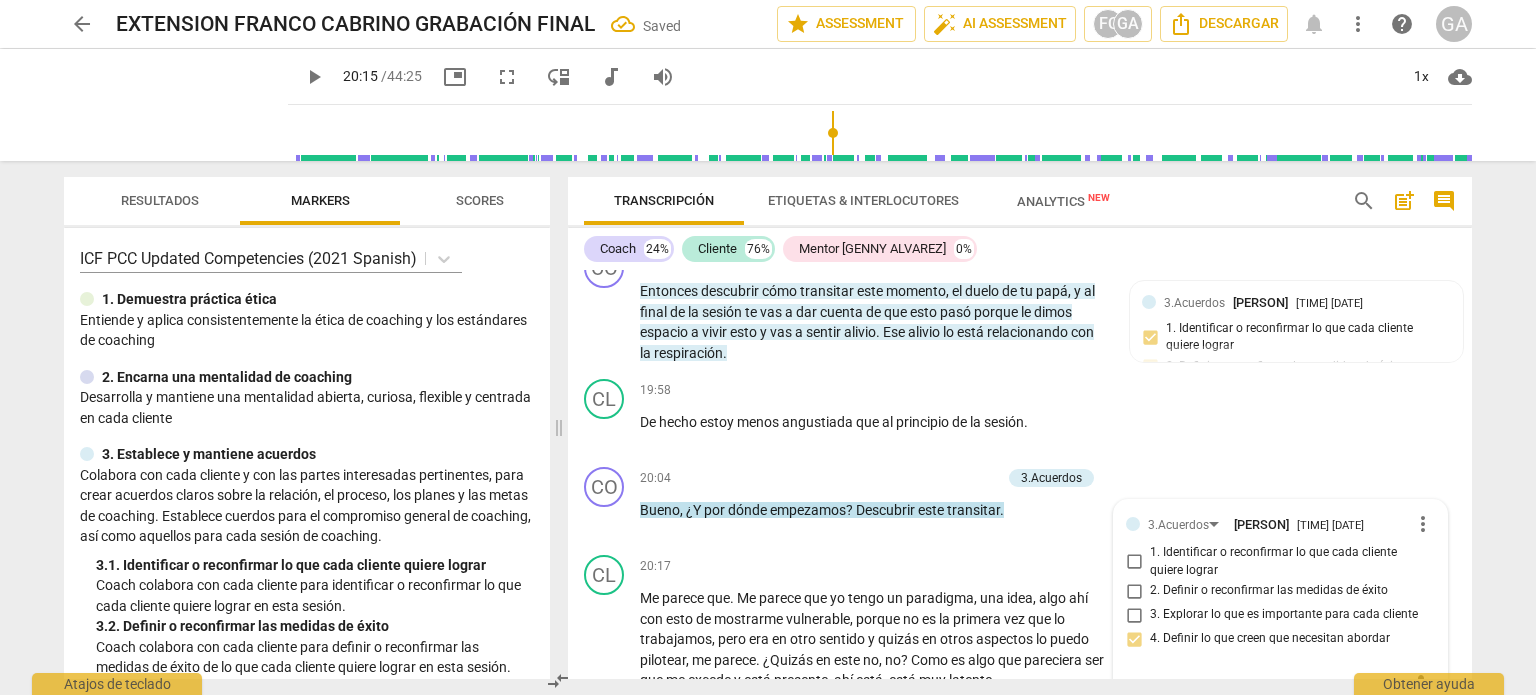 scroll, scrollTop: 4233, scrollLeft: 0, axis: vertical 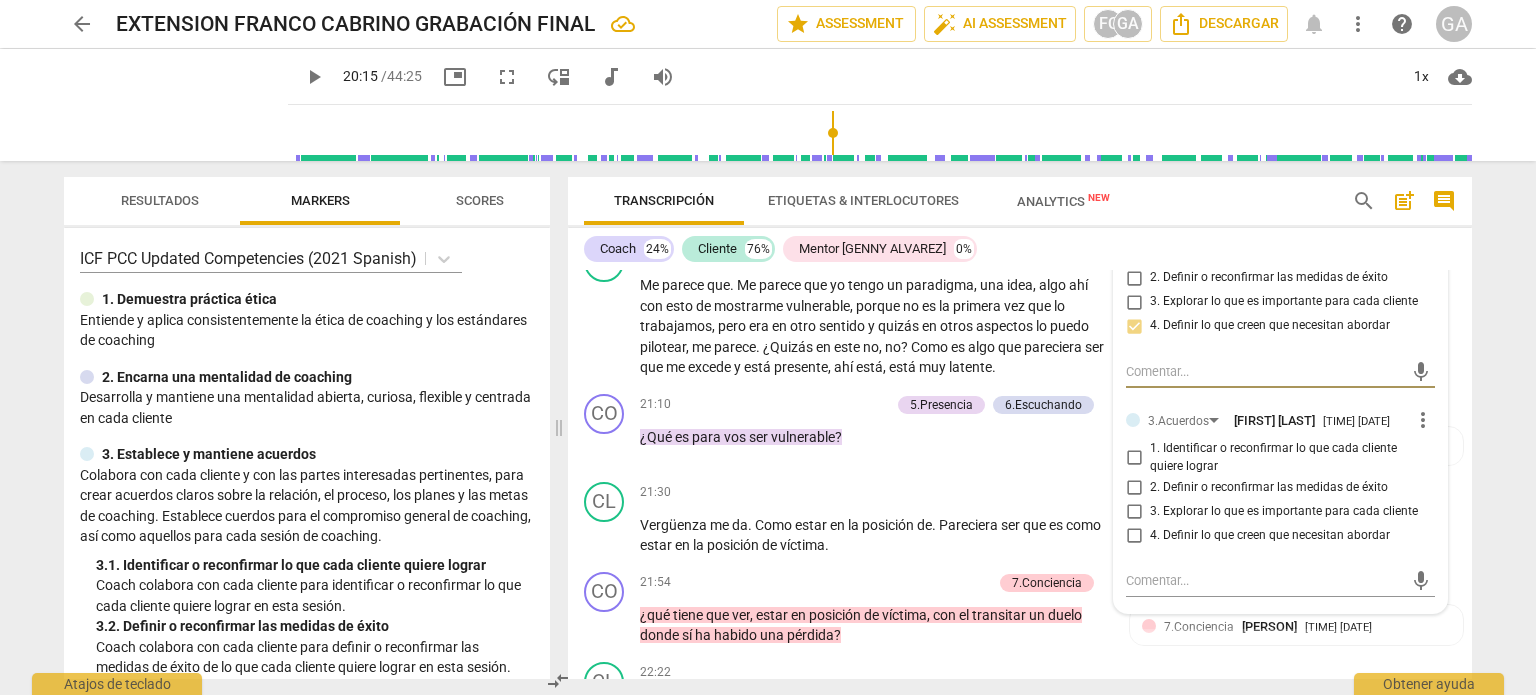 click on "4. Definir lo que creen que necesitan abordar" at bounding box center [1134, 535] 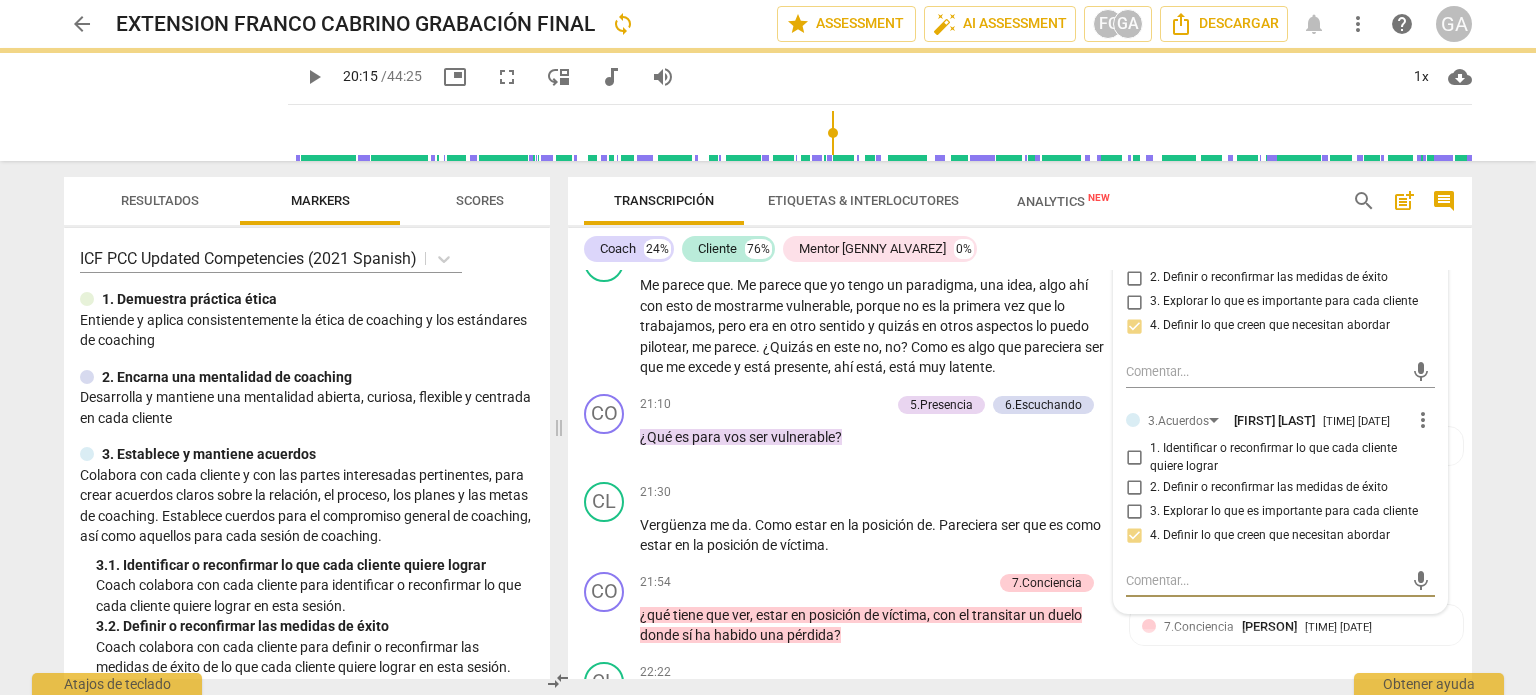 click at bounding box center (1264, 580) 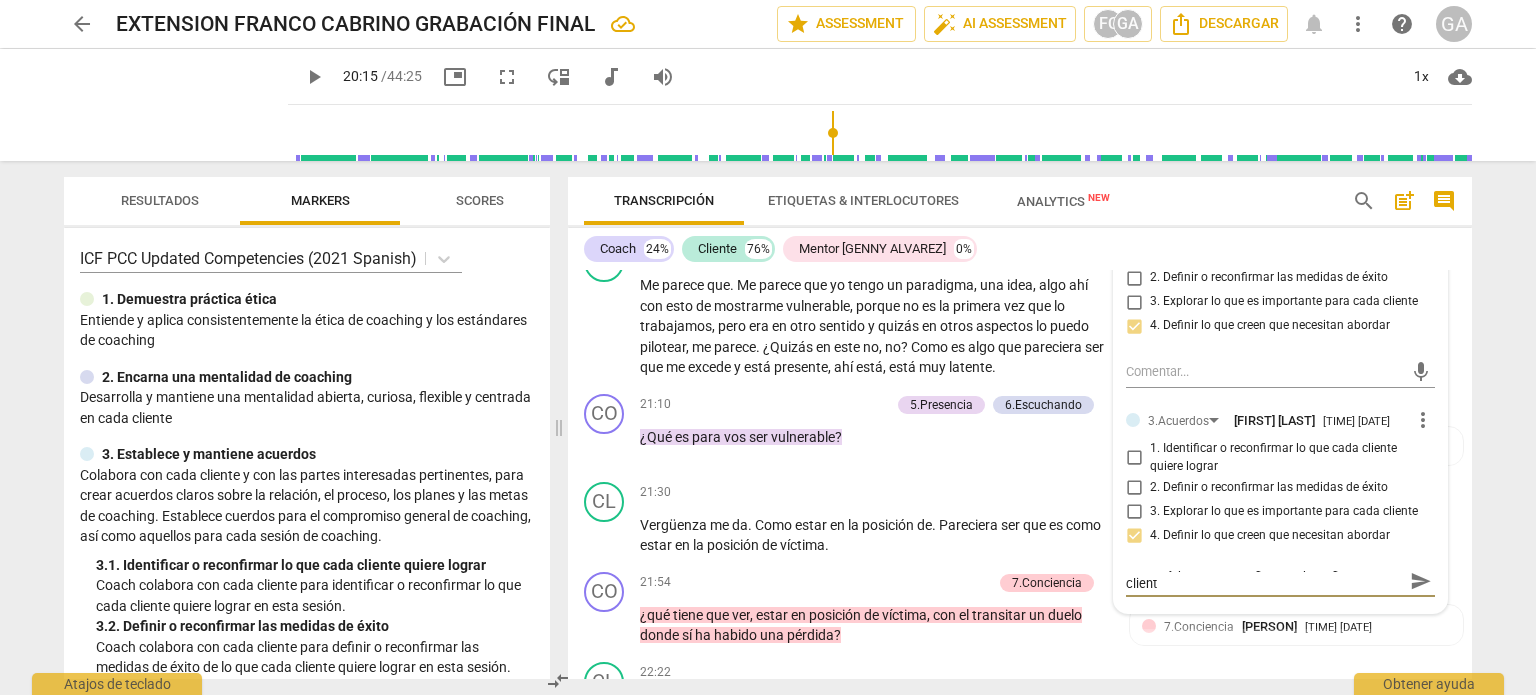 scroll, scrollTop: 0, scrollLeft: 0, axis: both 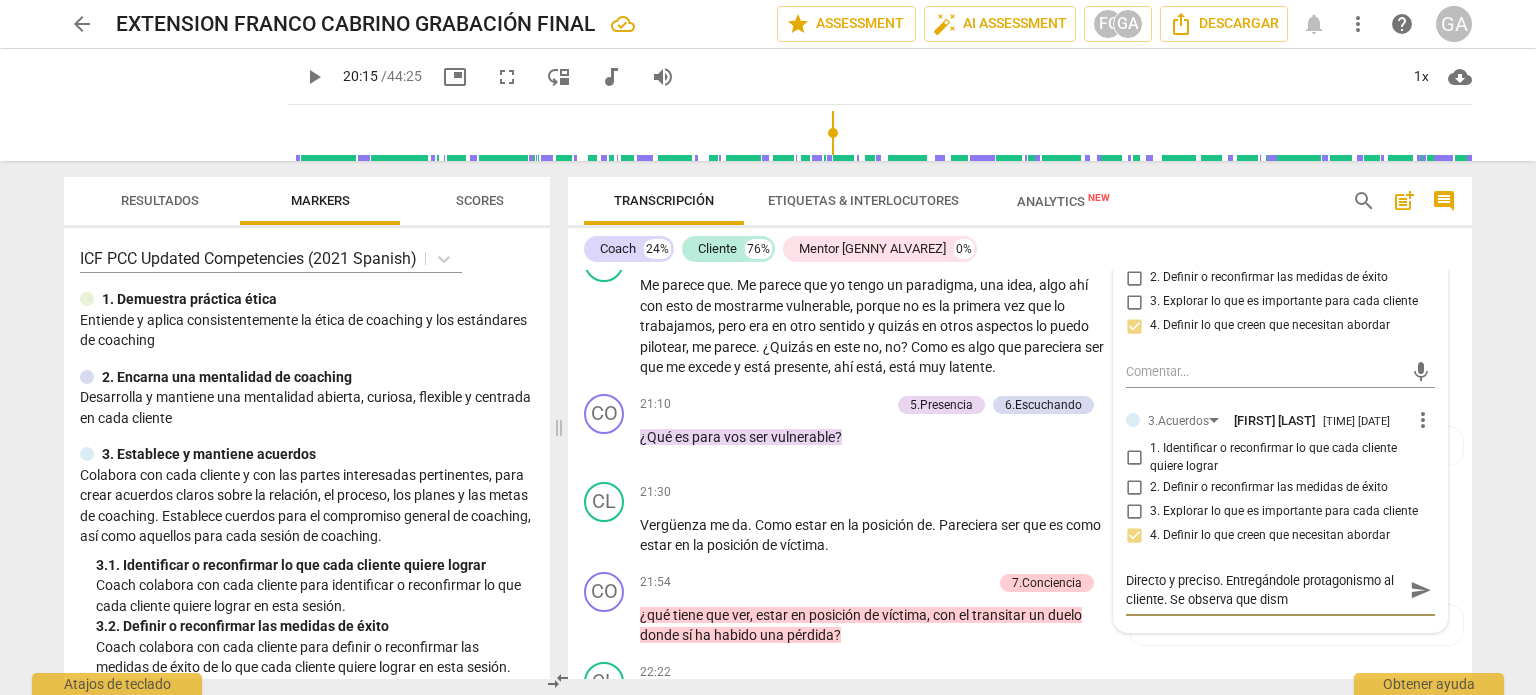 click on "Directo y preciso. Entregándole protagonismo al cliente. Se observa que dism" at bounding box center [1264, 590] 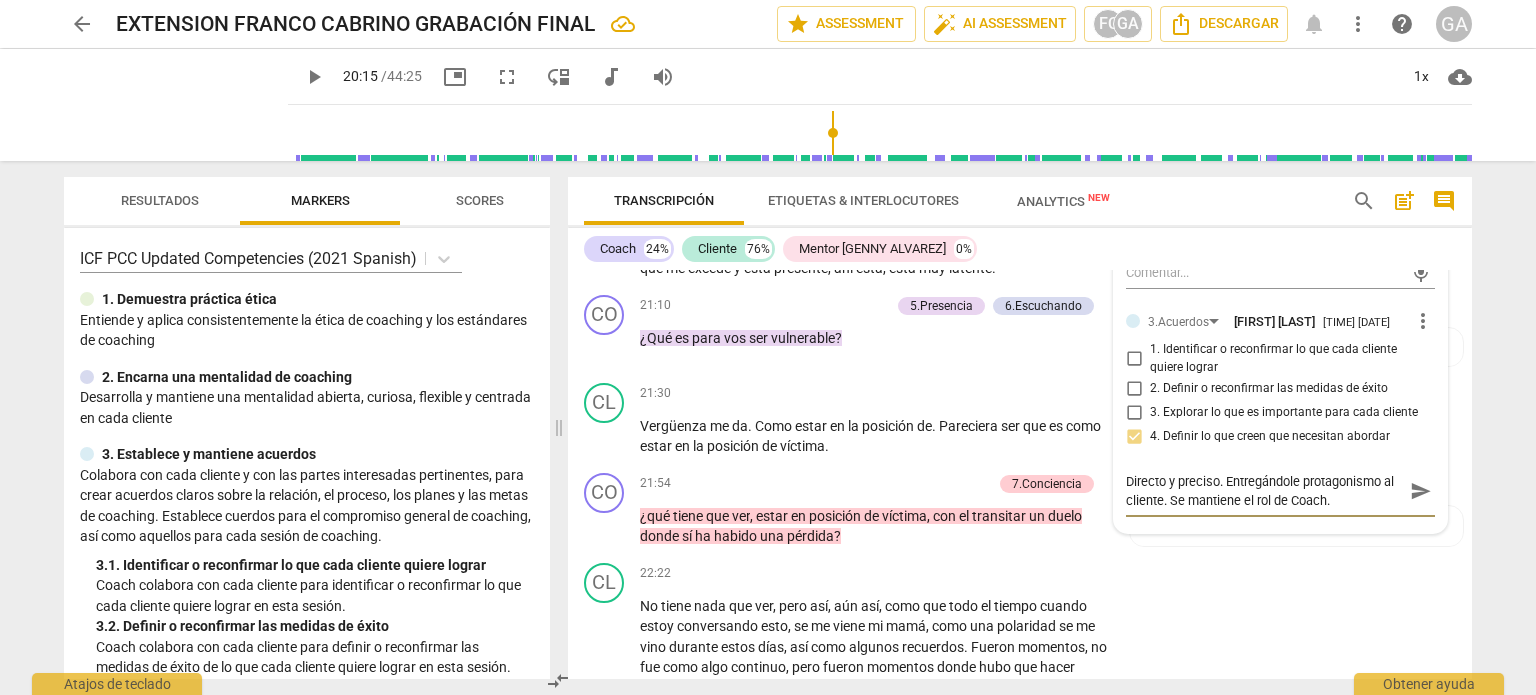scroll, scrollTop: 4633, scrollLeft: 0, axis: vertical 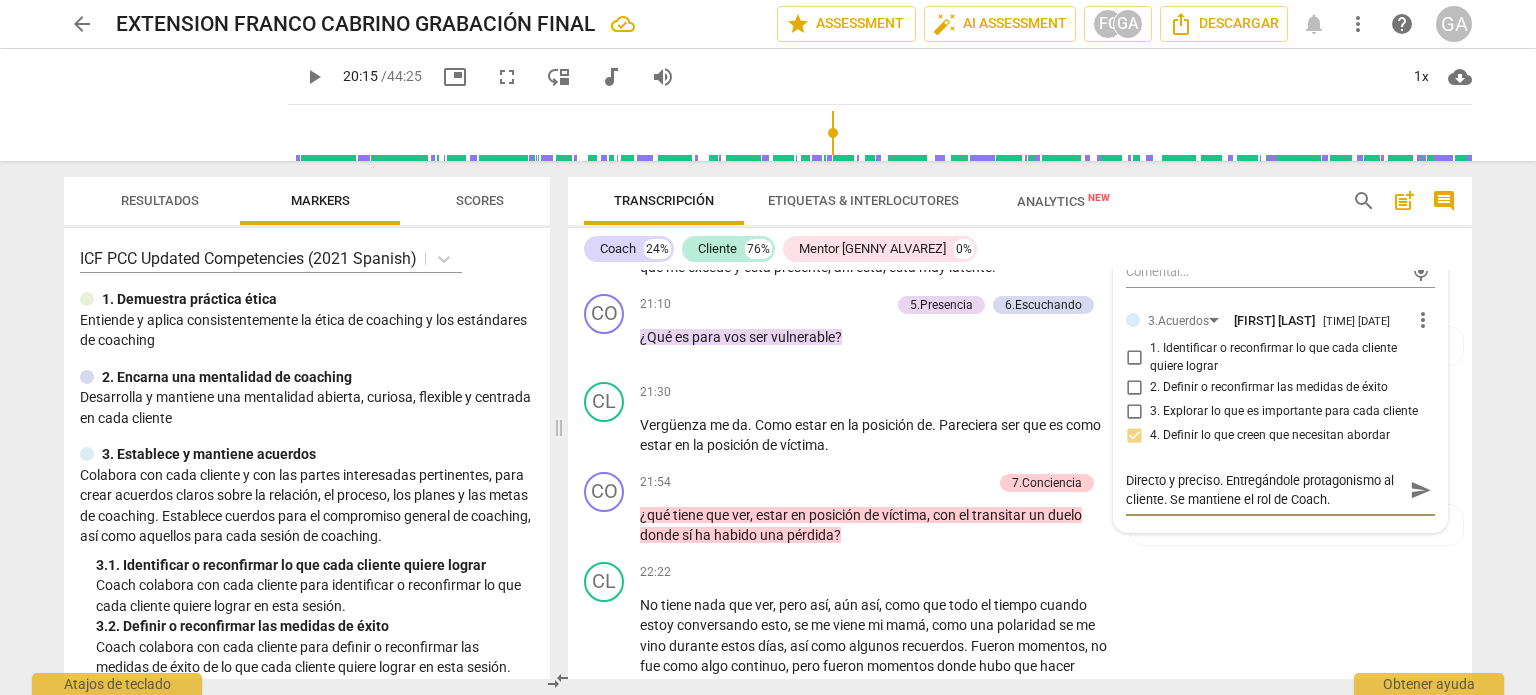 click on "Directo y preciso. Entregándole protagonismo al cliente. Se mantiene el rol de Coach." at bounding box center (1264, 490) 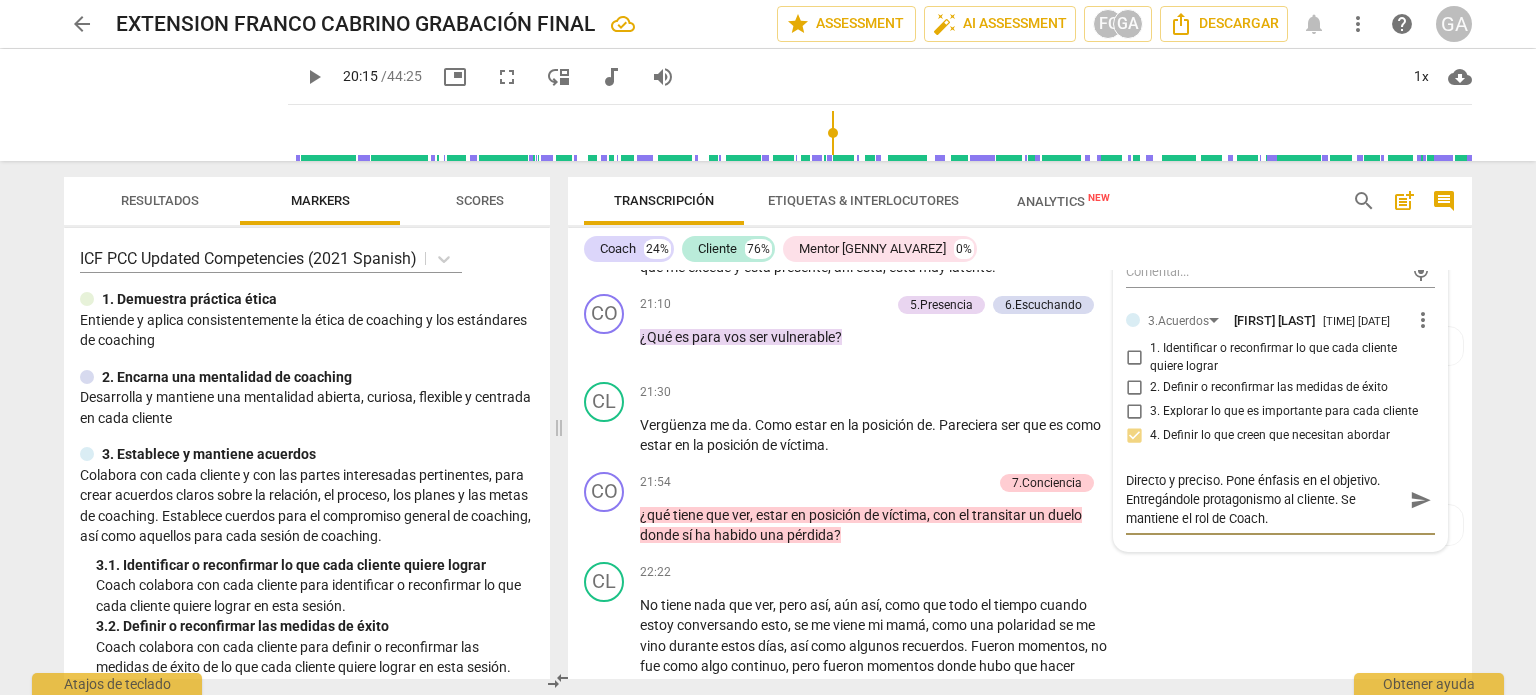 click on "Directo y preciso. Pone énfasis en el objetivo. Entregándole protagonismo al cliente. Se mantiene el rol de Coach." at bounding box center (1264, 499) 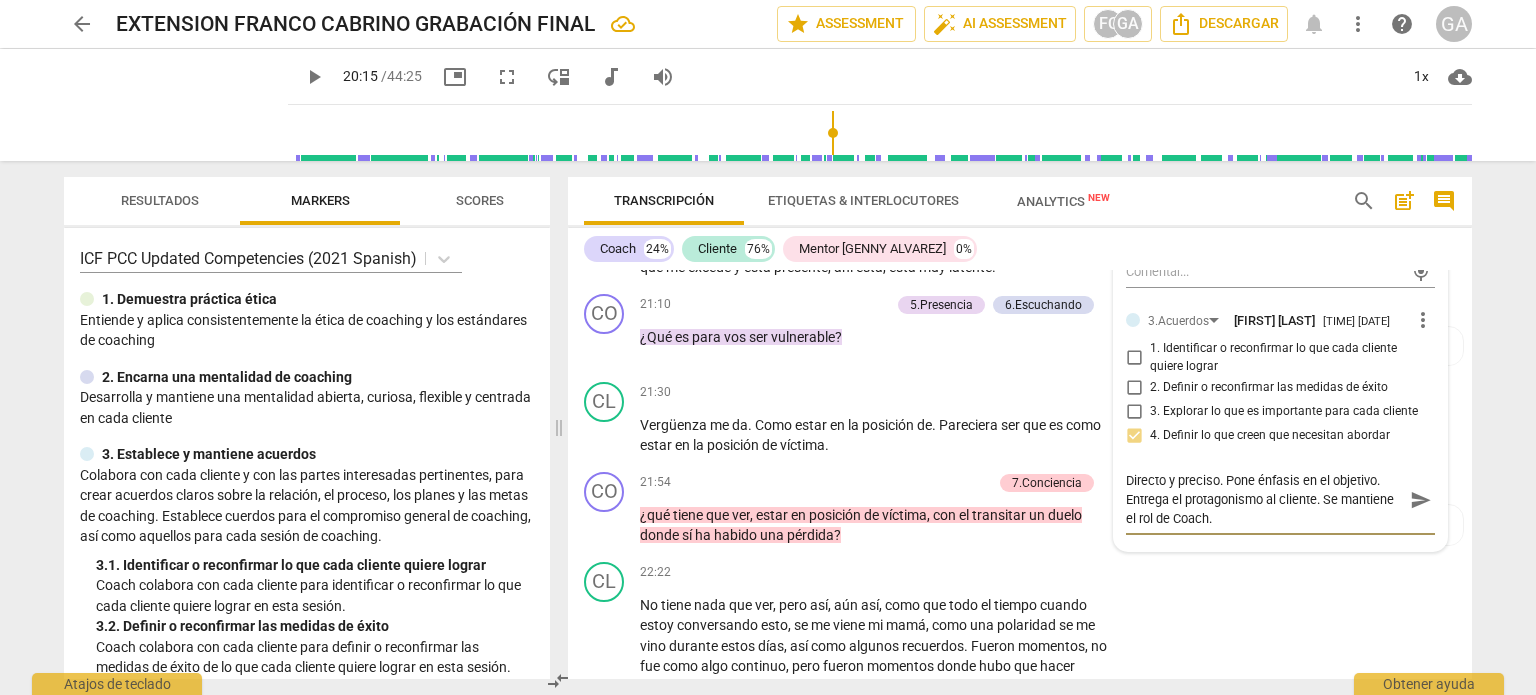 click on "Directo y preciso. Pone énfasis en el objetivo. Entrega el protagonismo al cliente. Se mantiene el rol de Coach." at bounding box center [1264, 499] 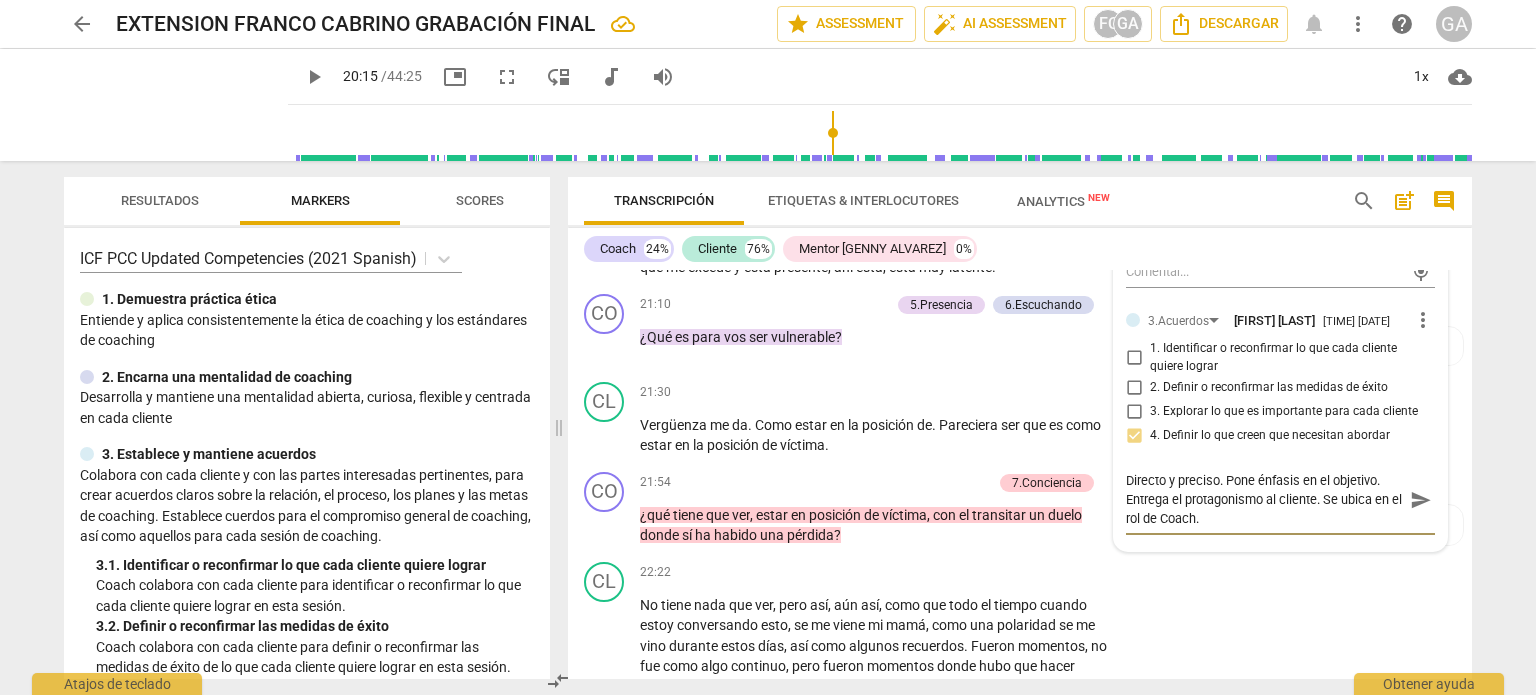 click on "send" at bounding box center [1421, 500] 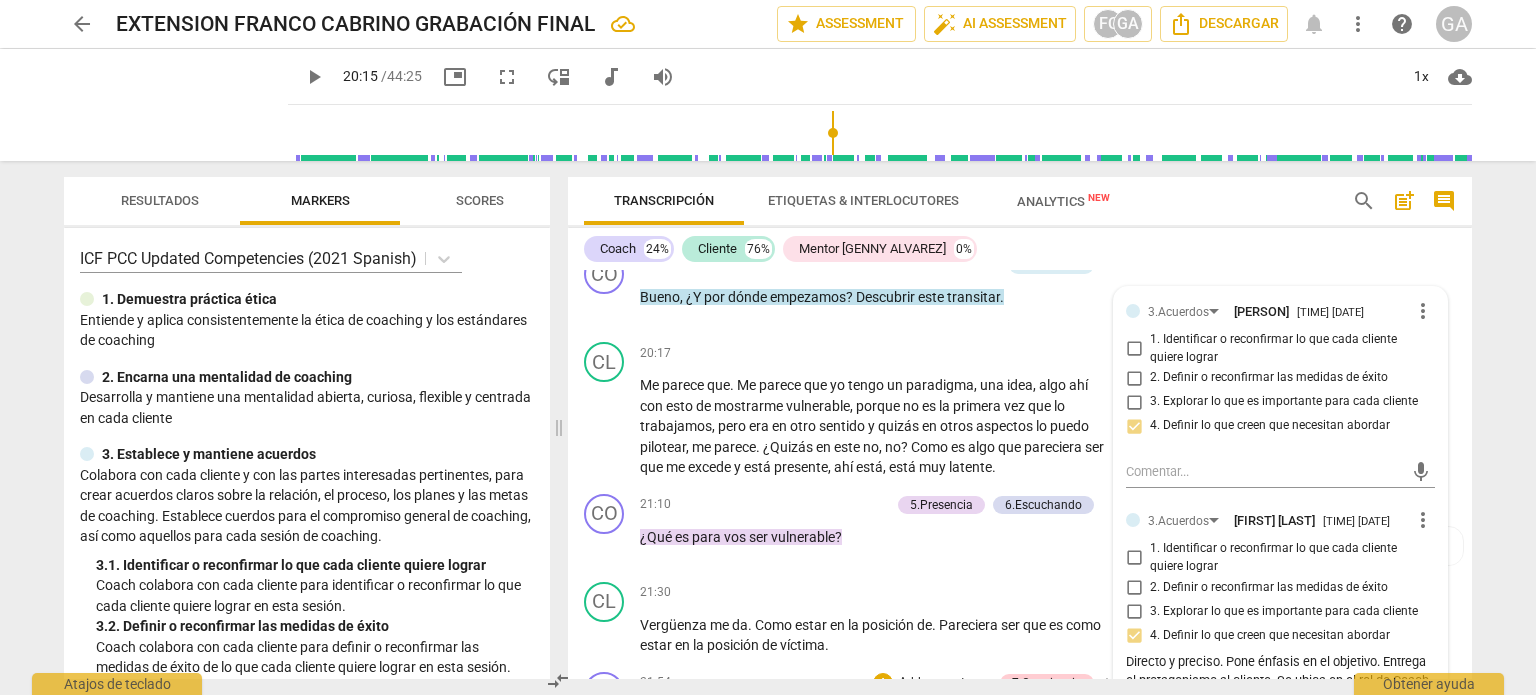 scroll, scrollTop: 4533, scrollLeft: 0, axis: vertical 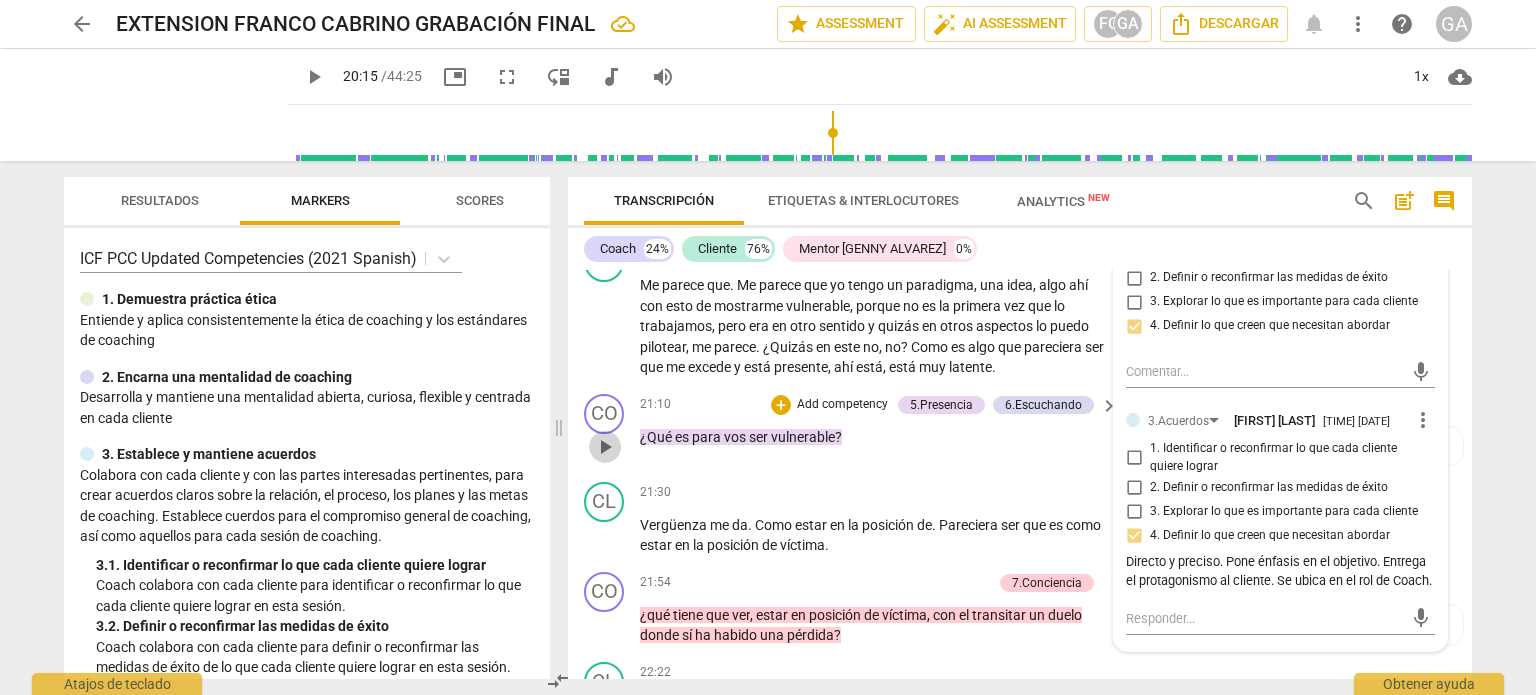 click on "play_arrow" at bounding box center [605, 447] 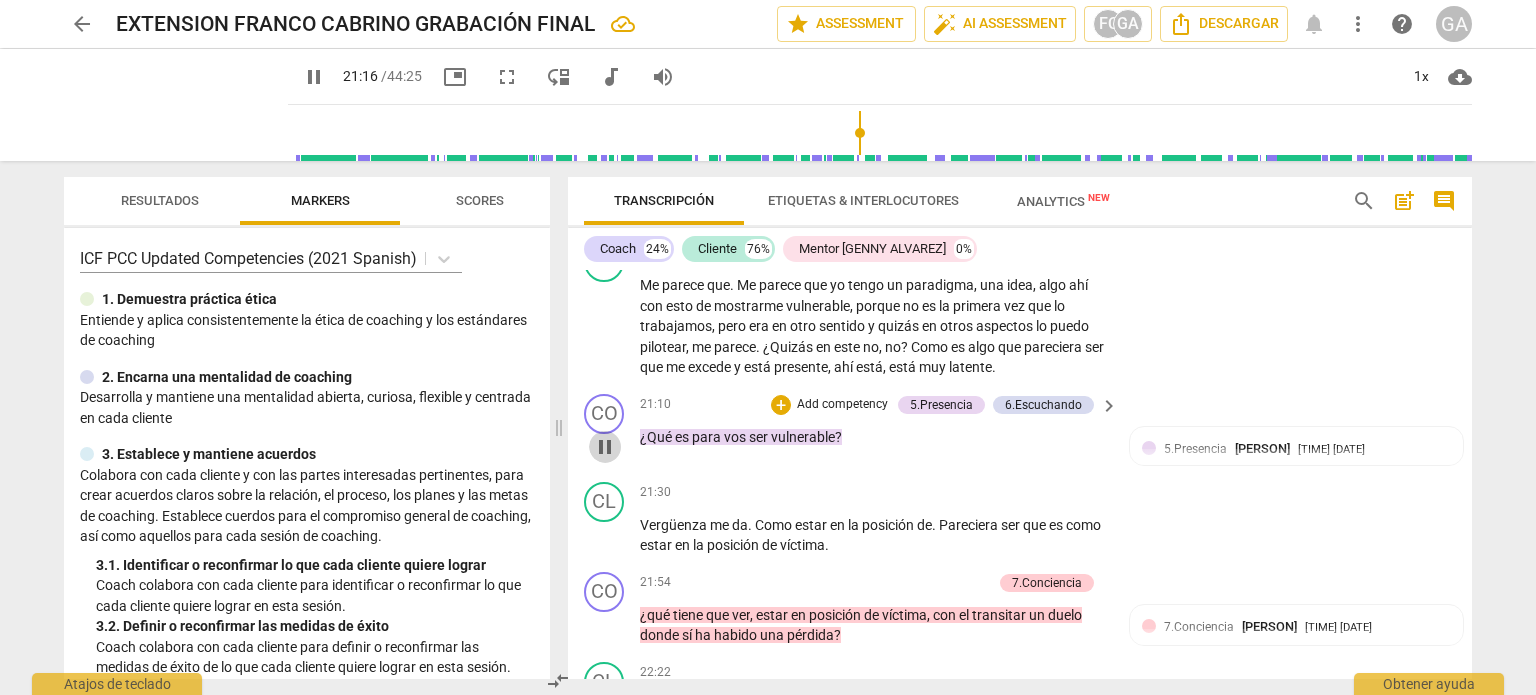 click on "pause" at bounding box center [605, 447] 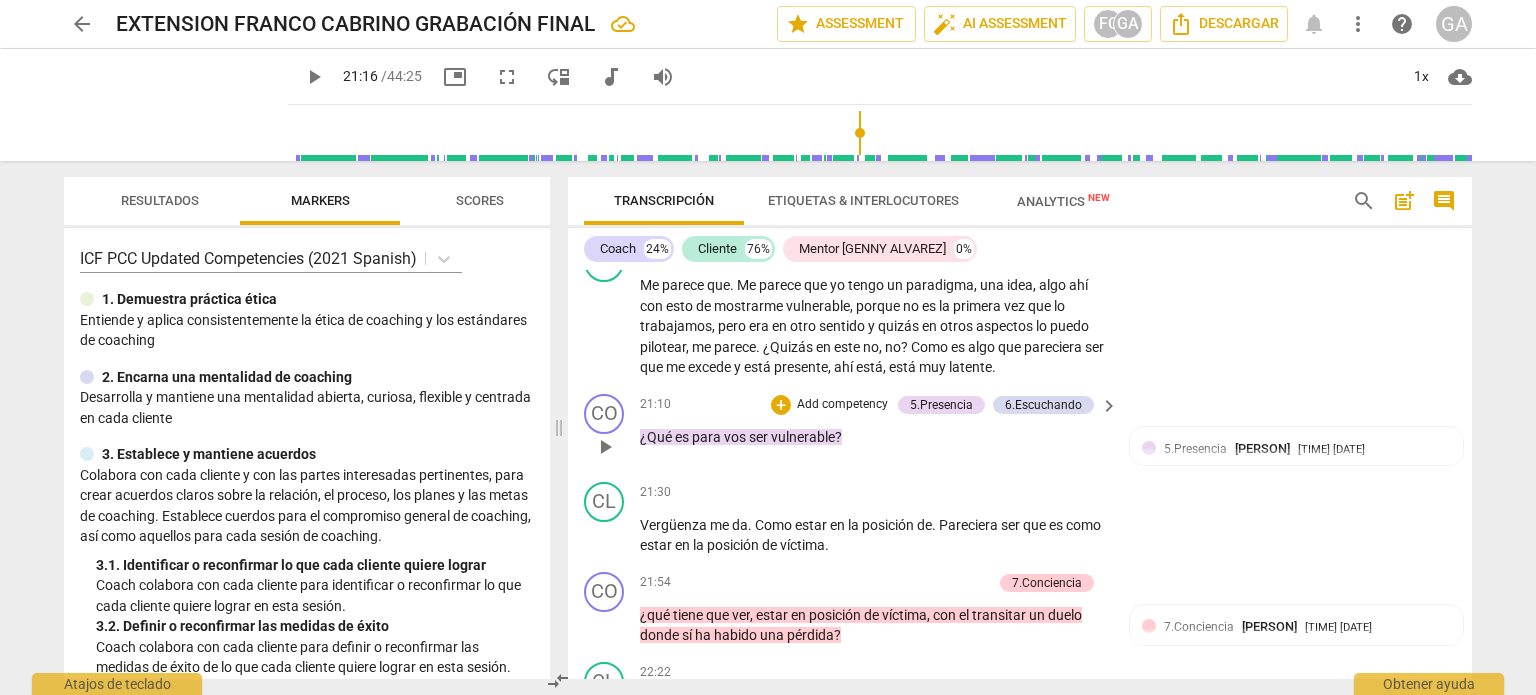 click on "Add competency" at bounding box center (842, 405) 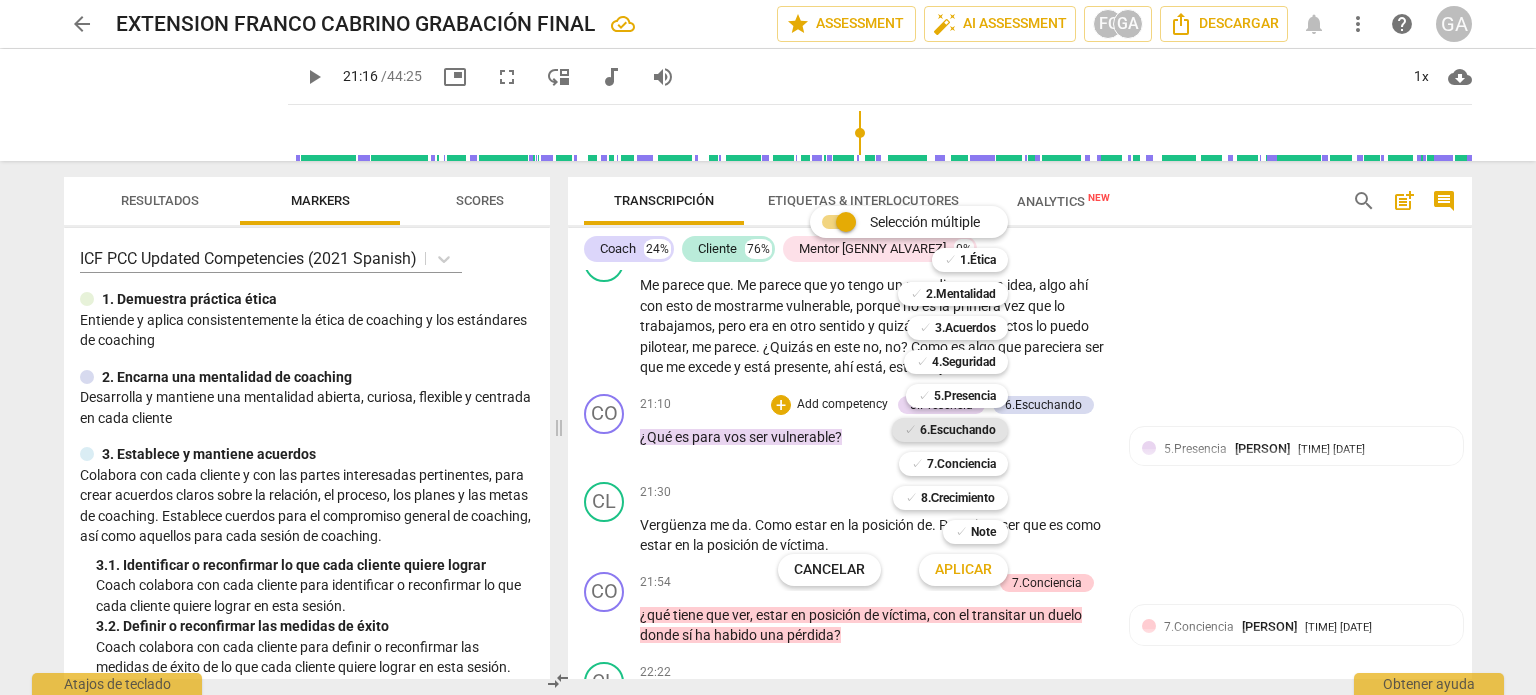 click on "6.Escuchando" at bounding box center (958, 430) 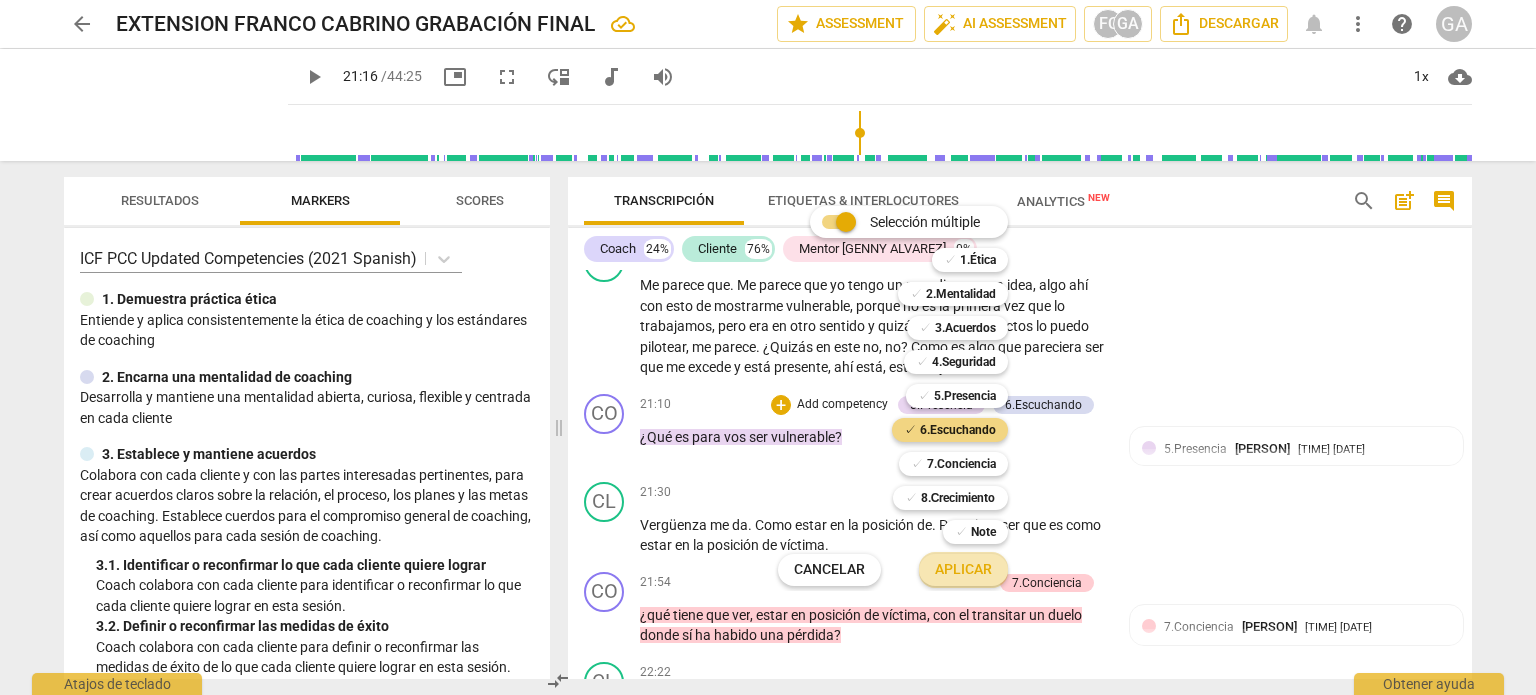 click on "Aplicar" at bounding box center (963, 570) 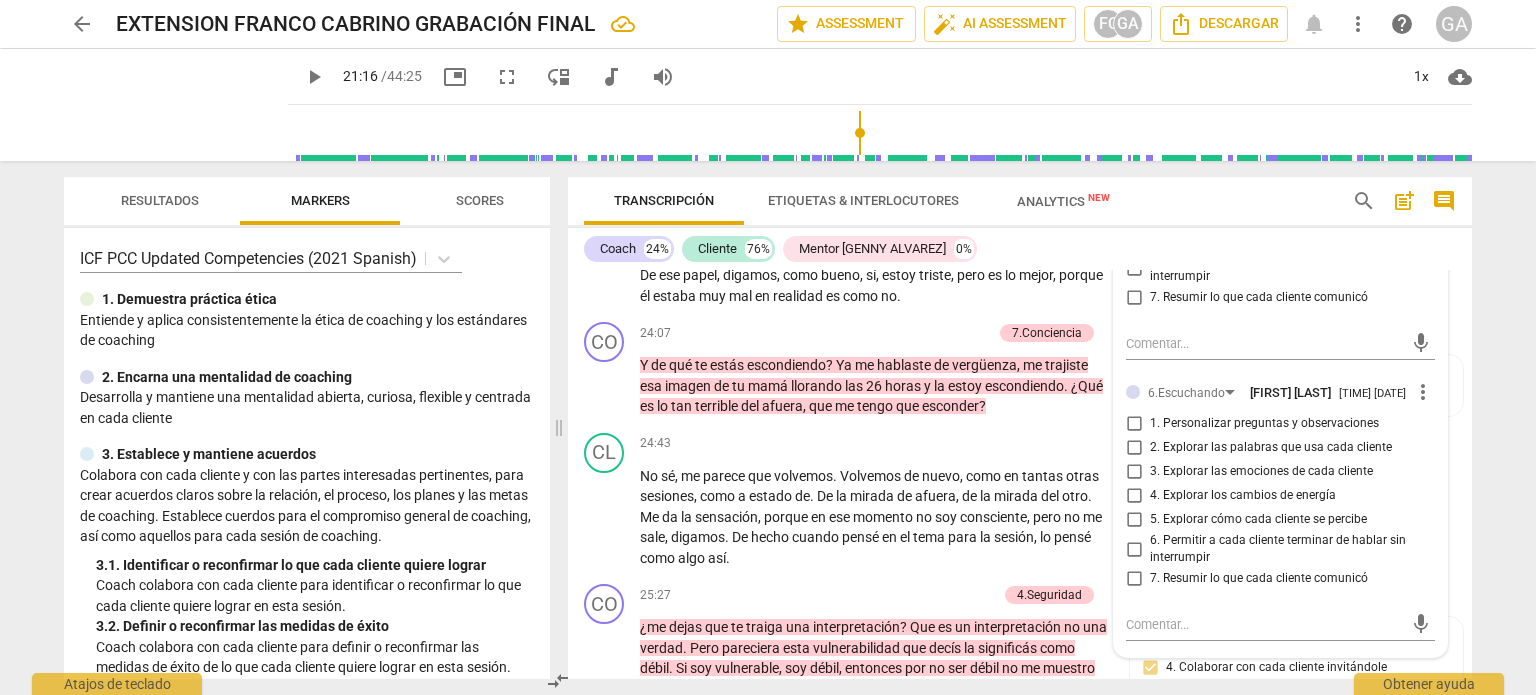 scroll, scrollTop: 5133, scrollLeft: 0, axis: vertical 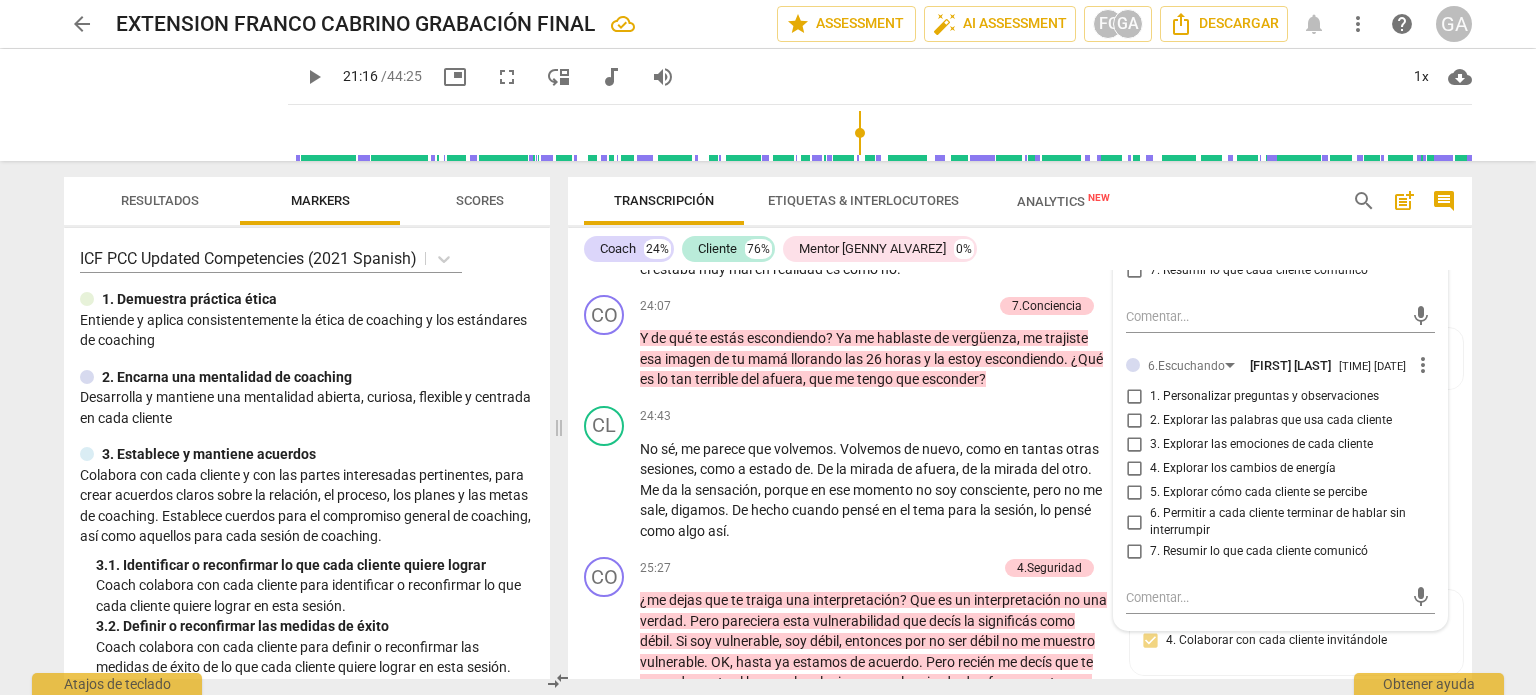 click on "2. Explorar las palabras que usa cada cliente" at bounding box center [1134, 421] 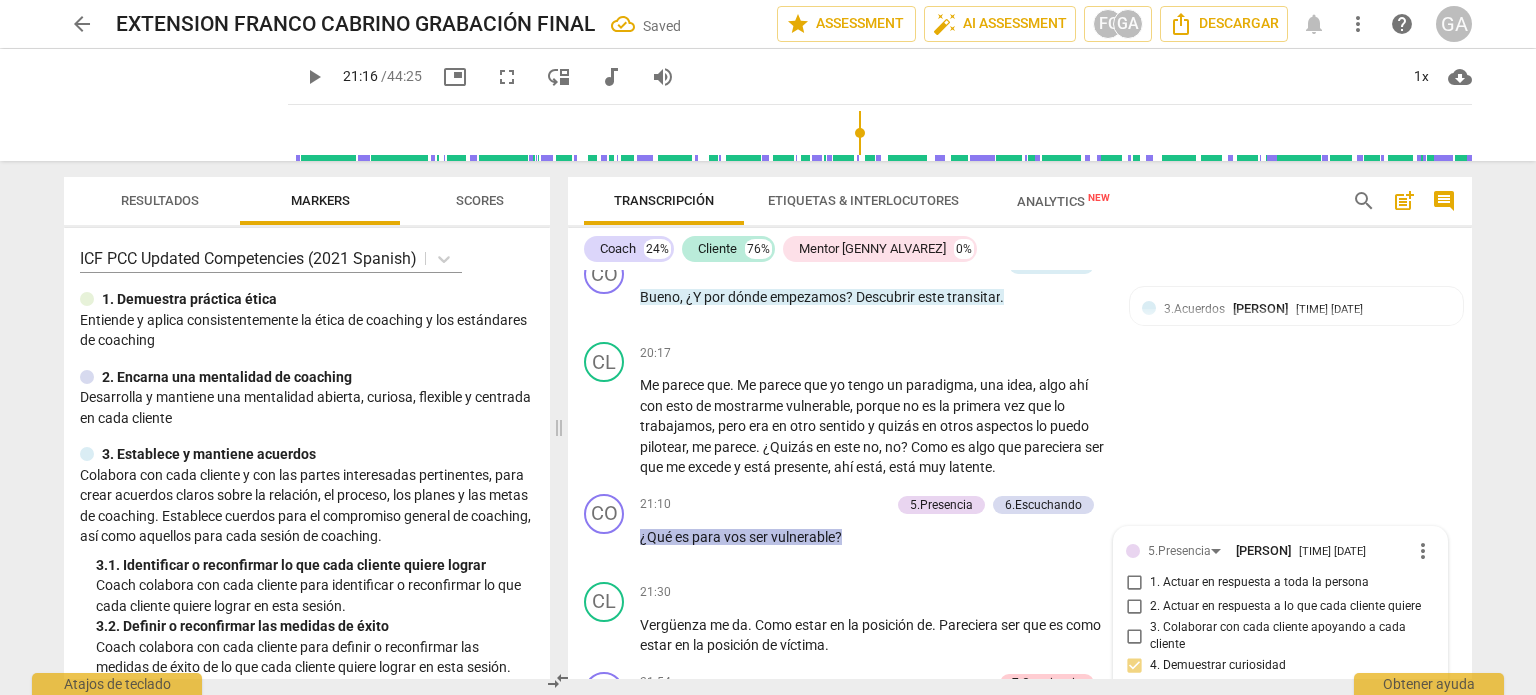 scroll, scrollTop: 4633, scrollLeft: 0, axis: vertical 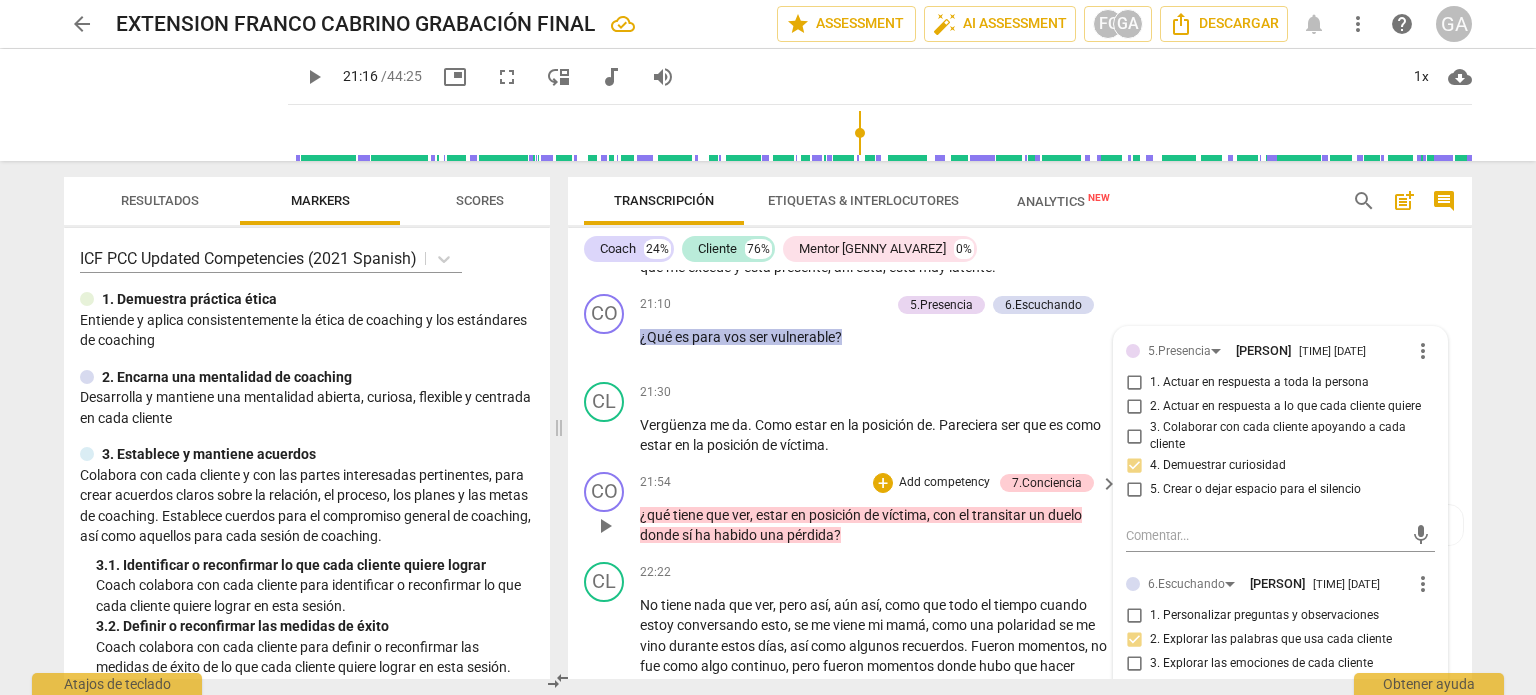click on "play_arrow" at bounding box center (605, 526) 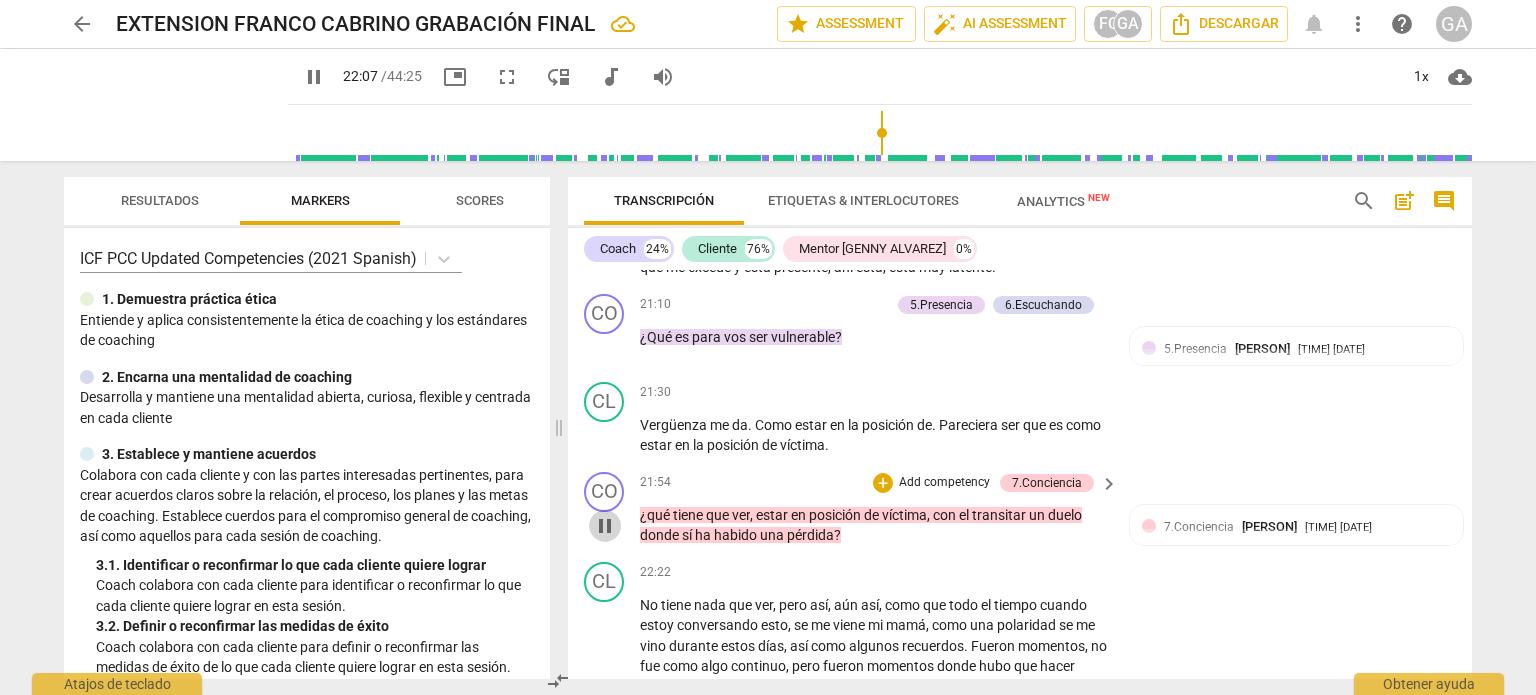 click on "pause" at bounding box center (605, 526) 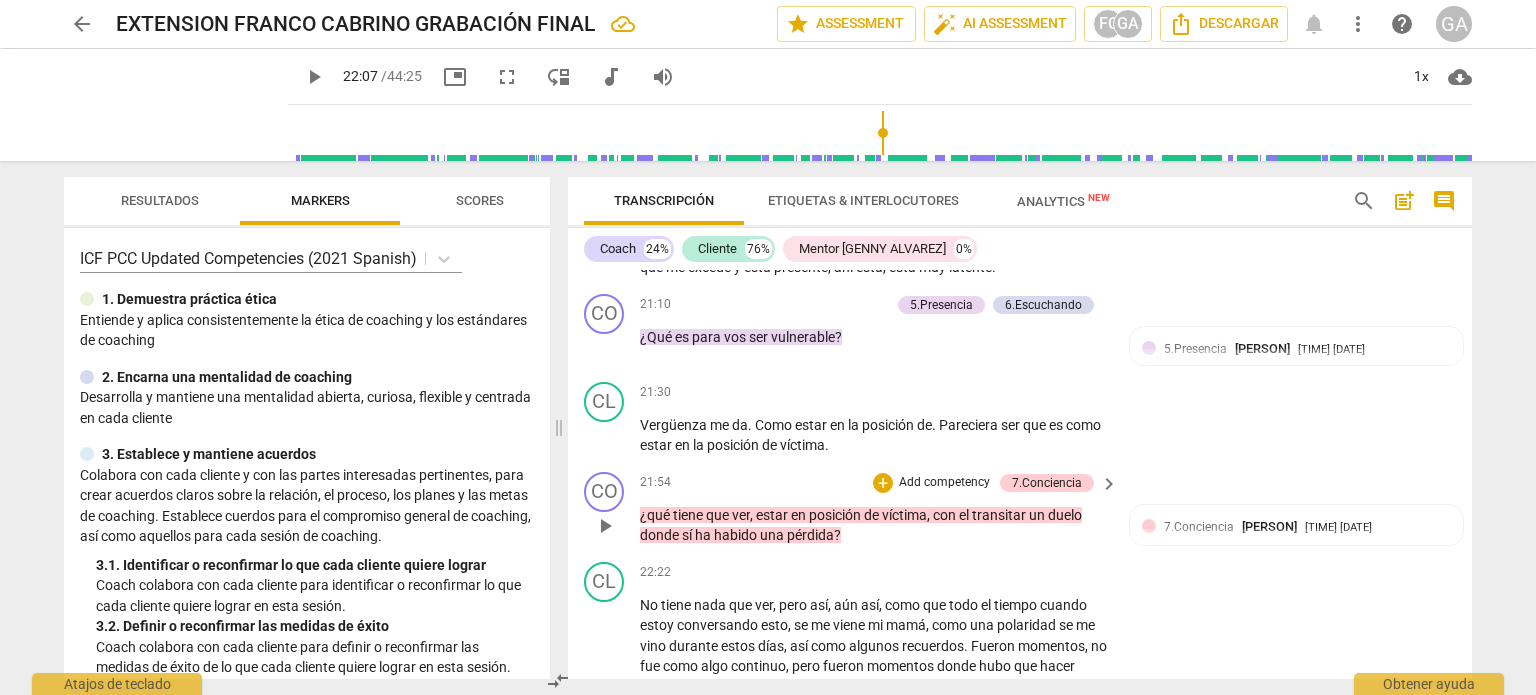 click on "Add competency" at bounding box center (944, 483) 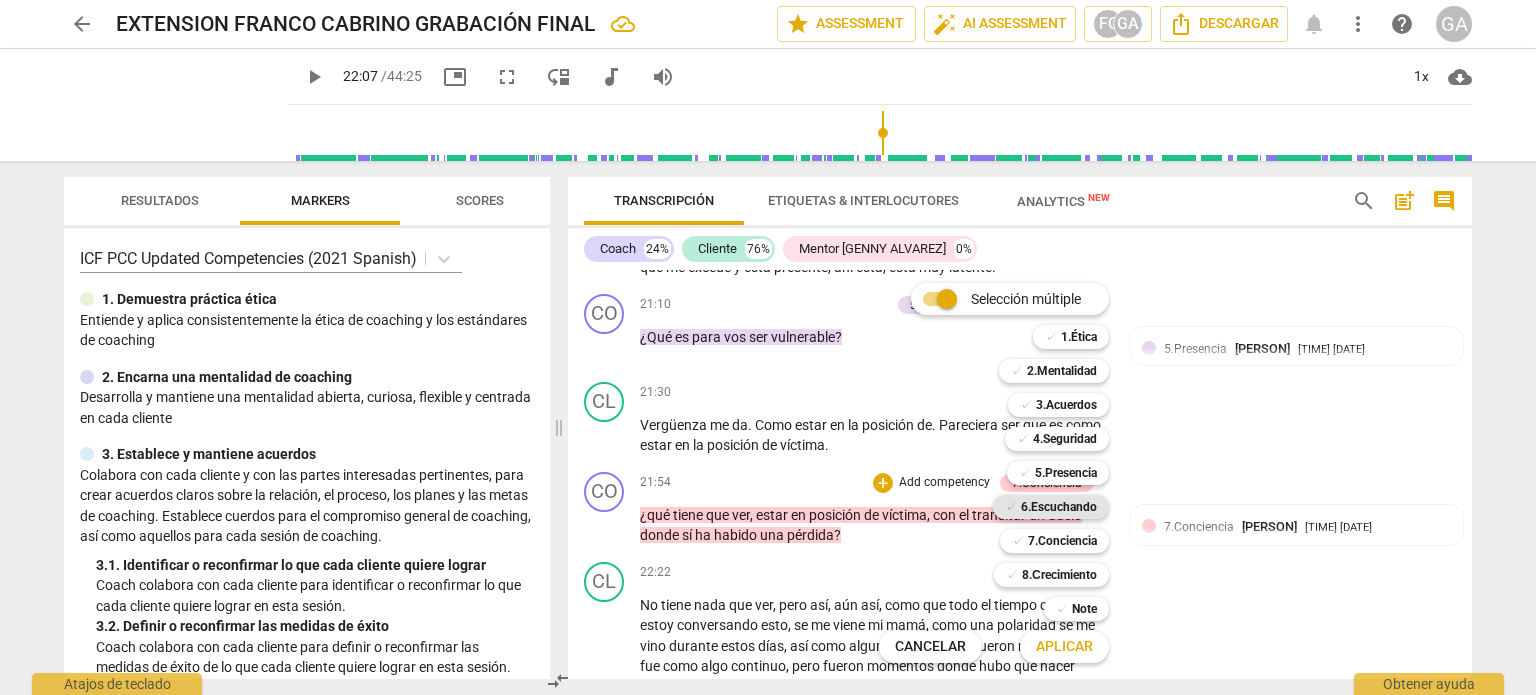 click on "6.Escuchando" at bounding box center [1059, 507] 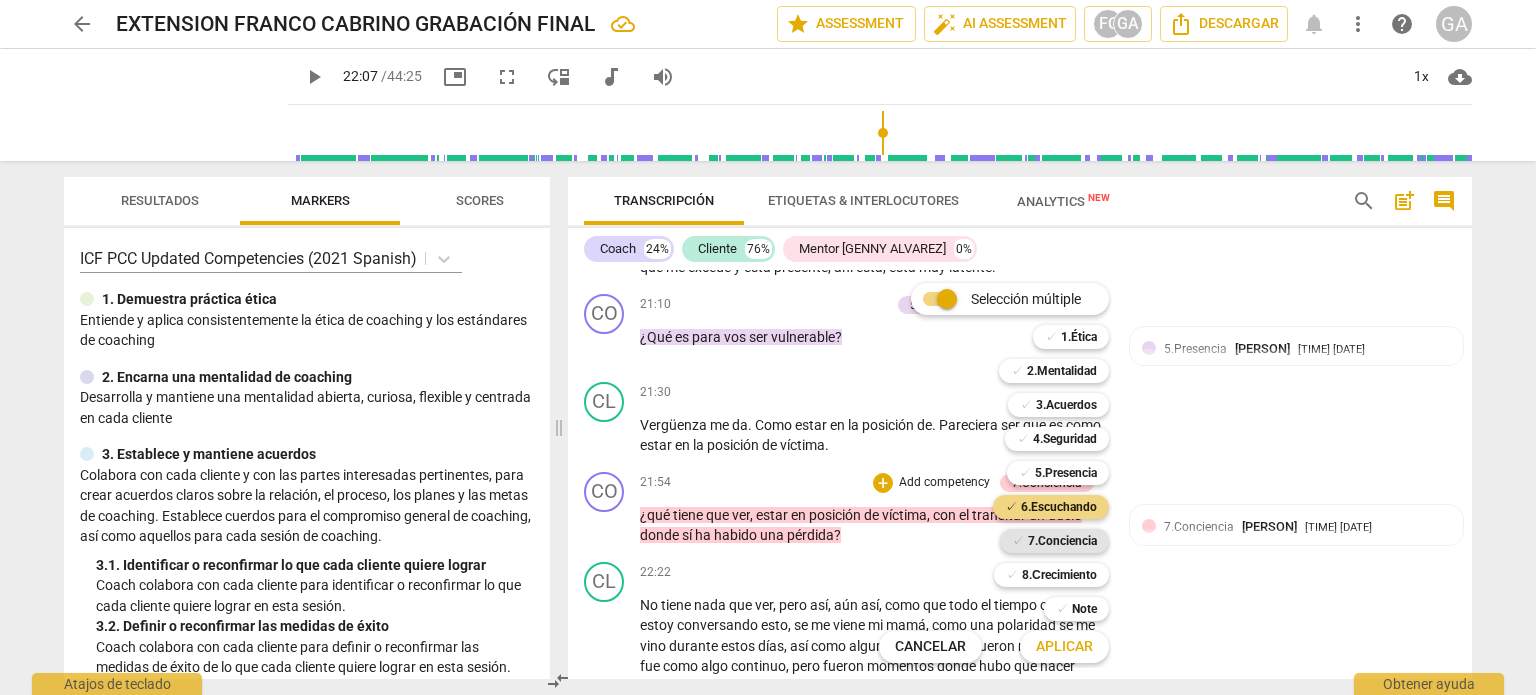 click on "7.Conciencia" at bounding box center [1062, 541] 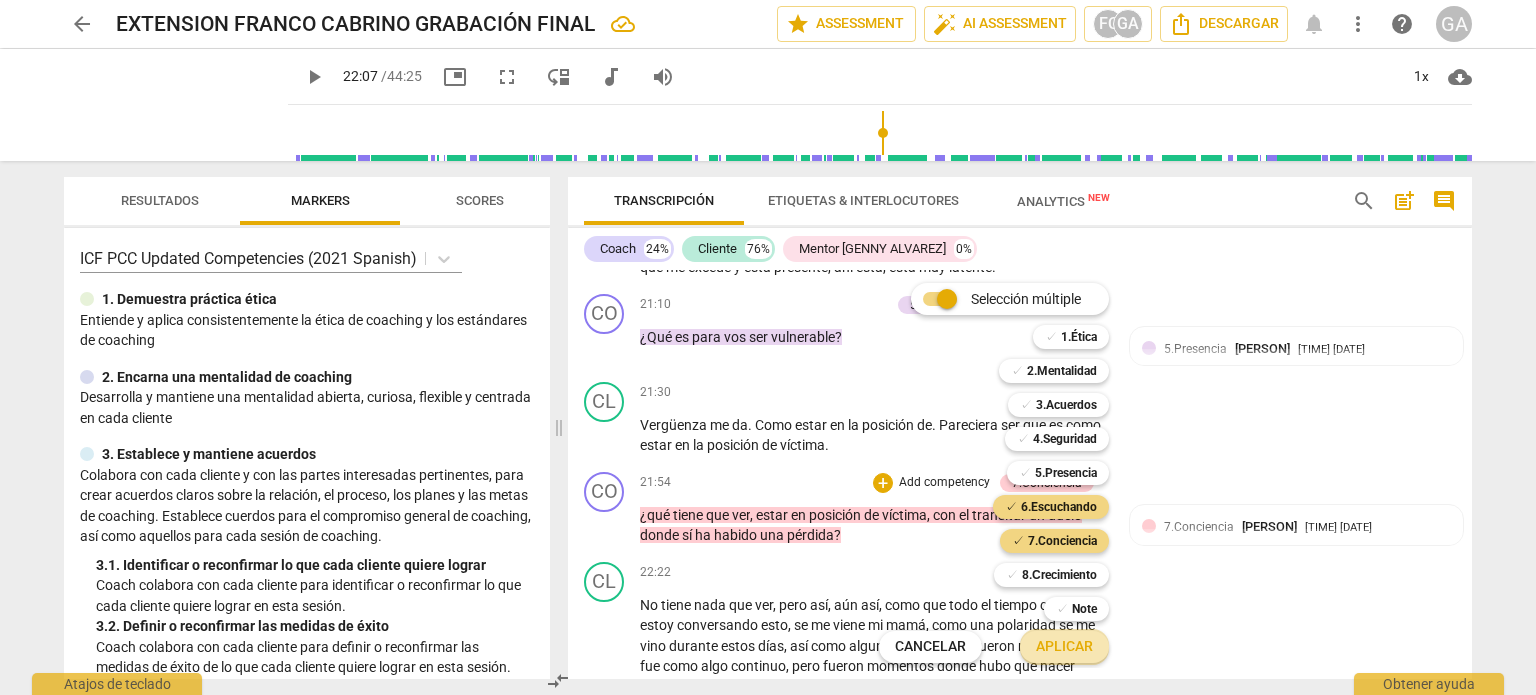 click on "Aplicar" at bounding box center (1064, 647) 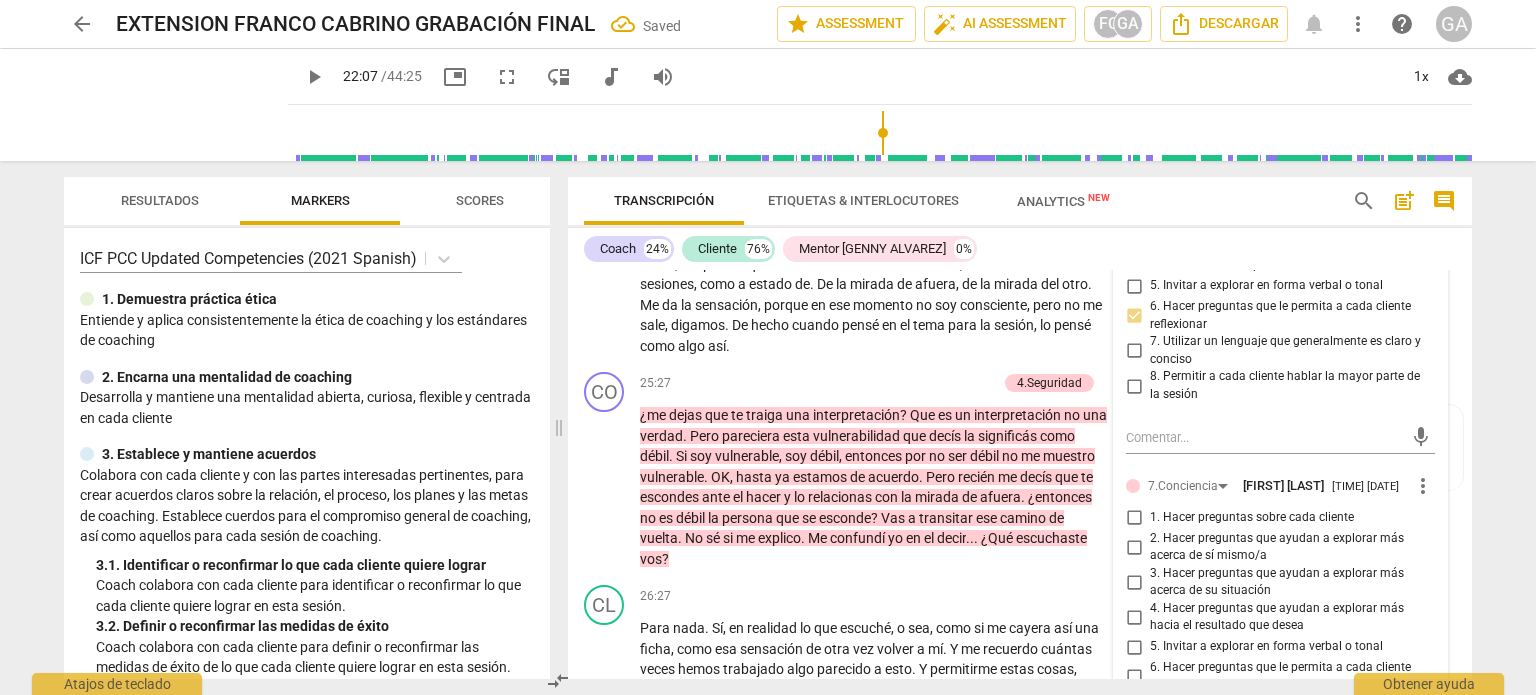 scroll, scrollTop: 5418, scrollLeft: 0, axis: vertical 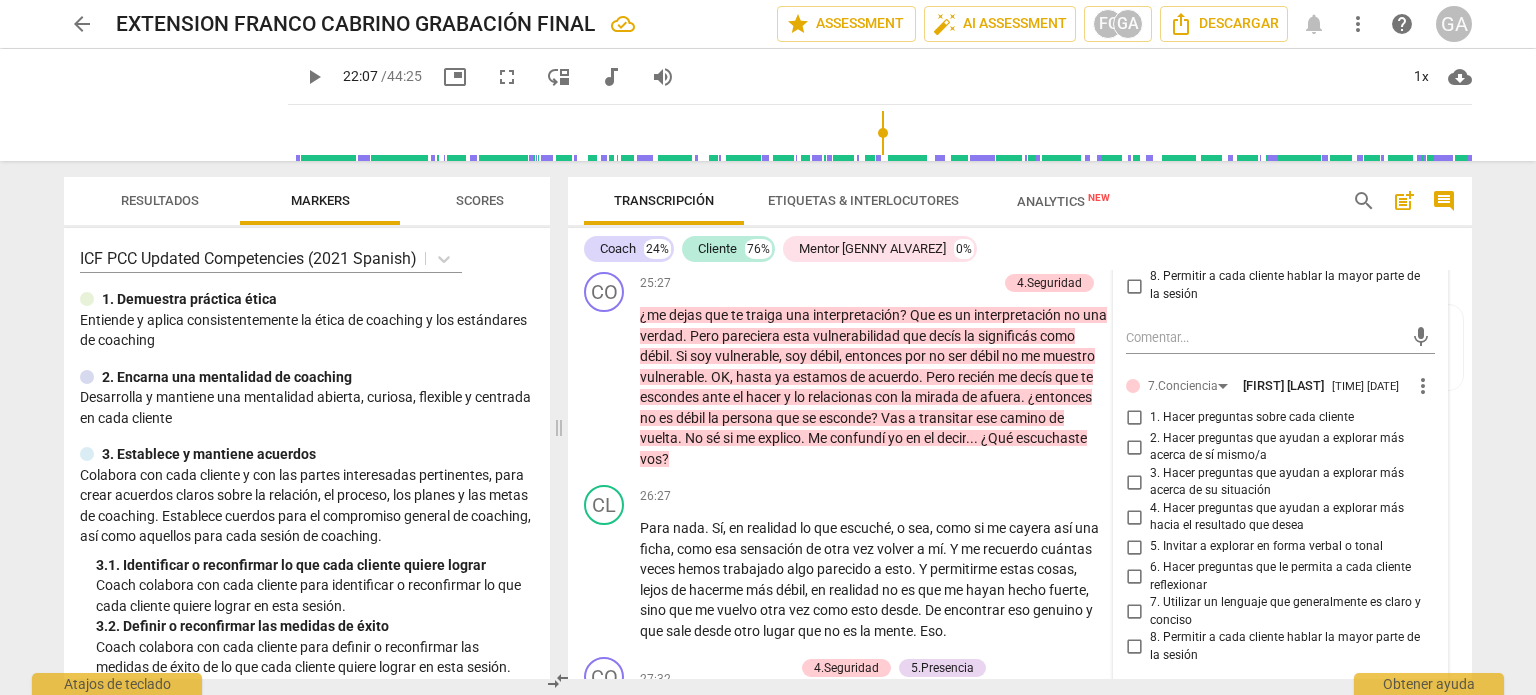 click on "1. Hacer preguntas sobre cada cliente" at bounding box center (1134, 418) 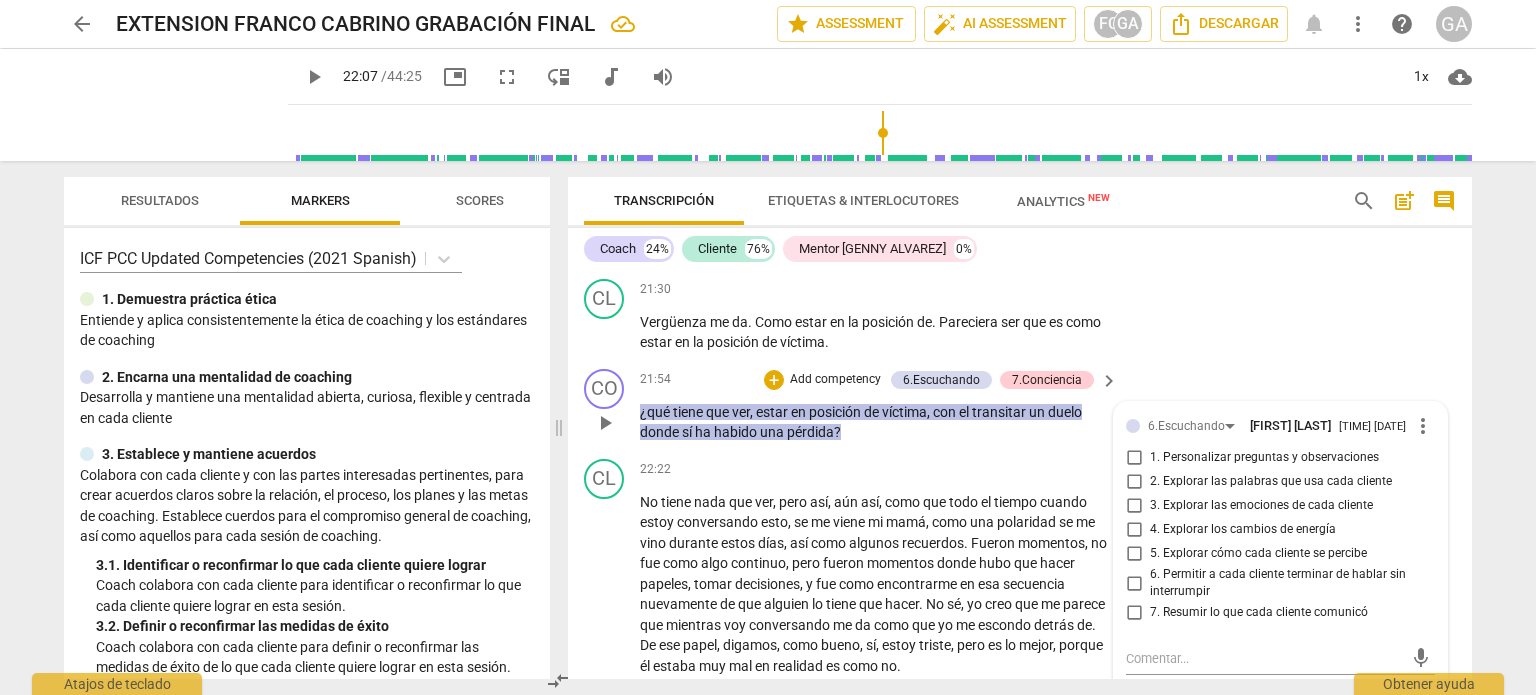 scroll, scrollTop: 4718, scrollLeft: 0, axis: vertical 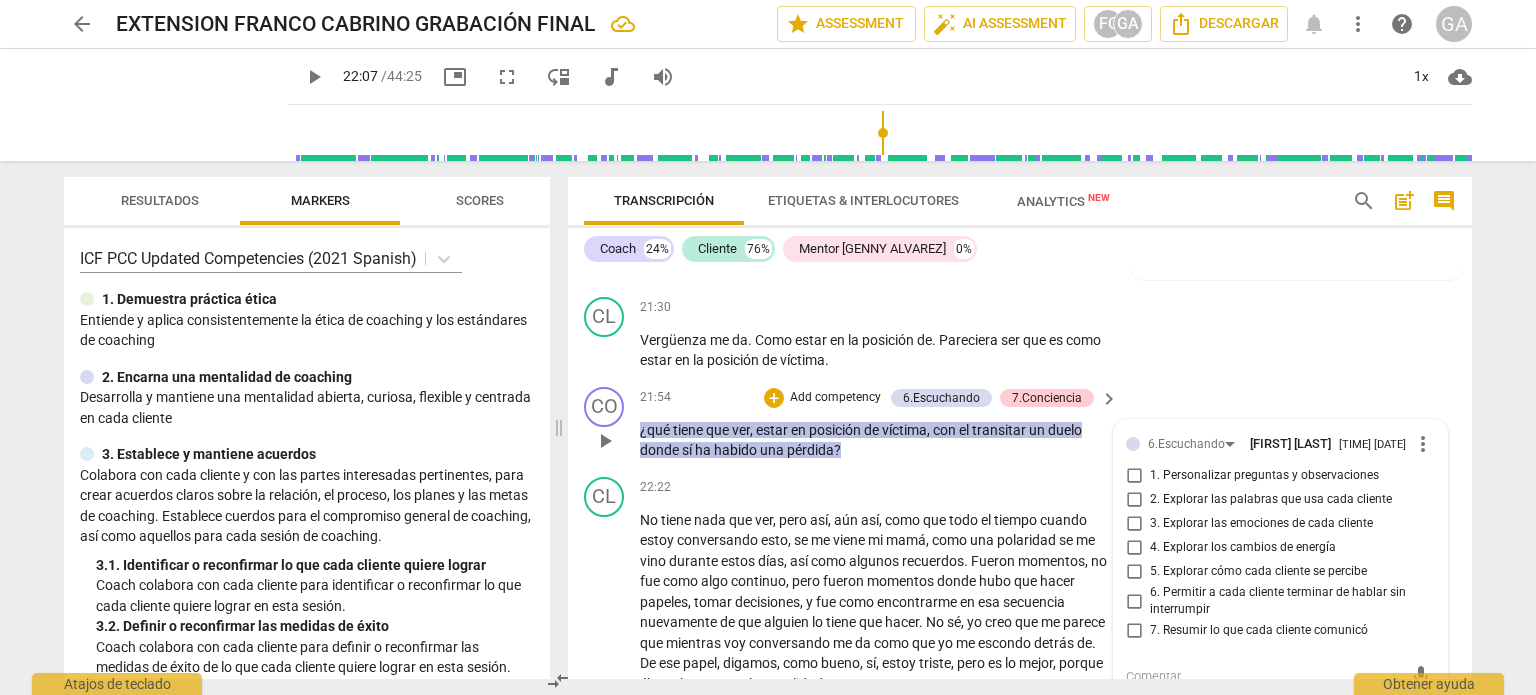 click on "1. Personalizar preguntas y observaciones" at bounding box center (1134, 476) 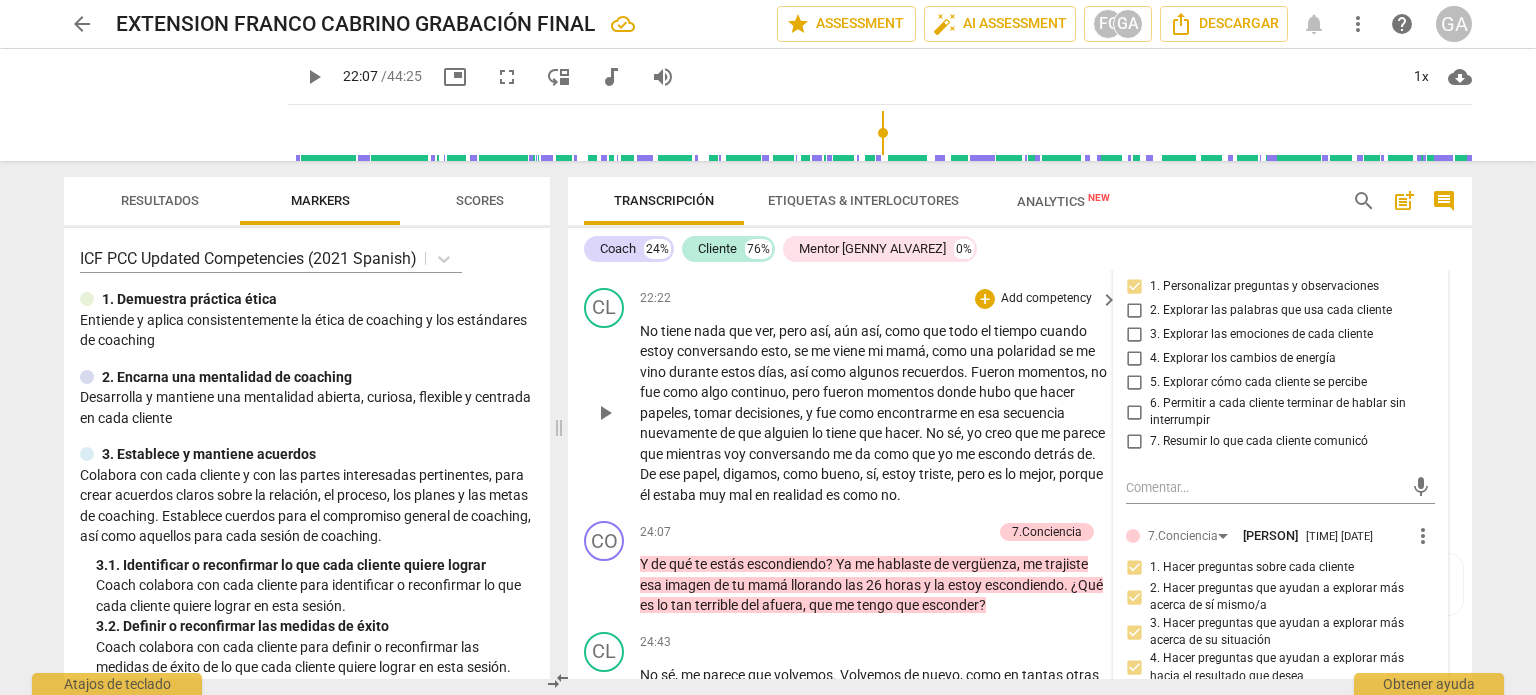 scroll, scrollTop: 4918, scrollLeft: 0, axis: vertical 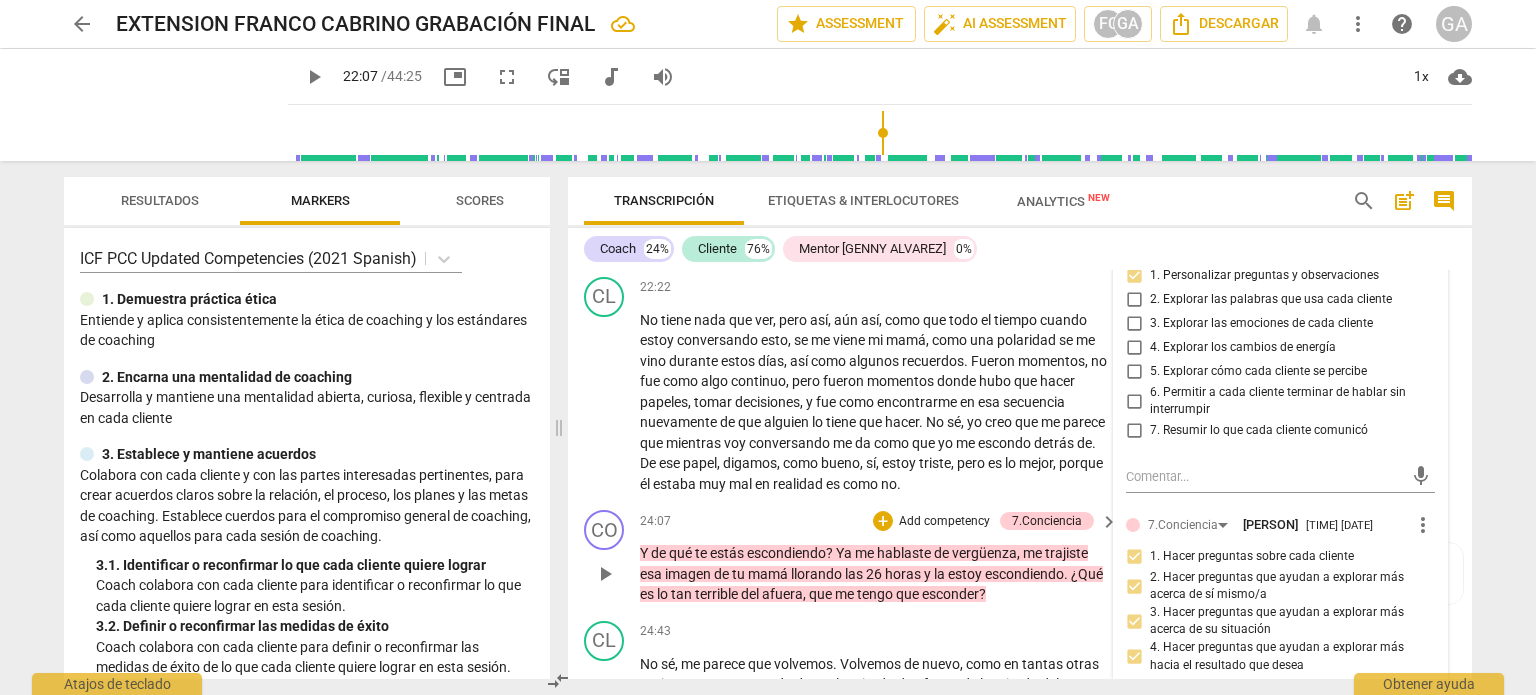 click on "play_arrow" at bounding box center (605, 574) 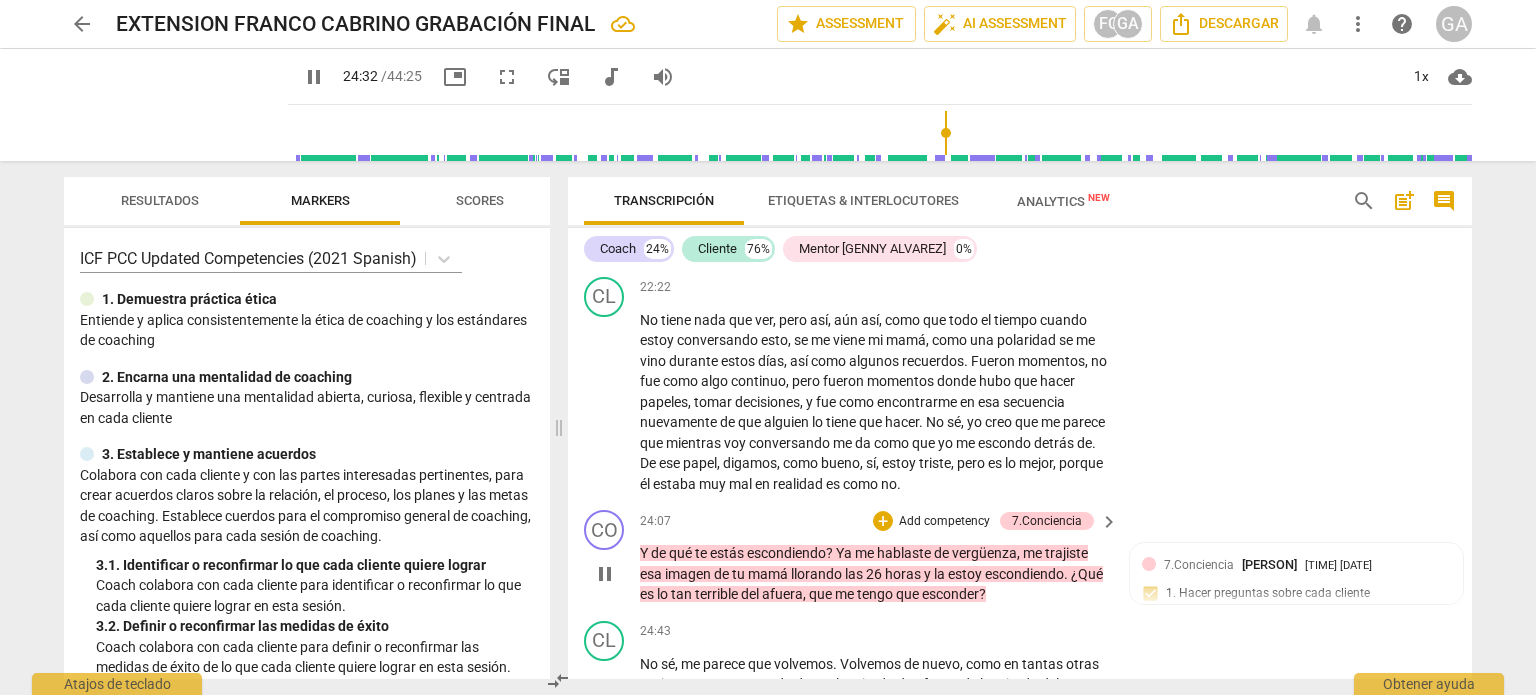 click on "pause" at bounding box center [605, 574] 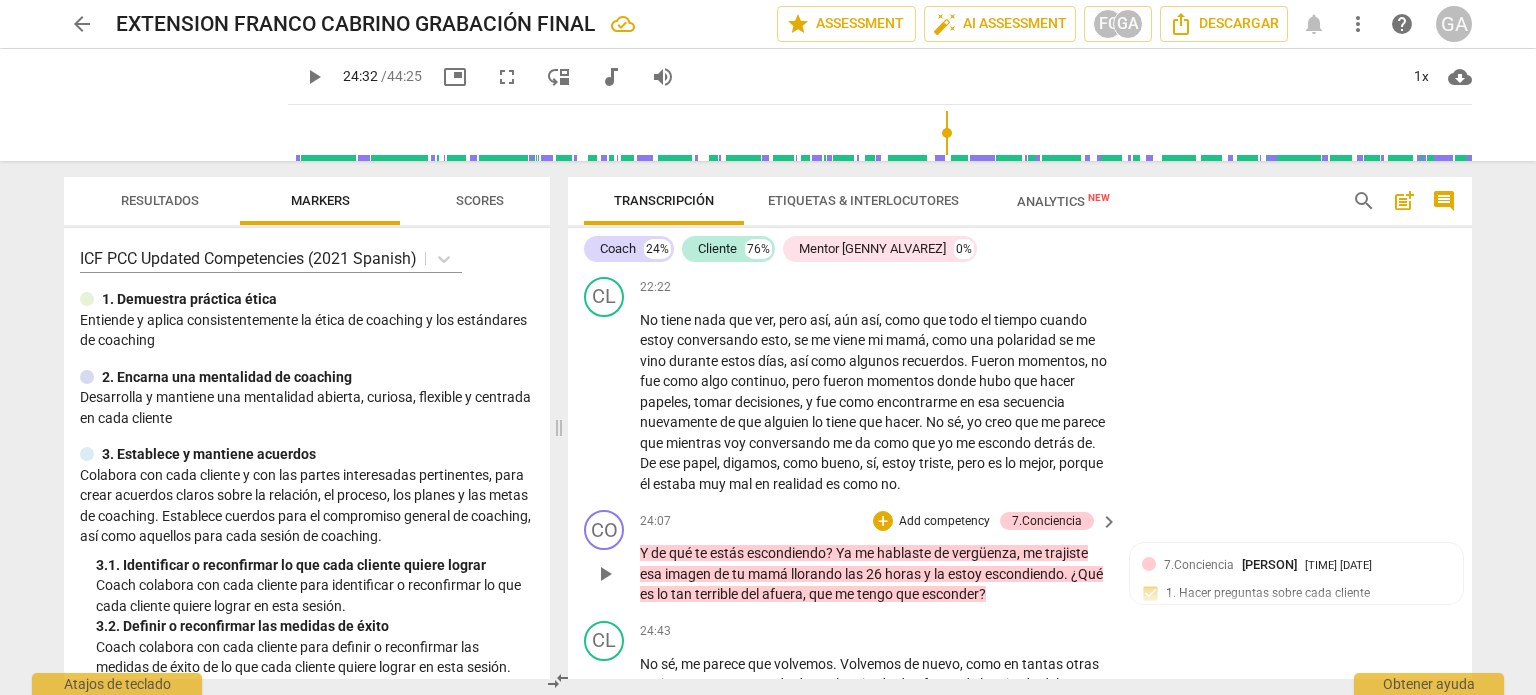 click on "Add competency" at bounding box center (944, 522) 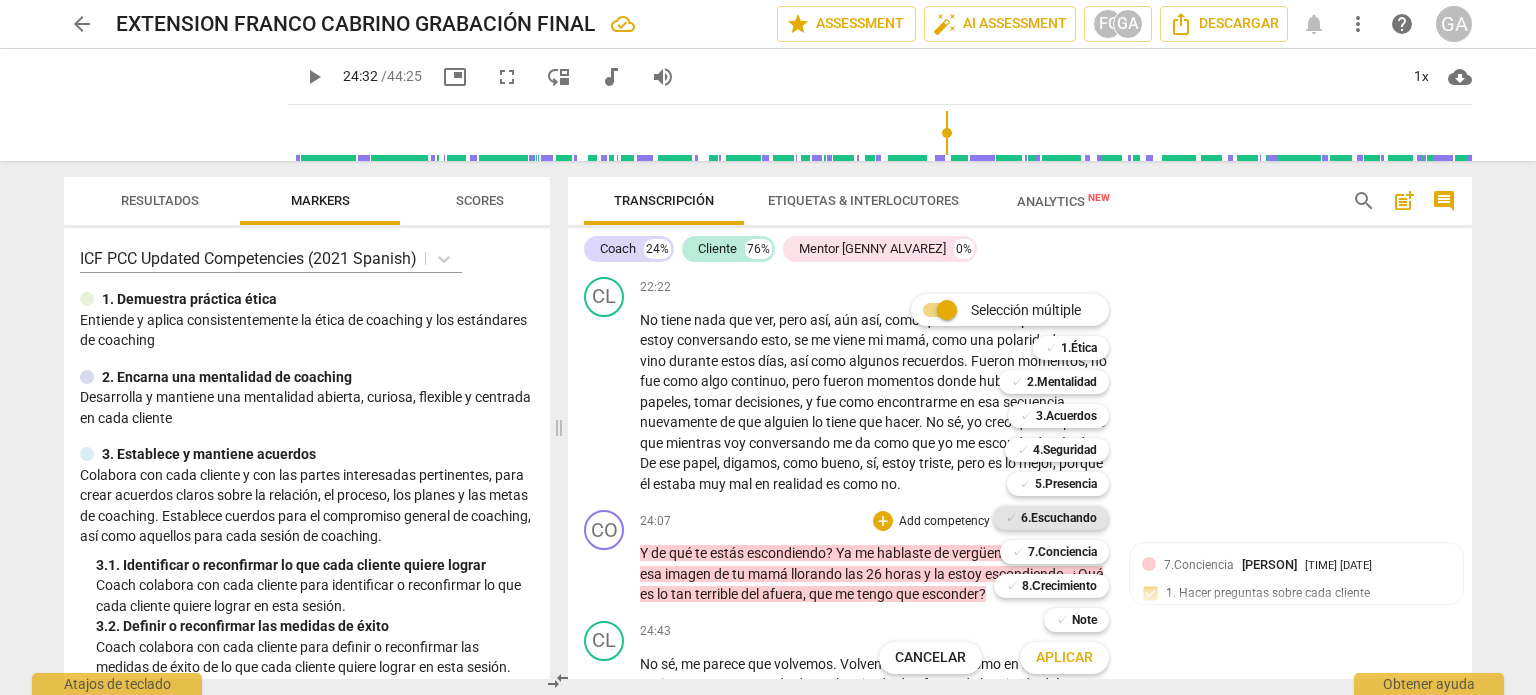 click on "6.Escuchando" at bounding box center [1059, 518] 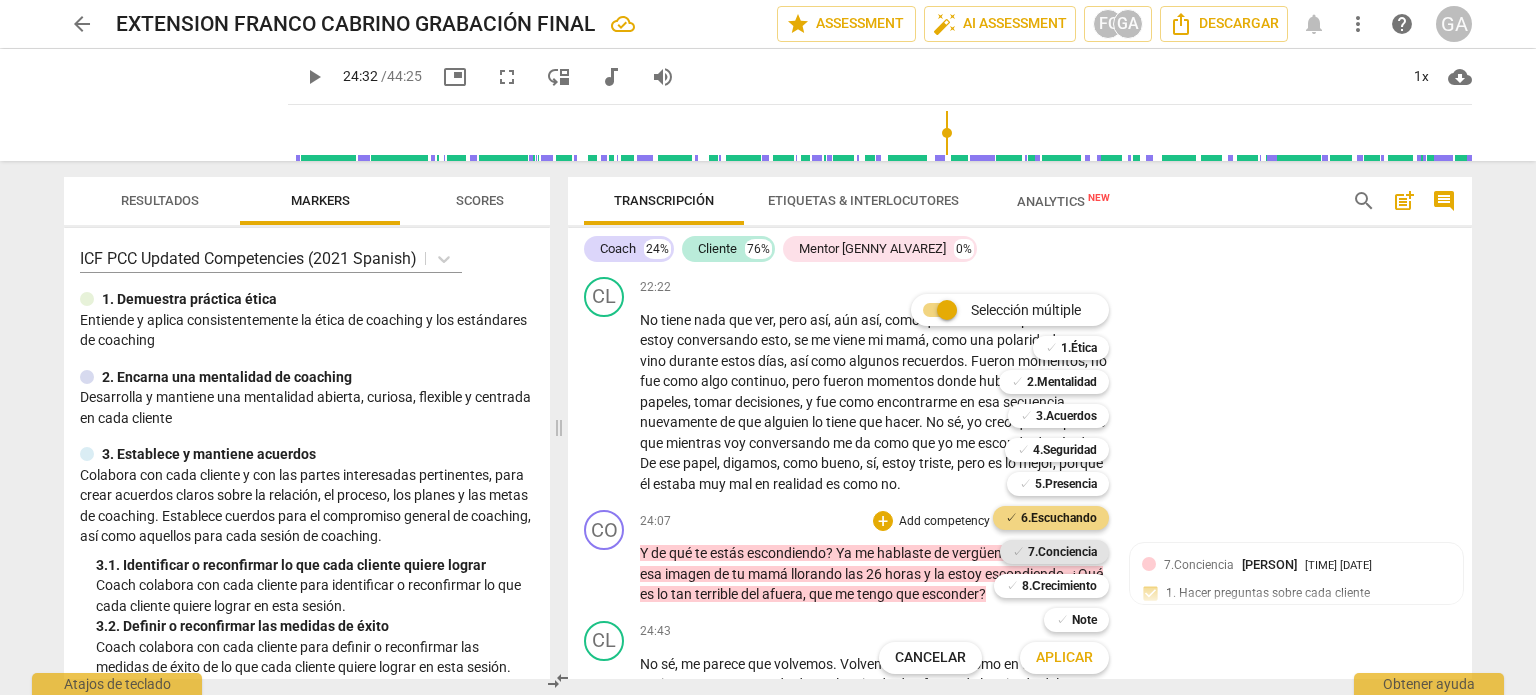 click on "7.Conciencia" at bounding box center (1062, 552) 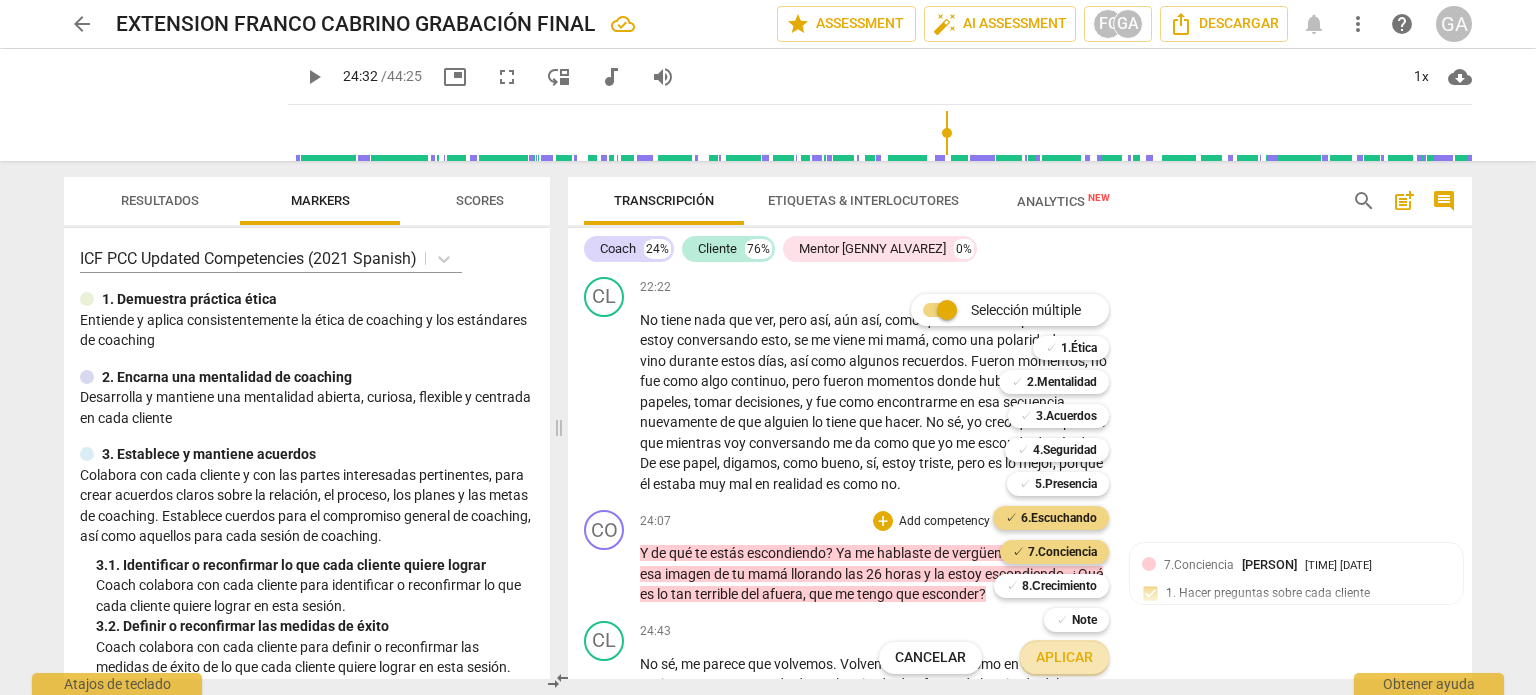 click on "Aplicar" at bounding box center [1064, 658] 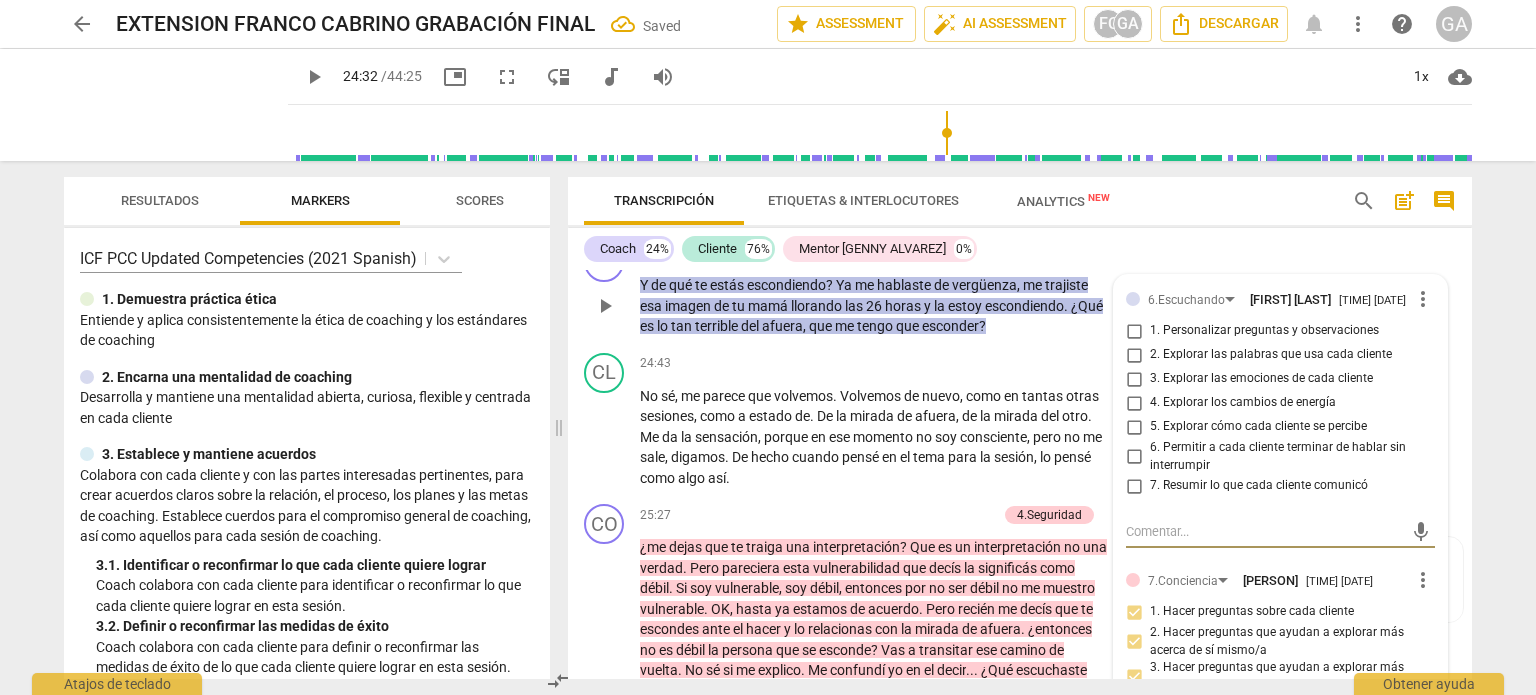 scroll, scrollTop: 5141, scrollLeft: 0, axis: vertical 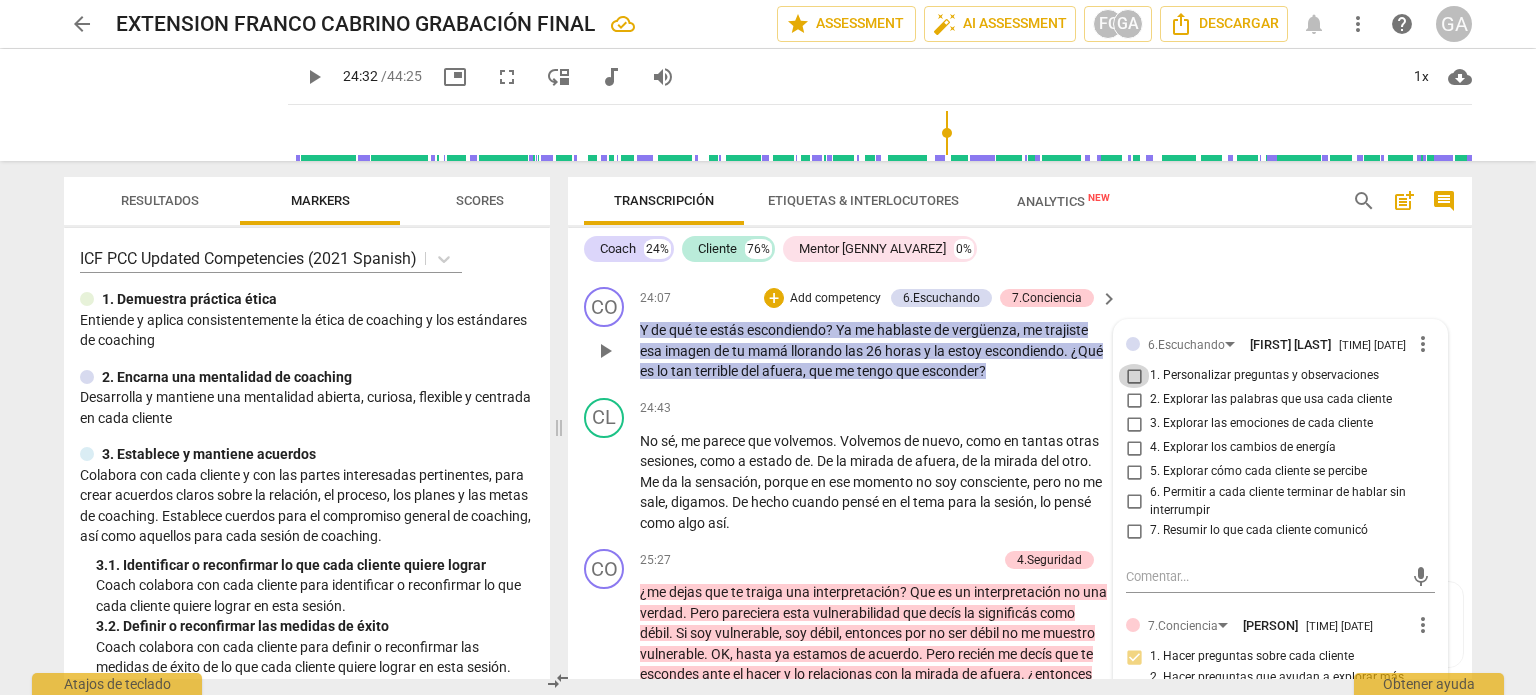 click on "1. Personalizar preguntas y observaciones" at bounding box center [1134, 376] 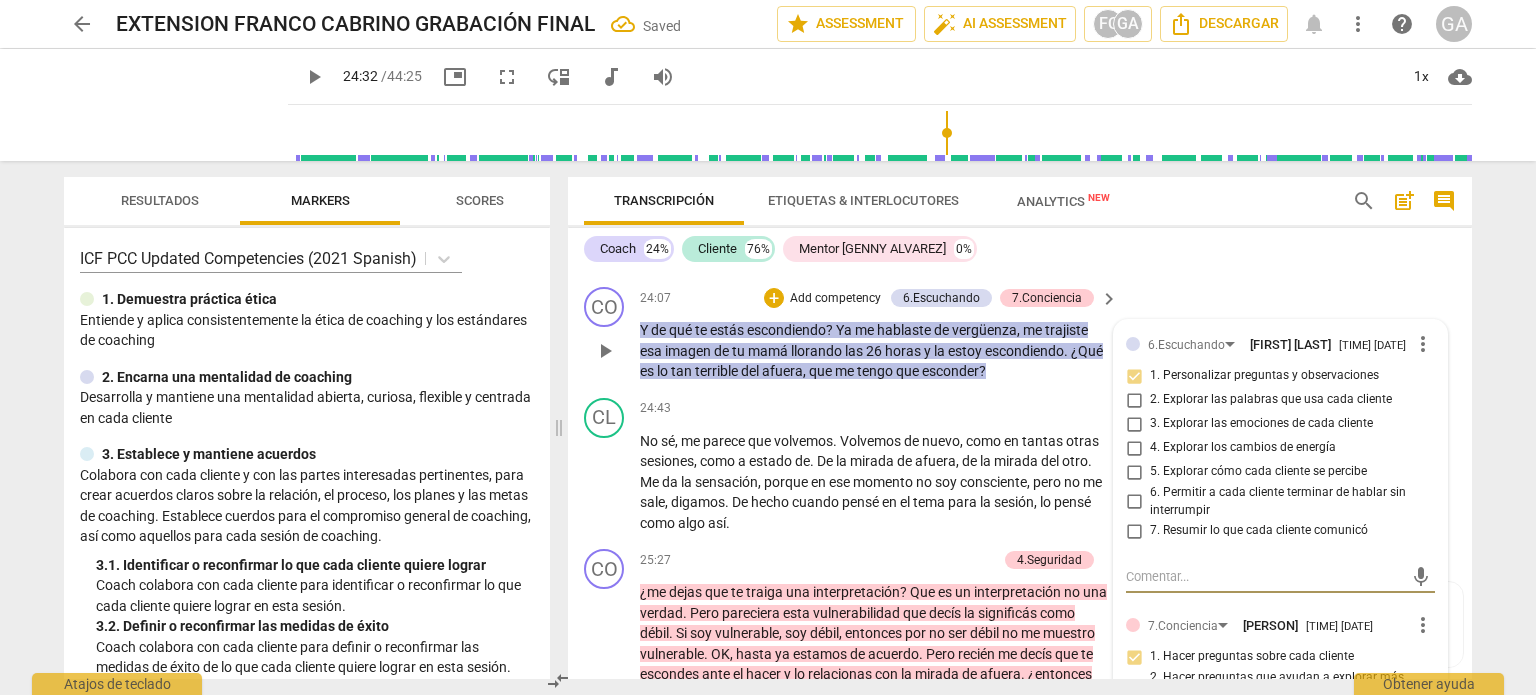 click at bounding box center (1264, 576) 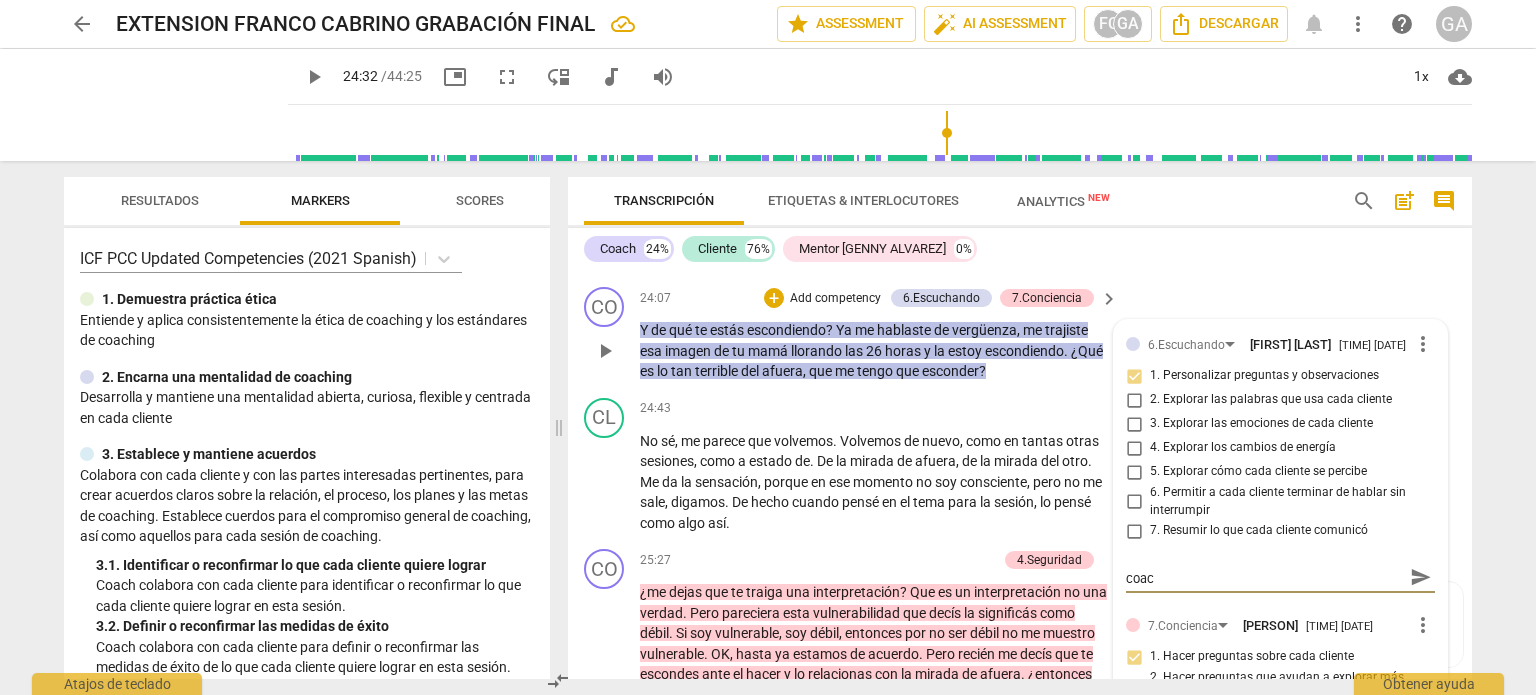 scroll, scrollTop: 0, scrollLeft: 0, axis: both 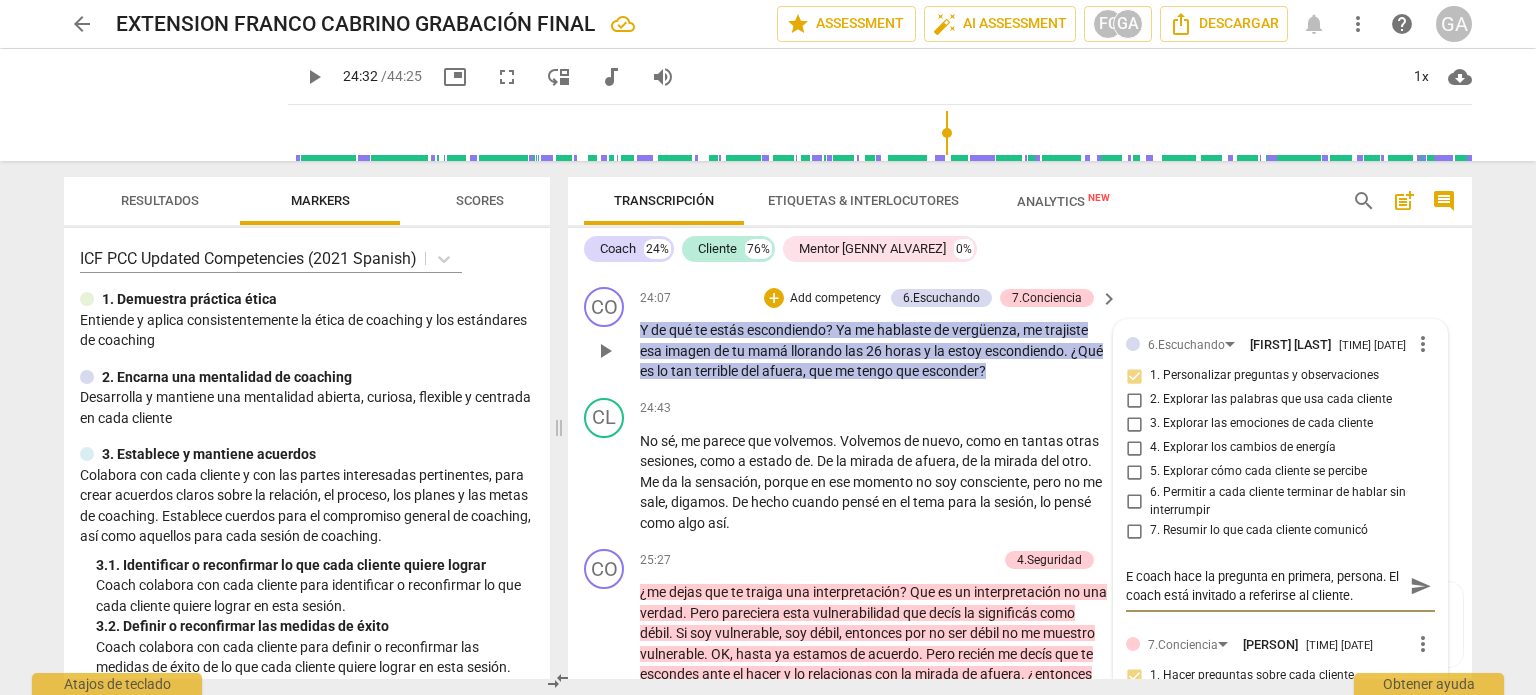click on "E coach hace la pregunta en primera, persona. El coach está invitado a referirse al cliente." at bounding box center (1264, 586) 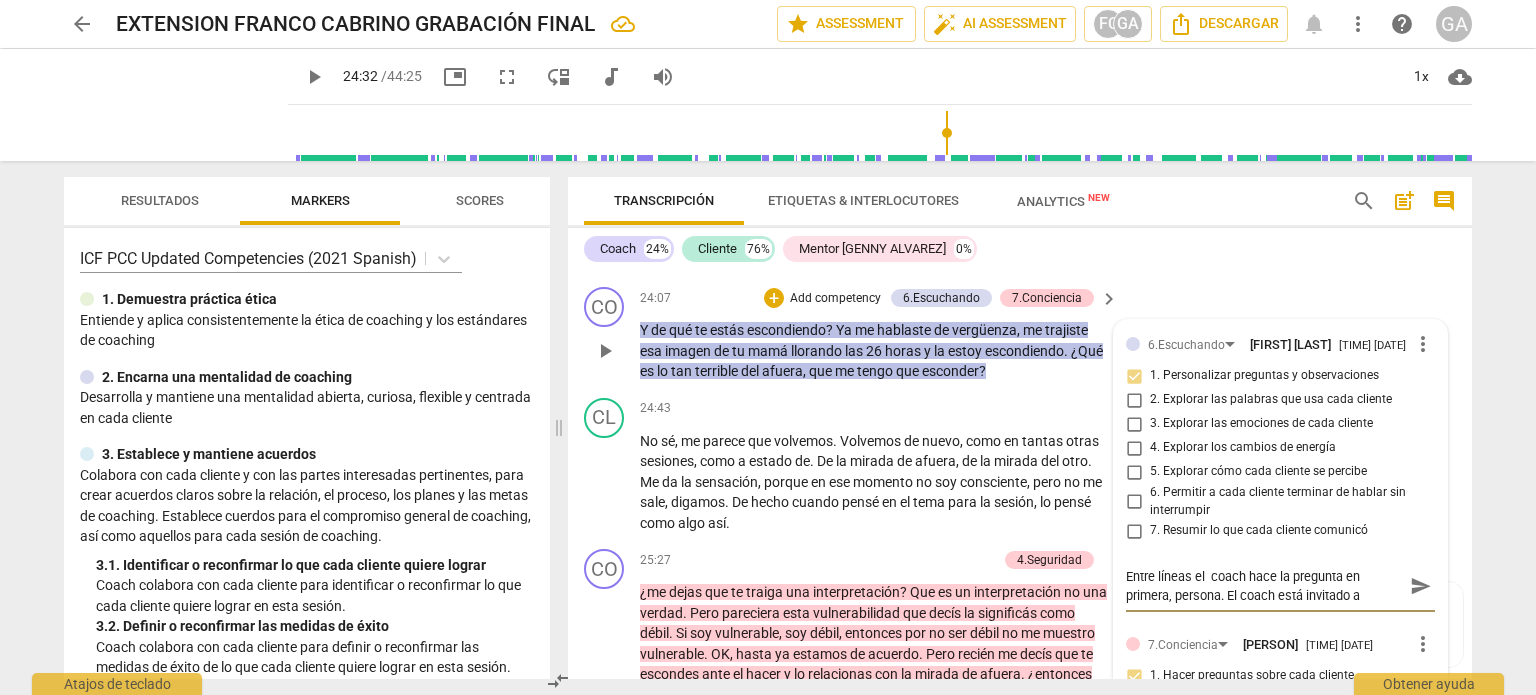 click on "Entre líneas el  coach hace la pregunta en primera, persona. El coach está invitado a referirse al cliente." at bounding box center [1264, 586] 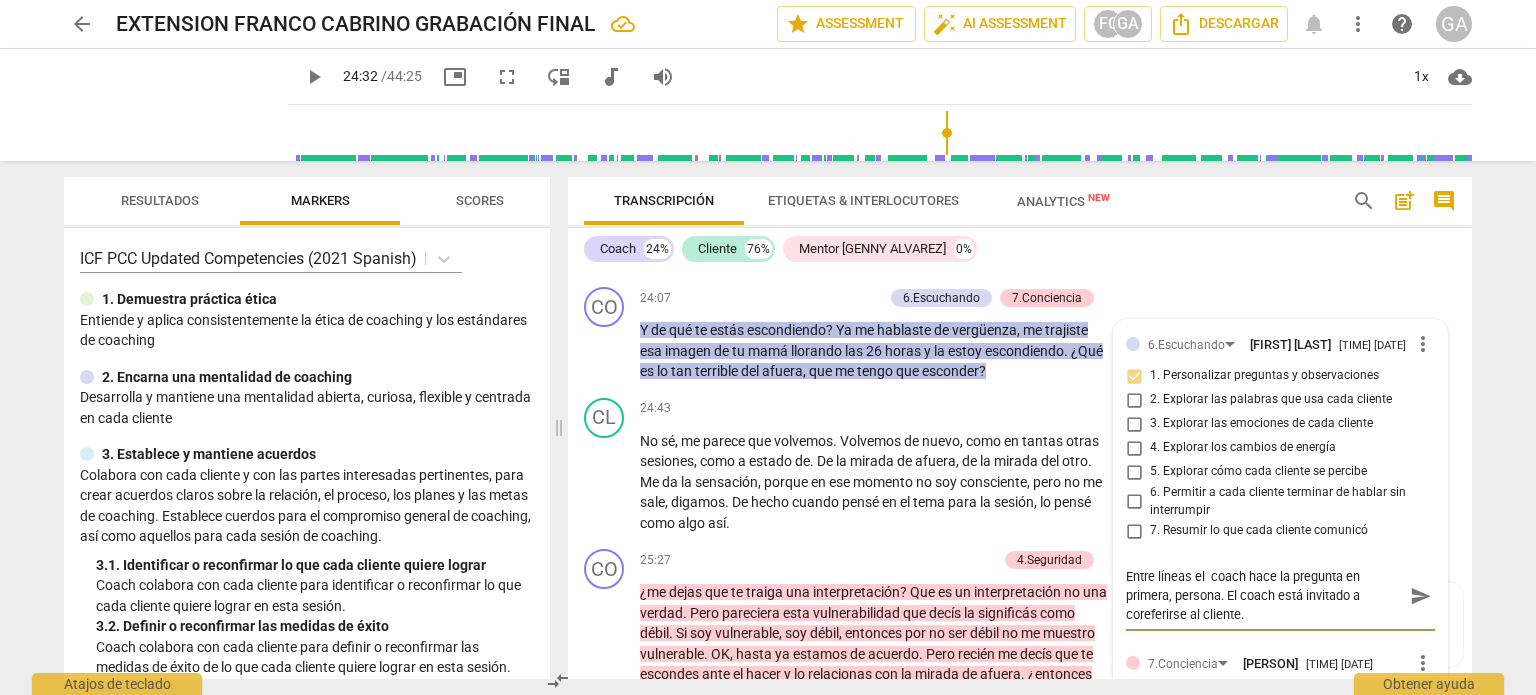 scroll, scrollTop: 0, scrollLeft: 0, axis: both 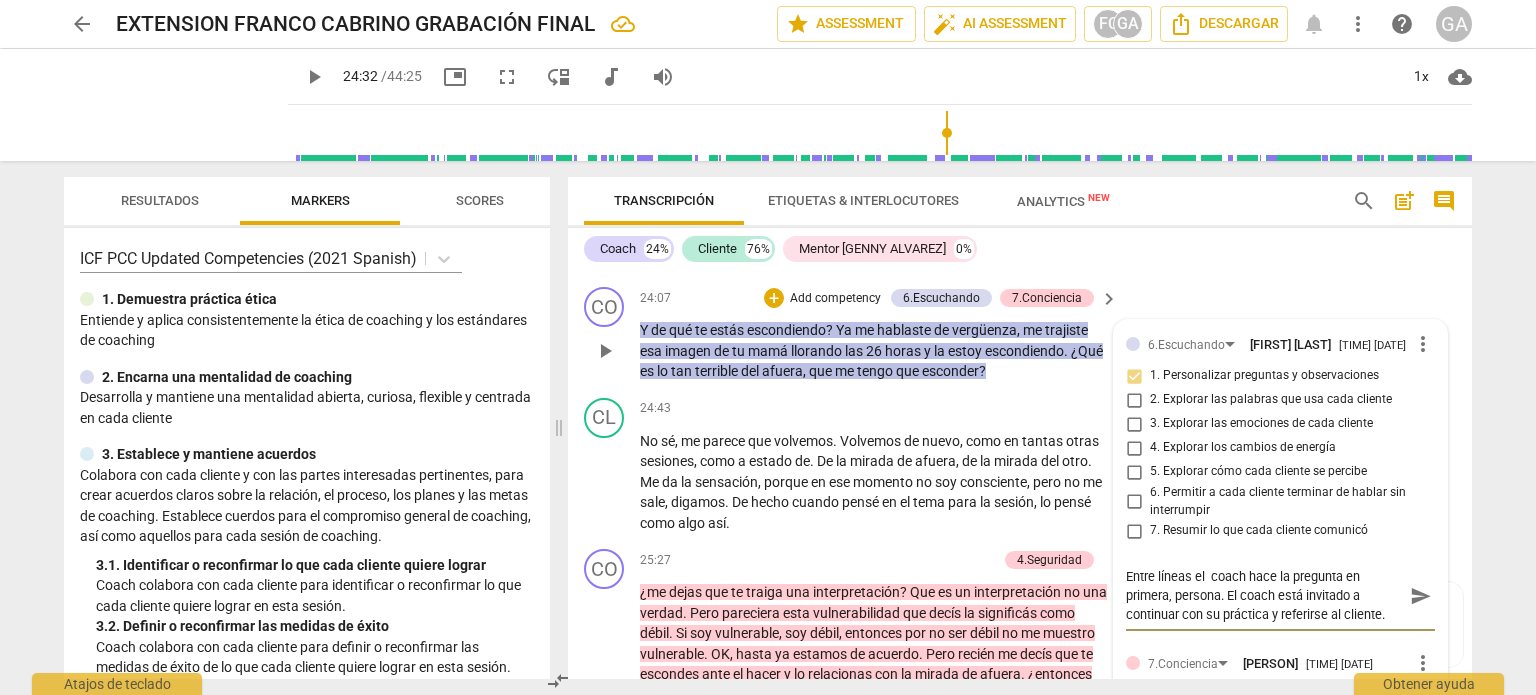 click on "Entre líneas el  coach hace la pregunta en primera, persona. El coach está invitado a continuar con su práctica y referirse al cliente." at bounding box center (1264, 595) 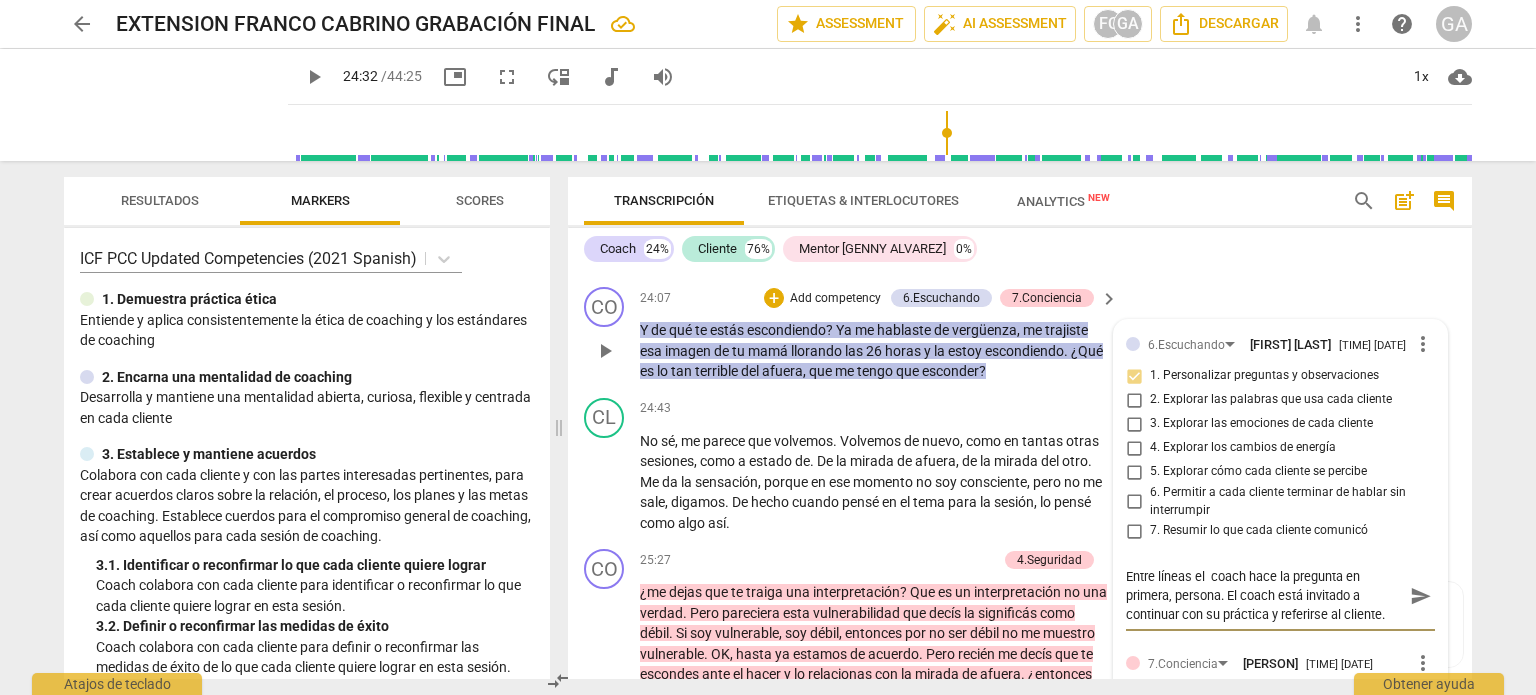 click on "Entre líneas el  coach hace la pregunta en primera, persona. El coach está invitado a continuar con su práctica y referirse al cliente." at bounding box center [1264, 595] 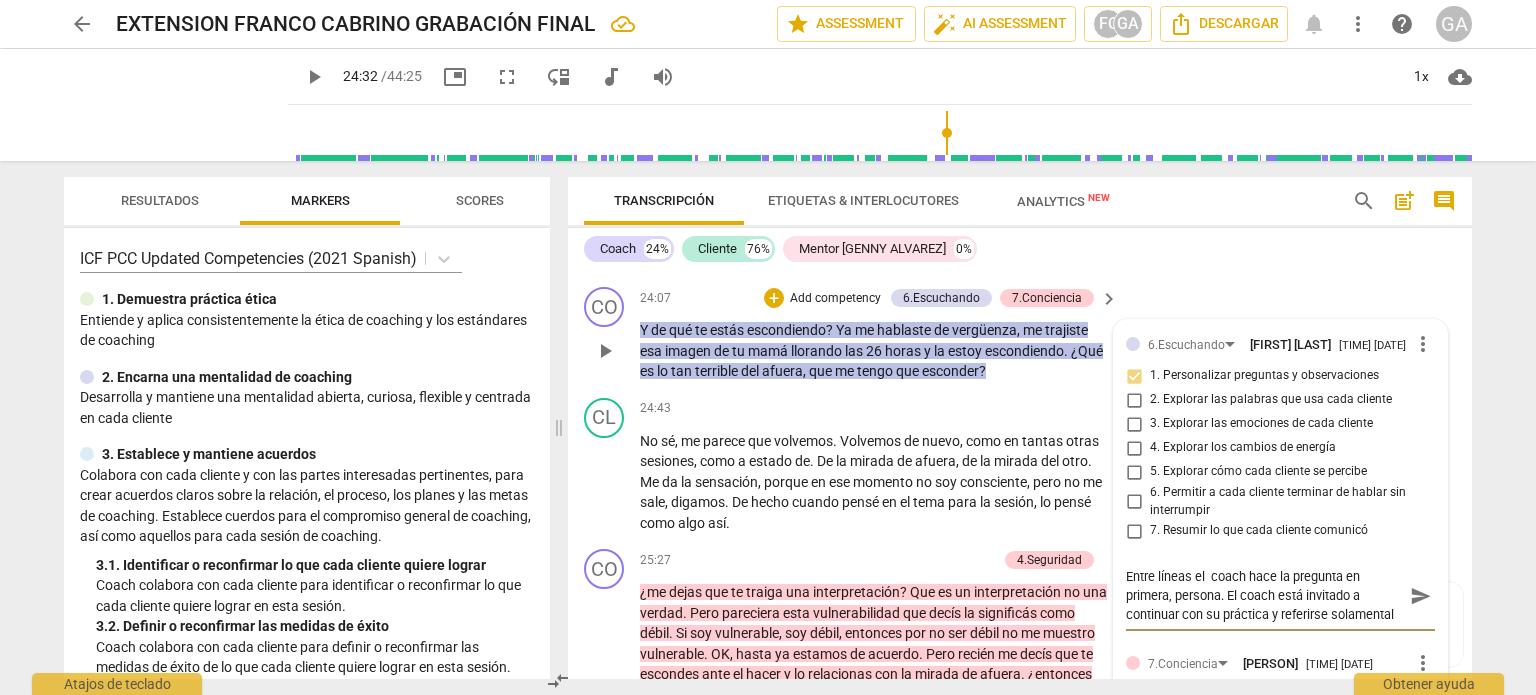 scroll, scrollTop: 16, scrollLeft: 0, axis: vertical 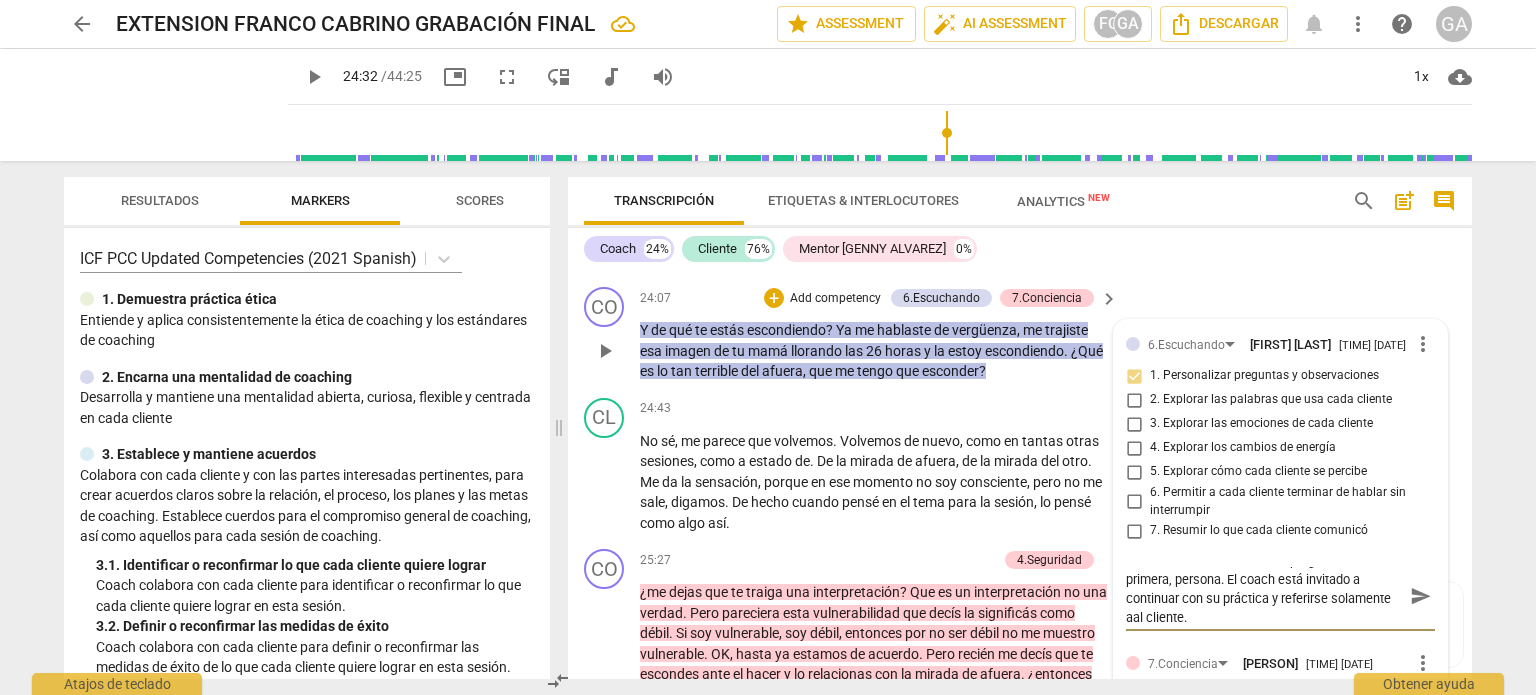 click on "Entre líneas el coach hace la pregunta en primera, persona. El coach está invitado a continuar con su práctica y referirse solamente aal cliente." at bounding box center [1264, 595] 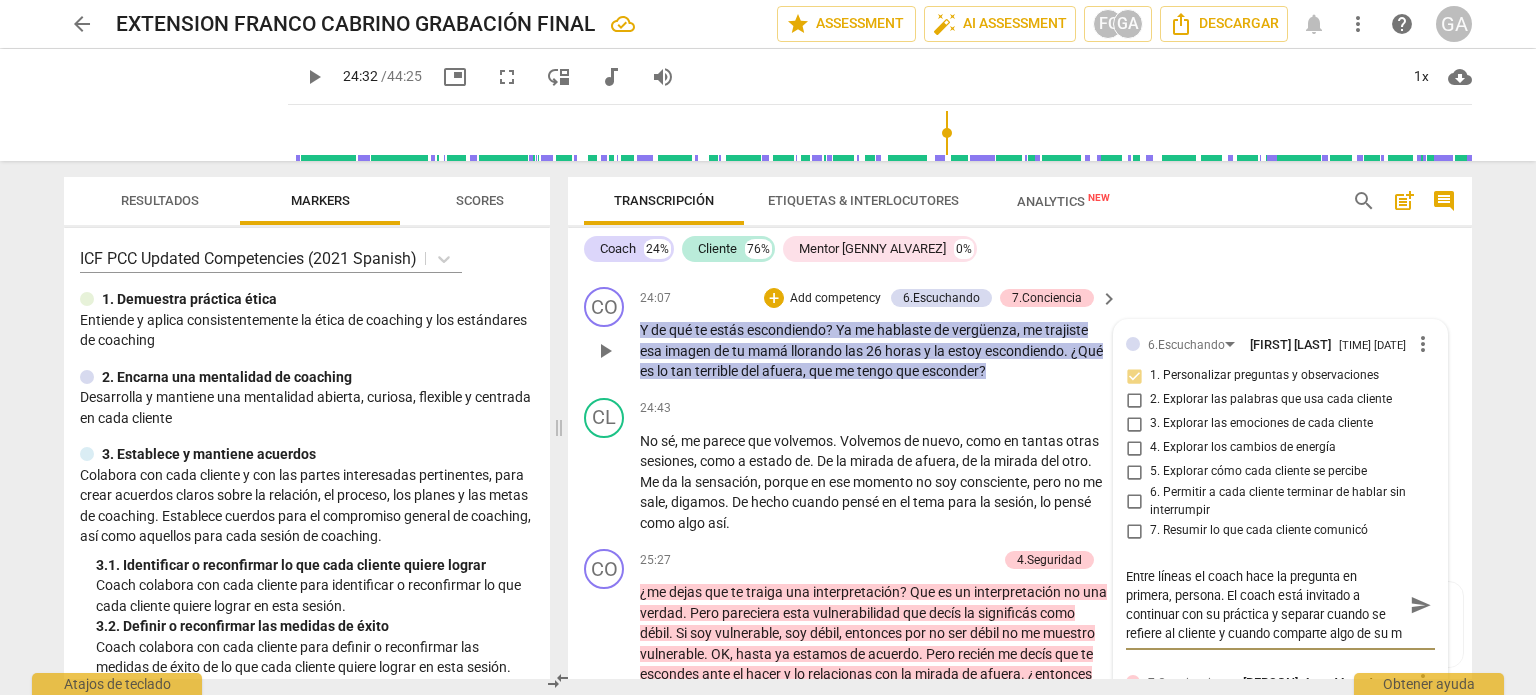 scroll, scrollTop: 17, scrollLeft: 0, axis: vertical 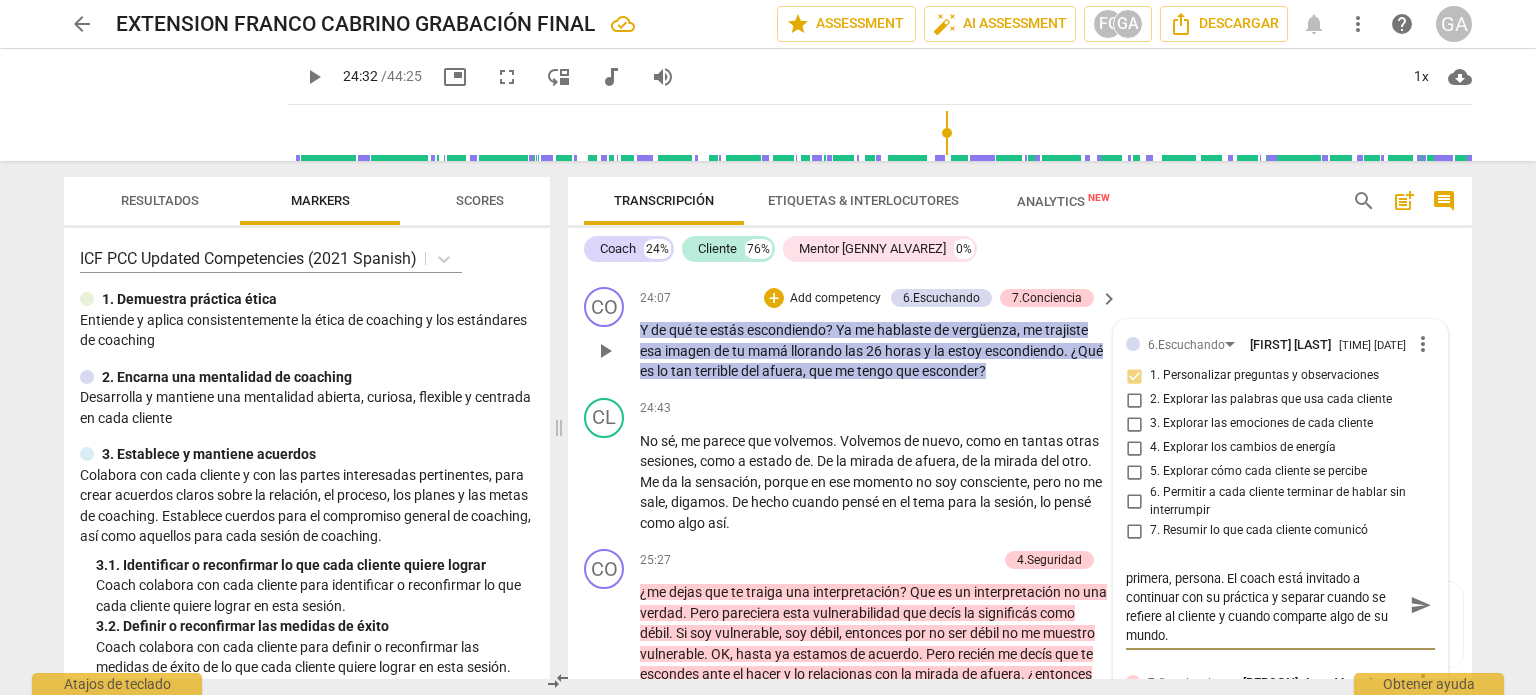 click on "Entre líneas el  coach hace la pregunta en primera, persona. El coach está invitado a continuar con su práctica y separar cuando se refiere al cliente y cuando comparte algo de su mundo." at bounding box center [1264, 605] 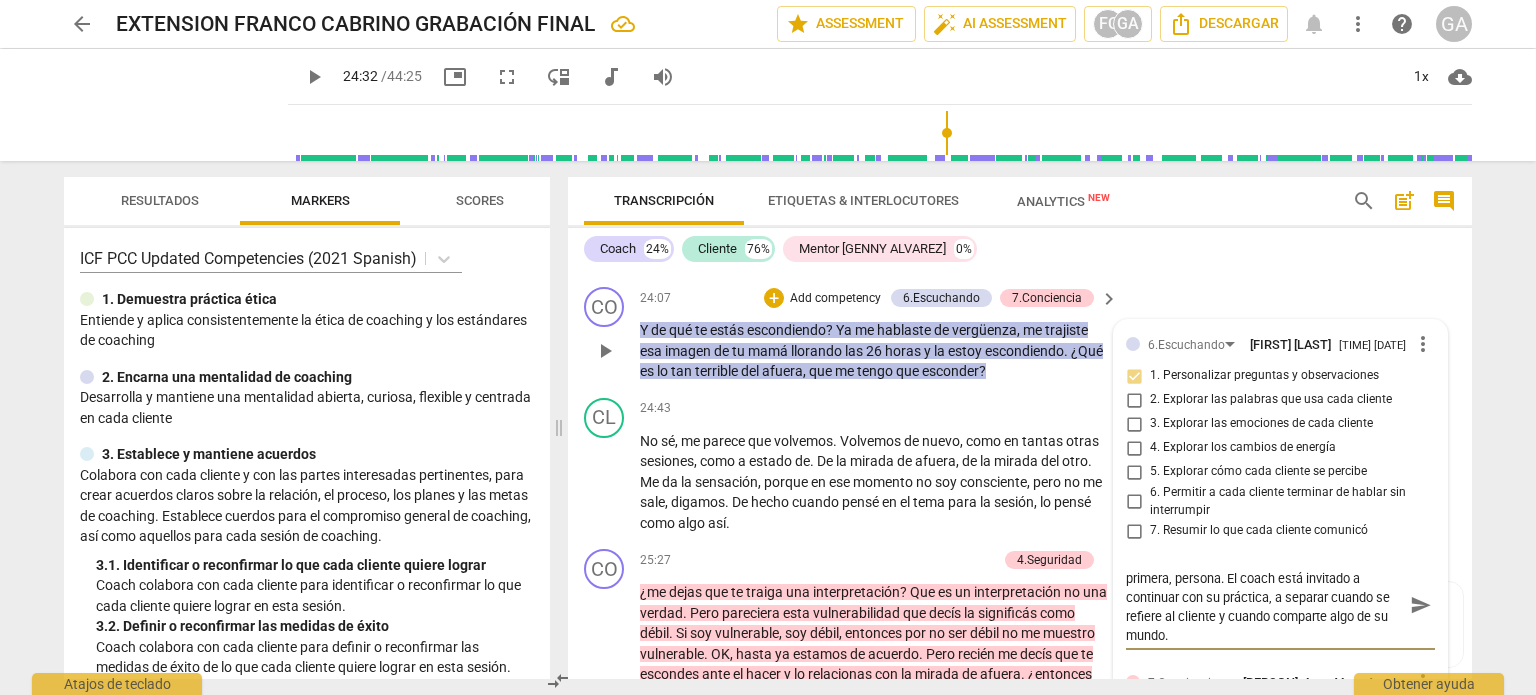click on "Entre líneas el  coach hace la pregunta en primera, persona. El coach está invitado a continuar con su práctica, a separar cuando se refiere al cliente y cuando comparte algo de su mundo." at bounding box center (1264, 605) 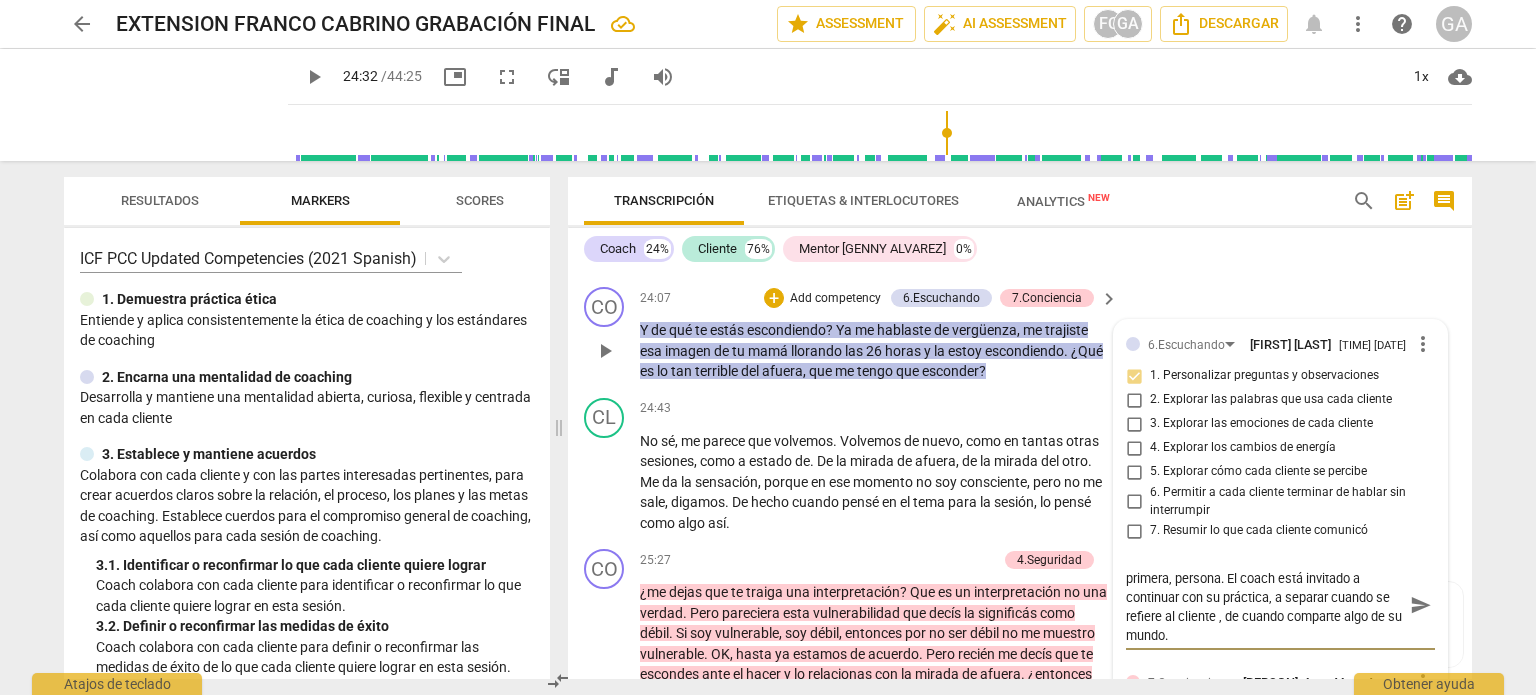 click on "Entre líneas el  coach hace la pregunta en primera, persona. El coach está invitado a continuar con su práctica, a separar cuando se refiere al cliente , de cuando comparte algo de su mundo." at bounding box center (1264, 605) 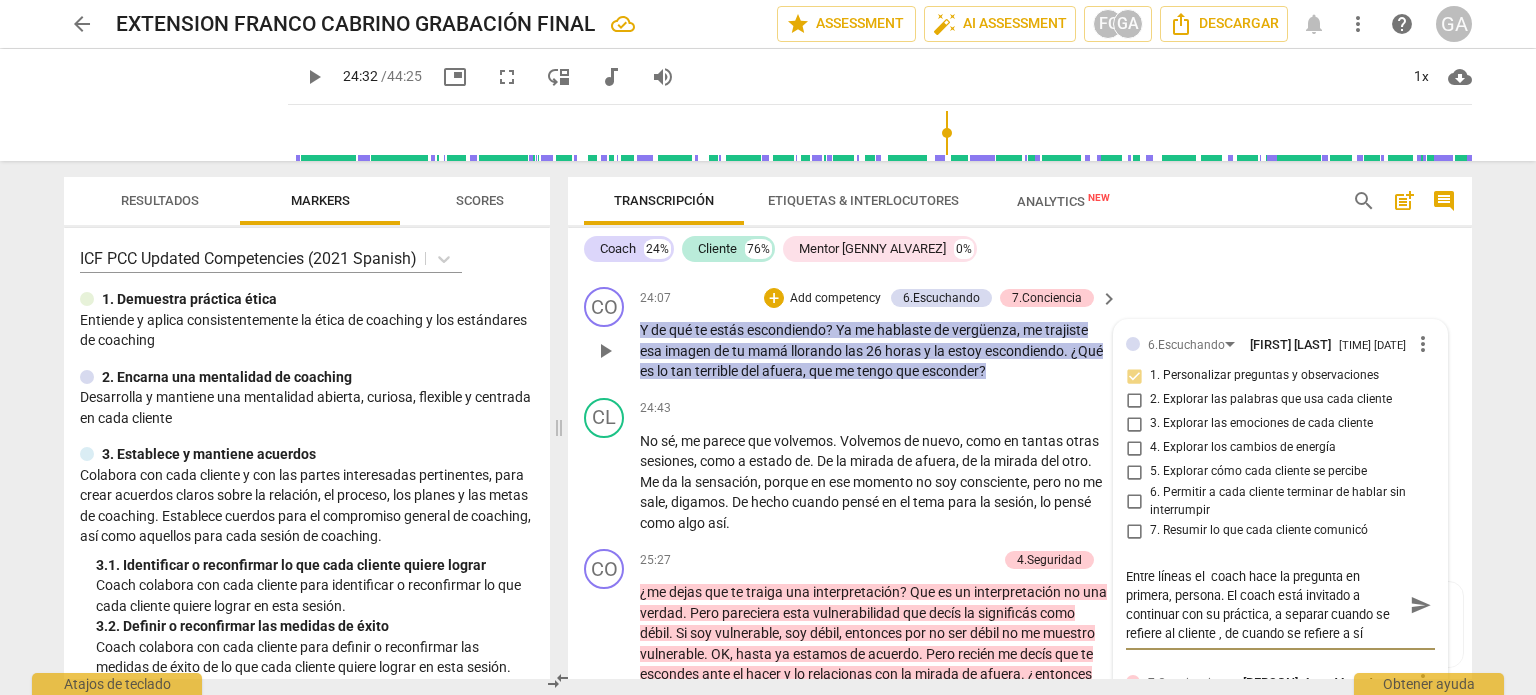 scroll, scrollTop: 17, scrollLeft: 0, axis: vertical 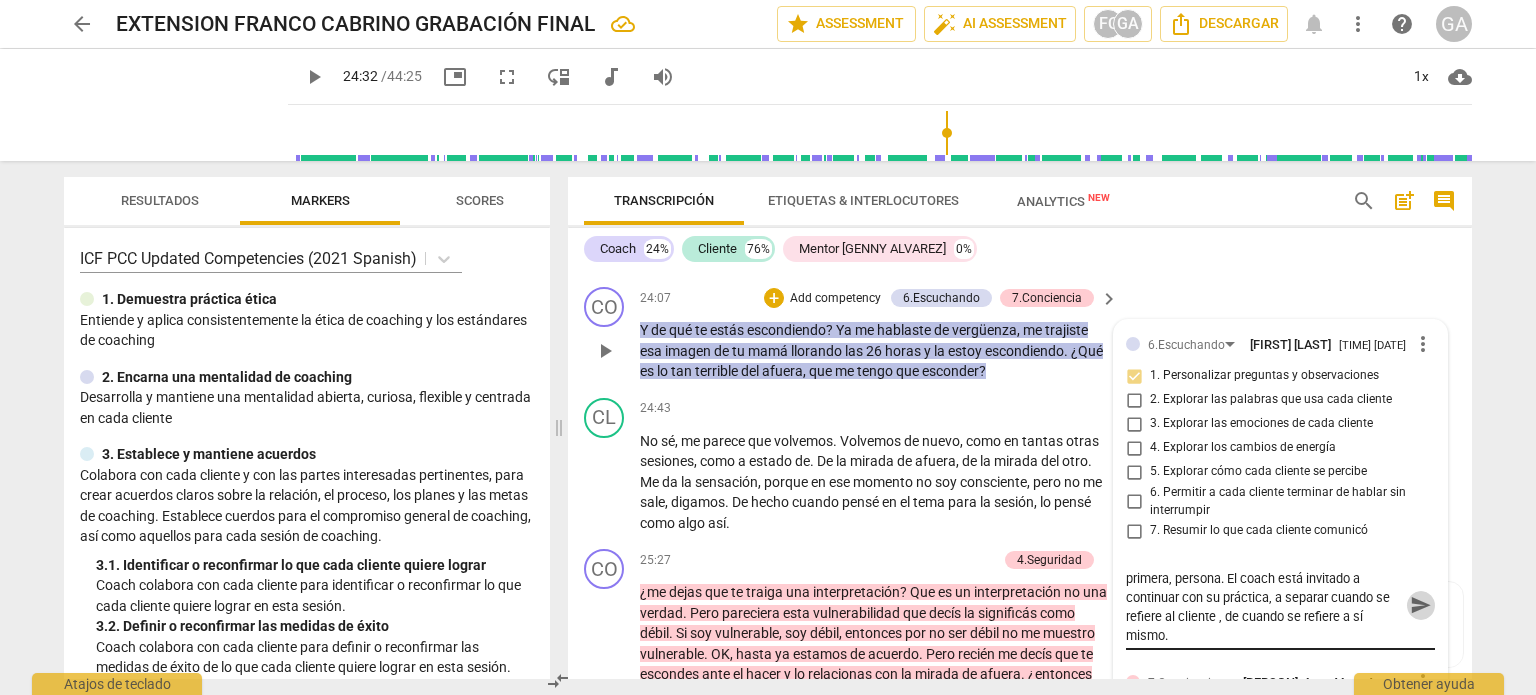 click on "send" at bounding box center (1421, 605) 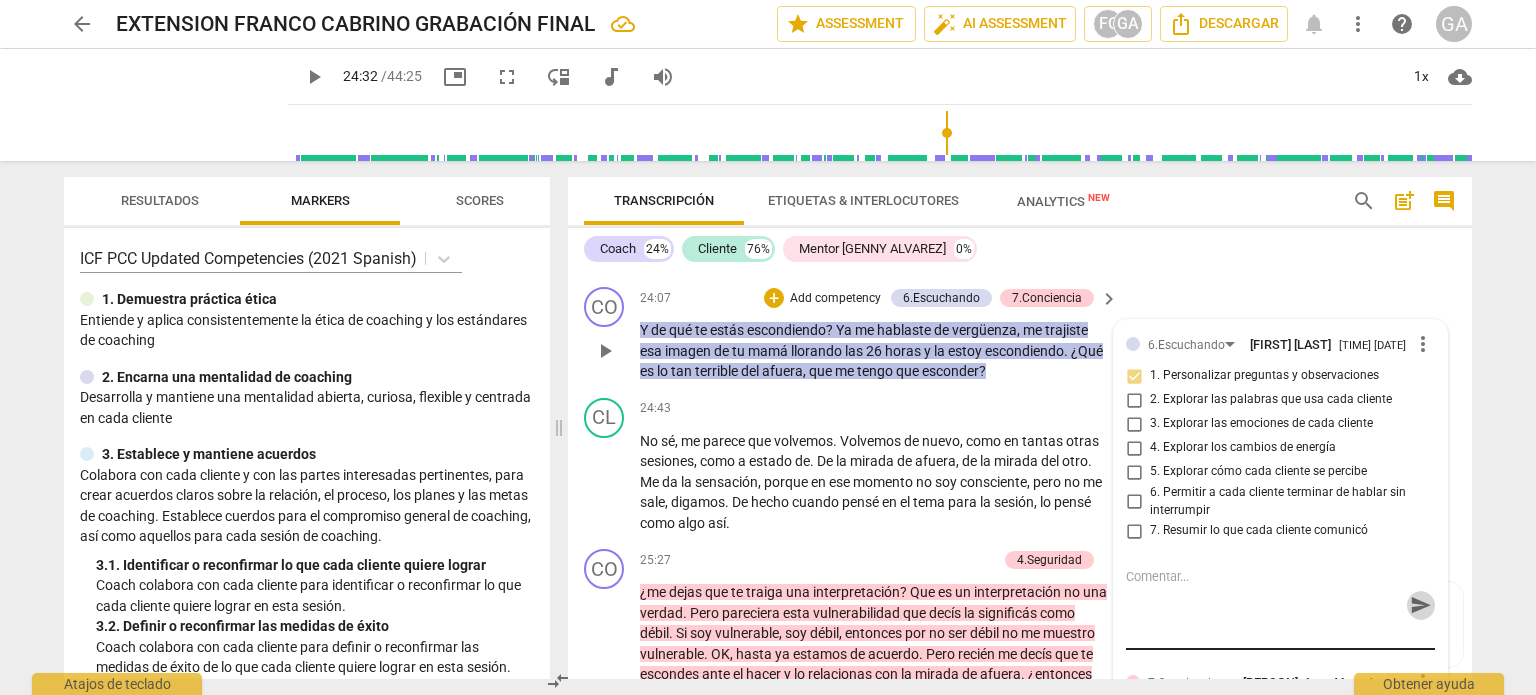scroll, scrollTop: 0, scrollLeft: 0, axis: both 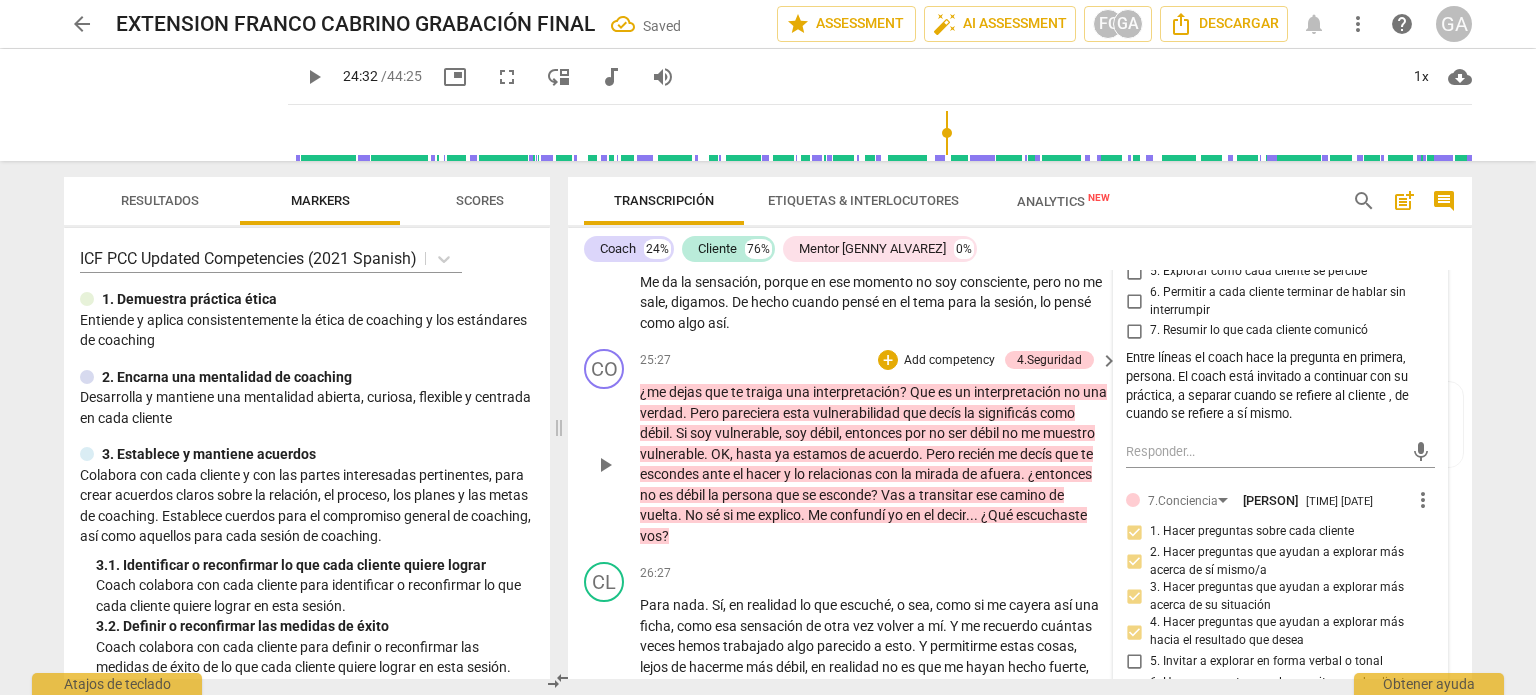 click on "play_arrow" at bounding box center (605, 465) 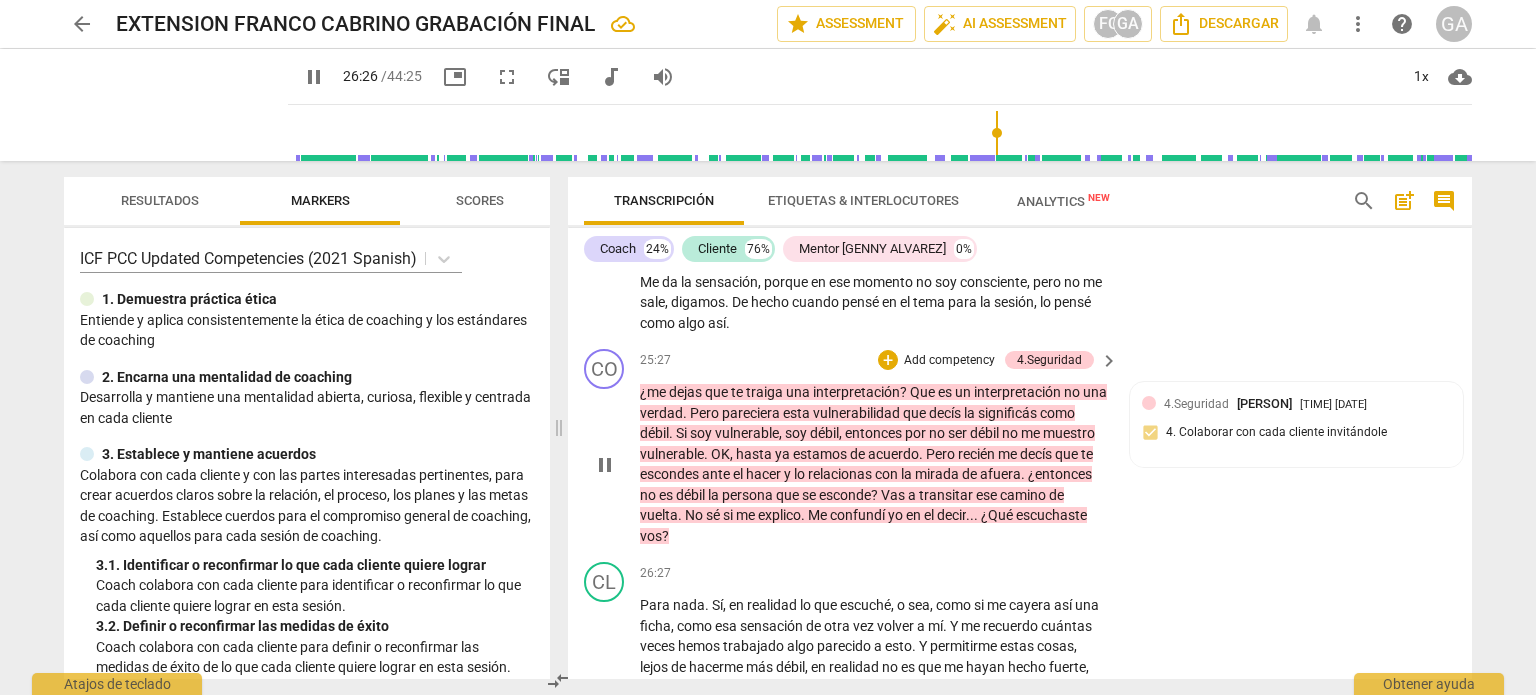 click on "pause" at bounding box center (605, 465) 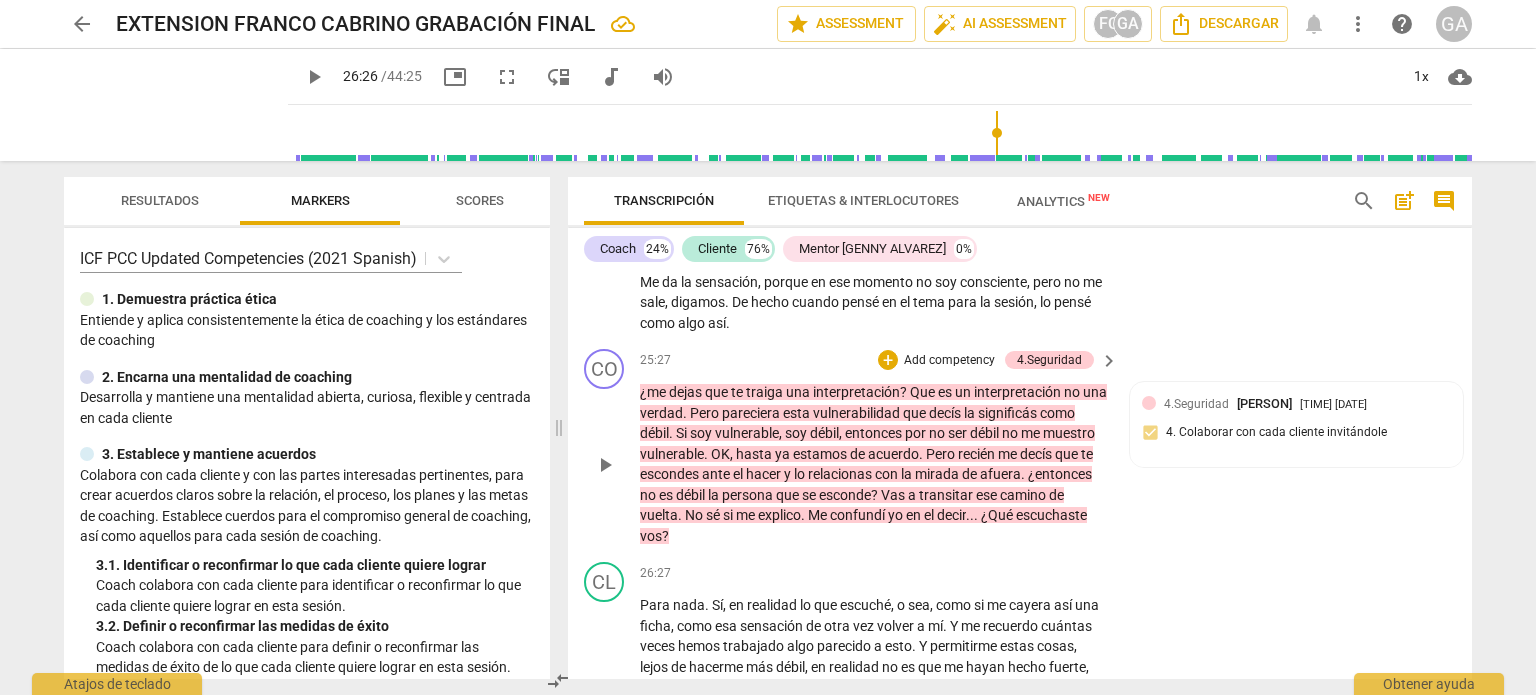 click on "Add competency" at bounding box center [949, 361] 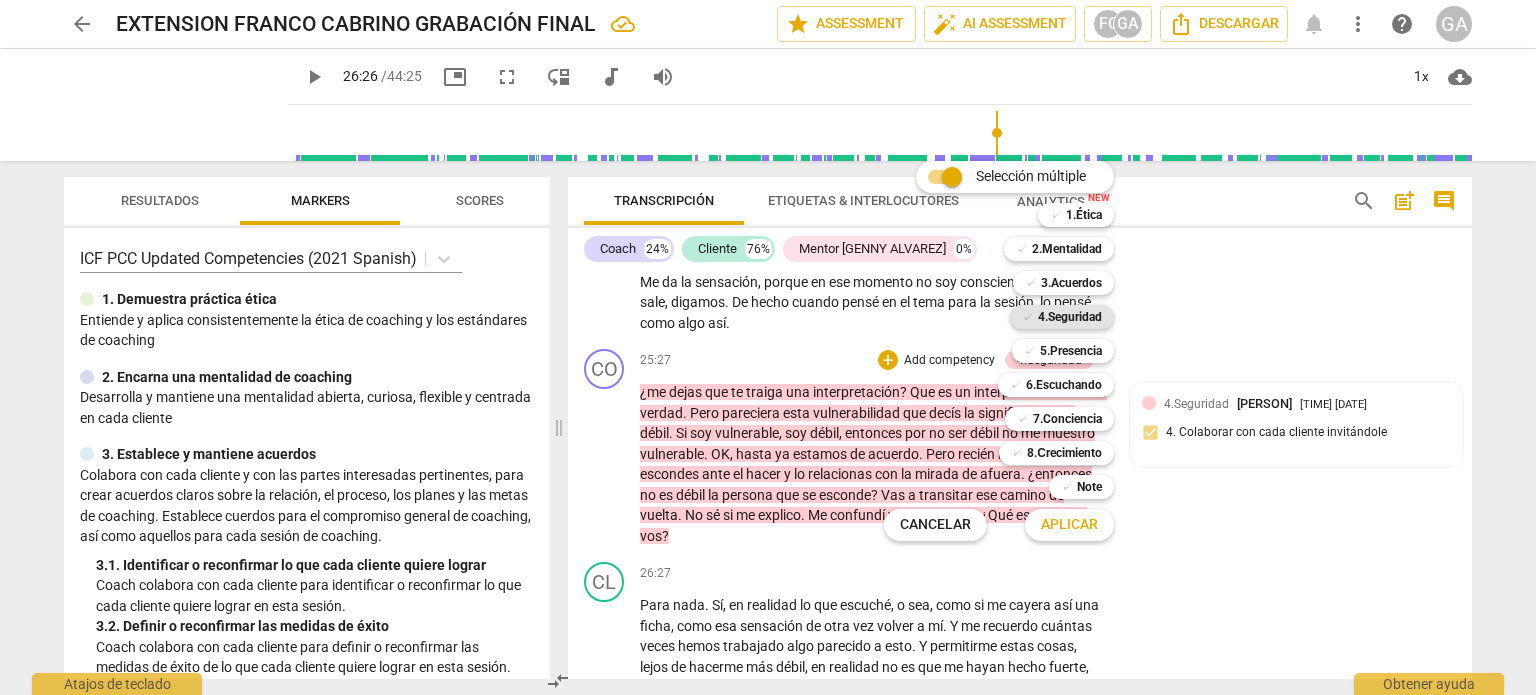 click on "4.Seguridad" at bounding box center [1070, 317] 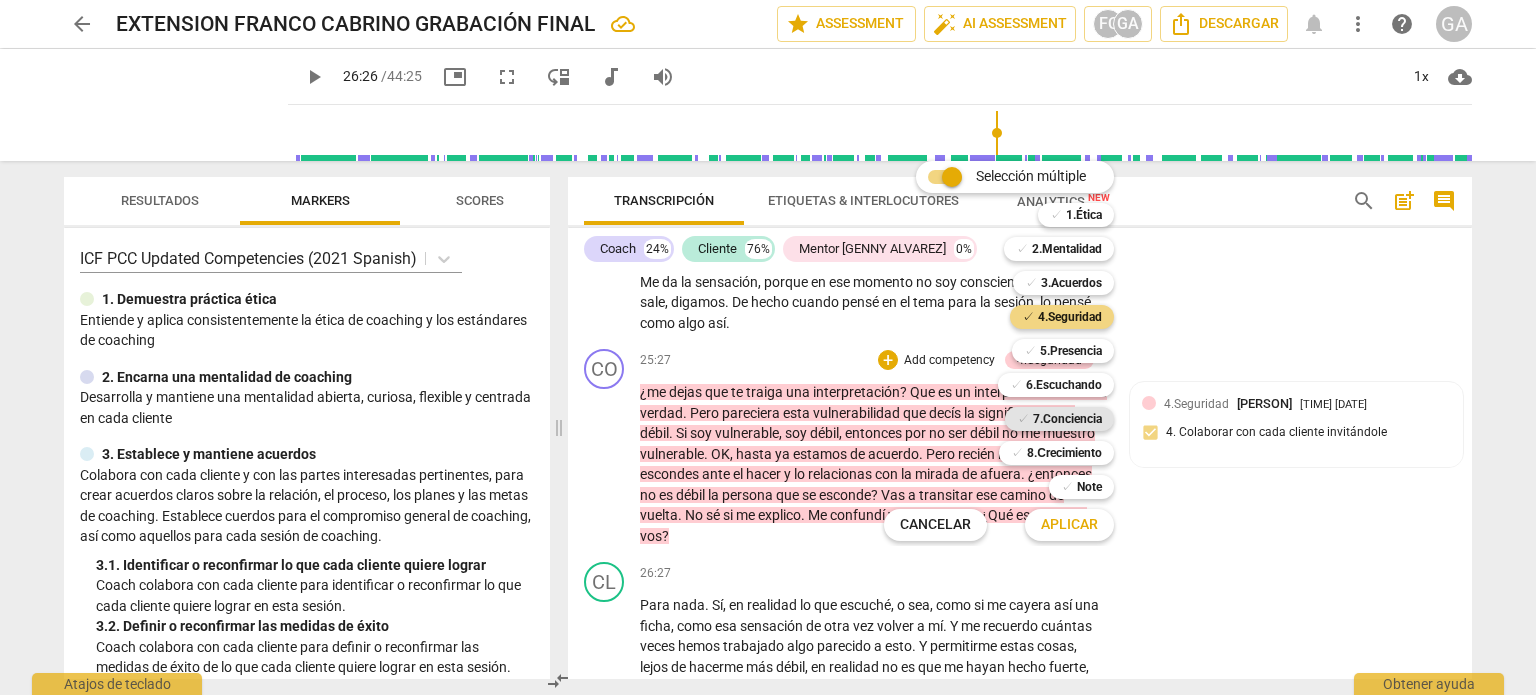 click on "7.Conciencia" at bounding box center (1067, 419) 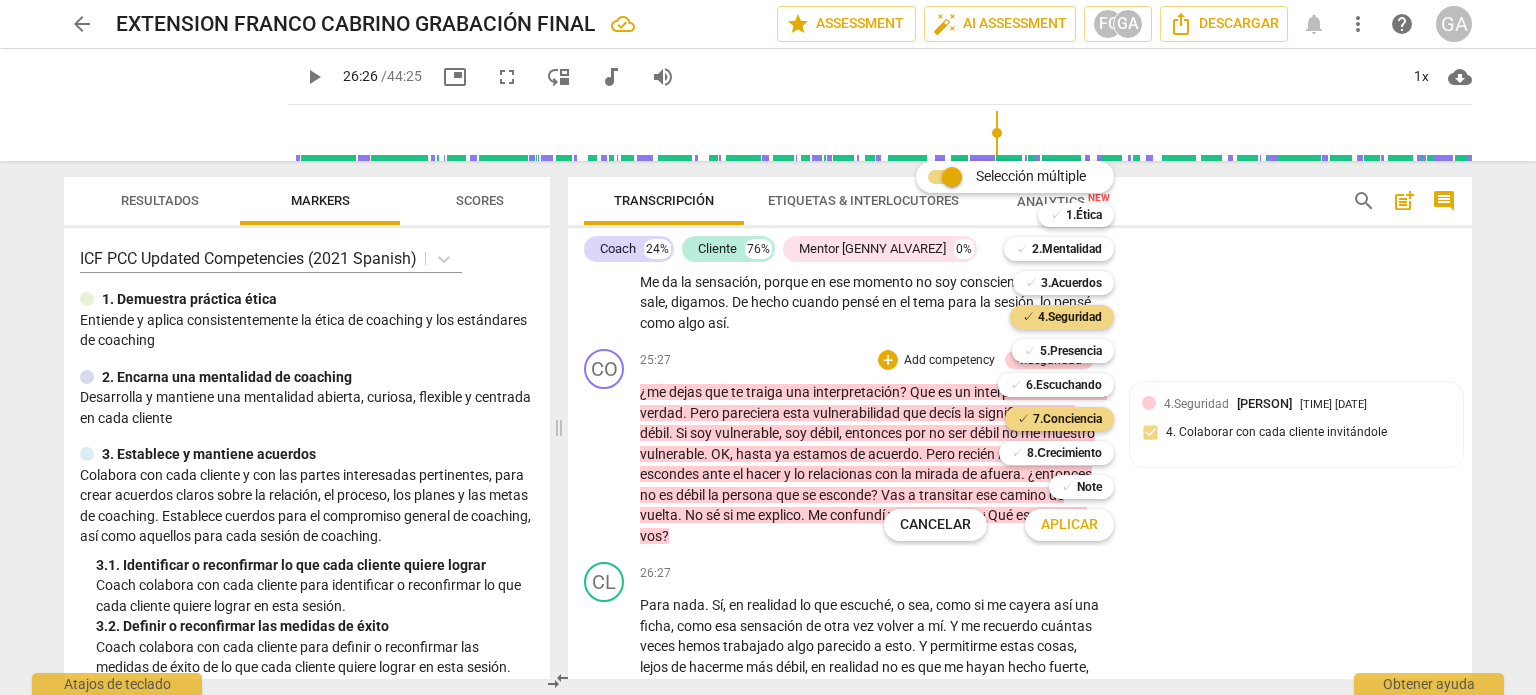 click on "Aplicar" at bounding box center [1069, 525] 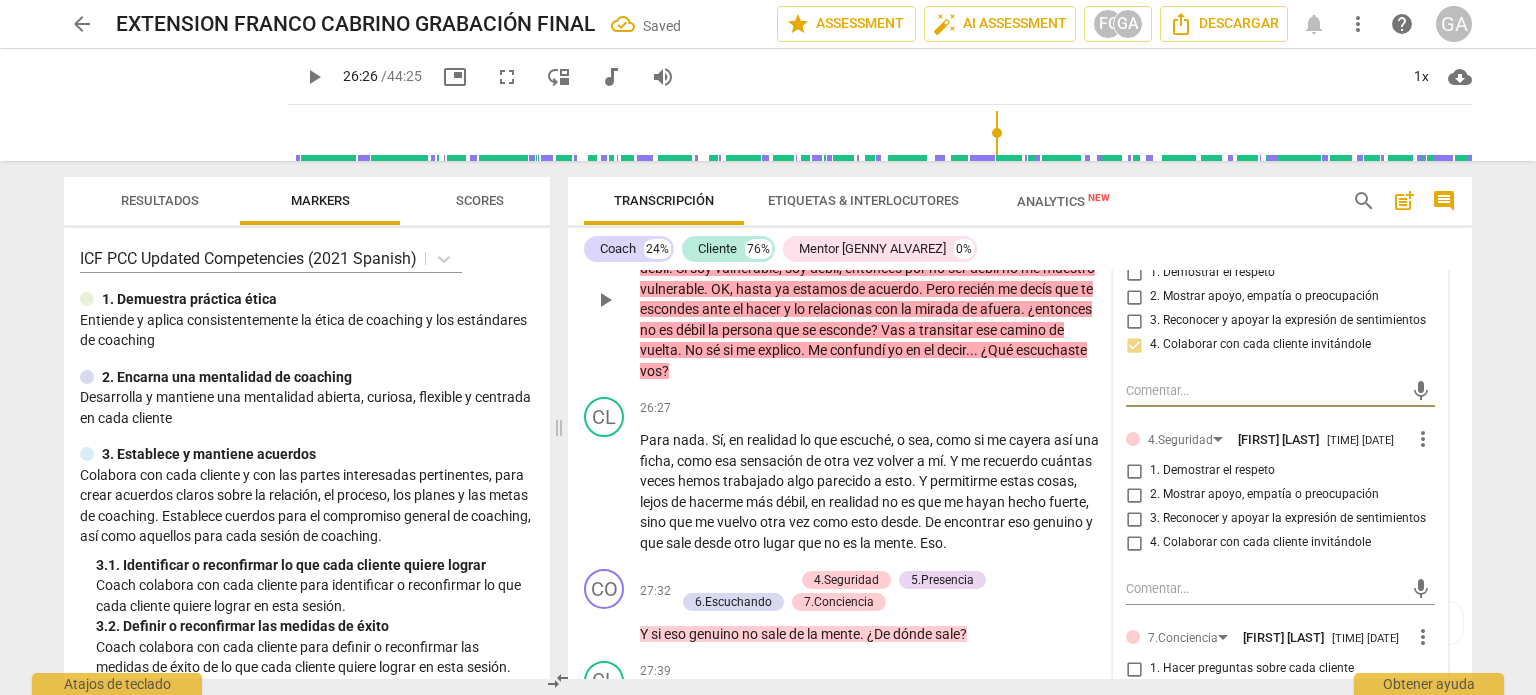 scroll, scrollTop: 5541, scrollLeft: 0, axis: vertical 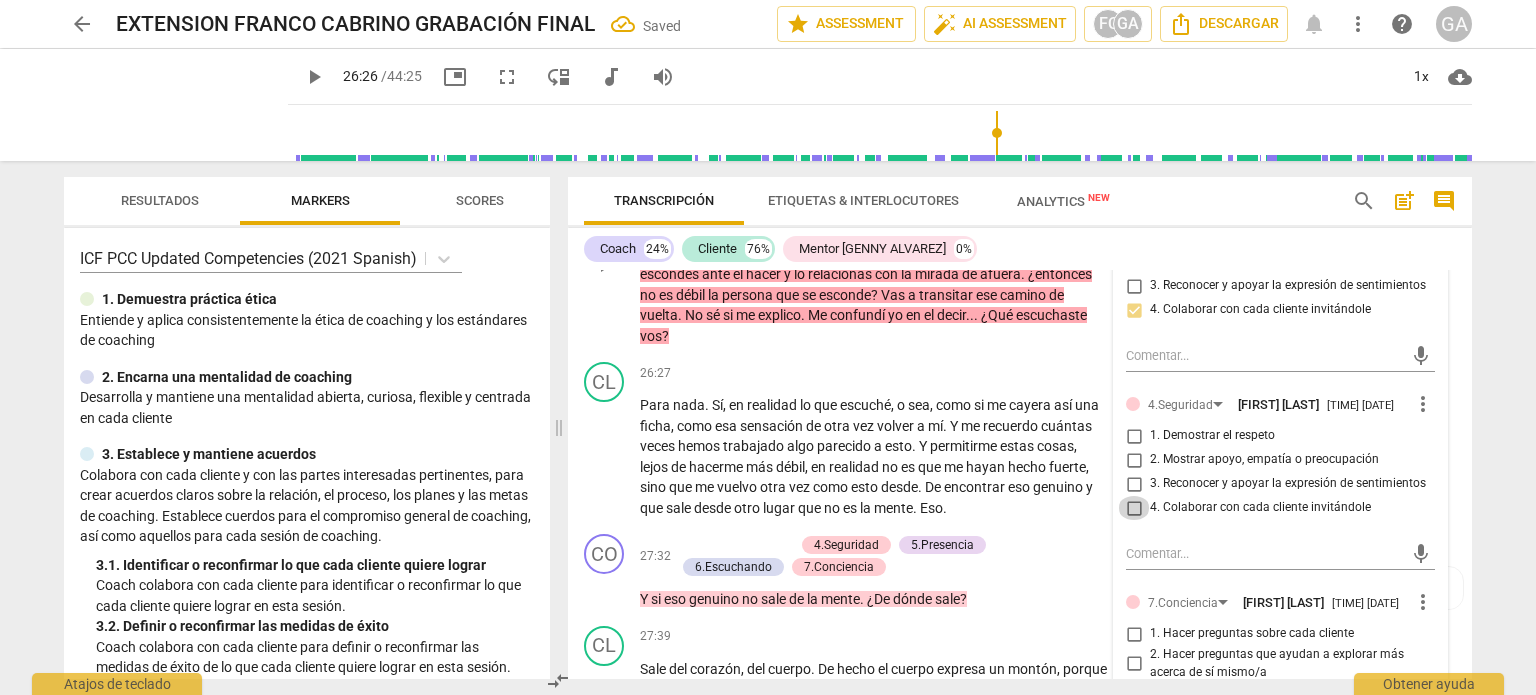 click on "4. Colaborar con cada cliente invitándole" at bounding box center (1134, 508) 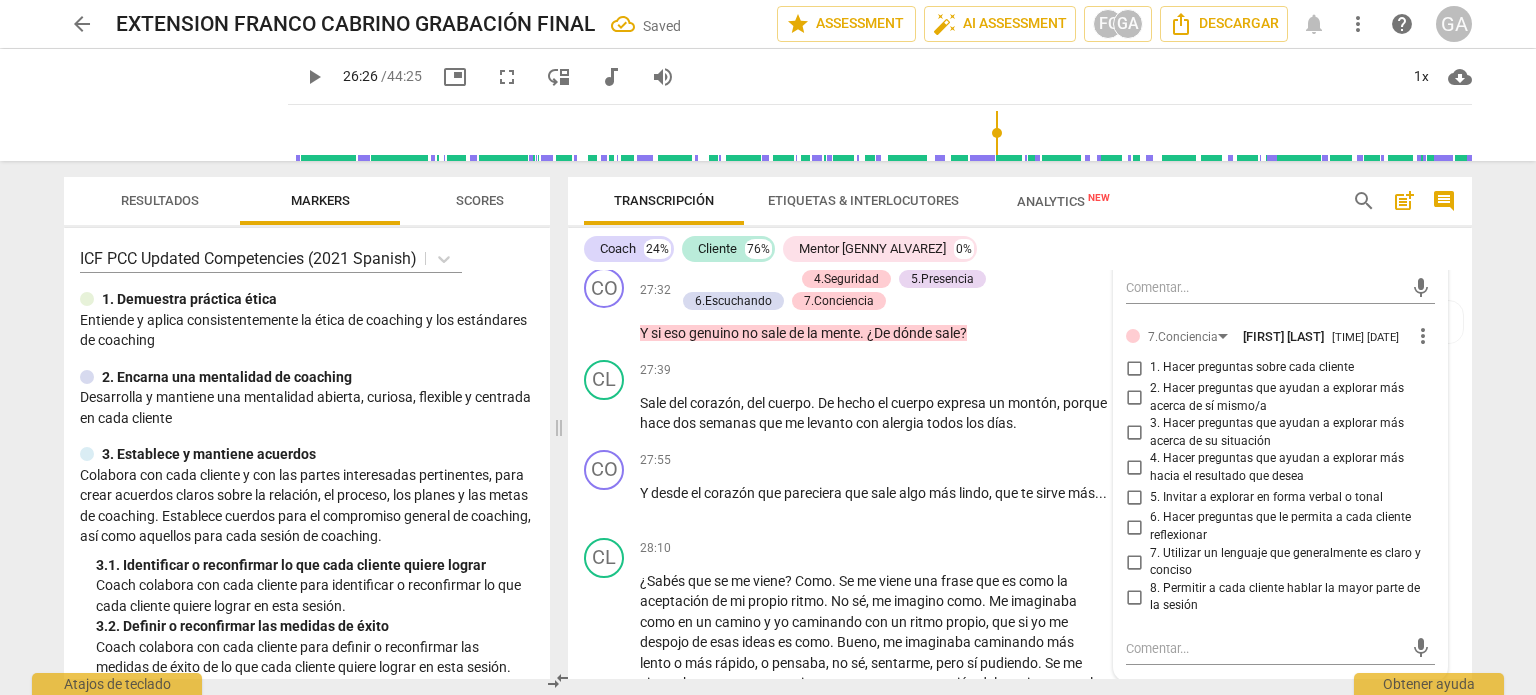 scroll, scrollTop: 5841, scrollLeft: 0, axis: vertical 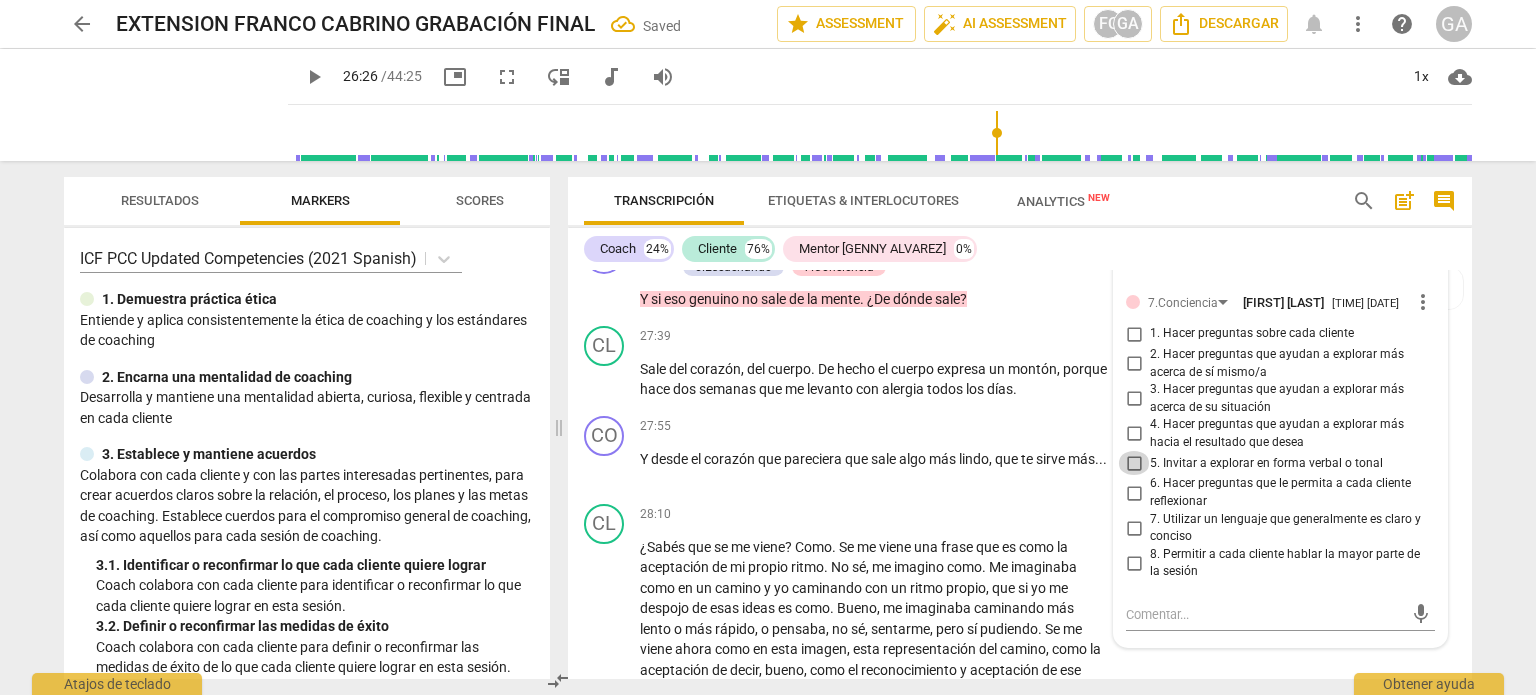 click on "5. Invitar a explorar en forma verbal o tonal" at bounding box center [1134, 463] 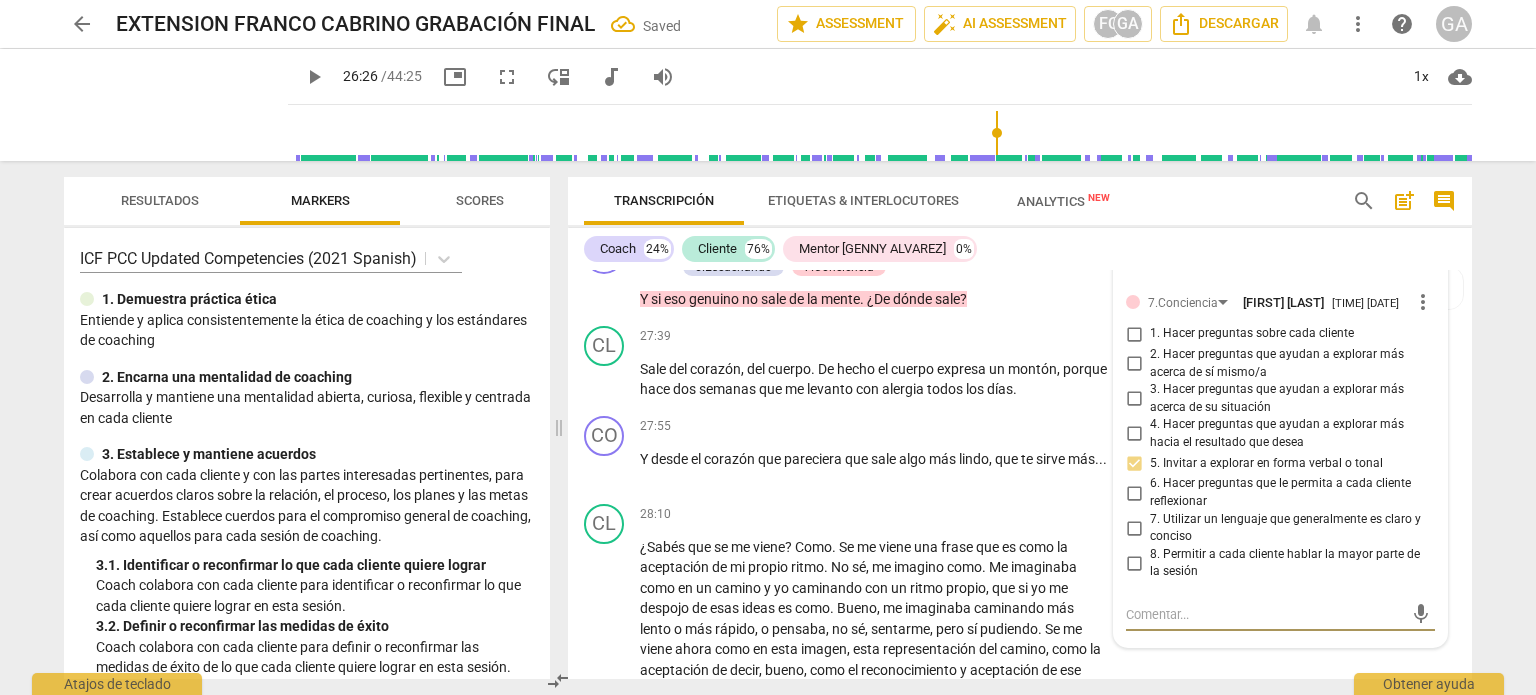 click at bounding box center (1264, 614) 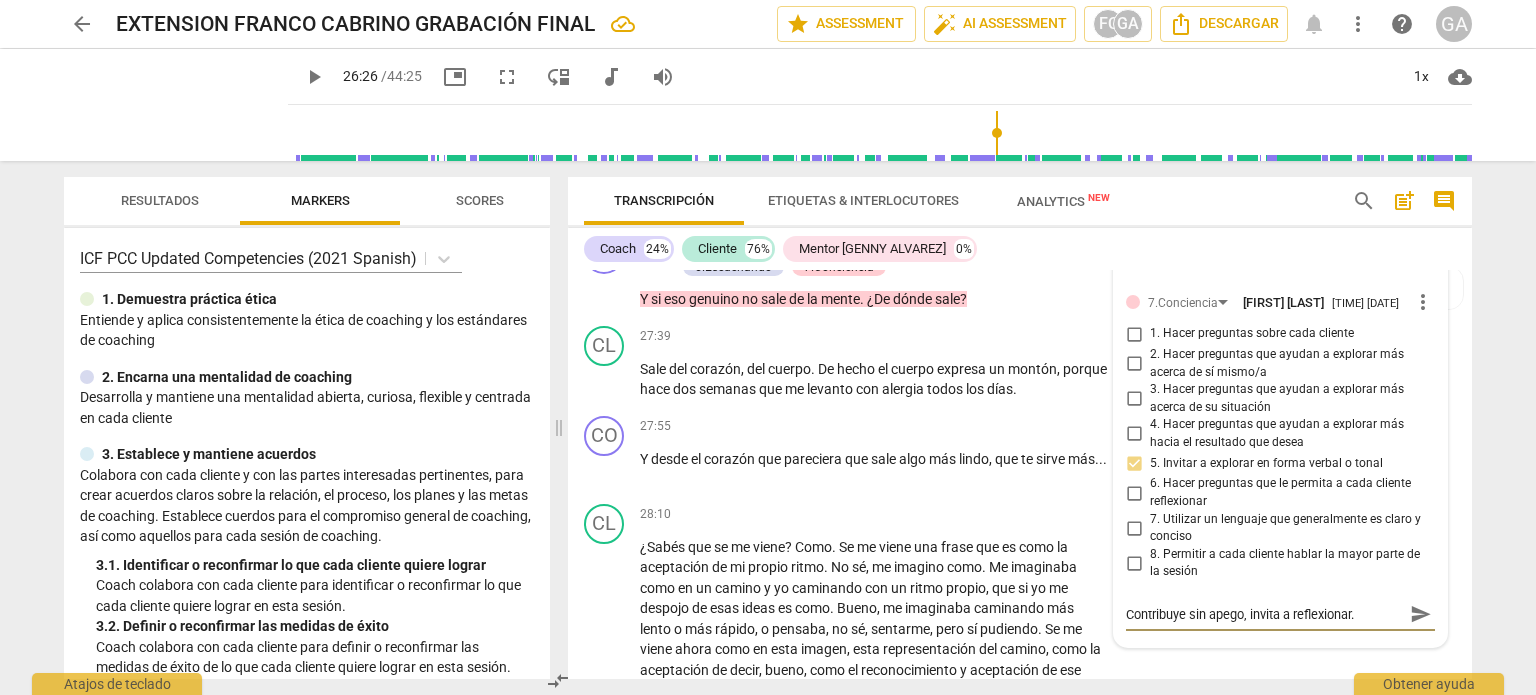 click on "Contribuye sin apego, invita a reflexionar." at bounding box center [1264, 614] 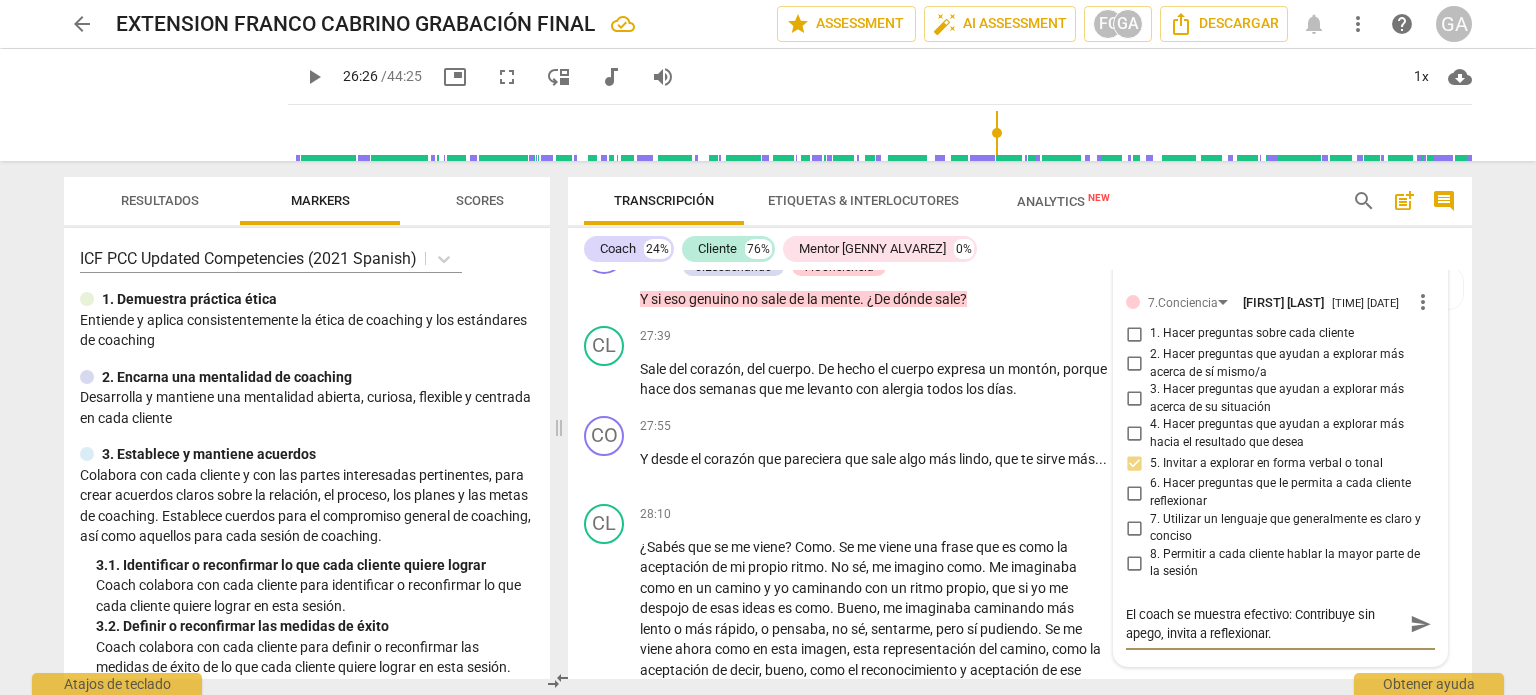 click on "El coach se muestra efectivo: Contribuye sin apego, invita a reflexionar." at bounding box center (1264, 624) 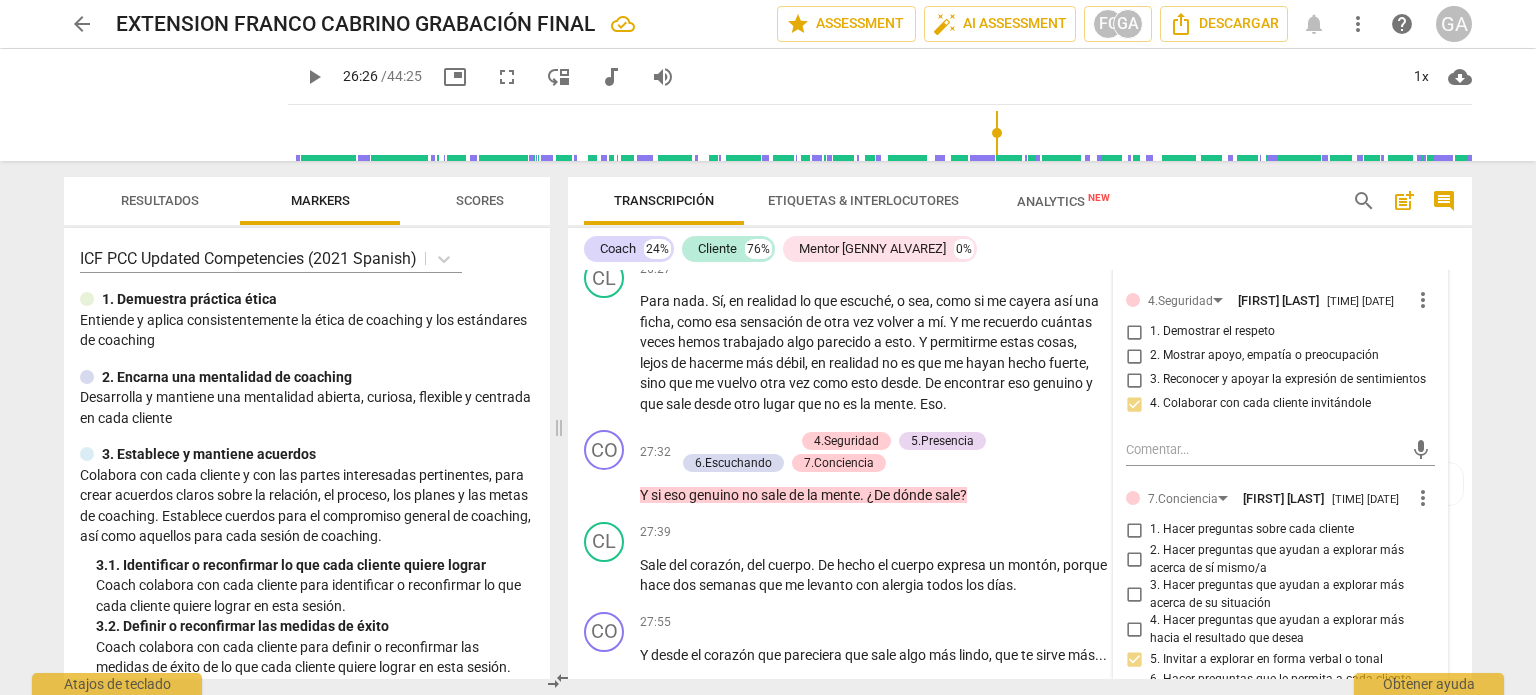 scroll, scrollTop: 5641, scrollLeft: 0, axis: vertical 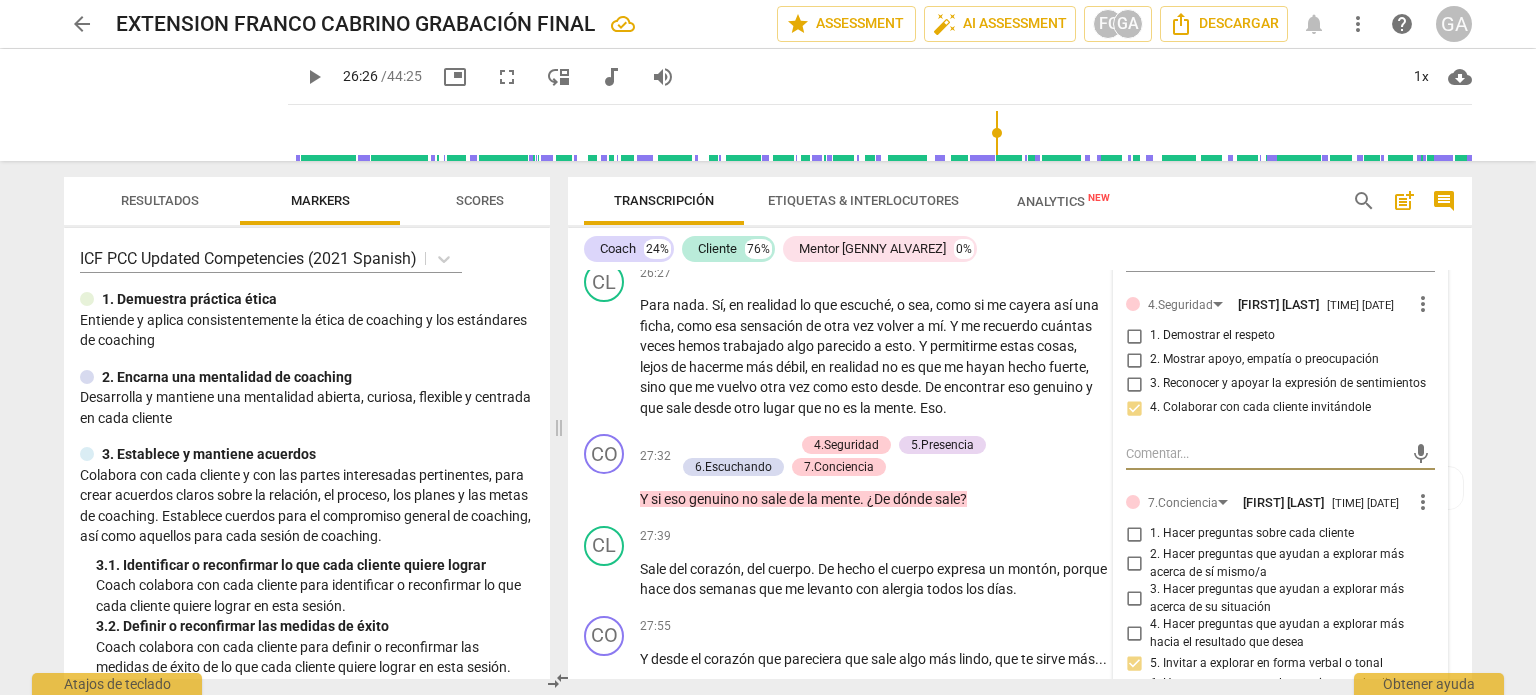 click at bounding box center [1264, 453] 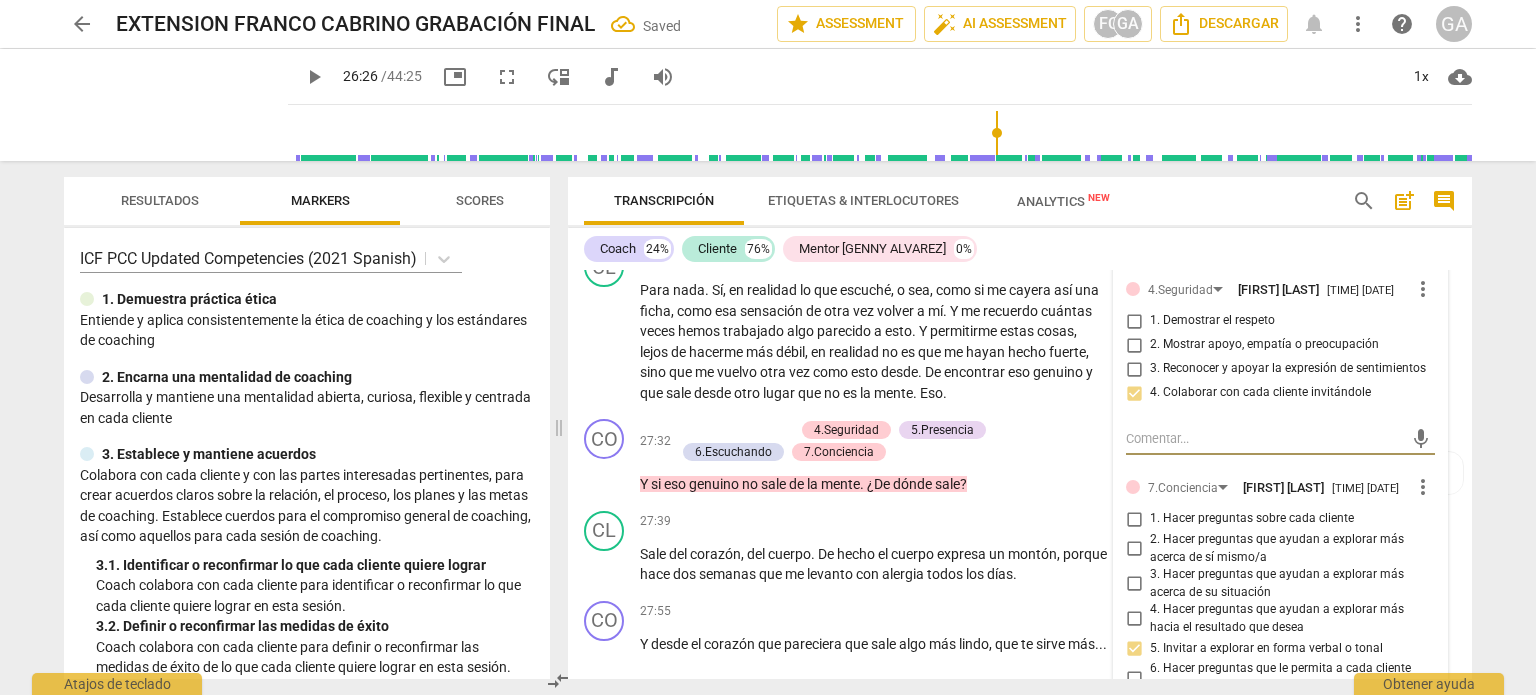 scroll, scrollTop: 5641, scrollLeft: 0, axis: vertical 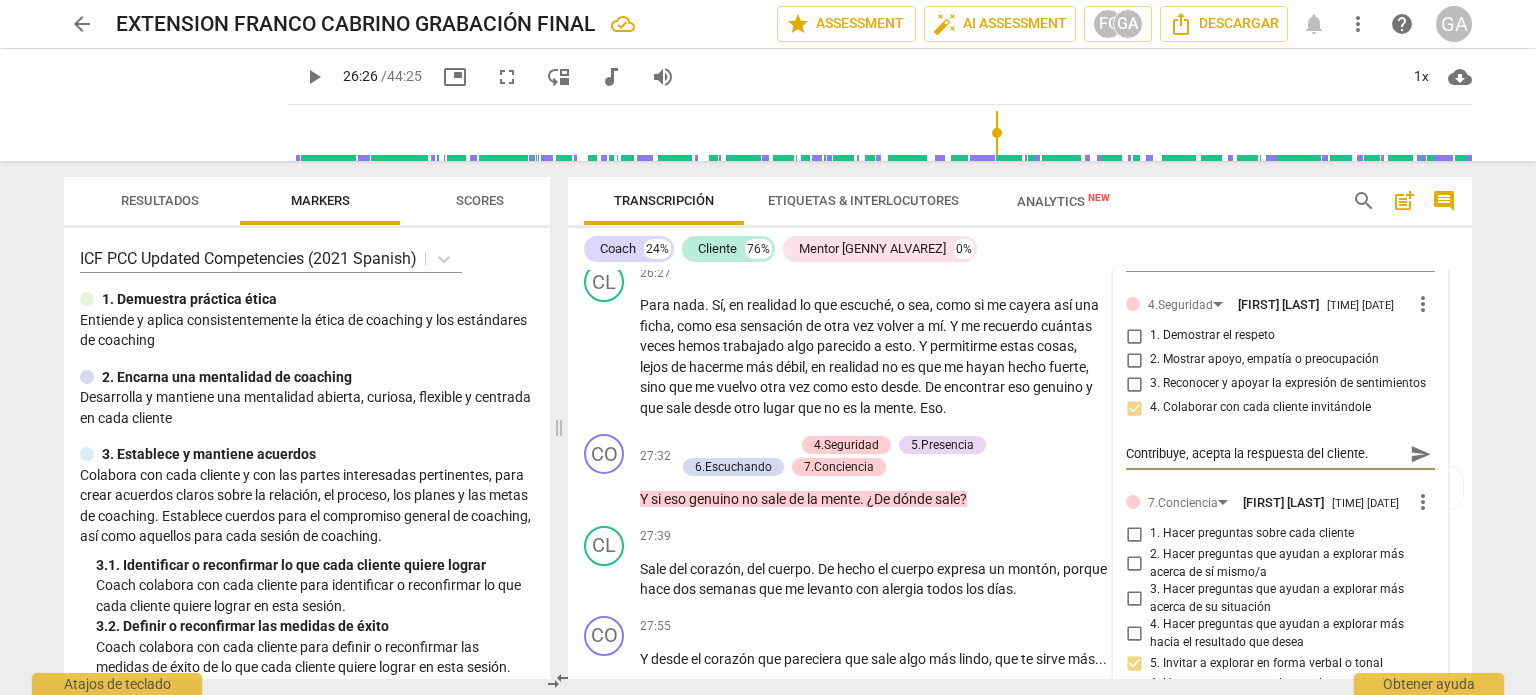 click on "send" at bounding box center [1421, 454] 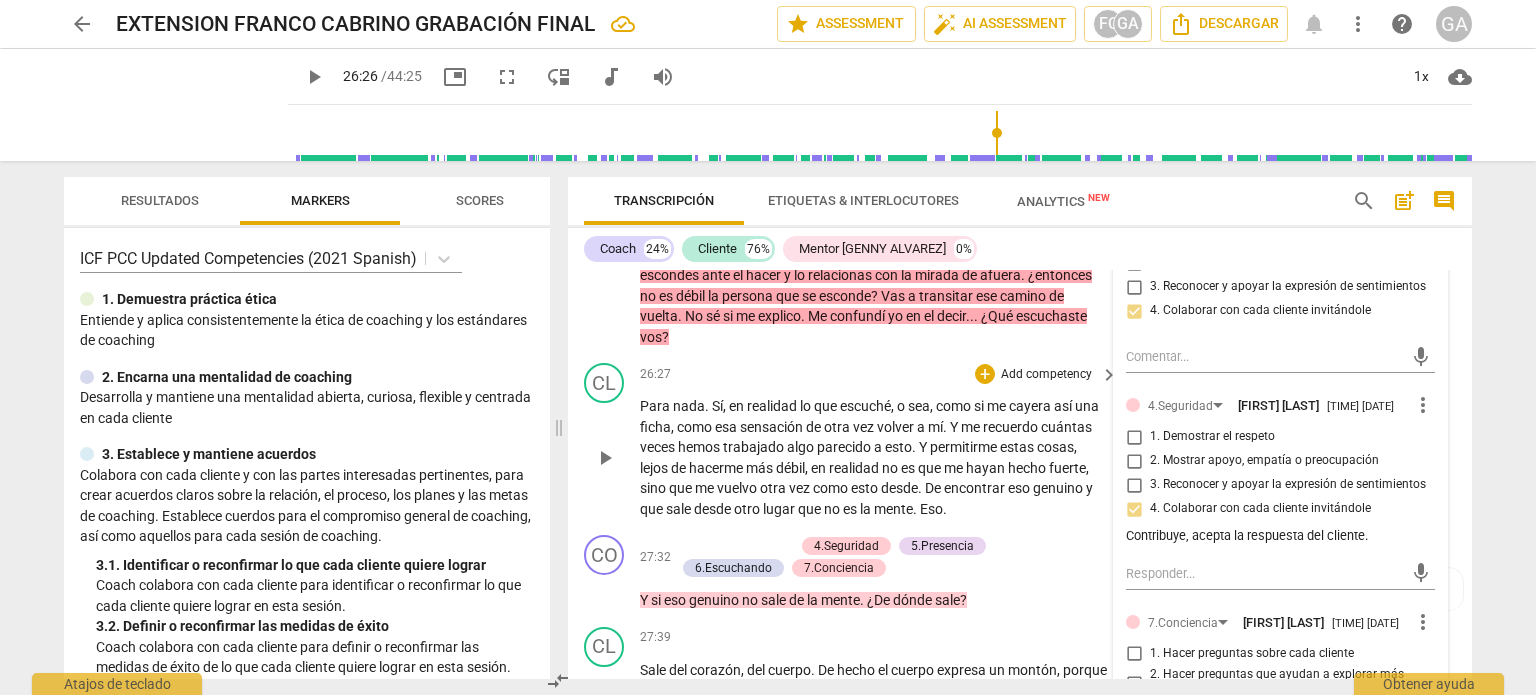 scroll, scrollTop: 5541, scrollLeft: 0, axis: vertical 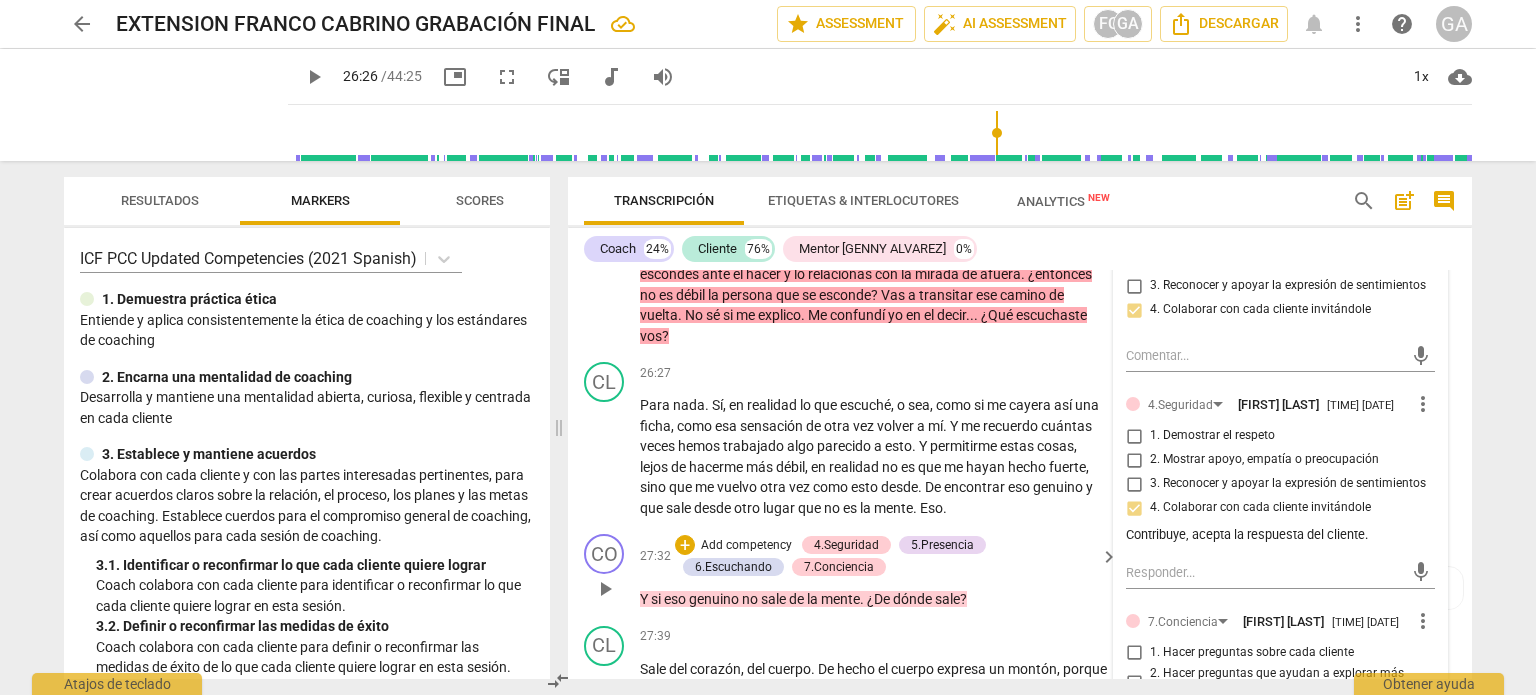 click on "play_arrow" at bounding box center [605, 589] 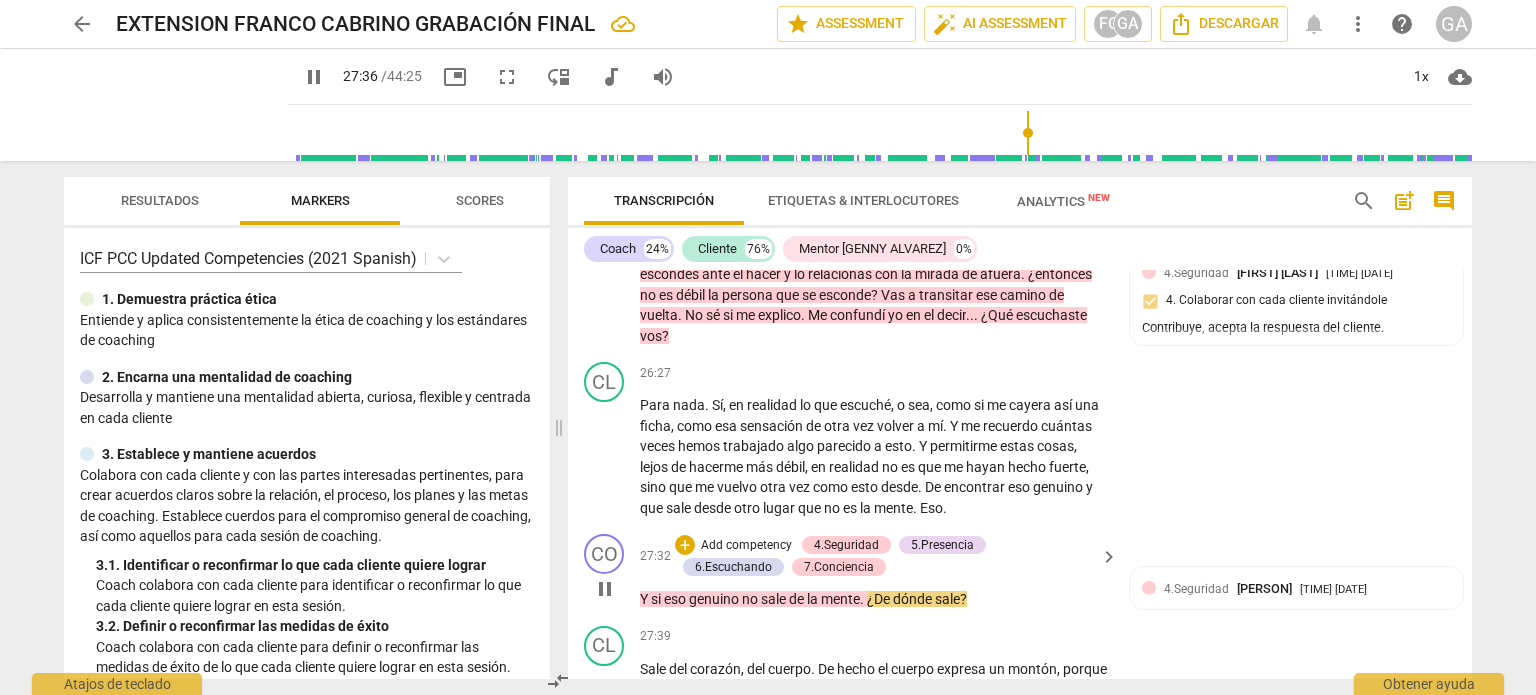 click on "pause" at bounding box center (605, 589) 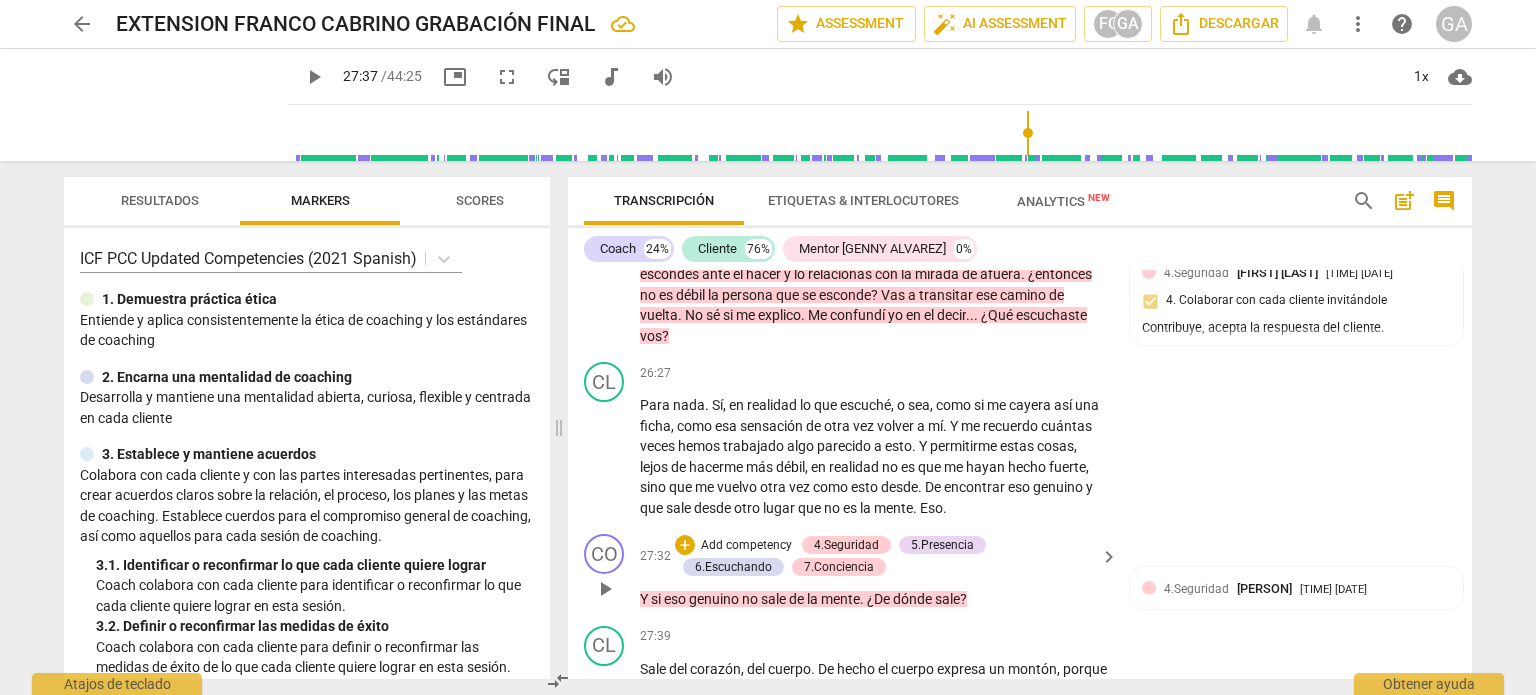 click on "Add competency" at bounding box center (746, 546) 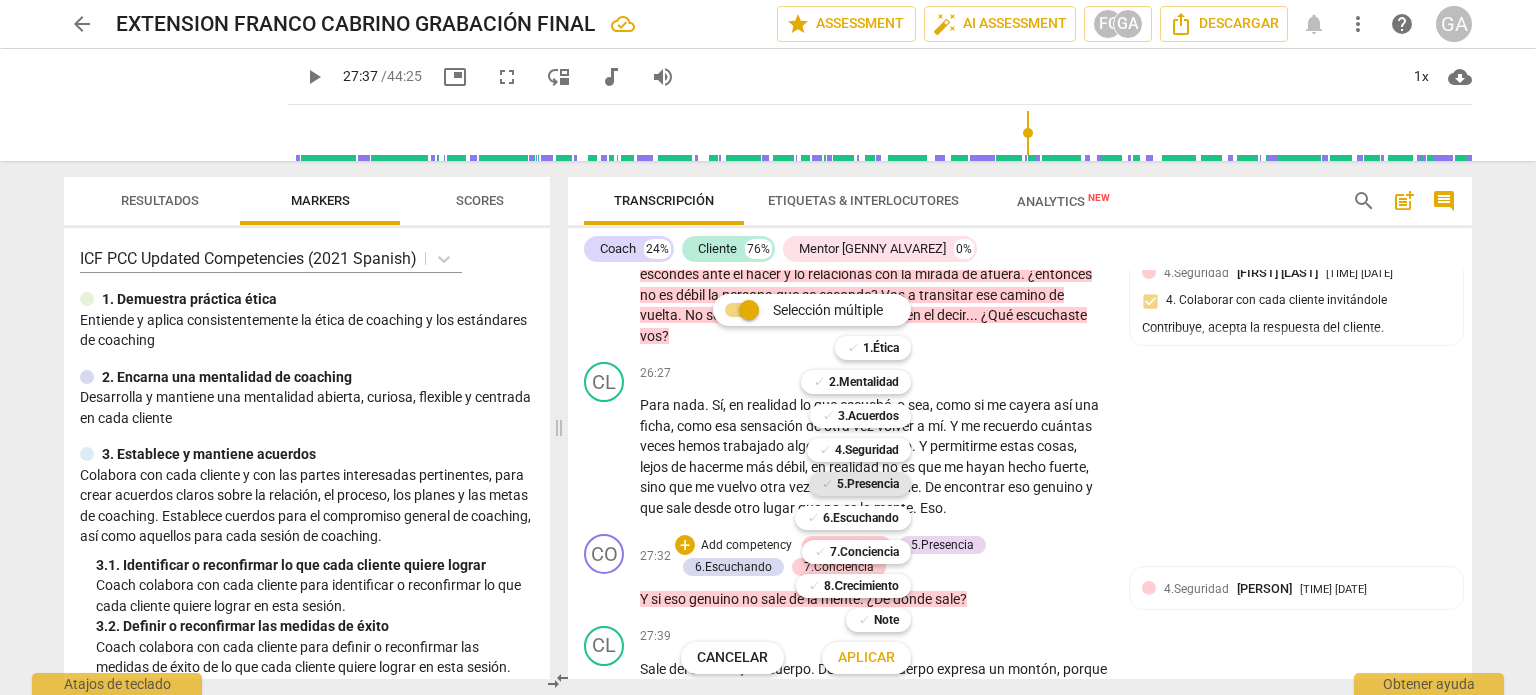 click on "5.Presencia" at bounding box center [868, 484] 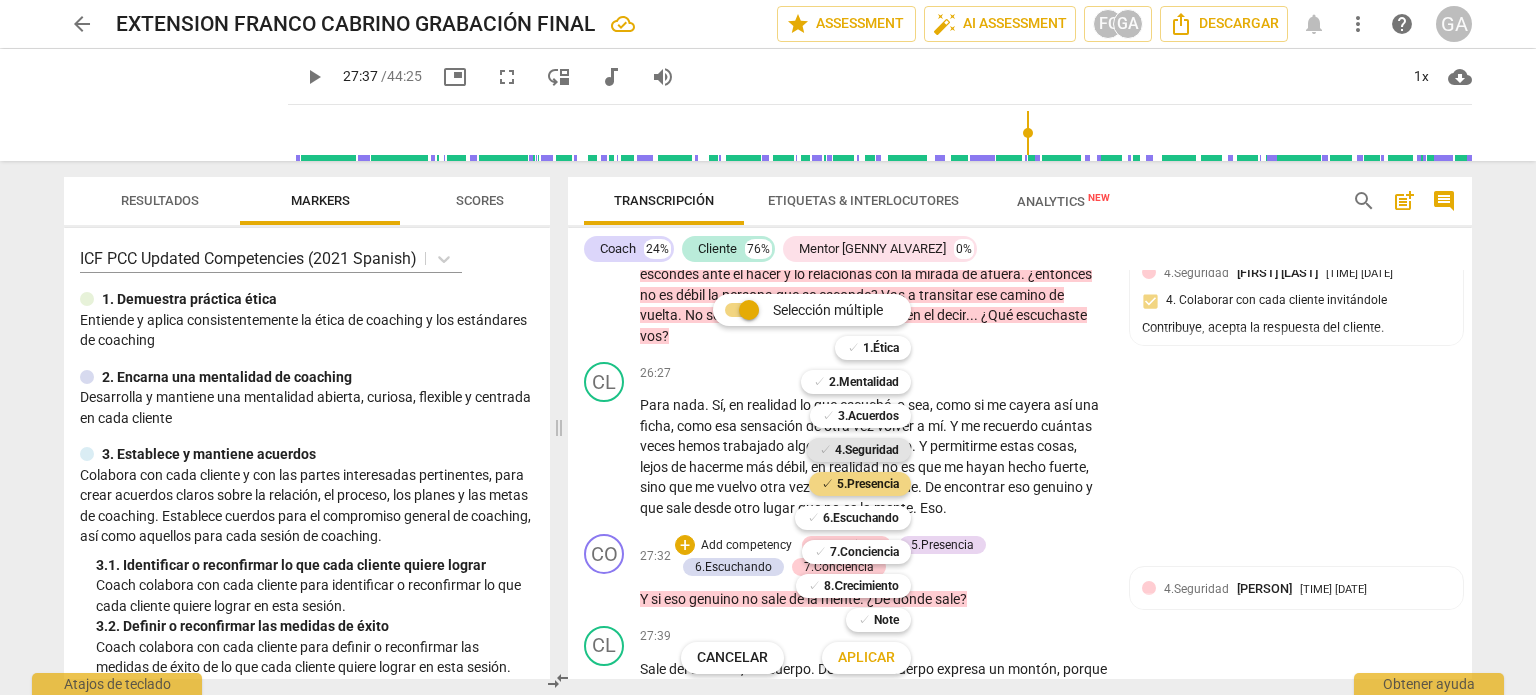 click on "4.Seguridad" at bounding box center [867, 450] 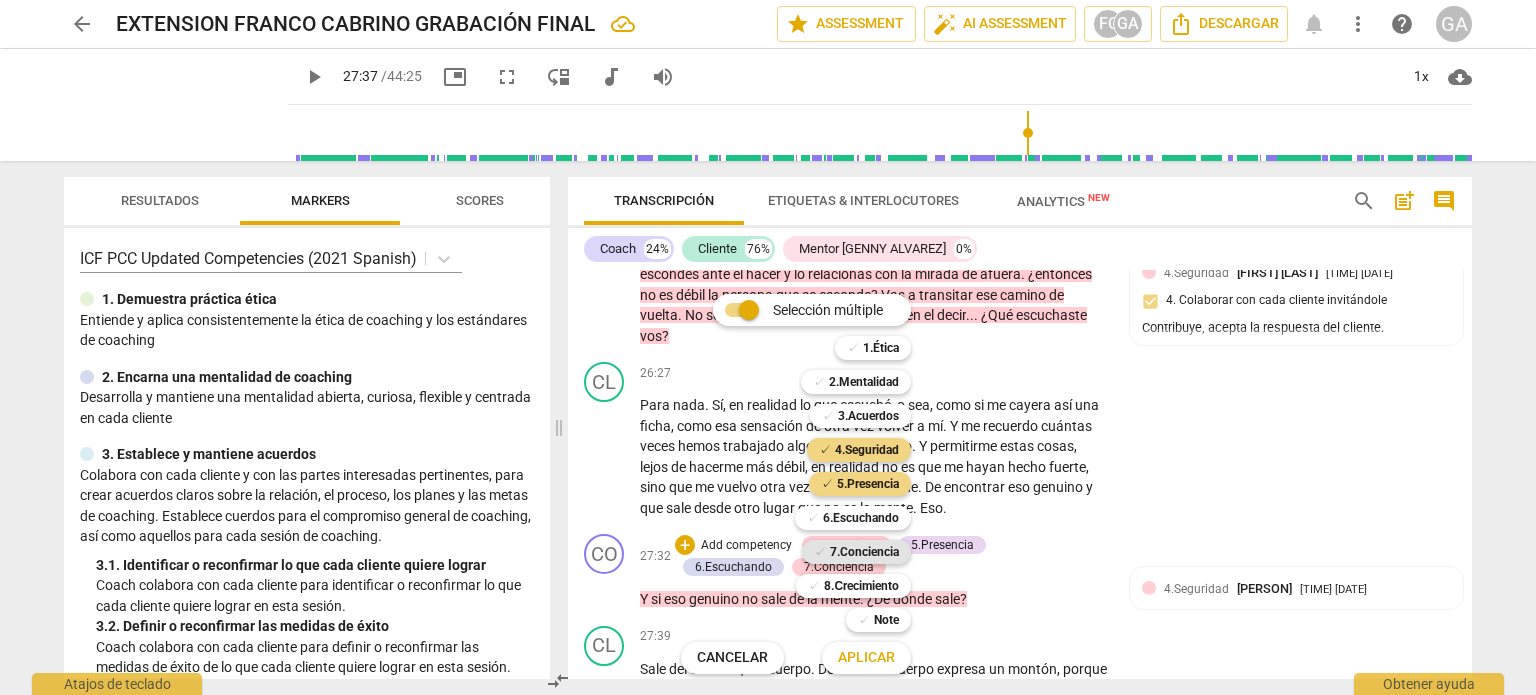 click on "7.Conciencia" at bounding box center [864, 552] 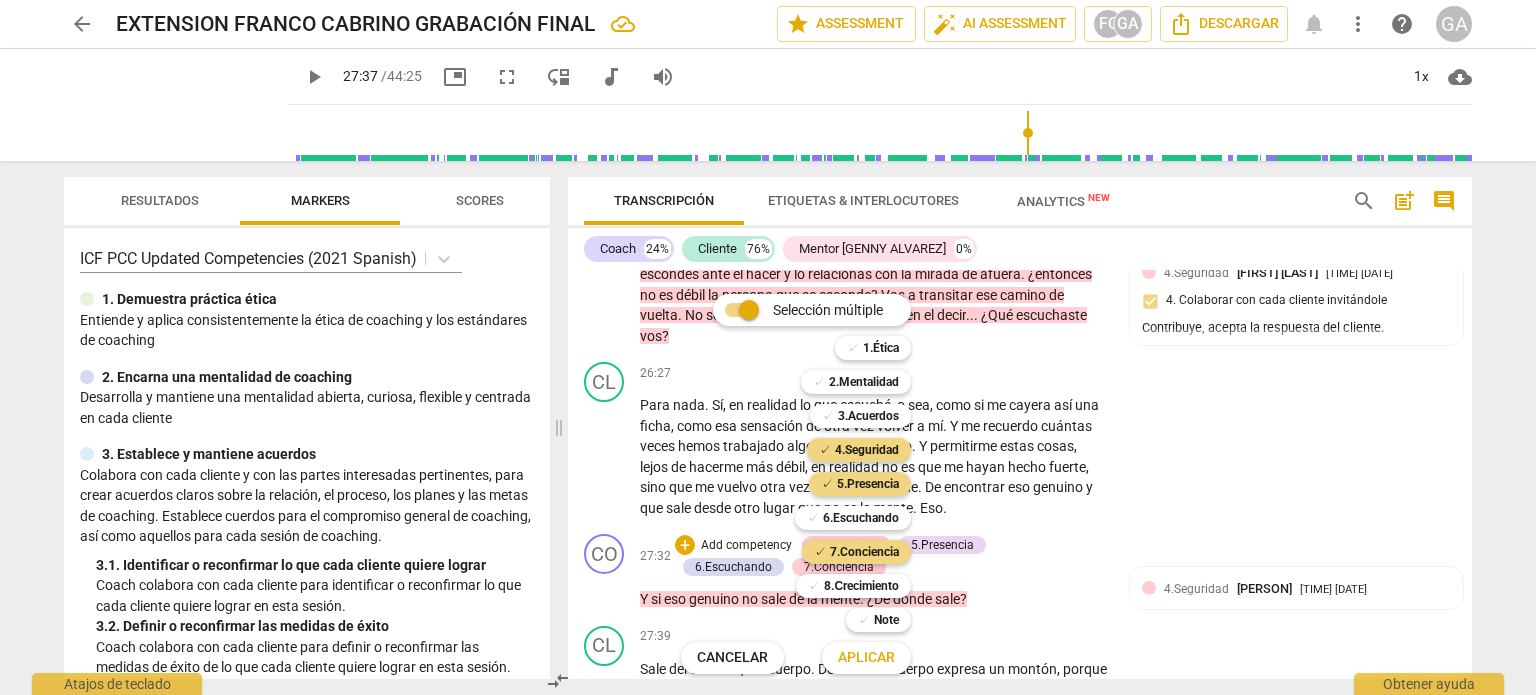click on "Aplicar" at bounding box center (866, 658) 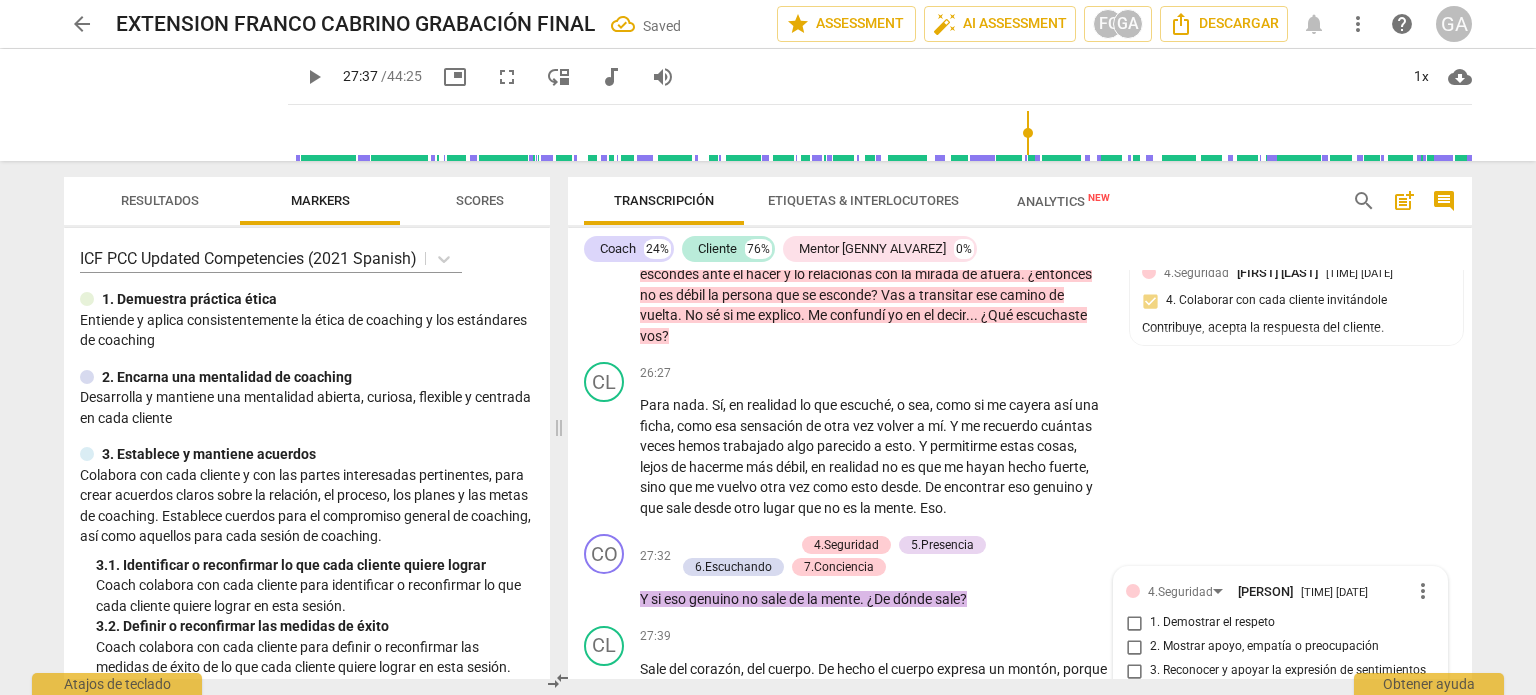 scroll, scrollTop: 5805, scrollLeft: 0, axis: vertical 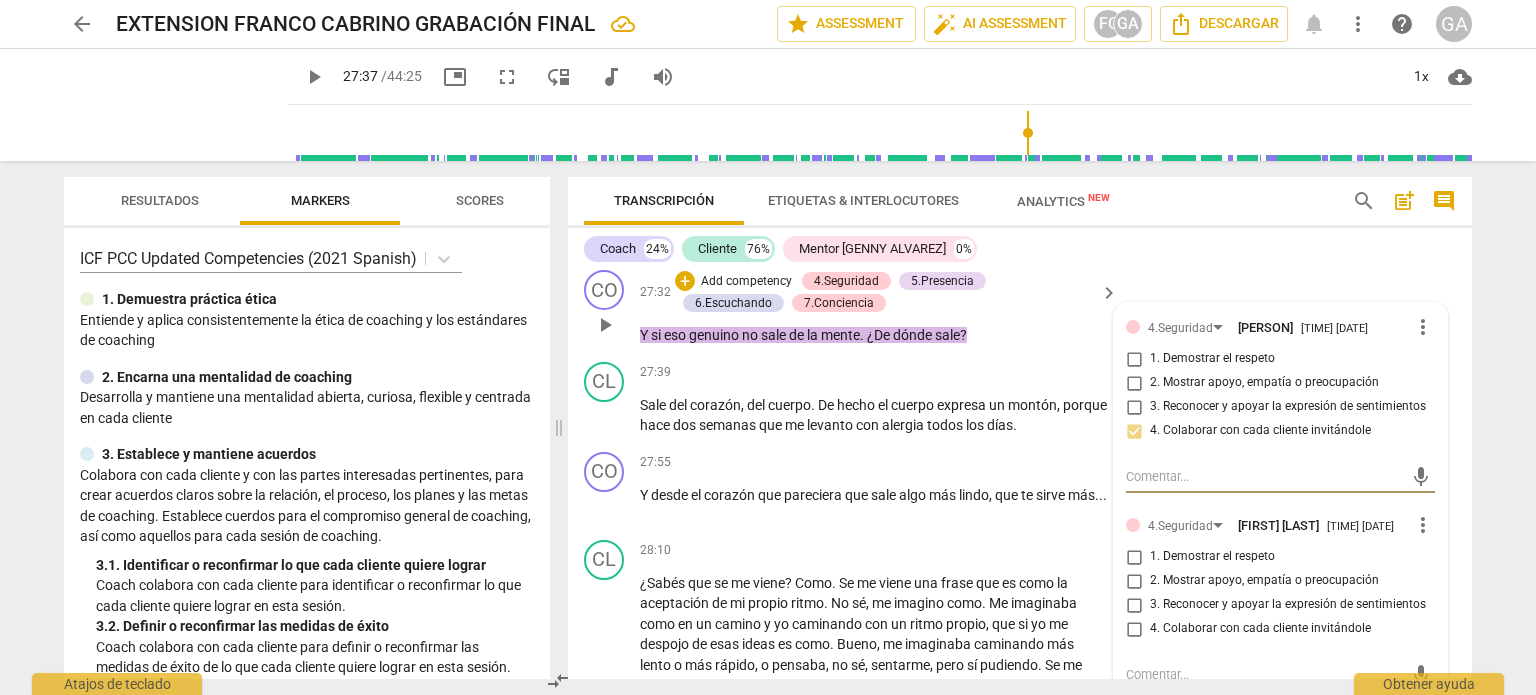 click on "3. Reconocer y apoyar la expresión de sentimientos" at bounding box center [1134, 605] 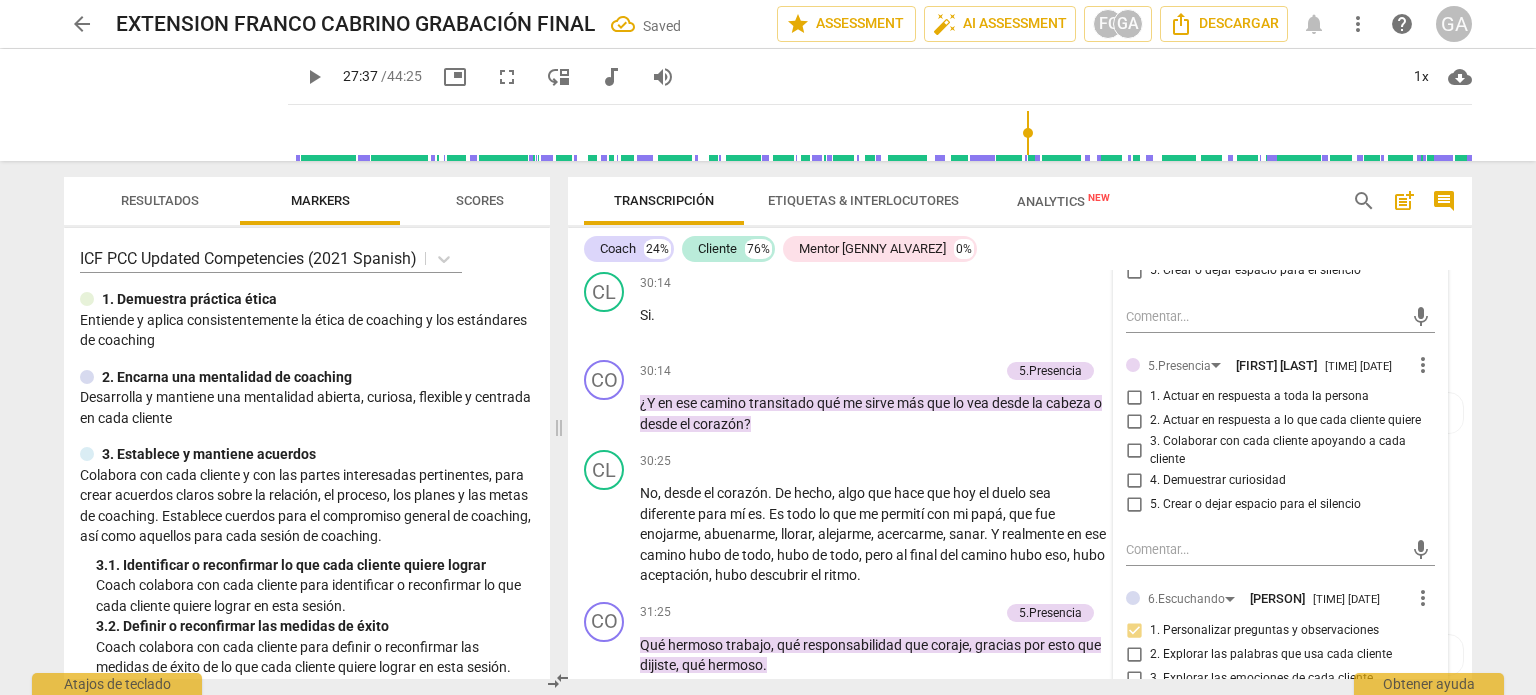 scroll, scrollTop: 6405, scrollLeft: 0, axis: vertical 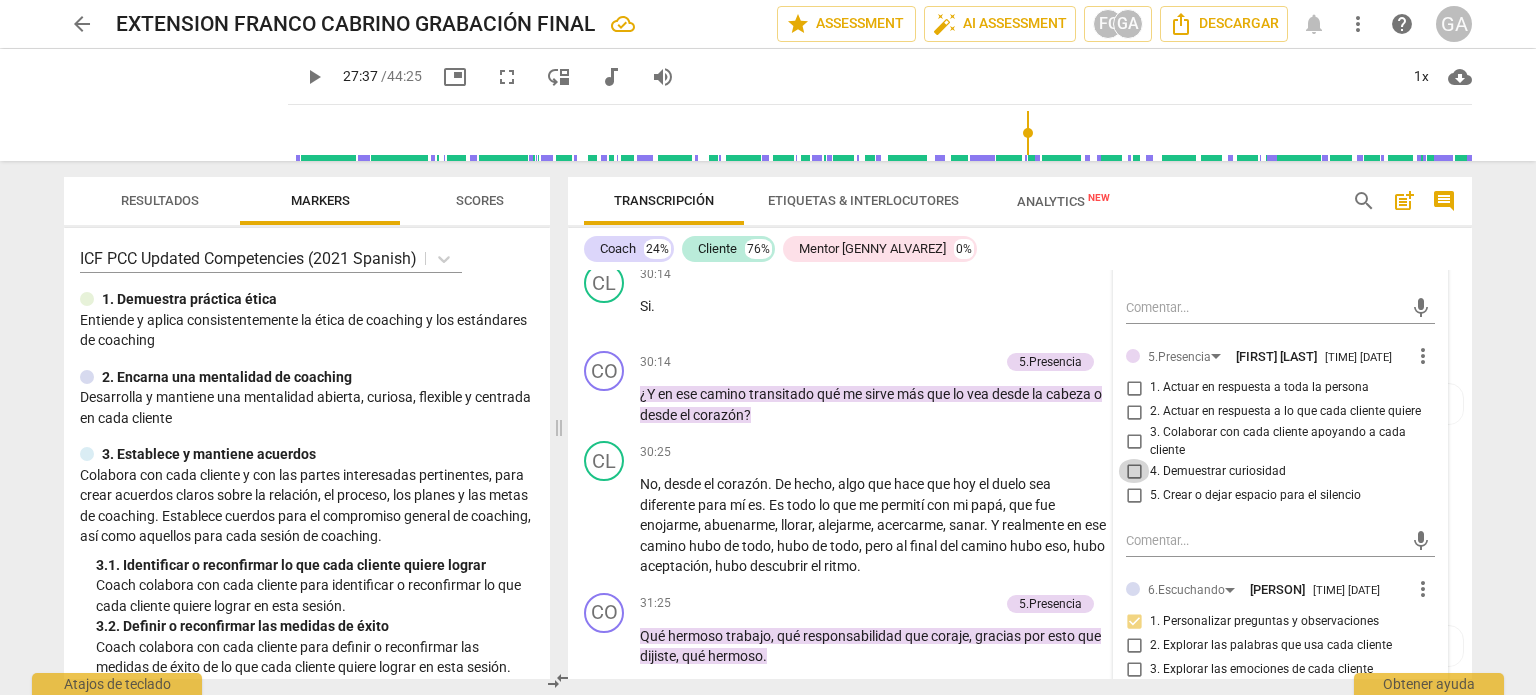 click on "4. Demuestrar curiosidad" at bounding box center (1134, 471) 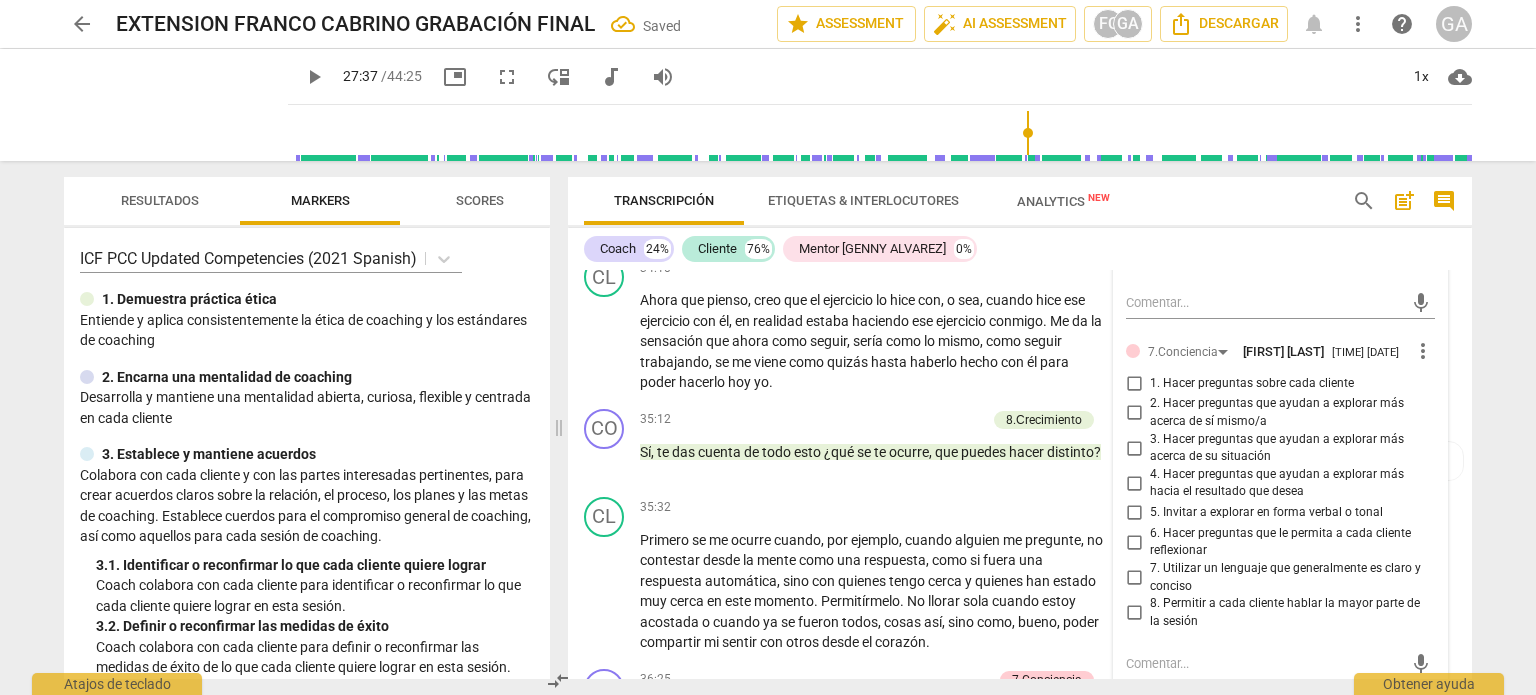scroll, scrollTop: 7305, scrollLeft: 0, axis: vertical 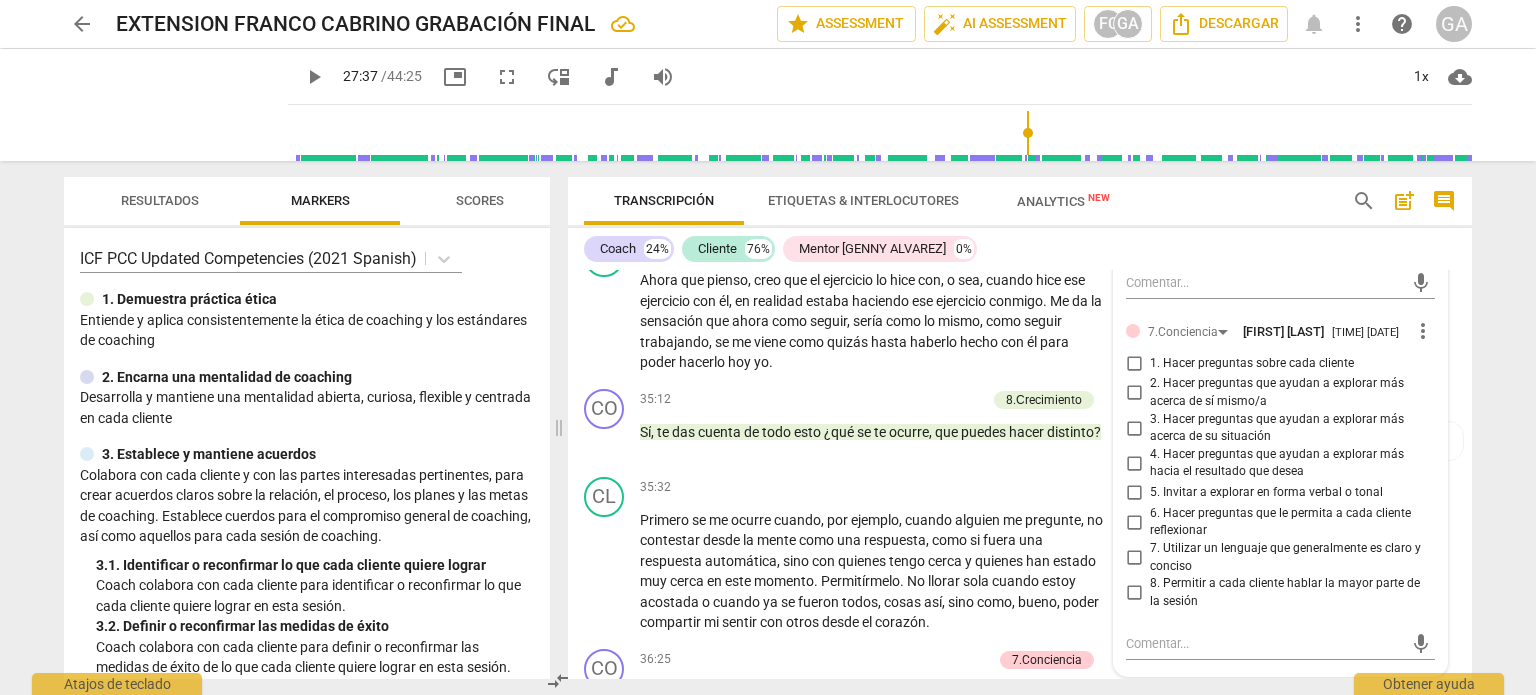click on "6. Hacer preguntas que le permita a cada cliente reflexionar" at bounding box center [1134, 522] 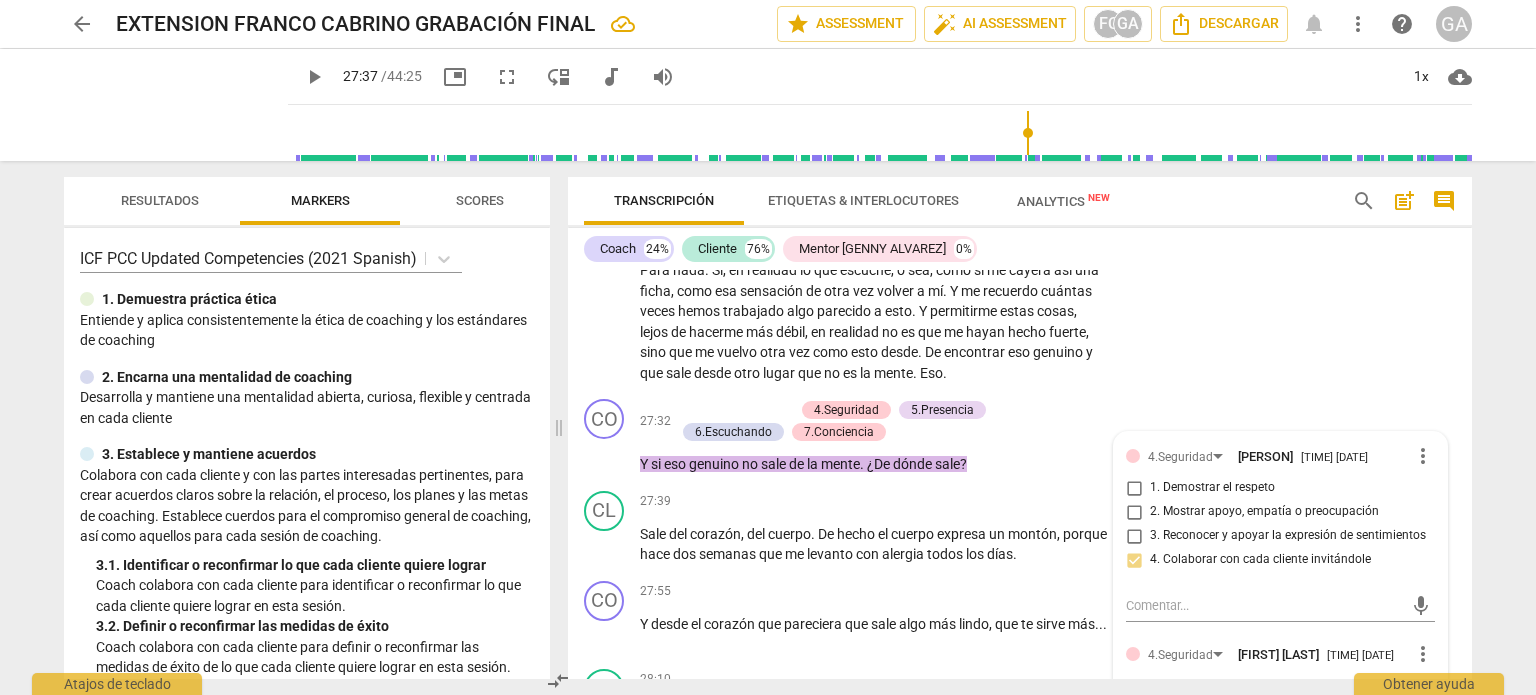 scroll, scrollTop: 5705, scrollLeft: 0, axis: vertical 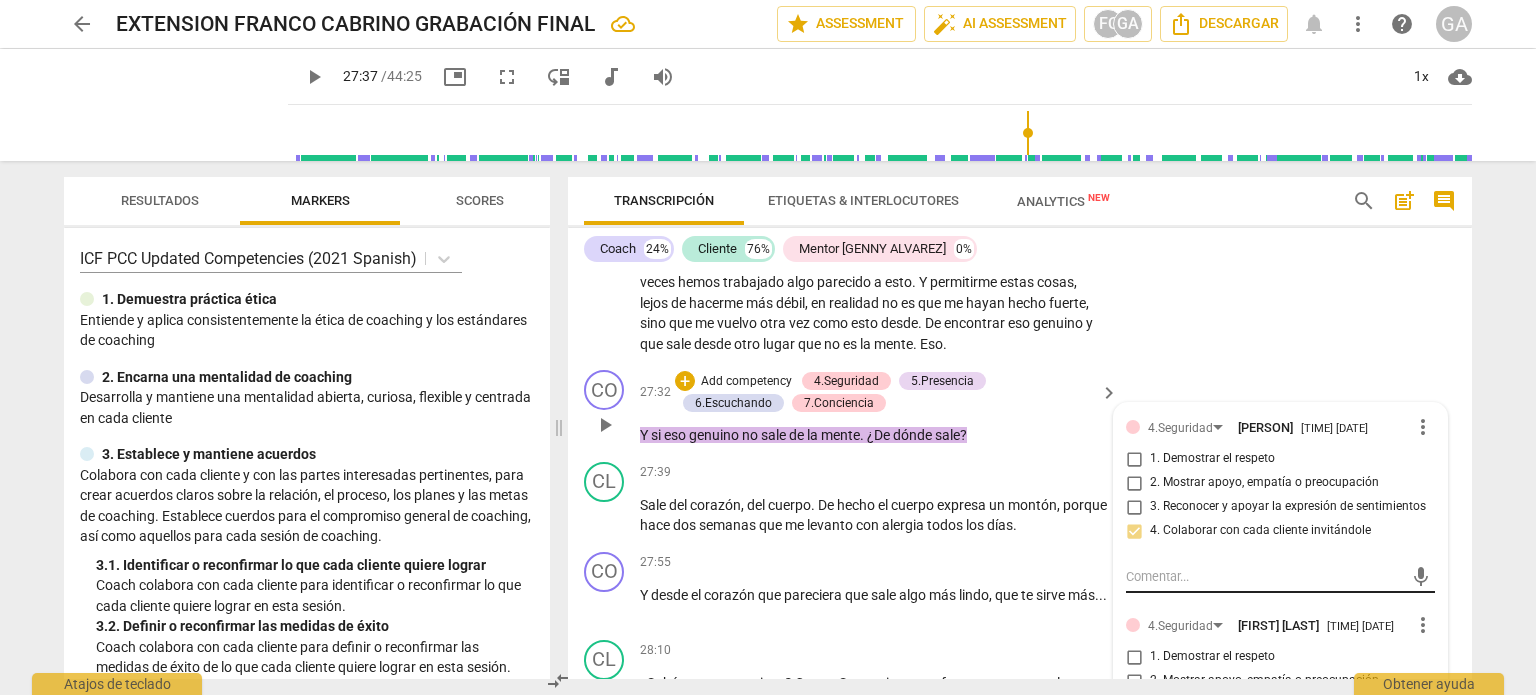 click at bounding box center (1264, 576) 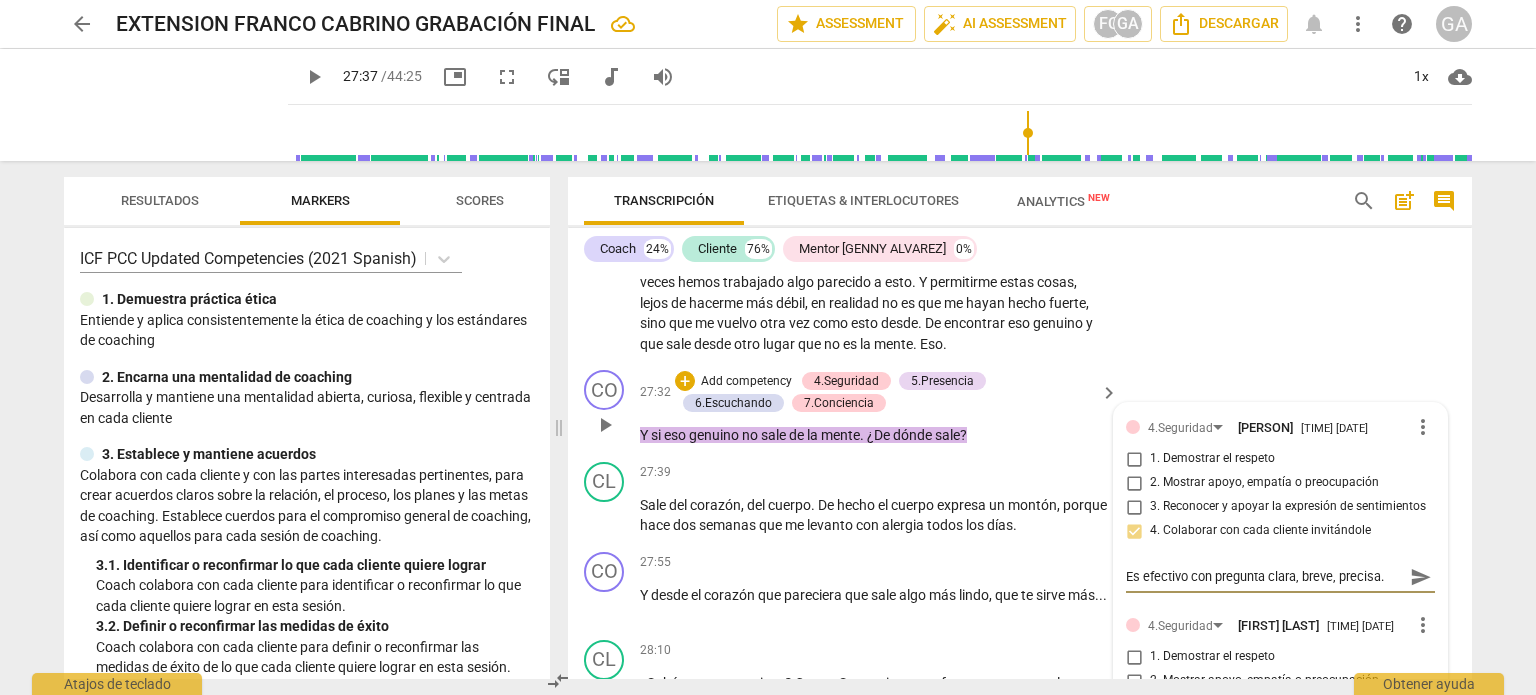 click on "Es efectivo con pregunta clara, breve, precisa." at bounding box center [1264, 576] 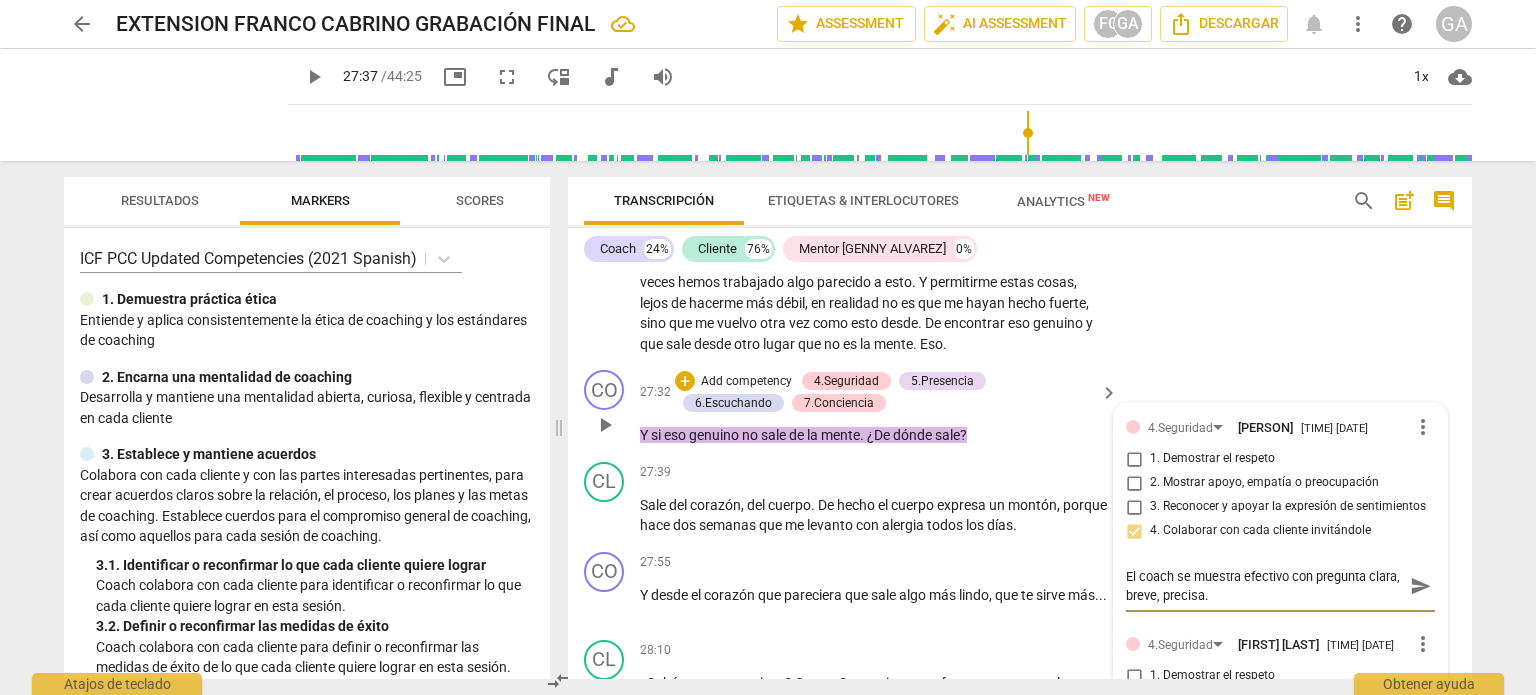 click on "more_vert" at bounding box center [1423, 427] 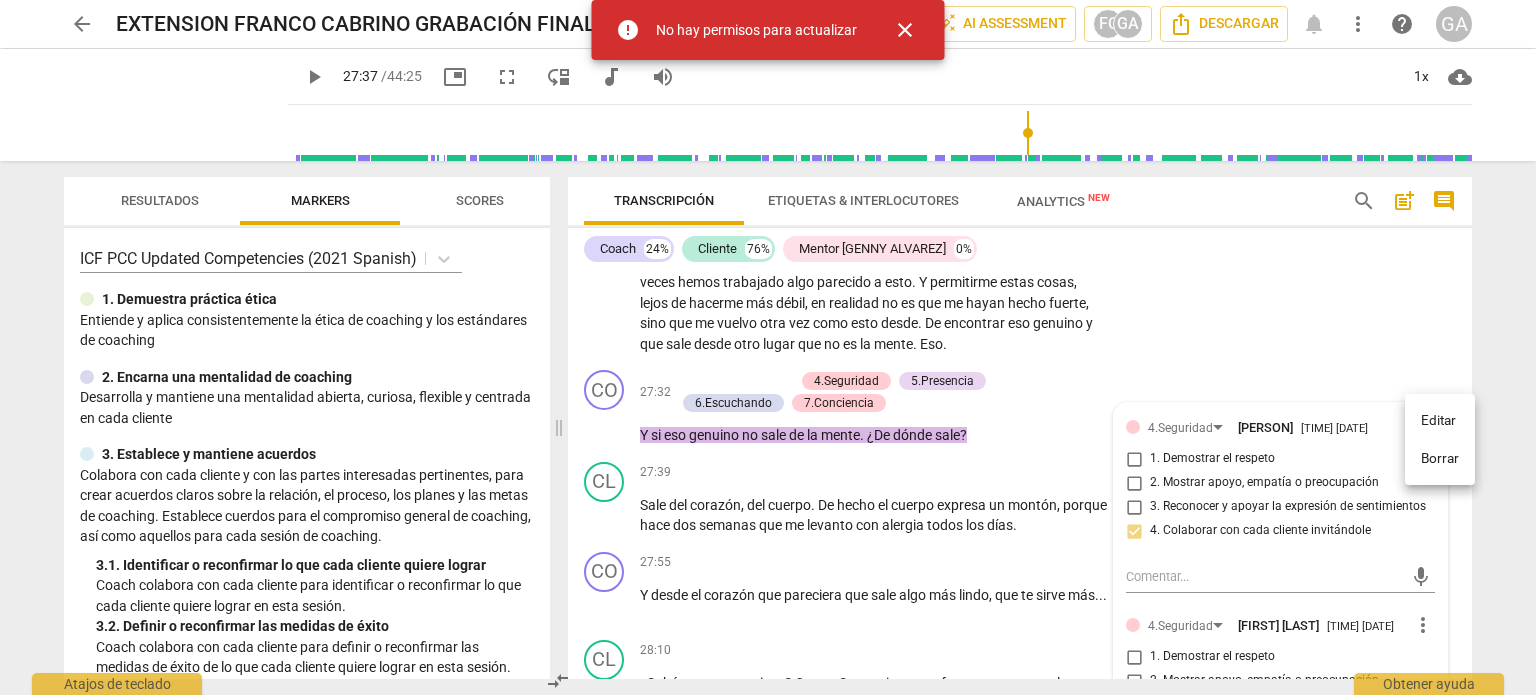 click on "close" at bounding box center [905, 30] 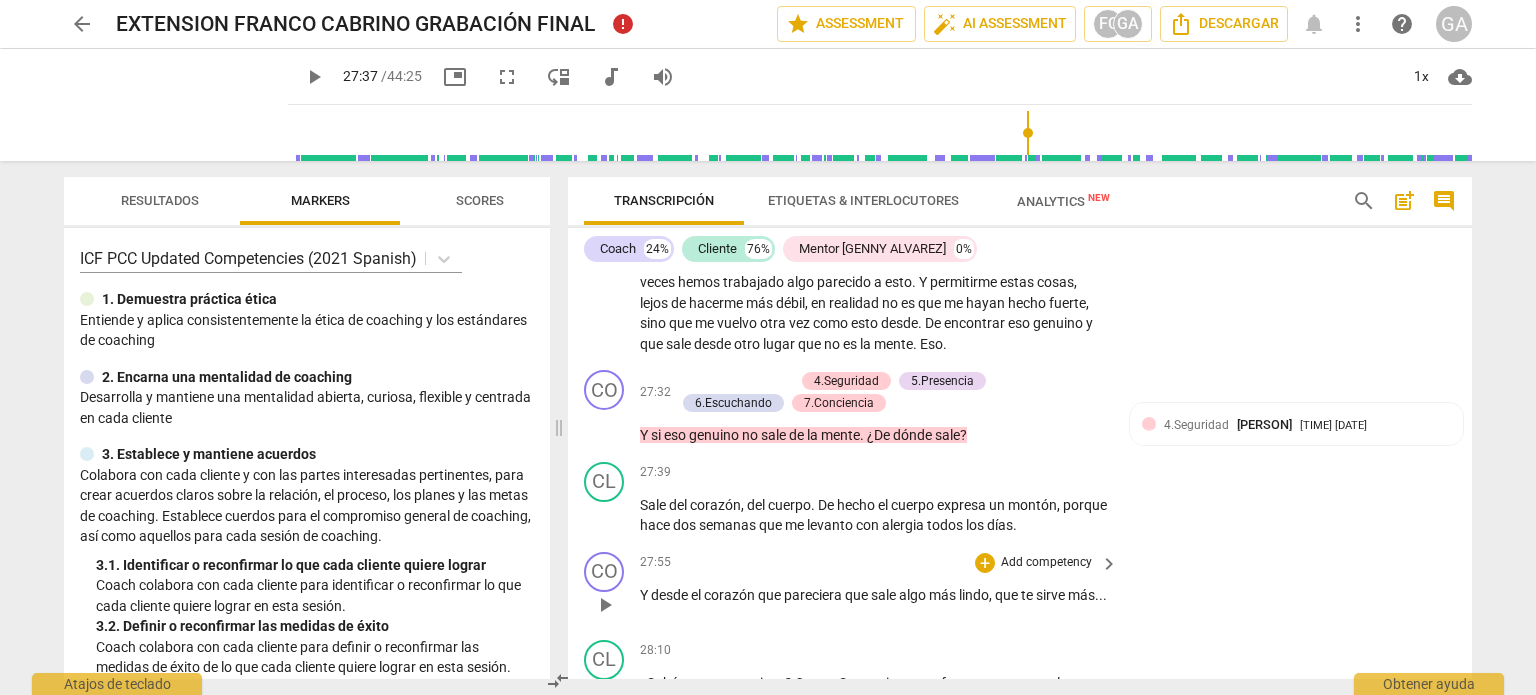scroll, scrollTop: 5805, scrollLeft: 0, axis: vertical 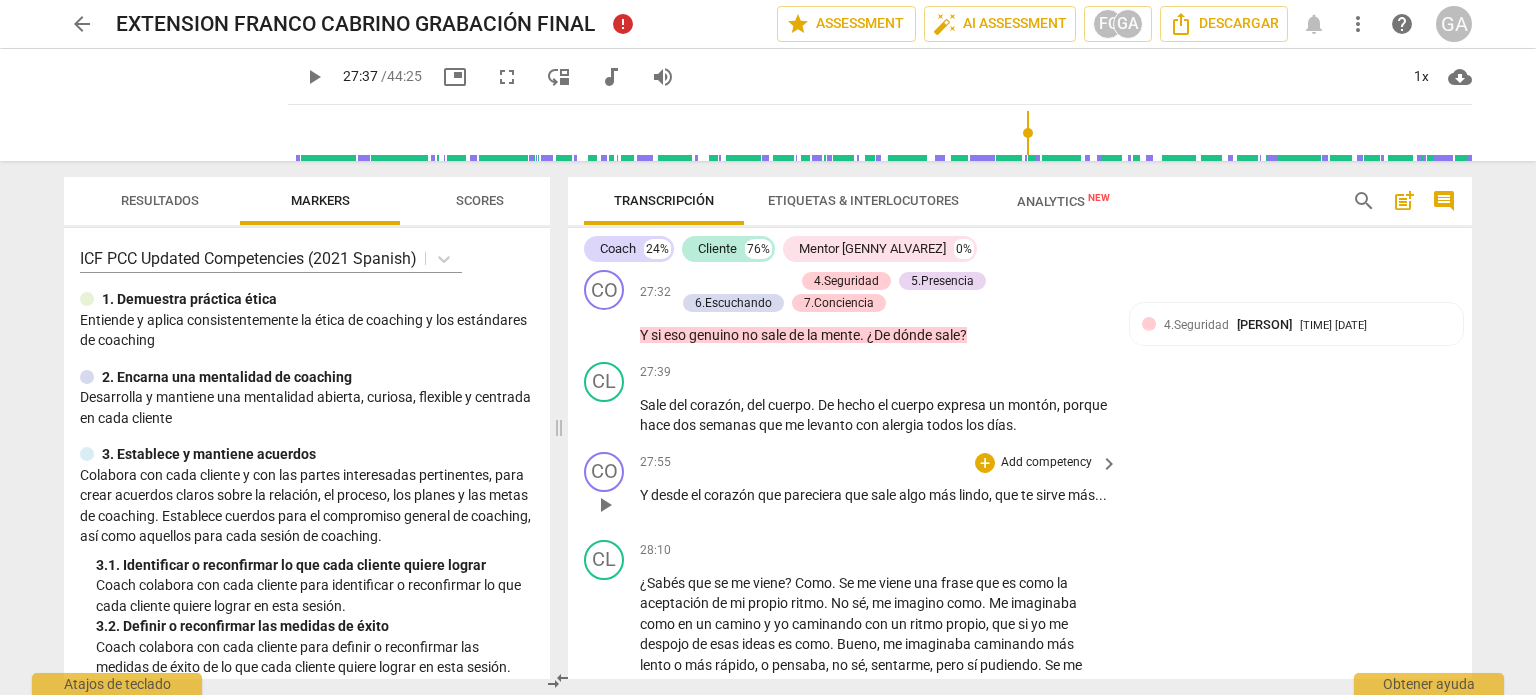click on "play_arrow" at bounding box center (605, 505) 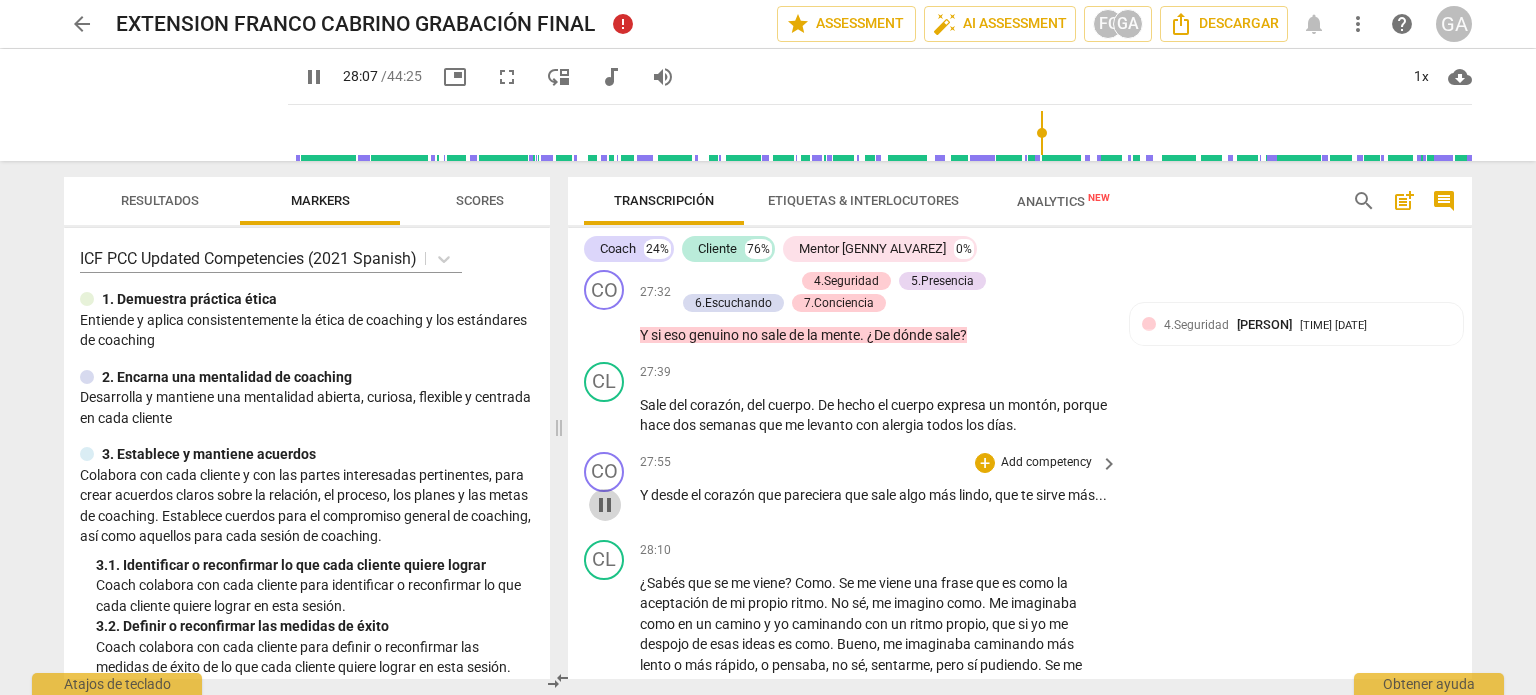 click on "pause" at bounding box center (605, 505) 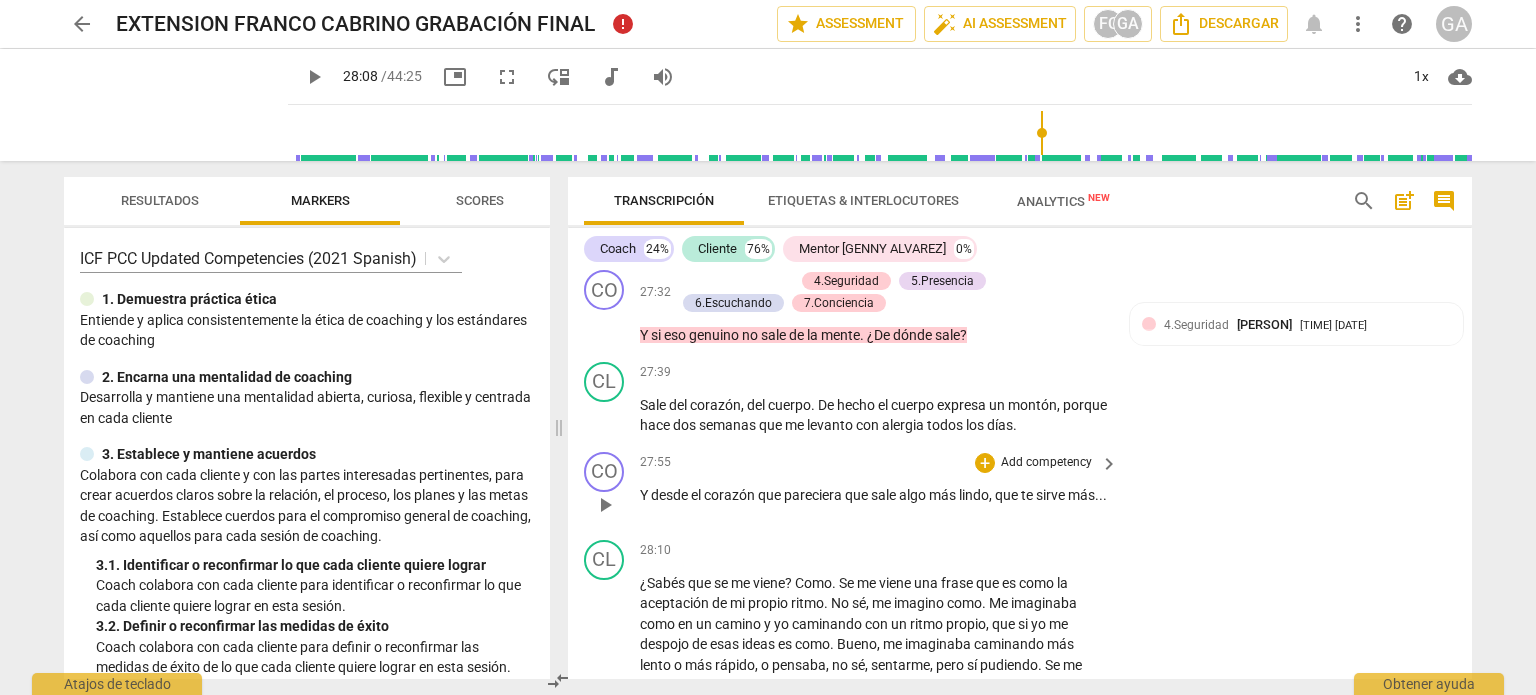 click on "Add competency" at bounding box center (1046, 463) 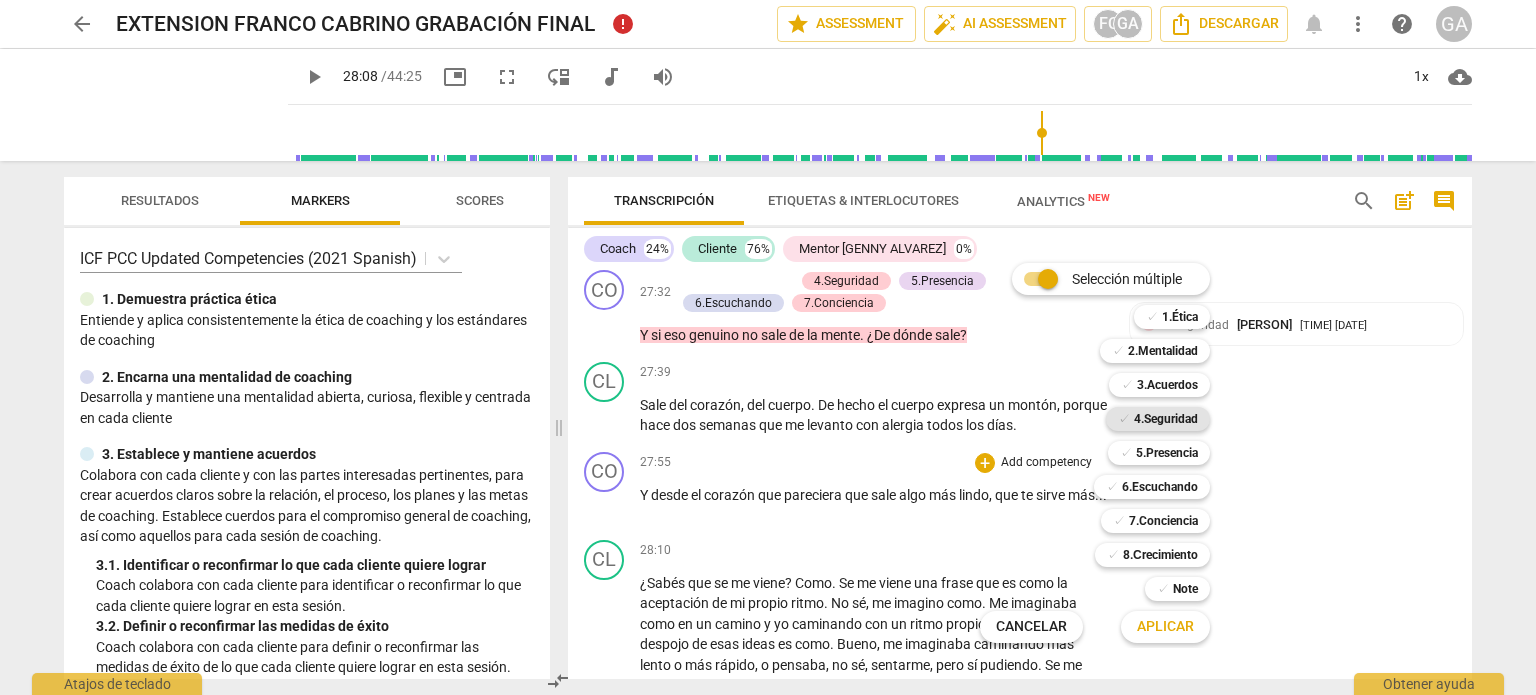 click on "4.Seguridad" at bounding box center (1166, 419) 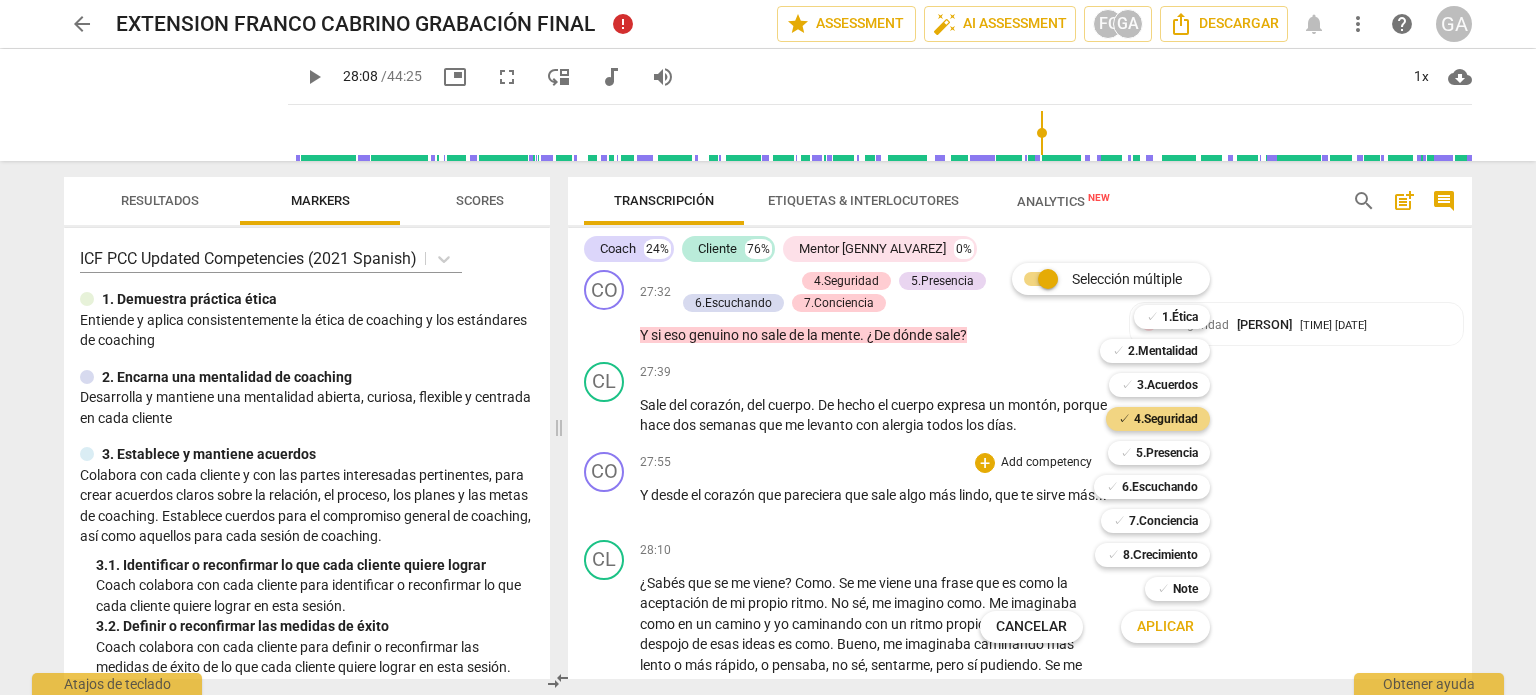 click on "Aplicar" at bounding box center [1165, 627] 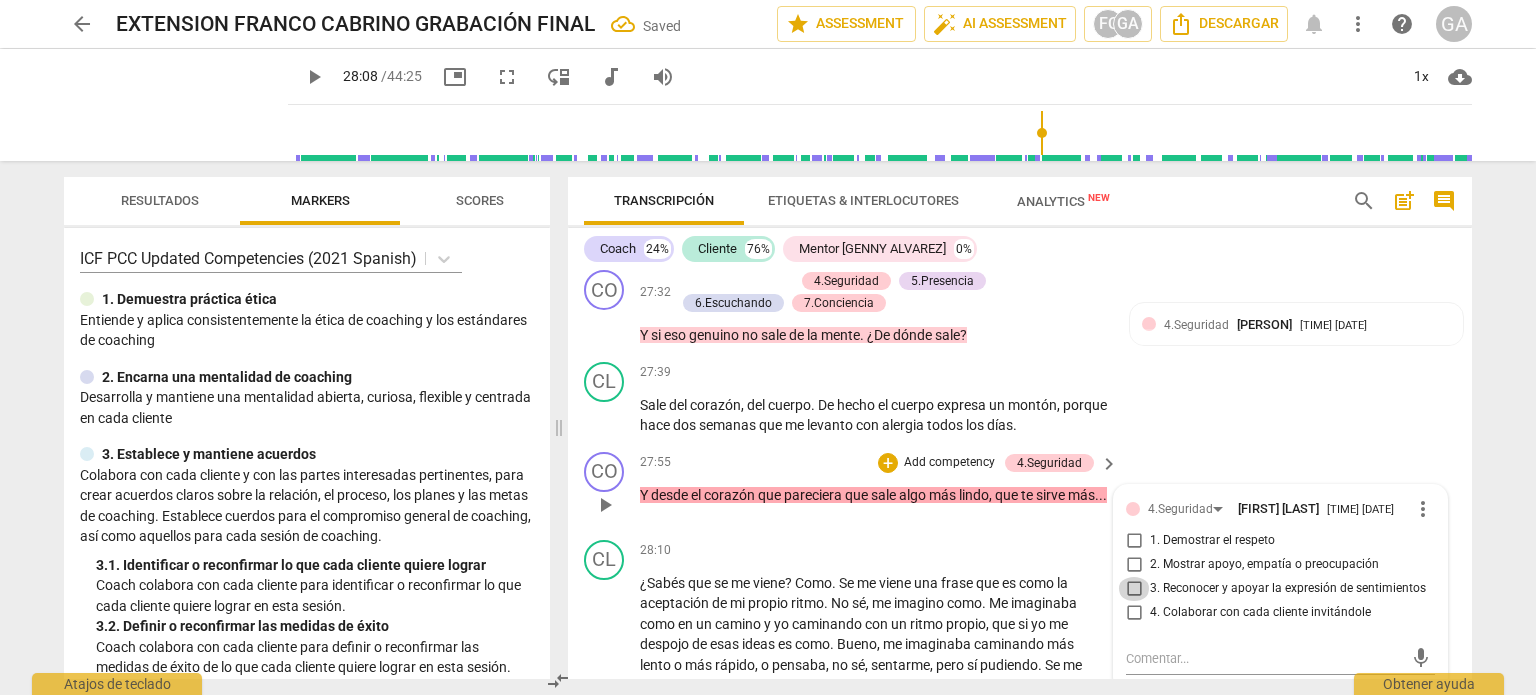 click on "3. Reconocer y apoyar la expresión de sentimientos" at bounding box center (1134, 589) 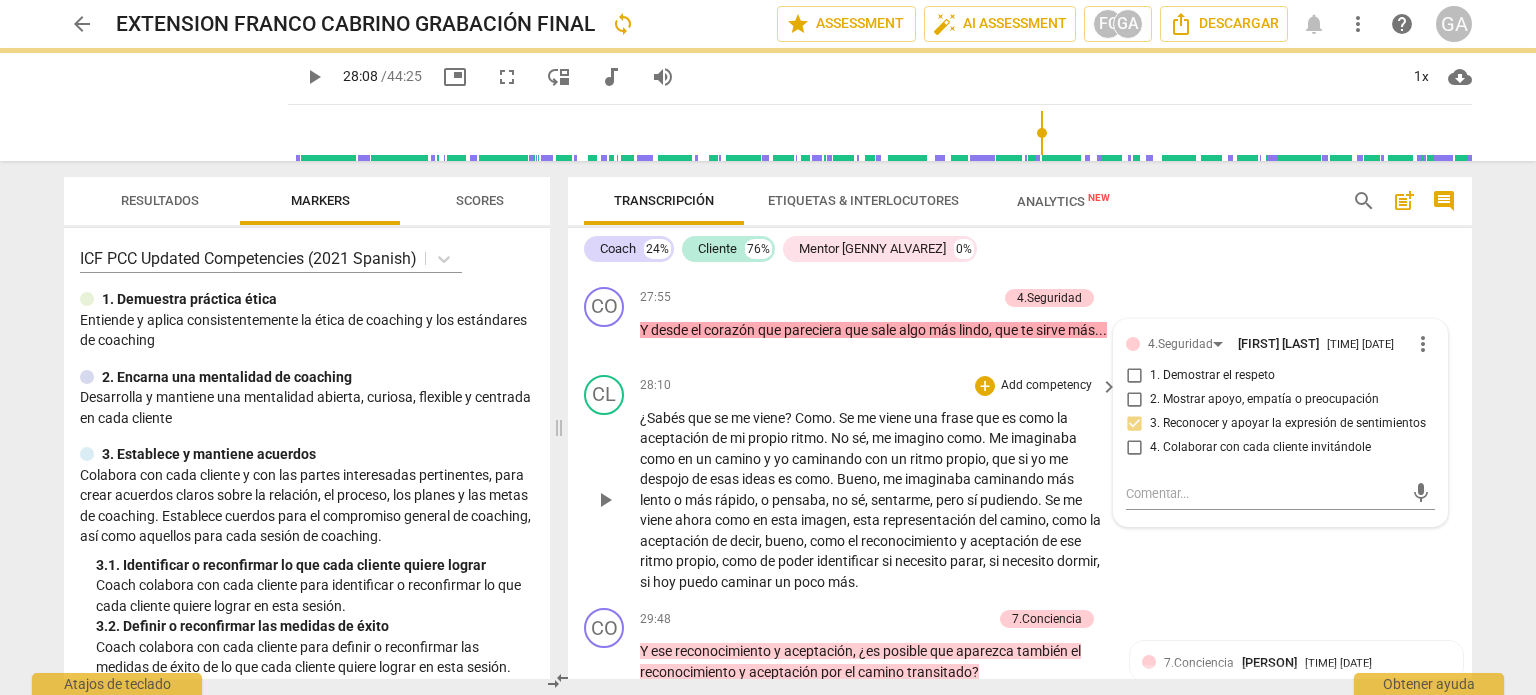 scroll, scrollTop: 6205, scrollLeft: 0, axis: vertical 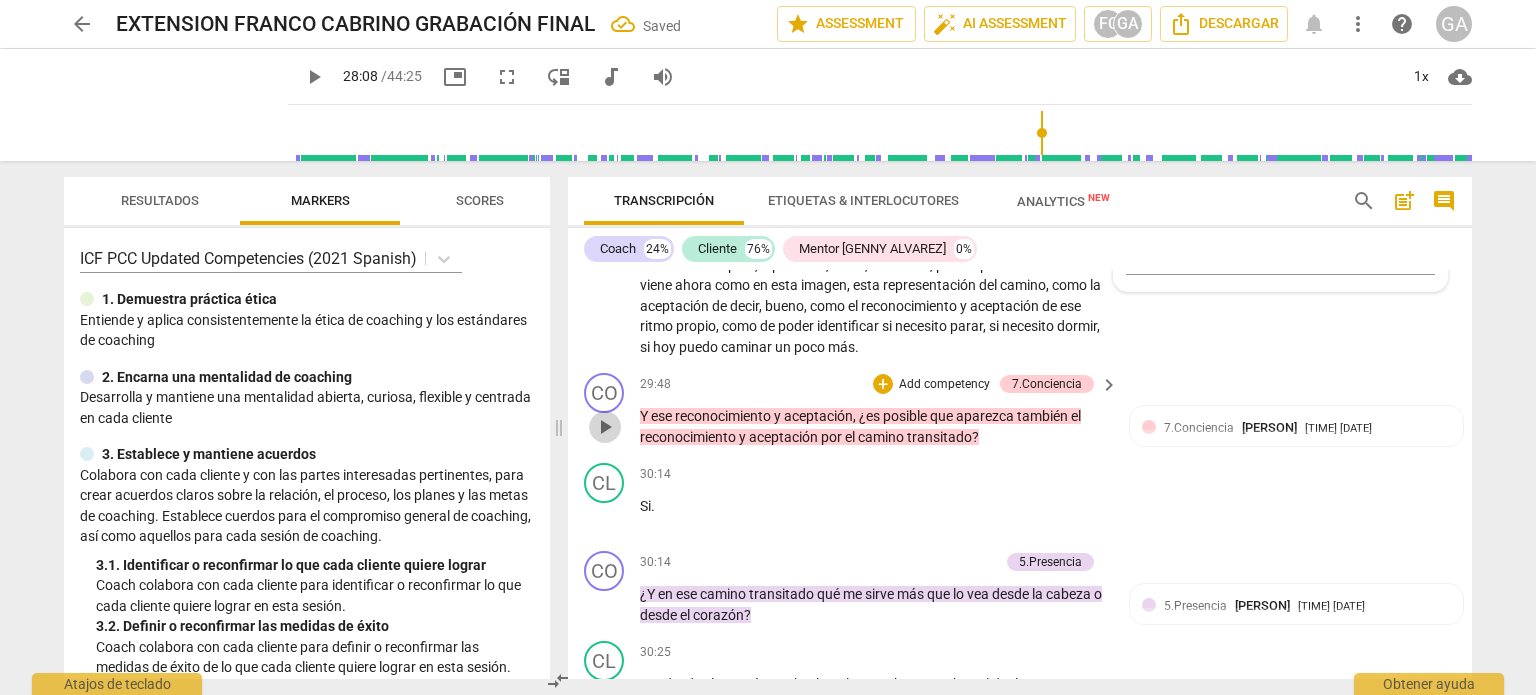 click on "play_arrow" at bounding box center [605, 427] 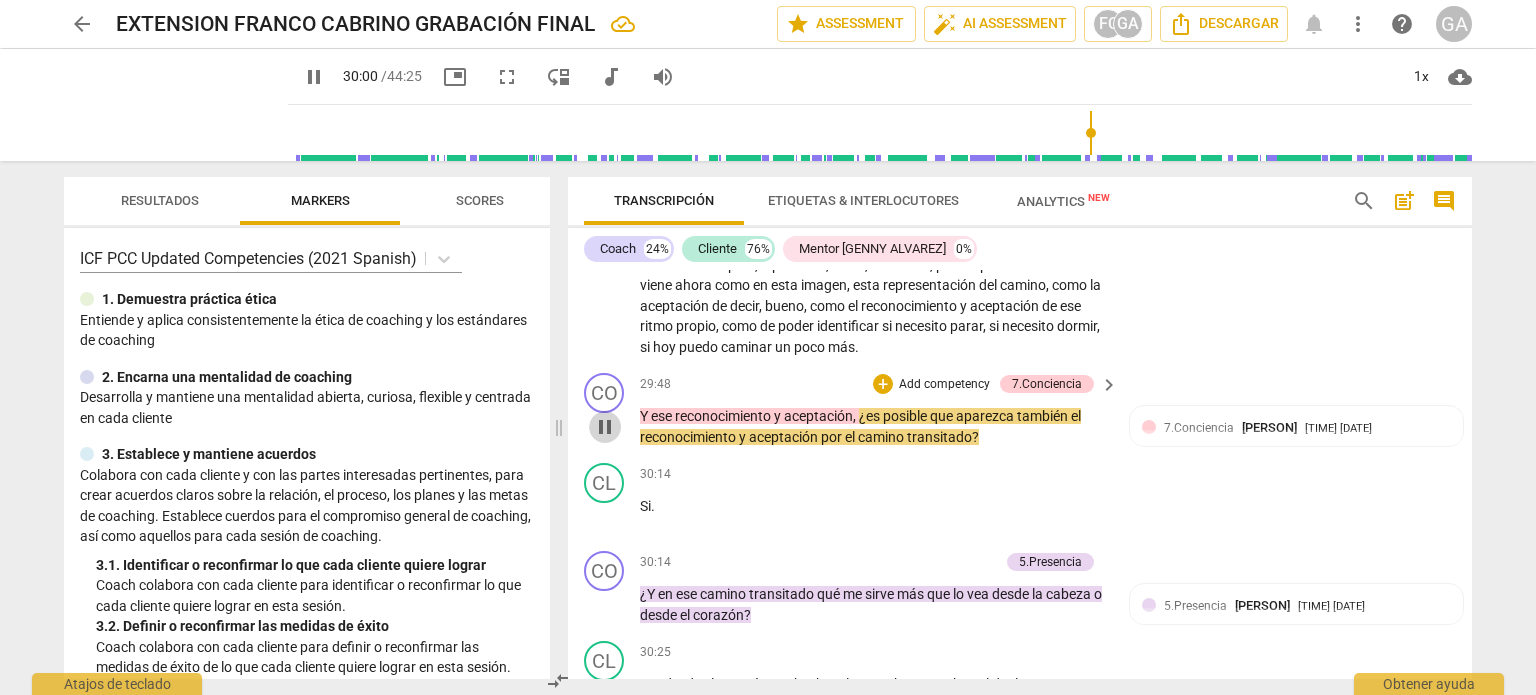 click on "pause" at bounding box center (605, 427) 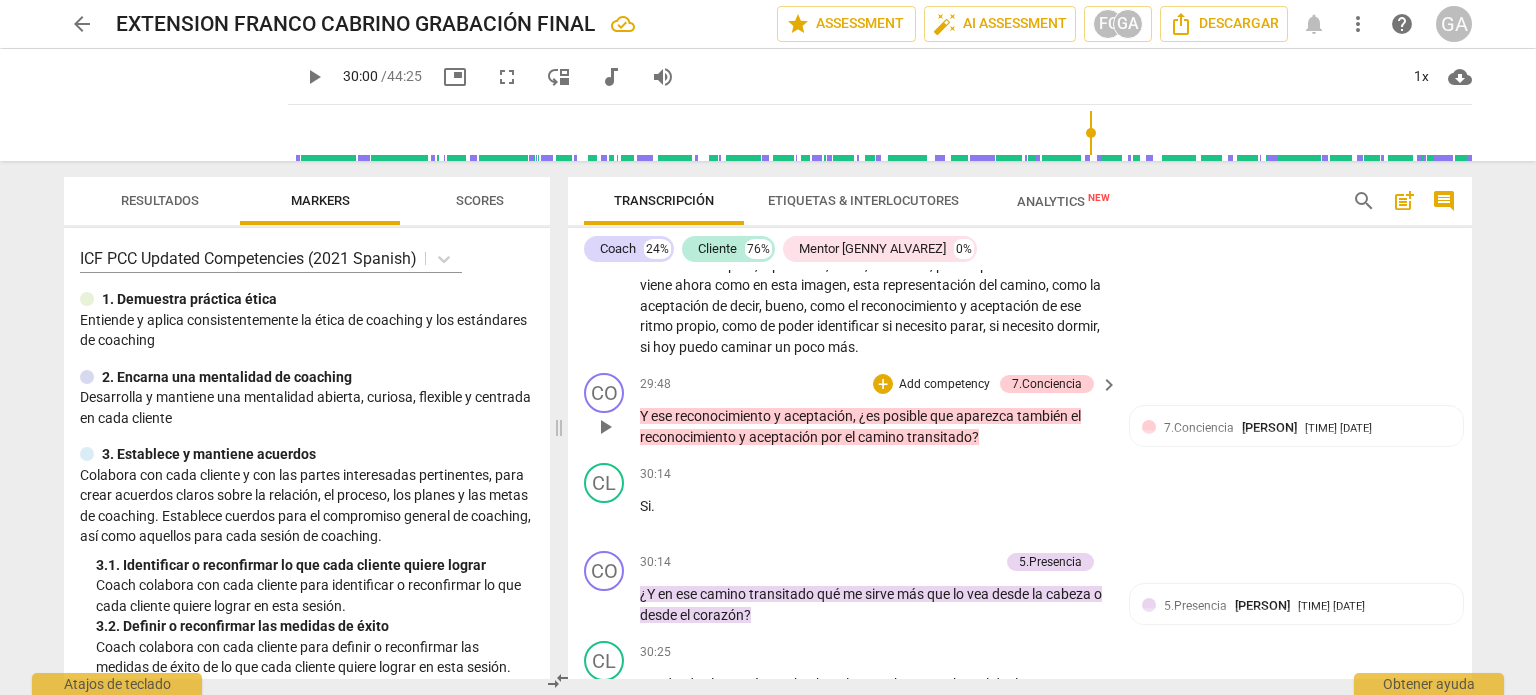 click on "Add competency" at bounding box center [944, 385] 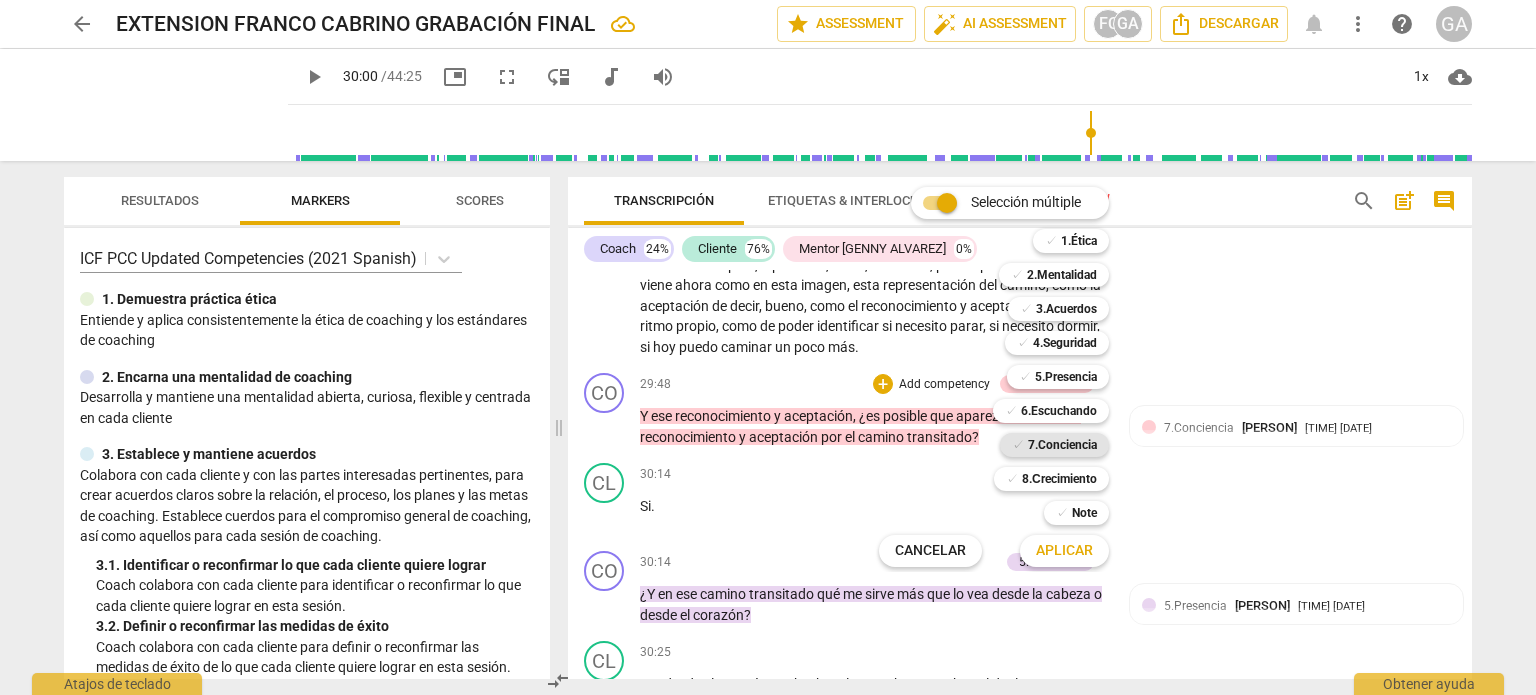 click on "7.Conciencia" at bounding box center (1062, 445) 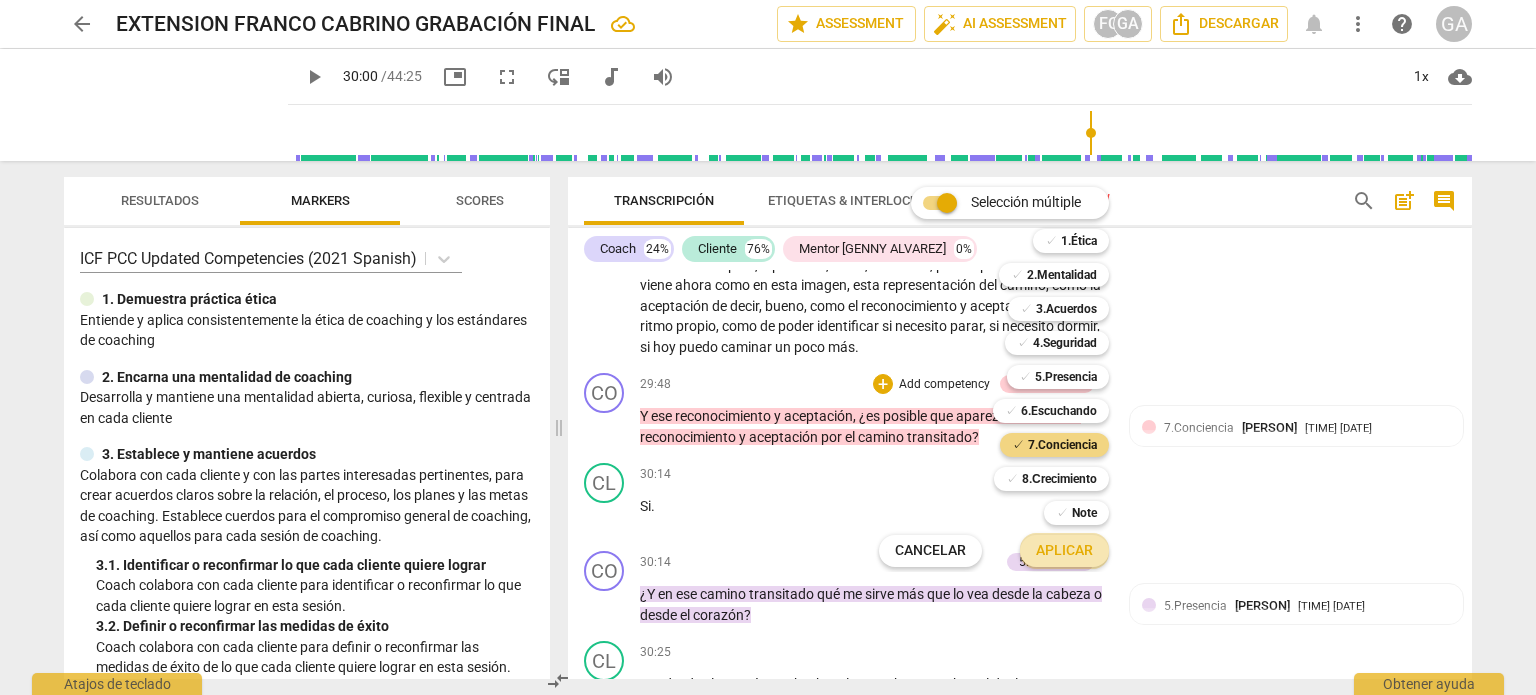 click on "Aplicar" at bounding box center [1064, 551] 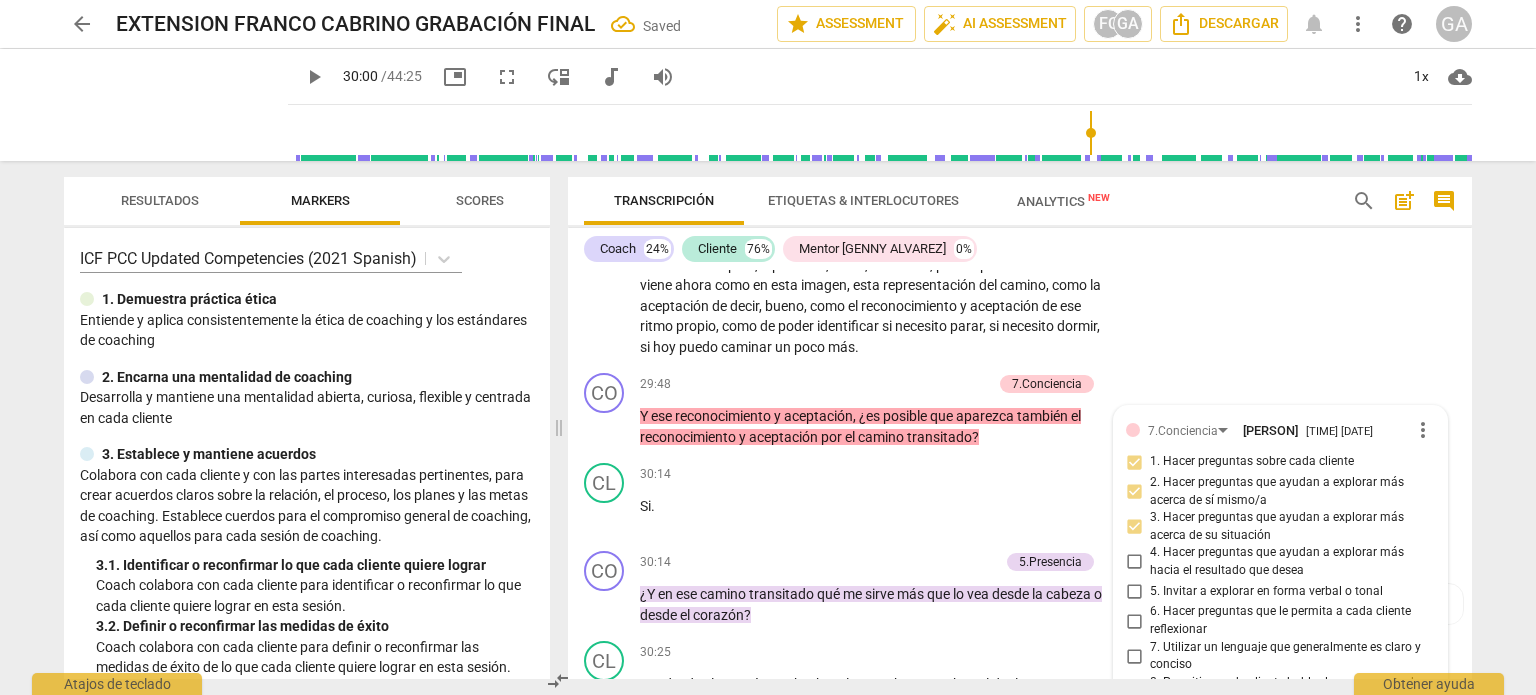 scroll, scrollTop: 6473, scrollLeft: 0, axis: vertical 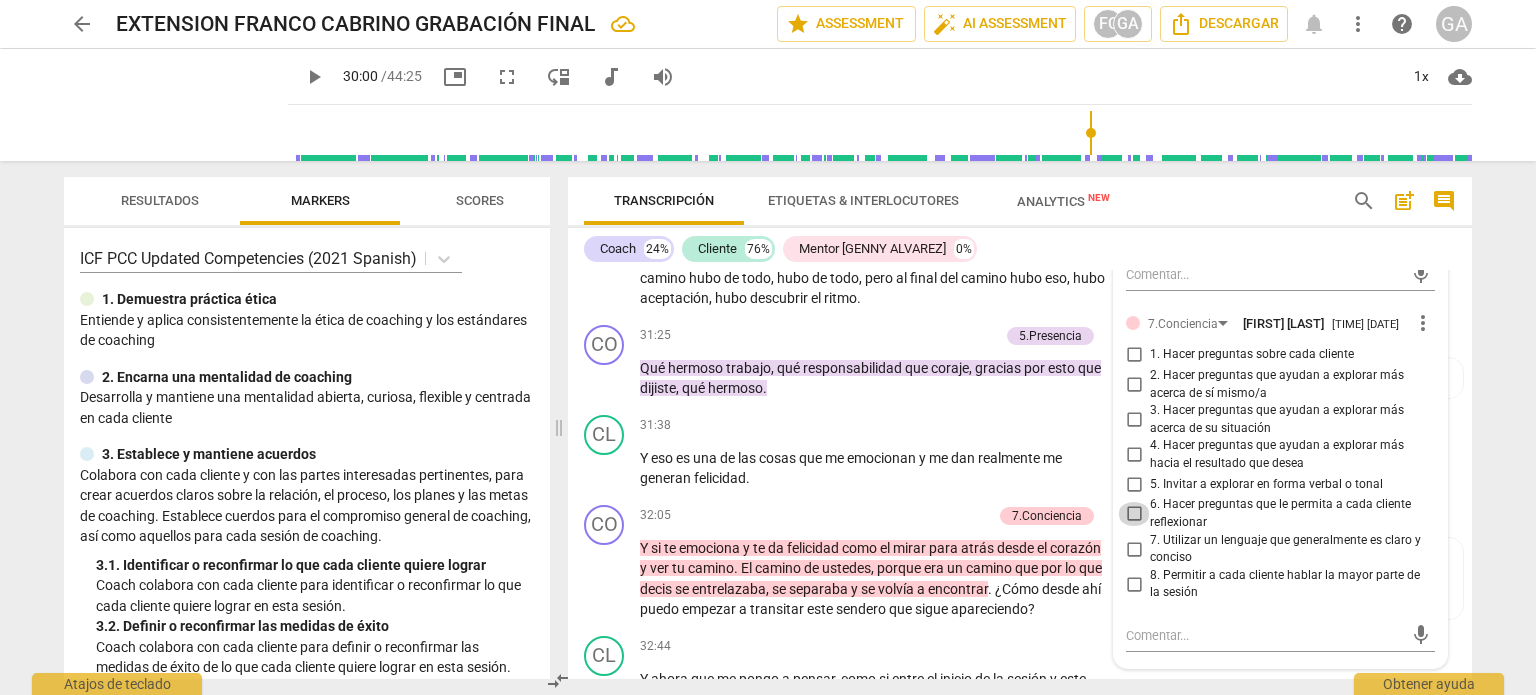 click on "6. Hacer preguntas que le permita a cada cliente reflexionar" at bounding box center [1134, 514] 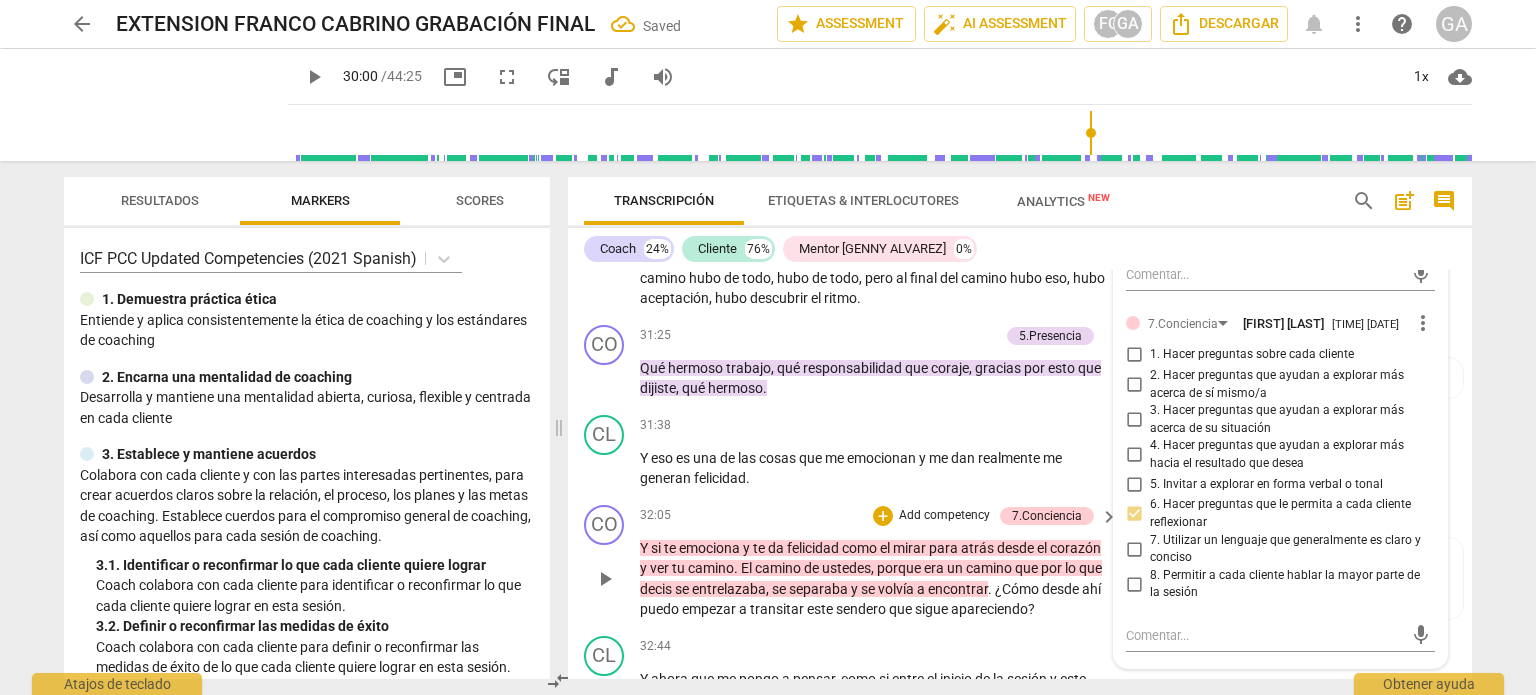 click on "play_arrow" at bounding box center [605, 579] 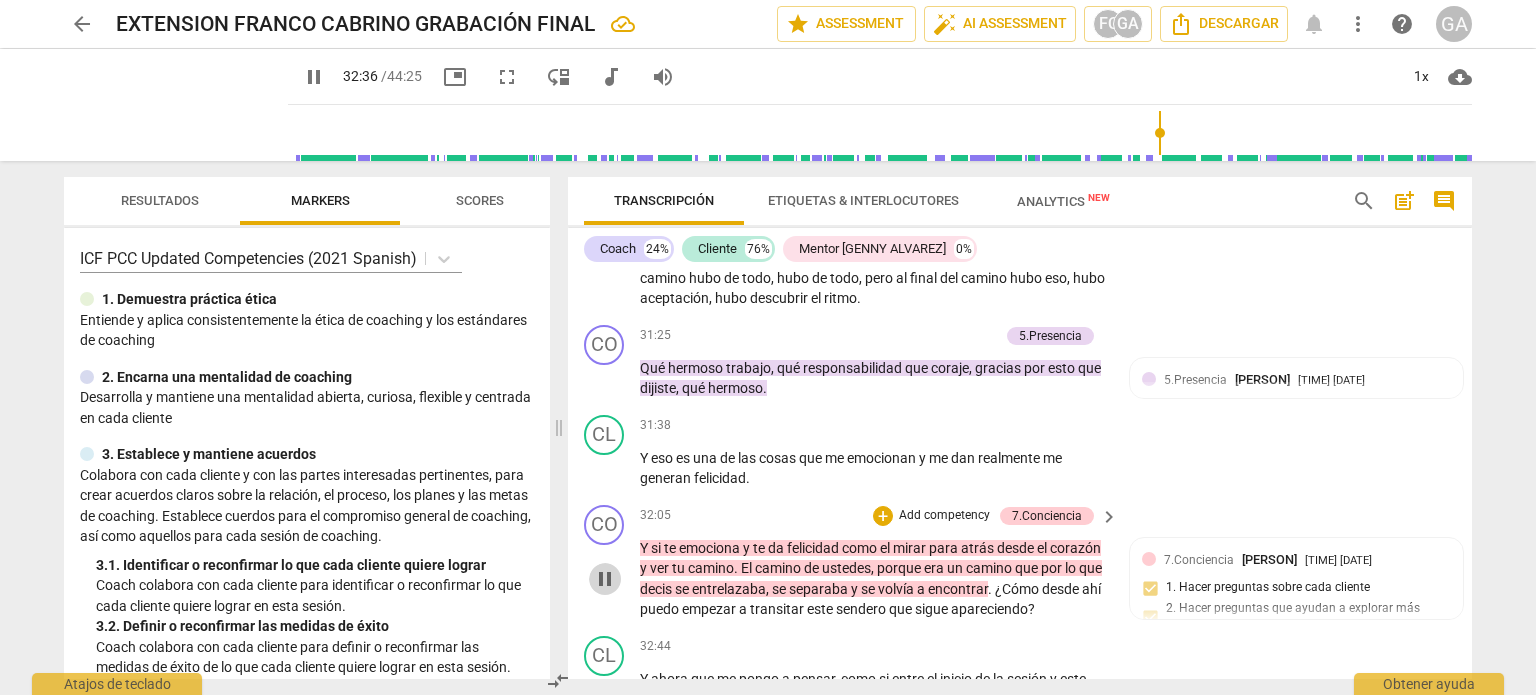 click on "pause" at bounding box center (605, 579) 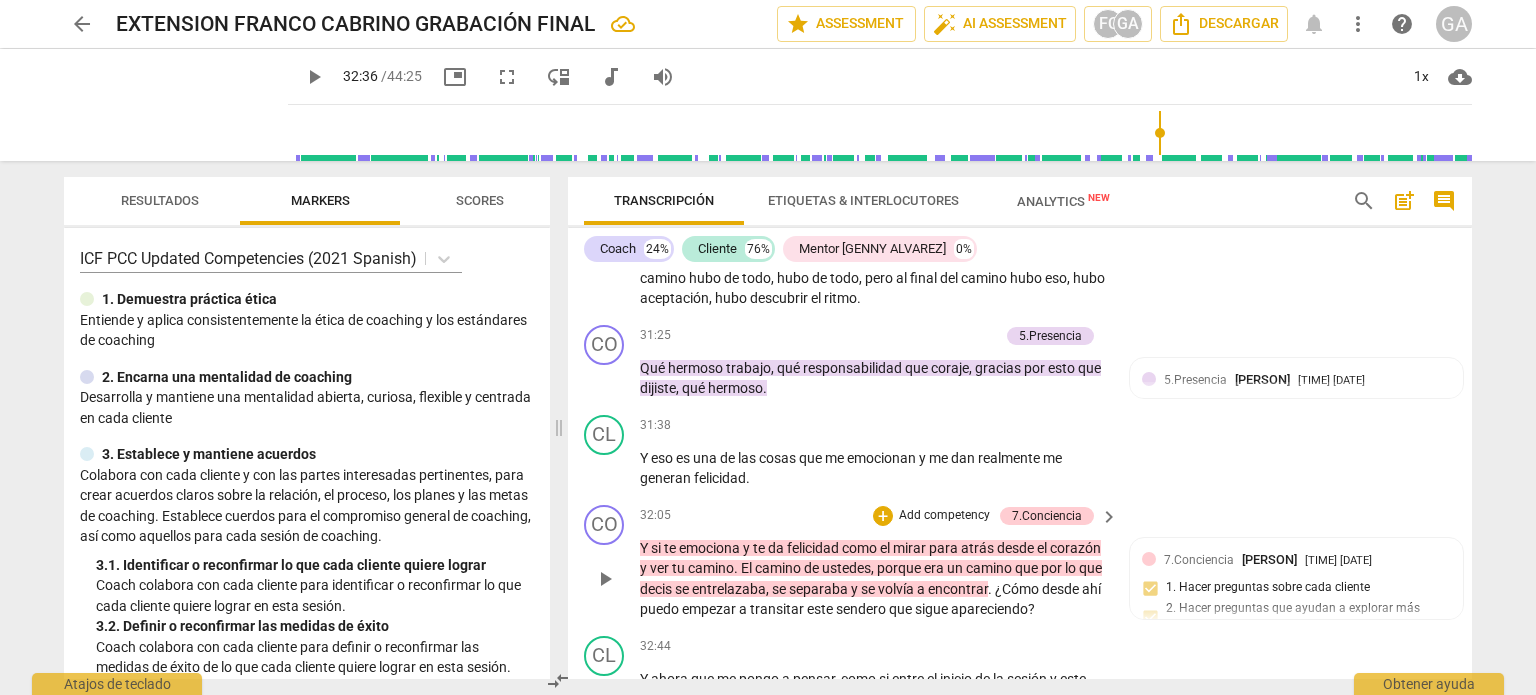 click on "Add competency" at bounding box center (944, 516) 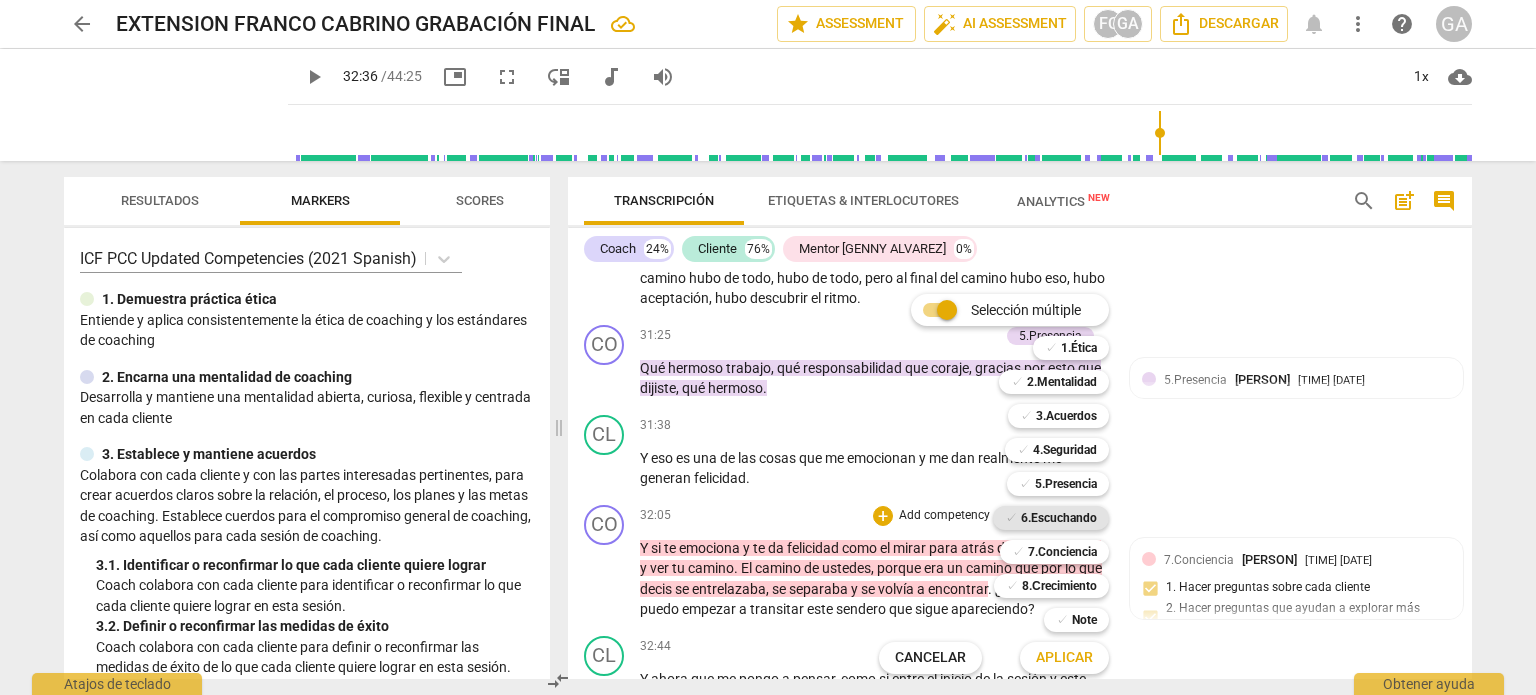 click on "6.Escuchando" at bounding box center [1059, 518] 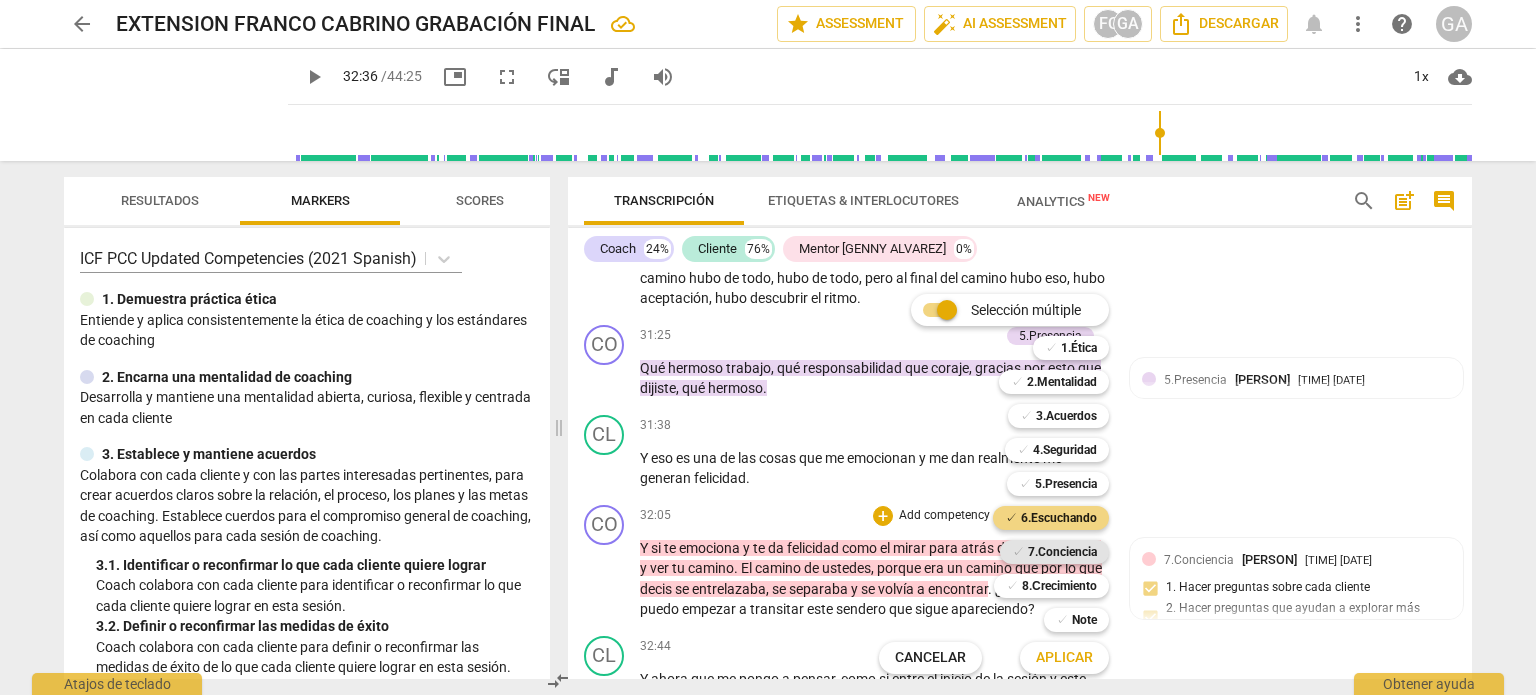 click on "7.Conciencia" at bounding box center (1062, 552) 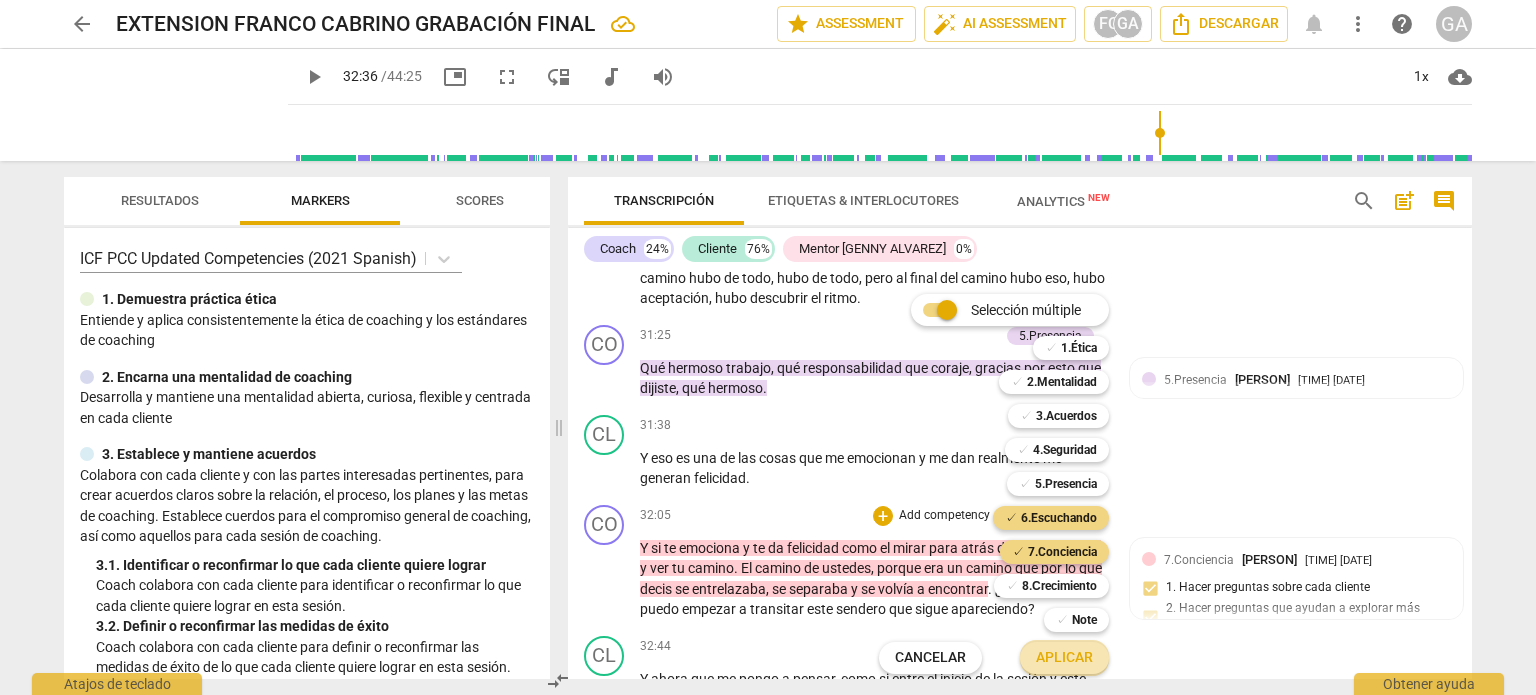 click on "Aplicar" at bounding box center (1064, 658) 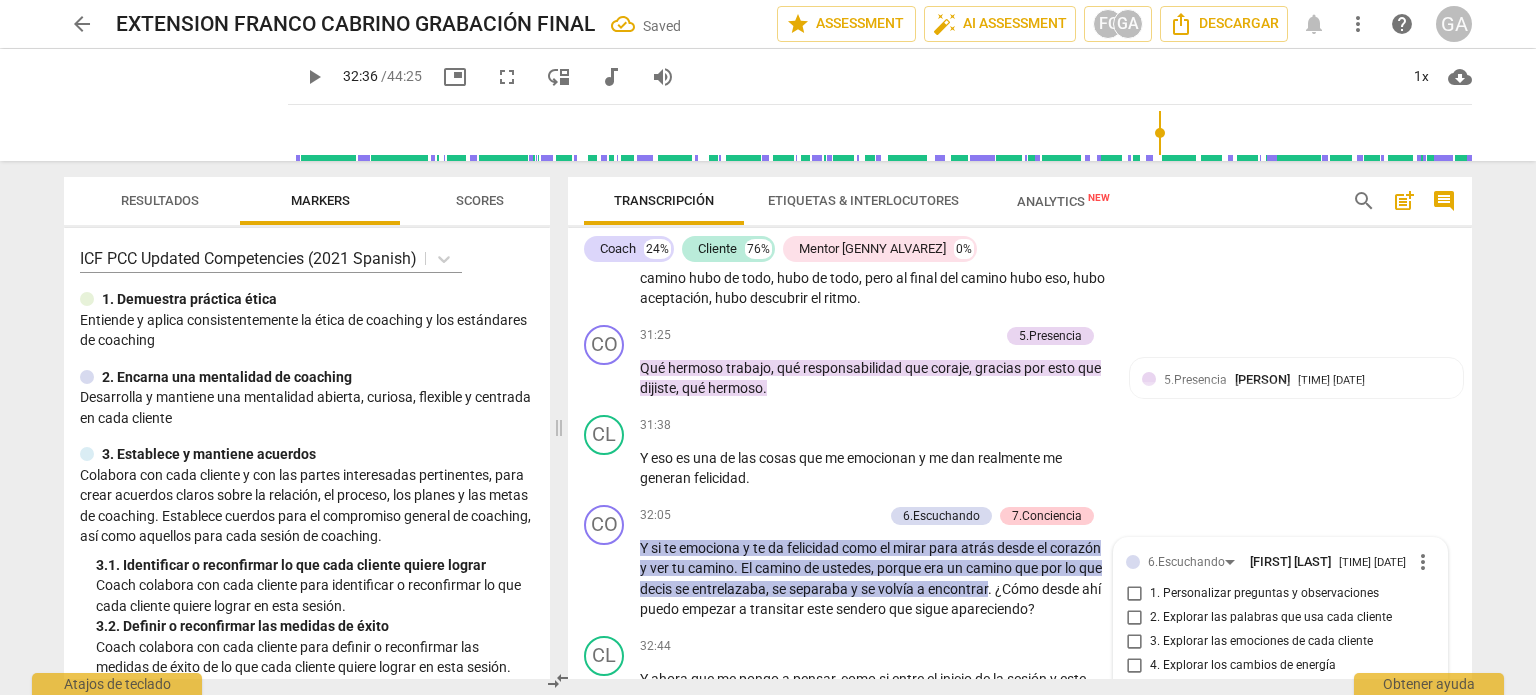 scroll, scrollTop: 6992, scrollLeft: 0, axis: vertical 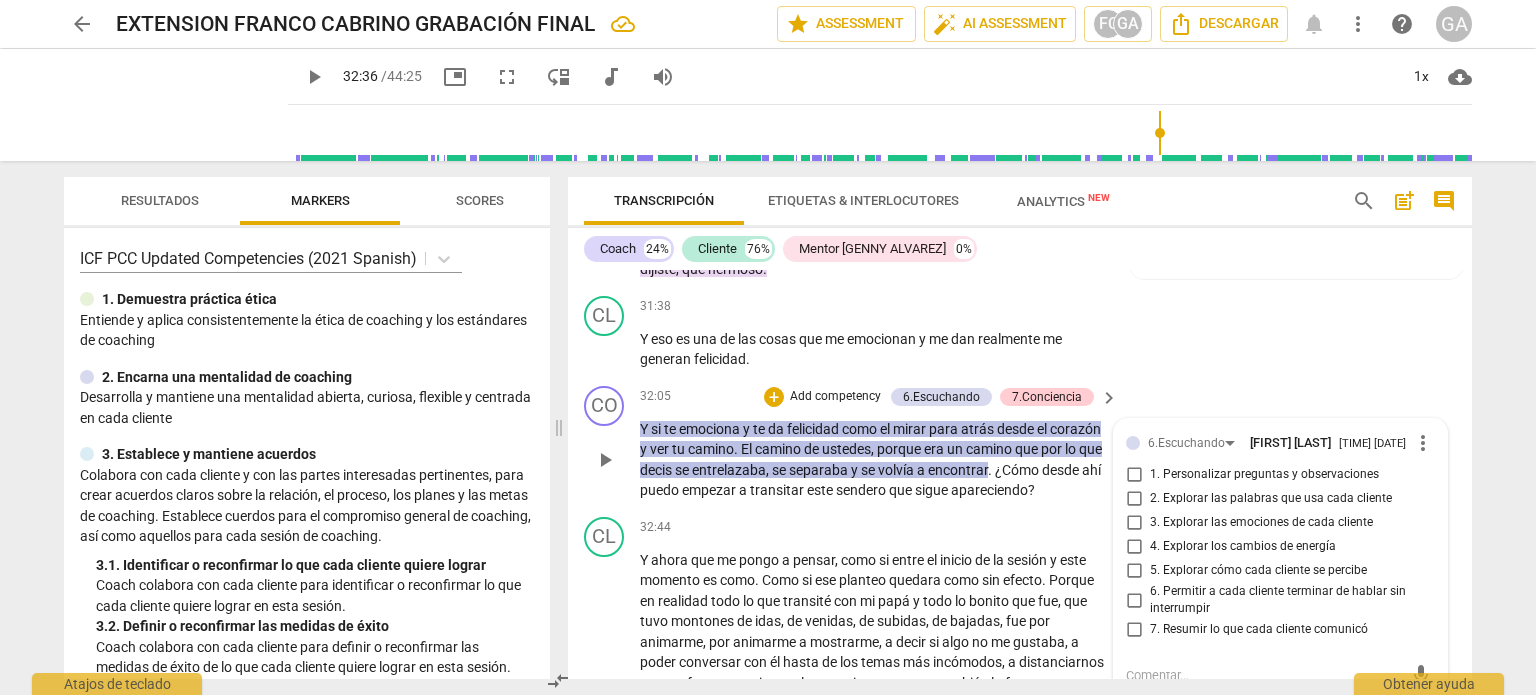 click on "7. Resumir lo que cada cliente comunicó" at bounding box center (1134, 630) 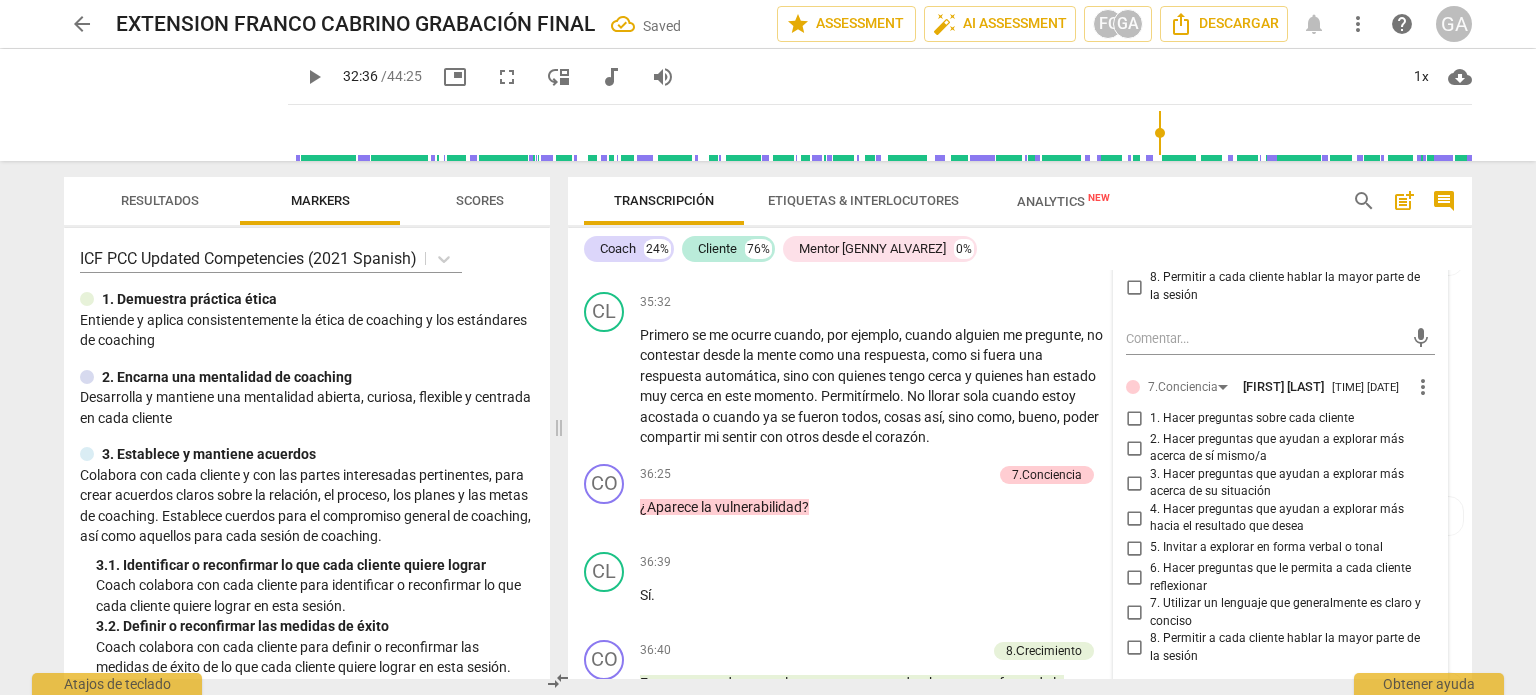 scroll, scrollTop: 7492, scrollLeft: 0, axis: vertical 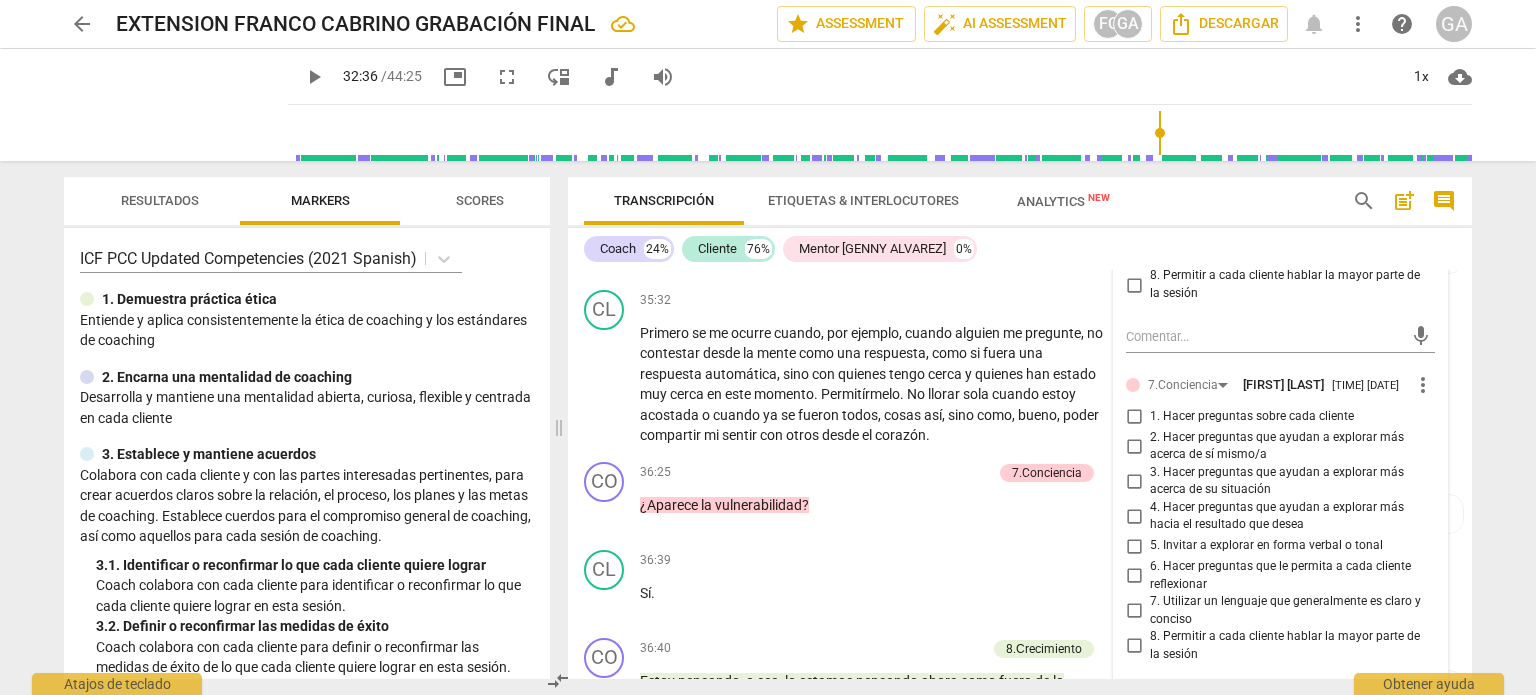 click on "3. Hacer preguntas que ayudan a explorar más acerca de su situación" at bounding box center [1134, 481] 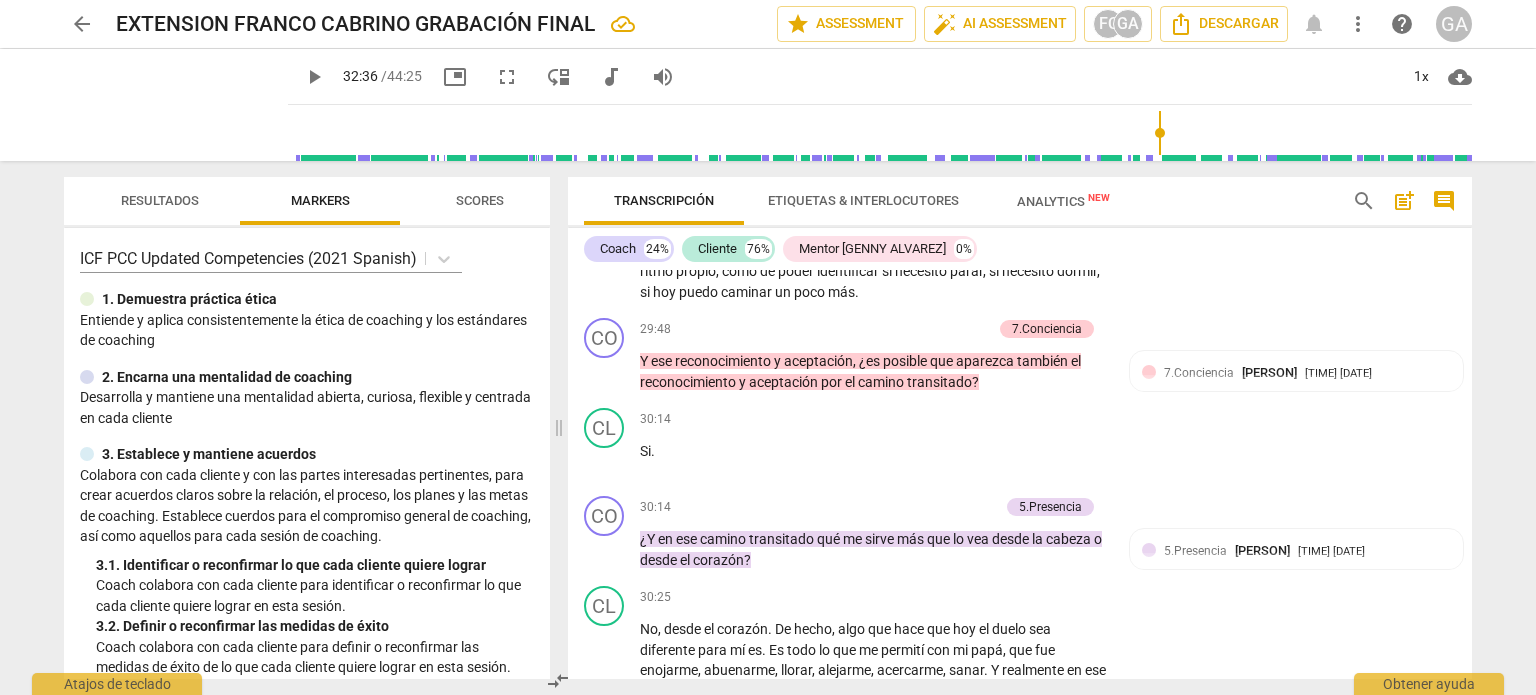 scroll, scrollTop: 6292, scrollLeft: 0, axis: vertical 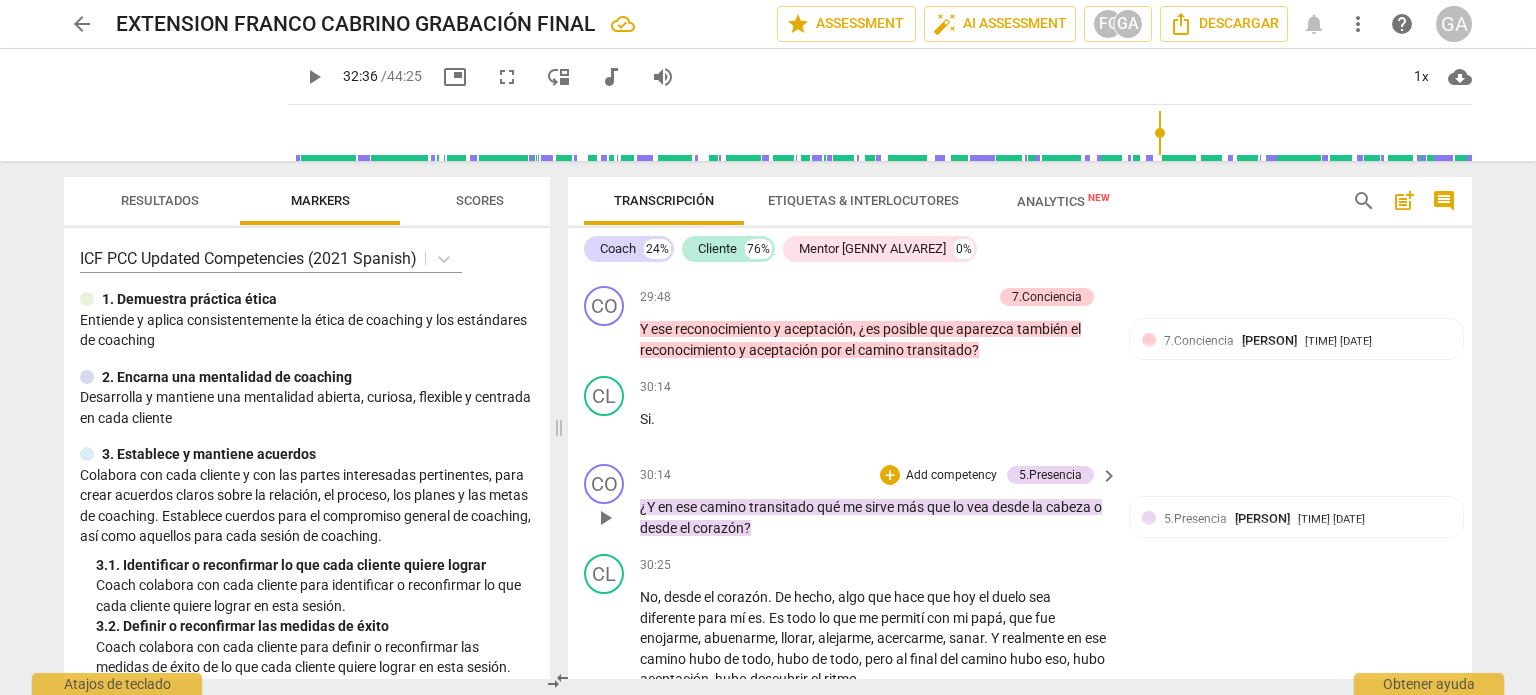 click on "play_arrow" at bounding box center (605, 518) 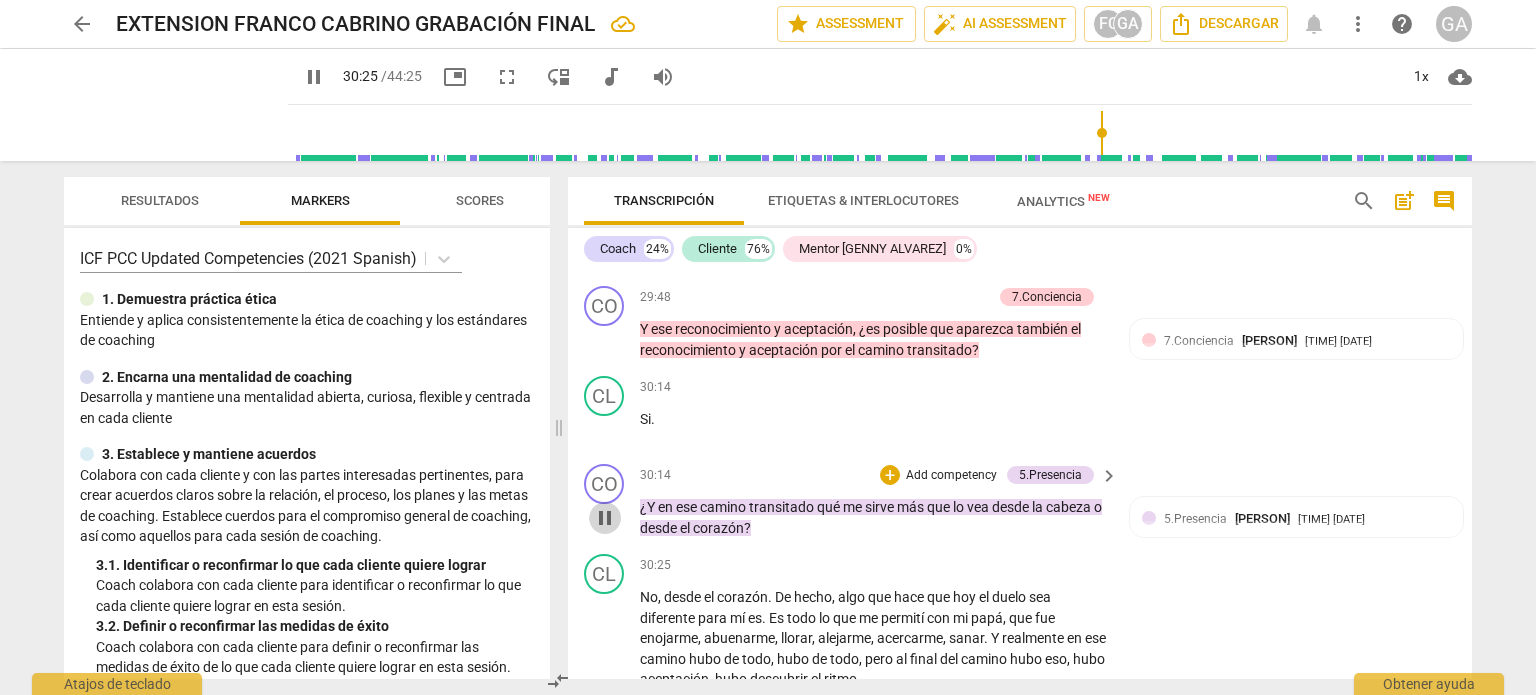 click on "pause" at bounding box center [605, 518] 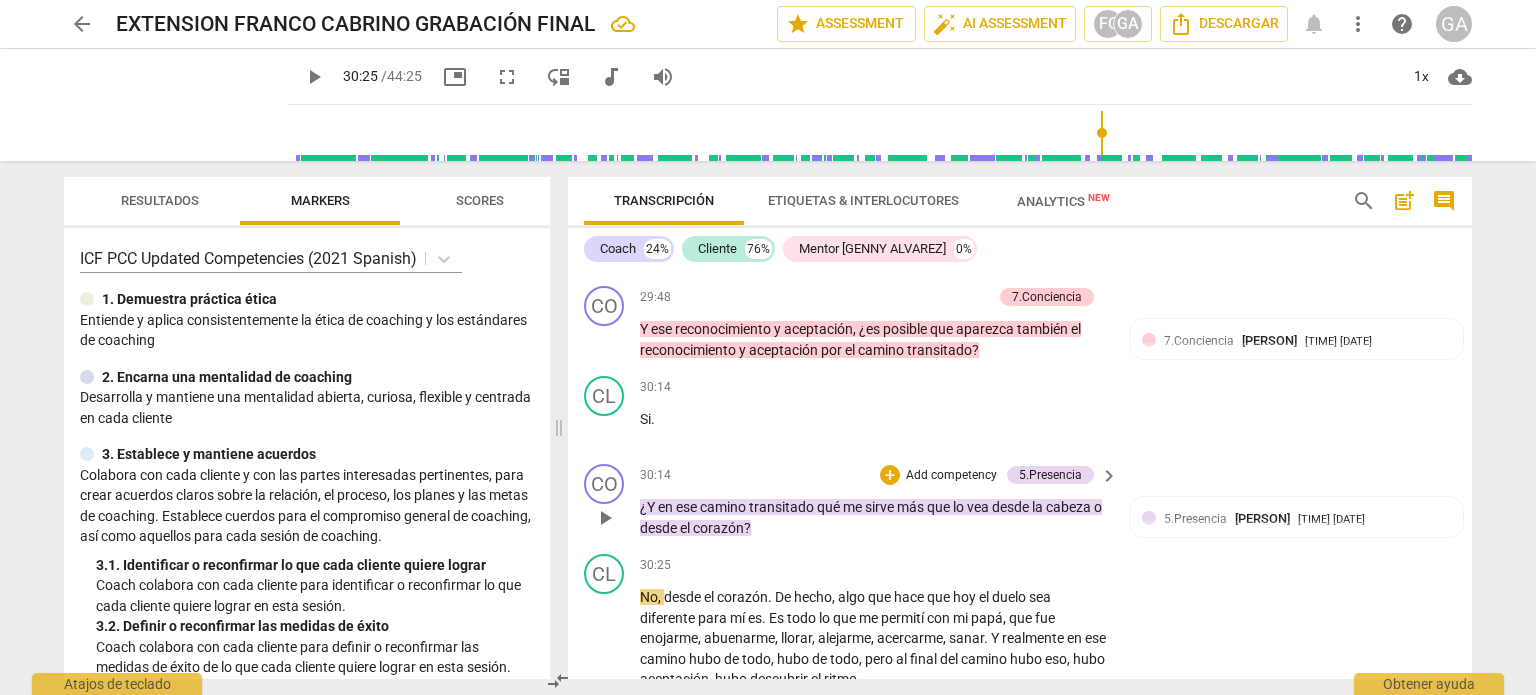 click on "Add competency" at bounding box center [951, 476] 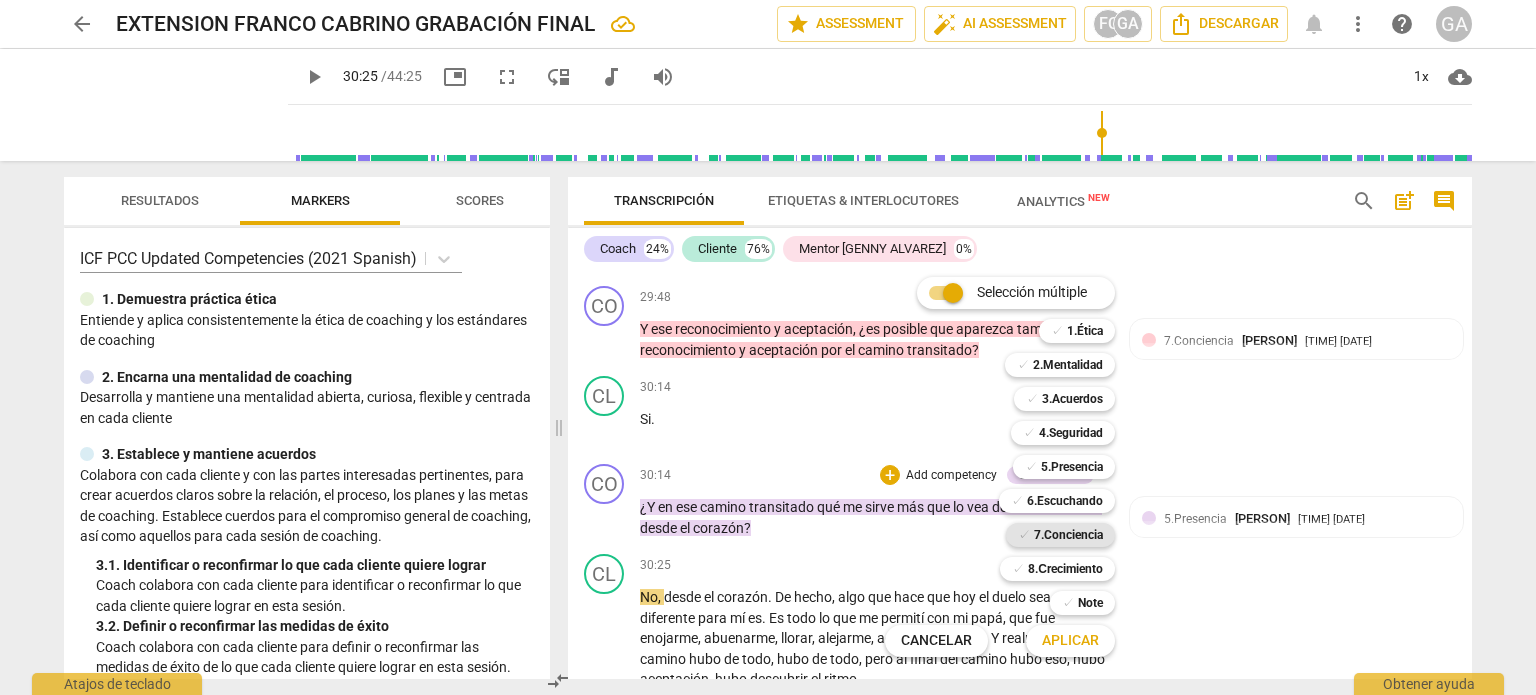 click on "7.Conciencia" at bounding box center [1068, 535] 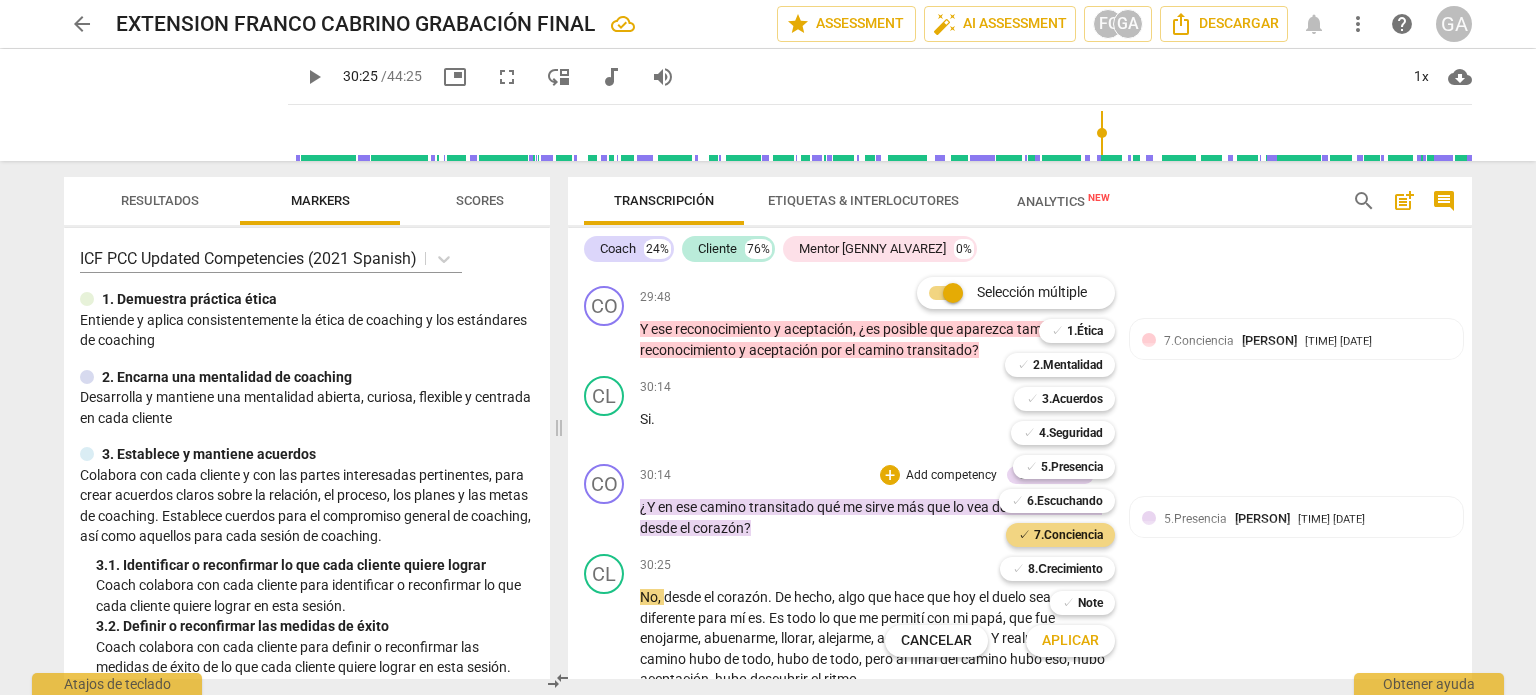 click on "Aplicar" at bounding box center [1070, 641] 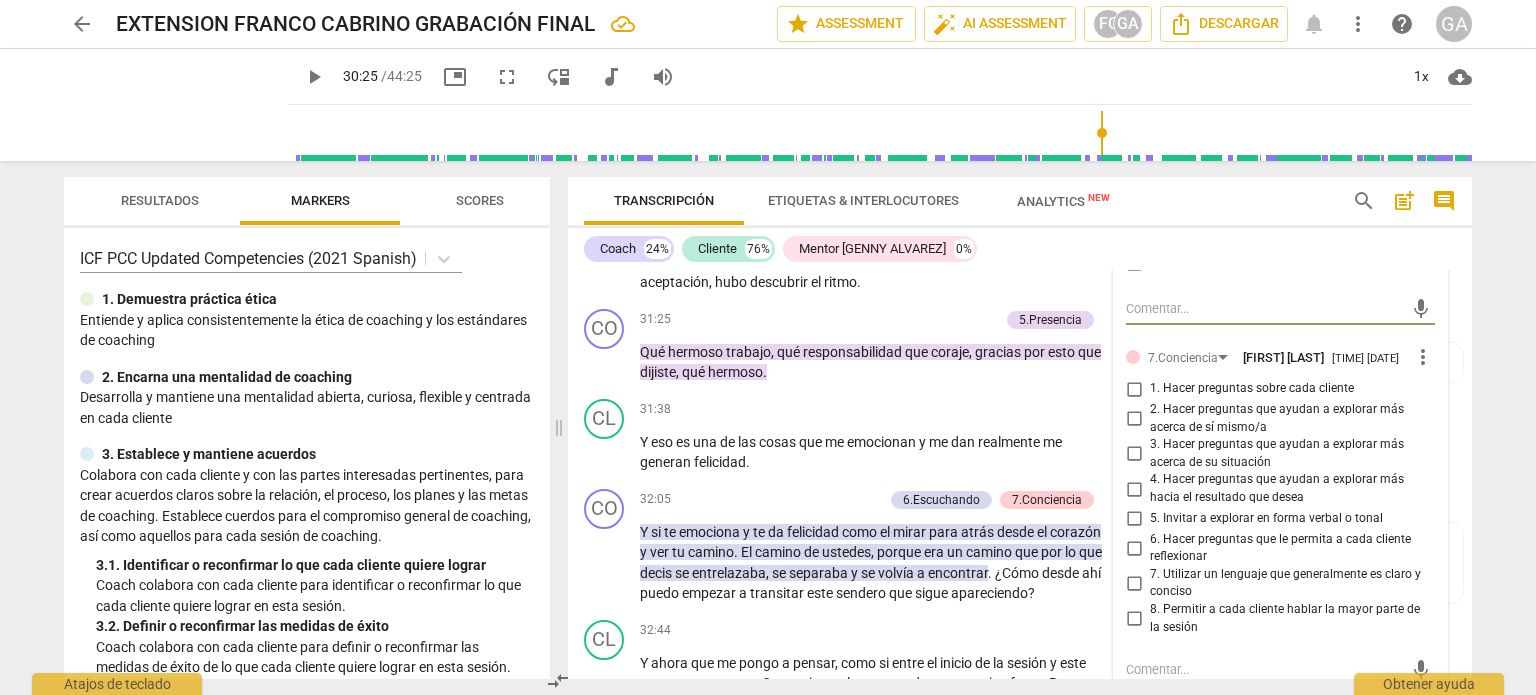 scroll, scrollTop: 6723, scrollLeft: 0, axis: vertical 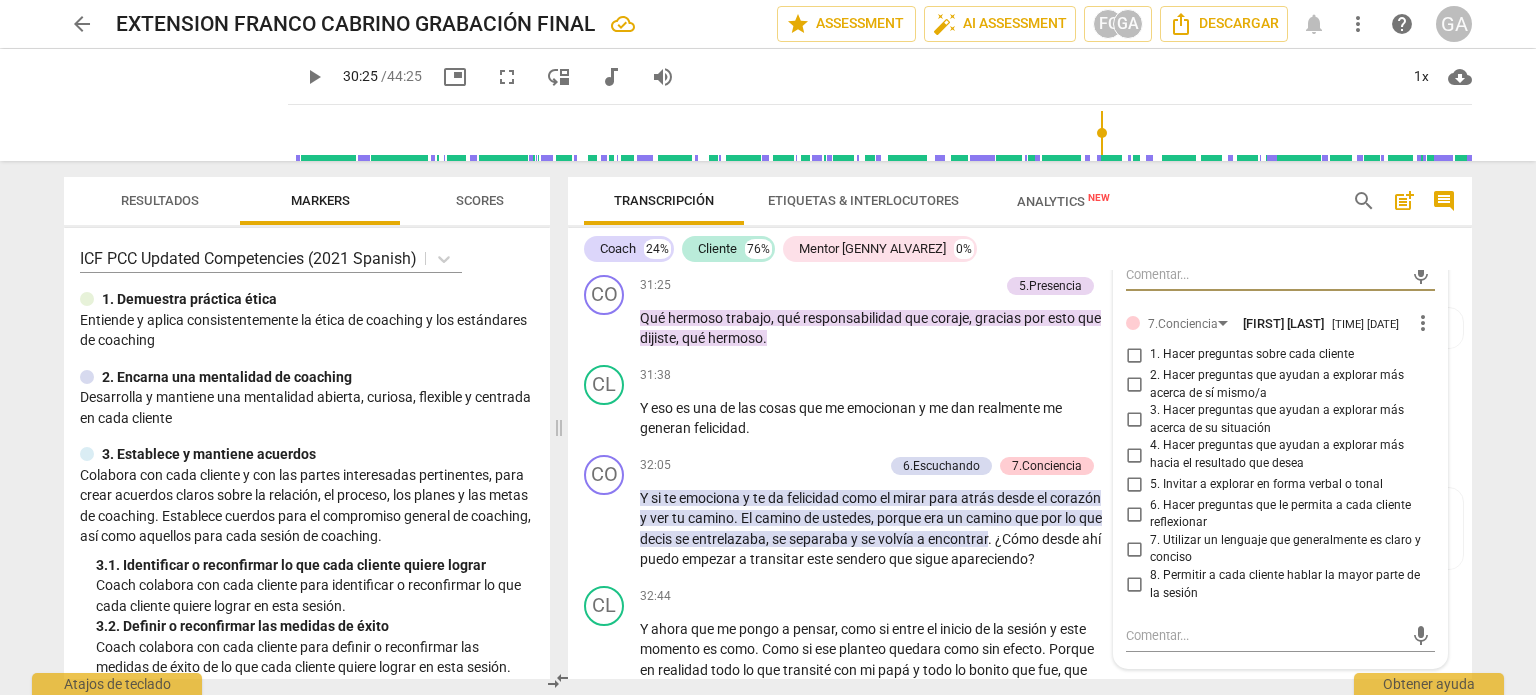 click on "6. Hacer preguntas que le permita a cada cliente reflexionar" at bounding box center (1134, 514) 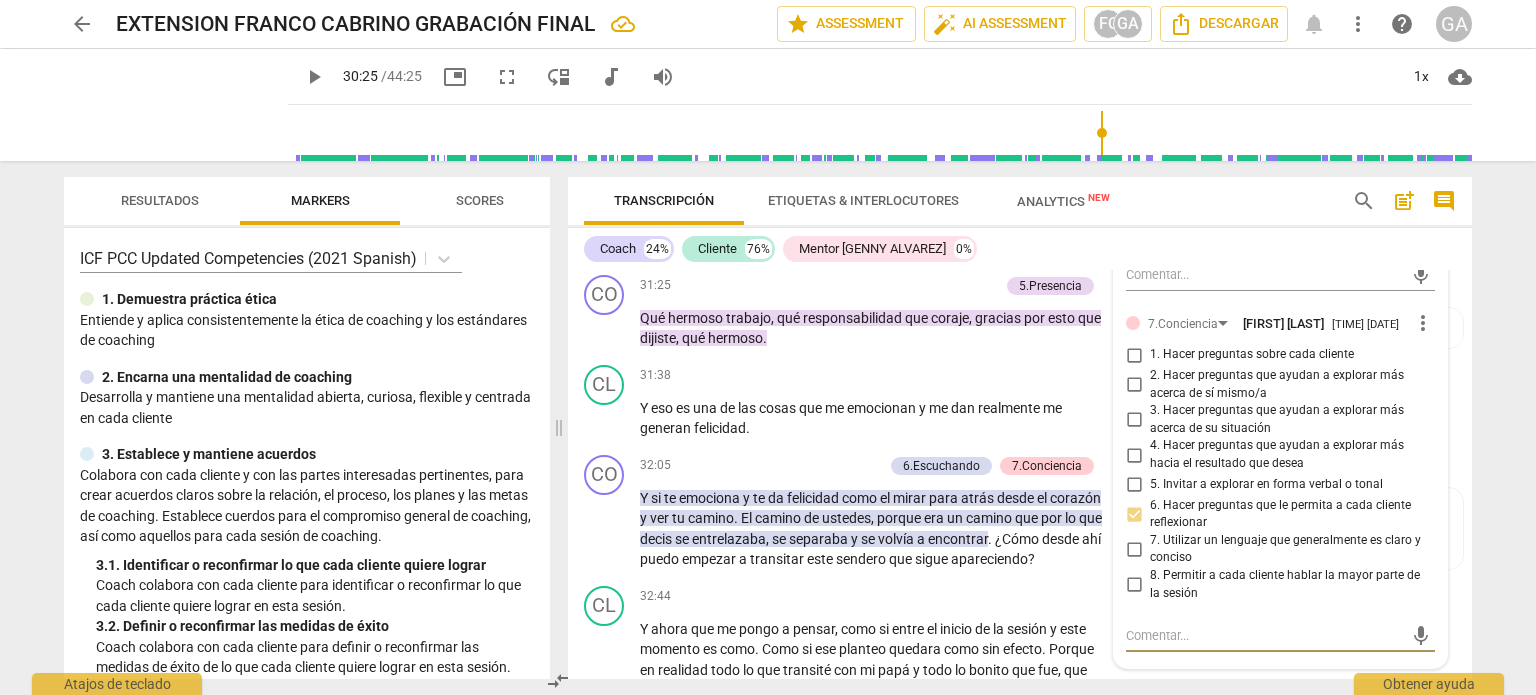 click at bounding box center [1264, 635] 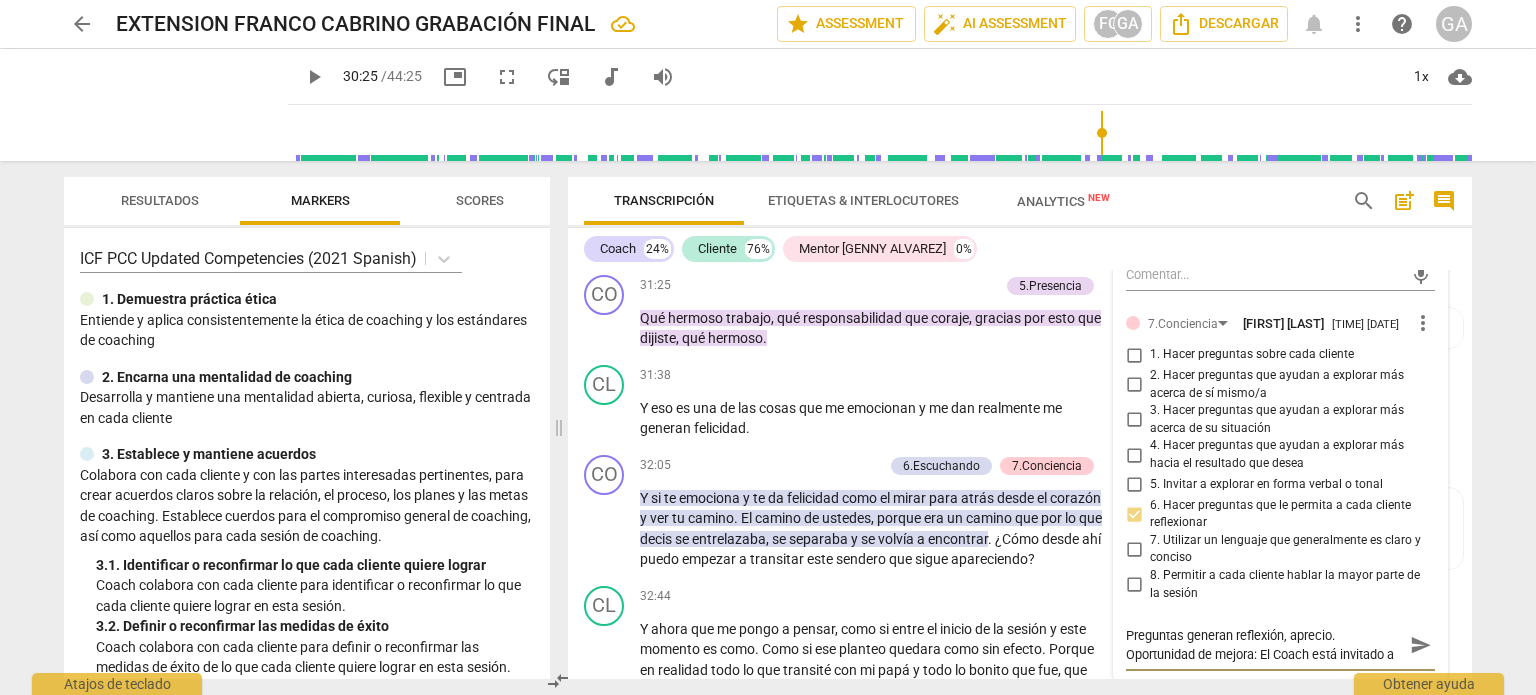 scroll, scrollTop: 16, scrollLeft: 0, axis: vertical 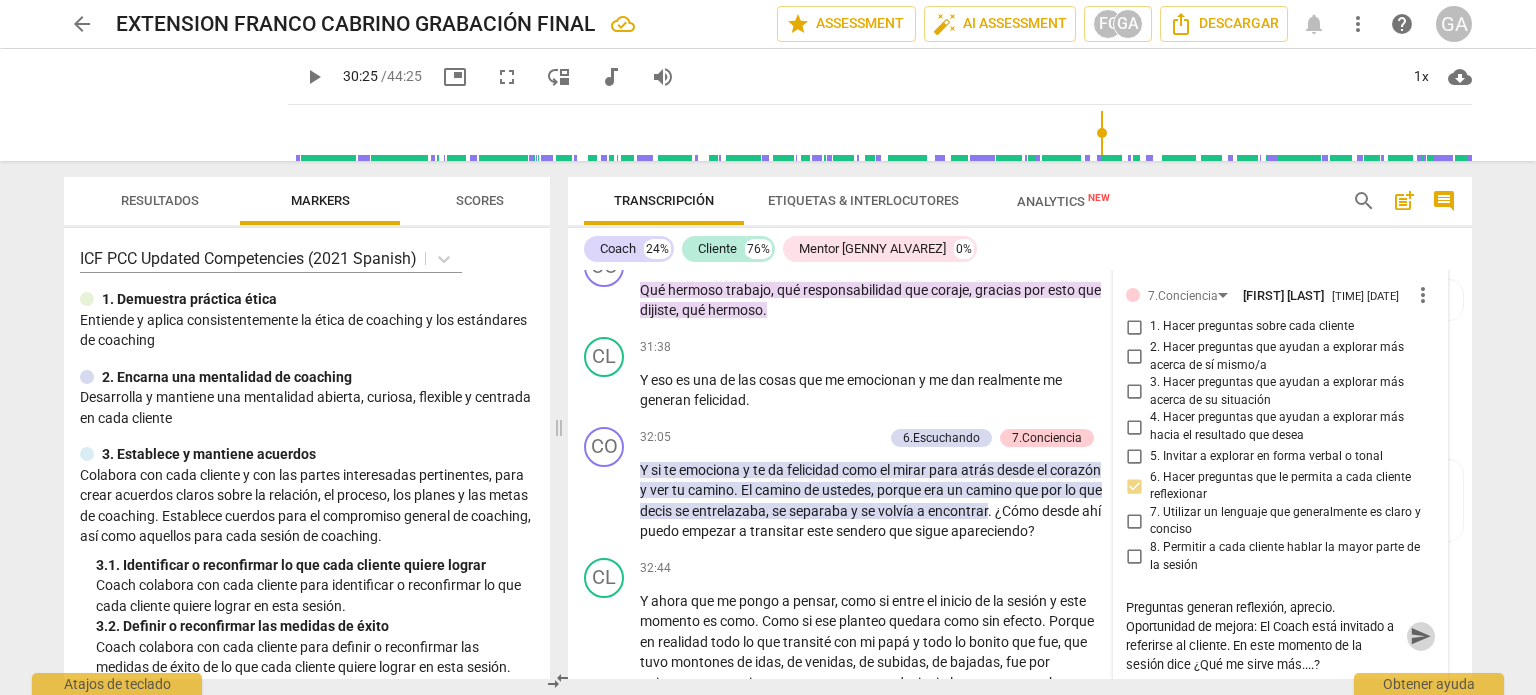 click on "send" at bounding box center (1421, 636) 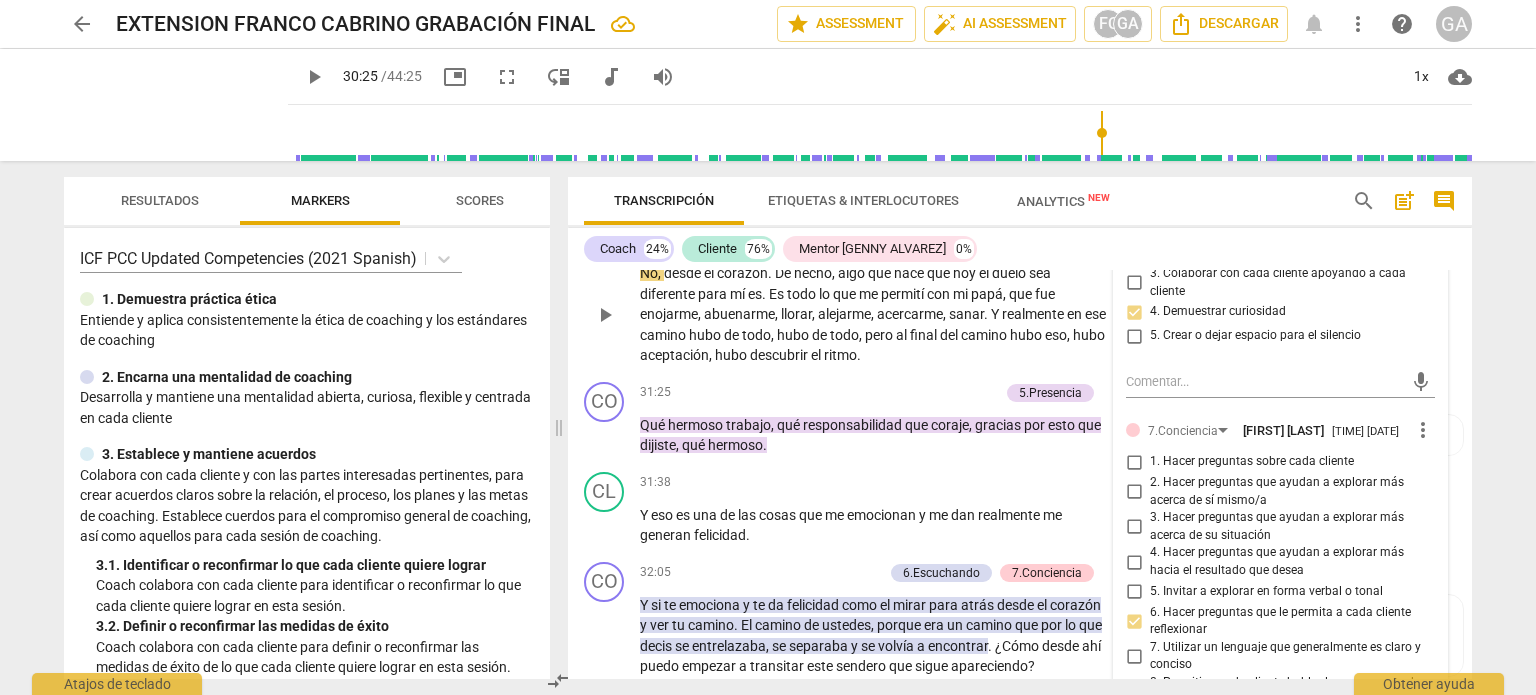 scroll, scrollTop: 6651, scrollLeft: 0, axis: vertical 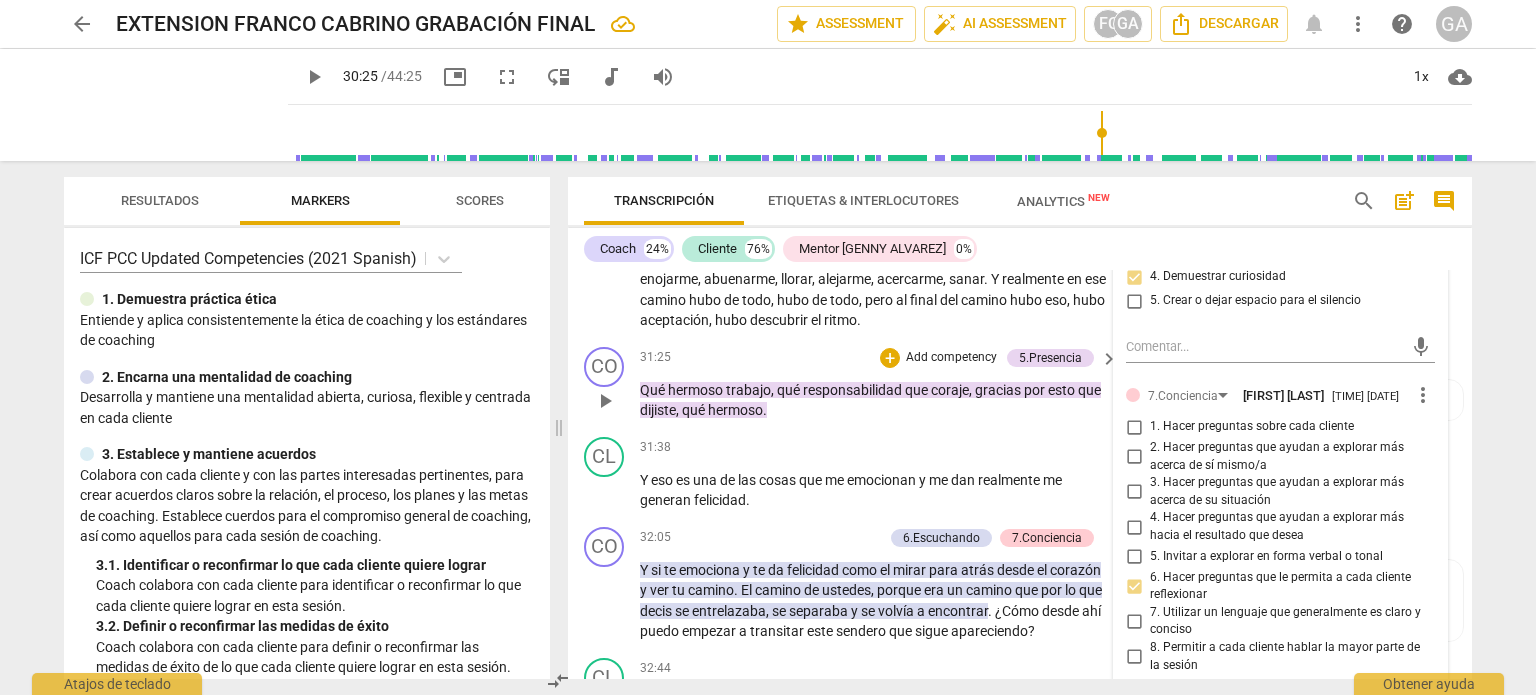 click on "play_arrow" at bounding box center (605, 401) 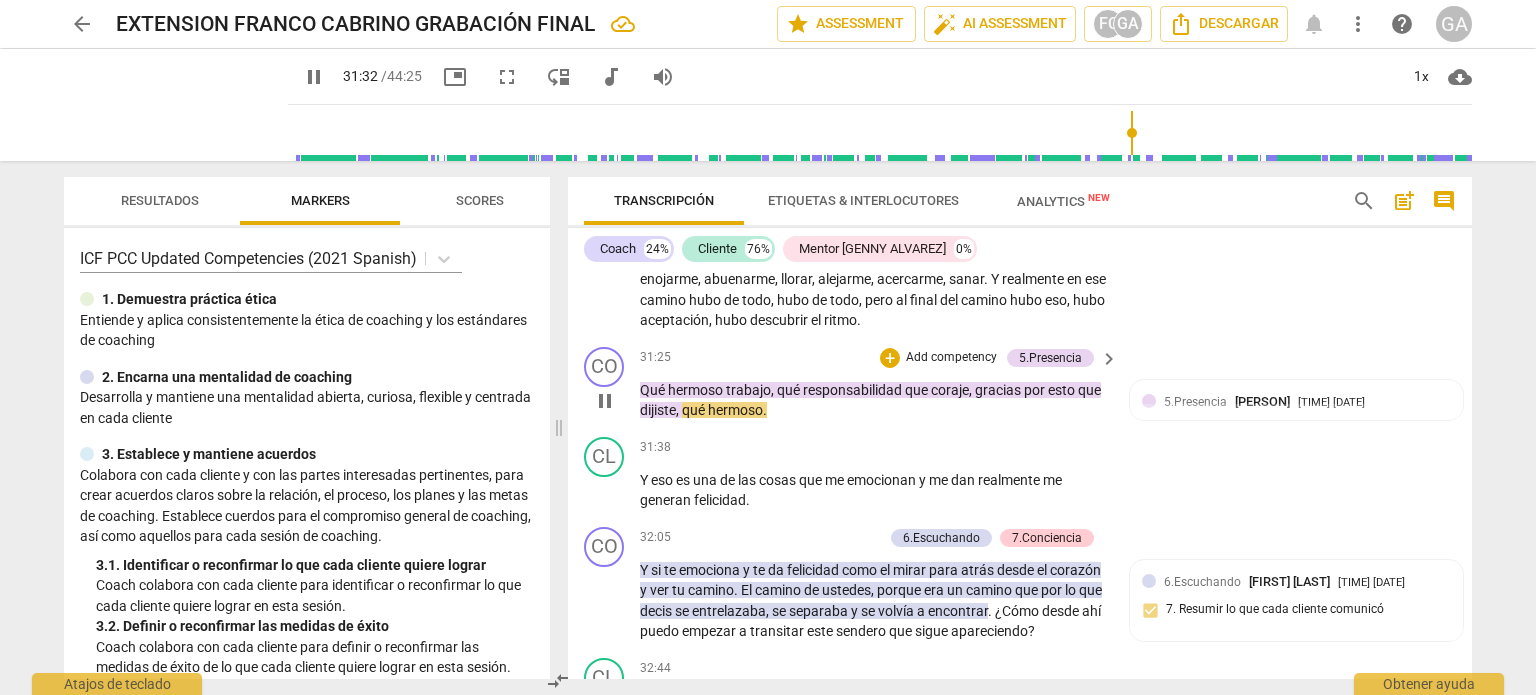 click on "pause" at bounding box center [605, 401] 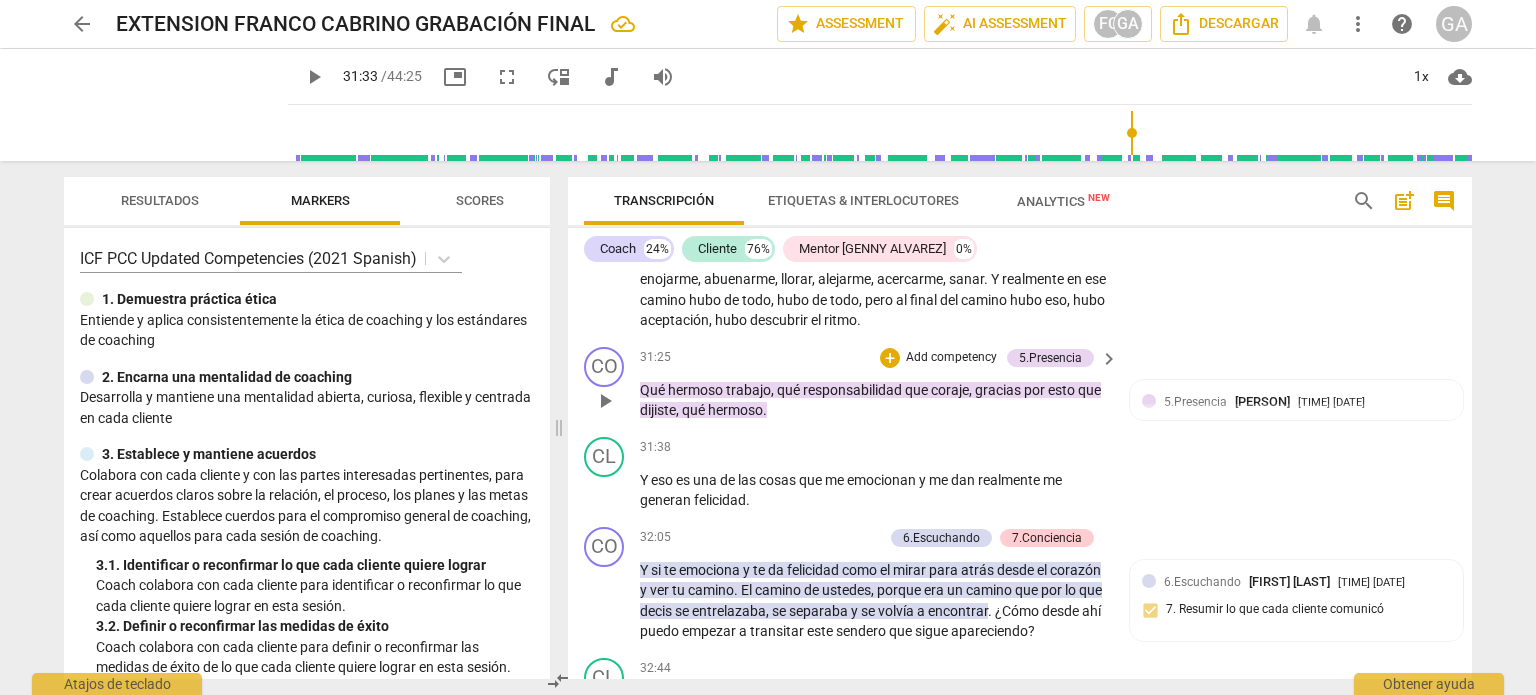 click on "Add competency" at bounding box center [951, 358] 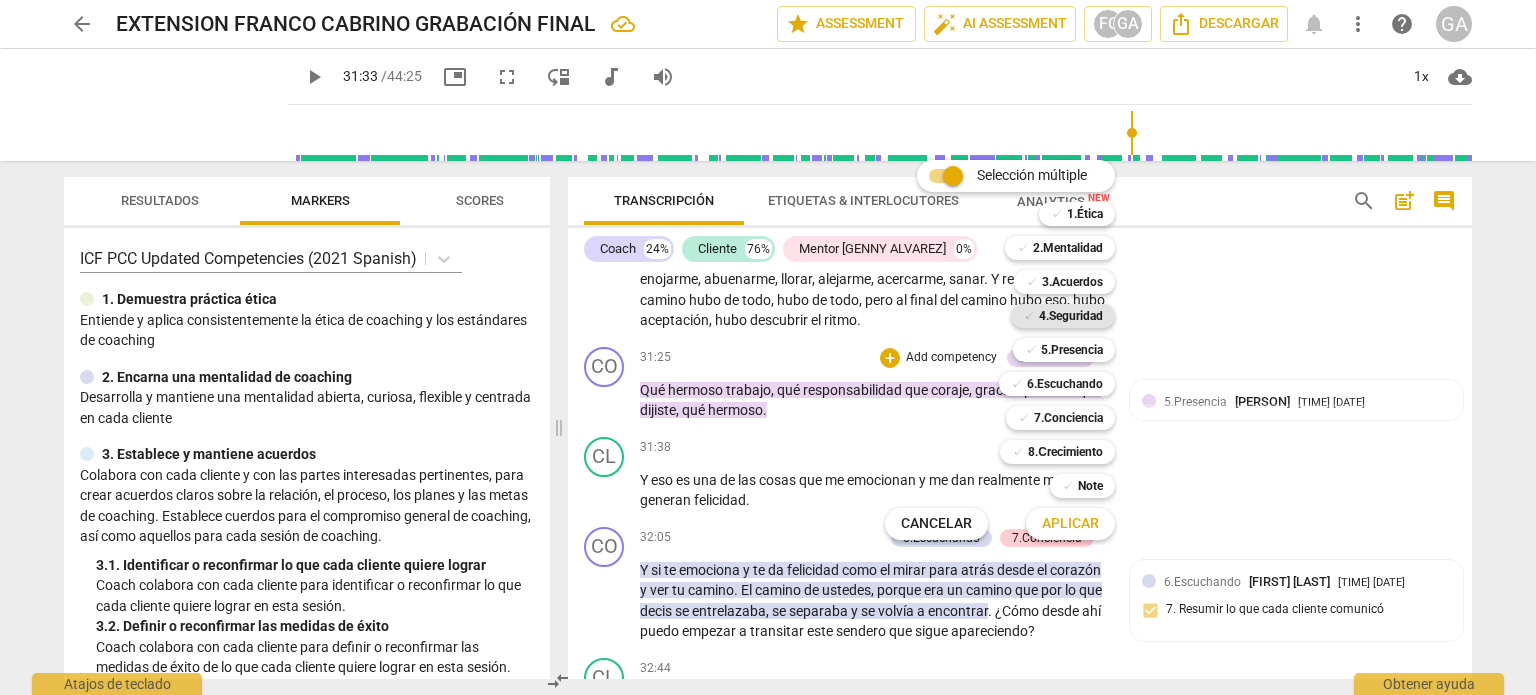click on "4.Seguridad" at bounding box center [1071, 316] 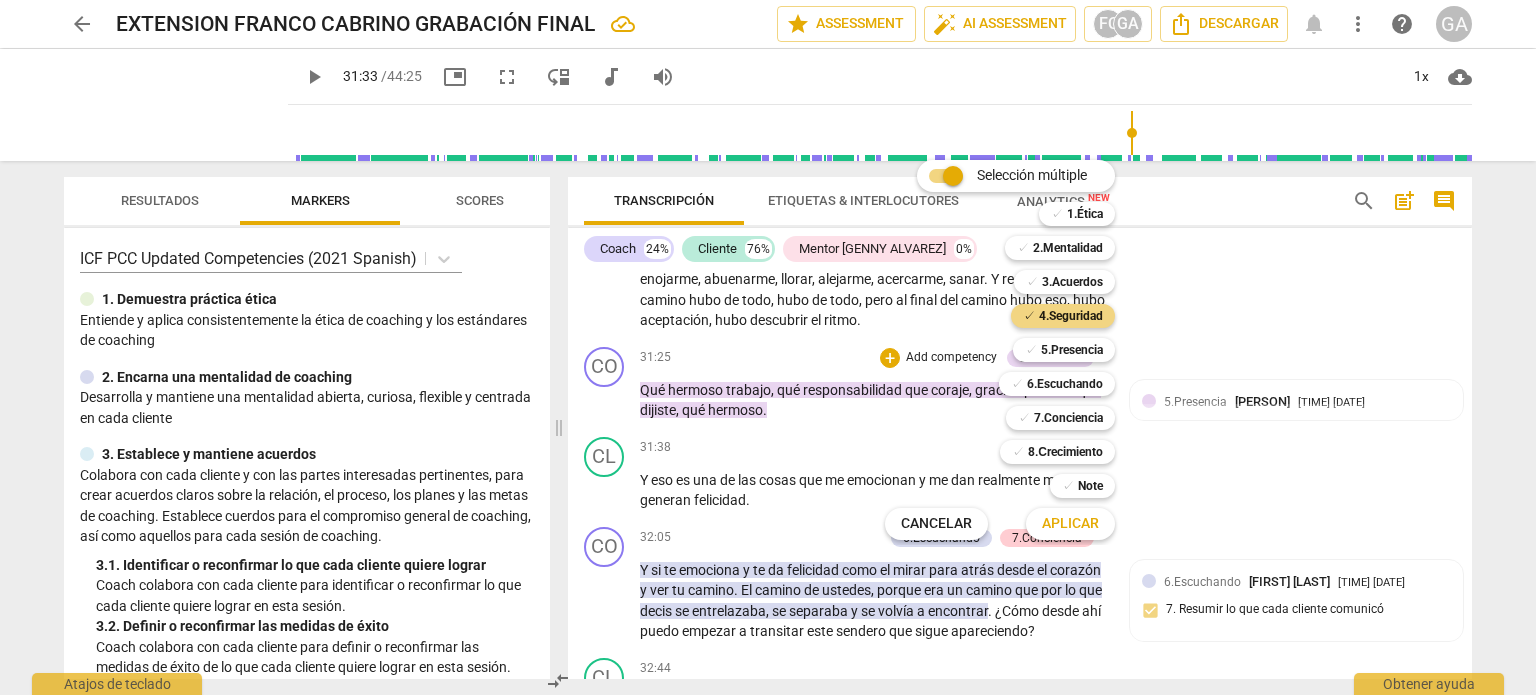 click on "Aplicar" at bounding box center [1070, 524] 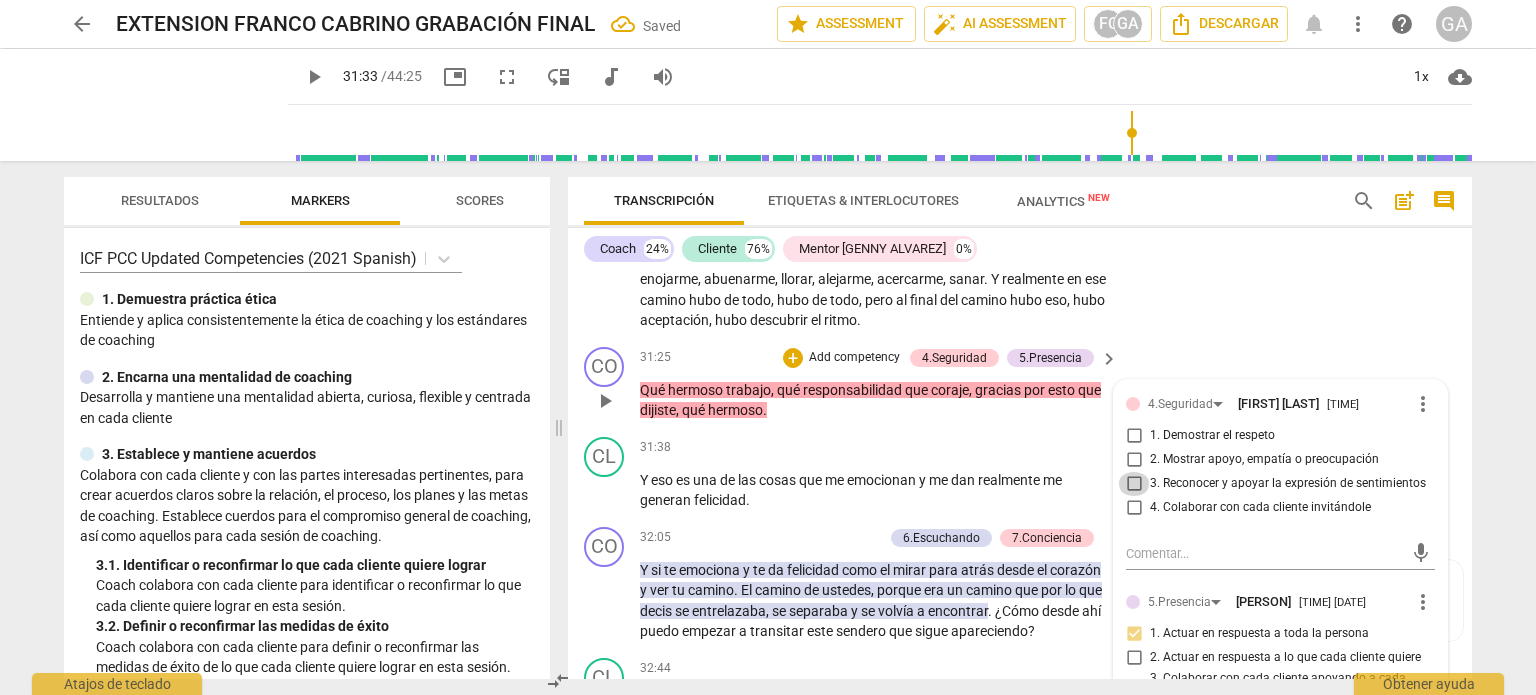 click on "3. Reconocer y apoyar la expresión de sentimientos" at bounding box center (1134, 484) 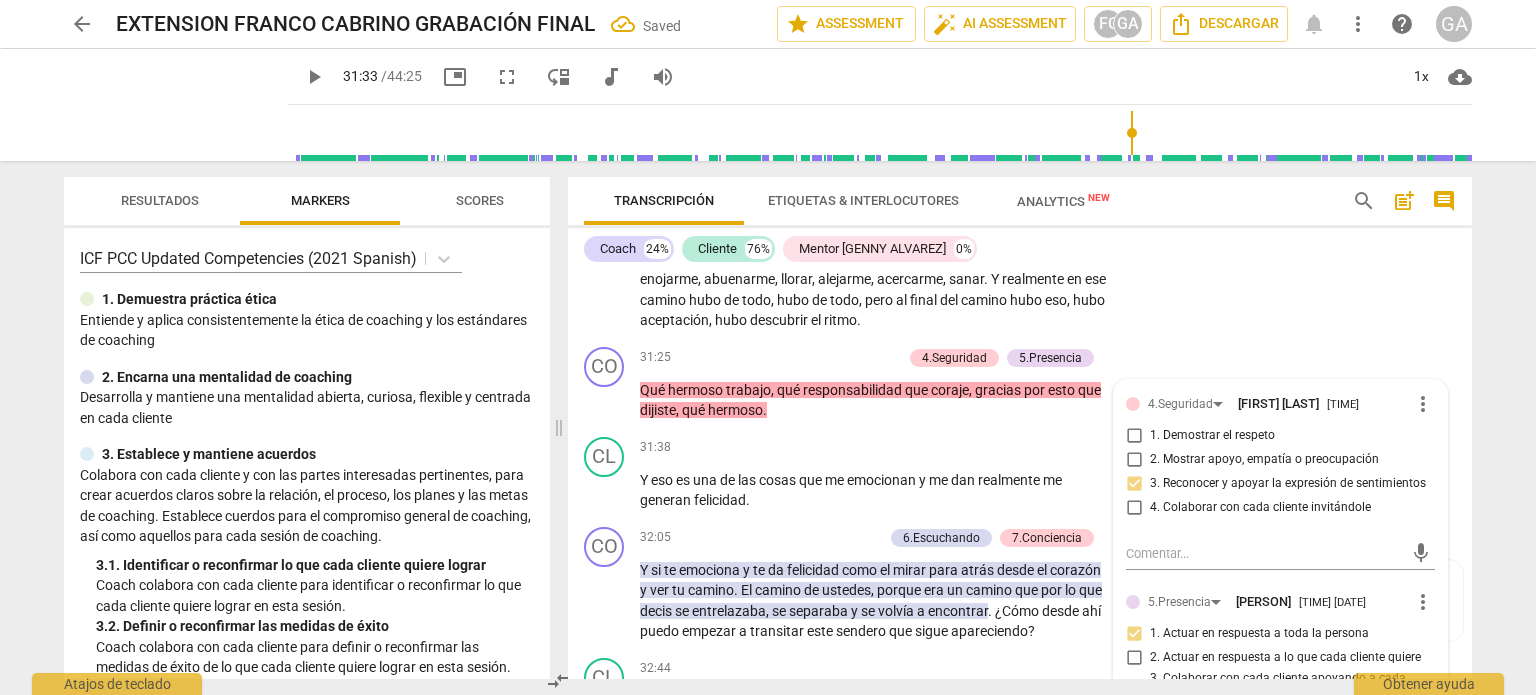 scroll, scrollTop: 100, scrollLeft: 0, axis: vertical 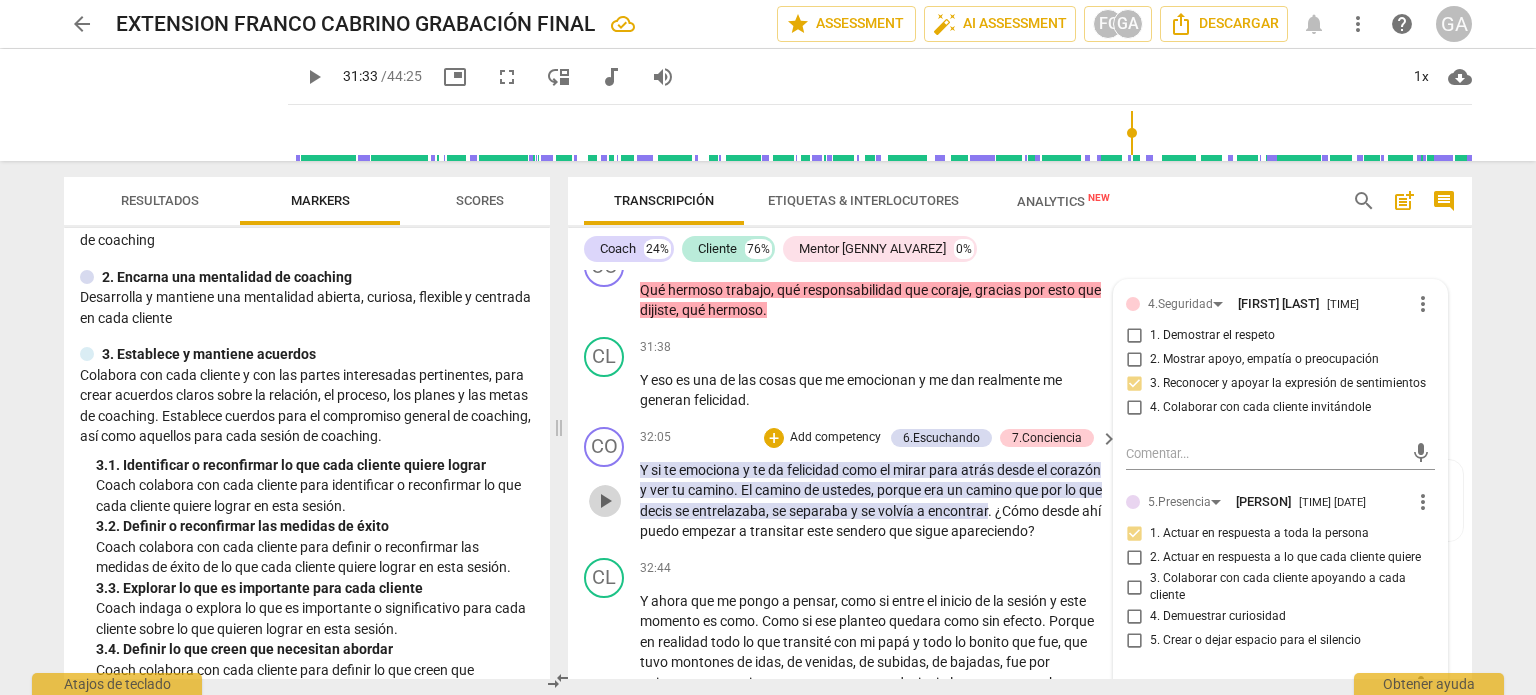click on "play_arrow" at bounding box center [605, 501] 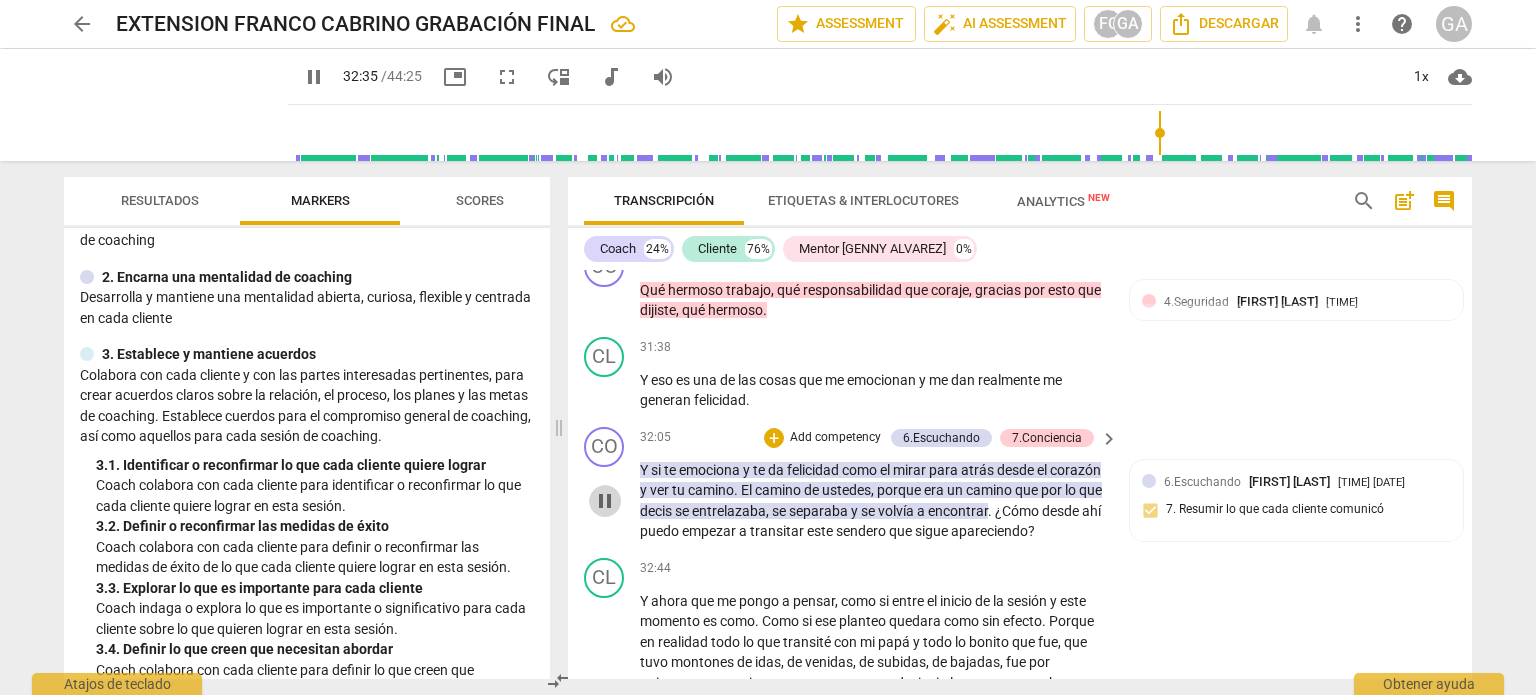 click on "pause" at bounding box center (605, 501) 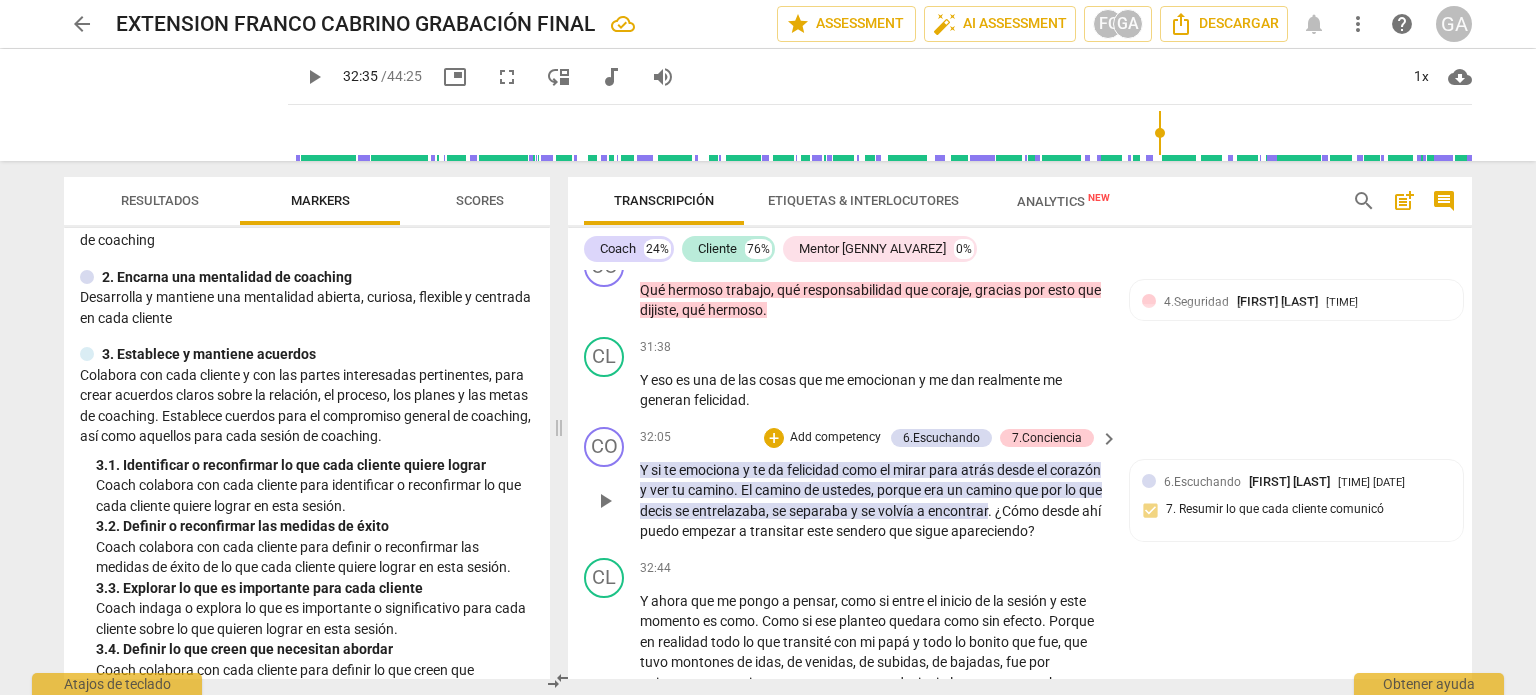 click on "Add competency" at bounding box center [835, 438] 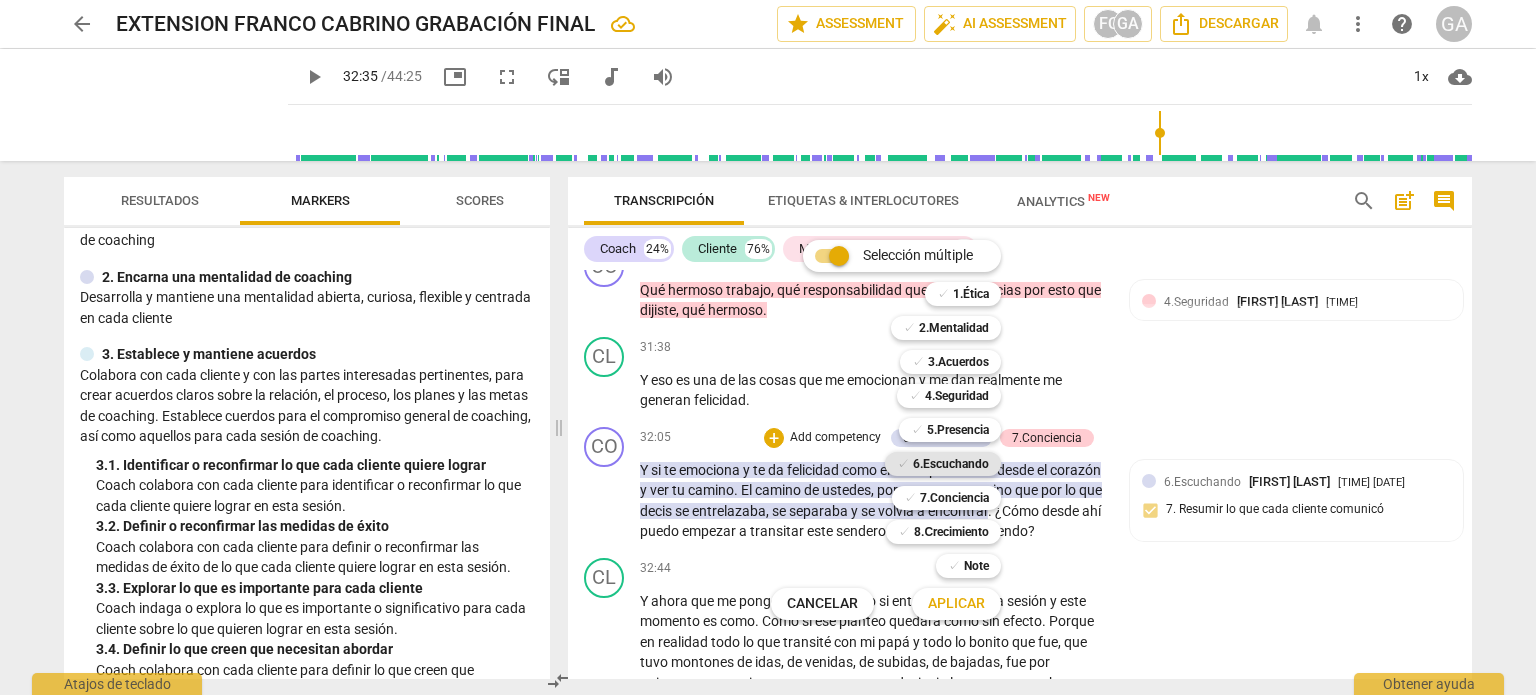 click on "6.Escuchando" at bounding box center (951, 464) 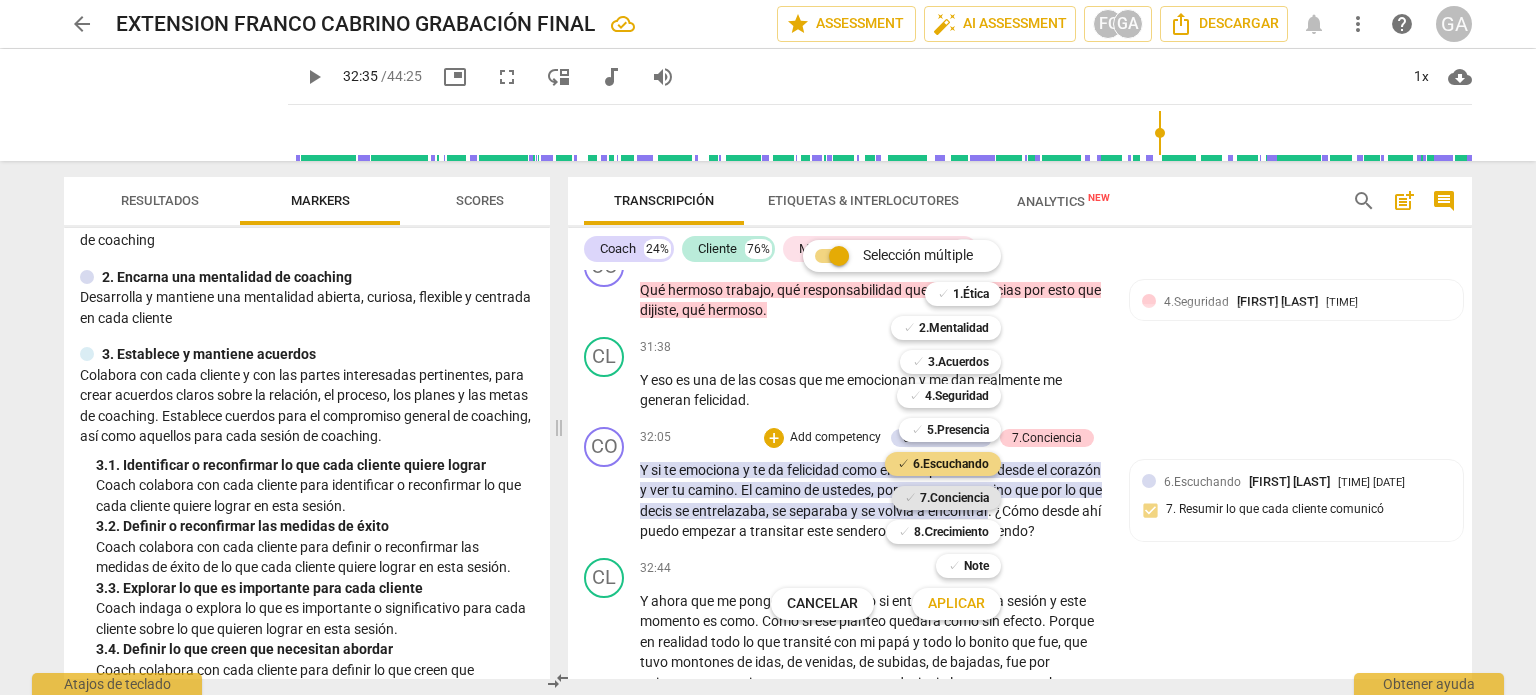 click on "7.Conciencia" at bounding box center [954, 498] 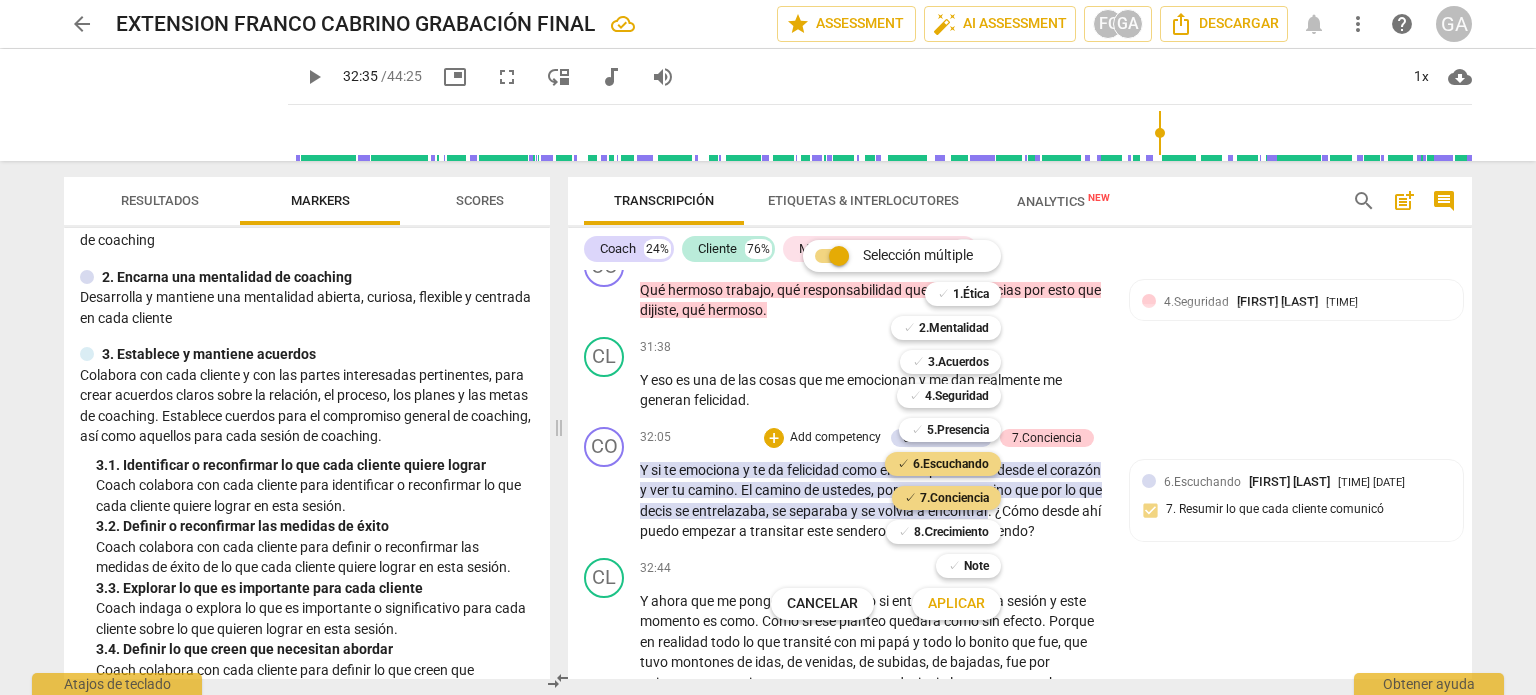 click on "Aplicar" at bounding box center (956, 604) 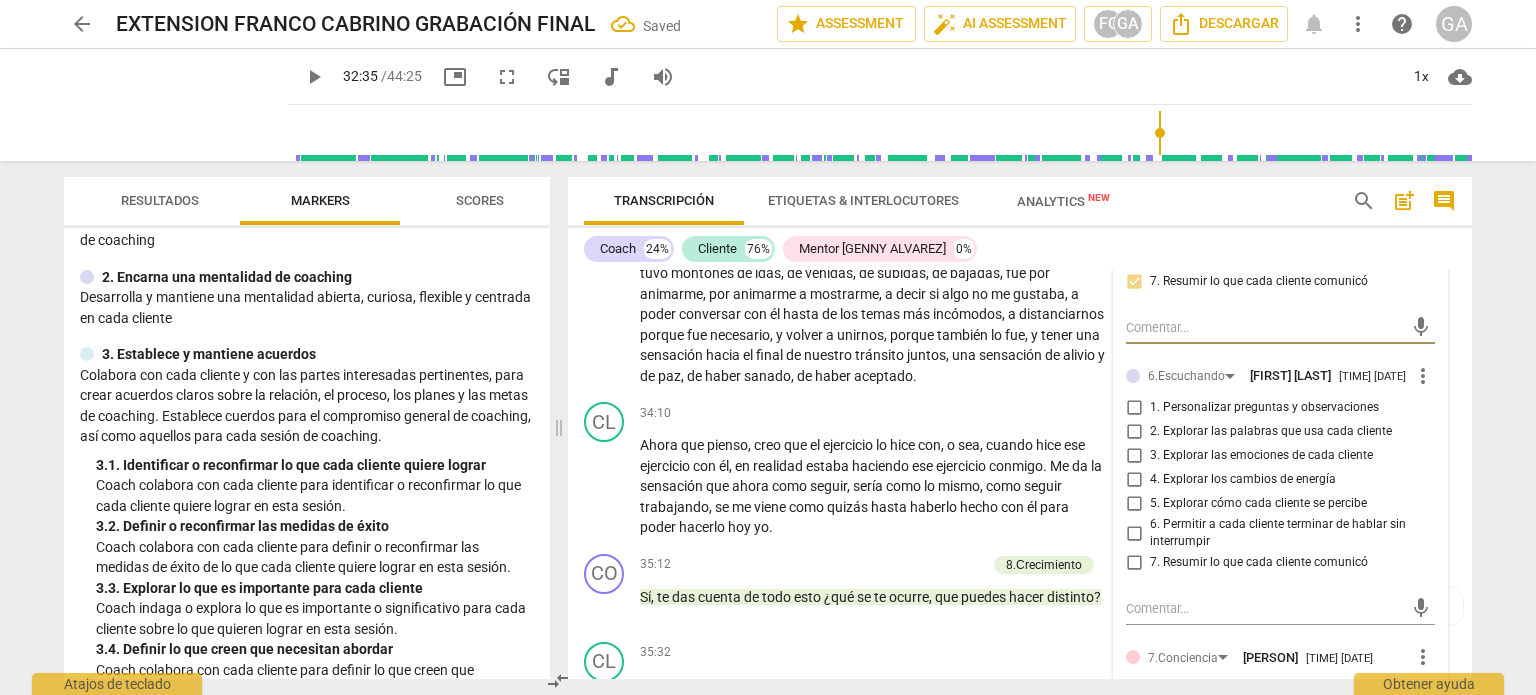 scroll, scrollTop: 7192, scrollLeft: 0, axis: vertical 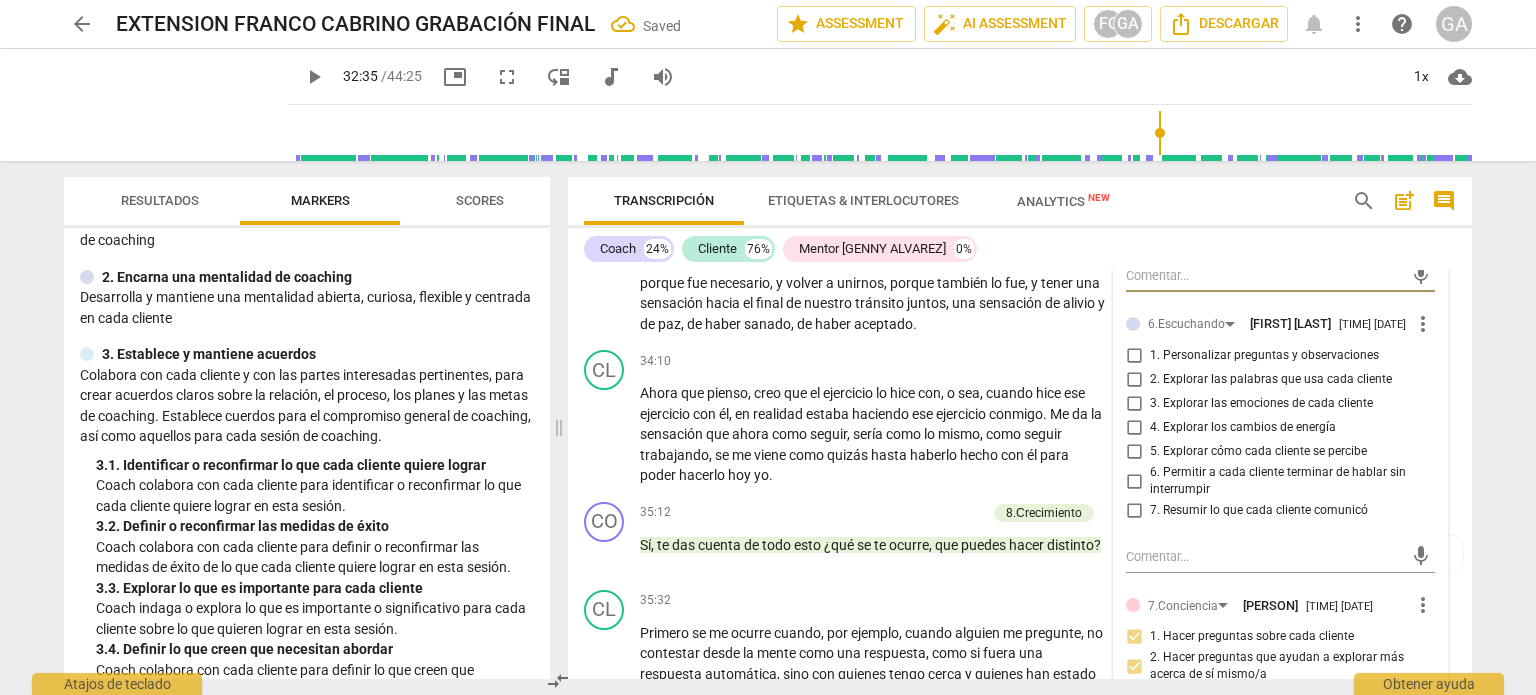click on "7. Resumir lo que cada cliente comunicó" at bounding box center (1134, 511) 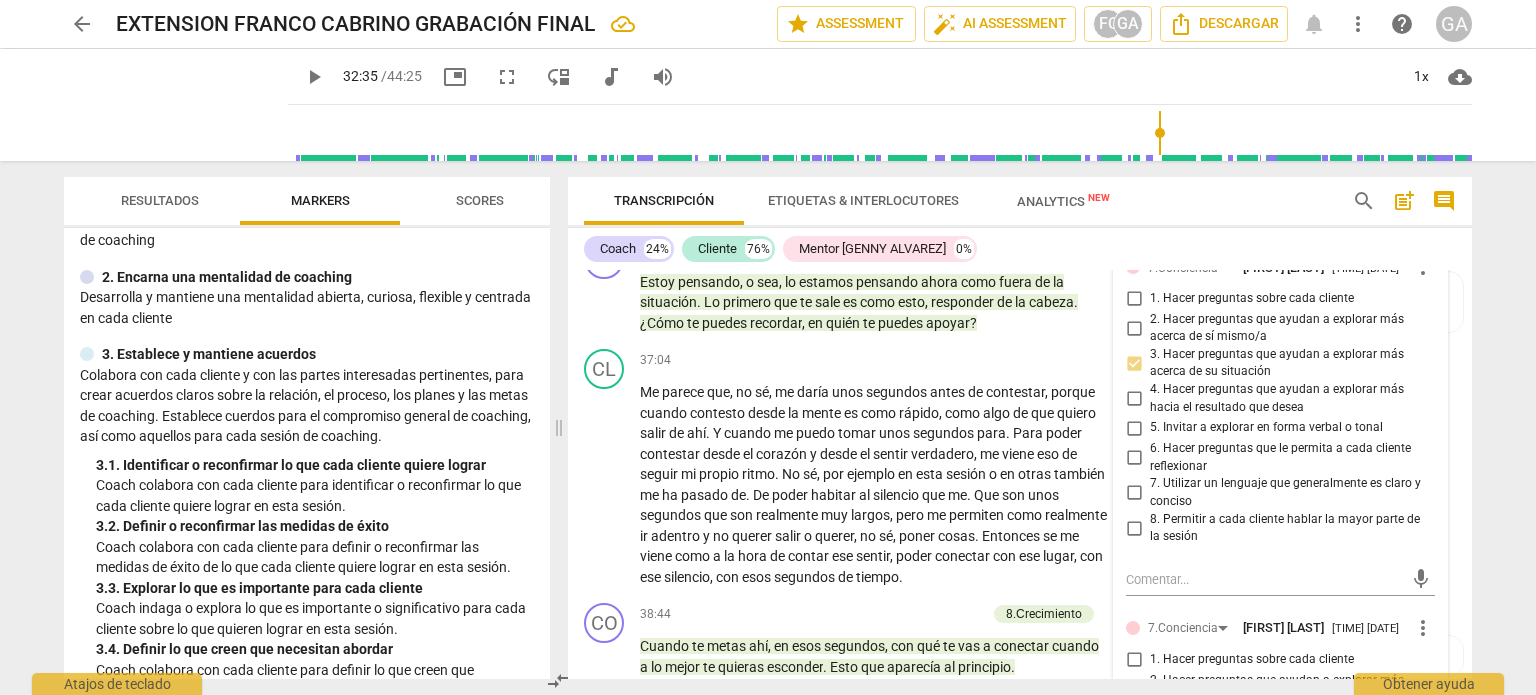 scroll, scrollTop: 7892, scrollLeft: 0, axis: vertical 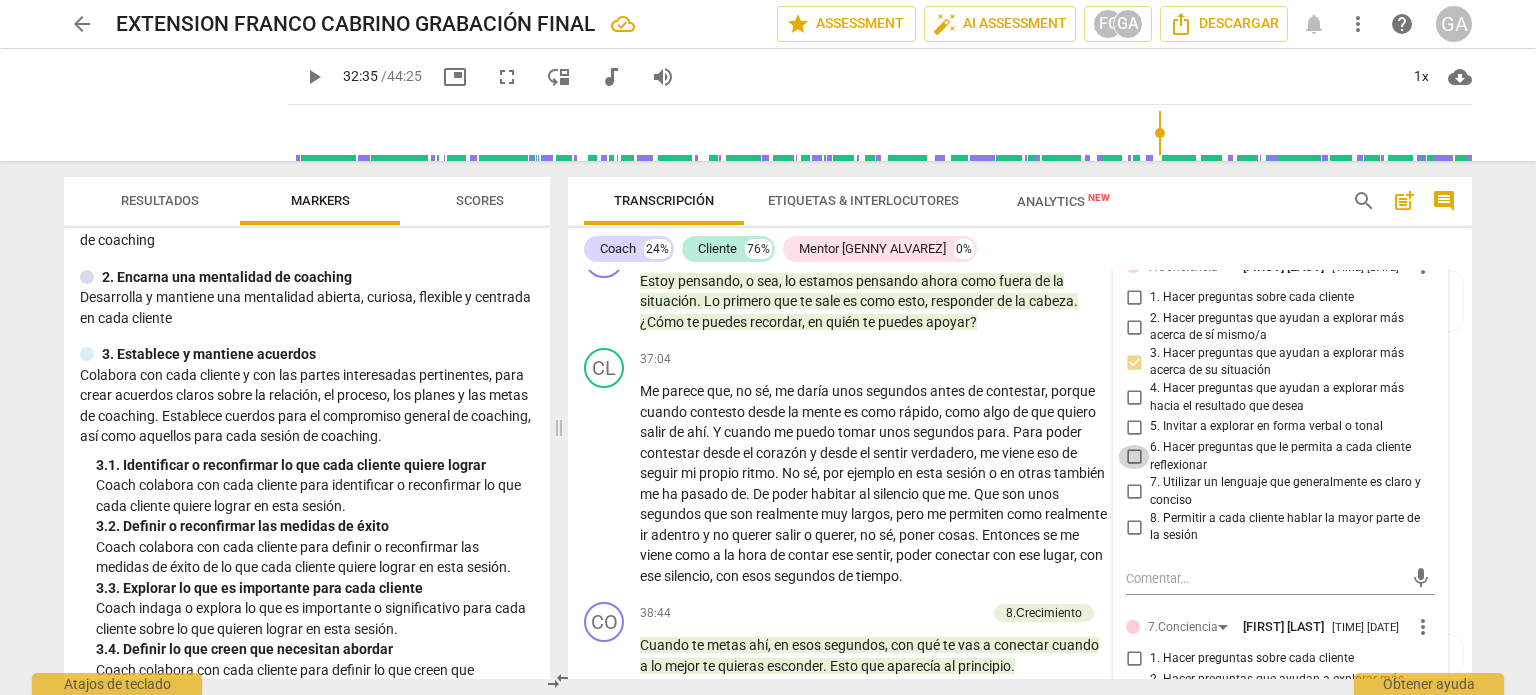 click on "6. Hacer preguntas que le permita a cada cliente reflexionar" at bounding box center [1134, 457] 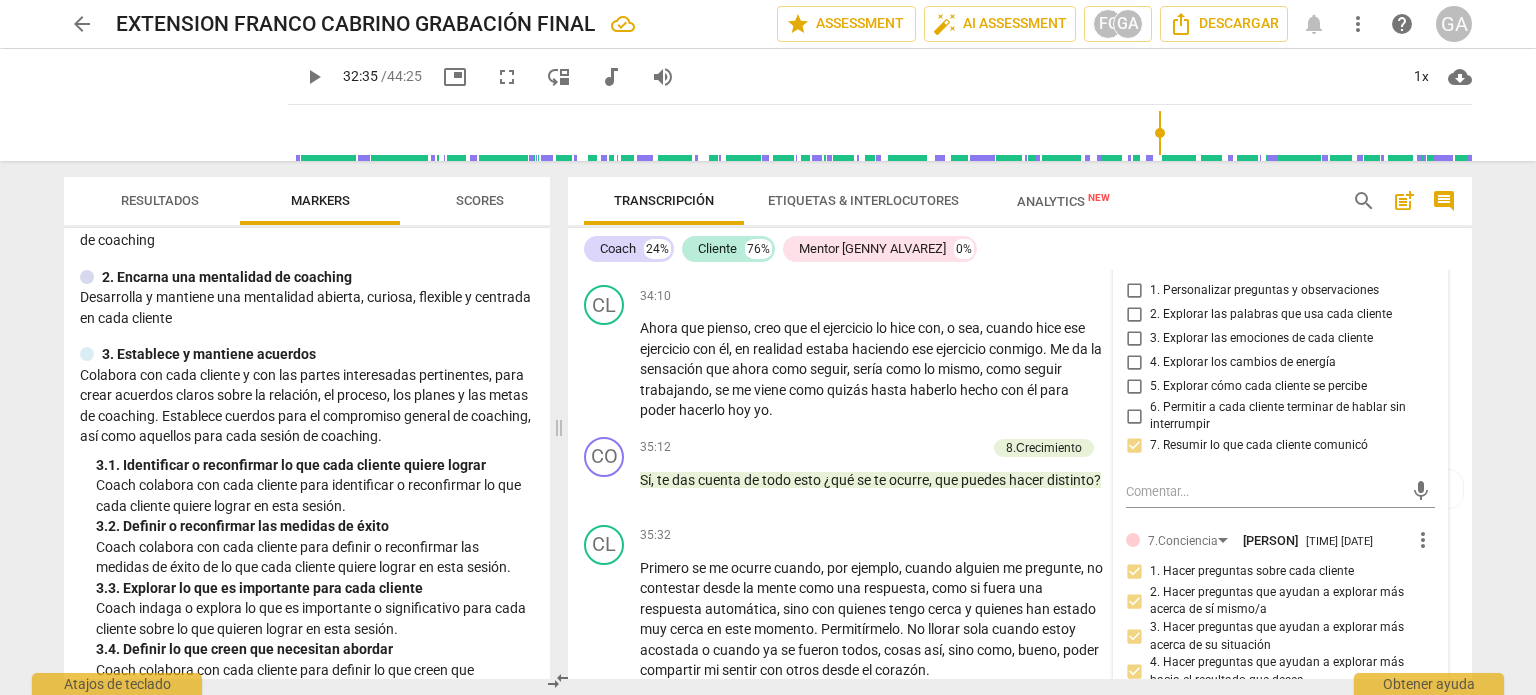 scroll, scrollTop: 7292, scrollLeft: 0, axis: vertical 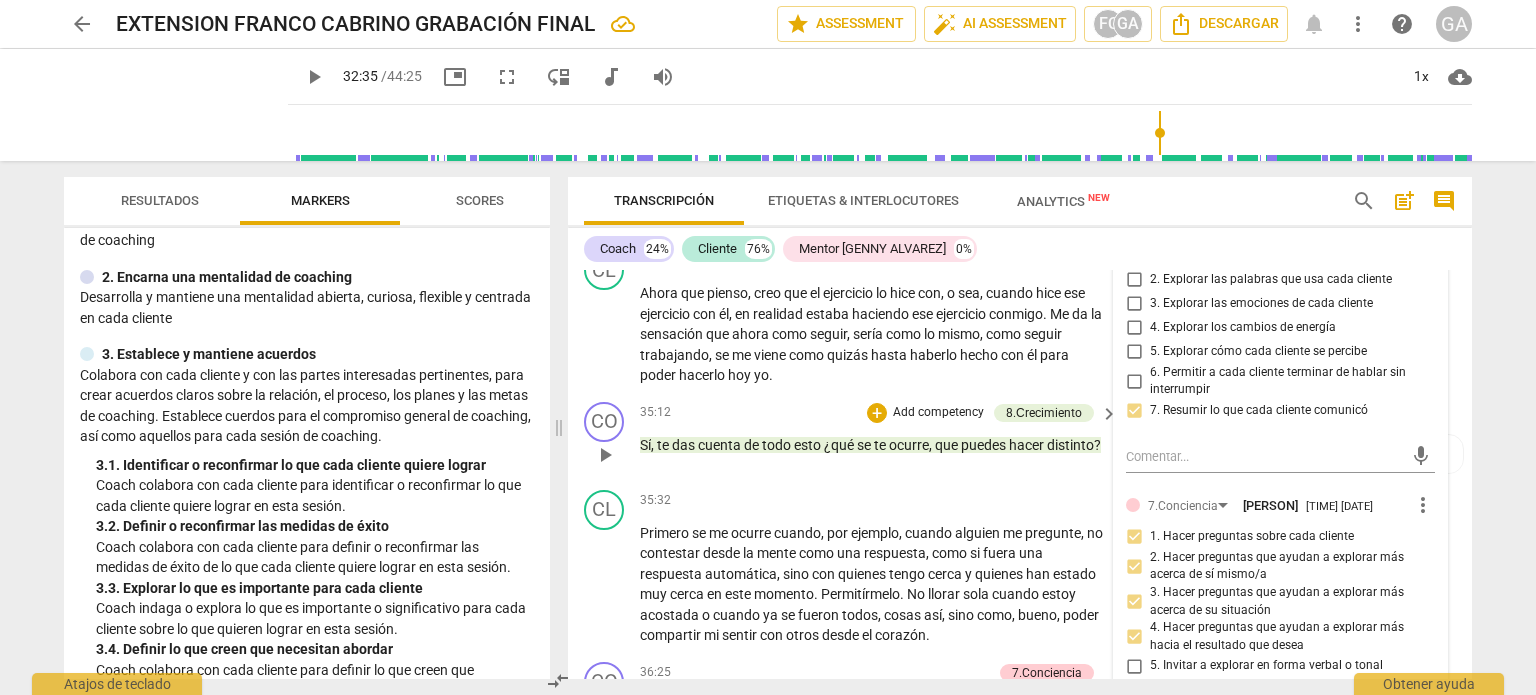 click on "play_arrow" at bounding box center [605, 455] 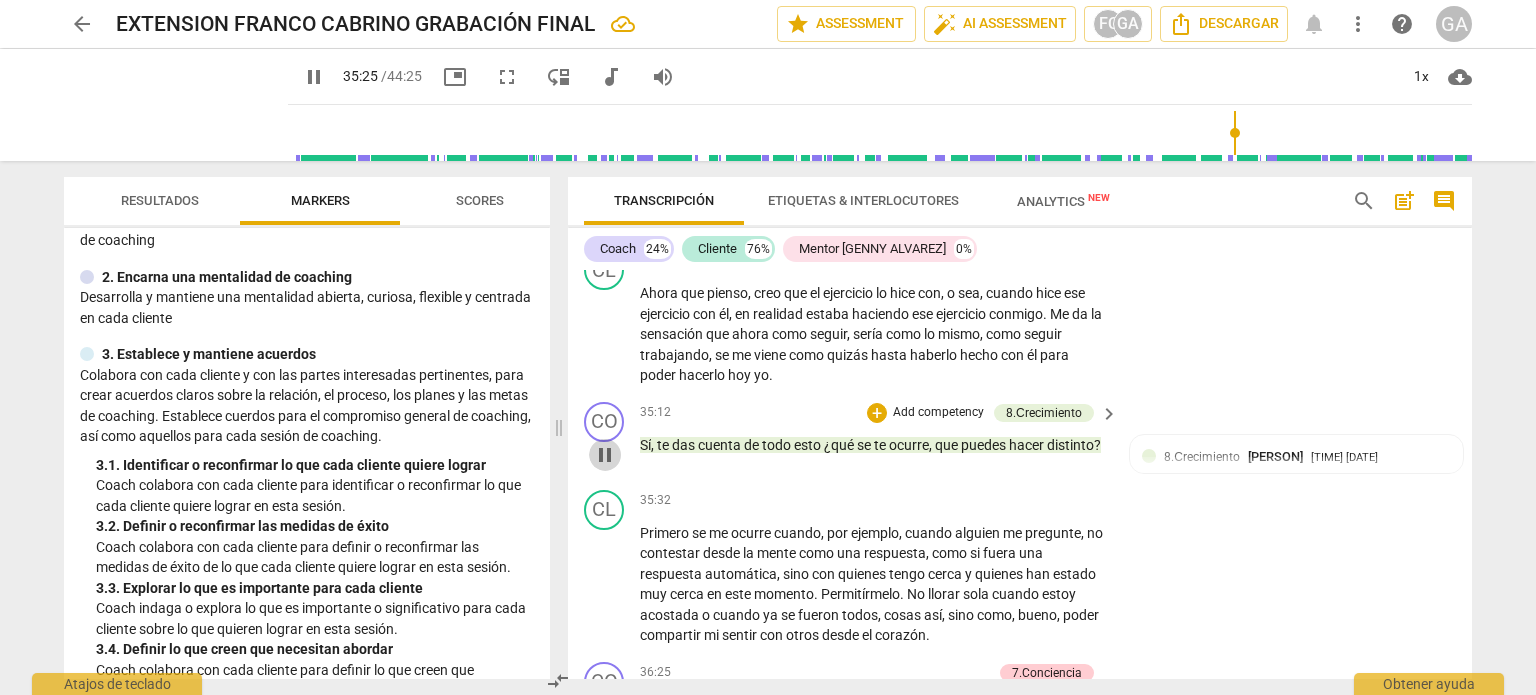 click on "pause" at bounding box center [605, 455] 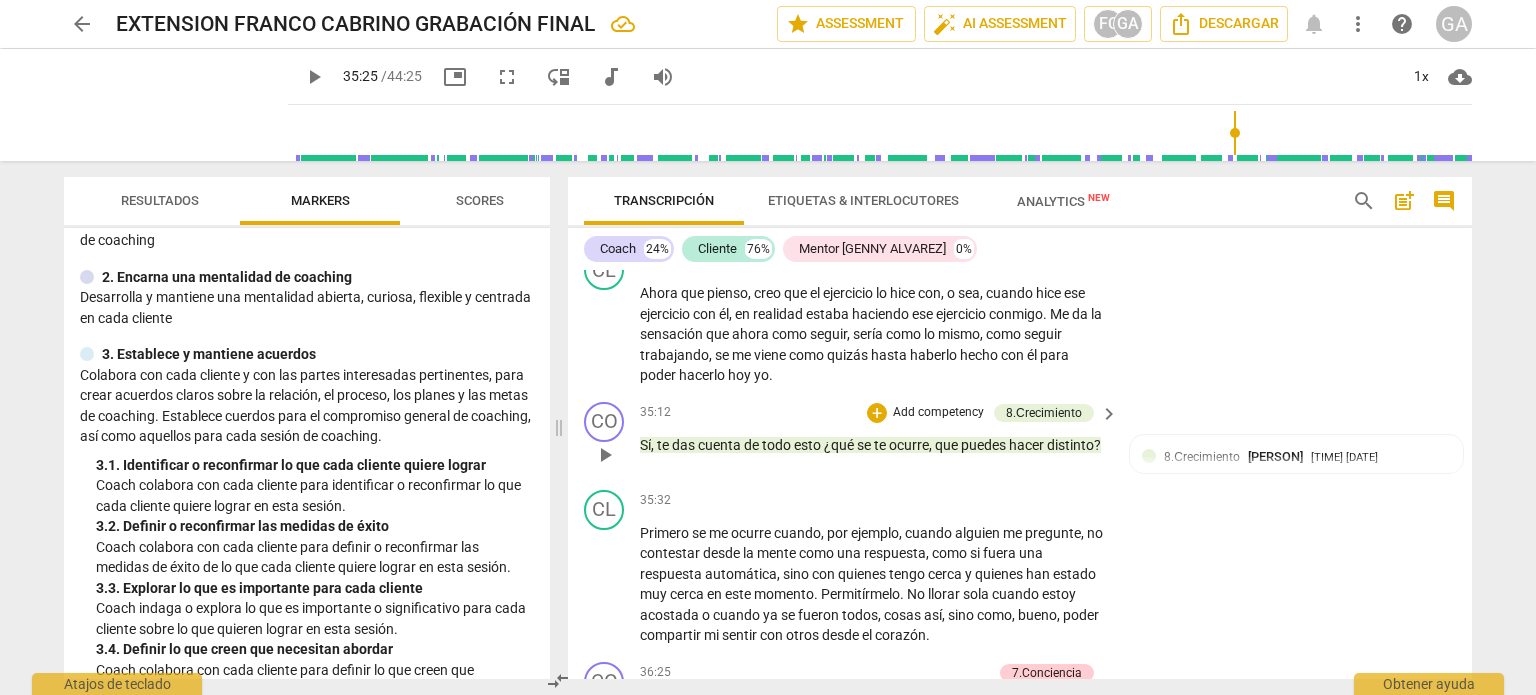 click on "Add competency" at bounding box center (938, 413) 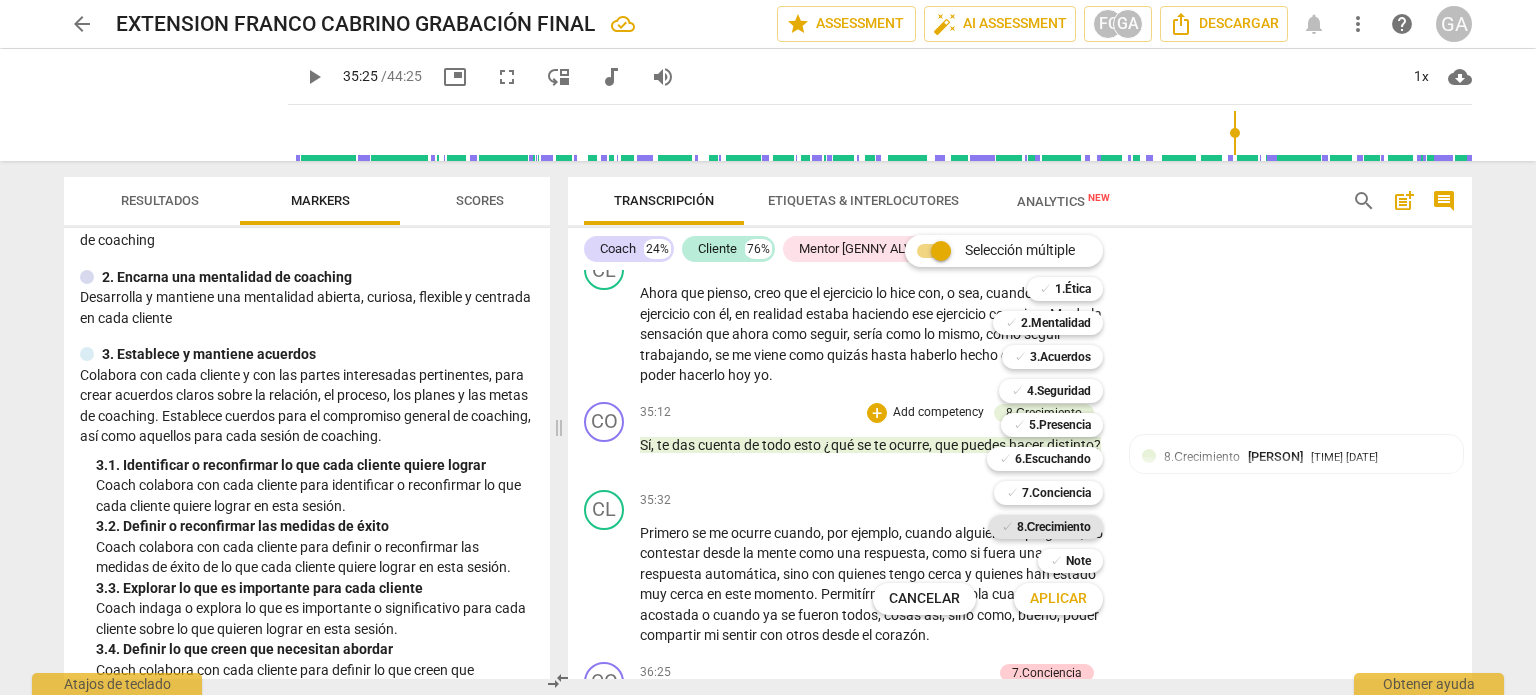 click on "8.Сrecimiento" at bounding box center (1054, 527) 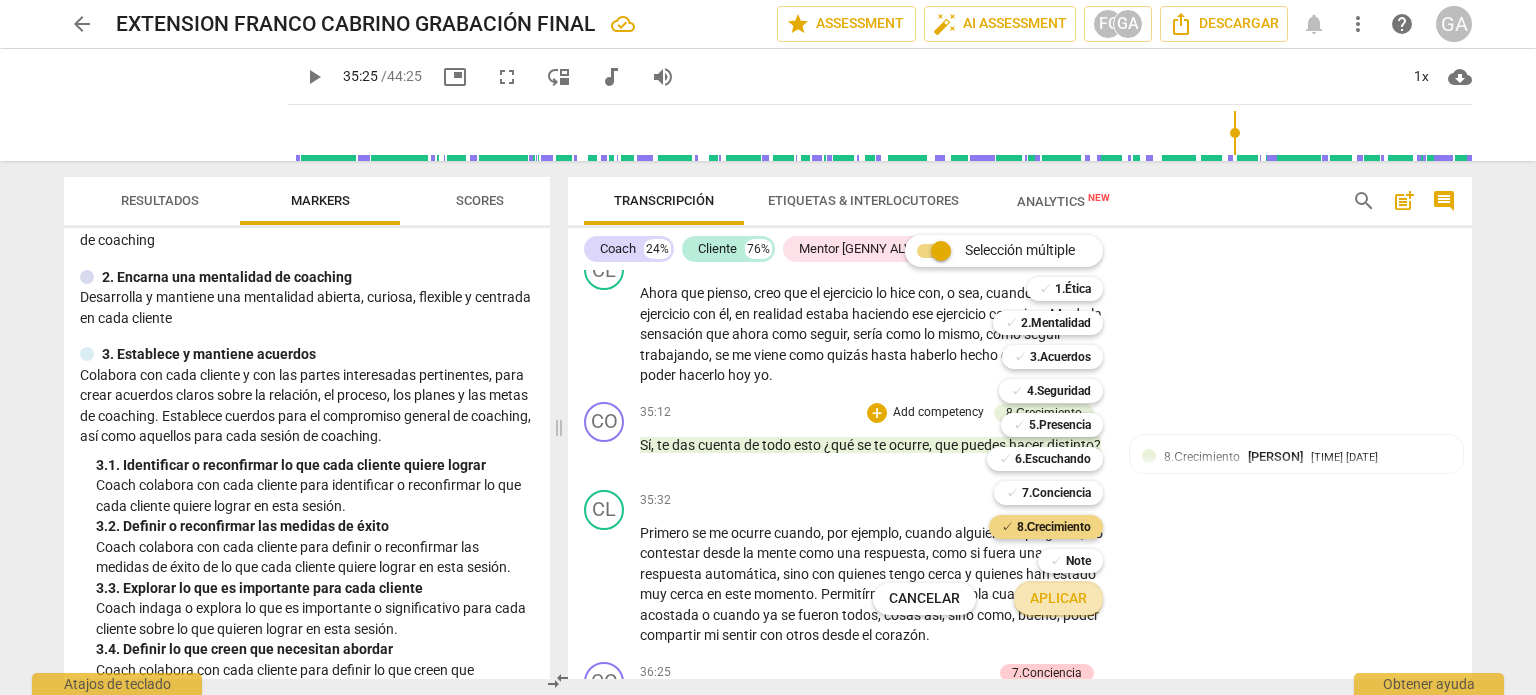 click on "Aplicar" at bounding box center (1058, 599) 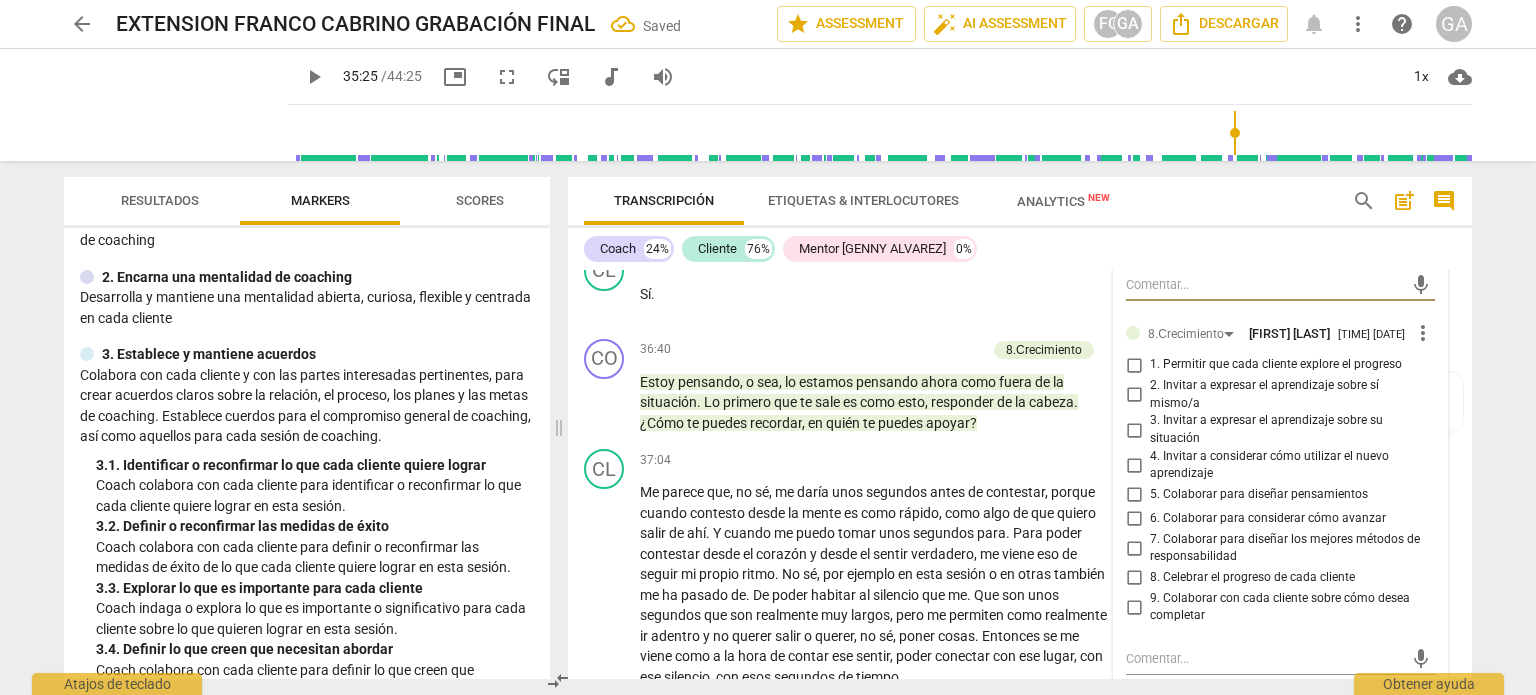 scroll, scrollTop: 7821, scrollLeft: 0, axis: vertical 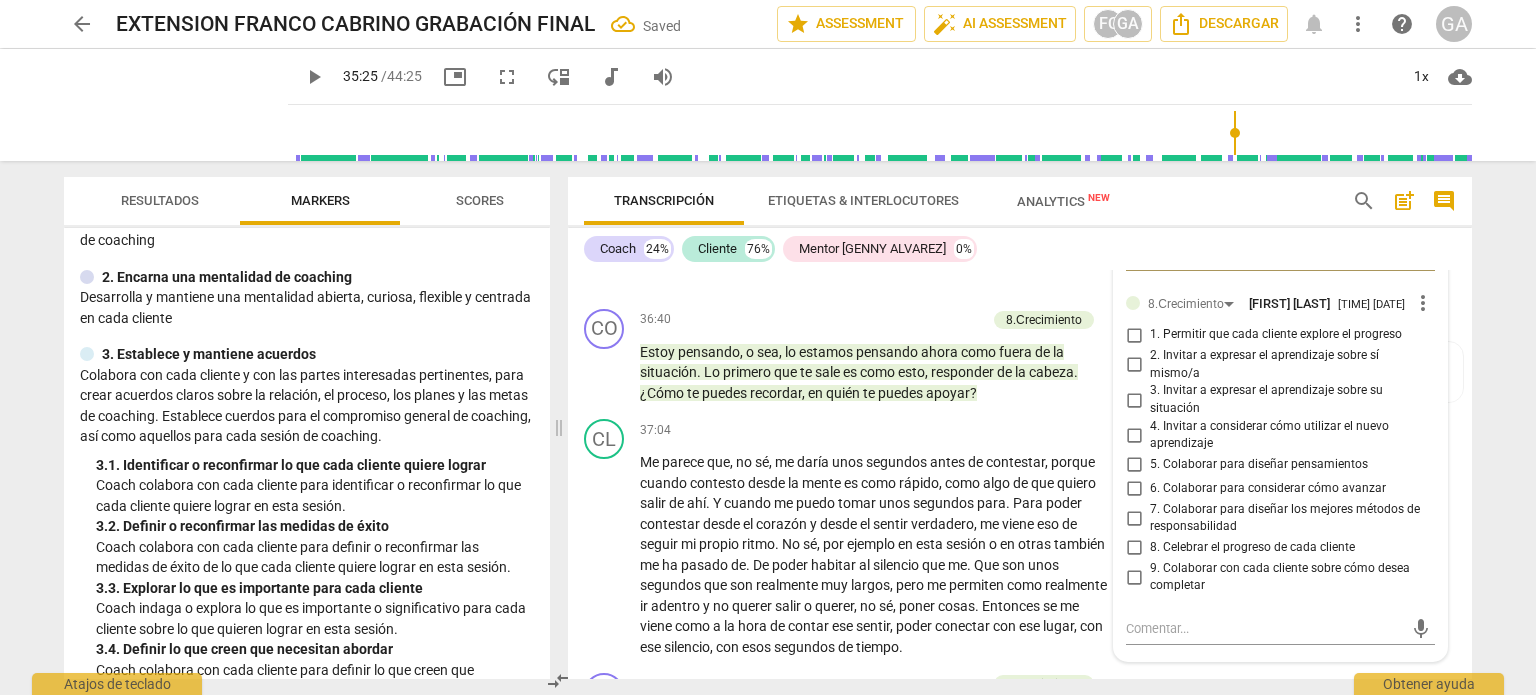 click on "5. Colaborar para diseñar pensamientos" at bounding box center [1134, 465] 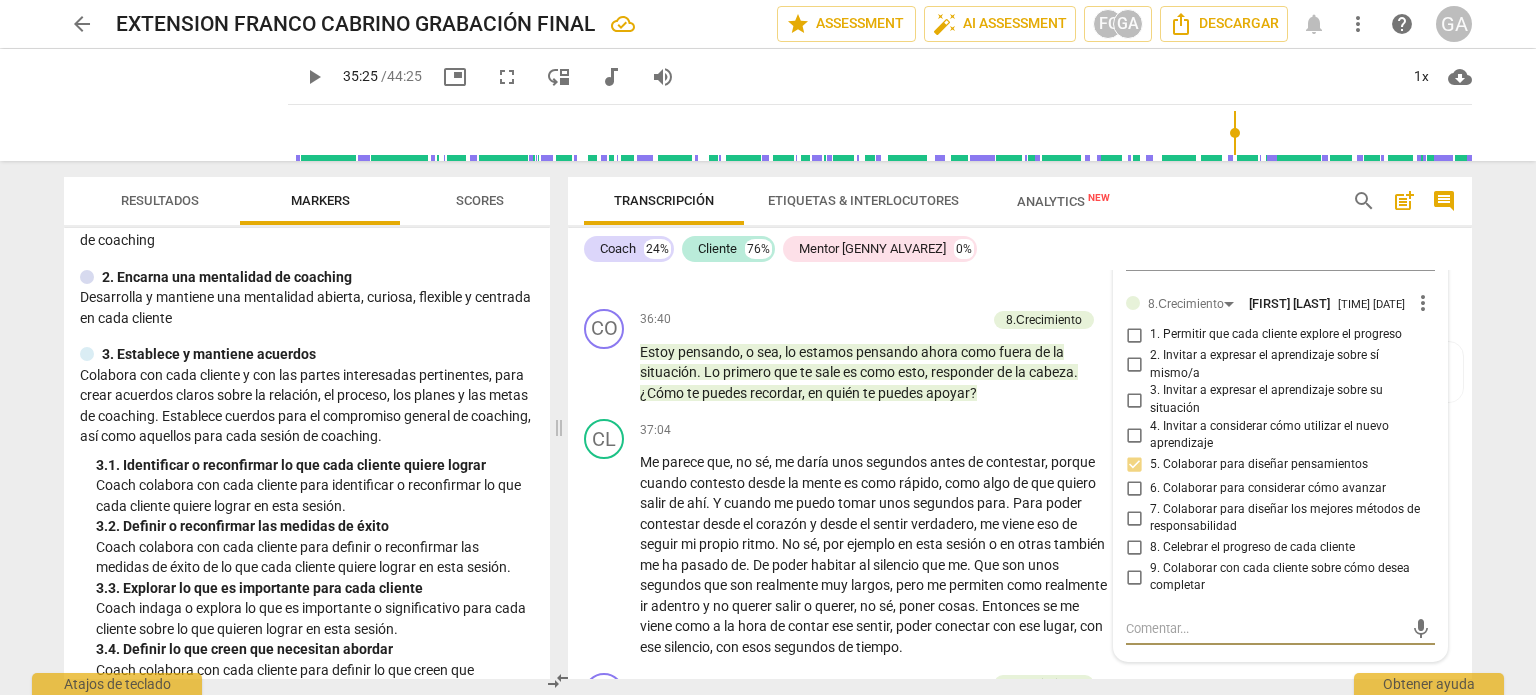 click at bounding box center (1264, 628) 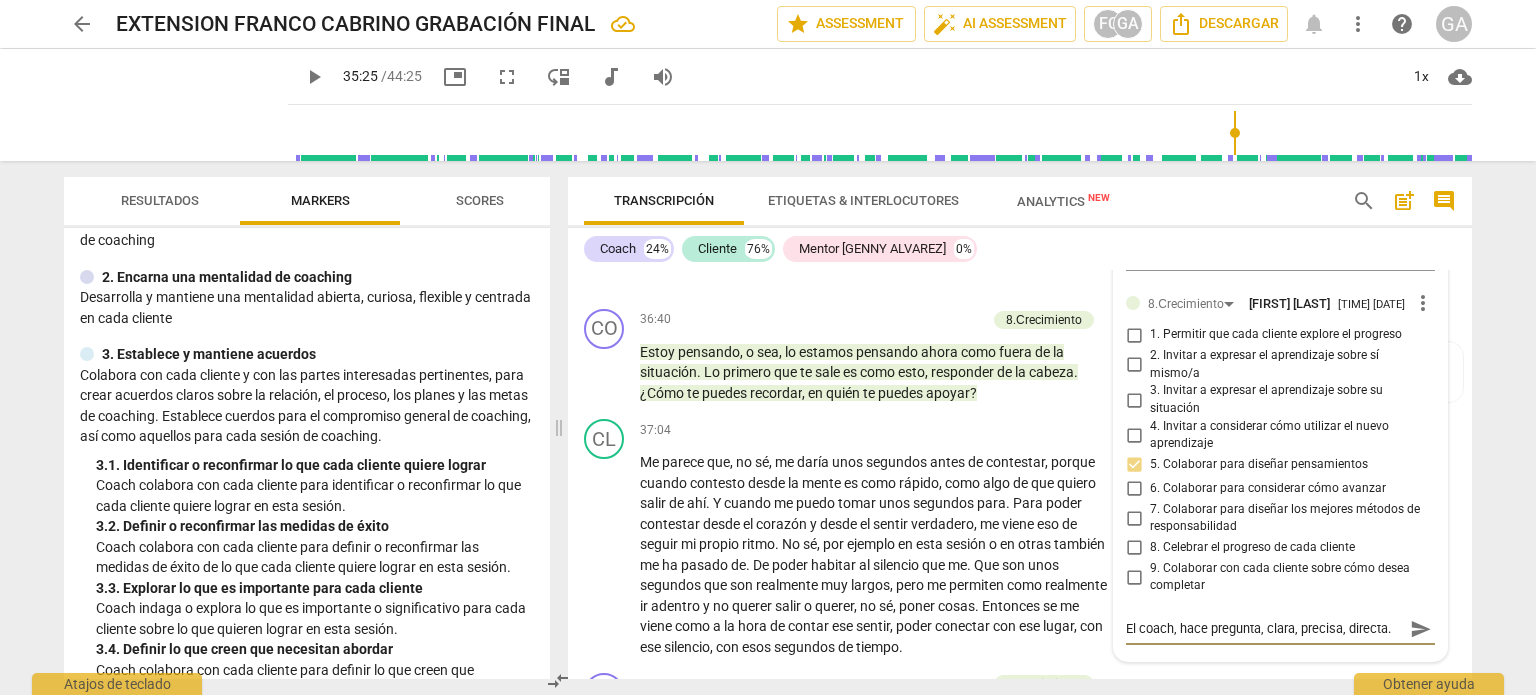 click on "send" at bounding box center [1421, 629] 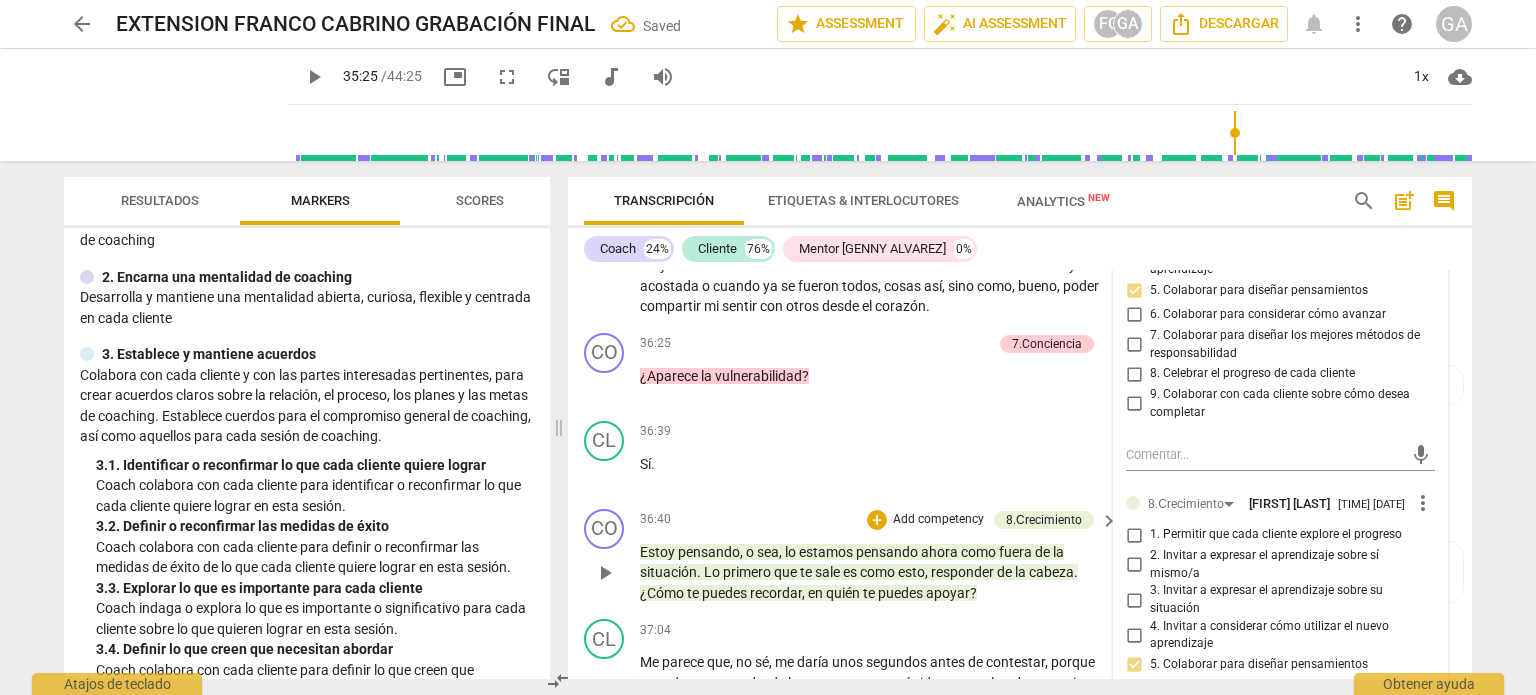 scroll, scrollTop: 7421, scrollLeft: 0, axis: vertical 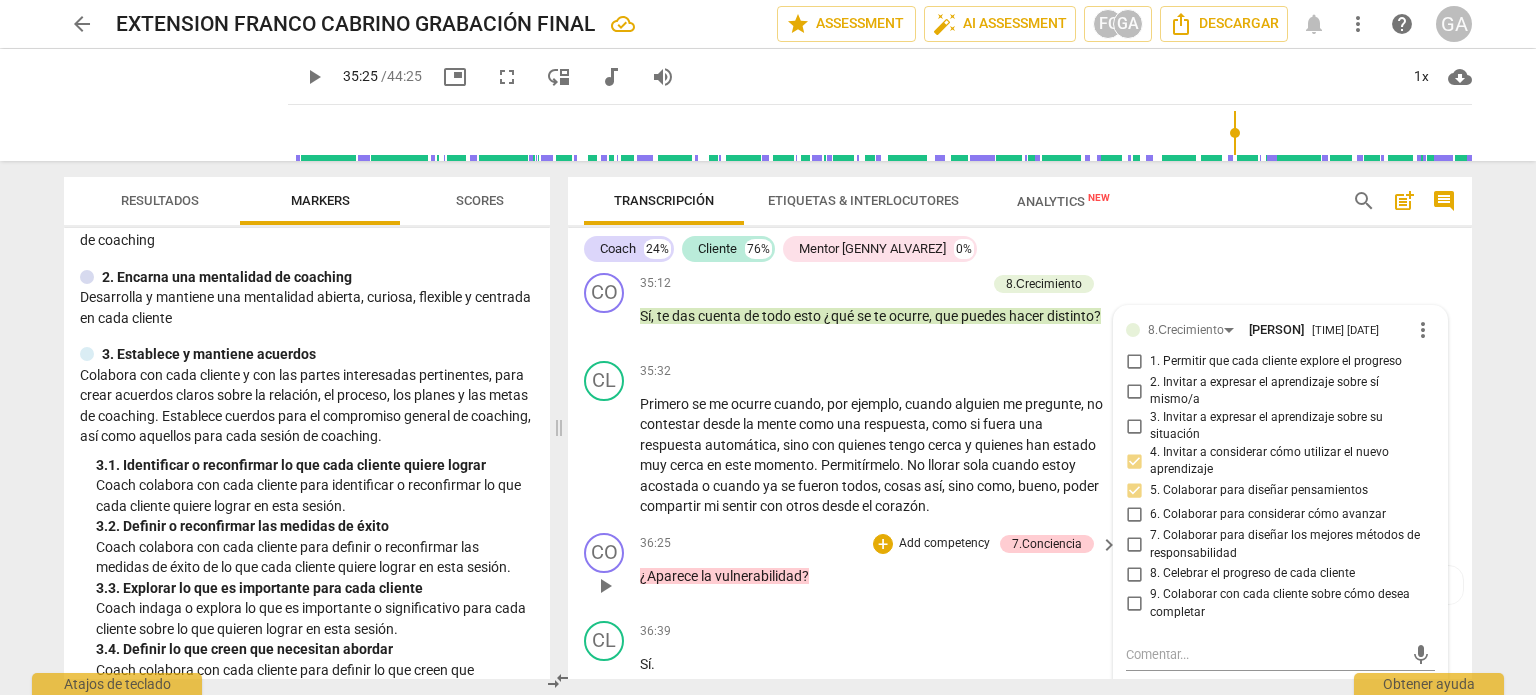 click on "play_arrow" at bounding box center (605, 586) 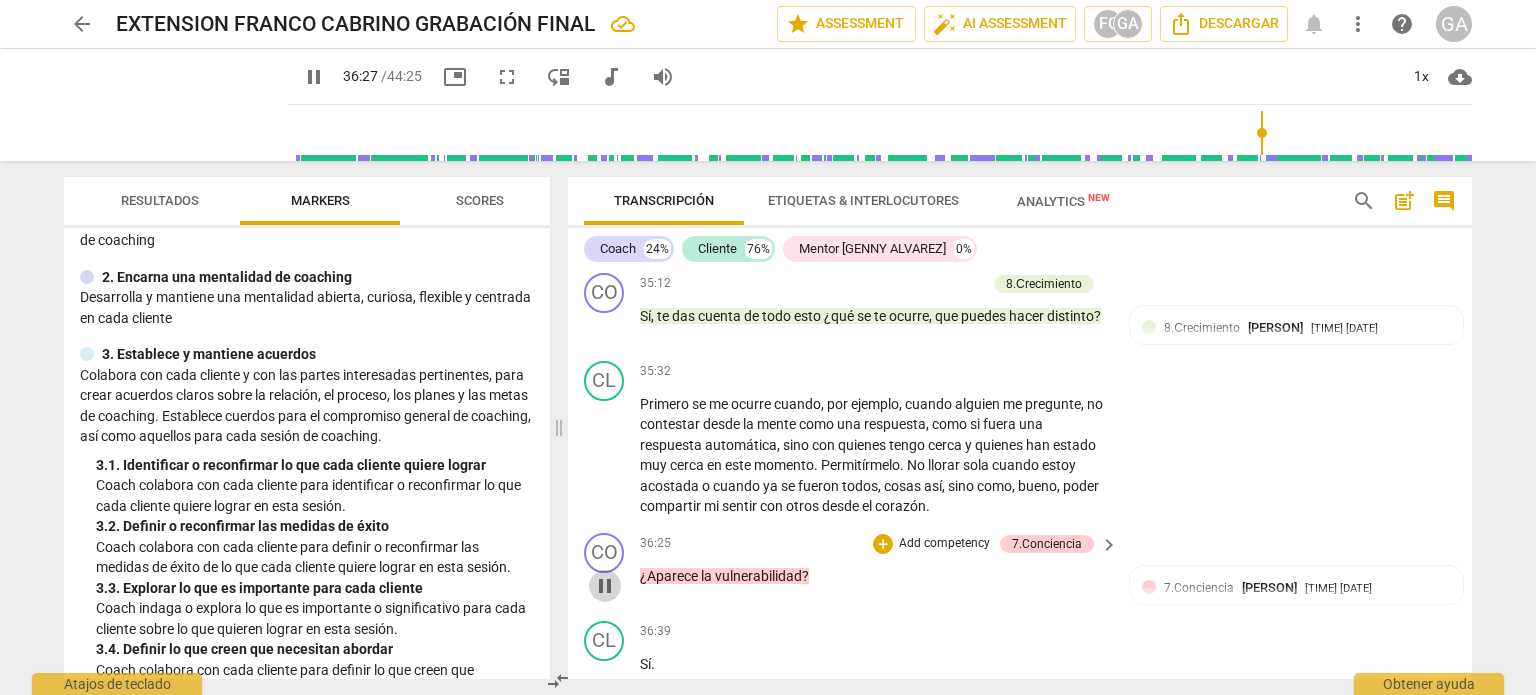 click on "pause" at bounding box center (605, 586) 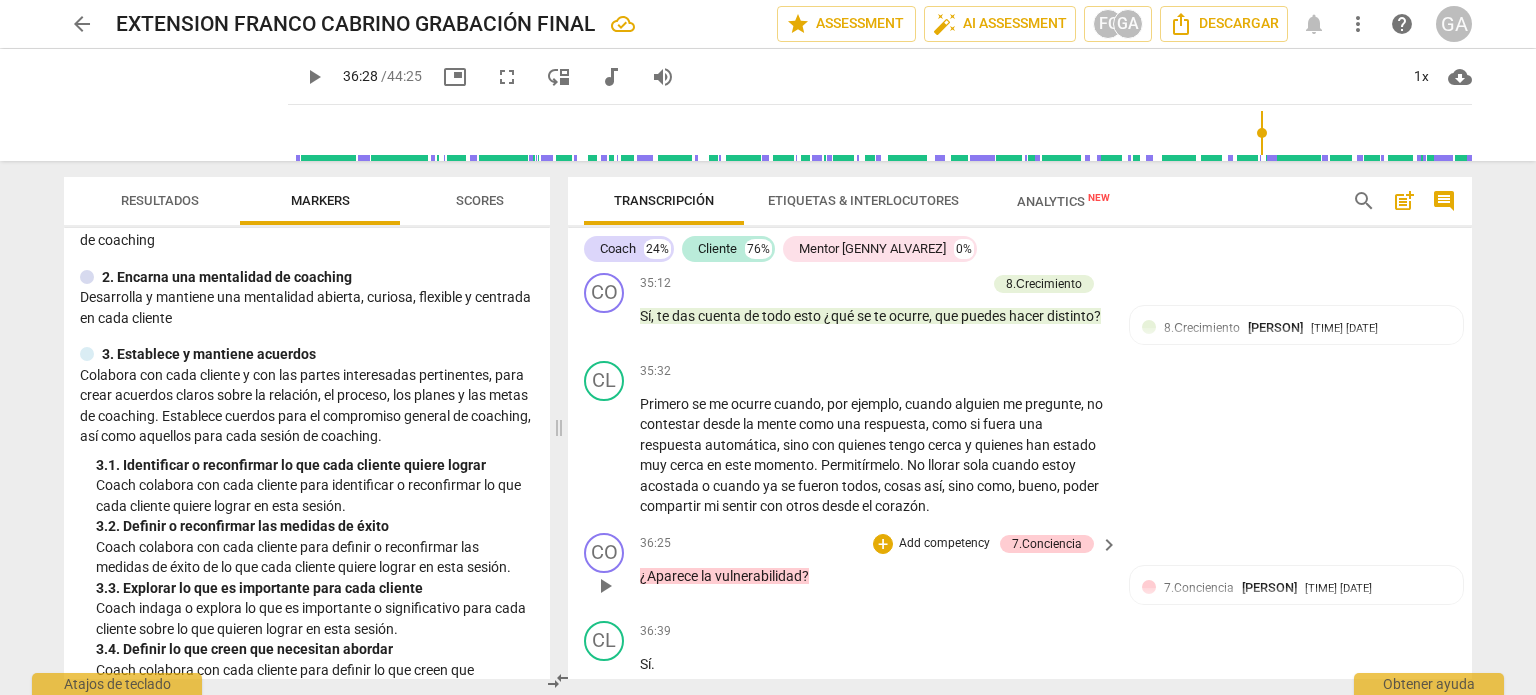 click on "Add competency" at bounding box center [944, 544] 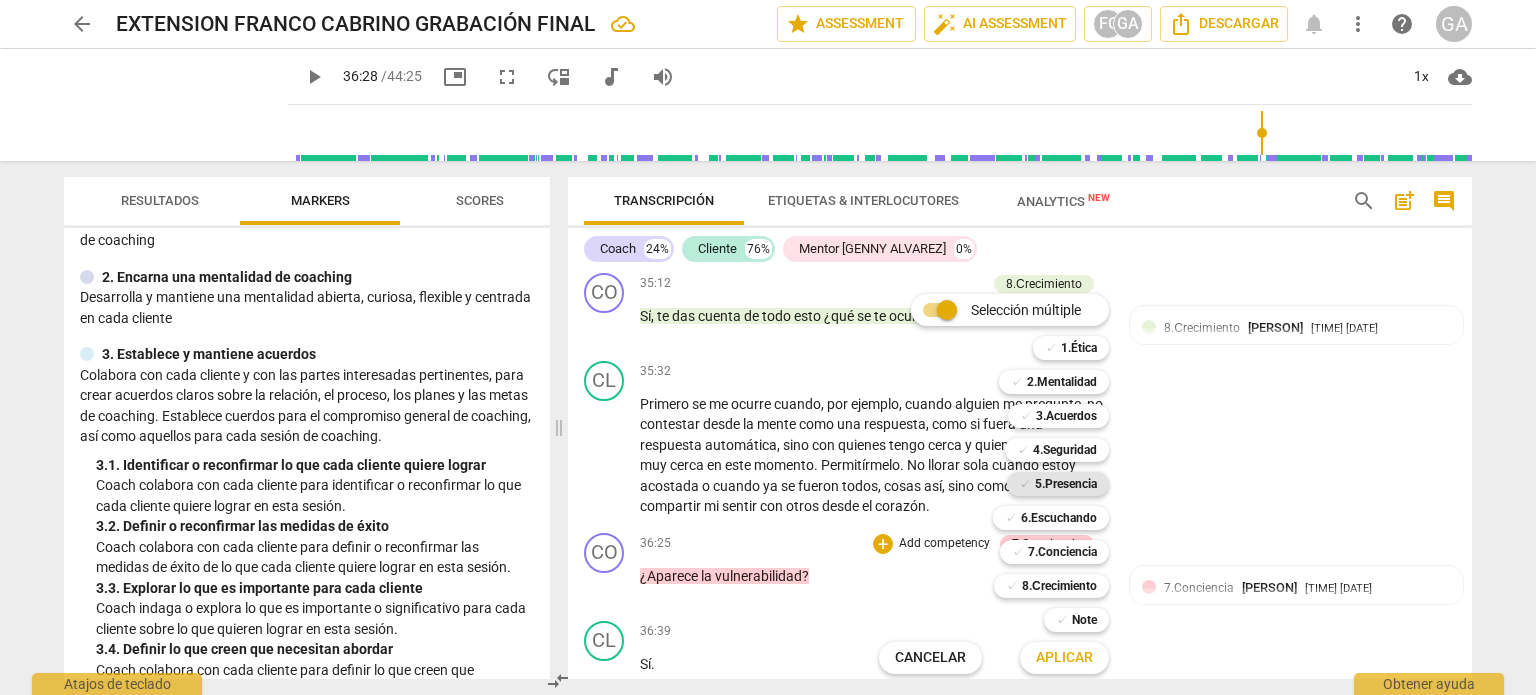 click on "5.Presencia" at bounding box center [1066, 484] 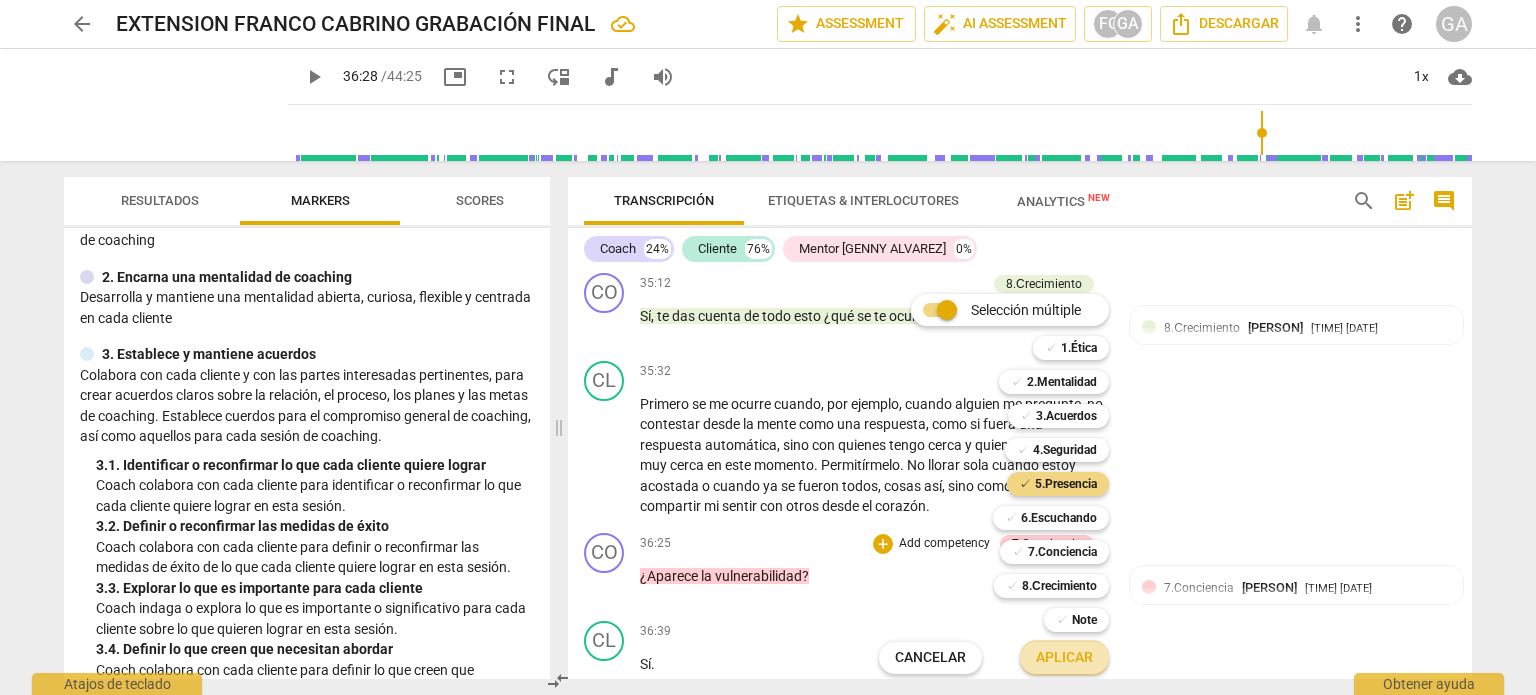 click on "Aplicar" at bounding box center (1064, 658) 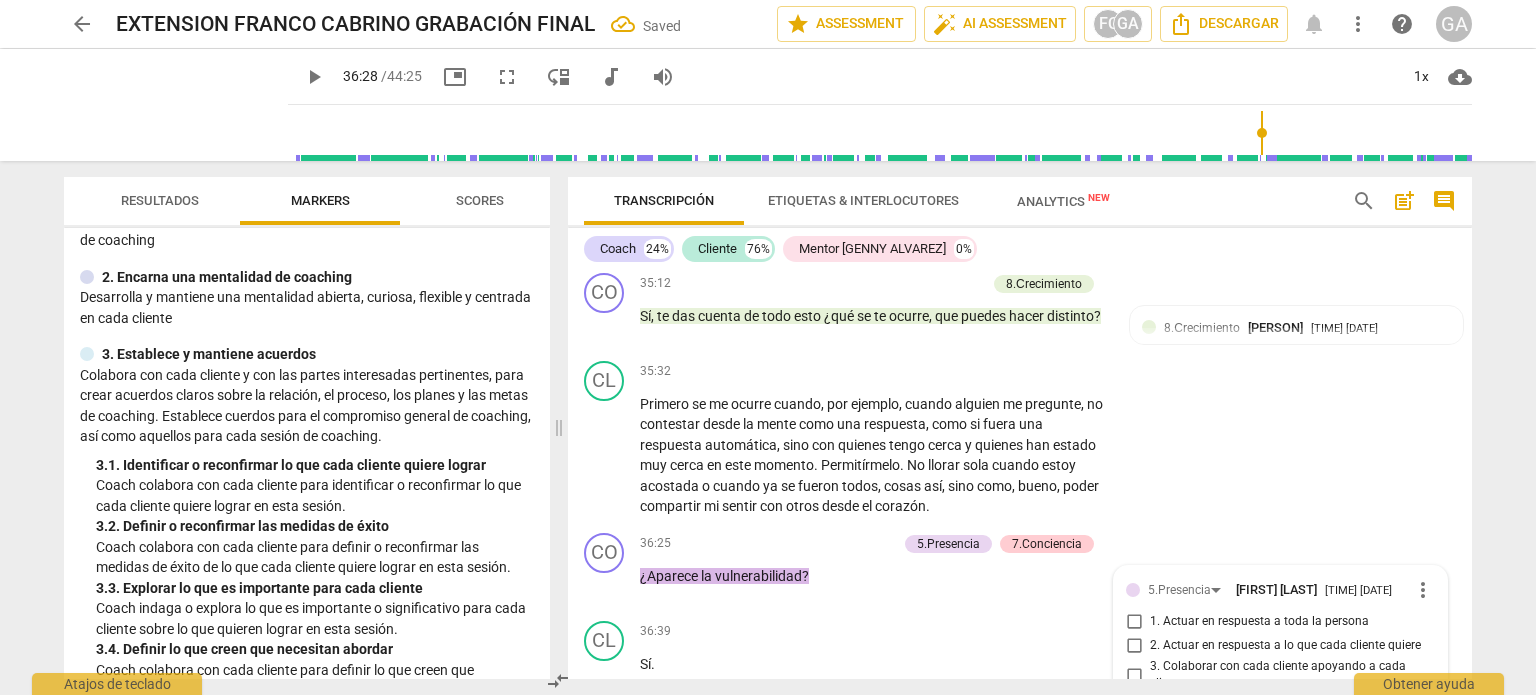 scroll, scrollTop: 7743, scrollLeft: 0, axis: vertical 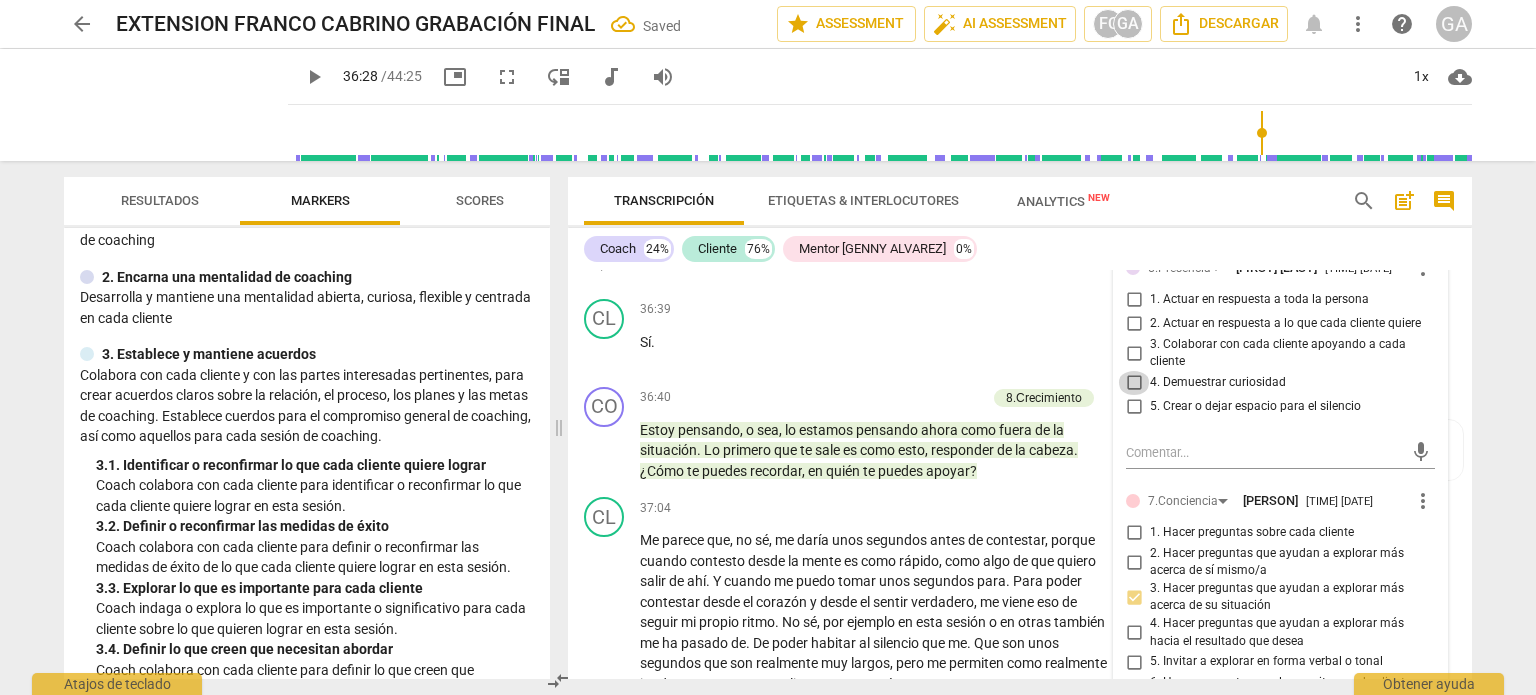 click on "4. Demuestrar curiosidad" at bounding box center [1134, 383] 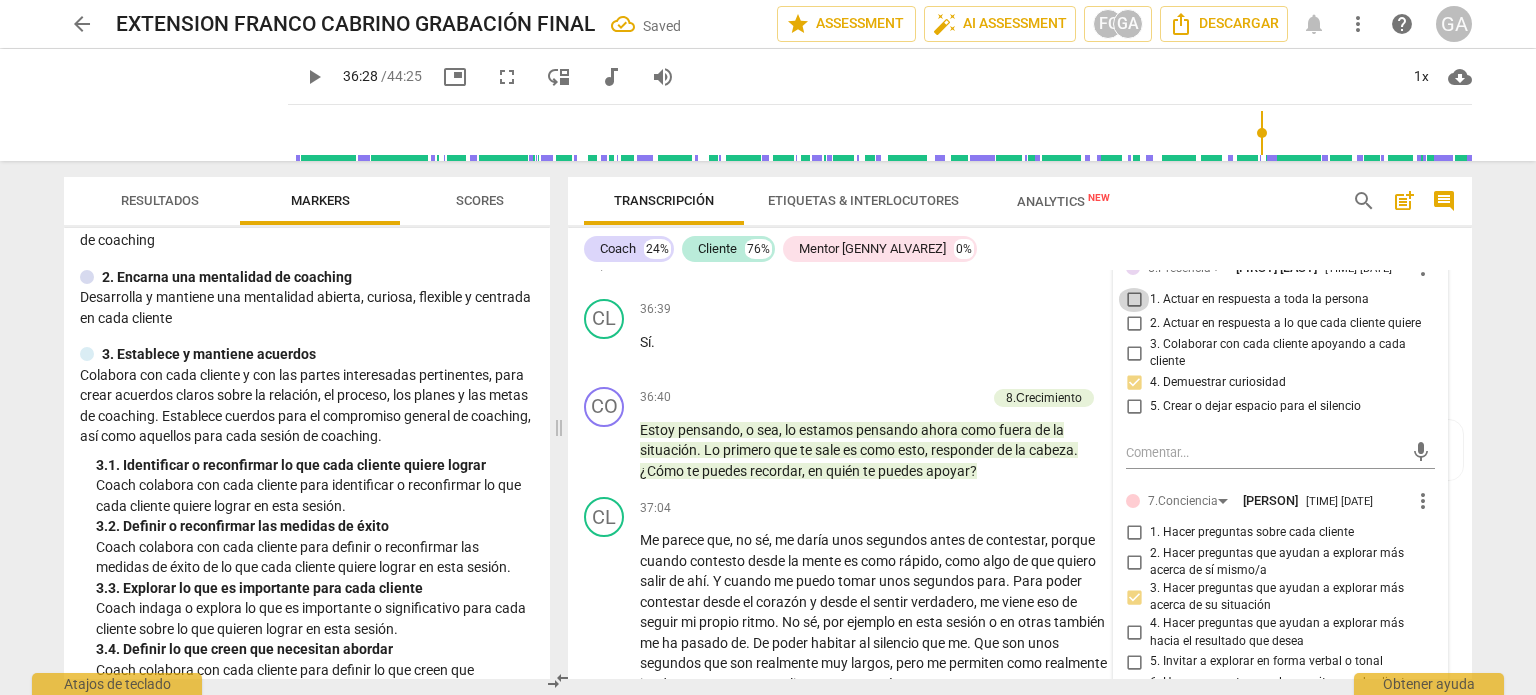 click on "1. Actuar en respuesta a toda la persona" at bounding box center (1134, 300) 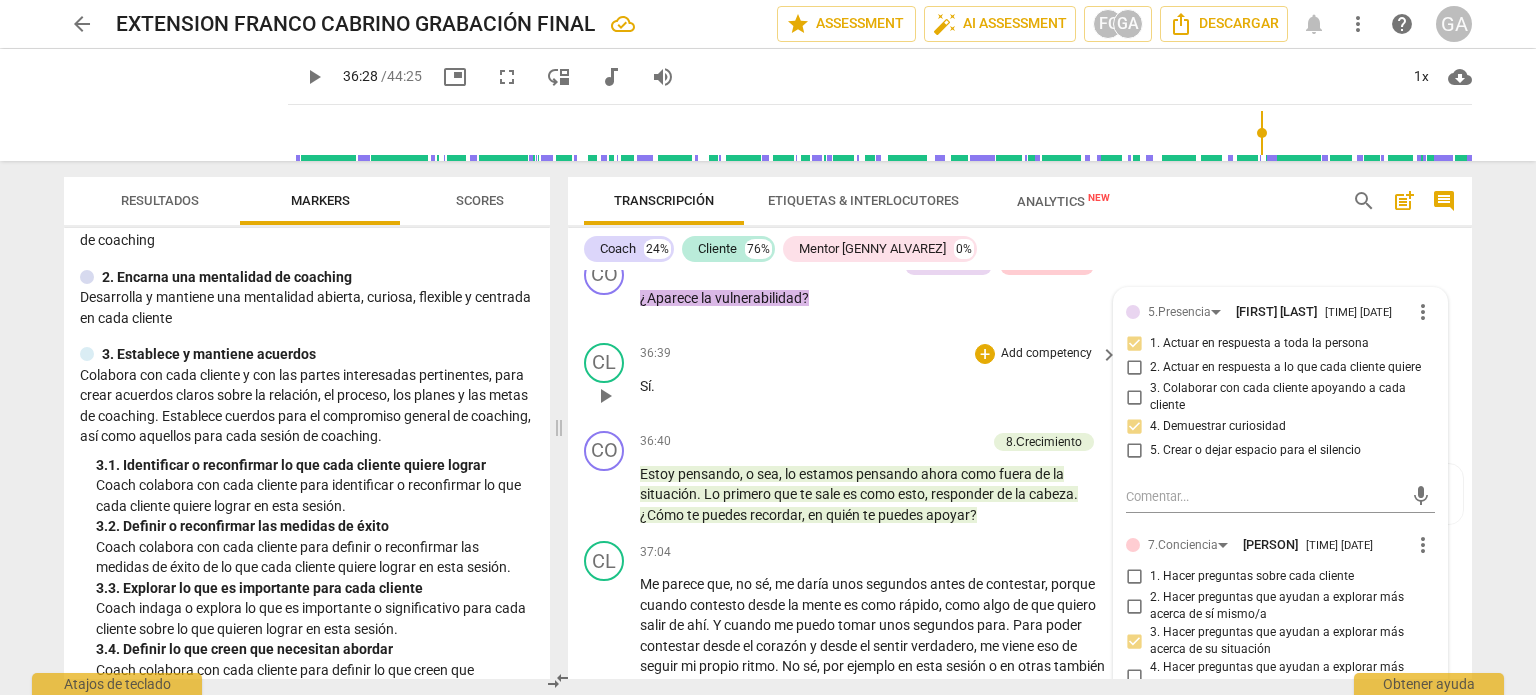 scroll, scrollTop: 7743, scrollLeft: 0, axis: vertical 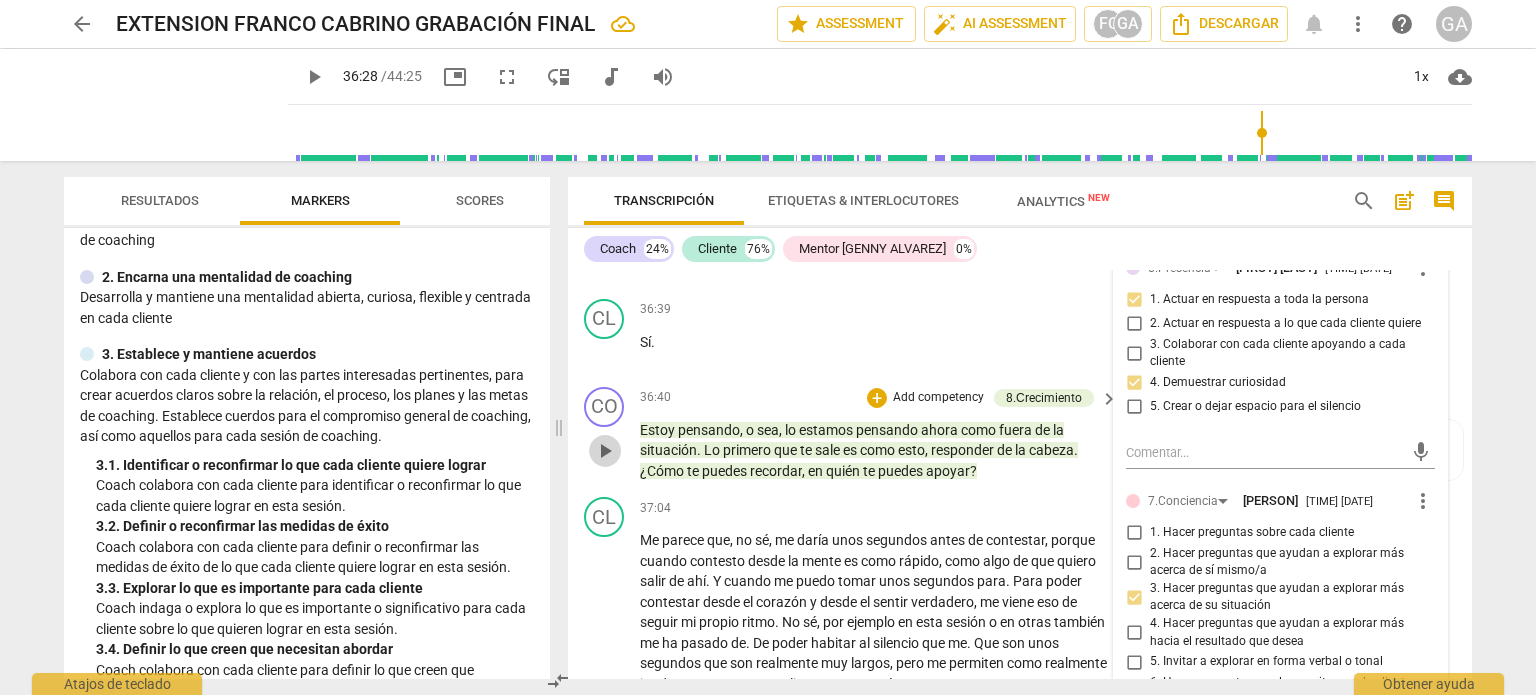 click on "play_arrow" at bounding box center [605, 451] 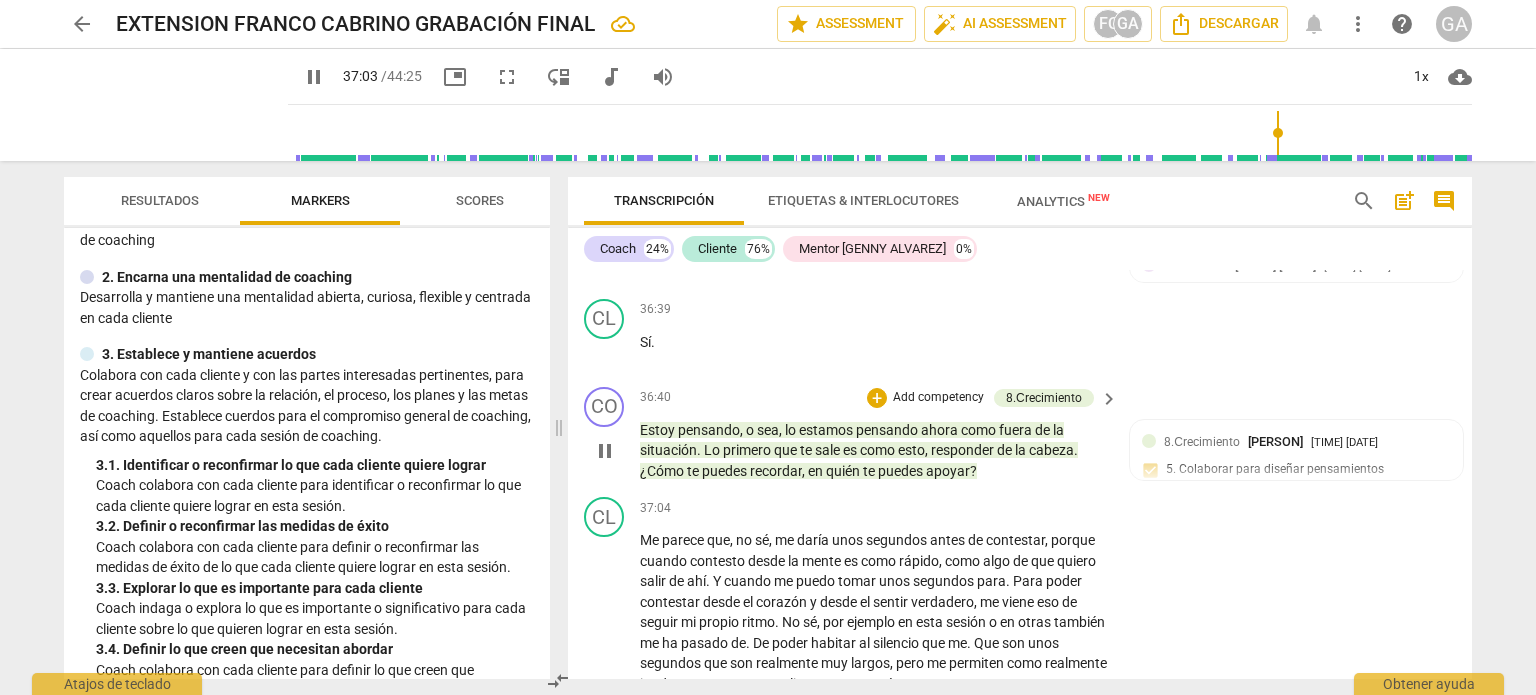 click on "pause" at bounding box center [605, 451] 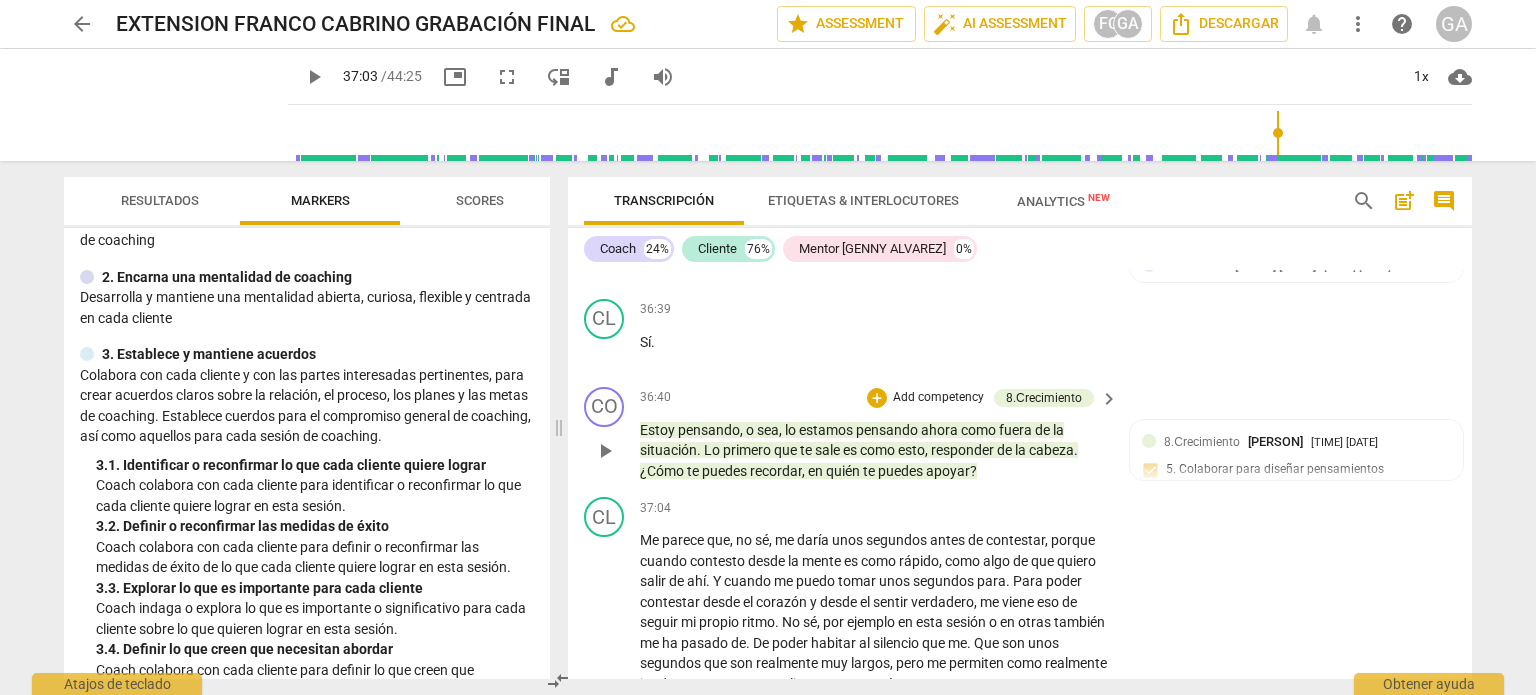 click on "Add competency" at bounding box center (938, 398) 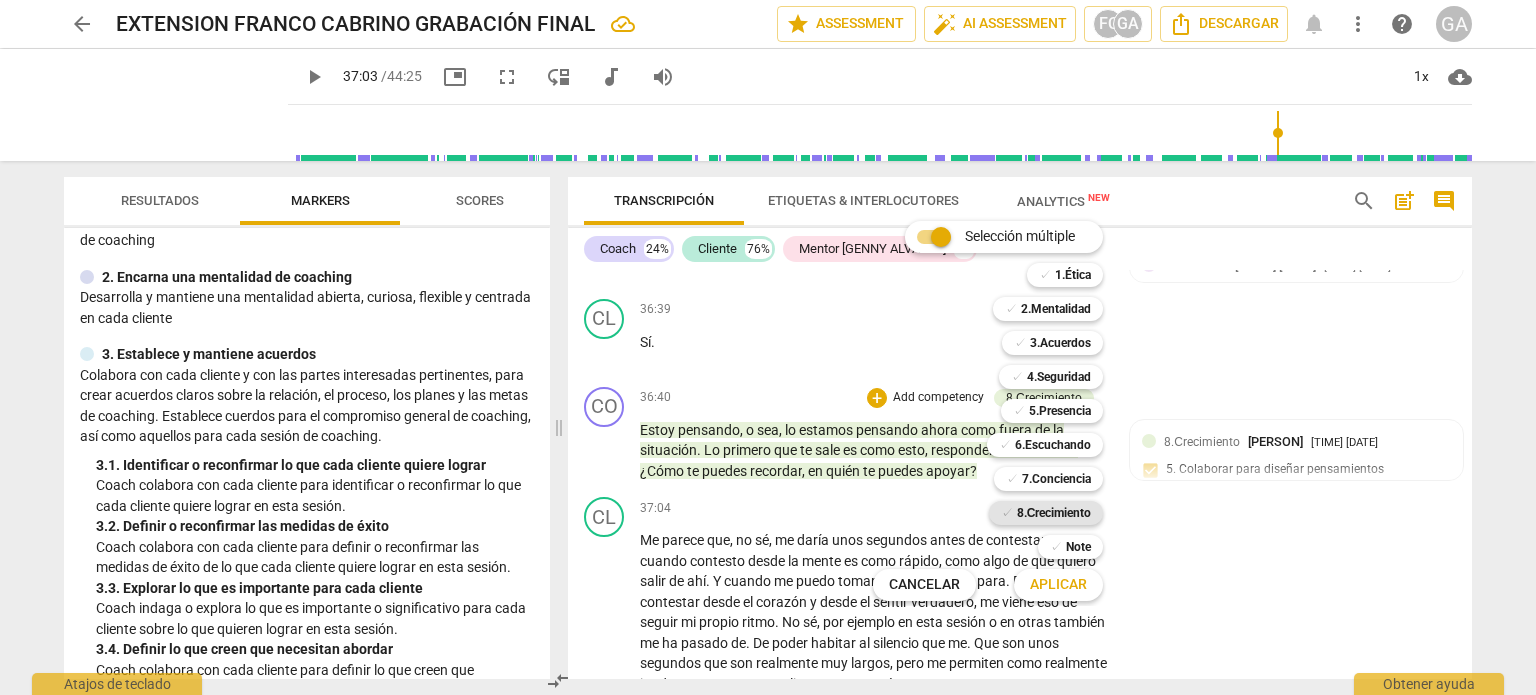 click on "8.Сrecimiento" at bounding box center (1054, 513) 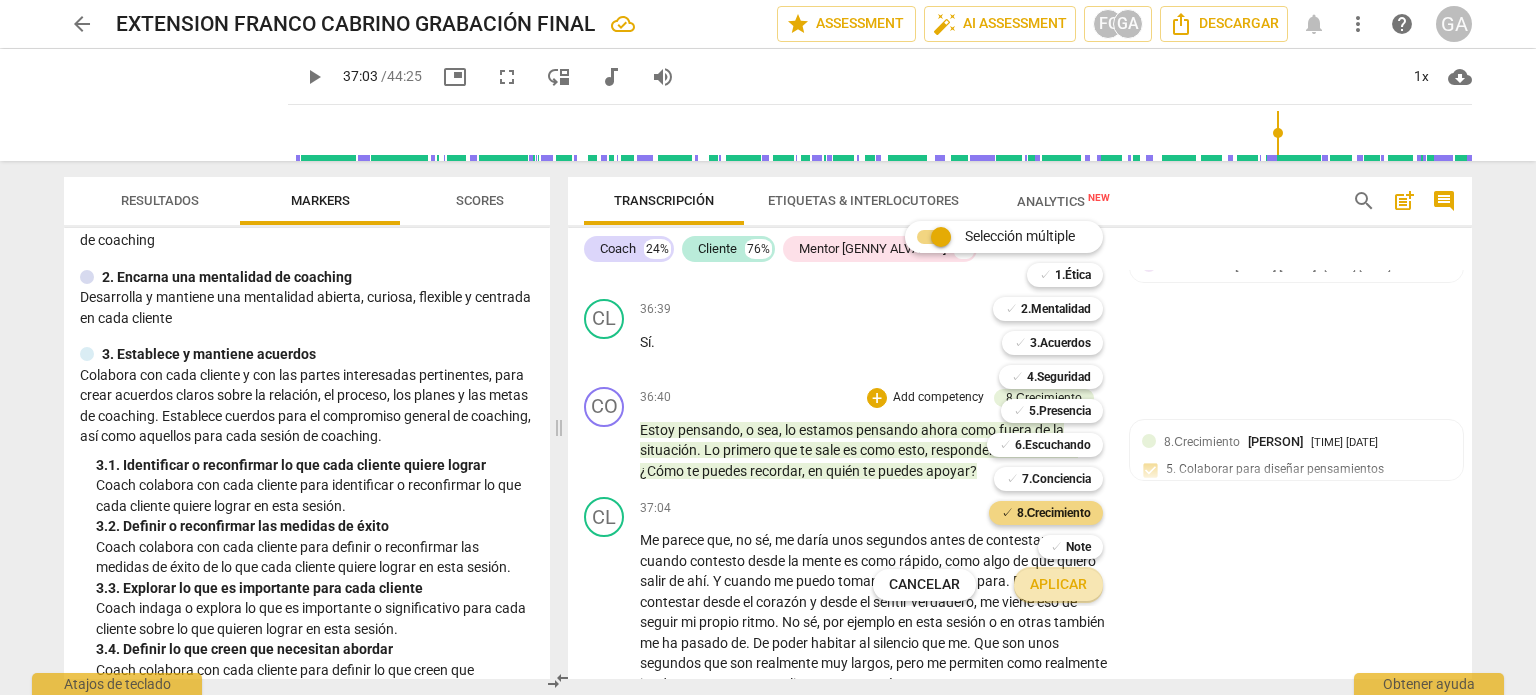 click on "Aplicar" at bounding box center (1058, 585) 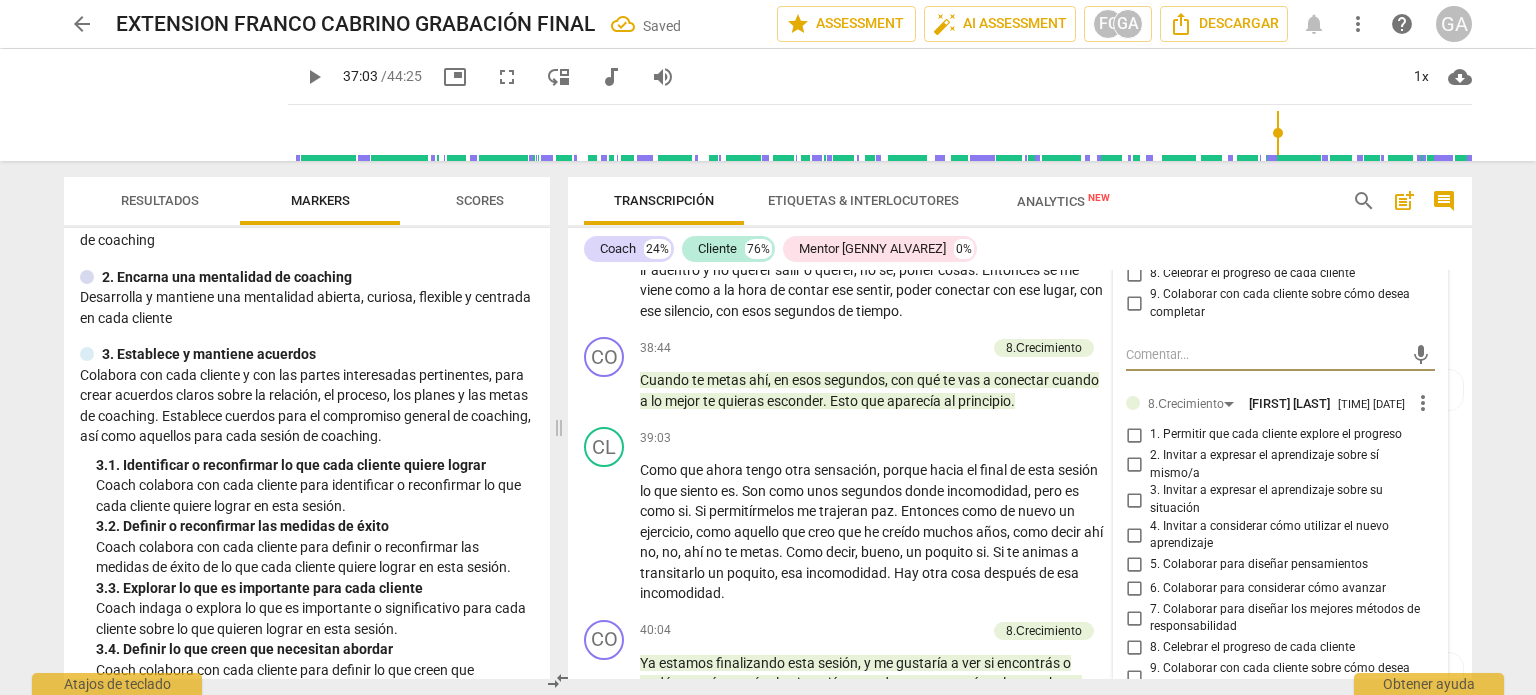 scroll, scrollTop: 8257, scrollLeft: 0, axis: vertical 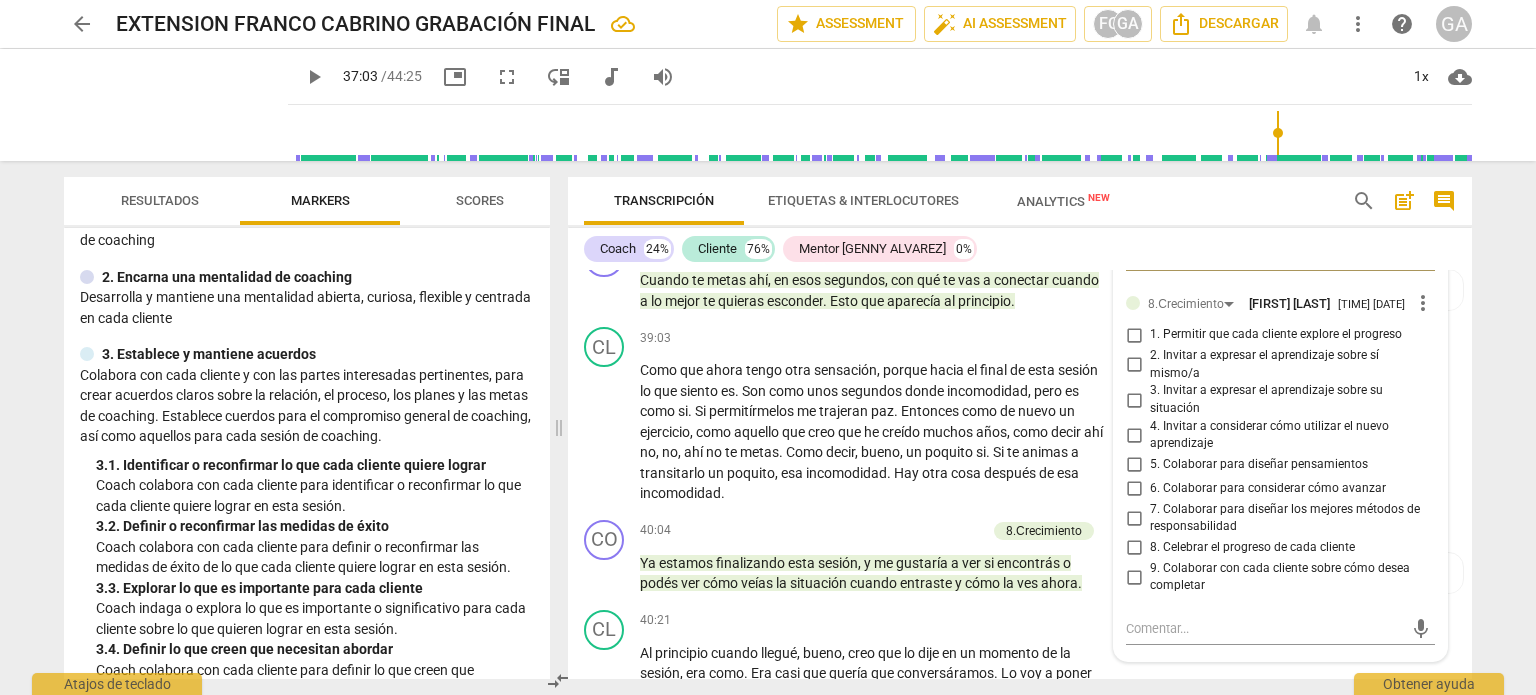 click on "6. Colaborar para considerar cómo avanzar" at bounding box center [1134, 489] 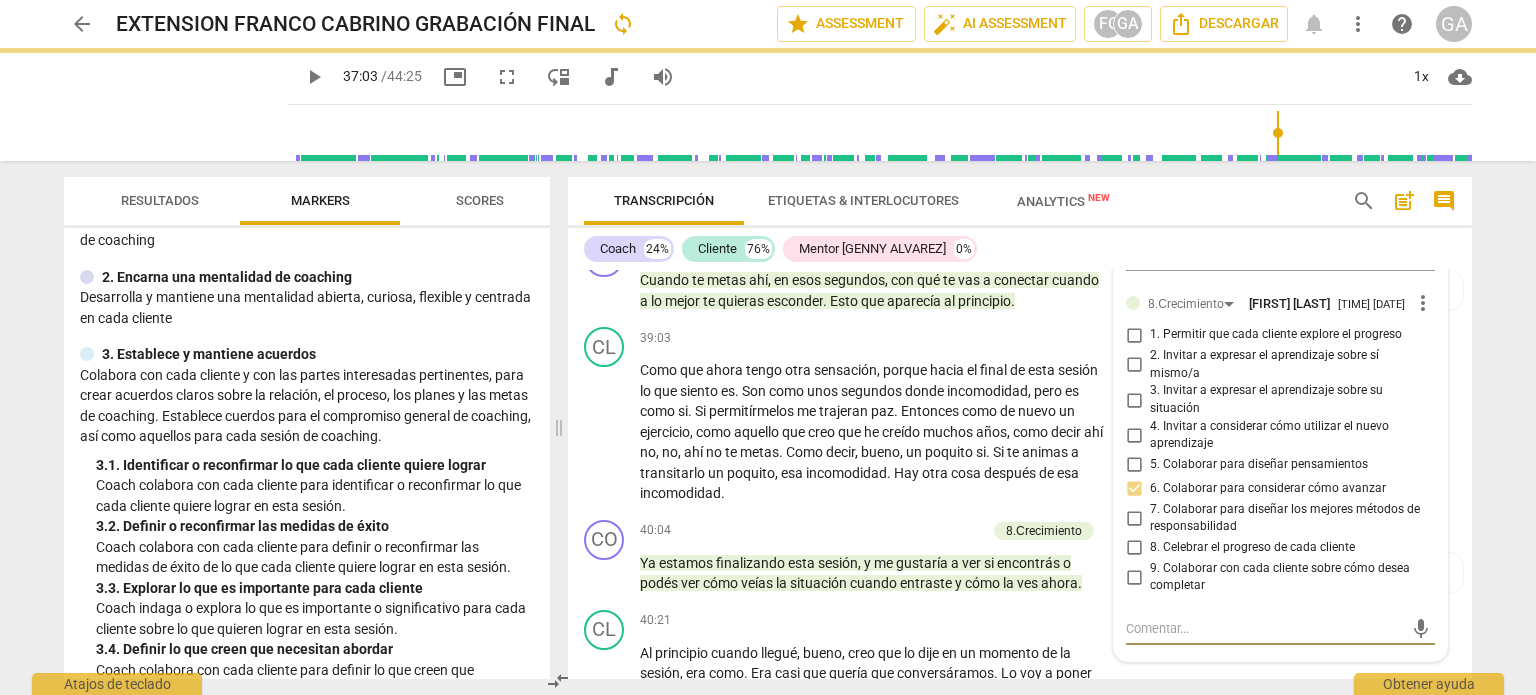 click at bounding box center (1264, 628) 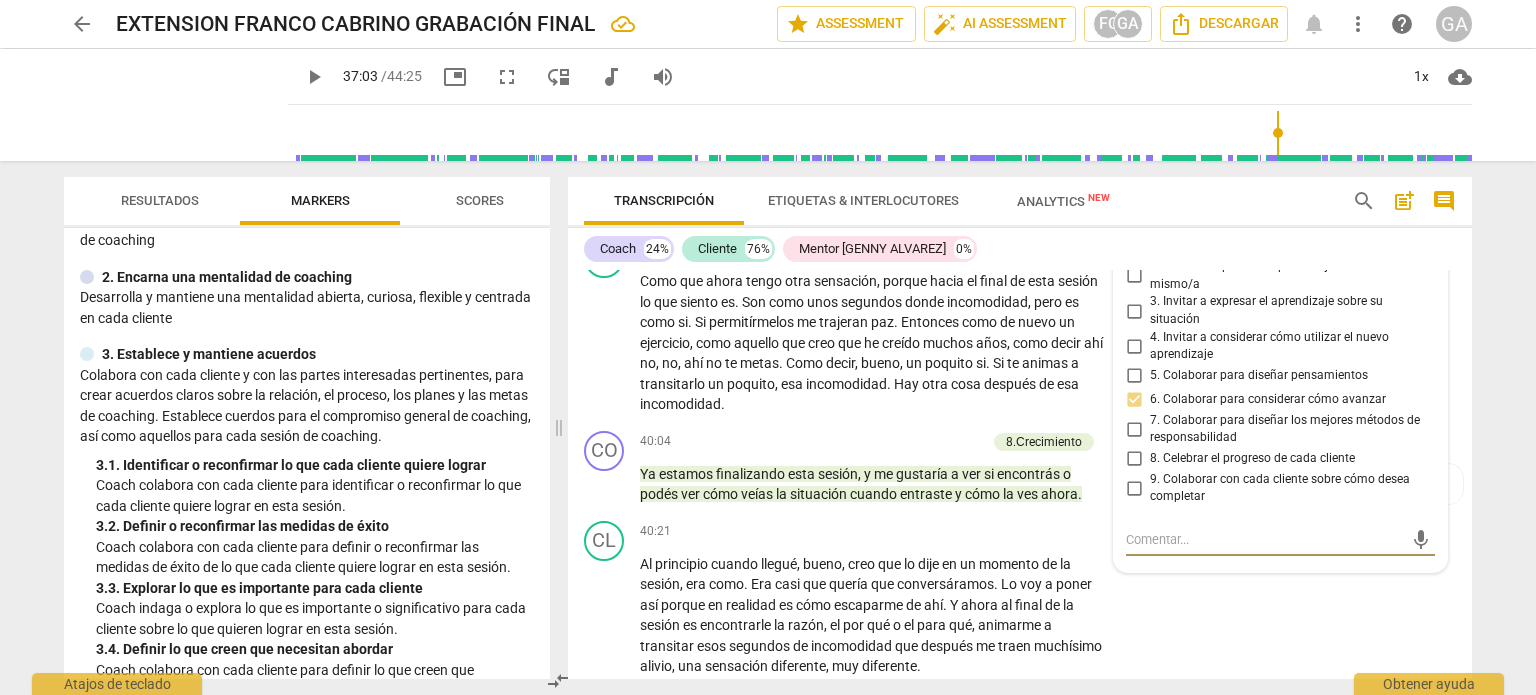 scroll, scrollTop: 8357, scrollLeft: 0, axis: vertical 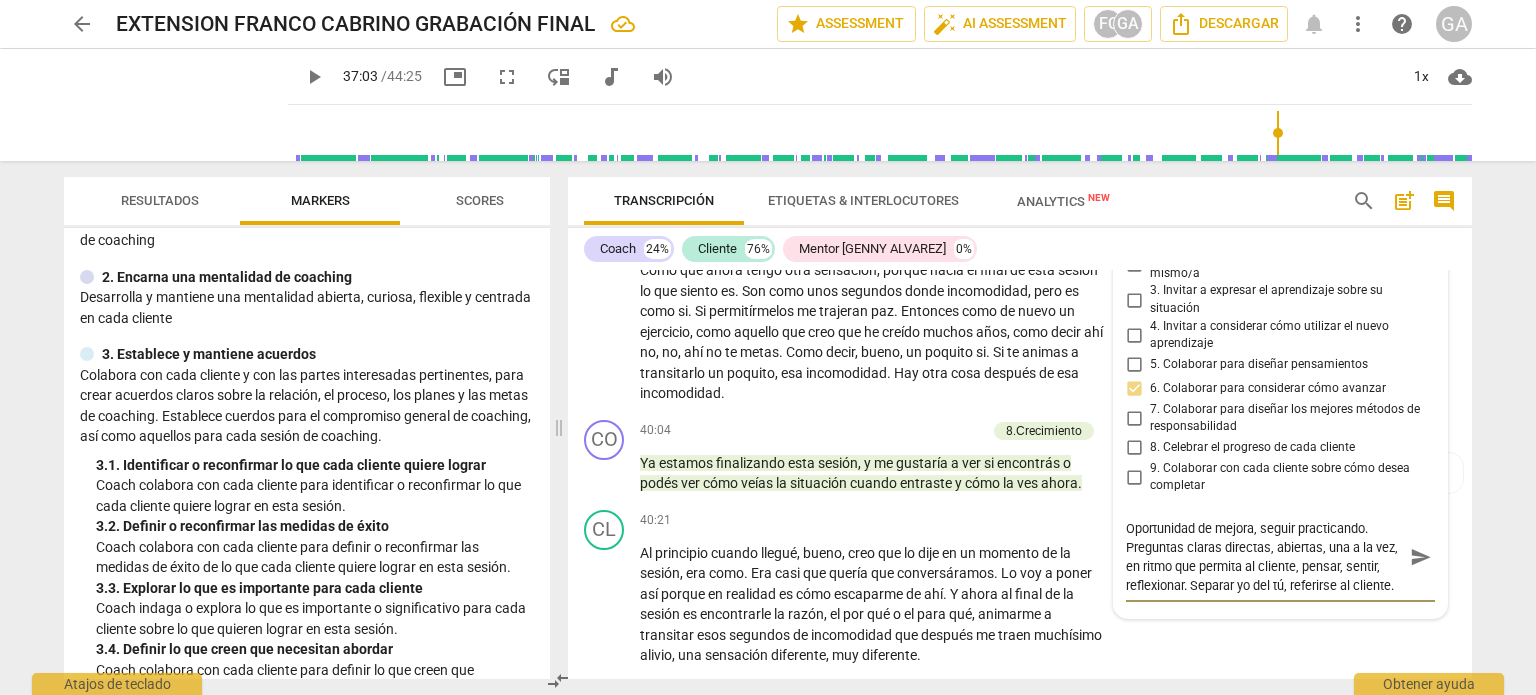 click on "Oportunidad de mejora, seguir practicando. Preguntas claras directas, abiertas, una a la vez, en ritmo que permita al cliente, pensar, sentir, reflexionar. Separar yo del tú, referirse al cliente." at bounding box center [1264, 557] 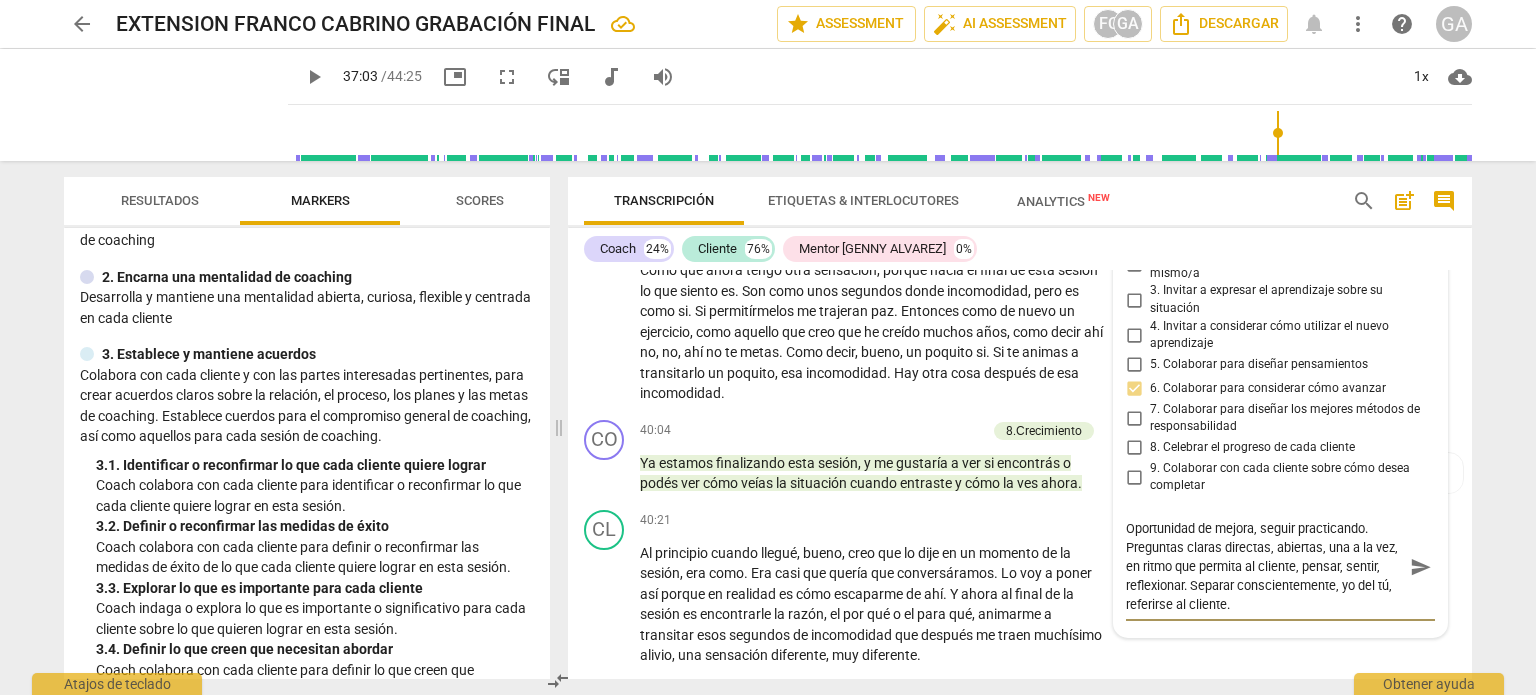 click on "Oportunidad de mejora, seguir practicando. Preguntas claras directas, abiertas, una a la vez, en ritmo que permita al cliente, pensar, sentir, reflexionar. Separar conscientemente, yo del tú, referirse al cliente." at bounding box center (1264, 566) 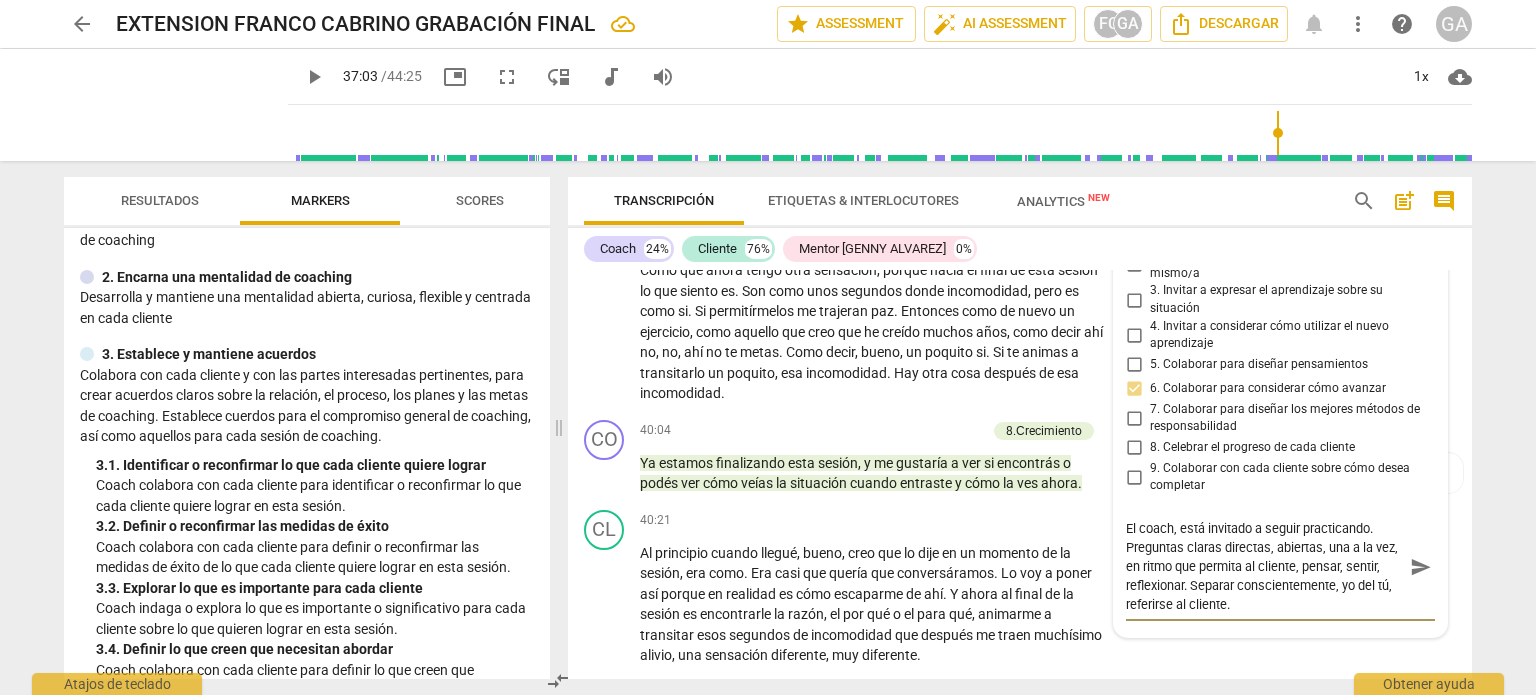 click on "El coach, está invitado a seguir practicando. Preguntas claras directas, abiertas, una a la vez, en ritmo que permita al cliente, pensar, sentir, reflexionar. Separar conscientemente, yo del tú, referirse al cliente." at bounding box center [1264, 566] 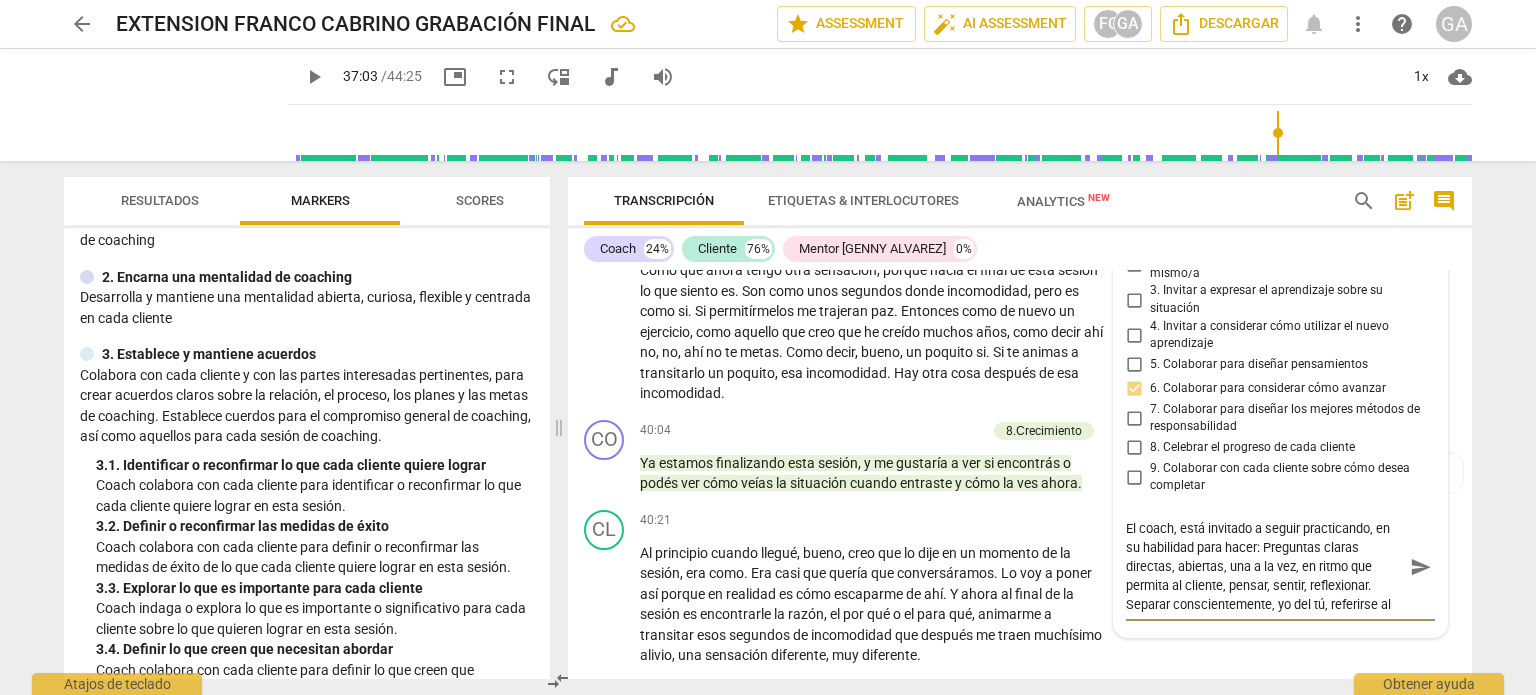 click on "send" at bounding box center (1421, 567) 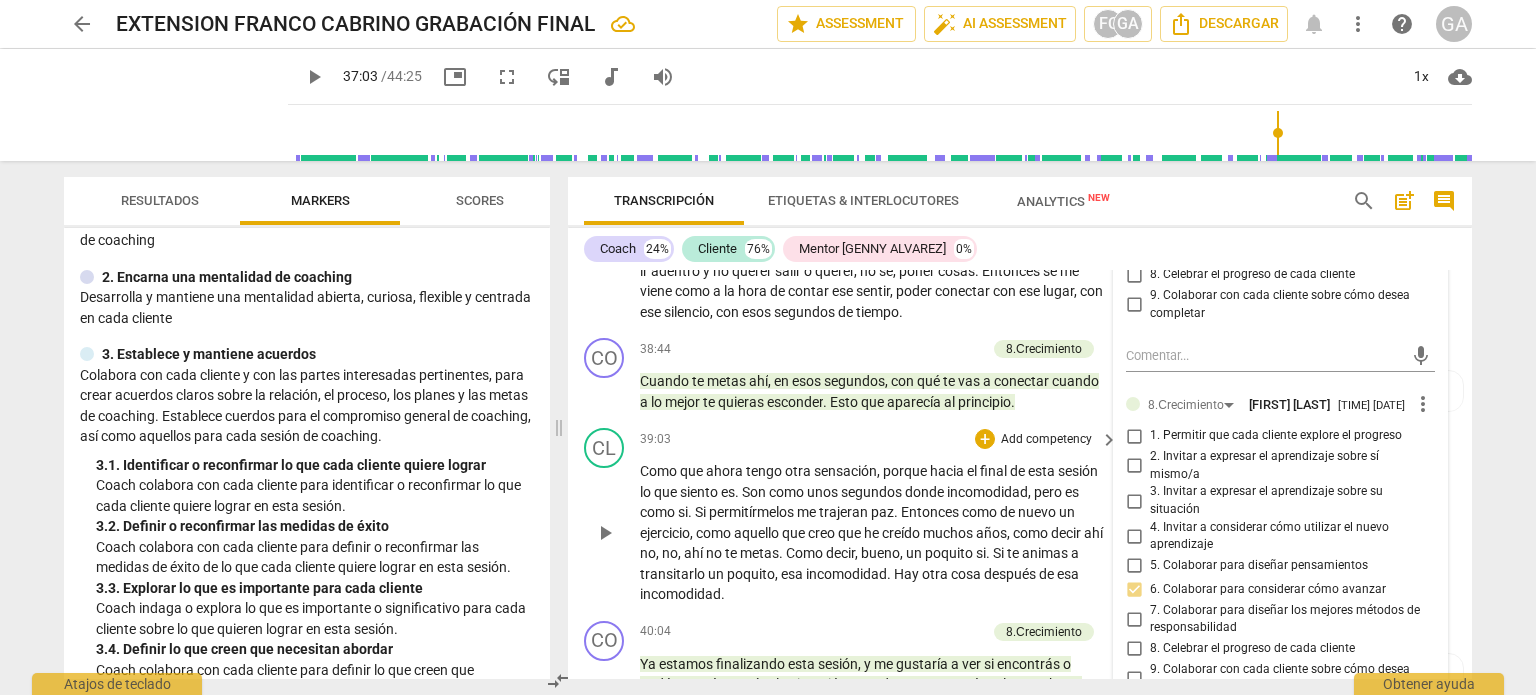 scroll, scrollTop: 8157, scrollLeft: 0, axis: vertical 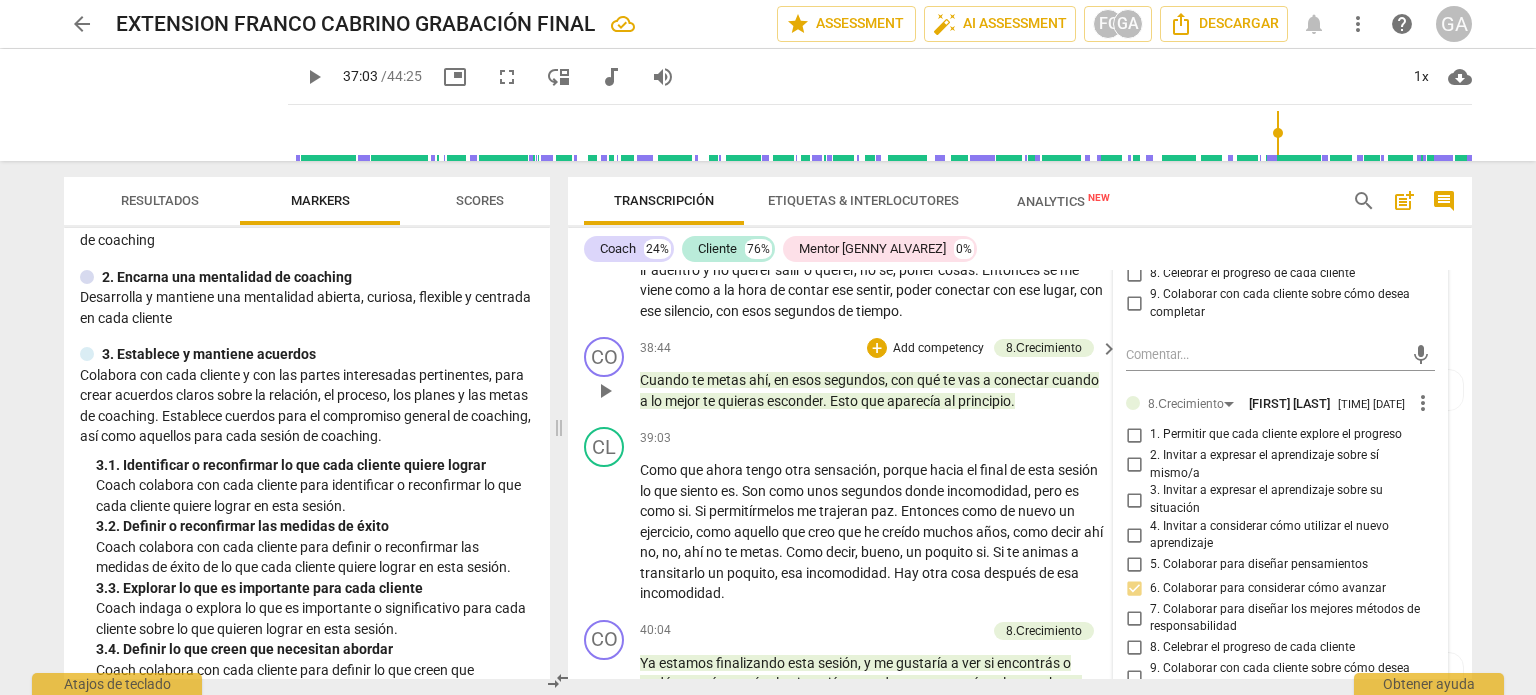 click on "play_arrow" at bounding box center [605, 391] 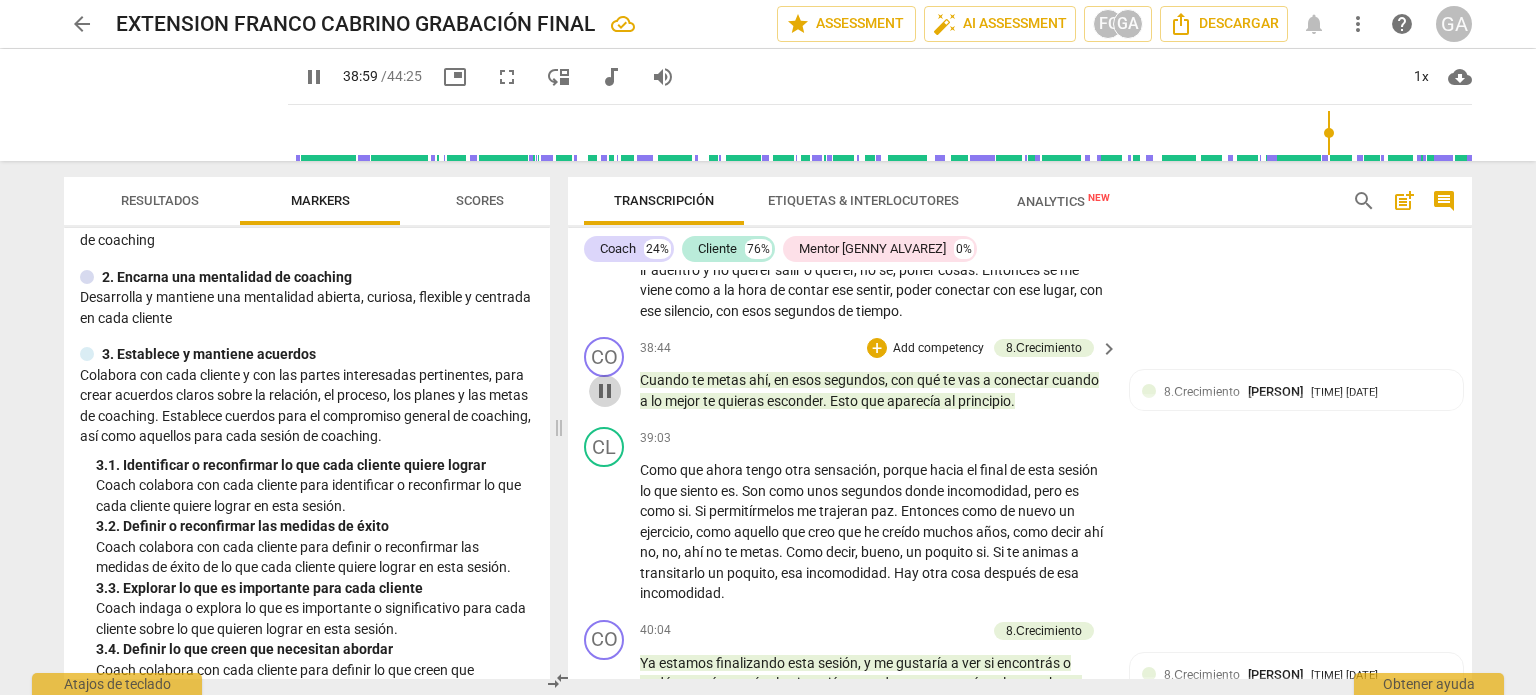 click on "pause" at bounding box center [605, 391] 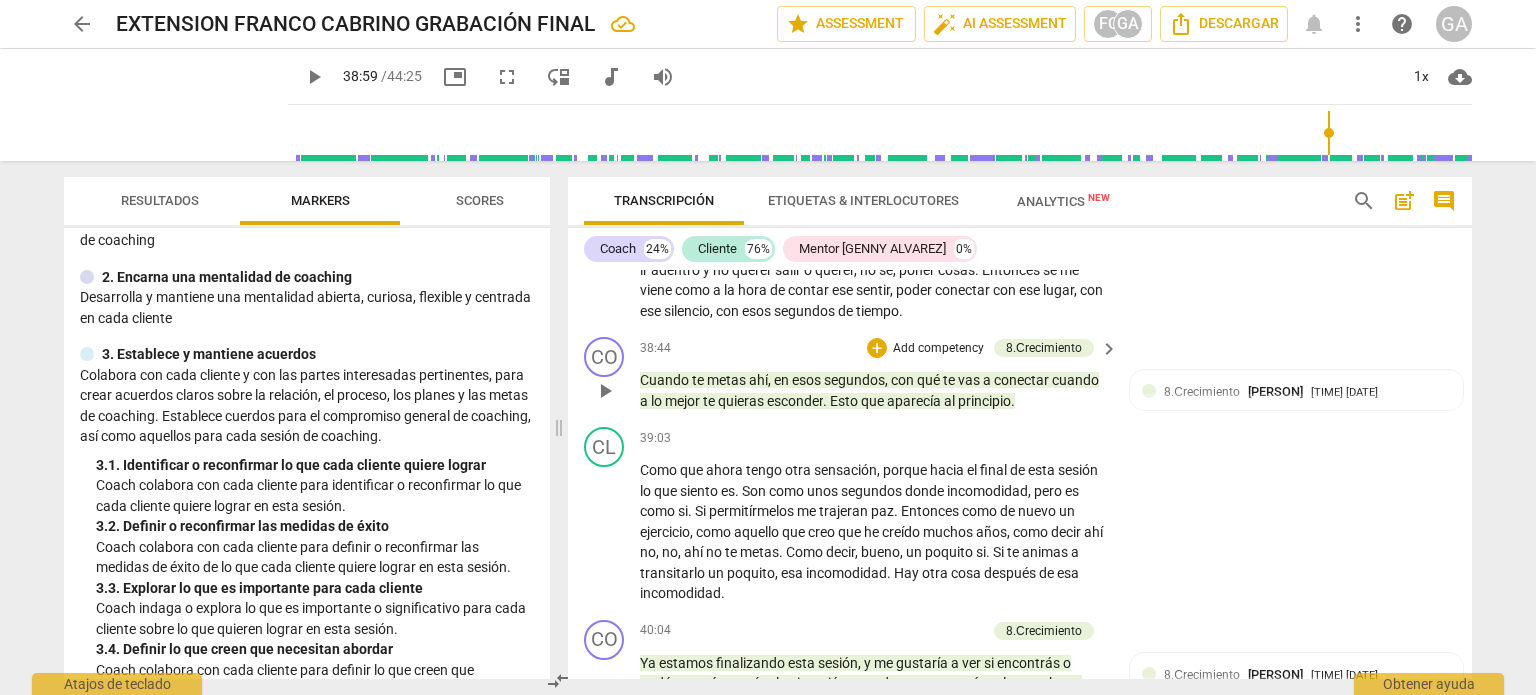 click on "Add competency" at bounding box center (938, 349) 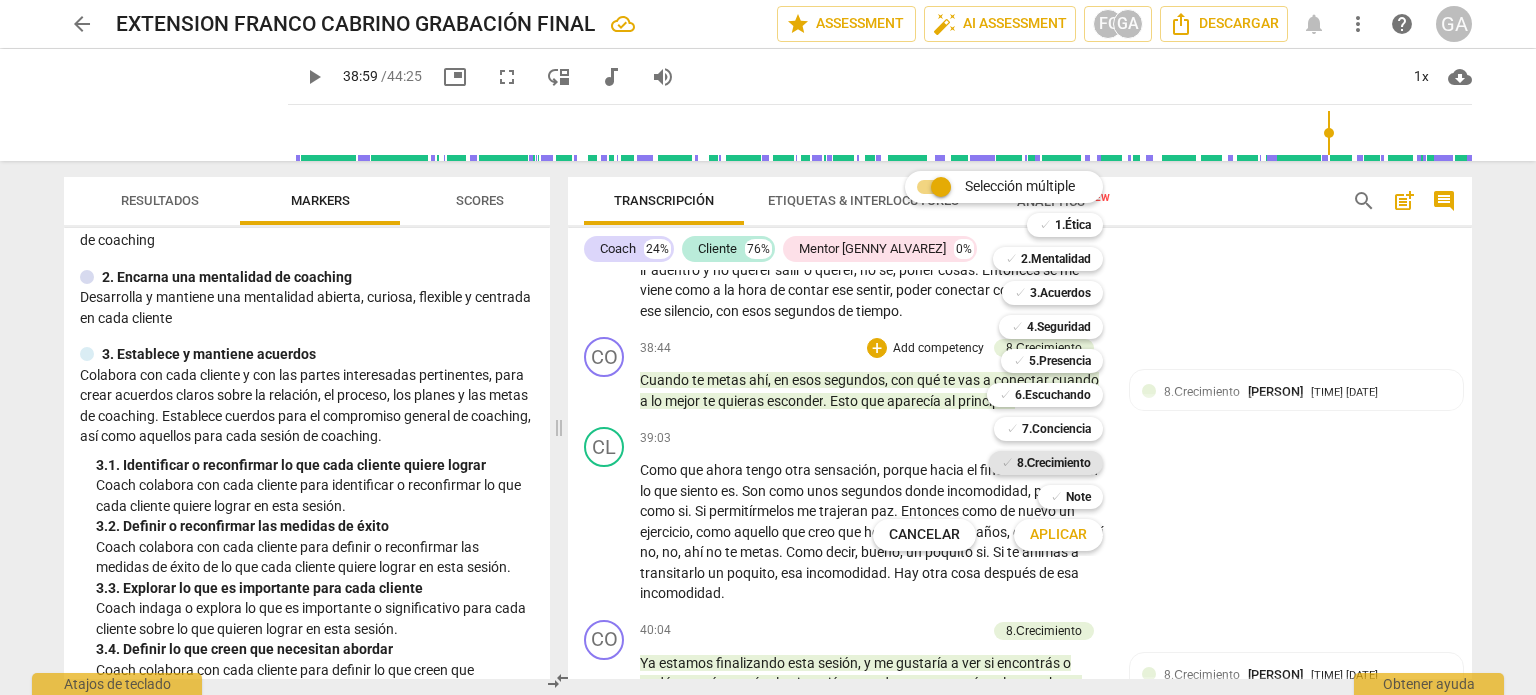 click on "8.Сrecimiento" at bounding box center (1054, 463) 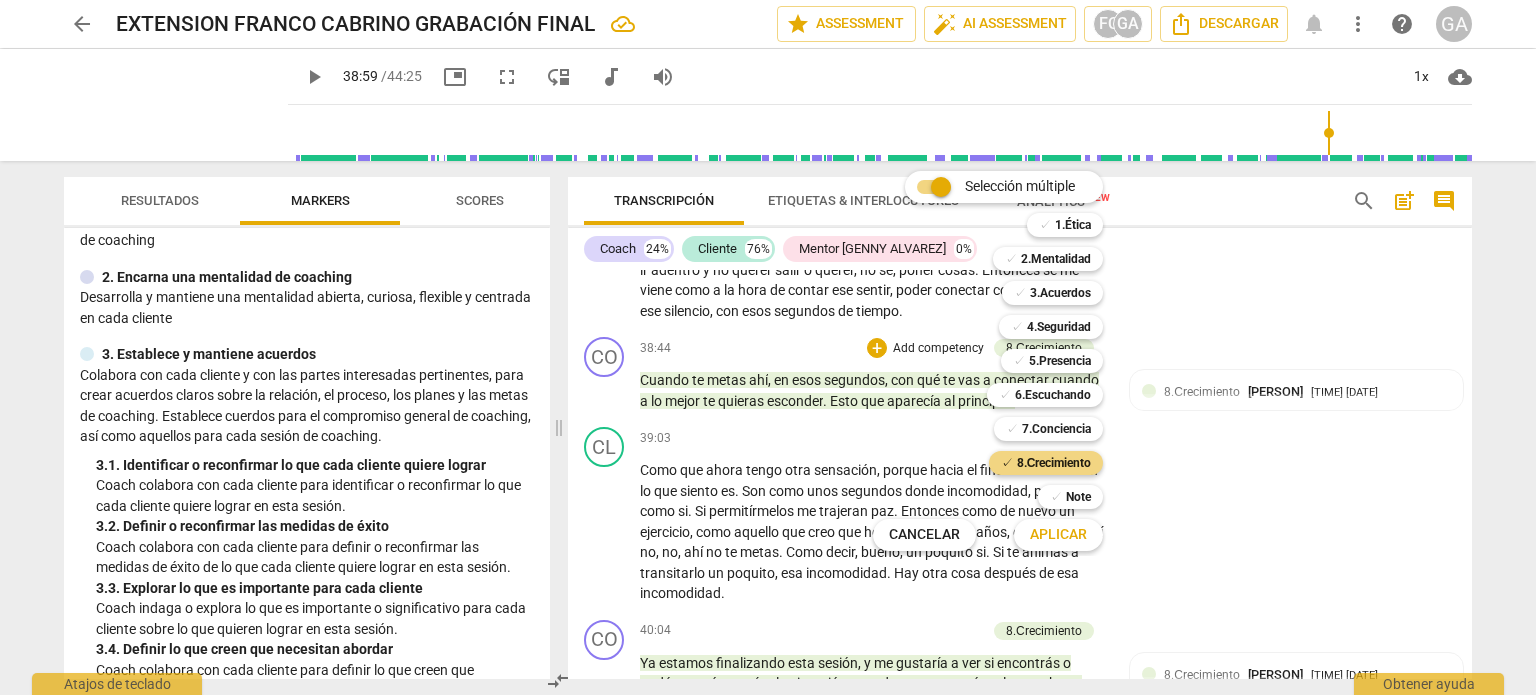 click on "Aplicar" at bounding box center [1058, 535] 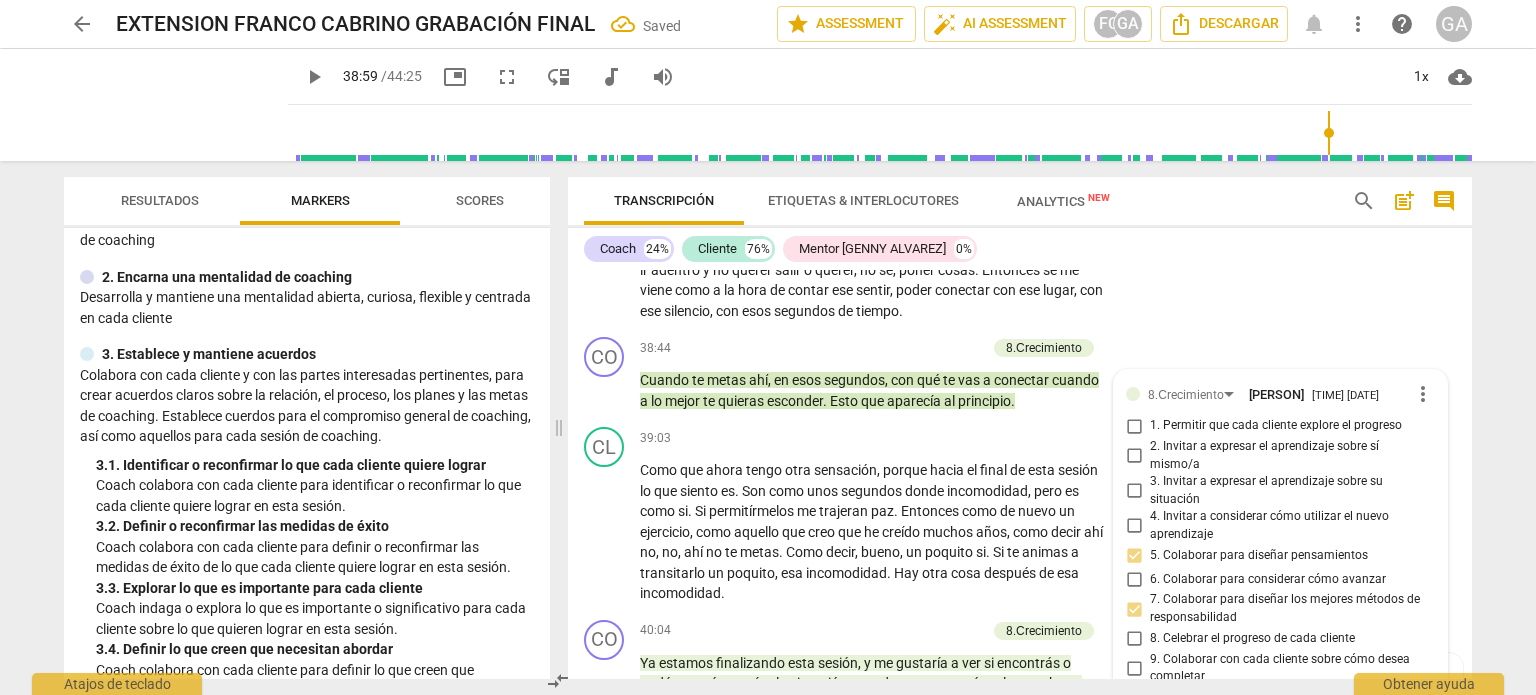 scroll, scrollTop: 8422, scrollLeft: 0, axis: vertical 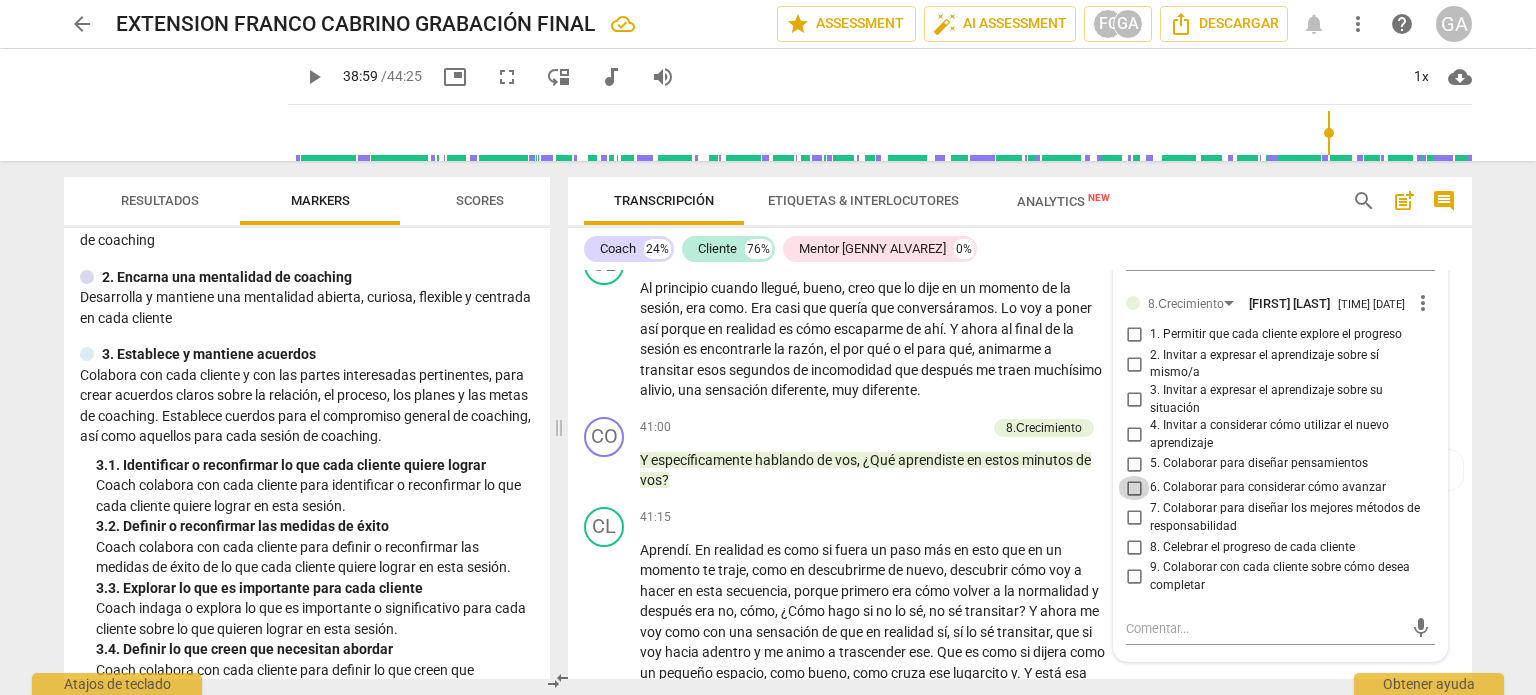 click on "6. Colaborar para considerar cómo avanzar" at bounding box center (1134, 488) 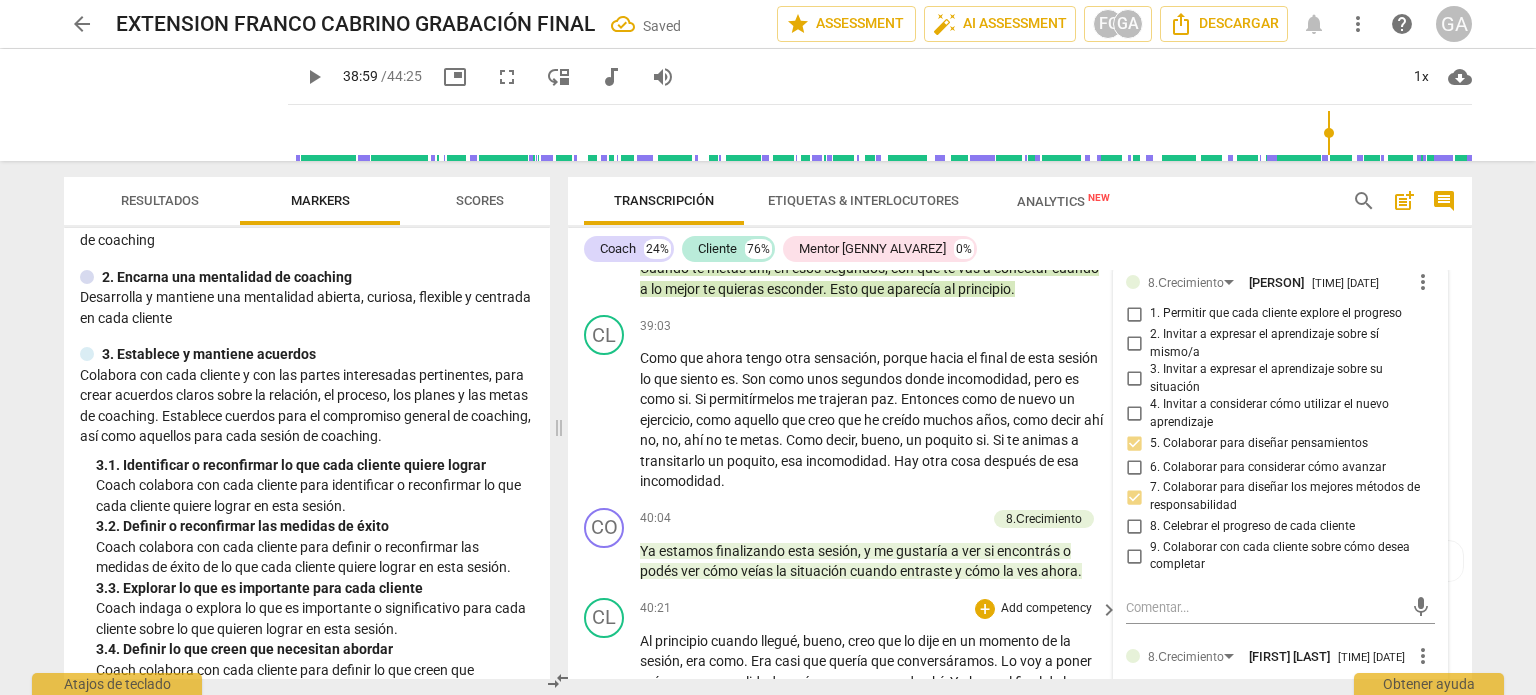 scroll, scrollTop: 8222, scrollLeft: 0, axis: vertical 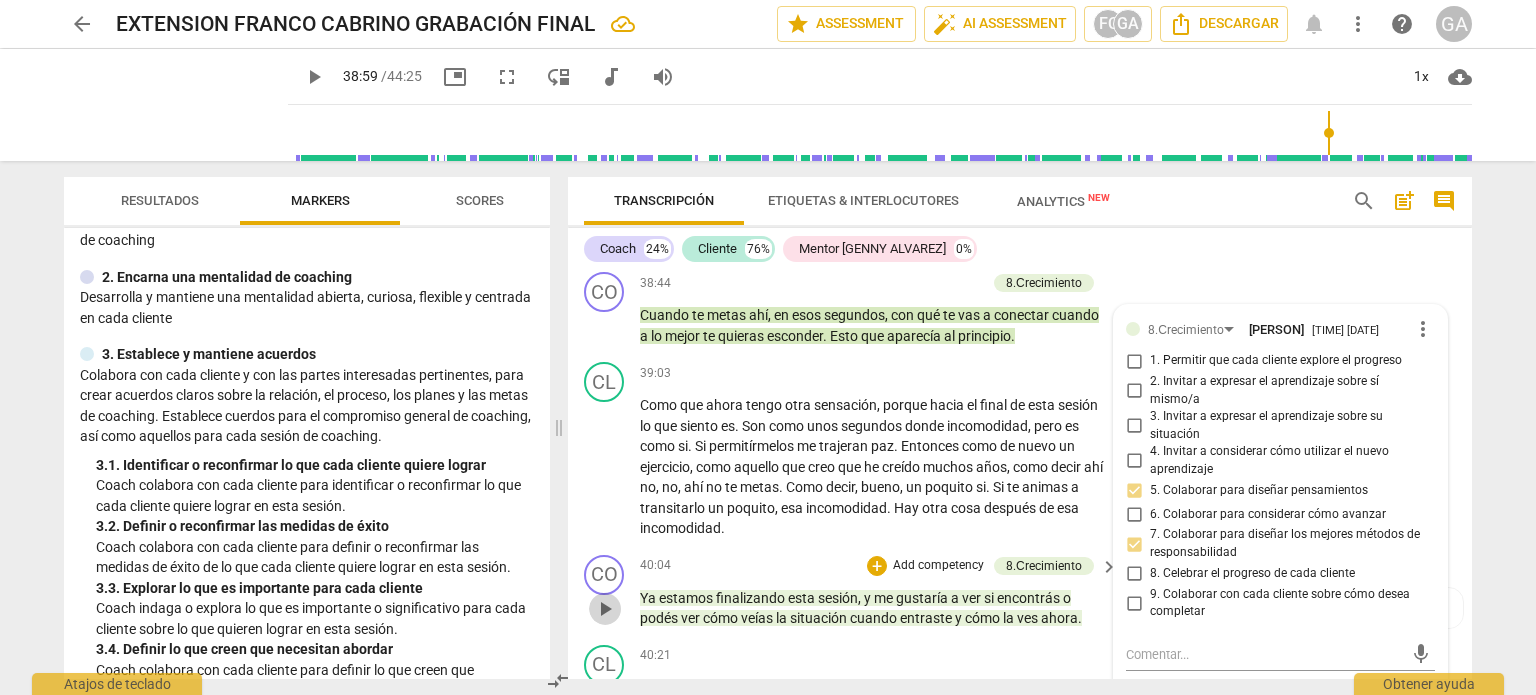 click on "play_arrow" at bounding box center [605, 609] 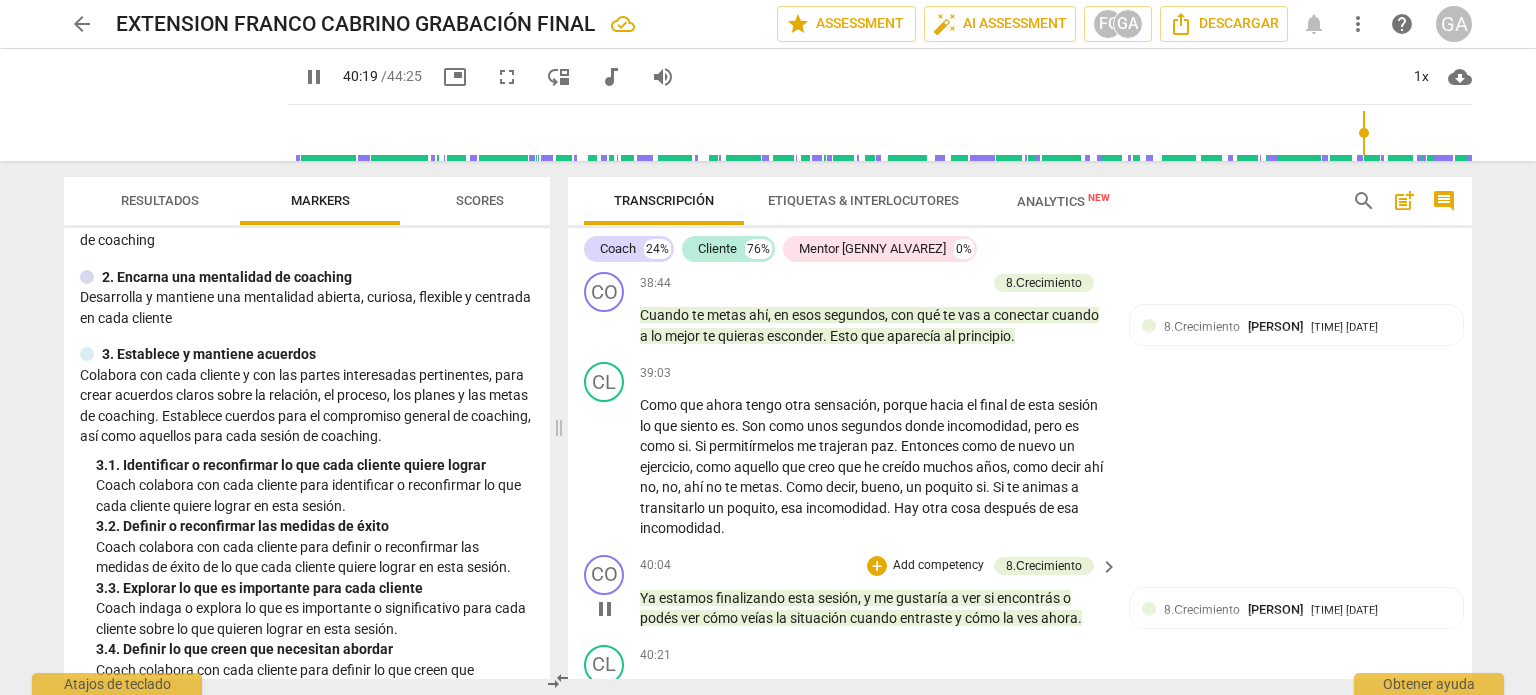 click on "pause" at bounding box center (605, 609) 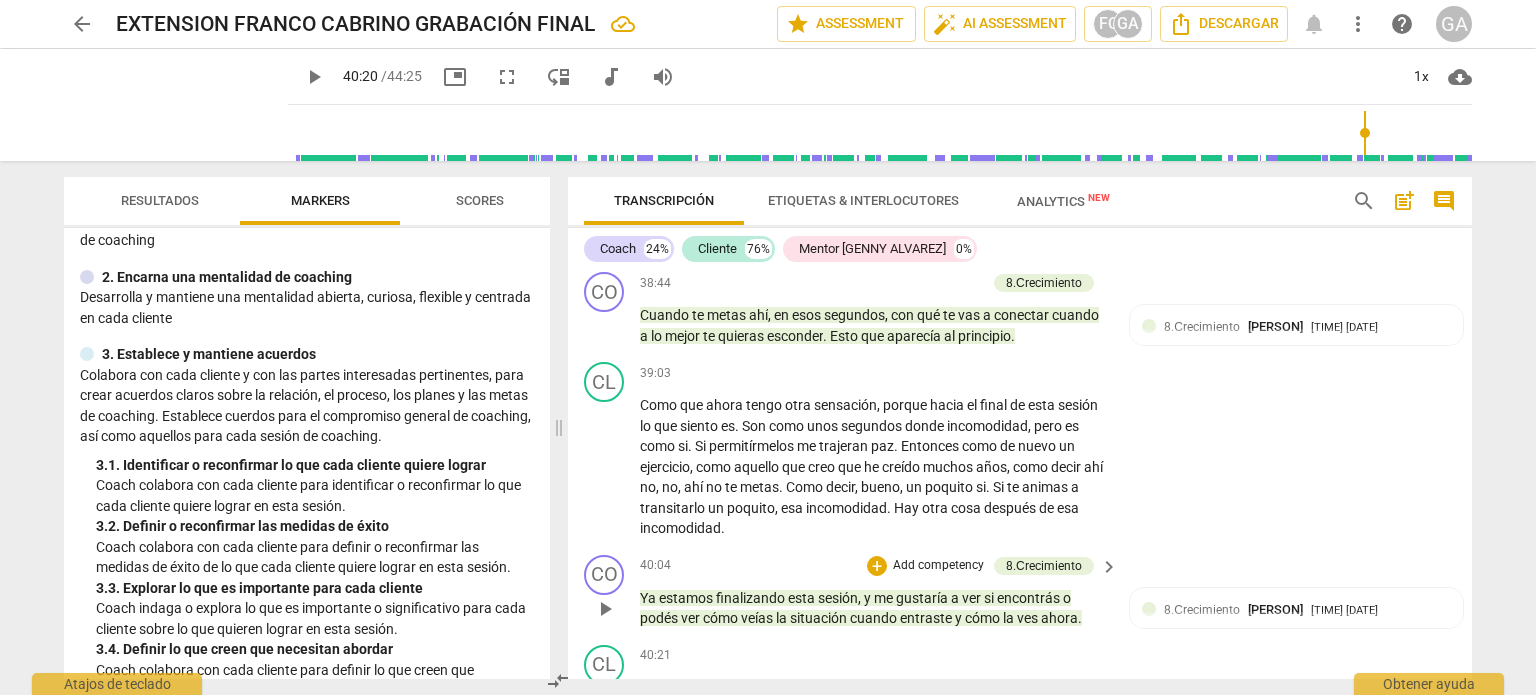 click on "Add competency" at bounding box center (938, 566) 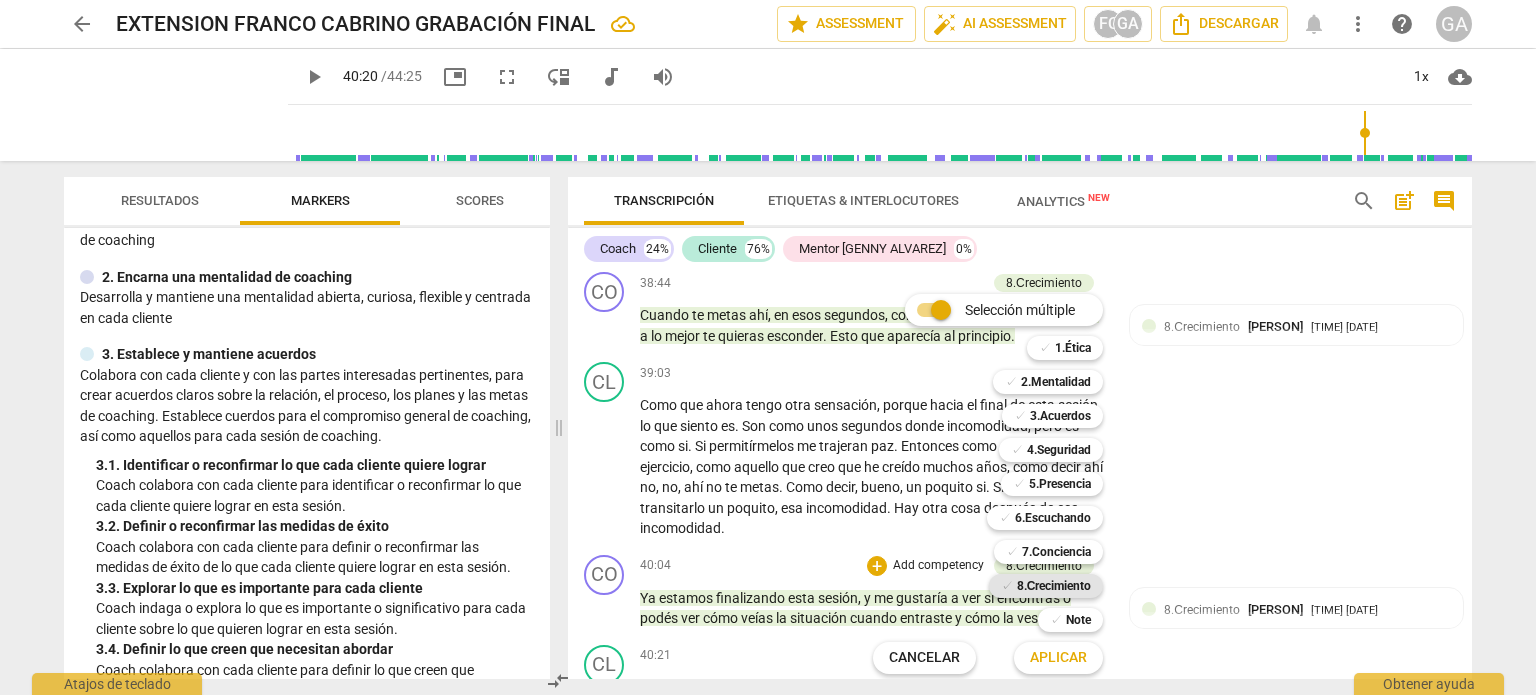 click on "8.Сrecimiento" at bounding box center [1054, 586] 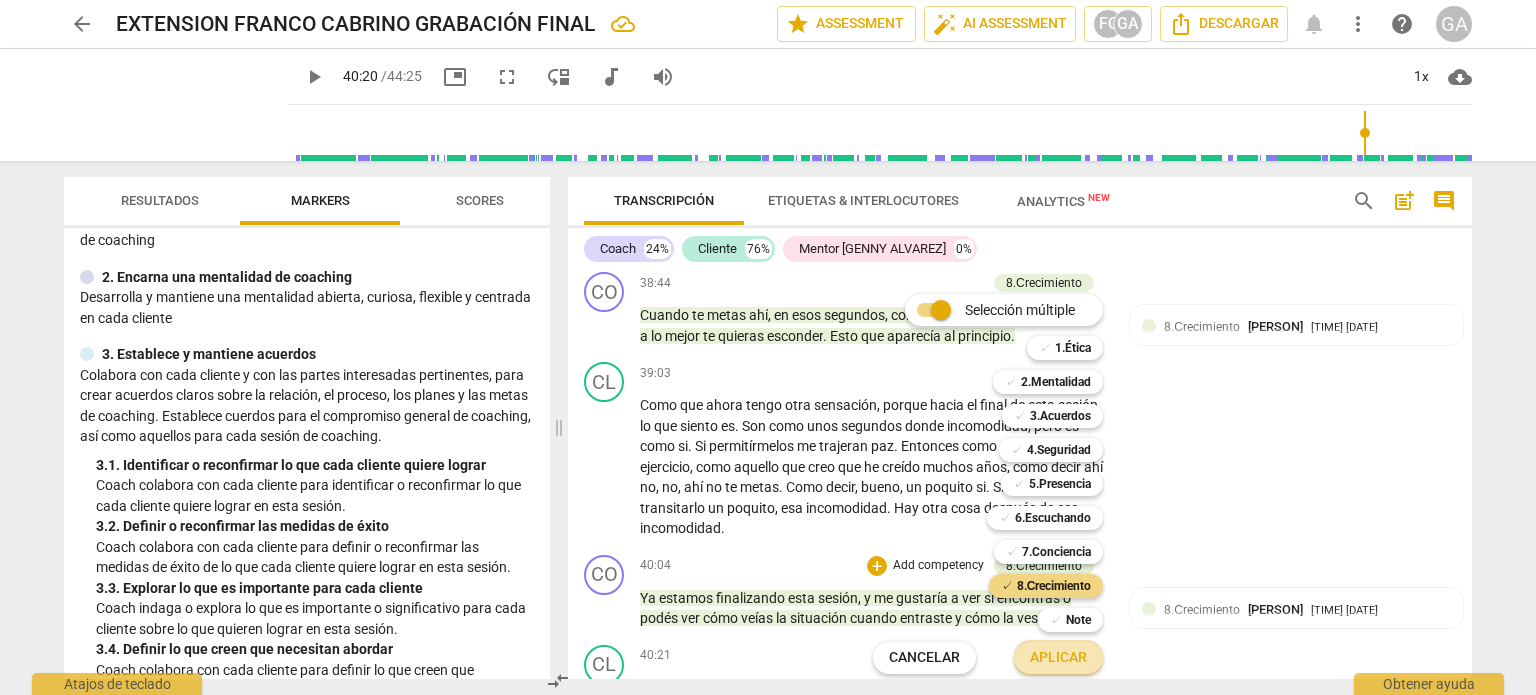 click on "Aplicar" at bounding box center [1058, 658] 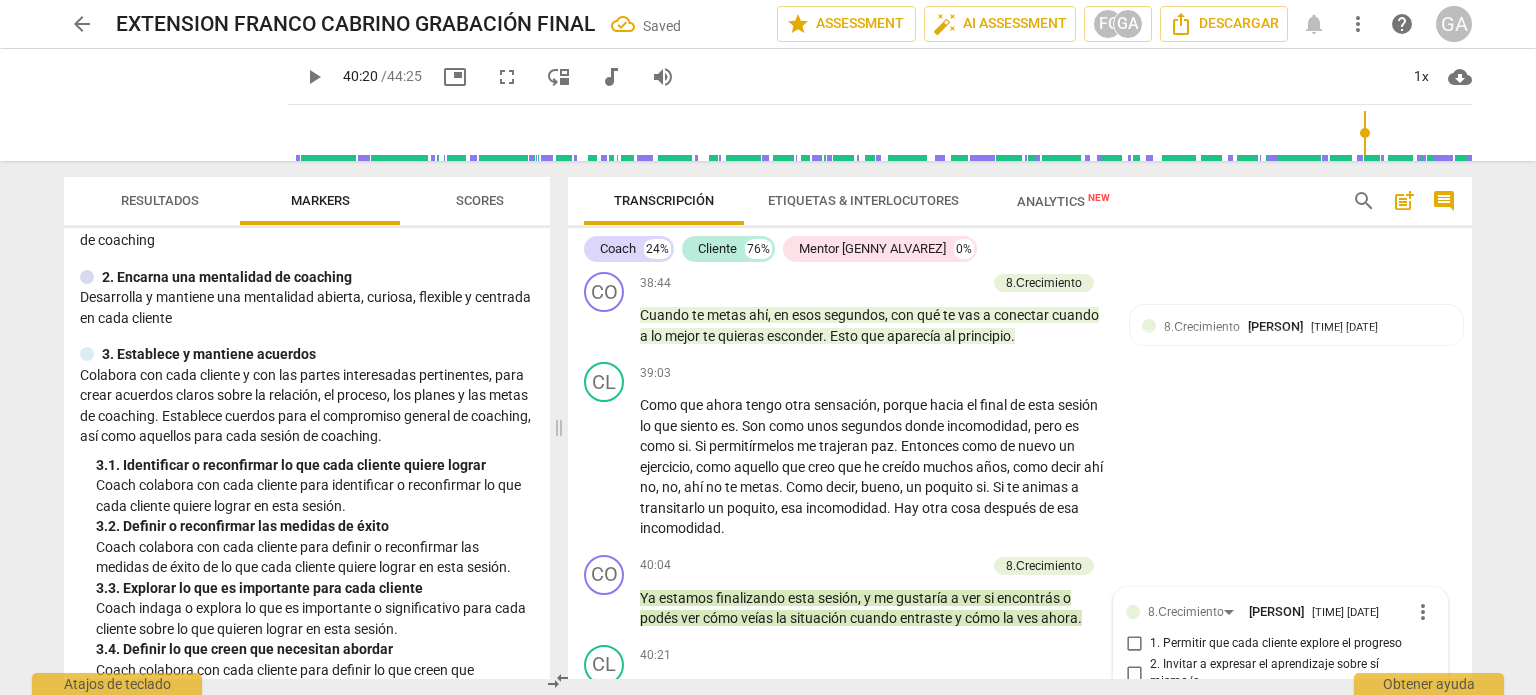 scroll, scrollTop: 8704, scrollLeft: 0, axis: vertical 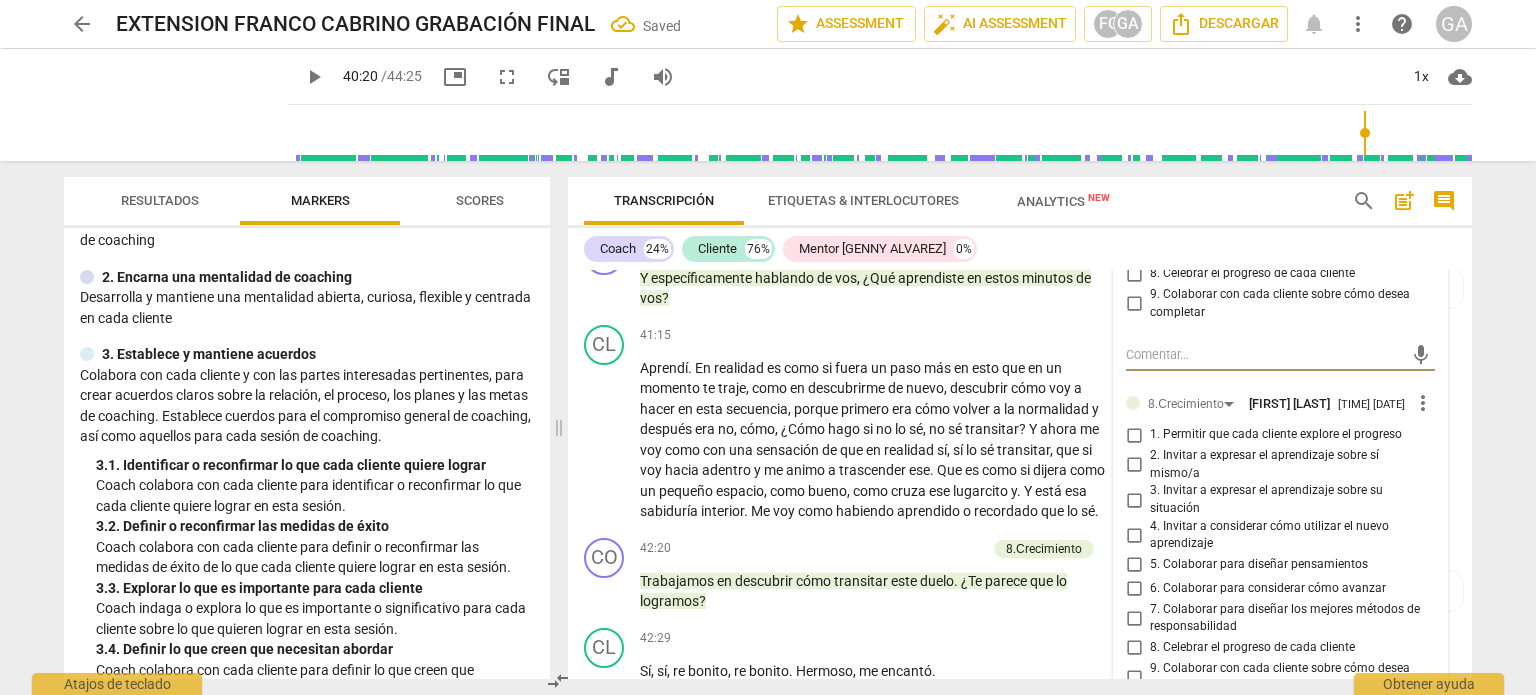 click on "3. Invitar a expresar el aprendizaje sobre su situación" at bounding box center (1134, 500) 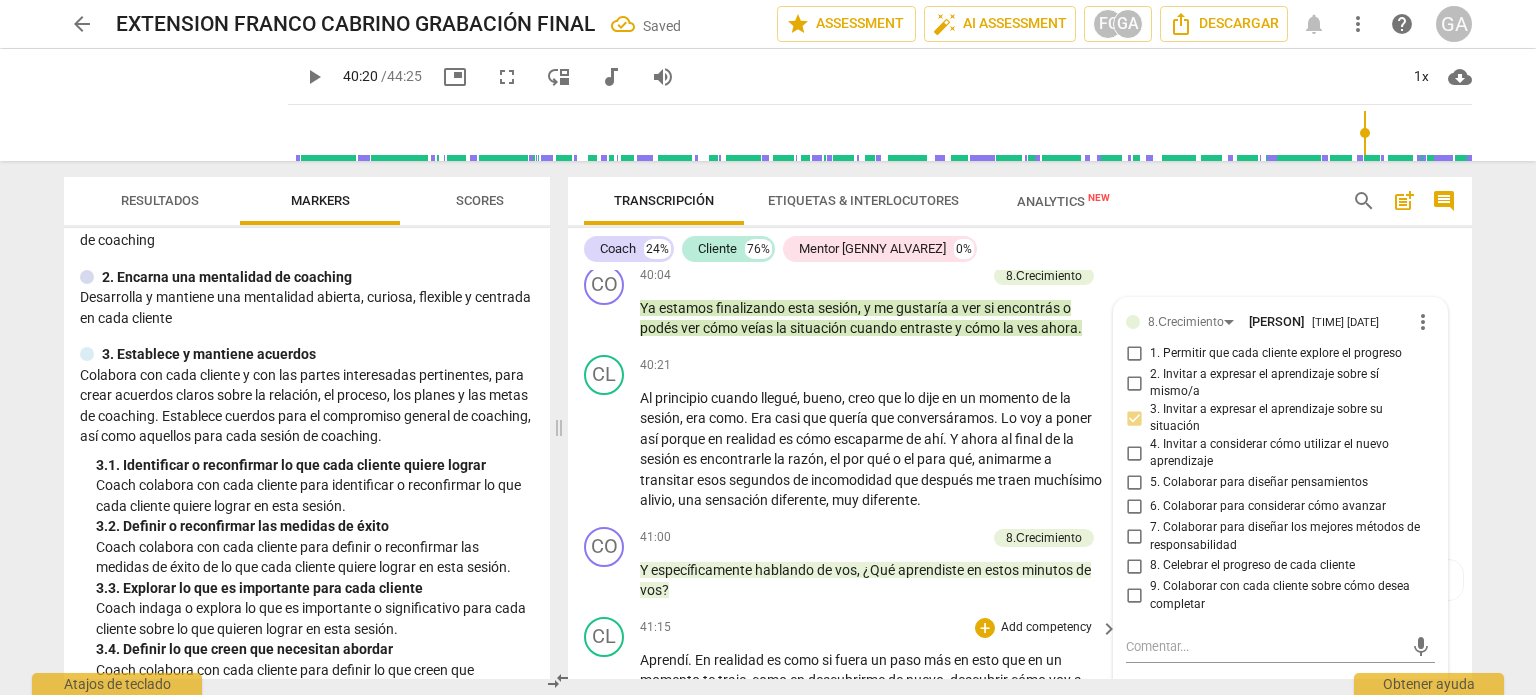 scroll, scrollTop: 8504, scrollLeft: 0, axis: vertical 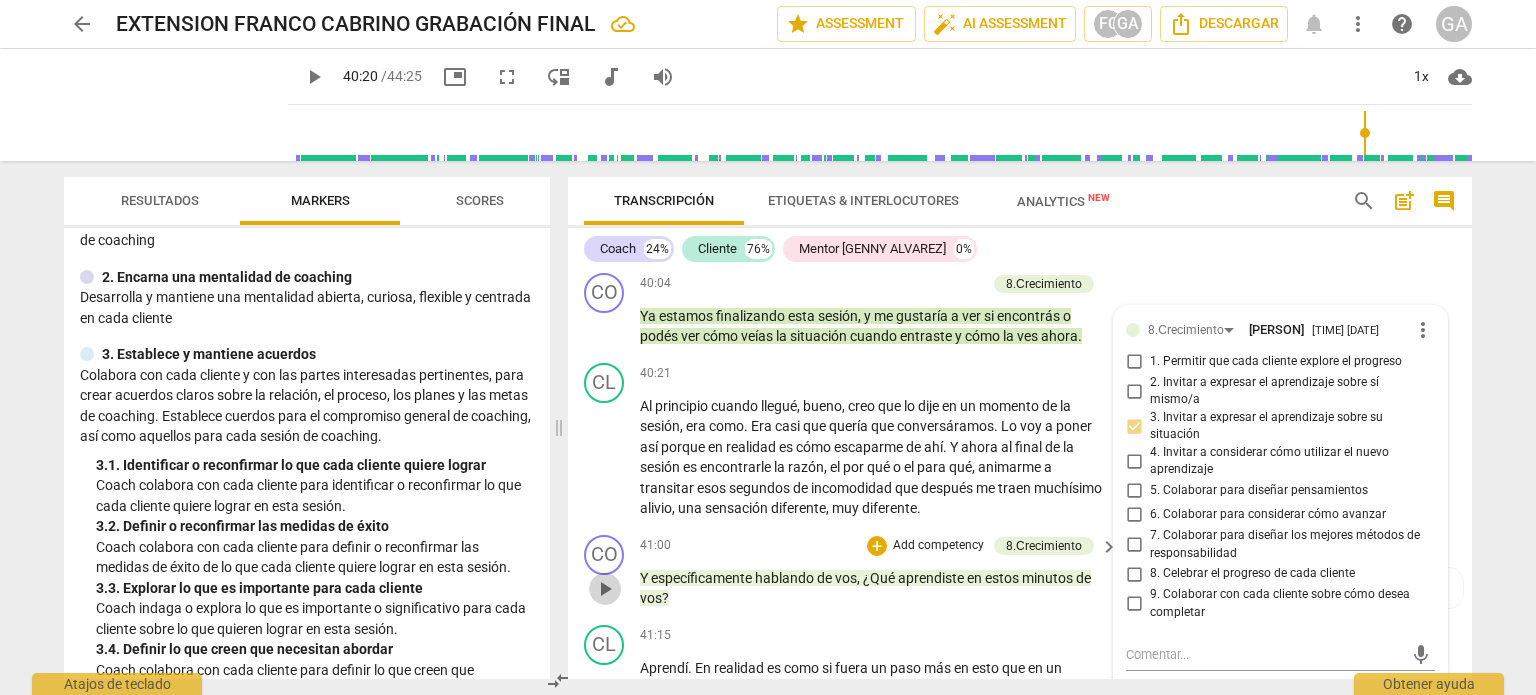click on "play_arrow" at bounding box center [605, 589] 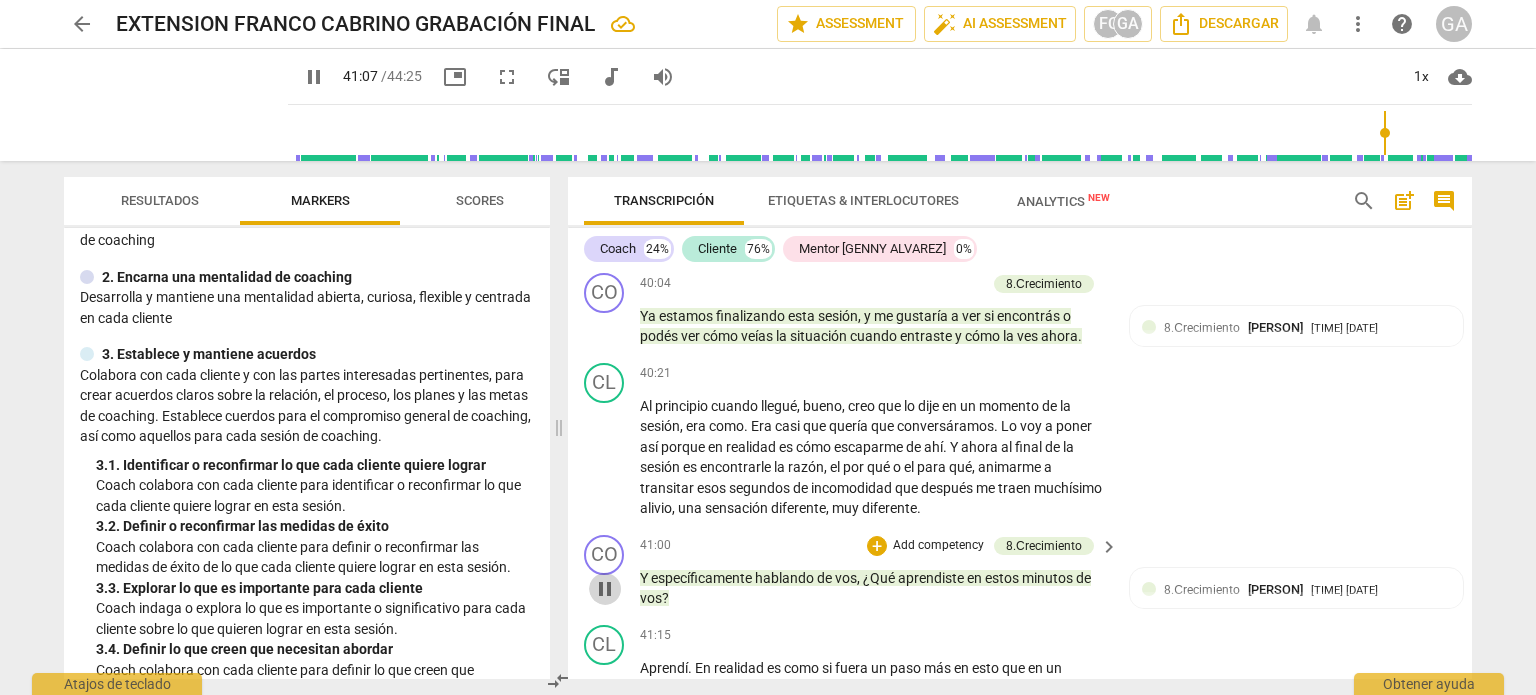 click on "pause" at bounding box center (605, 589) 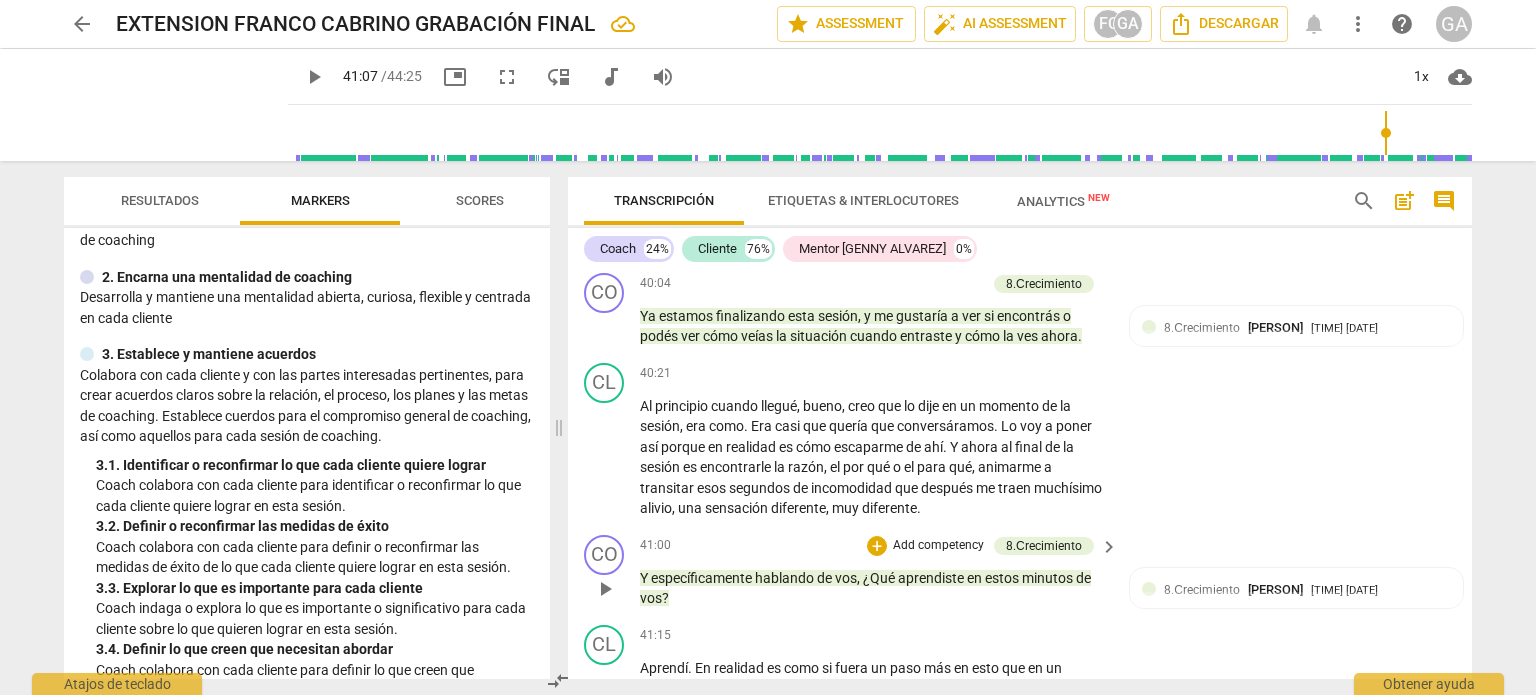 click on "Add competency" at bounding box center (938, 546) 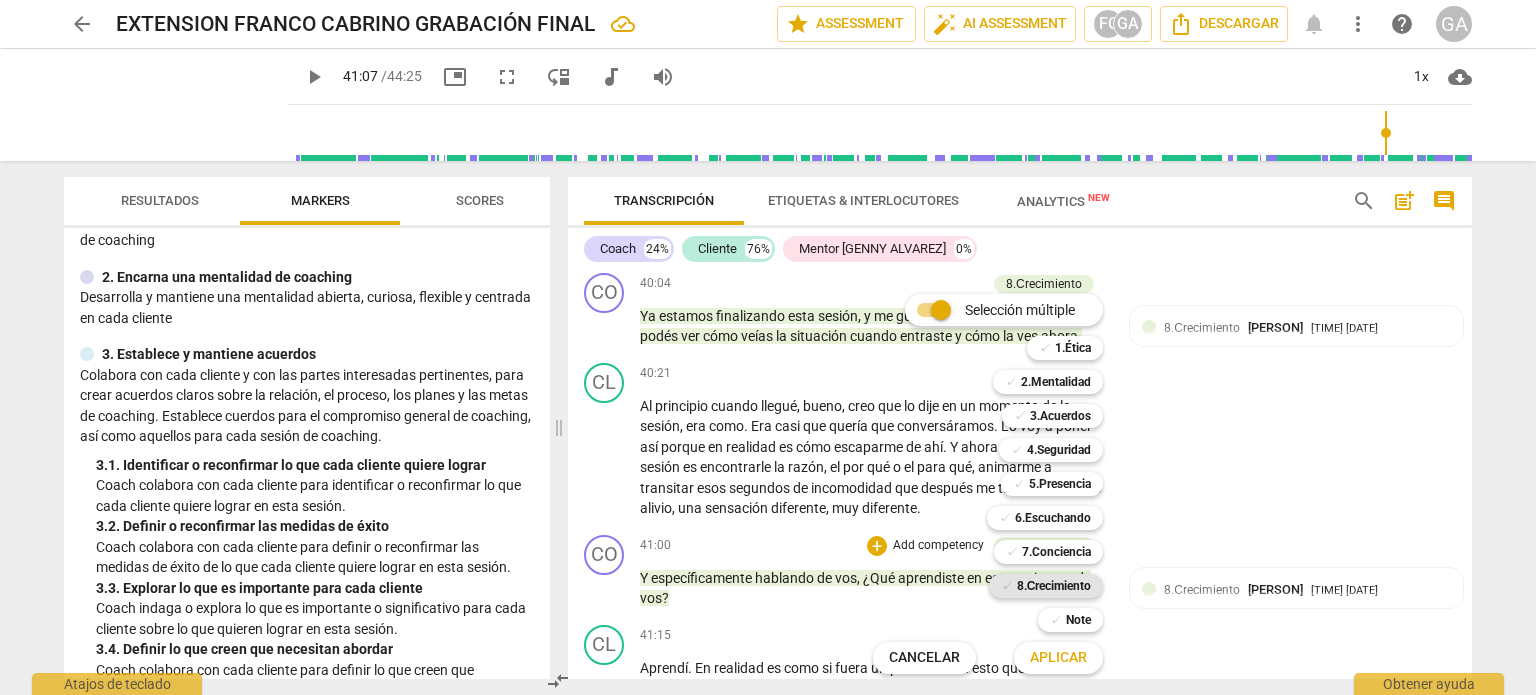 click on "8.Сrecimiento" at bounding box center (1054, 586) 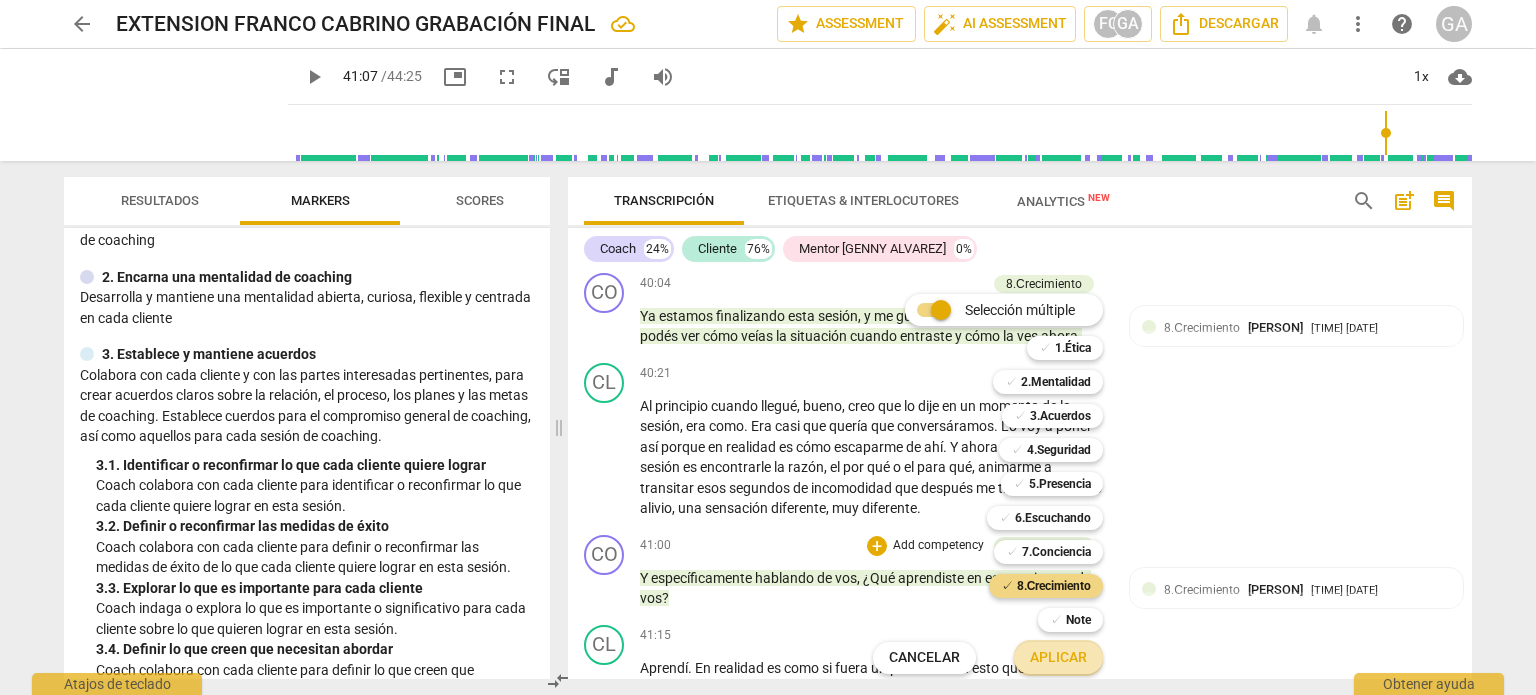 click on "Aplicar" at bounding box center (1058, 658) 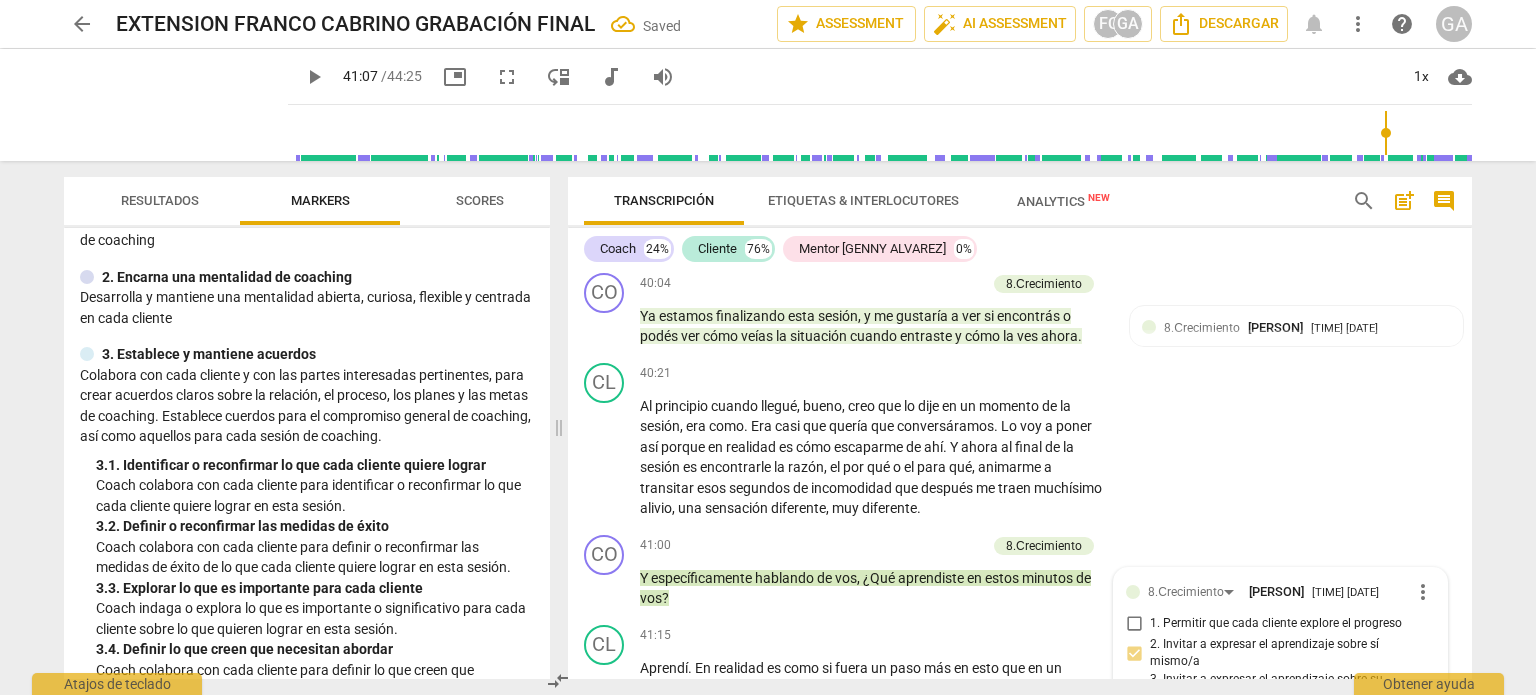 scroll, scrollTop: 8967, scrollLeft: 0, axis: vertical 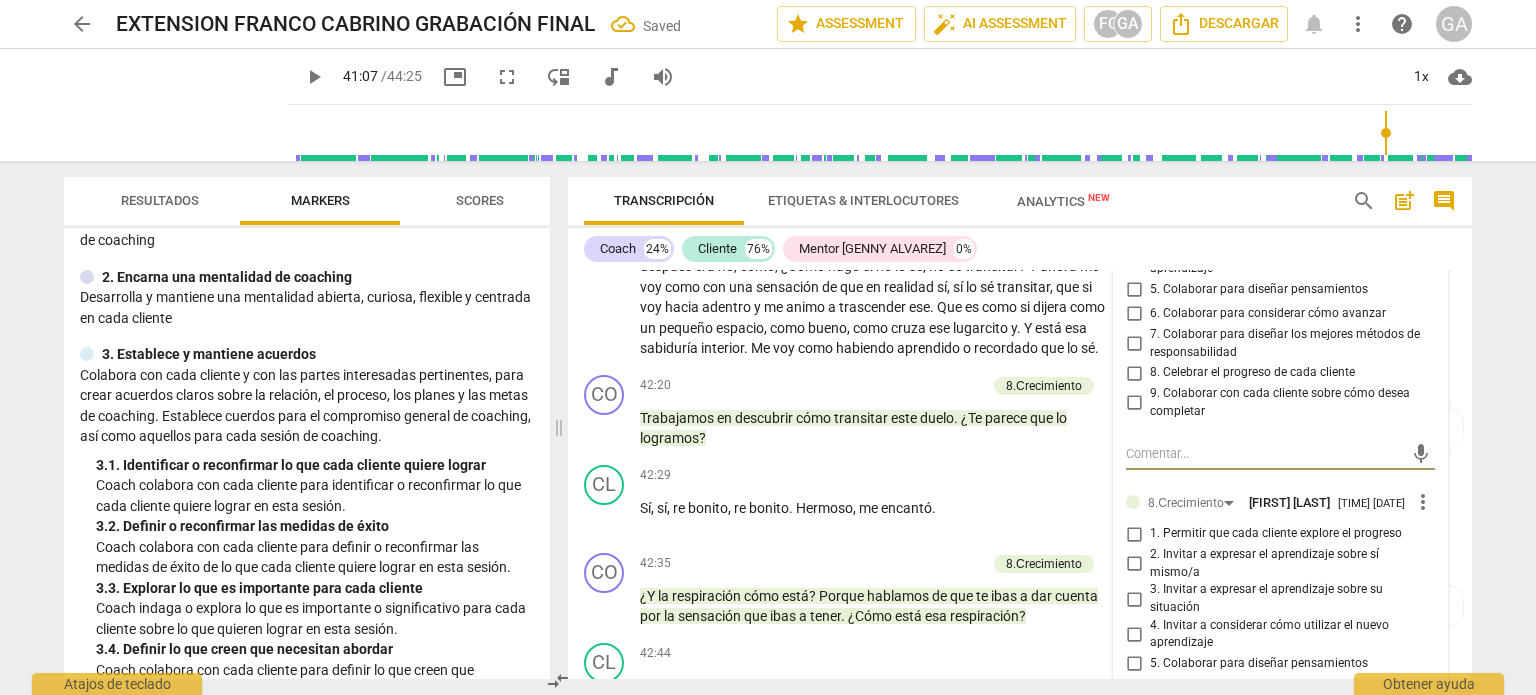 click on "2. Invitar a expresar el aprendizaje sobre sí mismo/a" at bounding box center [1134, 564] 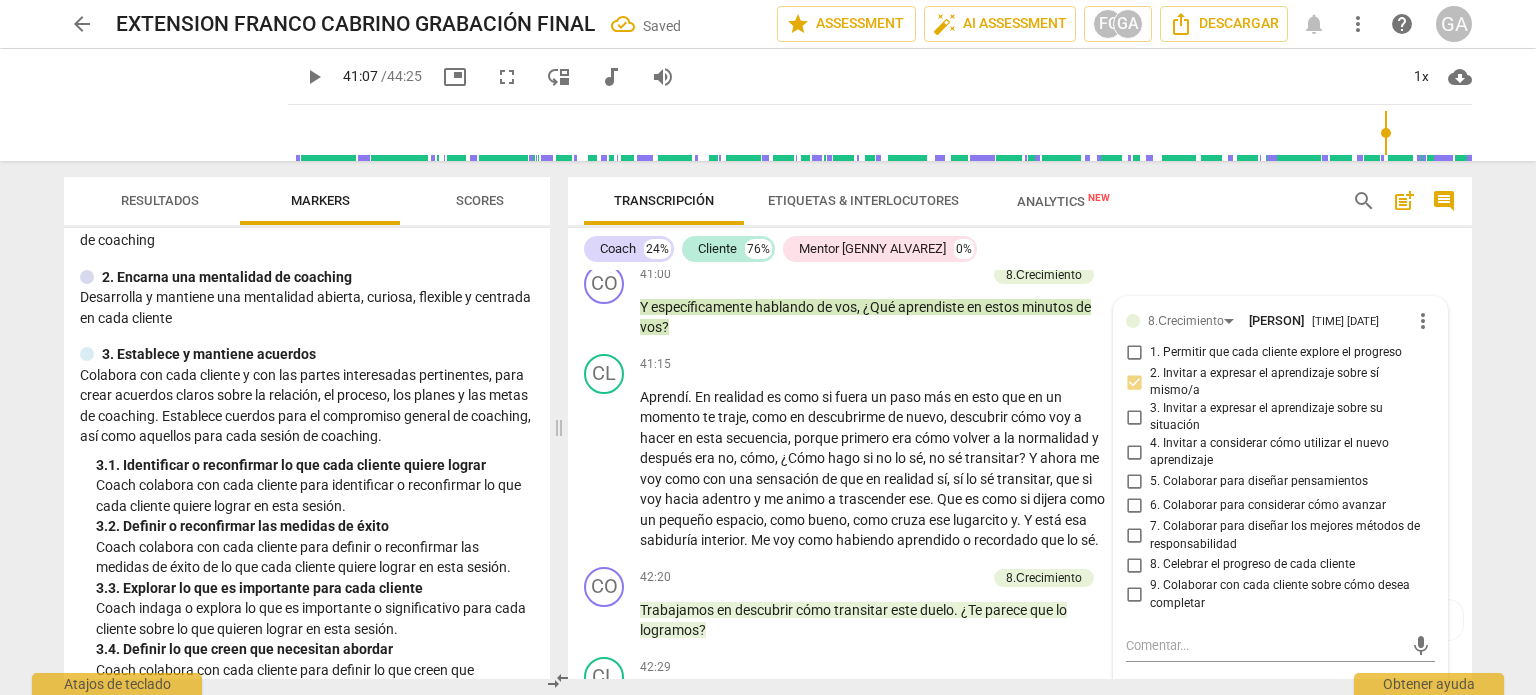 scroll, scrollTop: 8767, scrollLeft: 0, axis: vertical 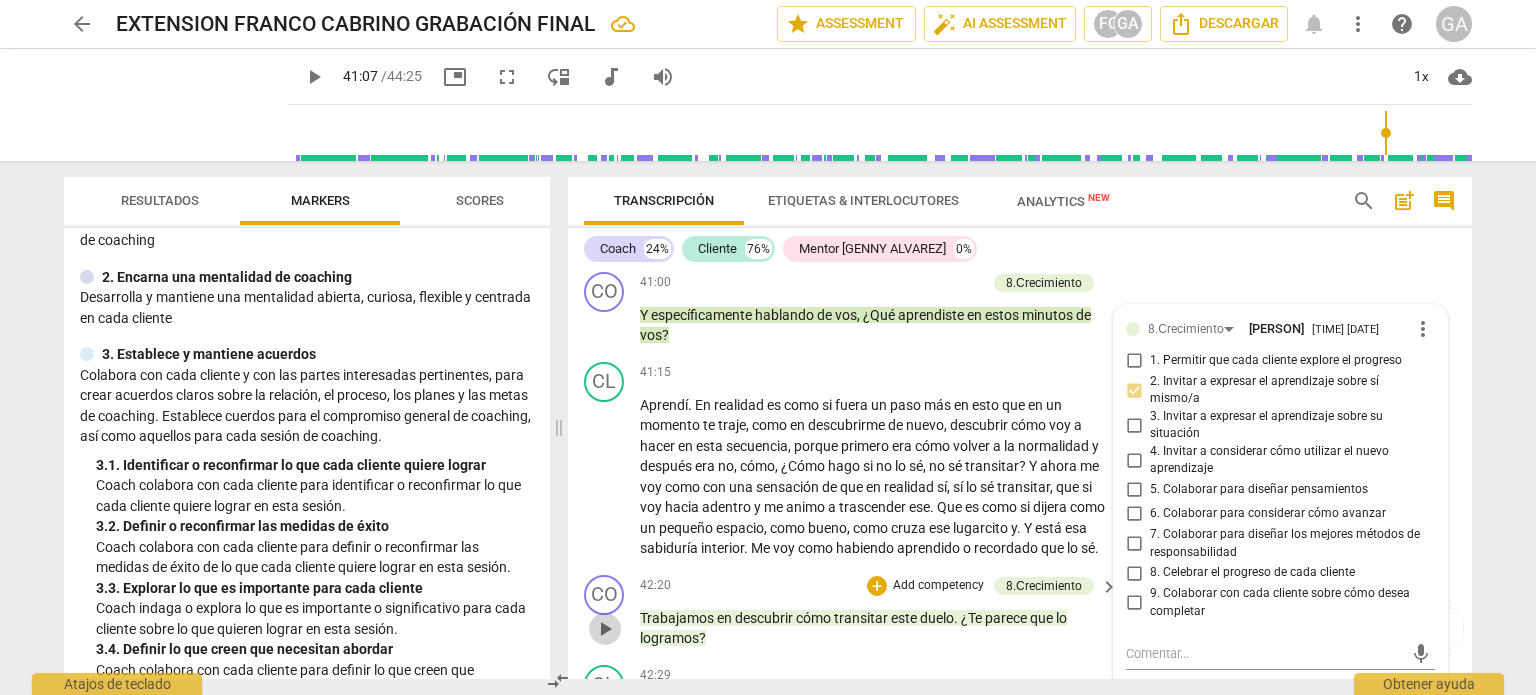 click on "play_arrow" at bounding box center [605, 629] 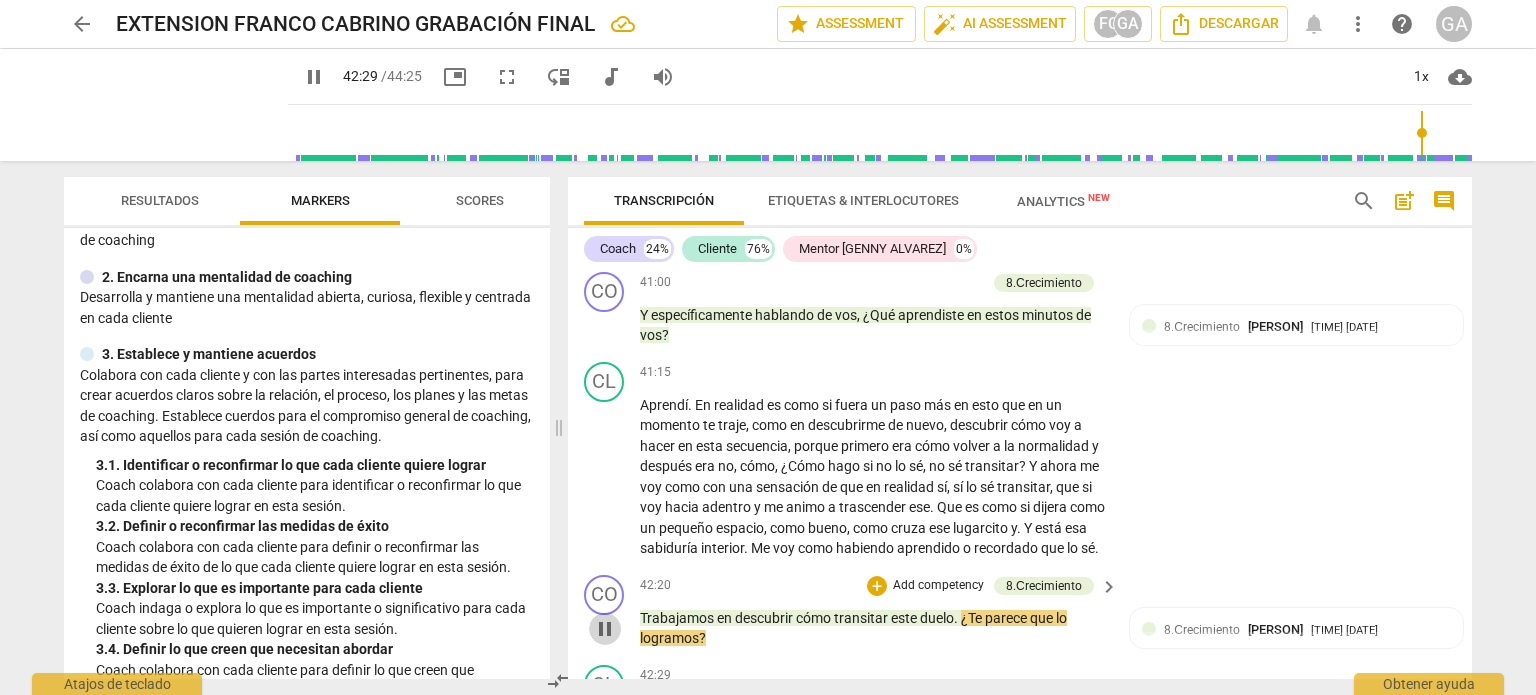 click on "pause" at bounding box center (605, 629) 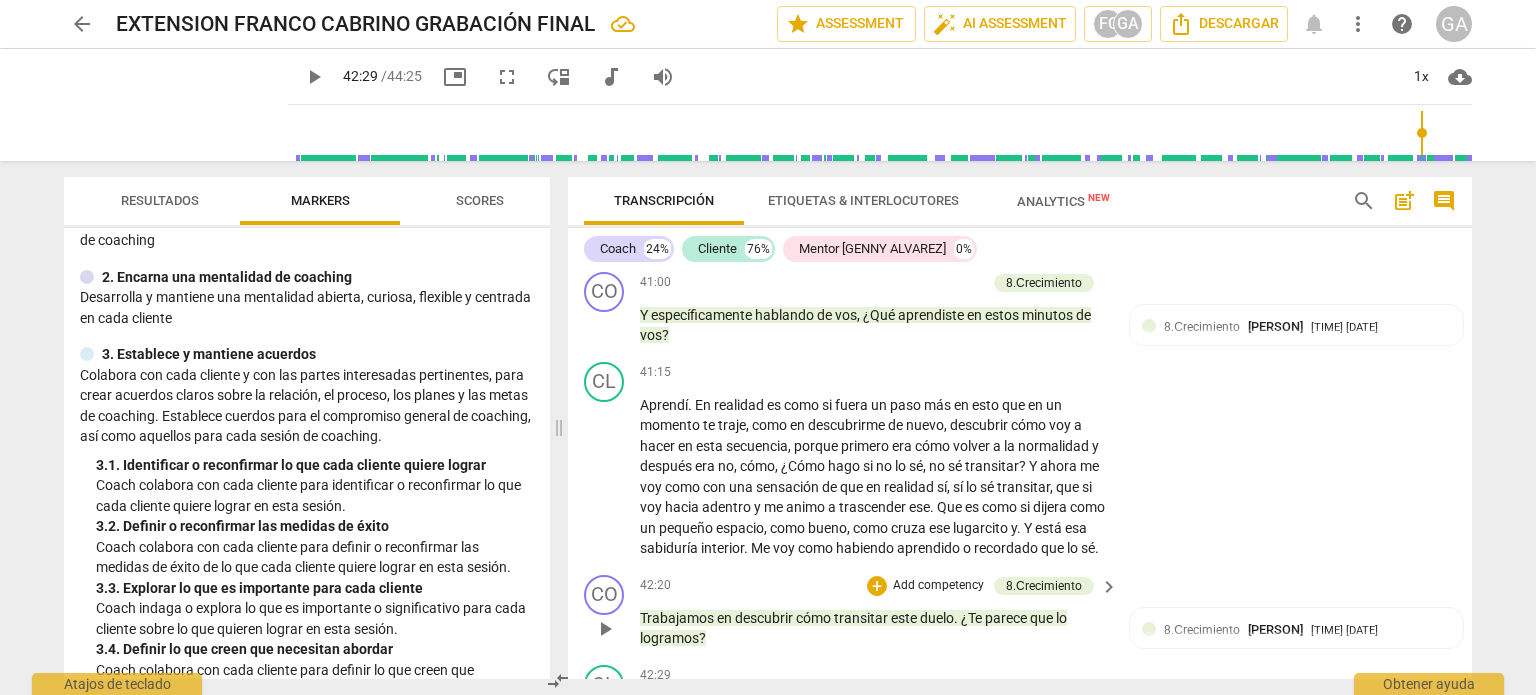 click on "Add competency" at bounding box center (938, 586) 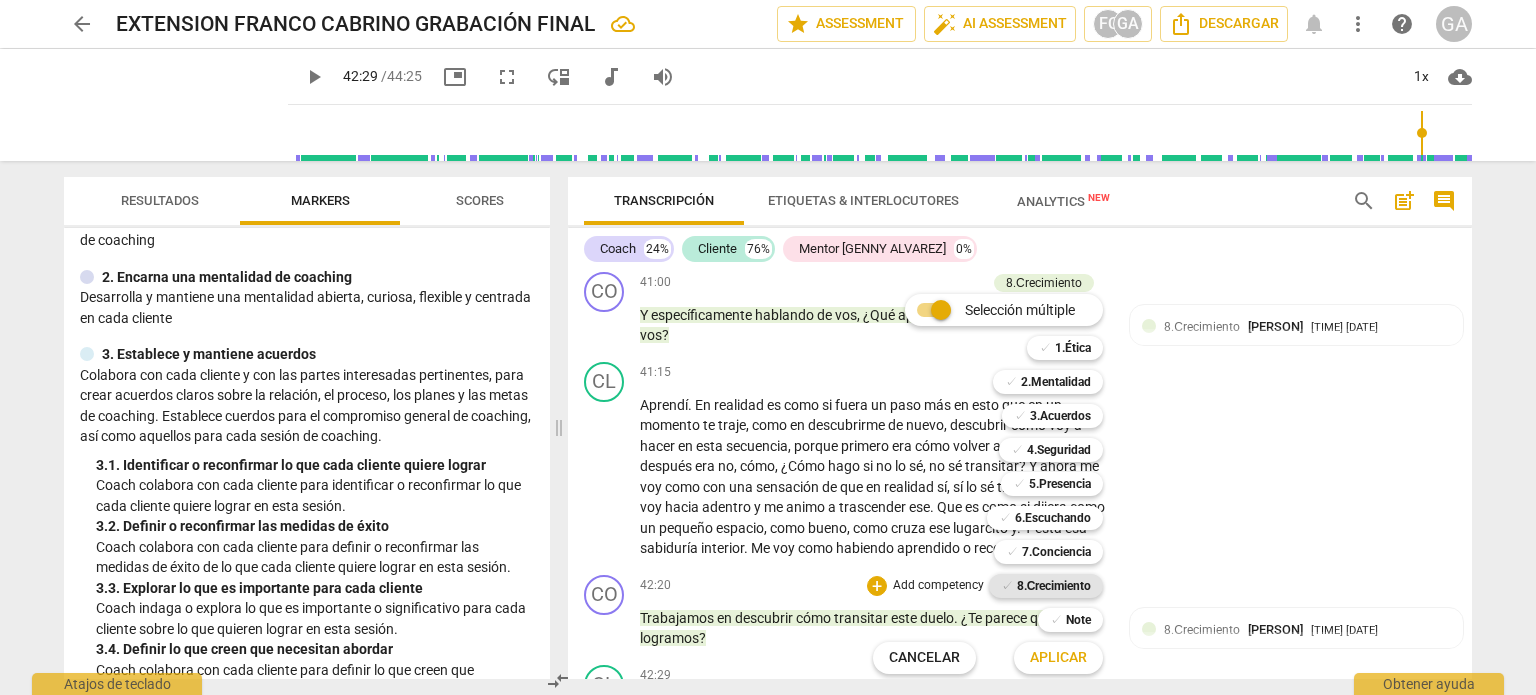 click on "8.Сrecimiento" at bounding box center [1054, 586] 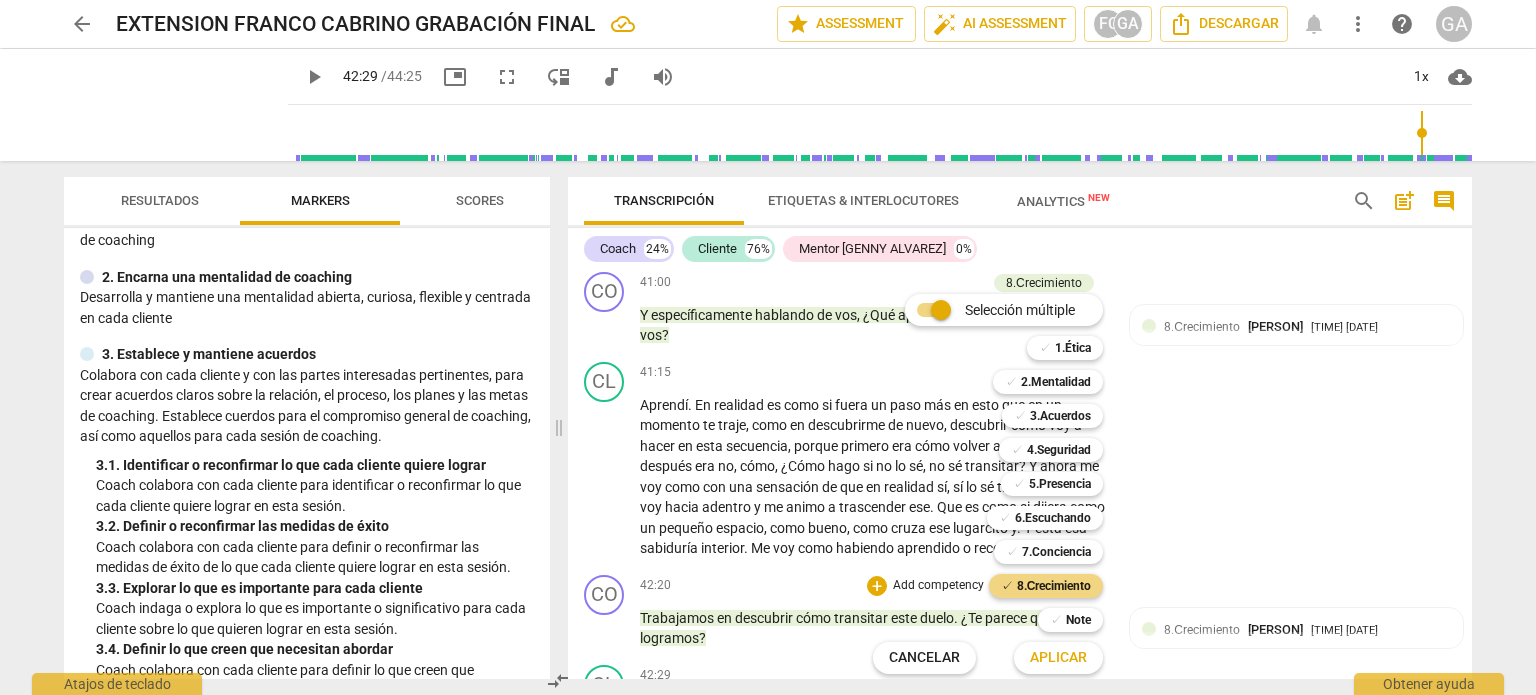 click on "Aplicar" at bounding box center (1058, 658) 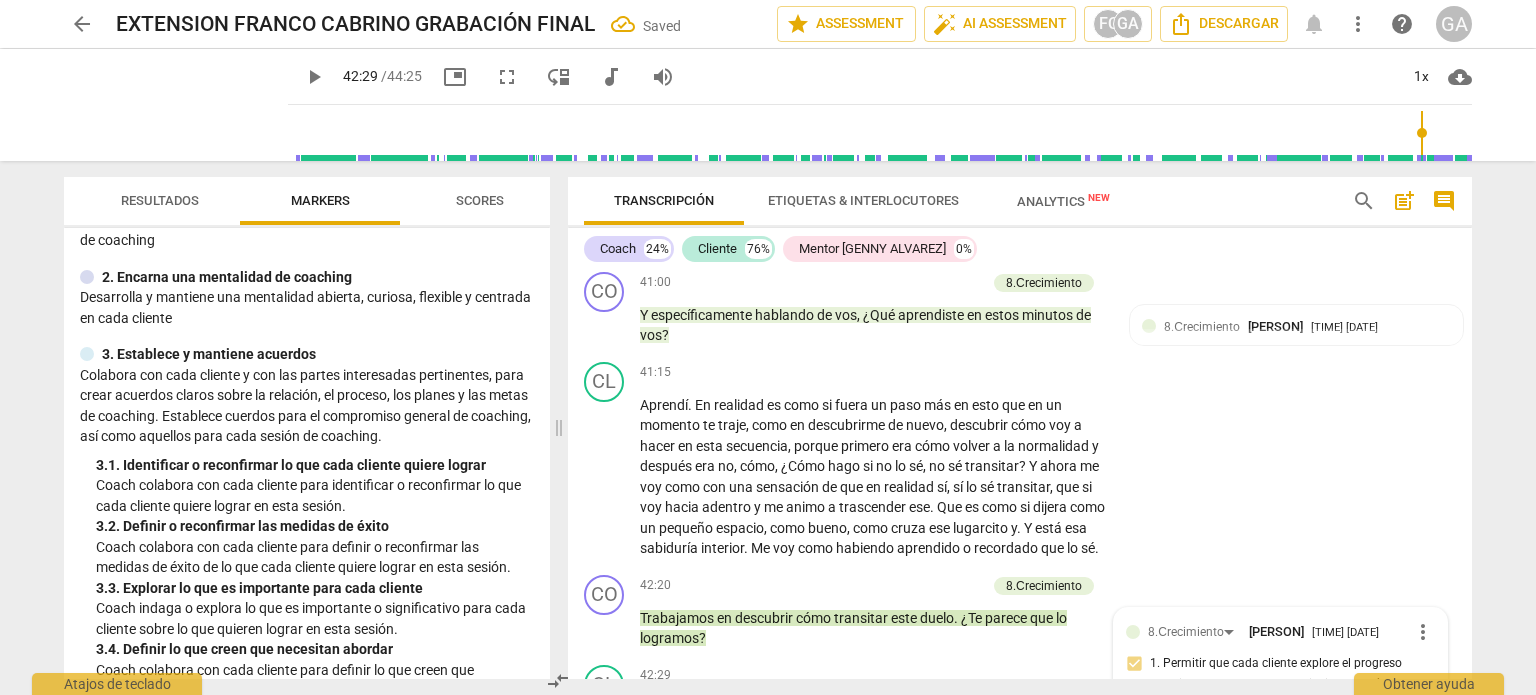scroll, scrollTop: 9290, scrollLeft: 0, axis: vertical 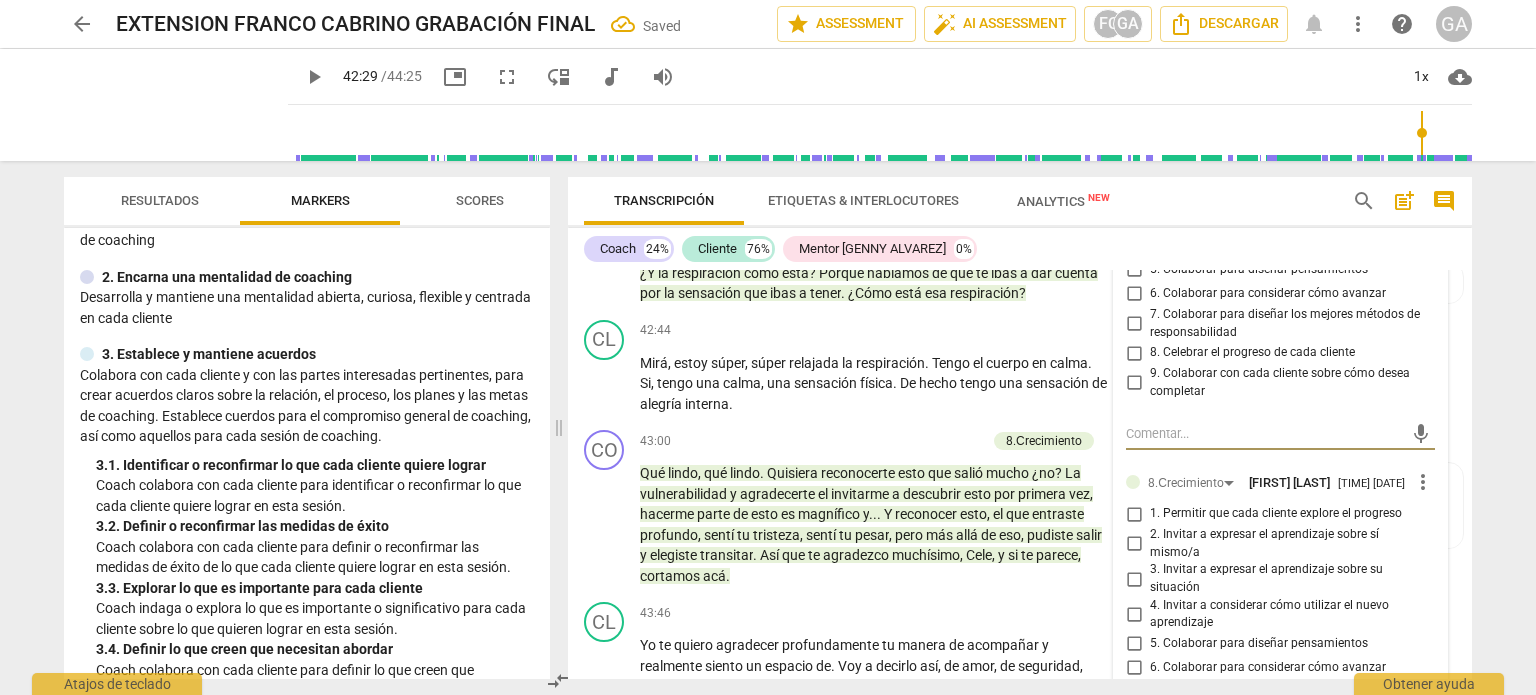 click on "1. Permitir que cada cliente explore el progreso" at bounding box center (1134, 514) 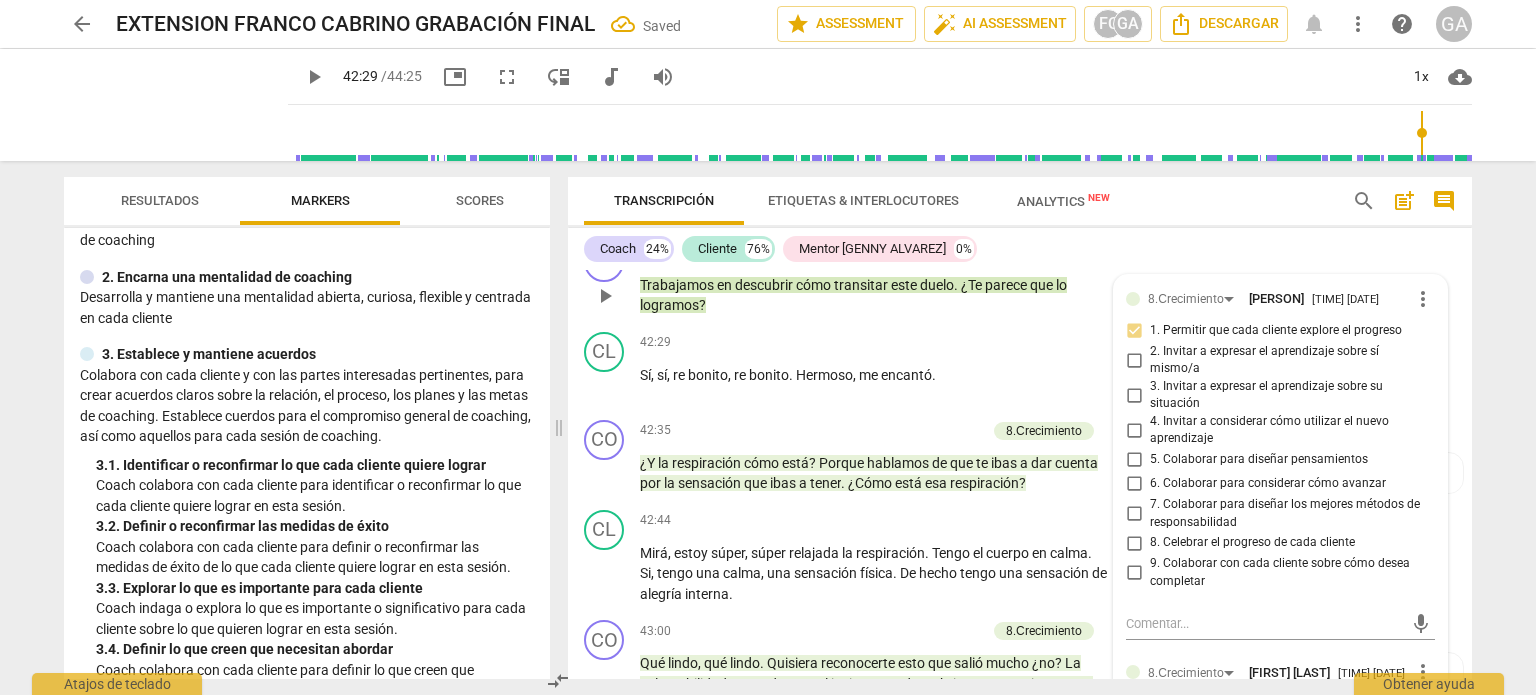 scroll, scrollTop: 9090, scrollLeft: 0, axis: vertical 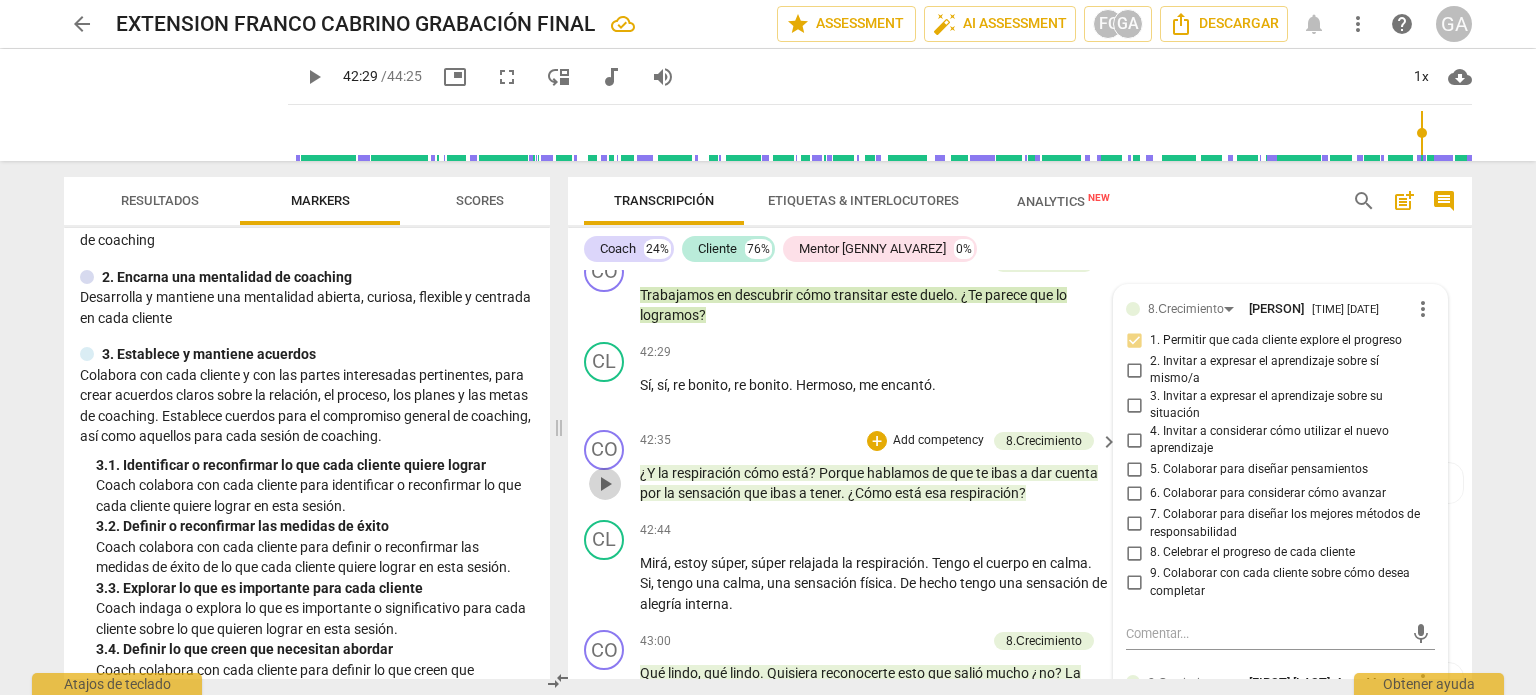 click on "play_arrow" at bounding box center (605, 484) 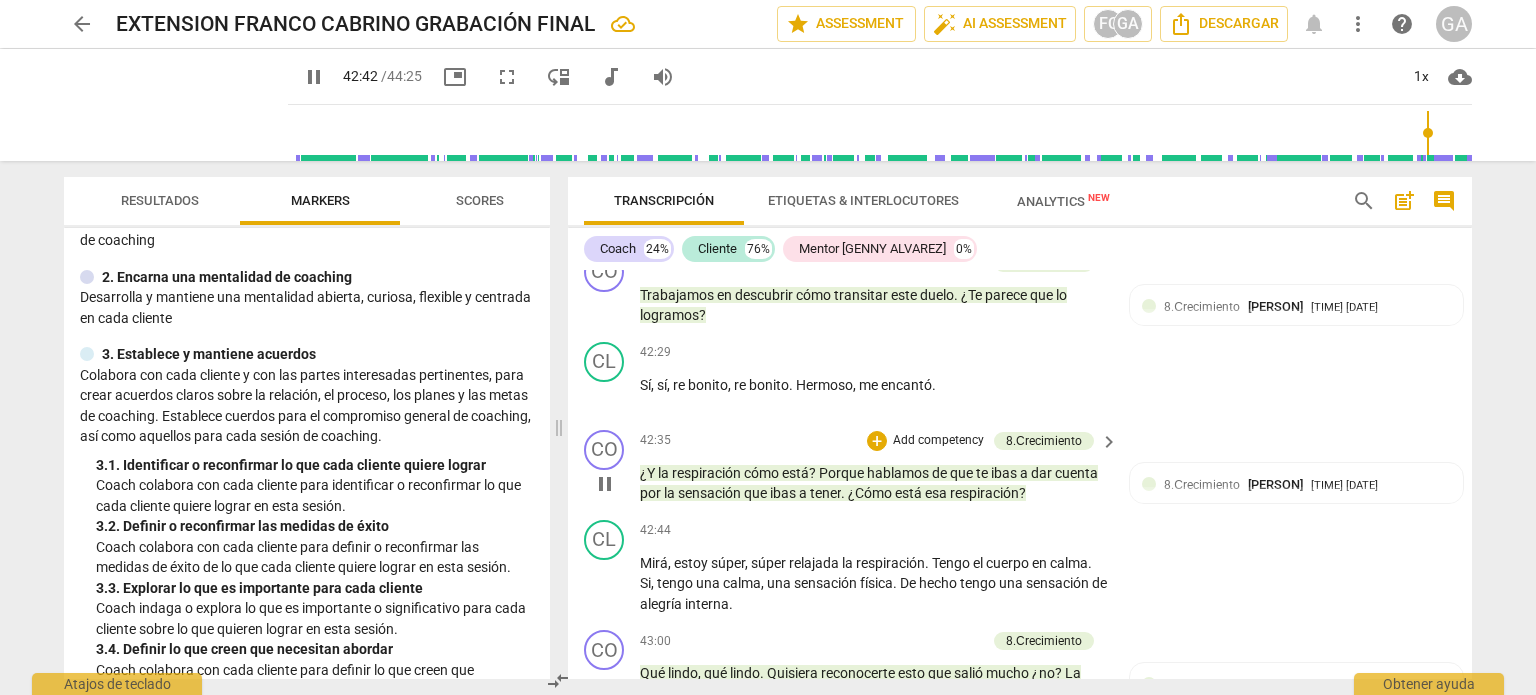 click on "pause" at bounding box center [605, 484] 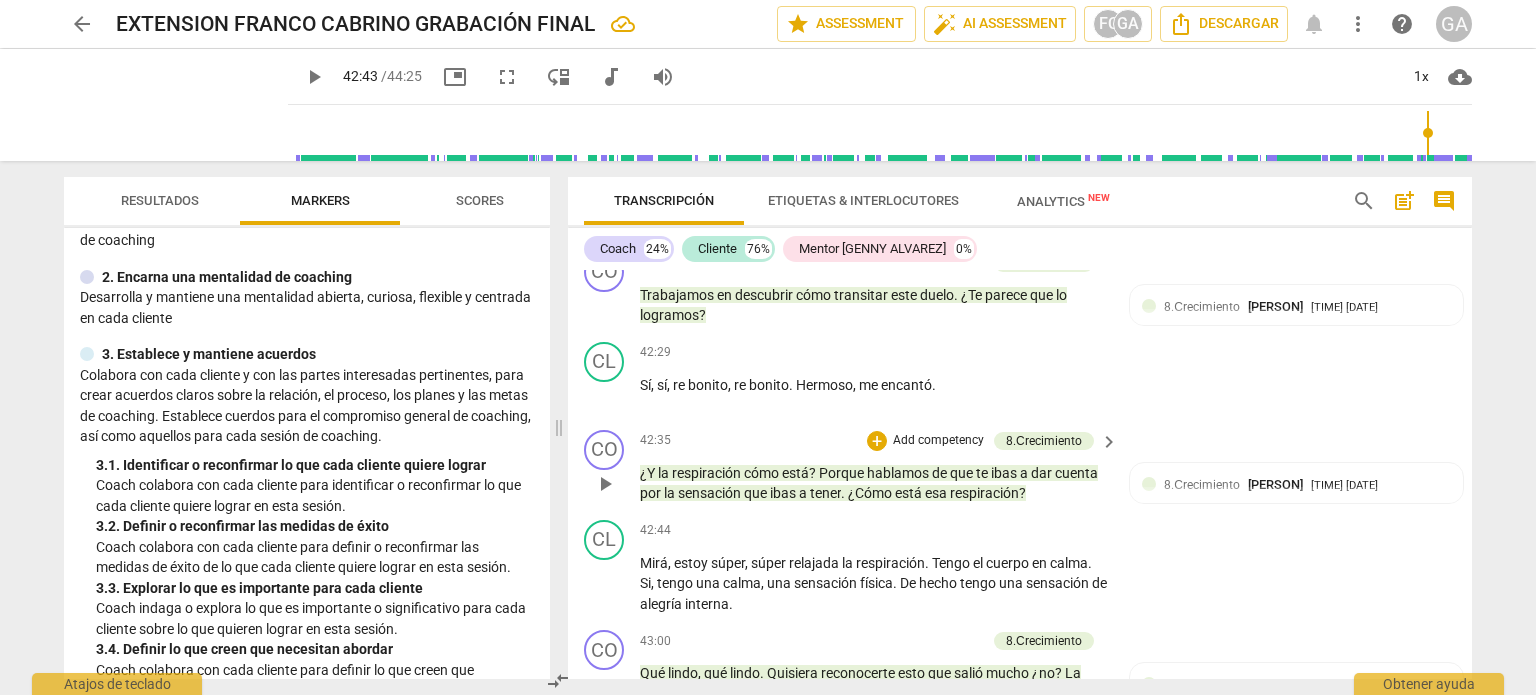 click on "Add competency" at bounding box center (938, 441) 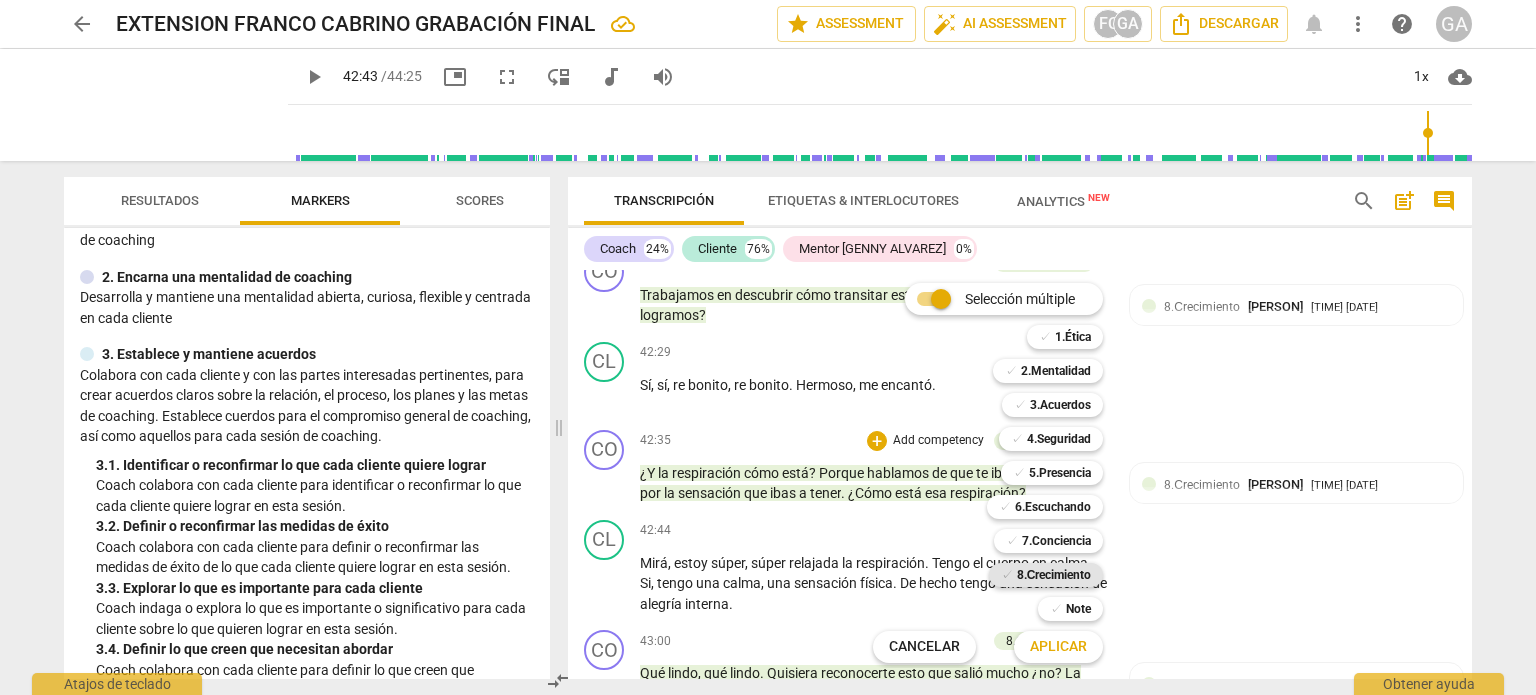click on "8.Сrecimiento" at bounding box center [1054, 575] 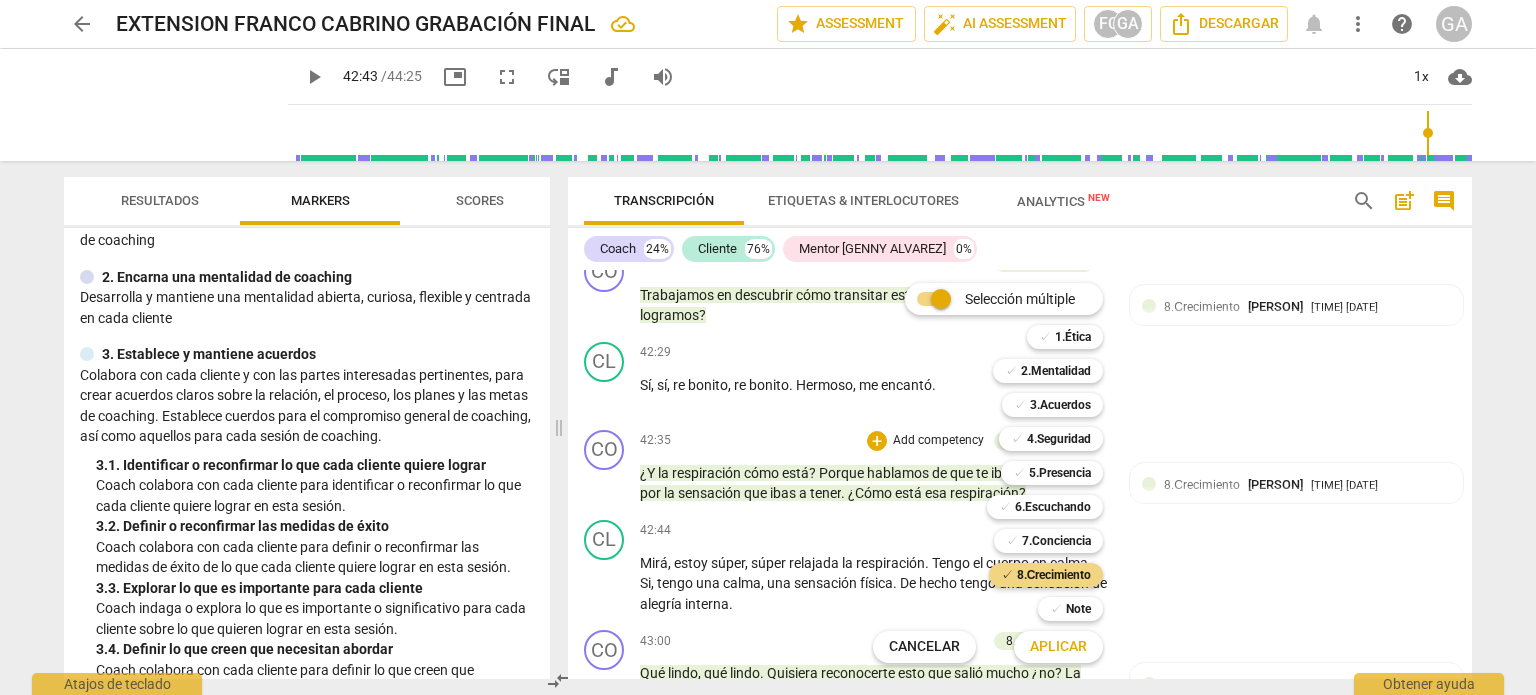 click on "Aplicar" at bounding box center [1058, 647] 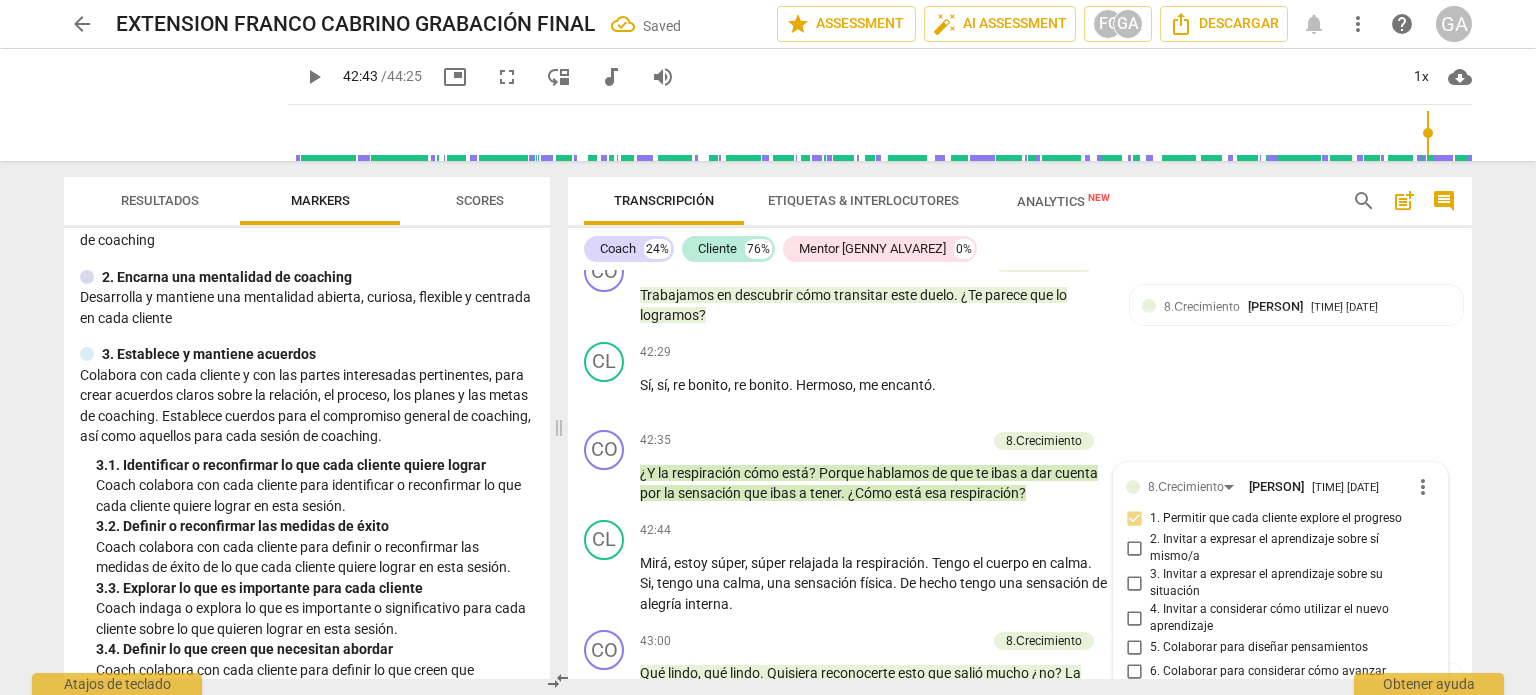 scroll, scrollTop: 9468, scrollLeft: 0, axis: vertical 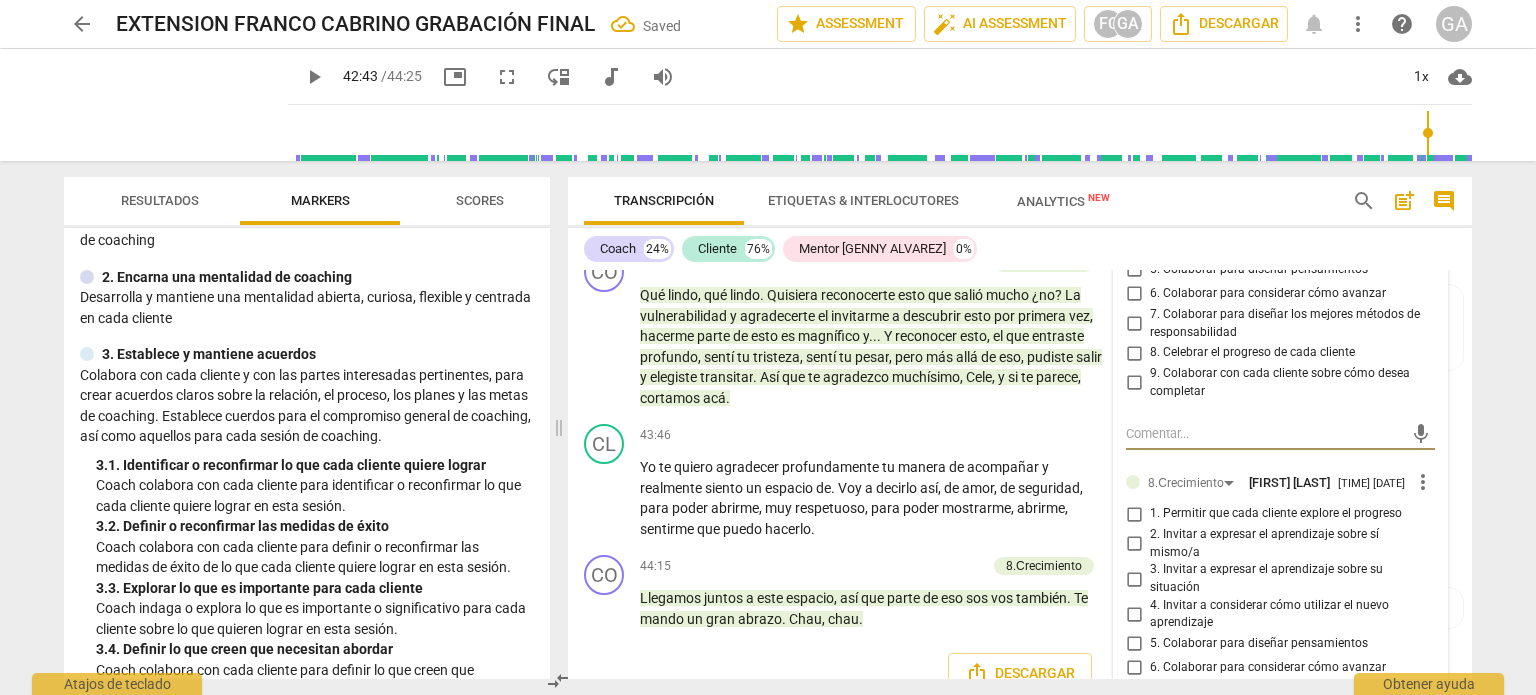 click on "1. Permitir que cada cliente explore el progreso" at bounding box center (1134, 514) 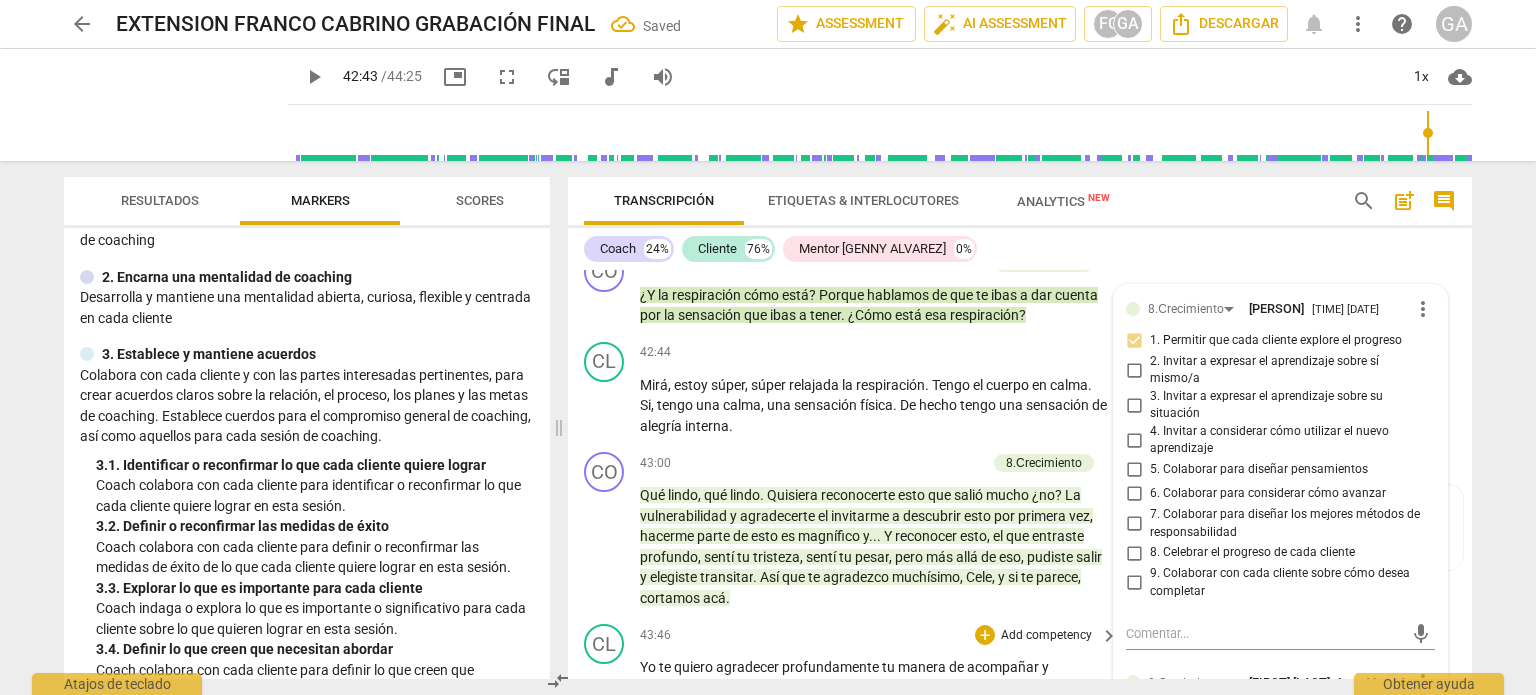 scroll, scrollTop: 9368, scrollLeft: 0, axis: vertical 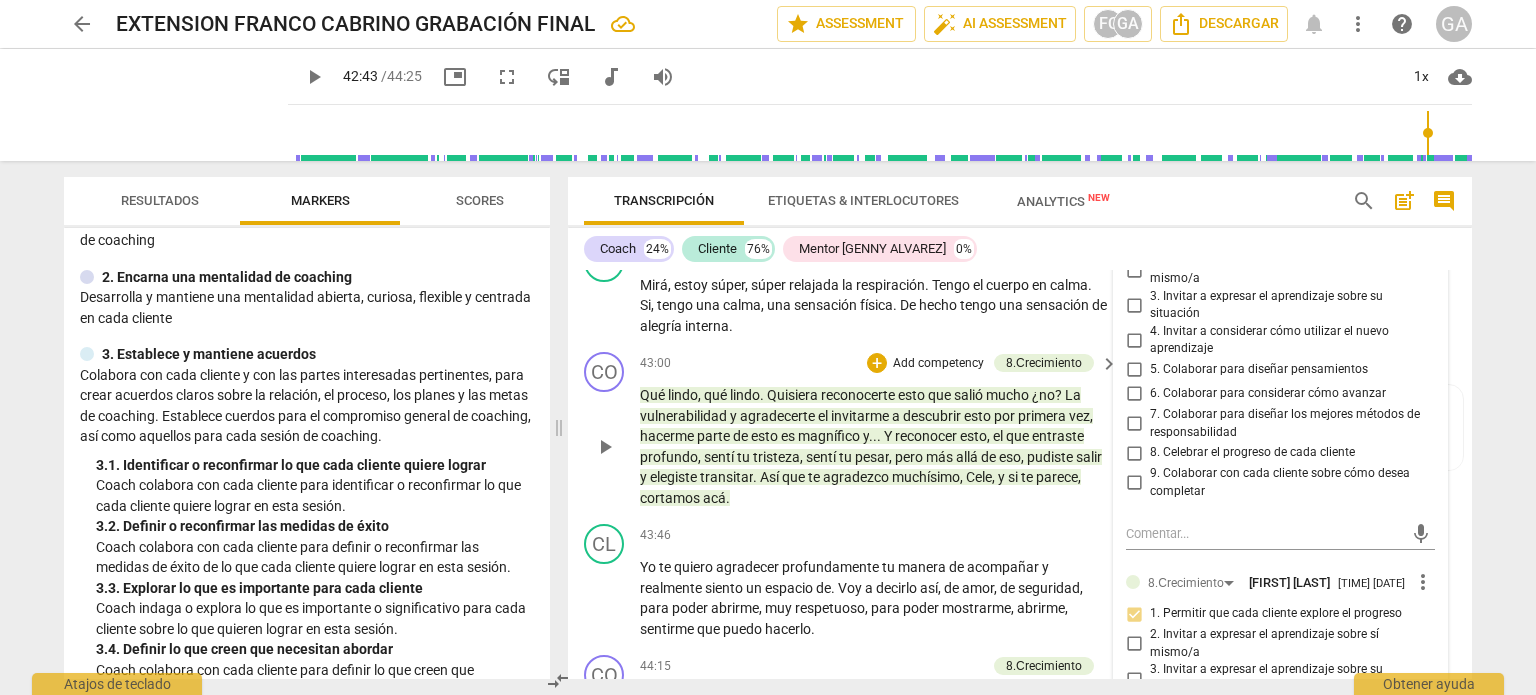 click on "play_arrow" at bounding box center (605, 447) 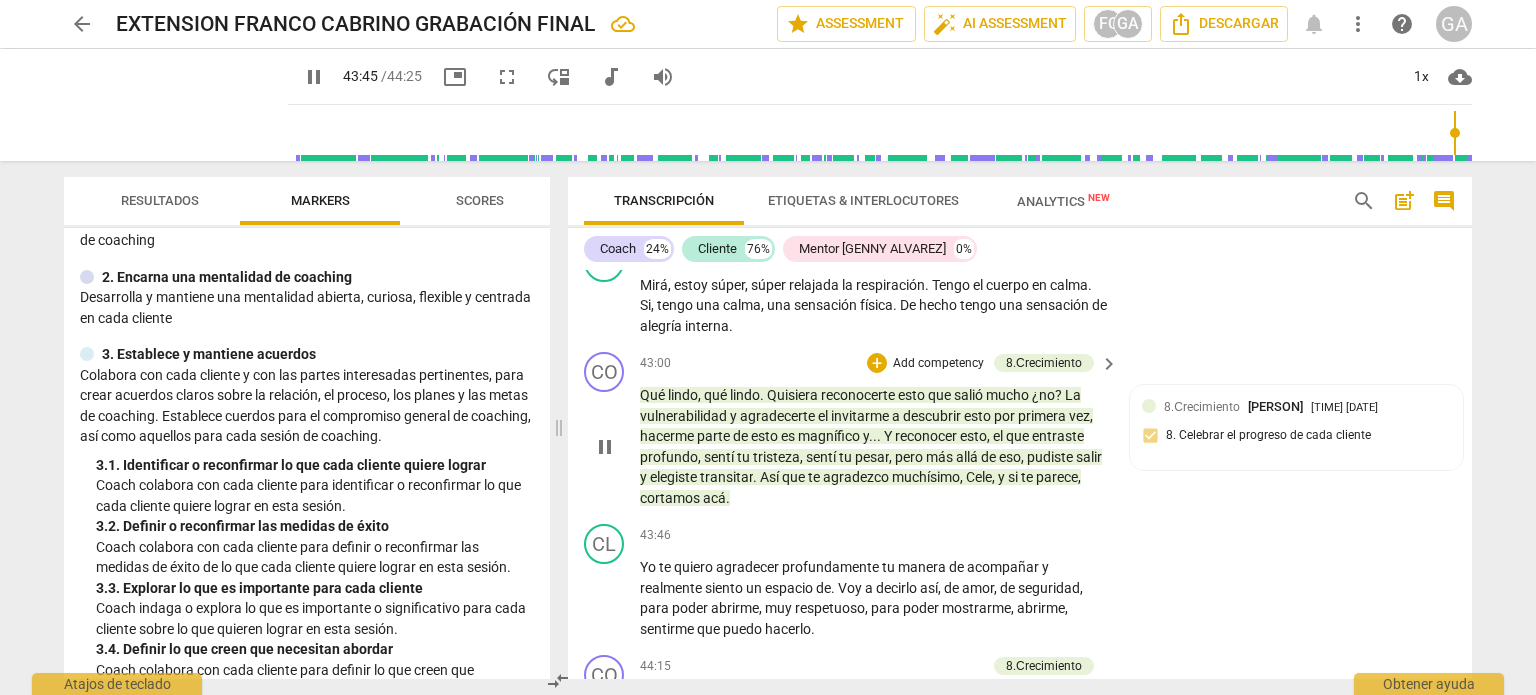 click on "pause" at bounding box center [605, 447] 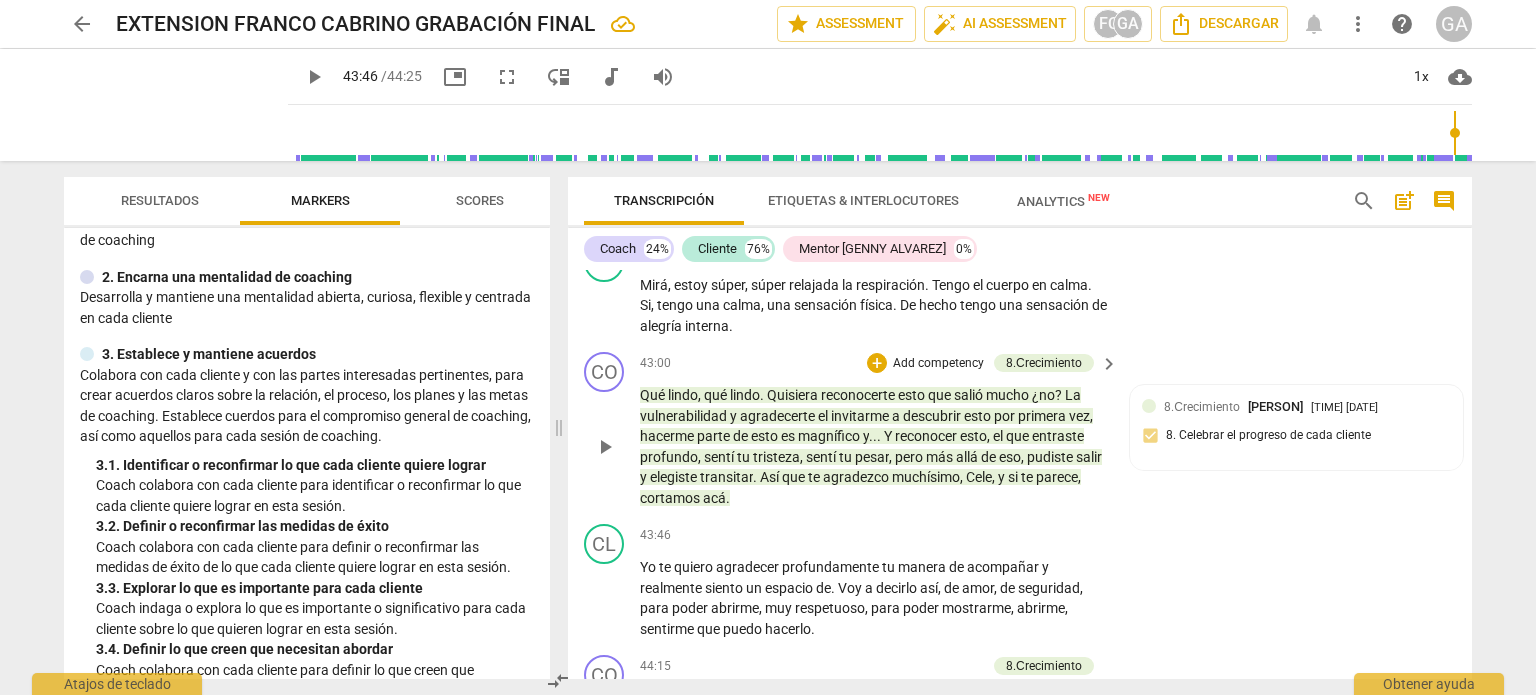 click on "Add competency" at bounding box center (938, 364) 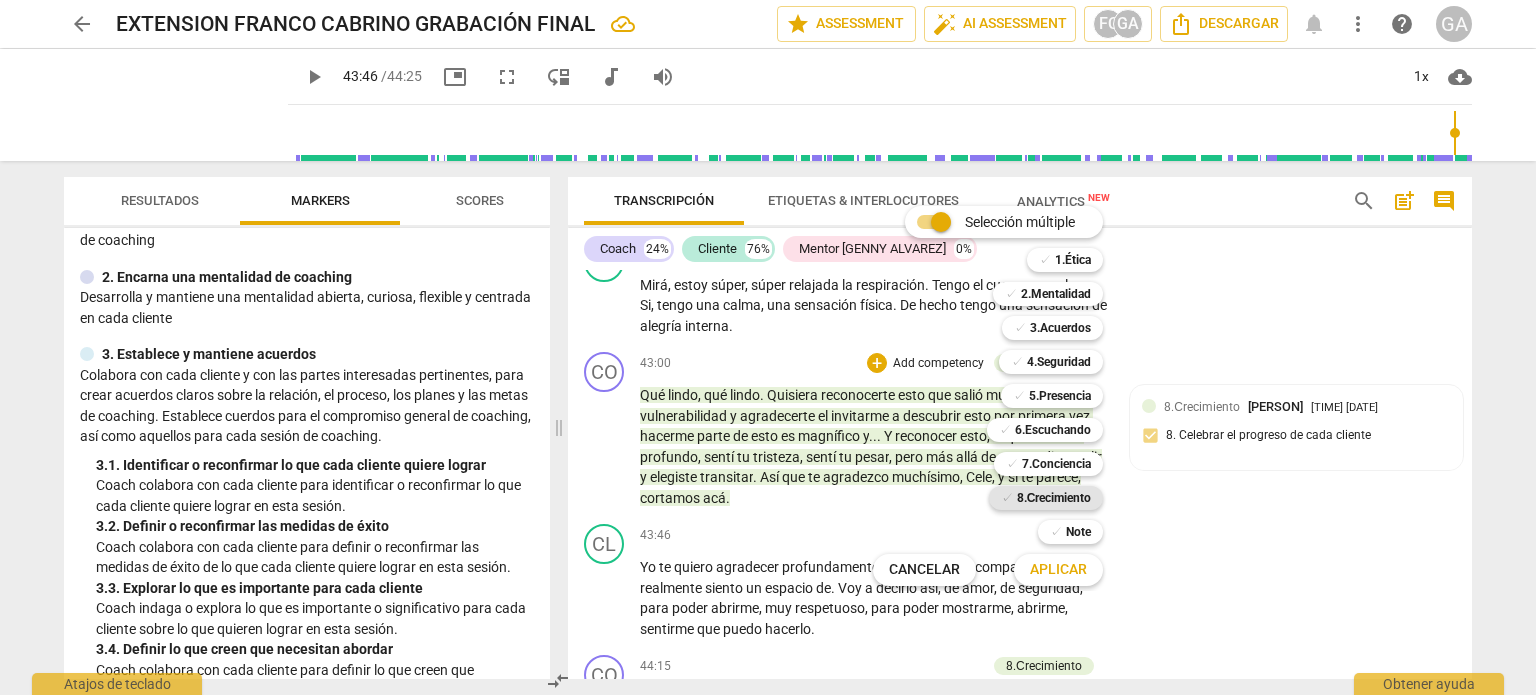 click on "8.Сrecimiento" at bounding box center [1054, 498] 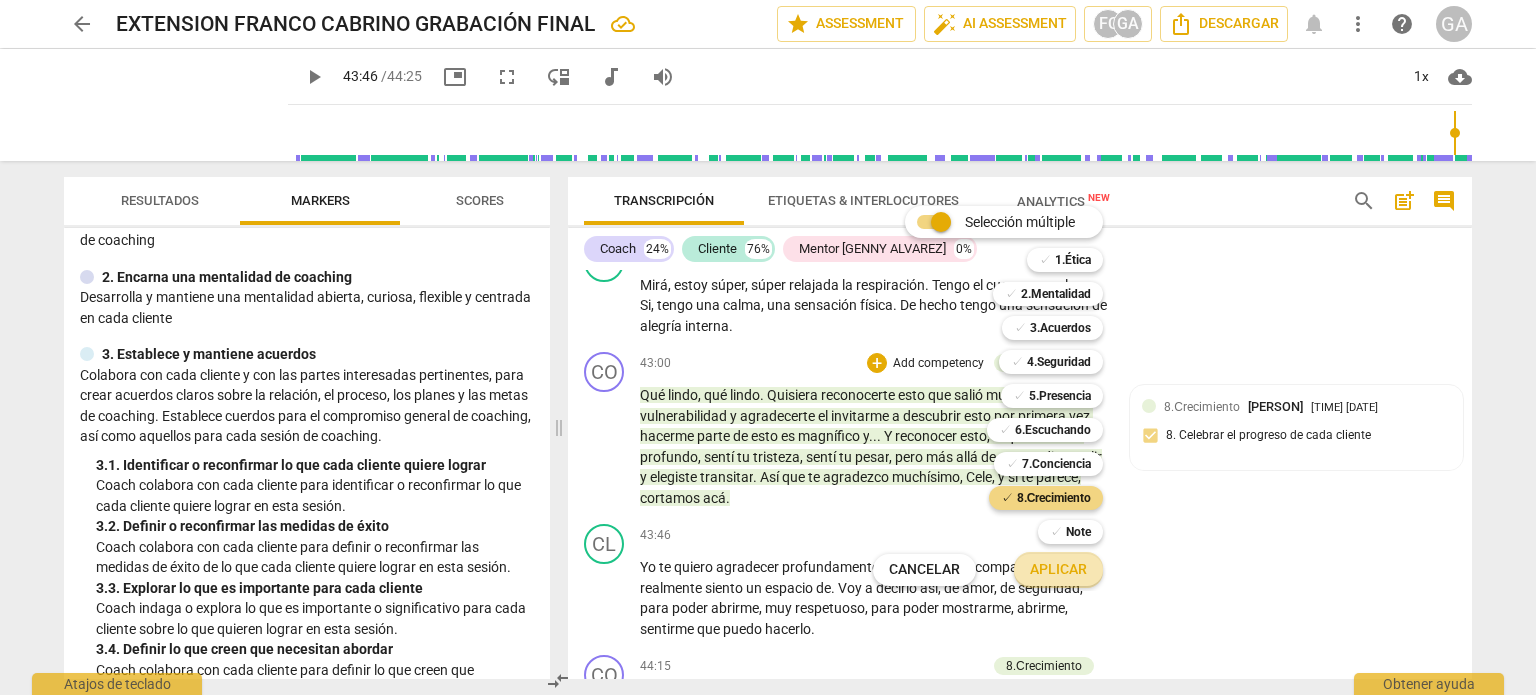 click on "Aplicar" at bounding box center (1058, 570) 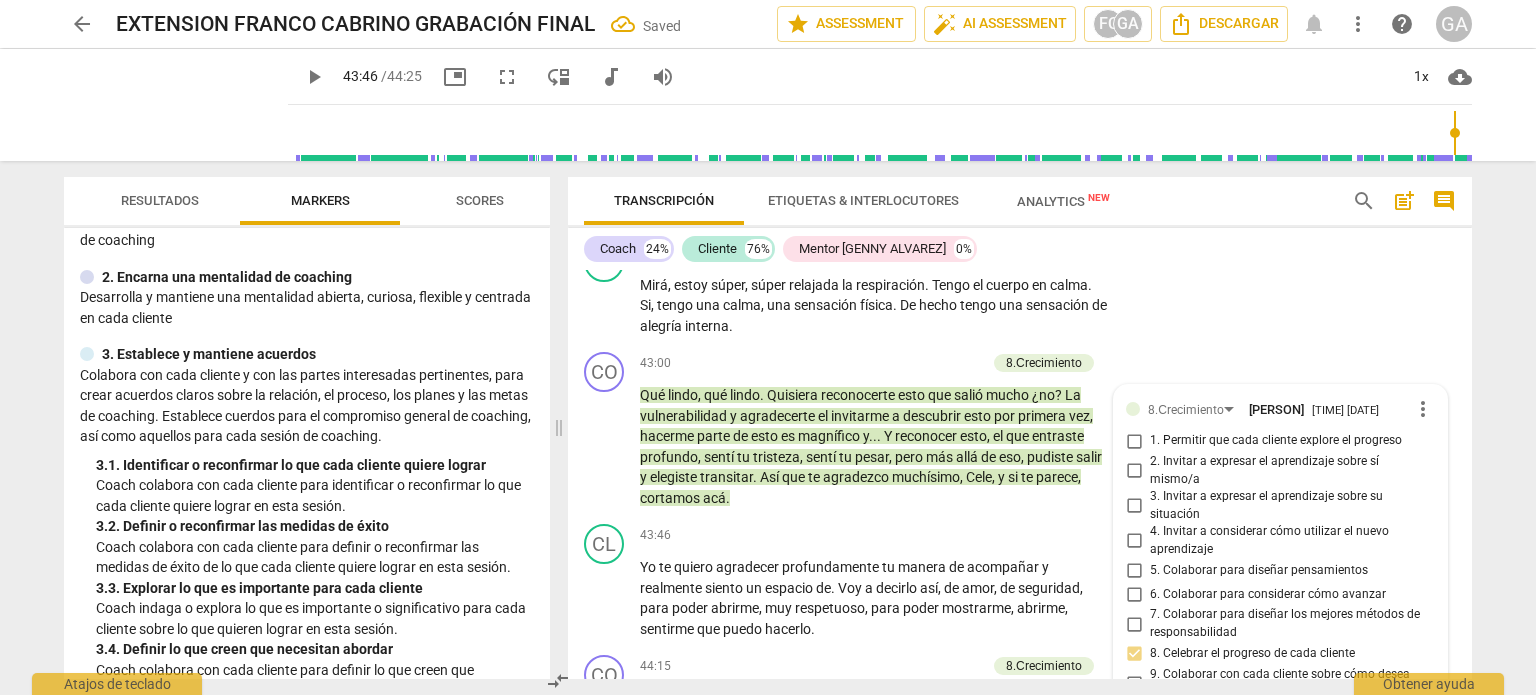 scroll, scrollTop: 9668, scrollLeft: 0, axis: vertical 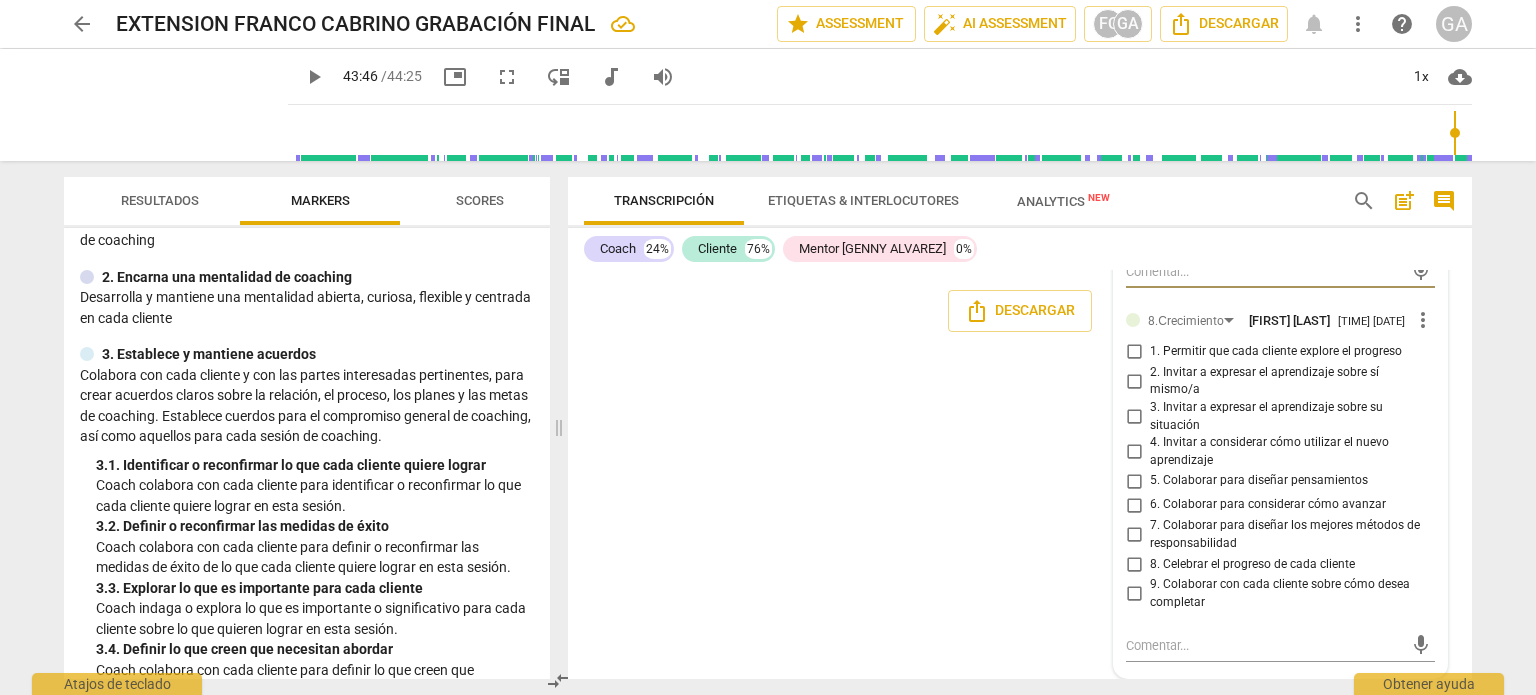 click on "8. Celebrar el progreso de cada cliente" at bounding box center (1134, 564) 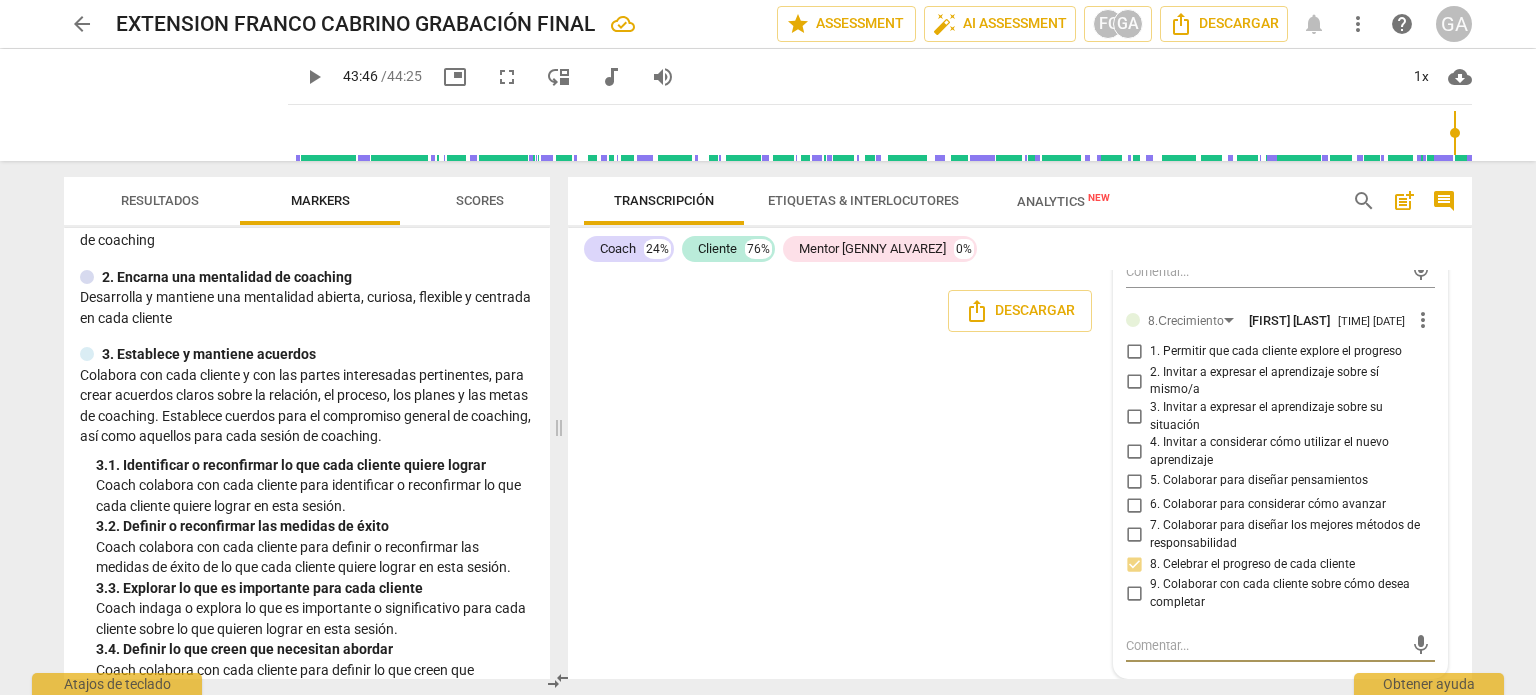 click at bounding box center [1264, 645] 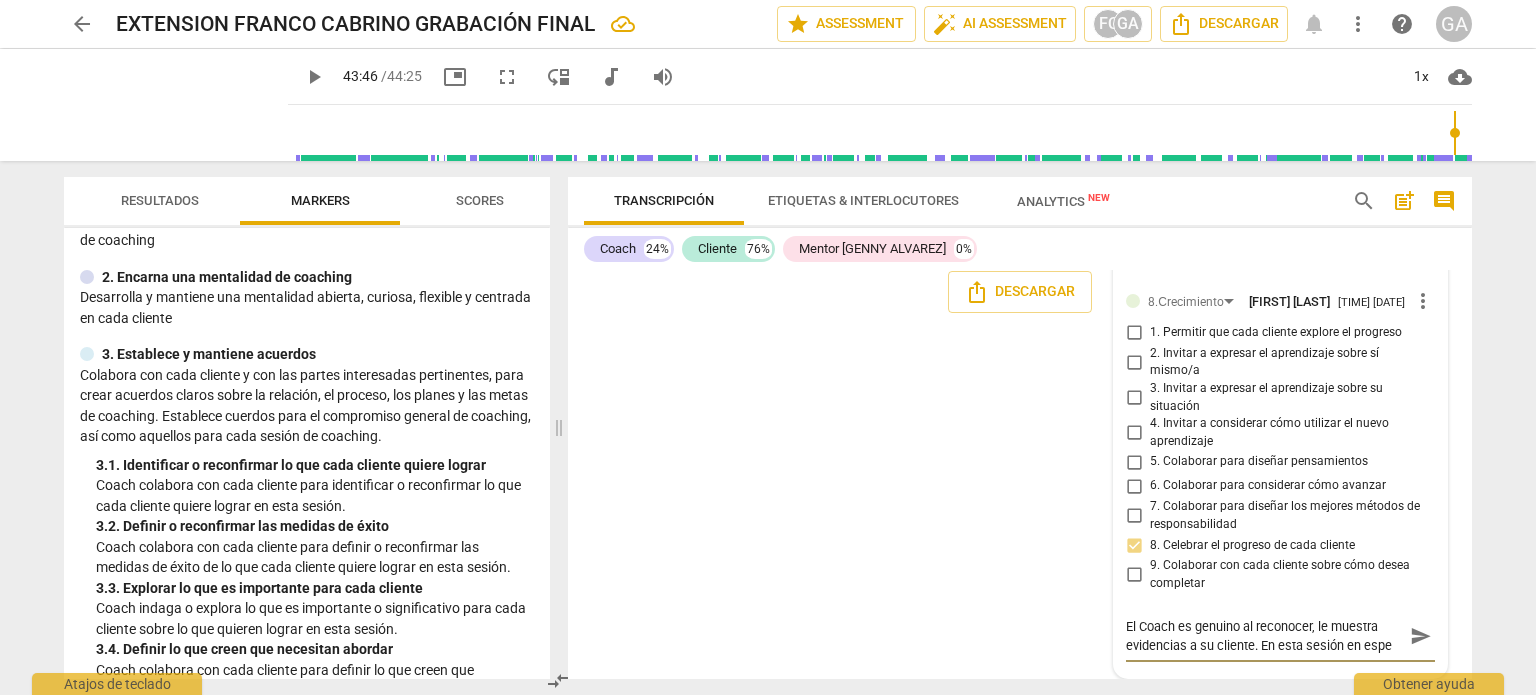 scroll, scrollTop: 17, scrollLeft: 0, axis: vertical 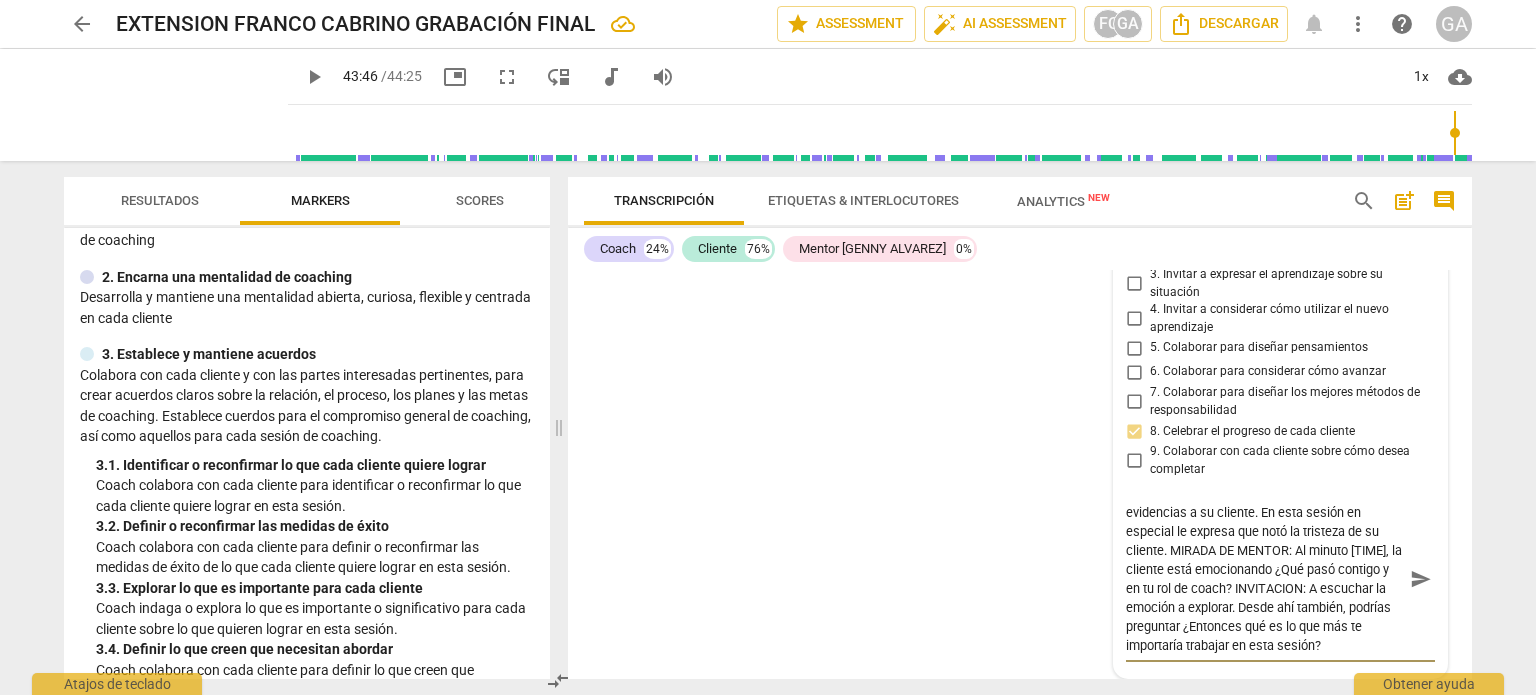 click on "El Coach es genuino al reconocer, le muestra evidencias a su cliente. En esta sesión en especial le expresa que notó la tristeza de su cliente. MIRADA DE MENTOR: Al minuto [TIME], la cliente está emocionando ¿Qué pasó contigo y en tu rol de coach? INVITACION: A escuchar la emoción a explorar. Desde ahí también, podrías preguntar ¿Entonces qué es lo que más te importaría trabajar en esta sesión?" at bounding box center (1264, 579) 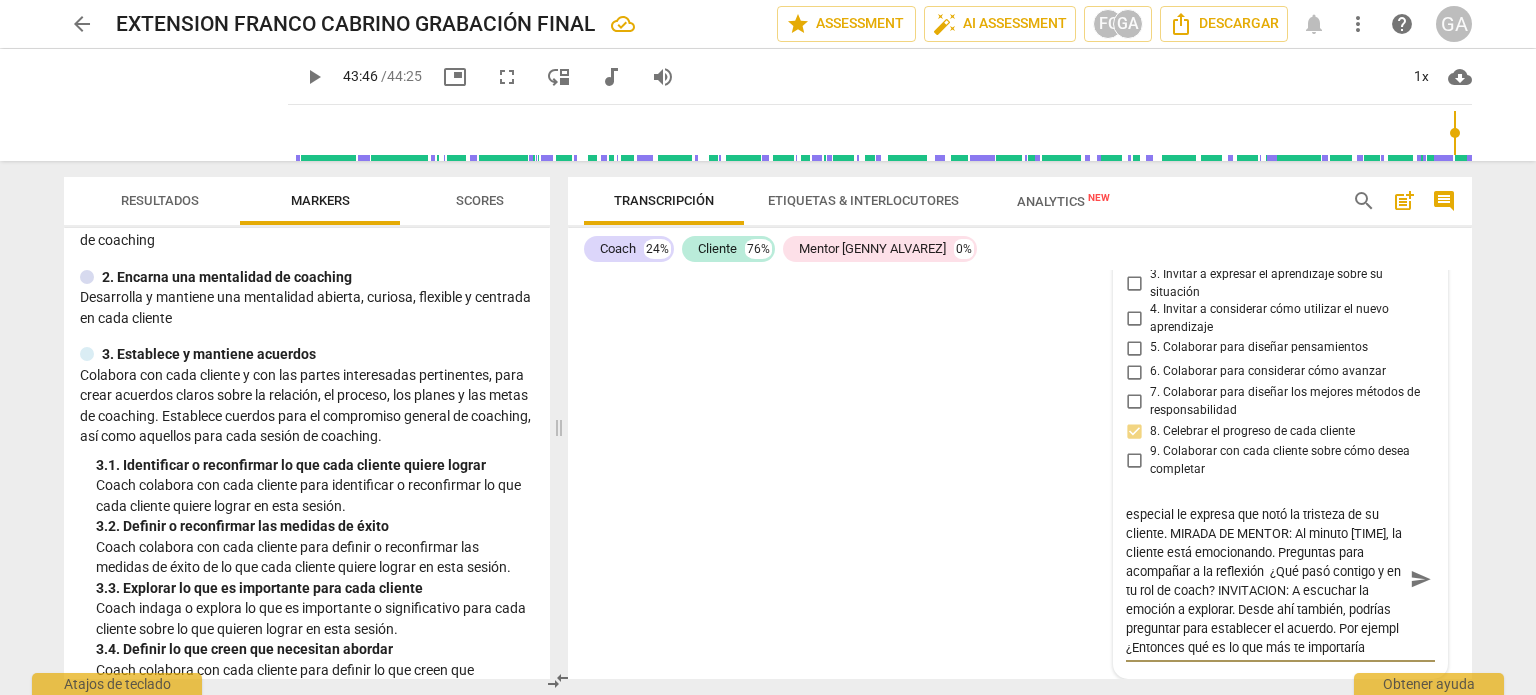 click on "El Coach es genuino al reconocer, le muestra evidencias a su cliente. En esta sesión en especial le expresa que notó la tristeza de su cliente. MIRADA DE MENTOR: Al minuto [TIME], la cliente está emocionando. Preguntas para acompañar a la reflexión  ¿Qué pasó contigo y en tu rol de coach? INVITACION: A escuchar la emoción a explorar. Desde ahí también, podrías preguntar para establecer el acuerdo. Por ejempl ¿Entonces qué es lo que más te importaría trabajar en esta sesión?" at bounding box center [1264, 579] 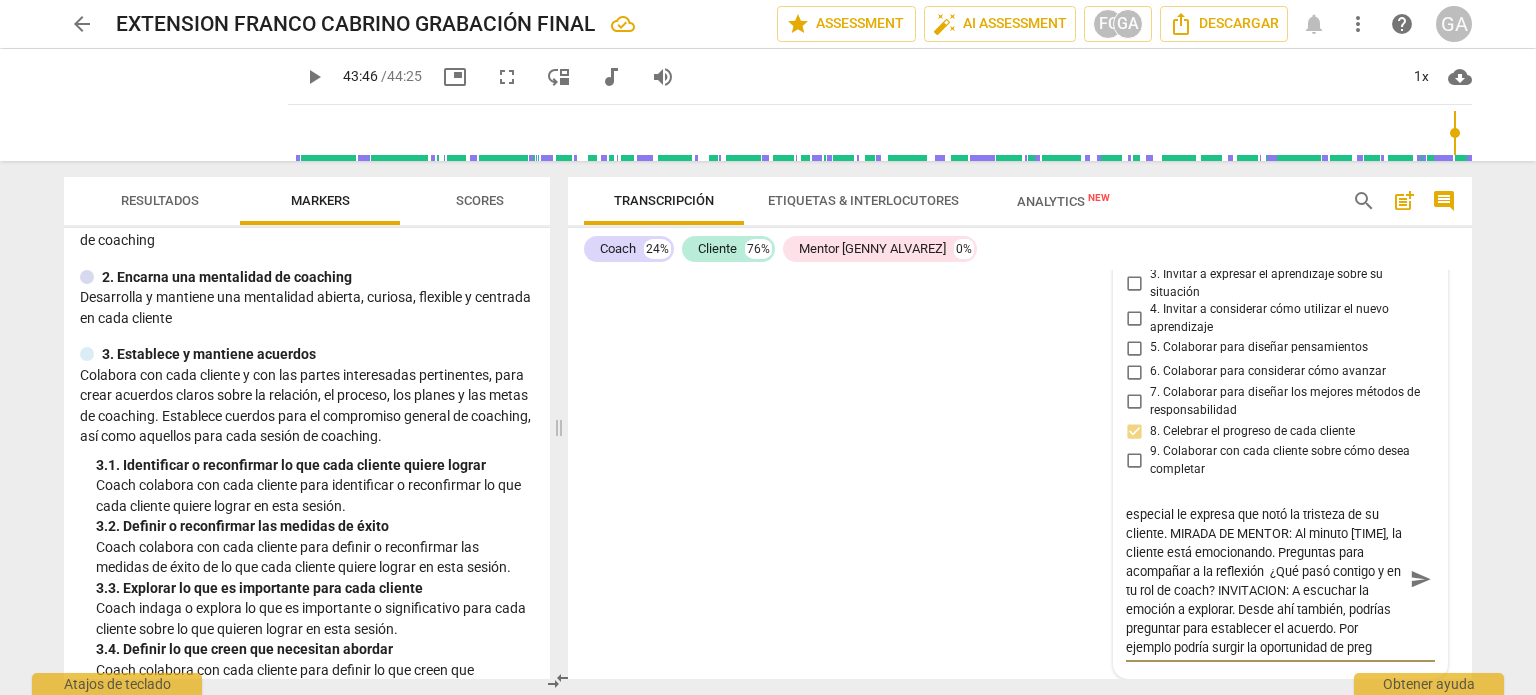 scroll, scrollTop: 55, scrollLeft: 0, axis: vertical 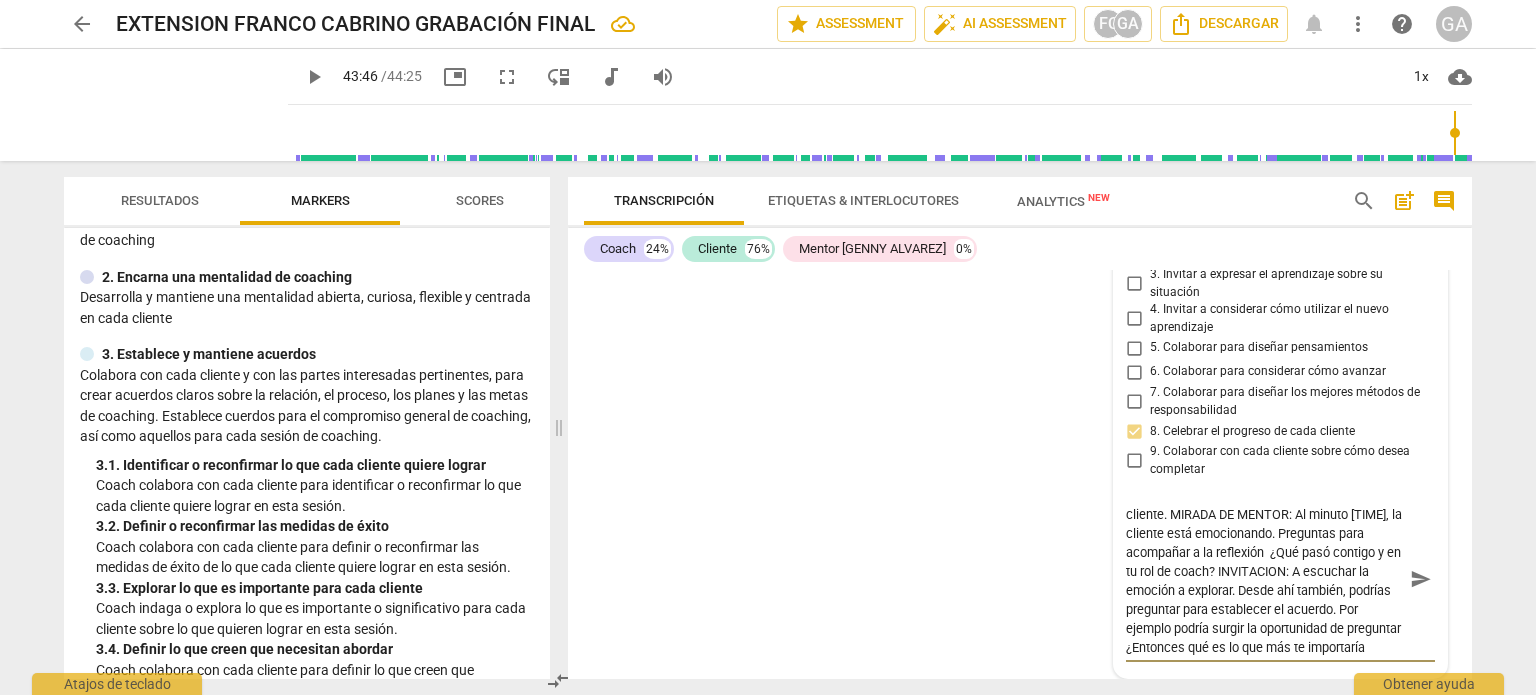 click on "El Coach es genuino al reconocer, le muestra evidencias a su cliente. En esta sesión en especial le expresa que notó la tristeza de su cliente. MIRADA DE MENTOR: Al minuto [TIME], la cliente está emocionando. Preguntas para acompañar a la reflexión  ¿Qué pasó contigo y en tu rol de coach? INVITACION: A escuchar la emoción a explorar. Desde ahí también, podrías preguntar para establecer el acuerdo. Por ejemplo podría surgir la oportunidad de preguntar ¿Entonces qué es lo que más te importaría trabajar en esta sesión?" at bounding box center [1264, 579] 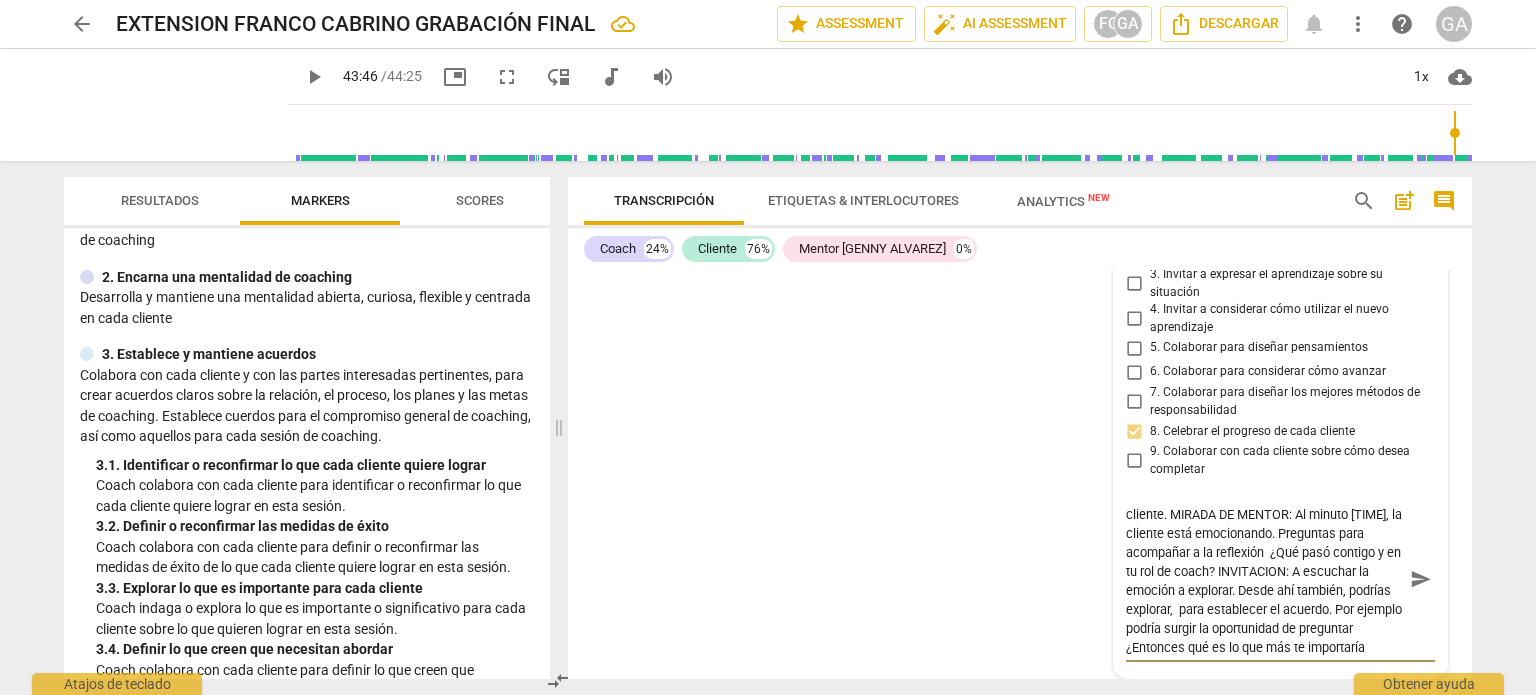 click on "El Coach es genuino al reconocer, le muestra evidencias a su cliente. En esta sesión en especial le expresa que notó la tristeza de su cliente. MIRADA DE MENTOR: Al minuto [TIME], la cliente está emocionando. Preguntas para acompañar a la reflexión  ¿Qué pasó contigo y en tu rol de coach? INVITACION: A escuchar la emoción a explorar. Desde ahí también, podrías explorar,  para establecer el acuerdo. Por ejemplo podría surgir la oportunidad de preguntar ¿Entonces qué es lo que más te importaría trabajar en esta sesión?" at bounding box center (1264, 579) 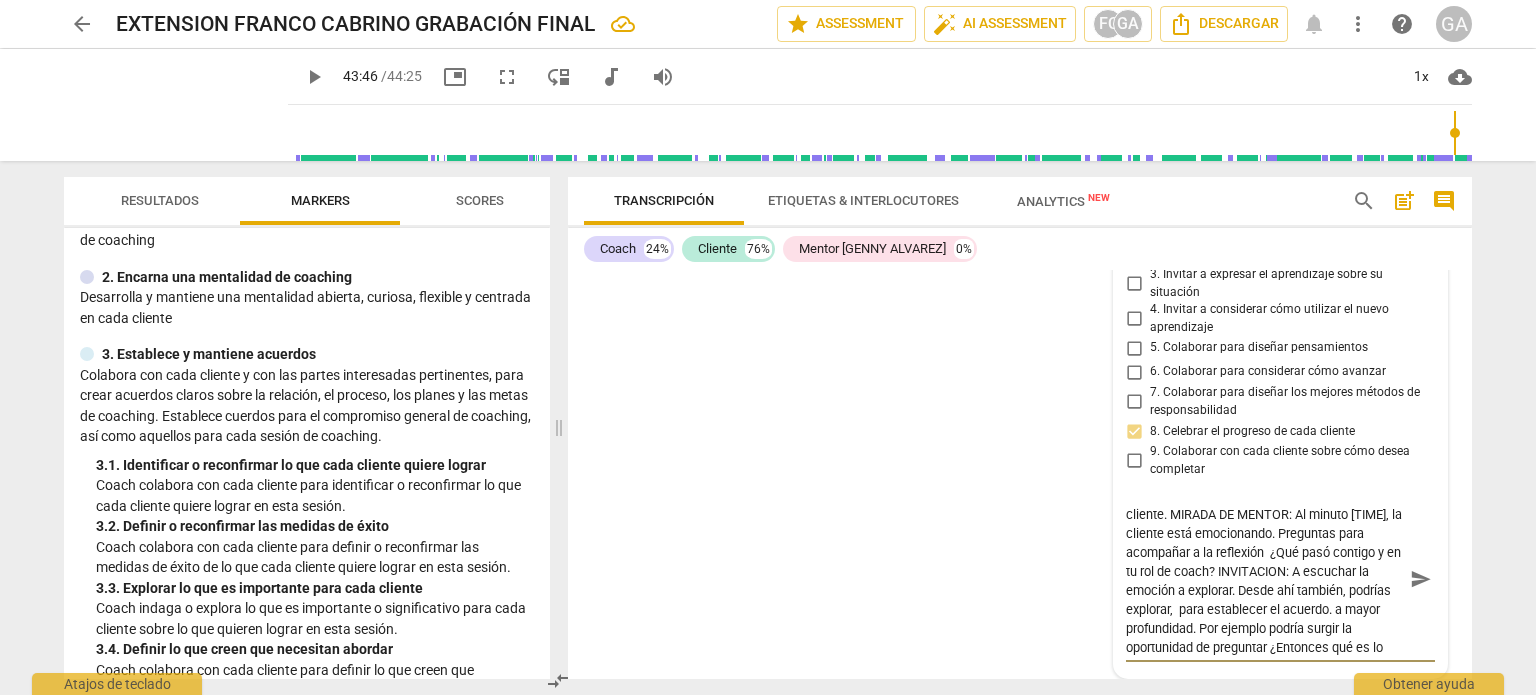 click on "El Coach es genuino al reconocer, le muestra evidencias a su cliente. En esta sesión en especial le expresa que notó la tristeza de su cliente. MIRADA DE MENTOR: Al minuto [TIME], la cliente está emocionando. Preguntas para acompañar a la reflexión  ¿Qué pasó contigo y en tu rol de coach? INVITACION: A escuchar la emoción a explorar. Desde ahí también, podrías explorar,  para establecer el acuerdo. a mayor profundidad. Por ejemplo podría surgir la oportunidad de preguntar ¿Entonces qué es lo que más te importaría trabajar en esta sesión?" at bounding box center (1264, 579) 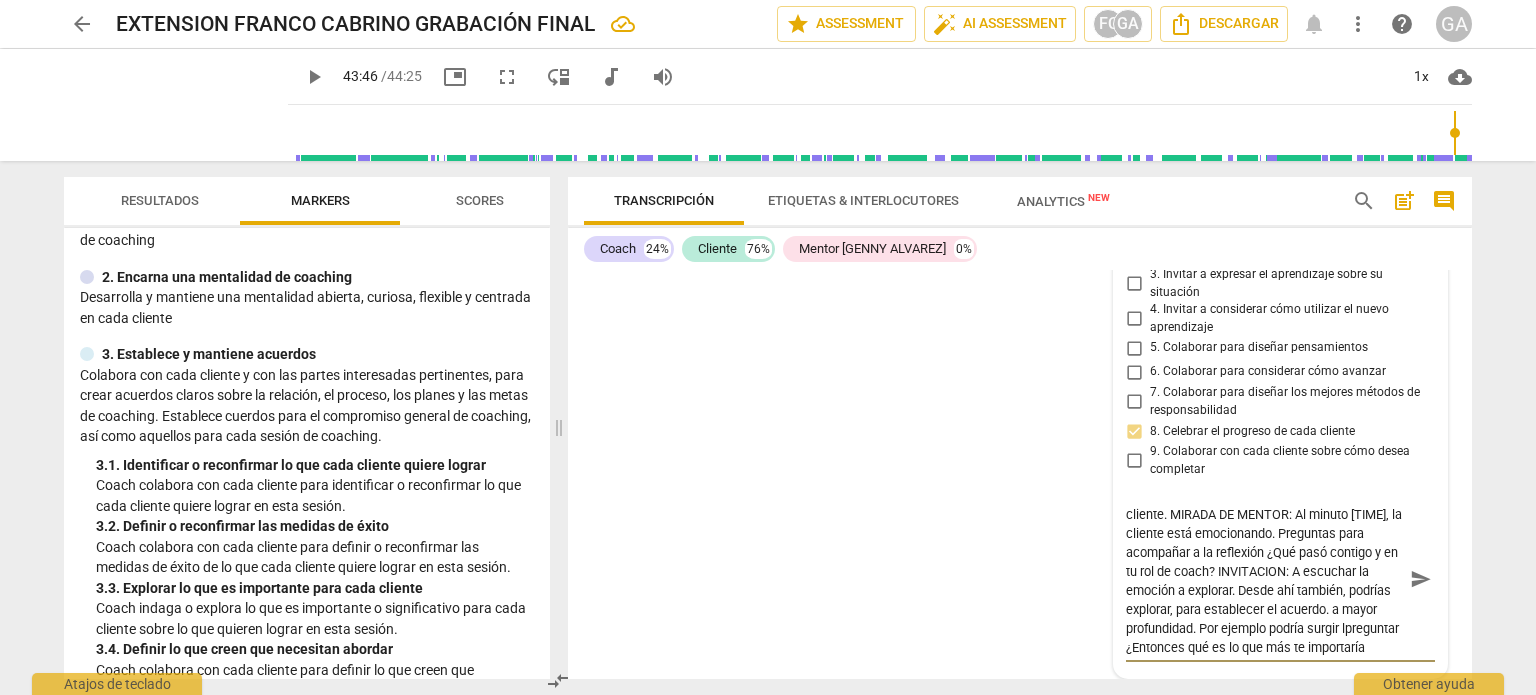 click on "El Coach es genuino al reconocer, le muestra evidencias a su cliente. En esta sesión en especial le expresa que notó la tristeza de su cliente. MIRADA DE MENTOR: Al minuto [TIME], la cliente está emocionando. Preguntas para acompañar a la reflexión ¿Qué pasó contigo y en tu rol de coach? INVITACION: A escuchar la emoción a explorar. Desde ahí también, podrías explorar, para establecer el acuerdo. a mayor profundidad. Por ejemplo podría surgir lpreguntar ¿Entonces qué es lo que más te importaría trabajar en esta sesión?" at bounding box center (1264, 579) 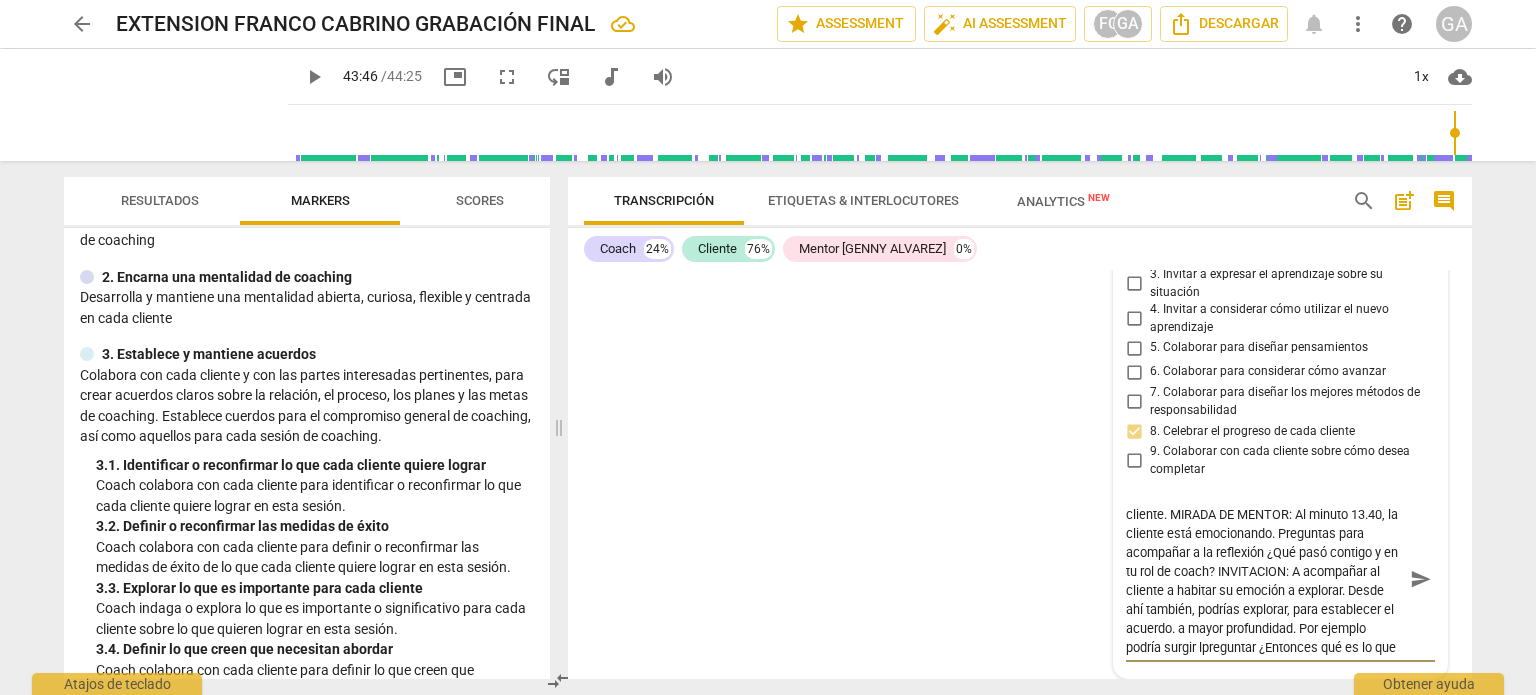 click on "El Coach es genuino al reconocer, le muestra evidencias a su cliente. En esta sesión en especial le expresa que notó la tristeza de su cliente. MIRADA DE MENTOR: Al minuto 13.40, la cliente está emocionando. Preguntas para acompañar a la reflexión ¿Qué pasó contigo y en tu rol de coach? INVITACION: A acompañar al cliente a habitar su emoción a explorar. Desde ahí también, podrías explorar, para establecer el acuerdo. a mayor profundidad. Por ejemplo podría surgir lpreguntar ¿Entonces qué es lo que más te importaría trabajar en esta sesión?" at bounding box center [1264, 579] 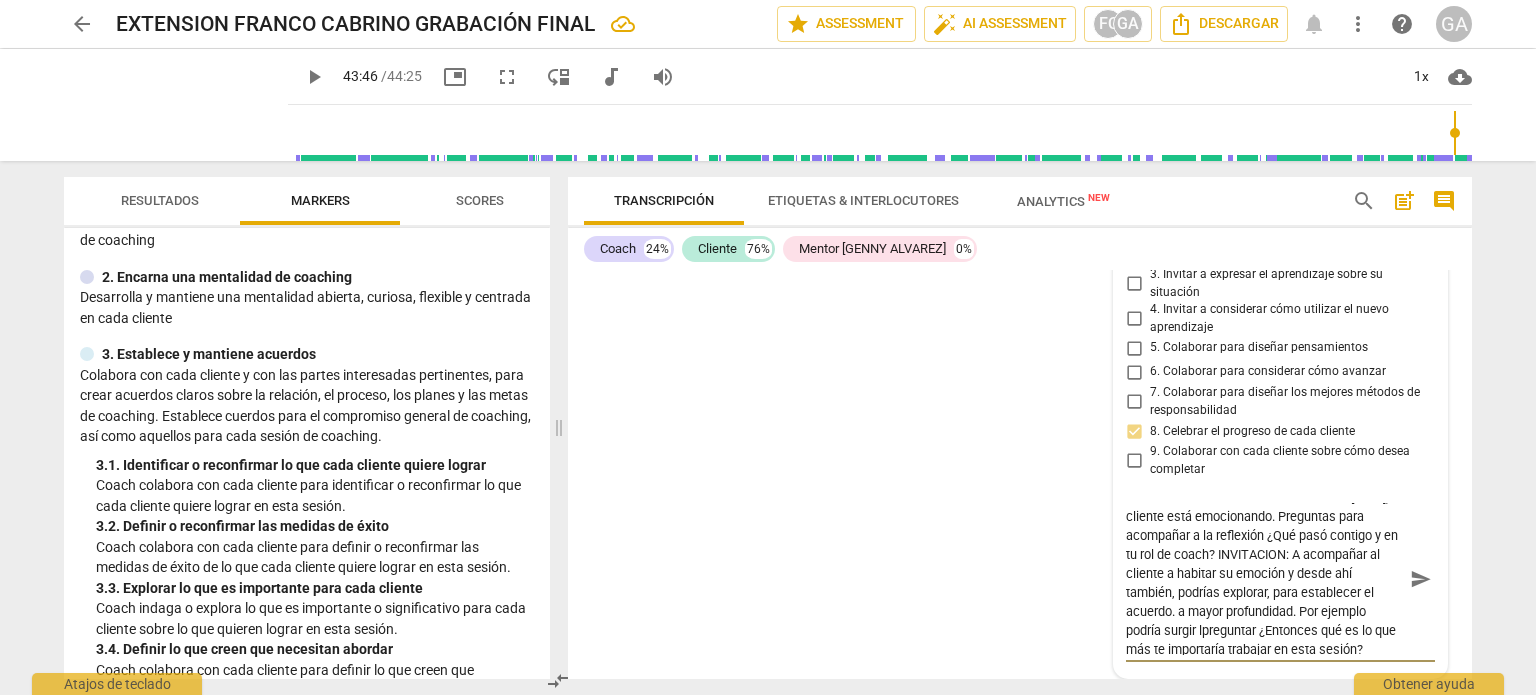 scroll, scrollTop: 76, scrollLeft: 0, axis: vertical 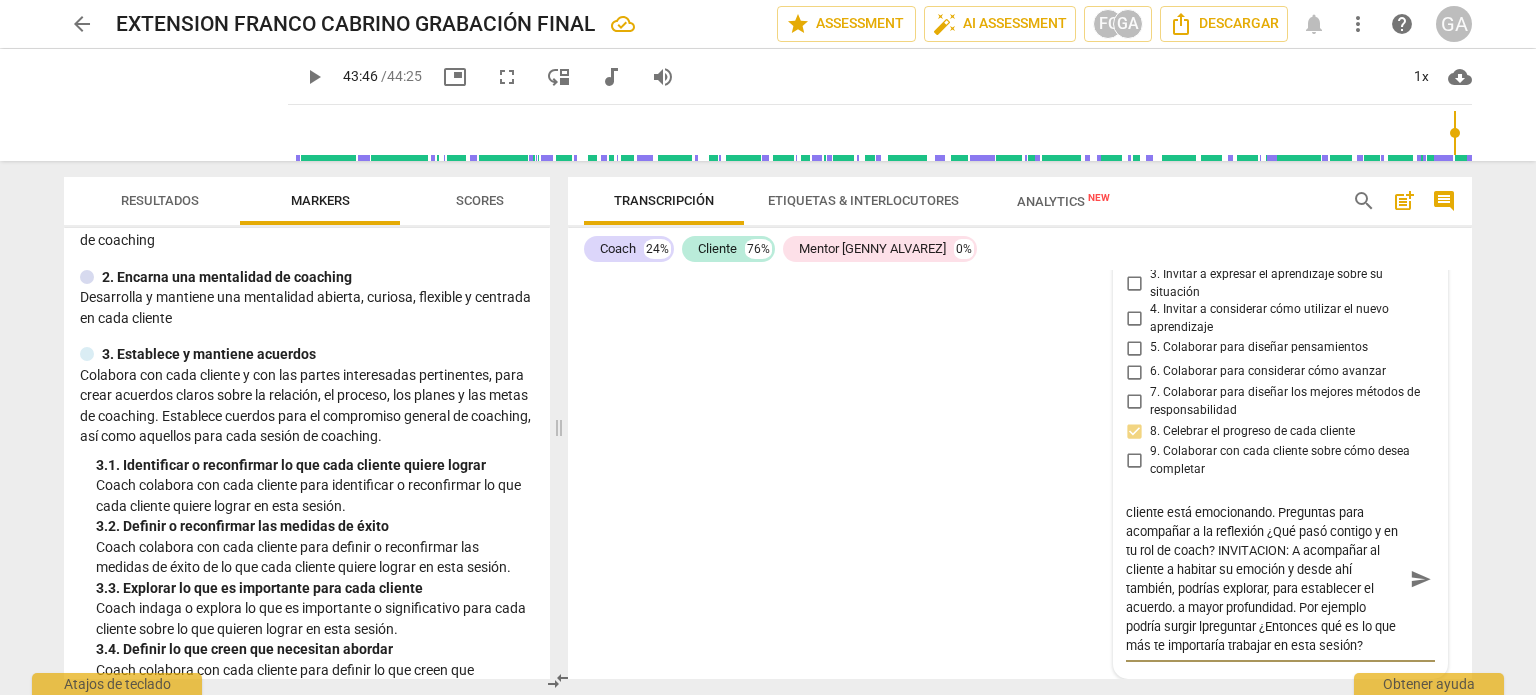 click on "El Coach es genuino al reconocer, le muestra evidencias a su cliente. En esta sesión en especial le expresa que notó la tristeza de su cliente. MIRADA DE MENTOR: Al minuto [TIME], la cliente está emocionando. Preguntas para acompañar a la reflexión ¿Qué pasó contigo y en tu rol de coach? INVITACION: A acompañar al cliente a habitar su emoción y desde ahí también, podrías explorar, para establecer el acuerdo. a mayor profundidad. Por ejemplo podría surgir lpreguntar ¿Entonces qué es lo que más te importaría trabajar en esta sesión?" at bounding box center [1264, 579] 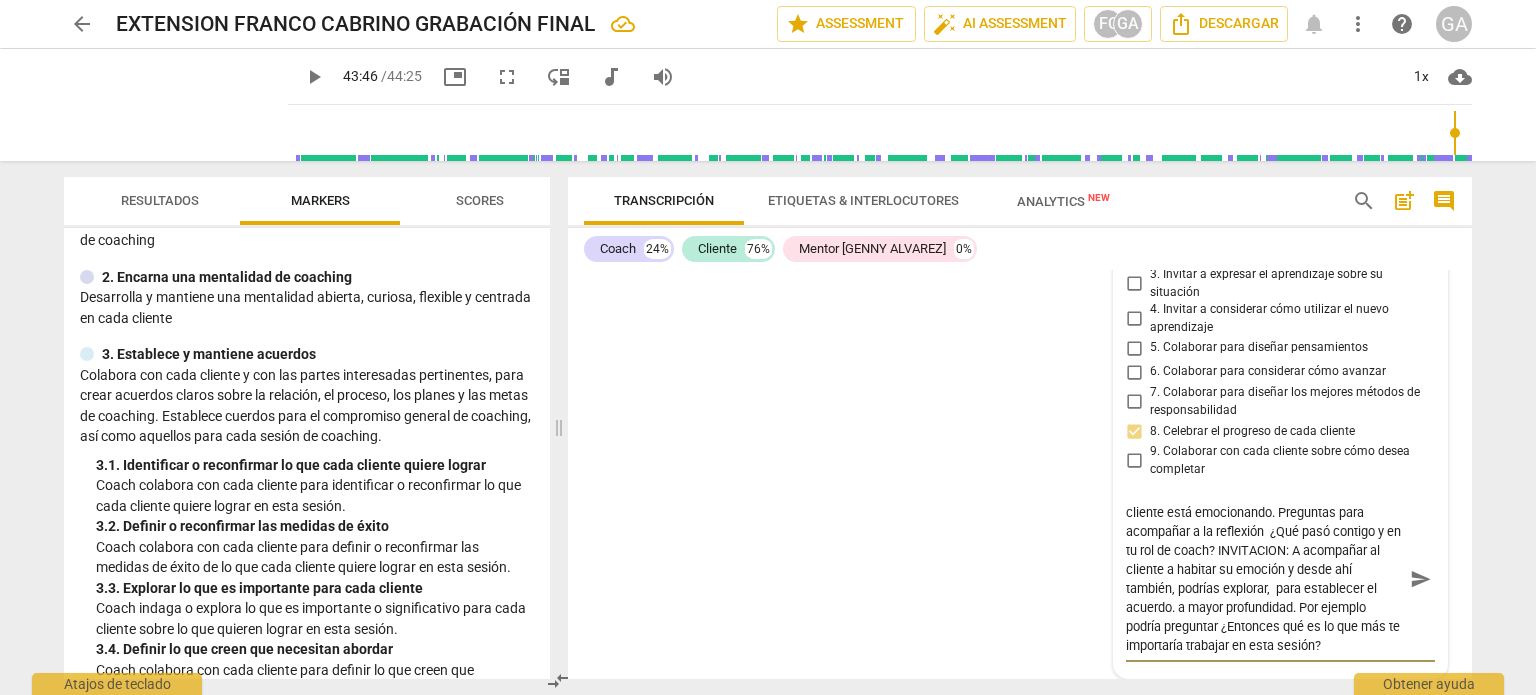 click on "El Coach es genuino al reconocer, le muestra evidencias a su cliente. En esta sesión en especial le expresa que notó la tristeza de su cliente. MIRADA DE MENTOR: Al minuto 13.40, la cliente está emocionando. Preguntas para acompañar a la reflexión  ¿Qué pasó contigo y en tu rol de coach? INVITACION: A acompañar al cliente a habitar su emoción y desde ahí  también, podrías explorar,  para establecer el acuerdo. a mayor profundidad. Por ejemplo podría preguntar ¿Entonces qué es lo que más te importaría trabajar en esta sesión?" at bounding box center (1264, 579) 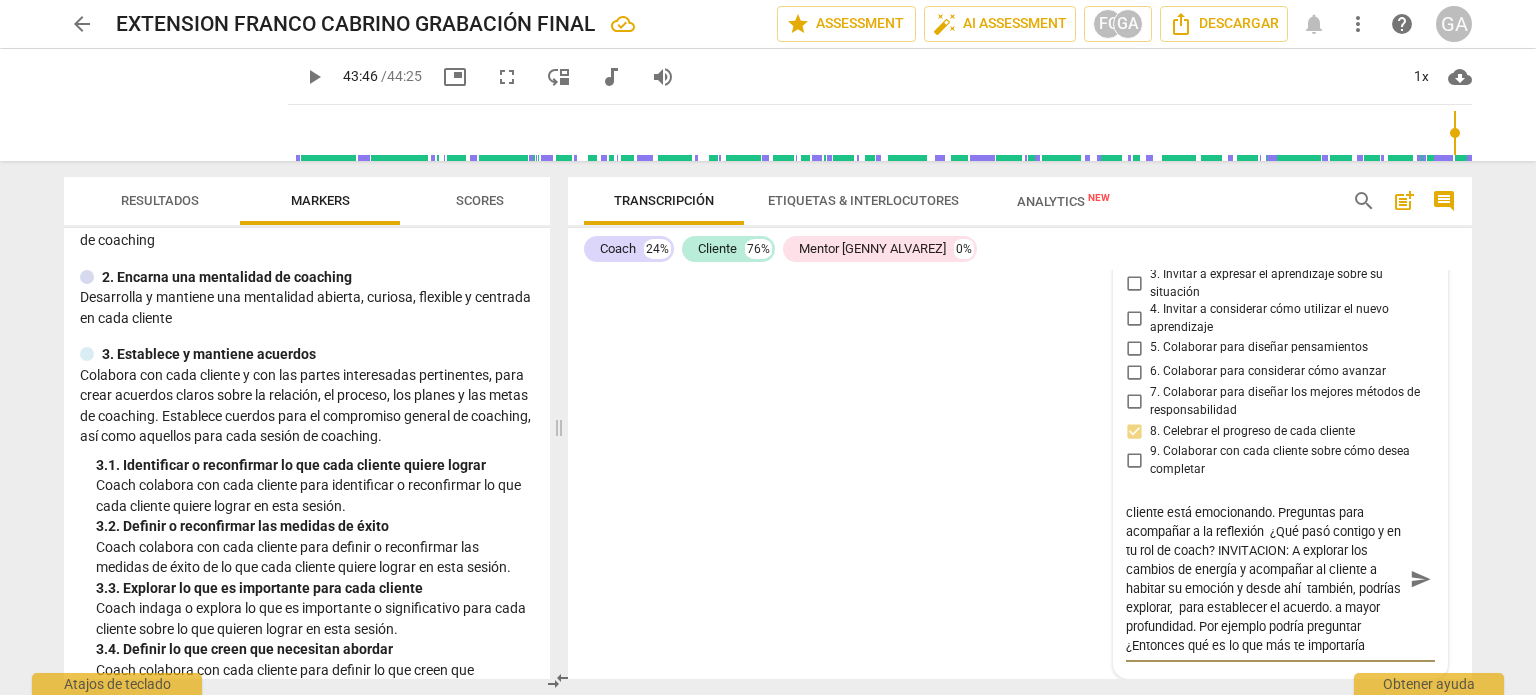click on "El Coach es genuino al reconocer, le muestra evidencias a su cliente. En esta sesión en especial le expresa que notó la tristeza de su cliente. MIRADA DE MENTOR: Al minuto 13.40, la cliente está emocionando. Preguntas para acompañar a la reflexión  ¿Qué pasó contigo y en tu rol de coach? INVITACION: A explorar los cambios de energía y acompañar al cliente a habitar su emoción y desde ahí  también, podrías explorar,  para establecer el acuerdo. a mayor profundidad. Por ejemplo podría preguntar ¿Entonces qué es lo que más te importaría trabajar en esta sesión?" at bounding box center (1264, 579) 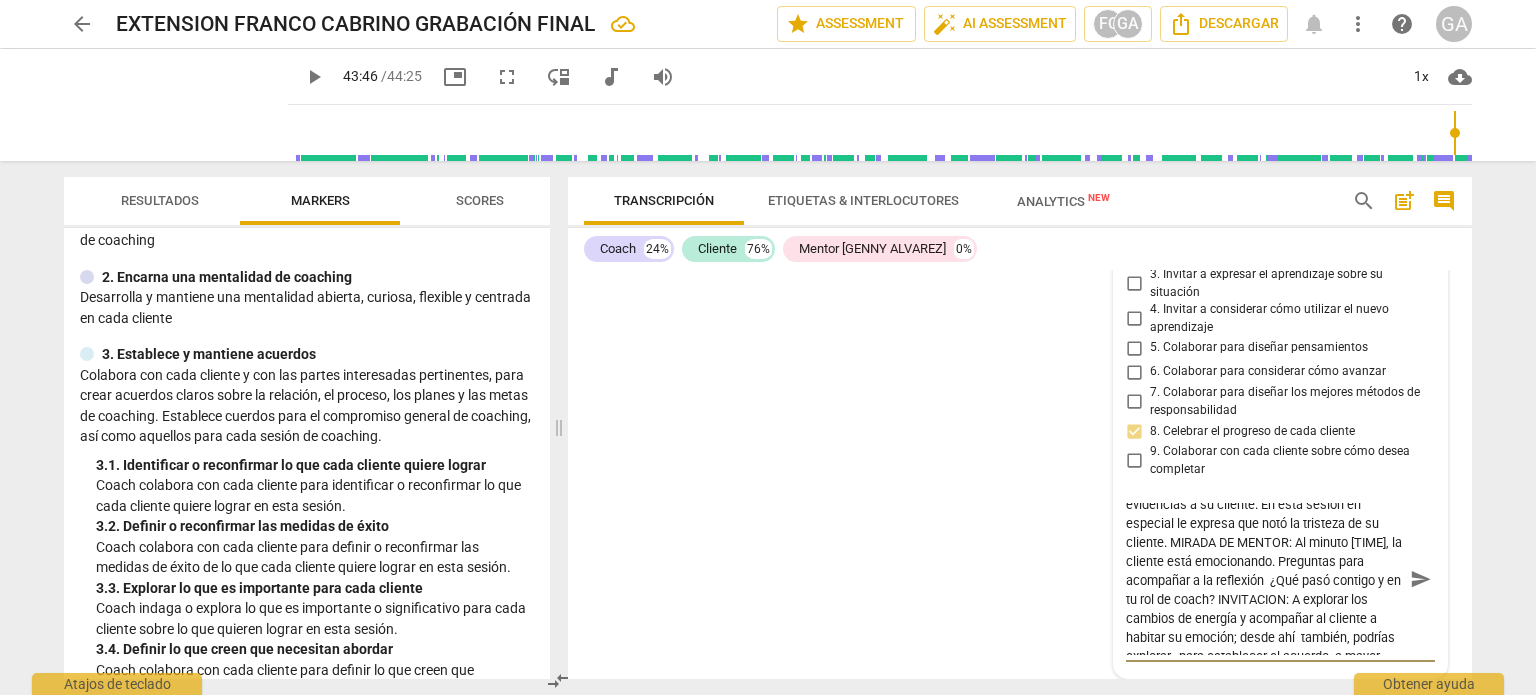 scroll, scrollTop: 0, scrollLeft: 0, axis: both 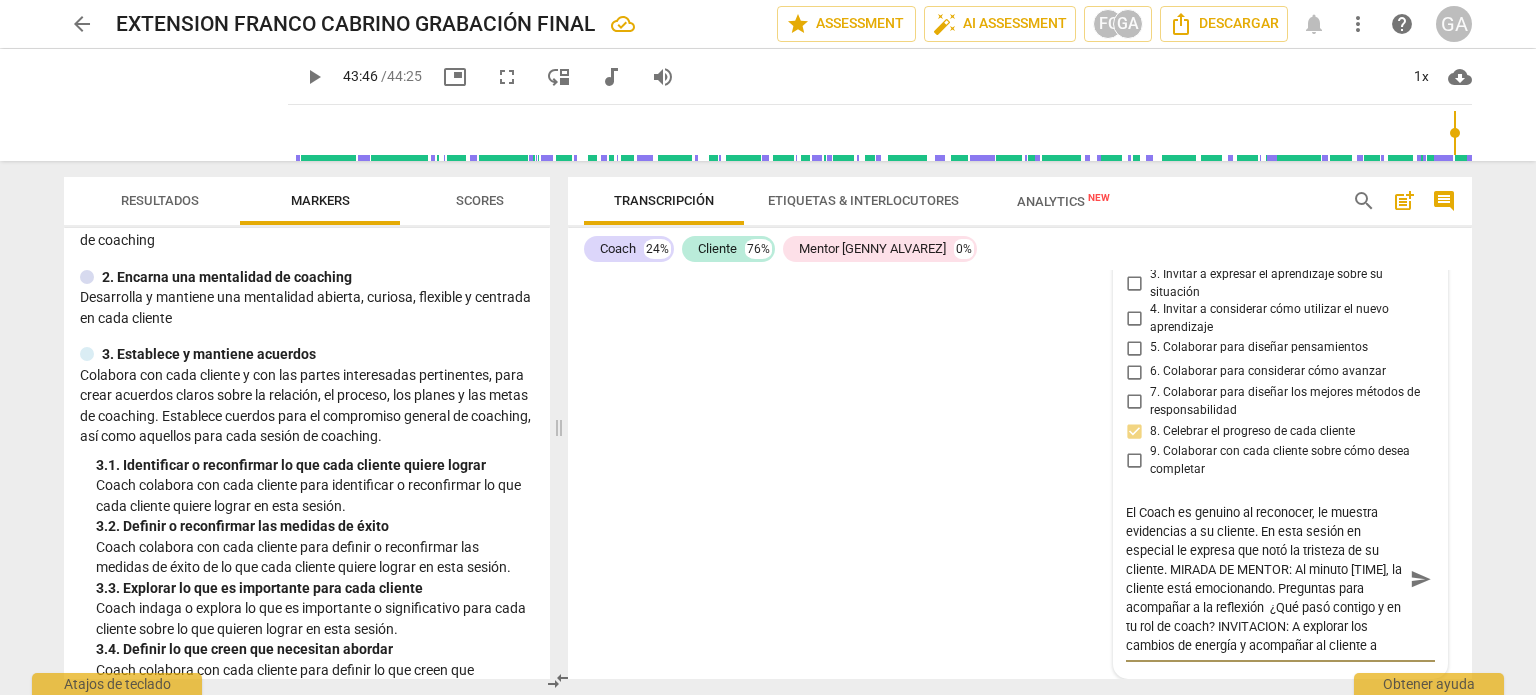 click on "El Coach es genuino al reconocer, le muestra evidencias a su cliente. En esta sesión en especial le expresa que notó la tristeza de su cliente. MIRADA DE MENTOR: Al minuto [TIME], la cliente está emocionando. Preguntas para acompañar a la reflexión  ¿Qué pasó contigo y en tu rol de coach? INVITACION: A explorar los cambios de energía y acompañar al cliente a habitar su emoción; desde ahí  también, podrías explorar,  para establecer el acuerdo. a mayor profundidad. Por ejemplo podría preguntar ¿Entonces qué es lo que más te importaría trabajar en esta sesión?" at bounding box center (1264, 579) 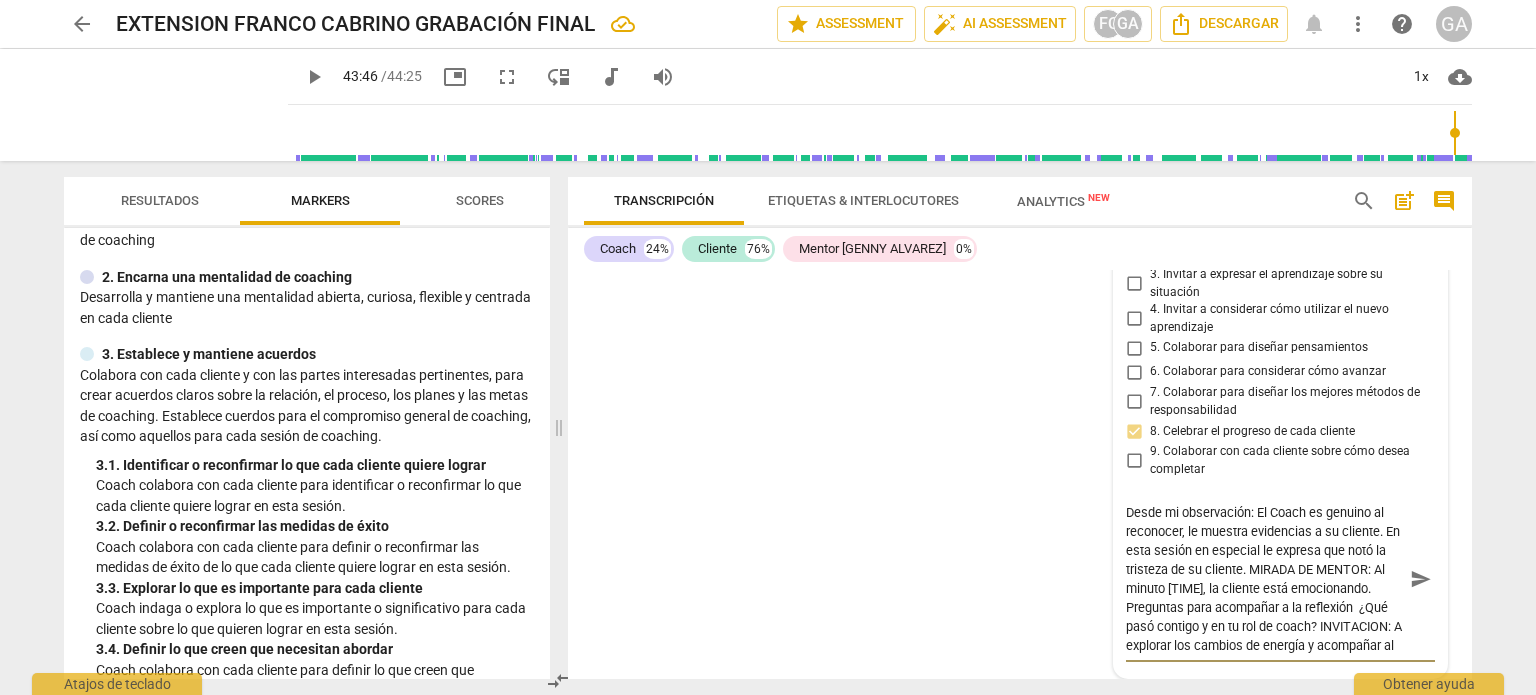 click on "Desde mi observación: El Coach es genuino al reconocer, le muestra evidencias a su cliente. En esta sesión en especial le expresa que notó la tristeza de su cliente. MIRADA DE MENTOR: Al minuto [TIME], la cliente está emocionando. Preguntas para acompañar a la reflexión  ¿Qué pasó contigo y en tu rol de coach? INVITACION: A explorar los cambios de energía y acompañar al cliente a habitar su emoción; desde ahí  también, podrías explorar,  para establecer el acuerdo. a mayor profundidad. Por ejemplo podría preguntar ¿Entonces qué es lo que más te importaría trabajar en esta sesión?" at bounding box center [1264, 579] 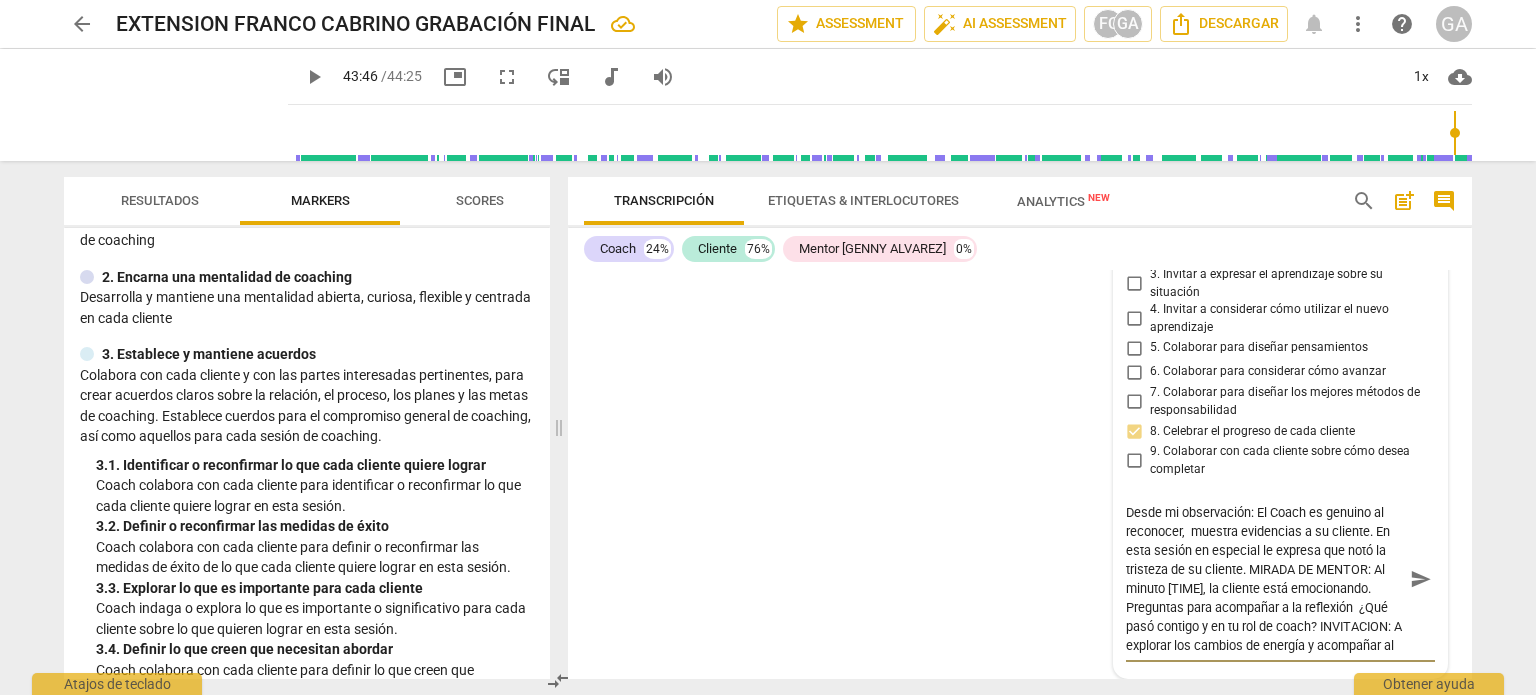 click on "Desde mi observación: El Coach es genuino al reconocer,  muestra evidencias a su cliente. En esta sesión en especial le expresa que notó la tristeza de su cliente. MIRADA DE MENTOR: Al minuto [TIME], la cliente está emocionando. Preguntas para acompañar a la reflexión  ¿Qué pasó contigo y en tu rol de coach? INVITACION: A explorar los cambios de energía y acompañar al cliente a habitar su emoción; desde ahí  también, podrías explorar,  para establecer el acuerdo. a mayor profundidad. Por ejemplo podría preguntar ¿Entonces qué es lo que más te importaría trabajar en esta sesión?" at bounding box center (1264, 579) 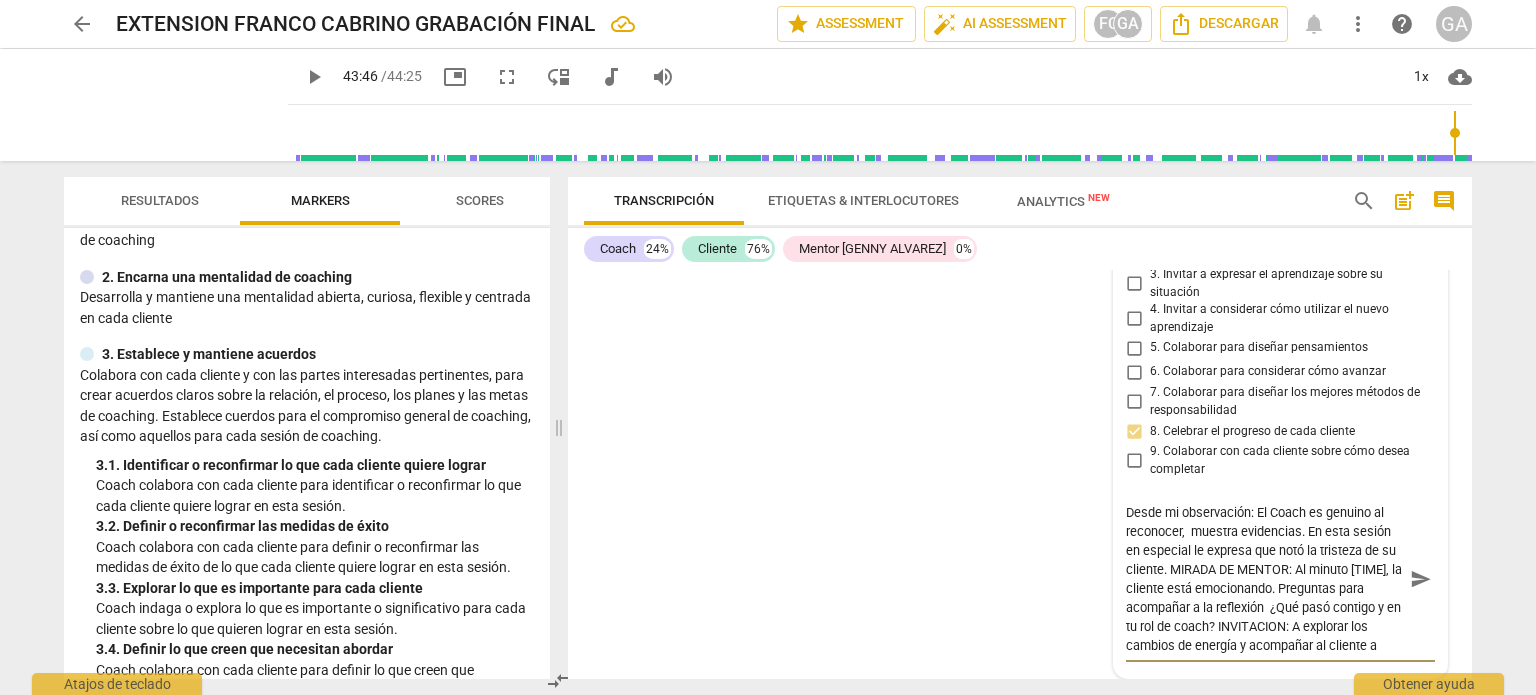 click on "Desde mi observación: El Coach es genuino al reconocer,  muestra evidencias. En esta sesión en especial le expresa que notó la tristeza de su cliente. MIRADA DE MENTOR: Al minuto [TIME], la cliente está emocionando. Preguntas para acompañar a la reflexión  ¿Qué pasó contigo y en tu rol de coach? INVITACION: A explorar los cambios de energía y acompañar al cliente a habitar su emoción; desde ahí  también, podrías explorar,  para establecer el acuerdo. a mayor profundidad. Por ejemplo podría preguntar ¿Entonces qué es lo que más te importaría trabajar en esta sesión?" at bounding box center (1264, 579) 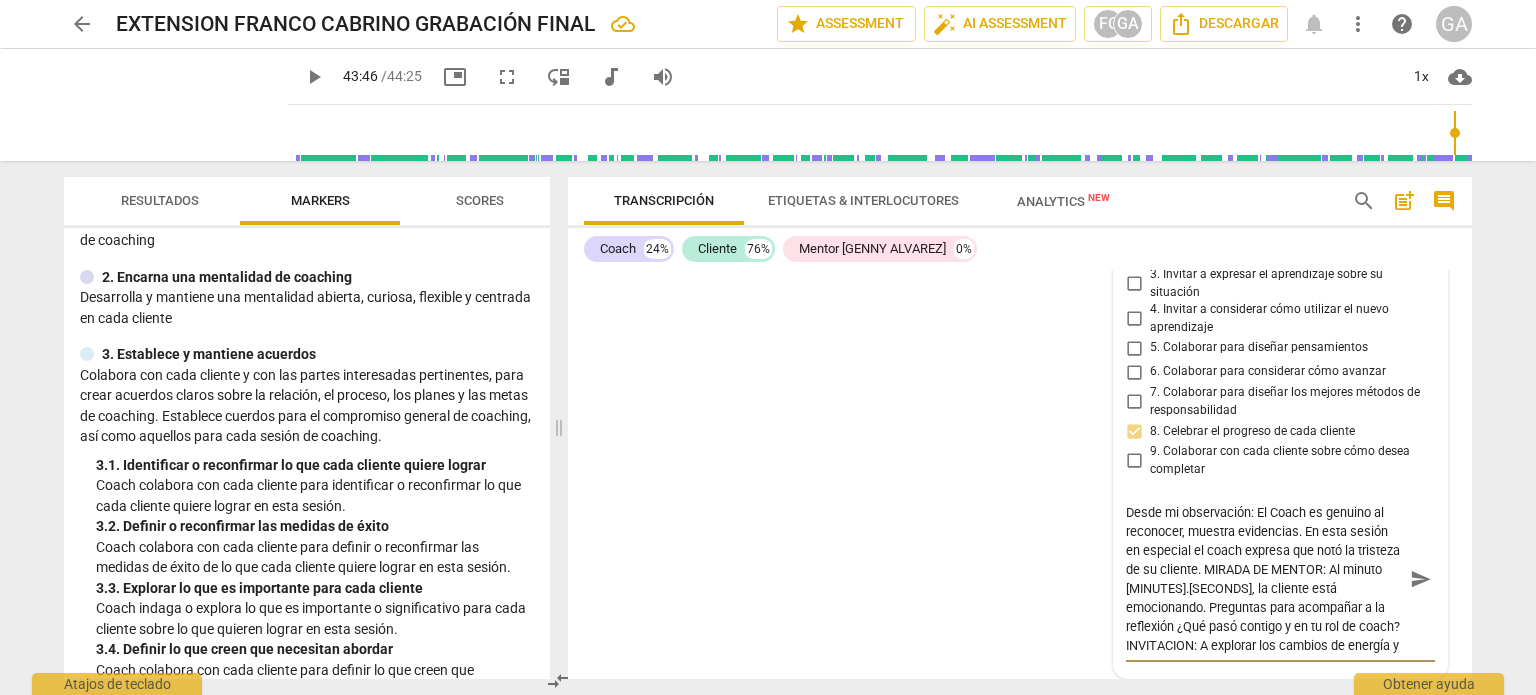 click on "Desde mi observación: El Coach es genuino al reconocer, muestra evidencias. En esta sesión en especial el coach expresa que notó la tristeza de su cliente. MIRADA DE MENTOR: Al minuto [MINUTES].[SECONDS], la cliente está emocionando. Preguntas para acompañar a la reflexión ¿Qué pasó contigo y en tu rol de coach? INVITACION: A explorar los cambios de energía y acompañar al cliente a habitar su emoción; desde ahí también, podrías explorar, para establecer el acuerdo. a mayor profundidad. Por ejemplo podría preguntar ¿Entonces qué es lo que más te importaría trabajar en esta sesión?" at bounding box center (1264, 579) 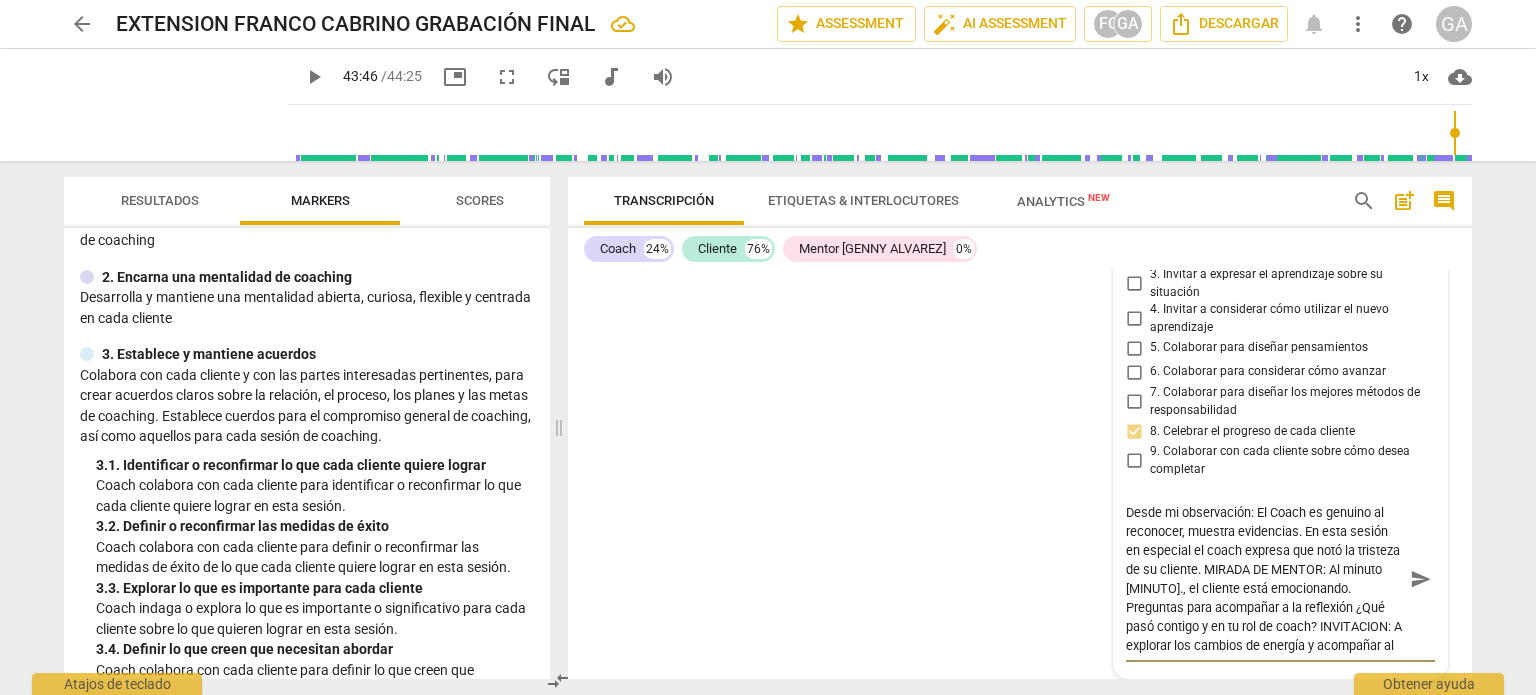 click on "Desde mi observación: El Coach es genuino al reconocer, muestra evidencias. En esta sesión en especial el coach expresa que notó la tristeza de su cliente. MIRADA DE MENTOR: Al minuto [MINUTO]., el cliente está emocionando. Preguntas para acompañar a la reflexión ¿Qué pasó contigo y en tu rol de coach? INVITACION: A explorar los cambios de energía y acompañar al cliente a habitar su emoción; desde ahí también, podrías explorar, para establecer el acuerdo. a mayor profundidad. Por ejemplo podría preguntar ¿Entonces qué es lo que más te importaría trabajar en esta sesión?" at bounding box center (1264, 579) 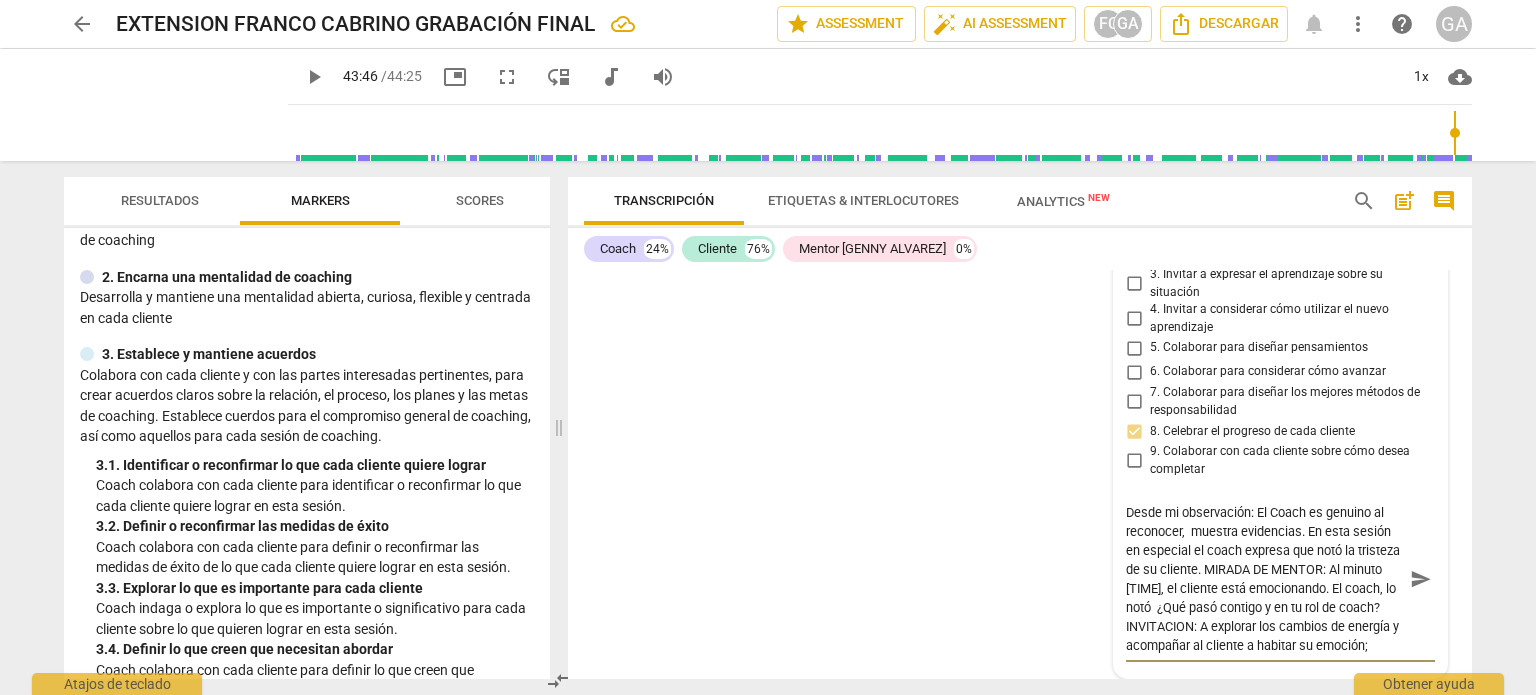 click on "Desde mi observación: El Coach es genuino al reconocer,  muestra evidencias. En esta sesión en especial el coach expresa que notó la tristeza de su cliente. MIRADA DE MENTOR: Al minuto [TIME], el cliente está emocionando. El coach, lo notó  ¿Qué pasó contigo y en tu rol de coach? INVITACION: A explorar los cambios de energía y acompañar al cliente a habitar su emoción; desde ahí  también, podrías explorar,  para establecer el acuerdo. a mayor profundidad. Por ejemplo podría preguntar ¿Entonces qué es lo que más te importaría trabajar en esta sesión?" at bounding box center (1264, 579) 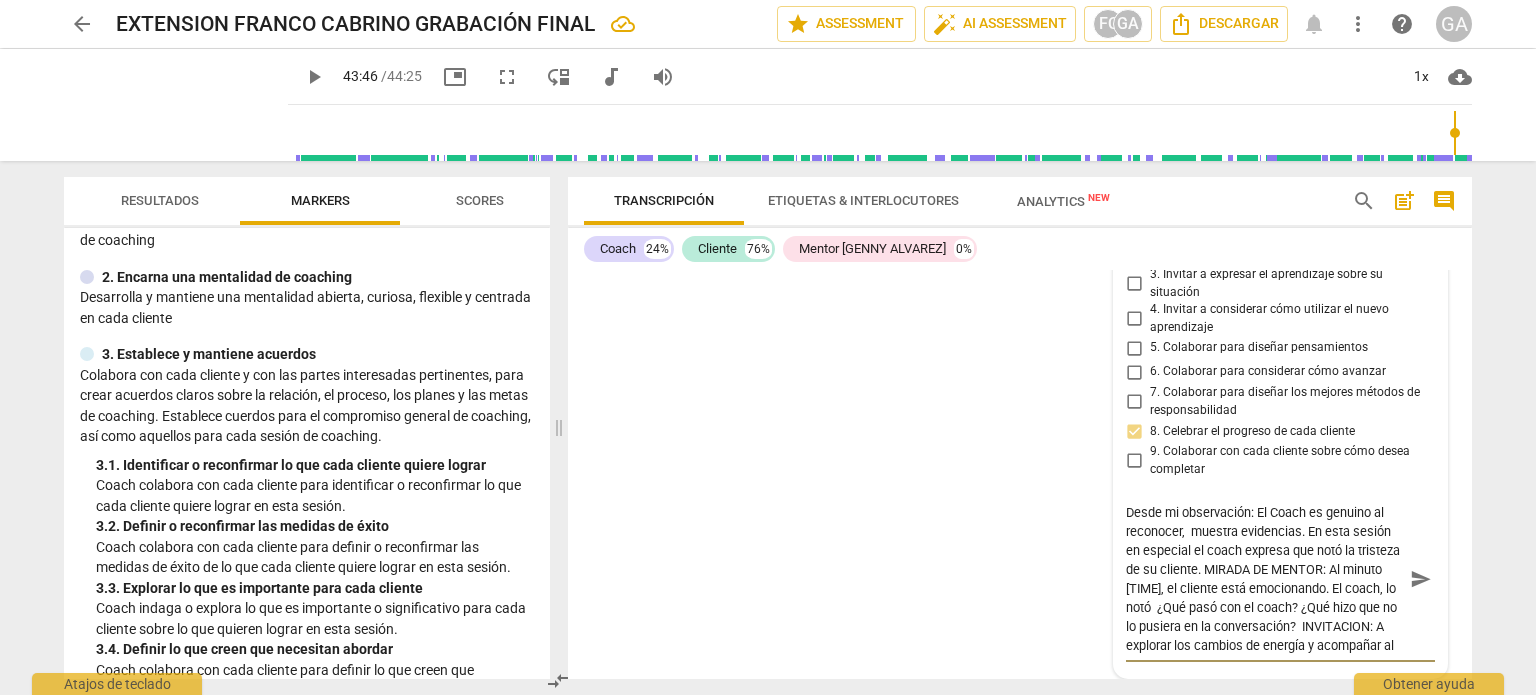 click on "Desde mi observación: El Coach es genuino al reconocer,  muestra evidencias. En esta sesión en especial el coach expresa que notó la tristeza de su cliente. MIRADA DE MENTOR: Al minuto [TIME], el cliente está emocionando. El coach, lo notó  ¿Qué pasó con el coach? ¿Qué hizo que no lo pusiera en la conversación?  INVITACION: A explorar los cambios de energía y acompañar al cliente a habitar su emoción; desde ahí  también, podrías explorar,  para establecer el acuerdo. a mayor profundidad. Por ejemplo podría preguntar ¿Entonces qué es lo que más te importaría trabajar en esta sesión?" at bounding box center (1264, 579) 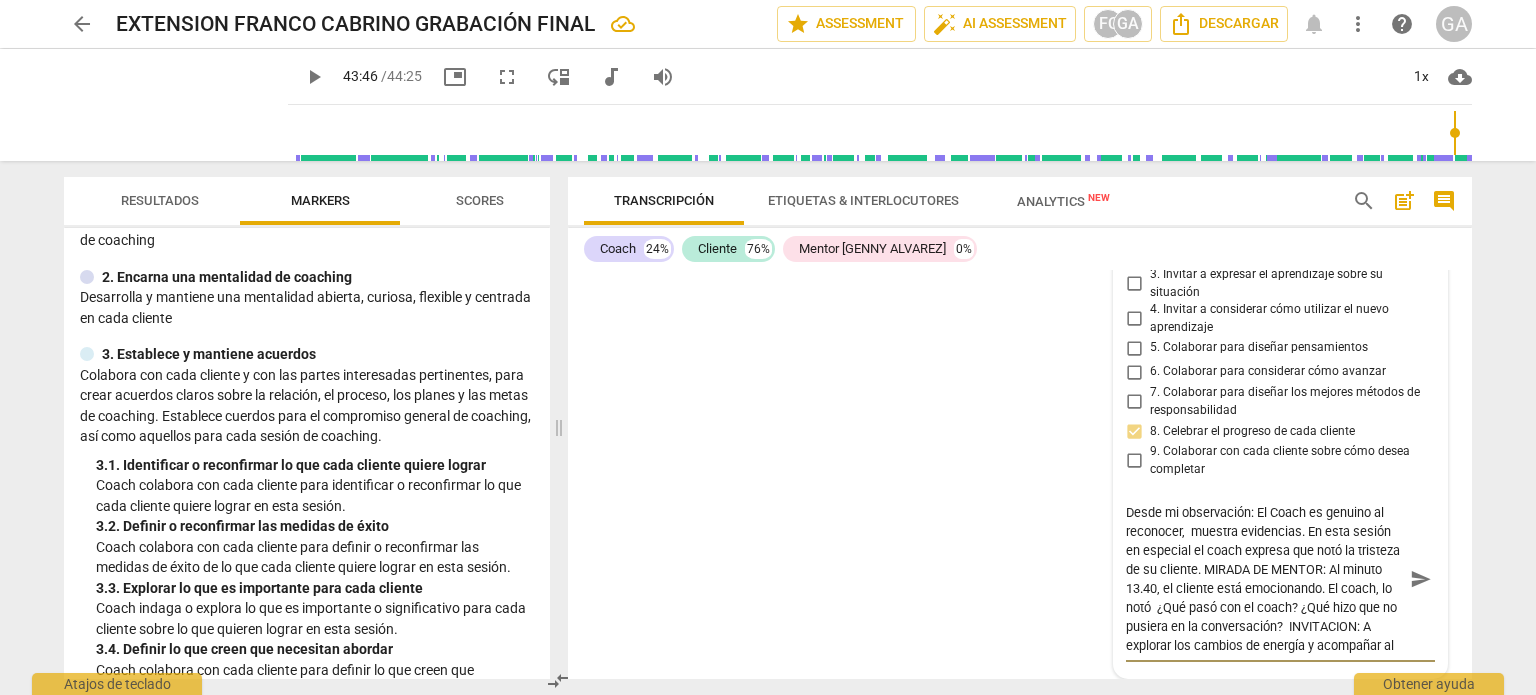 click on "Desde mi observación: El Coach es genuino al reconocer,  muestra evidencias. En esta sesión en especial el coach expresa que notó la tristeza de su cliente. MIRADA DE MENTOR: Al minuto 13.40, el cliente está emocionando. El coach, lo notó  ¿Qué pasó con el coach? ¿Qué hizo que no pusiera en la conversación?  INVITACION: A explorar los cambios de energía y acompañar al cliente a habitar su emoción; desde ahí  también, podrías explorar,  para establecer el acuerdo. a mayor profundidad. Por ejemplo podría preguntar ¿Entonces qué es lo que más te importaría trabajar en esta sesión?" at bounding box center (1264, 579) 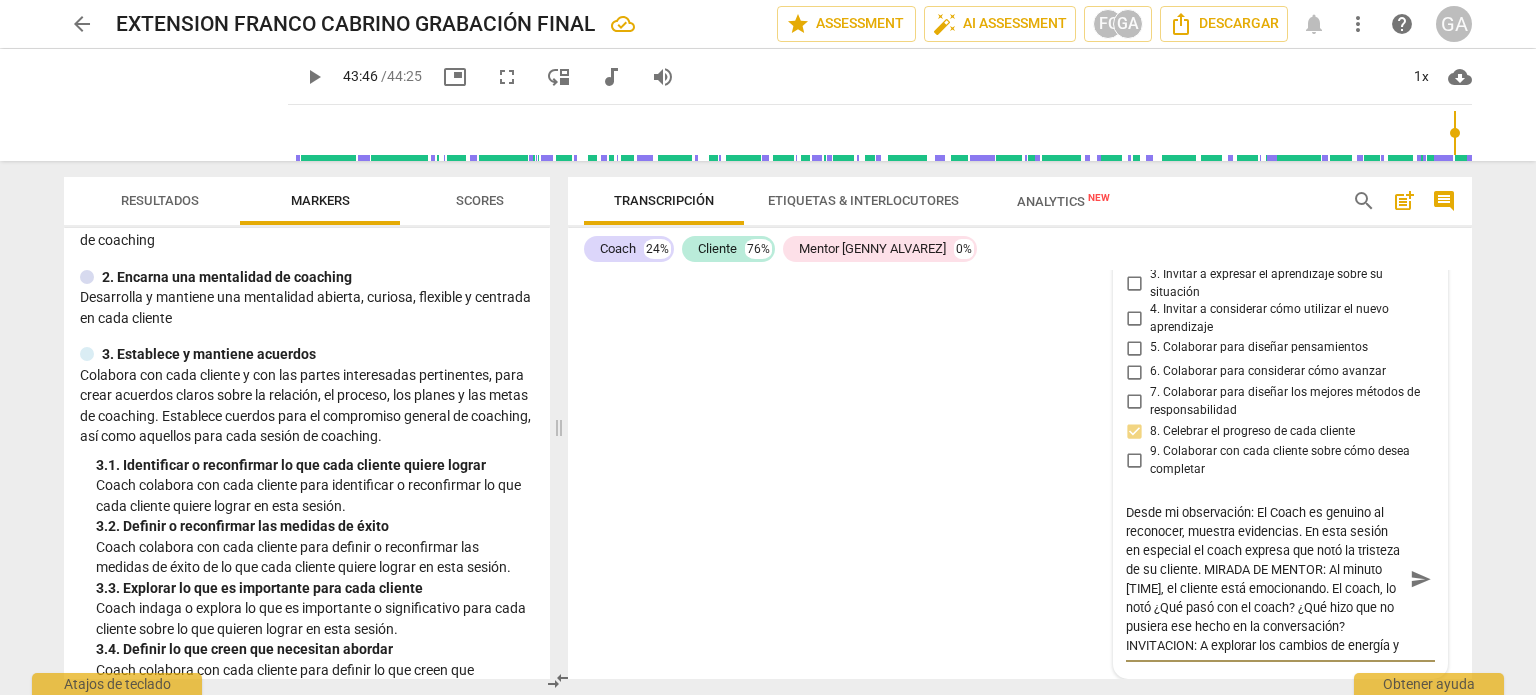 scroll, scrollTop: 100, scrollLeft: 0, axis: vertical 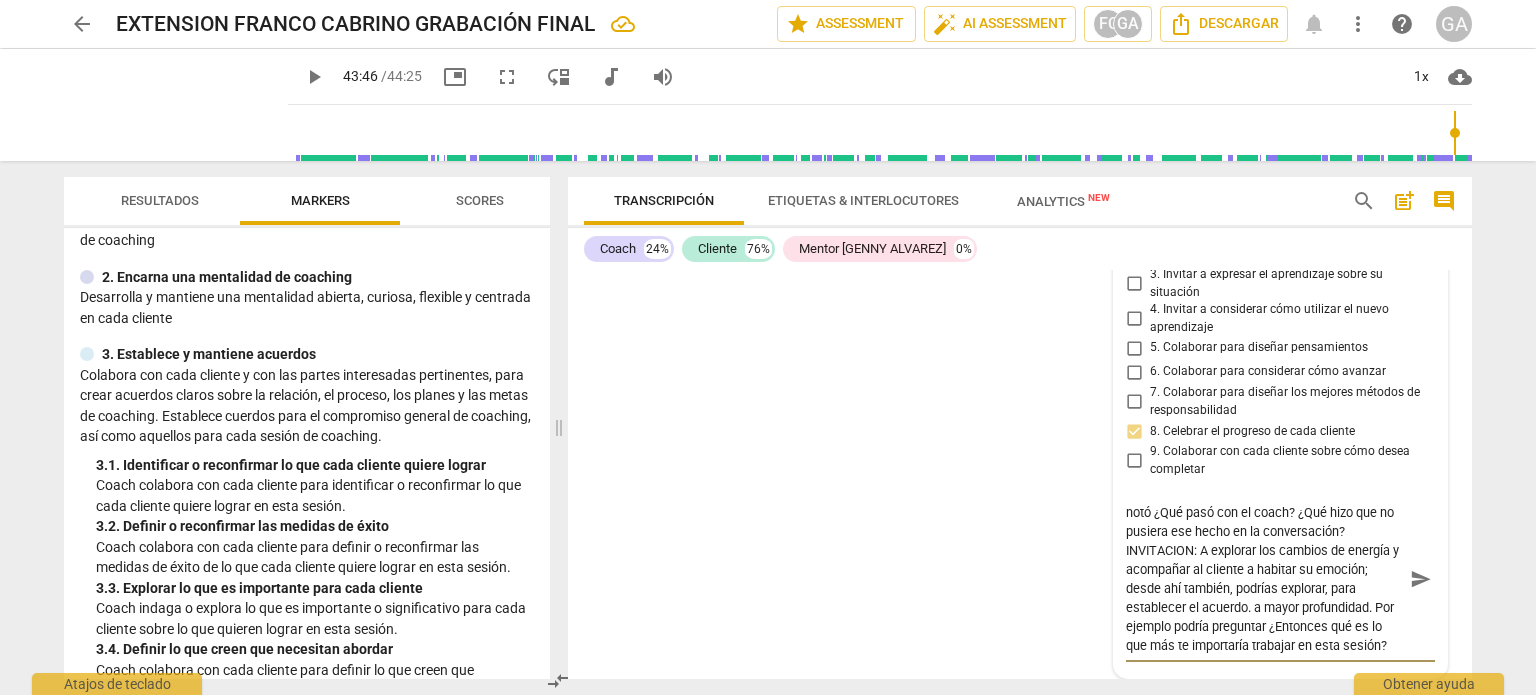 click on "Desde mi observación: El Coach es genuino al reconocer, muestra evidencias. En esta sesión en especial el coach expresa que notó la tristeza de su cliente. MIRADA DE MENTOR: Al minuto [TIME], el cliente está emocionando. El coach, lo notó ¿Qué pasó con el coach? ¿Qué hizo que no pusiera ese hecho en la conversación? INVITACION: A explorar los cambios de energía y acompañar al cliente a habitar su emoción; desde ahí también, podrías explorar, para establecer el acuerdo. a mayor profundidad. Por ejemplo podría preguntar ¿Entonces qué es lo que más te importaría trabajar en esta sesión?" at bounding box center [1264, 579] 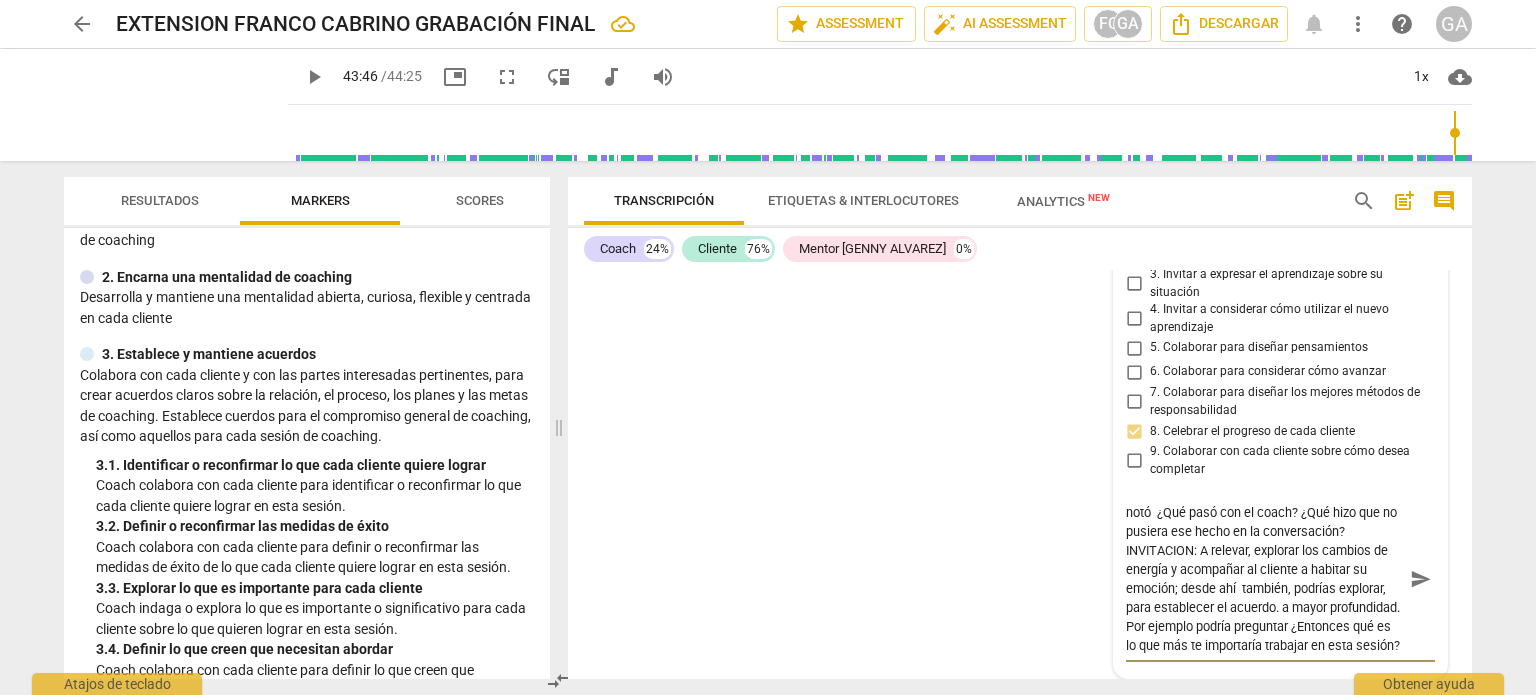 click on "Desde mi observación: El Coach es genuino al reconocer,  muestra evidencias. En esta sesión en especial el coach expresa que notó la tristeza de su cliente. MIRADA DE MENTOR: Al minuto 13.40, el cliente está emocionando. El coach, lo notó  ¿Qué pasó con el coach? ¿Qué hizo que no pusiera ese hecho en la conversación?  INVITACION: A relevar, explorar los cambios de energía y acompañar al cliente a habitar su emoción; desde ahí  también, podrías explorar,  para establecer el acuerdo. a mayor profundidad. Por ejemplo podría preguntar ¿Entonces qué es lo que más te importaría trabajar en esta sesión?" at bounding box center (1264, 579) 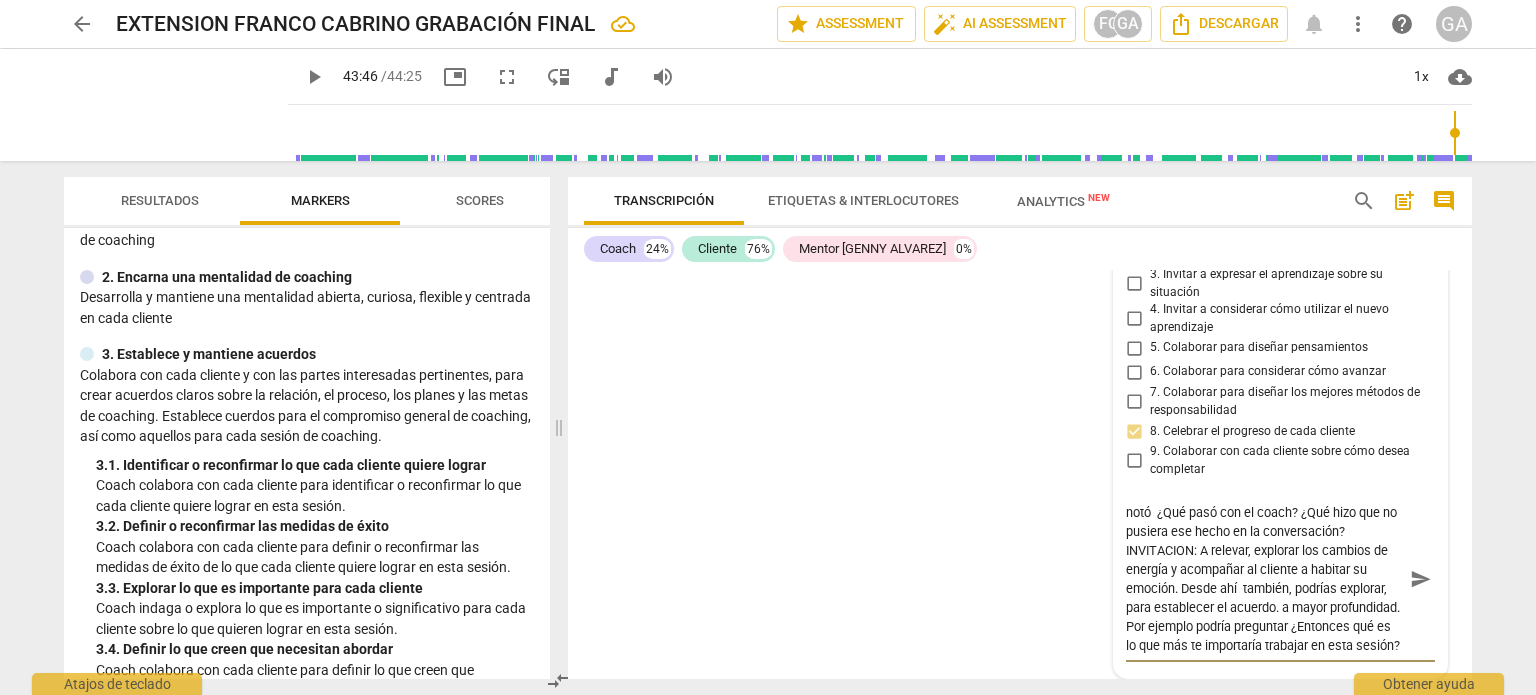 click on "send" at bounding box center (1421, 579) 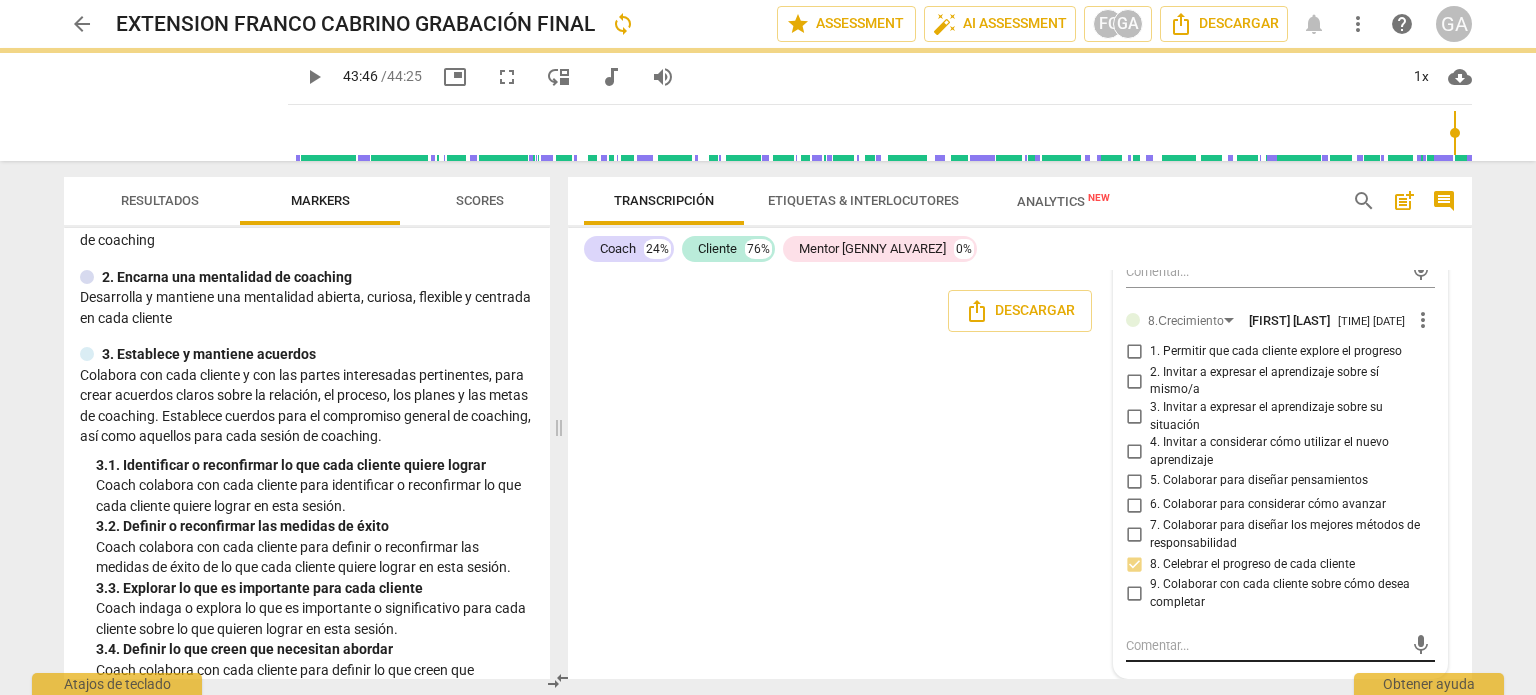scroll, scrollTop: 0, scrollLeft: 0, axis: both 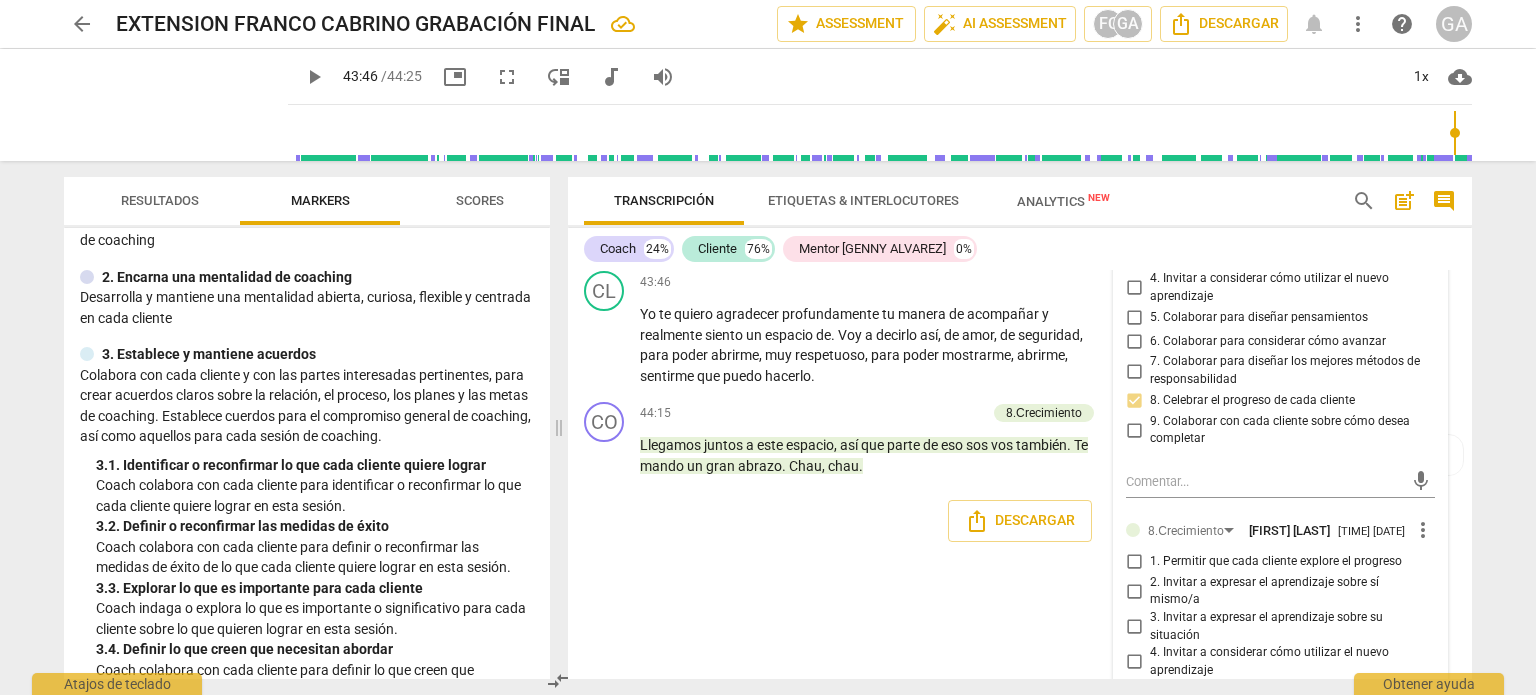 click on "Resultados" at bounding box center [160, 200] 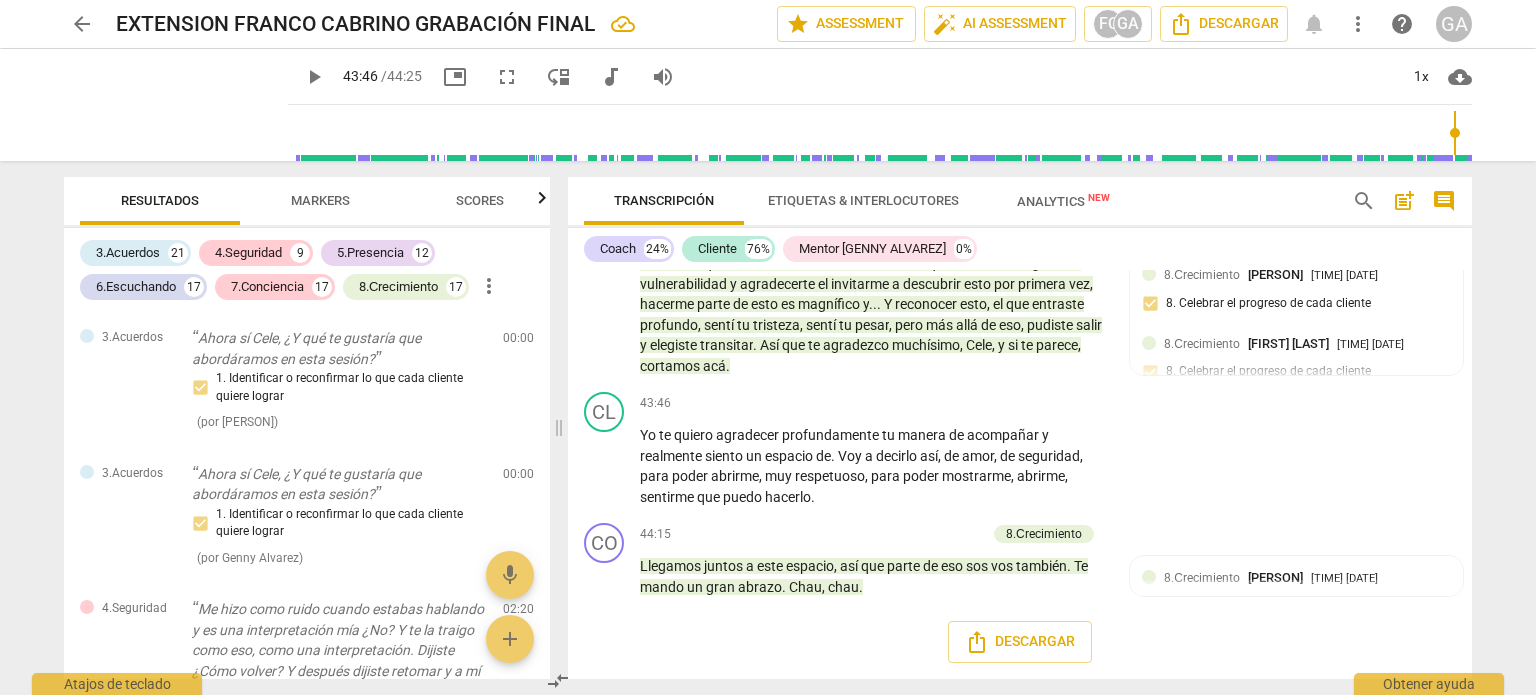 scroll, scrollTop: 9532, scrollLeft: 0, axis: vertical 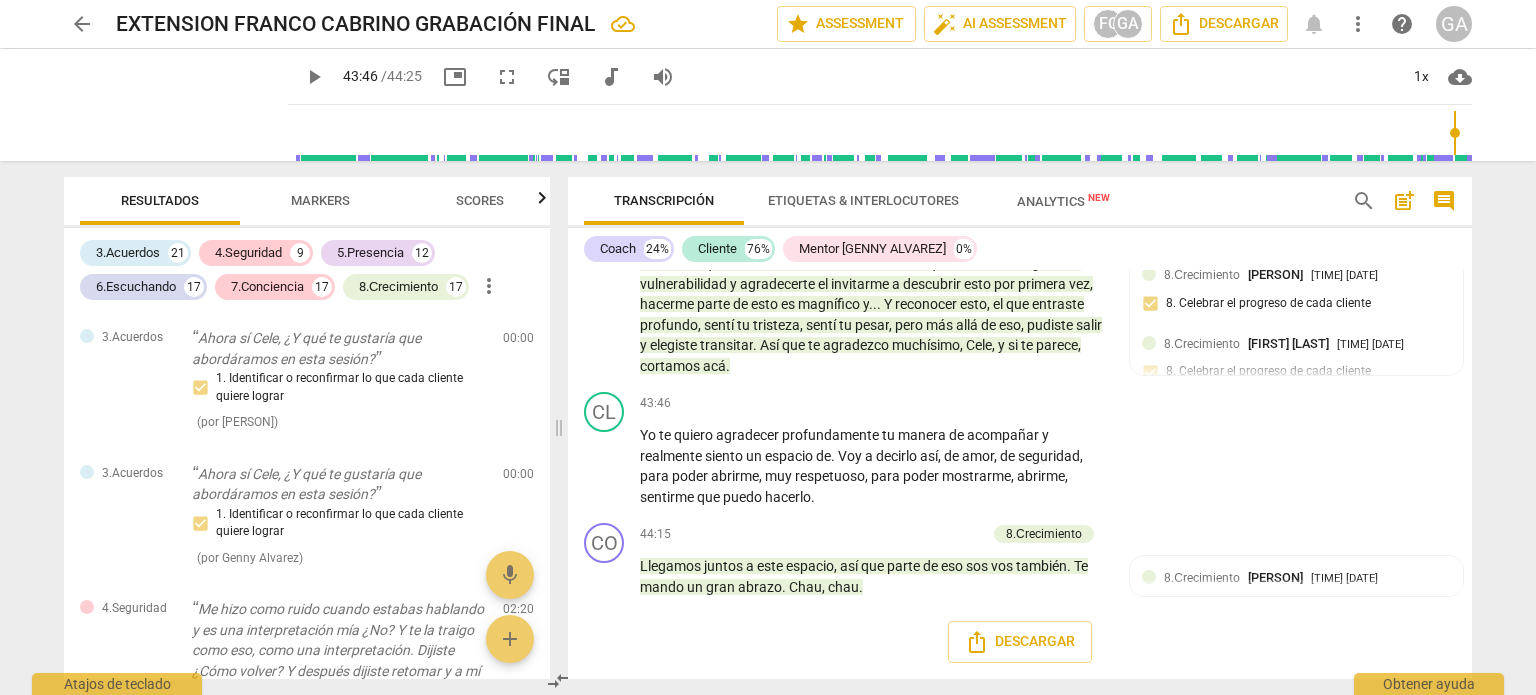 click on "Markers" at bounding box center [320, 200] 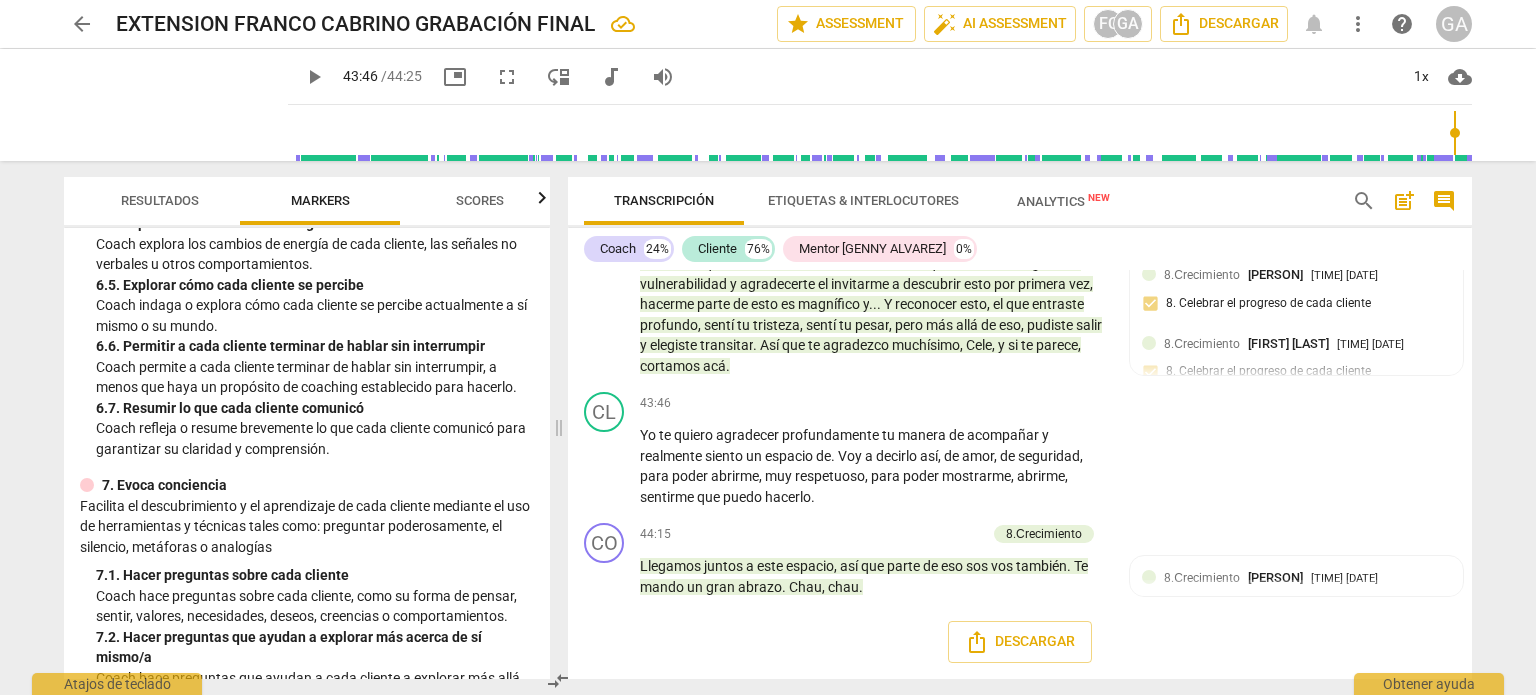 scroll, scrollTop: 1700, scrollLeft: 0, axis: vertical 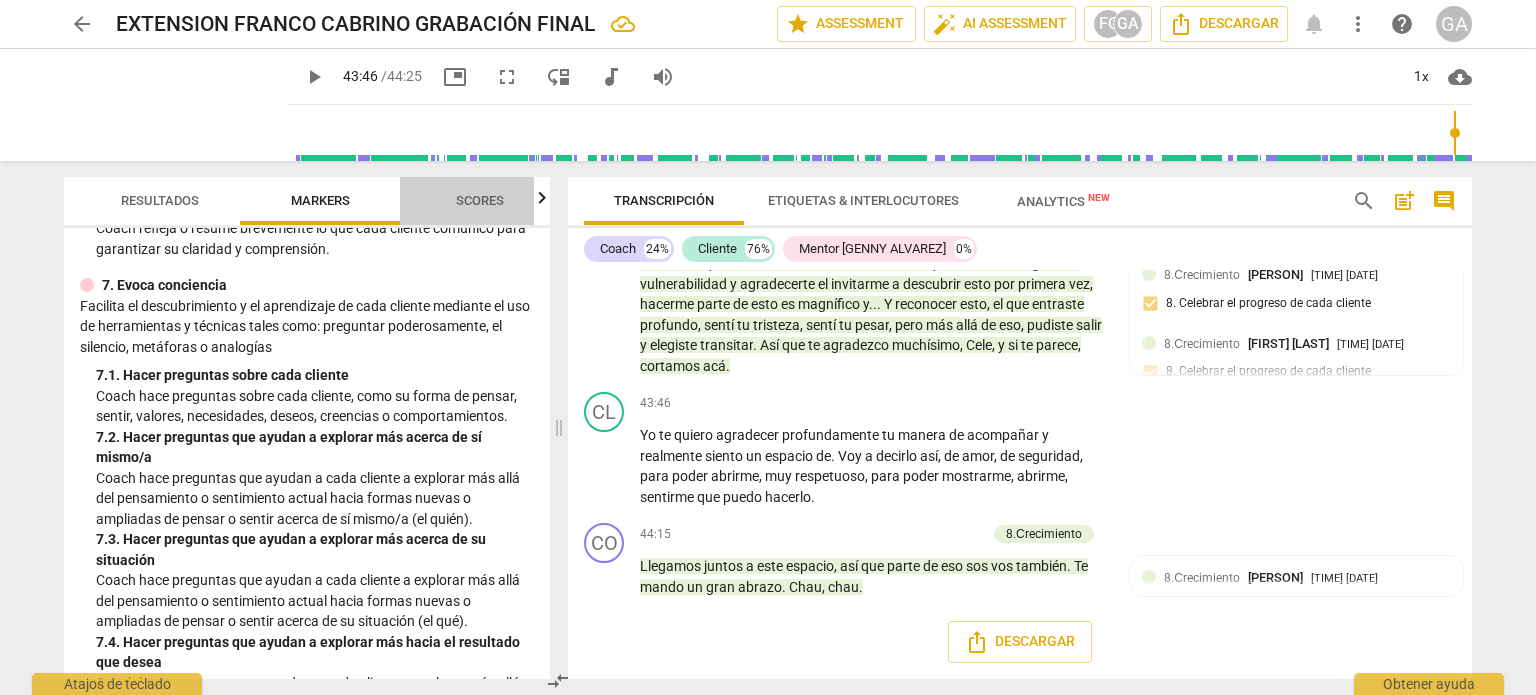 click on "Scores" at bounding box center (480, 200) 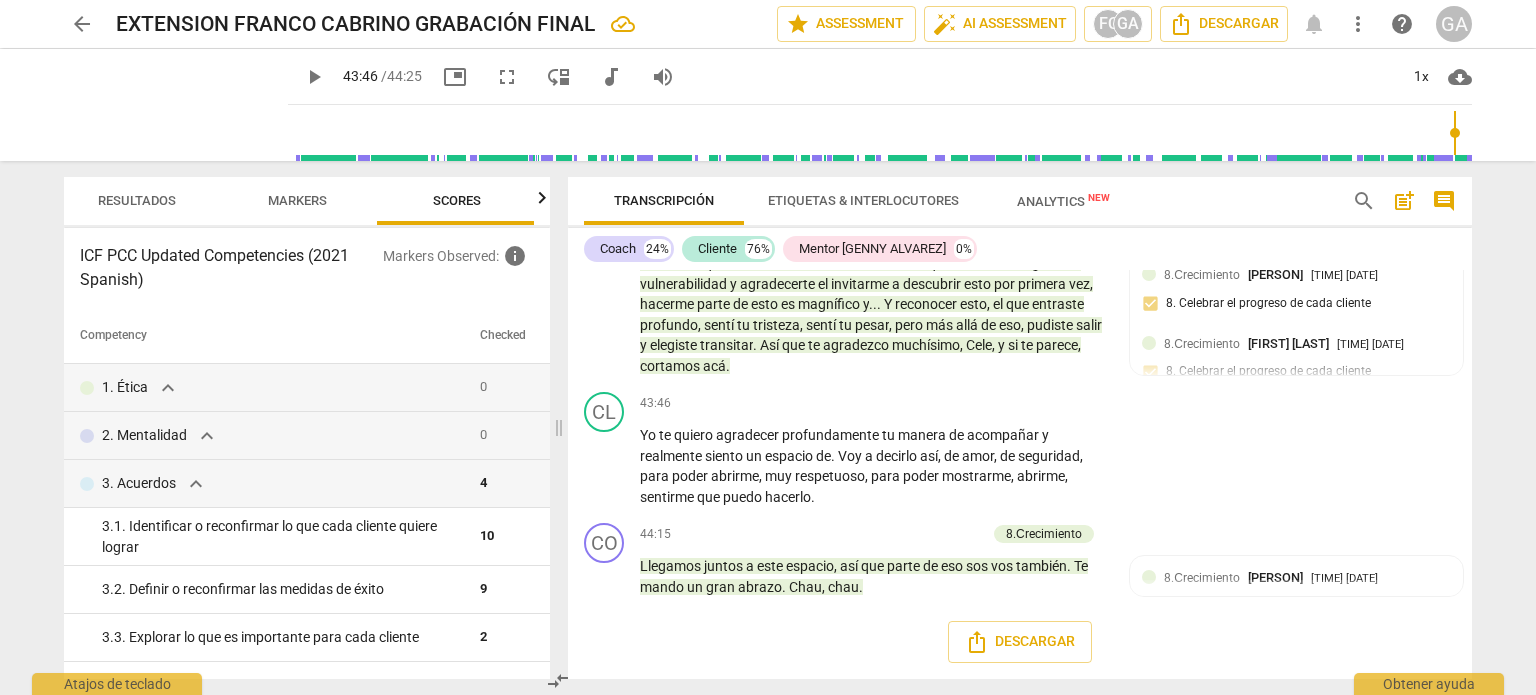 scroll, scrollTop: 0, scrollLeft: 25, axis: horizontal 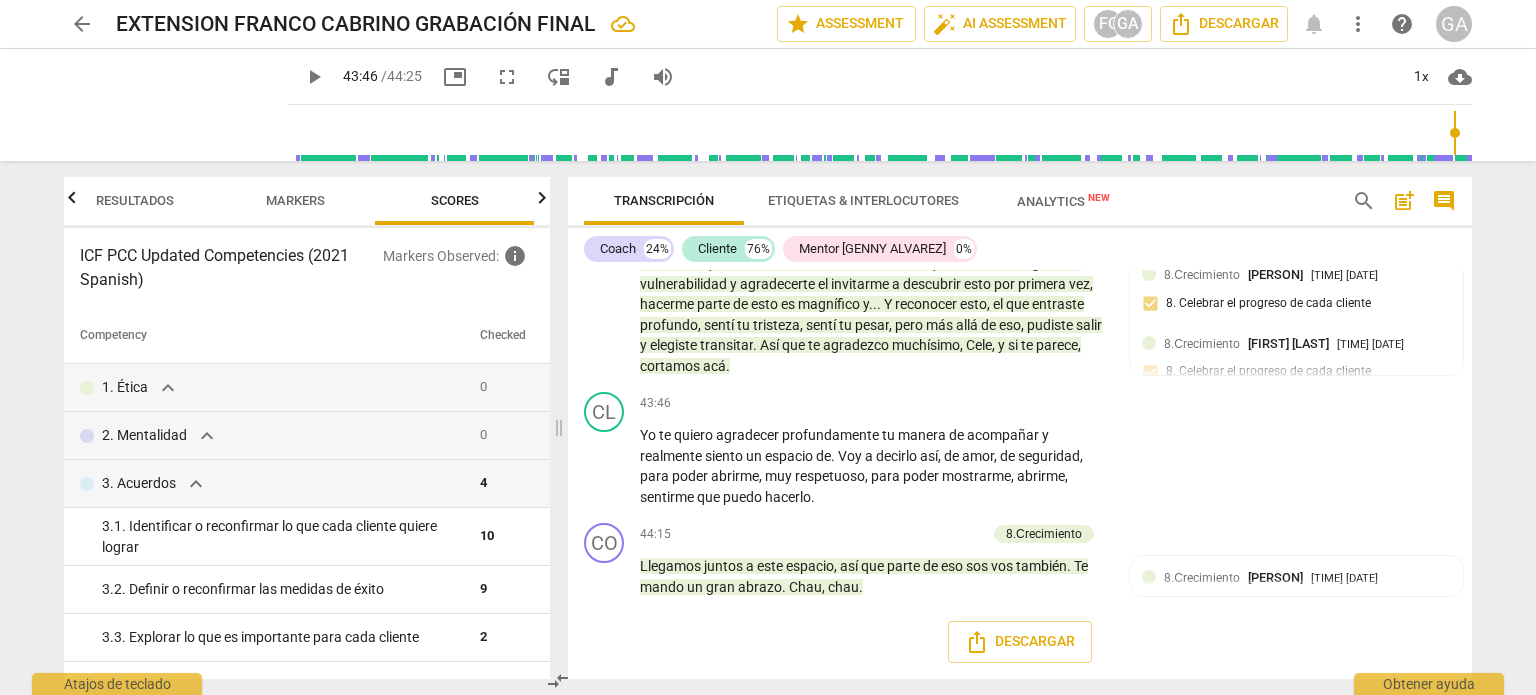 click on "Analytics   New" at bounding box center [1063, 201] 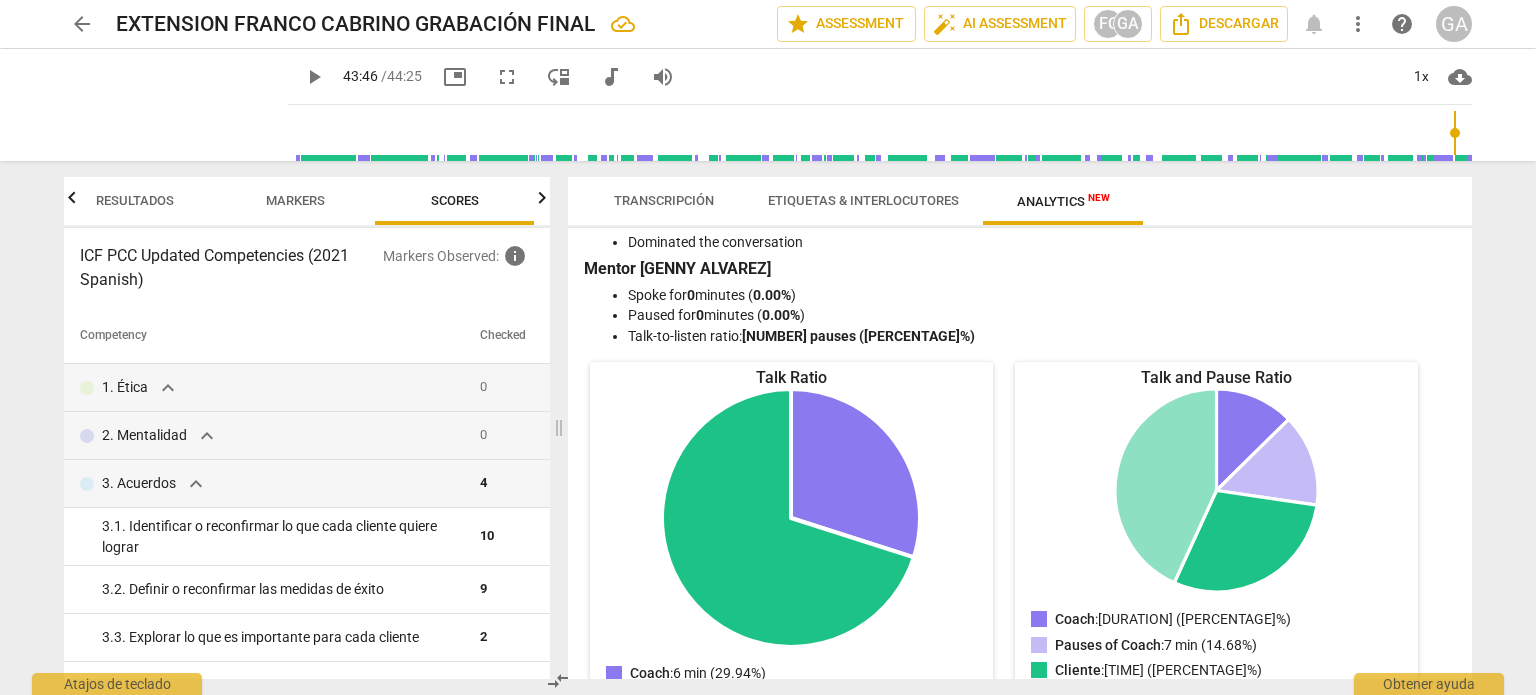 scroll, scrollTop: 0, scrollLeft: 0, axis: both 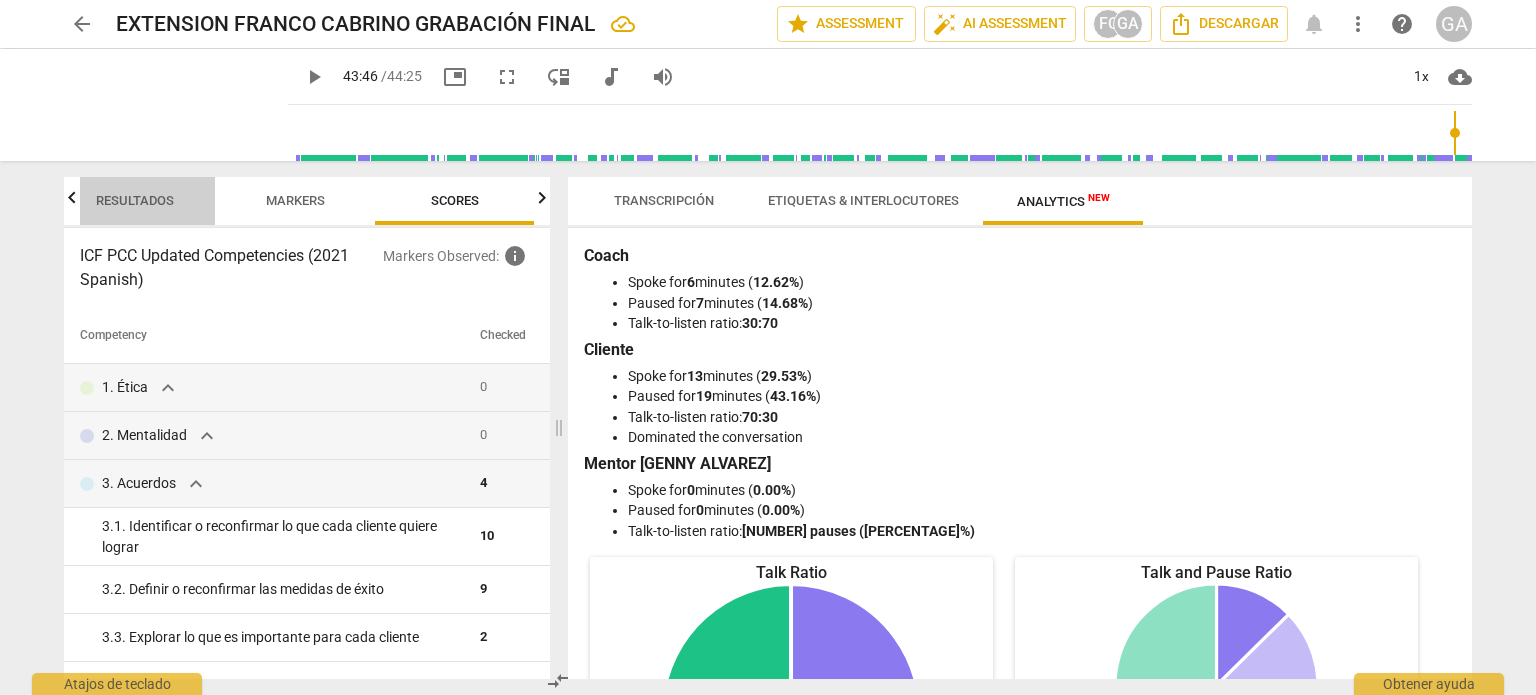 click on "Resultados" at bounding box center [135, 200] 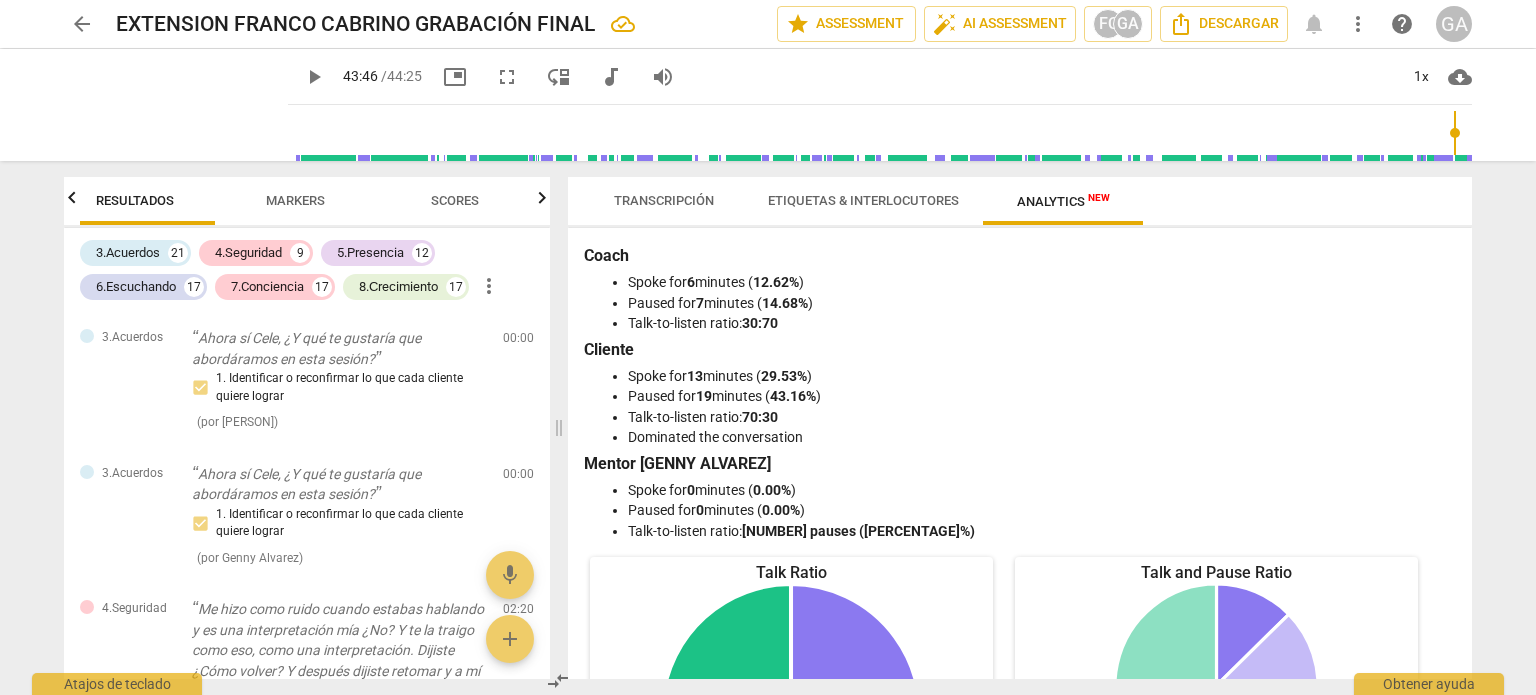 scroll, scrollTop: 0, scrollLeft: 0, axis: both 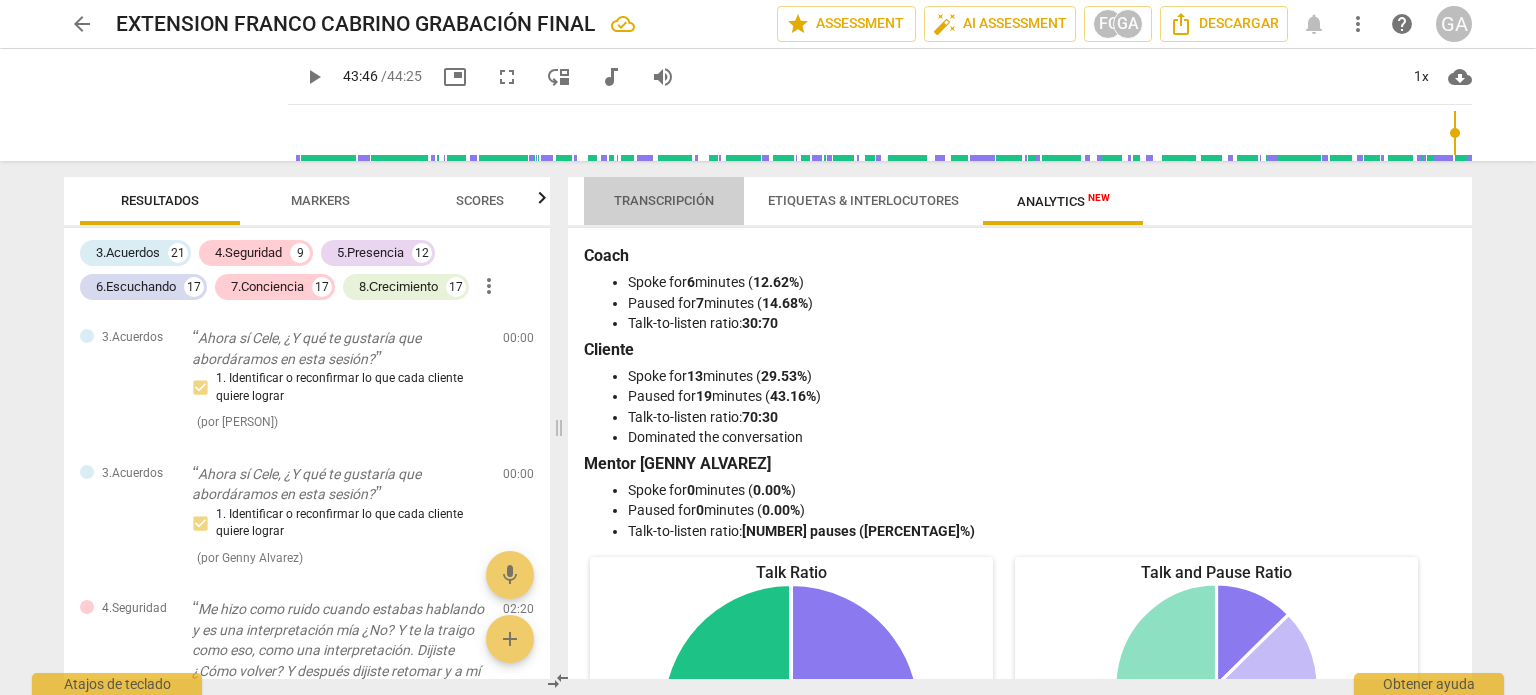 click on "Transcripción" at bounding box center (664, 200) 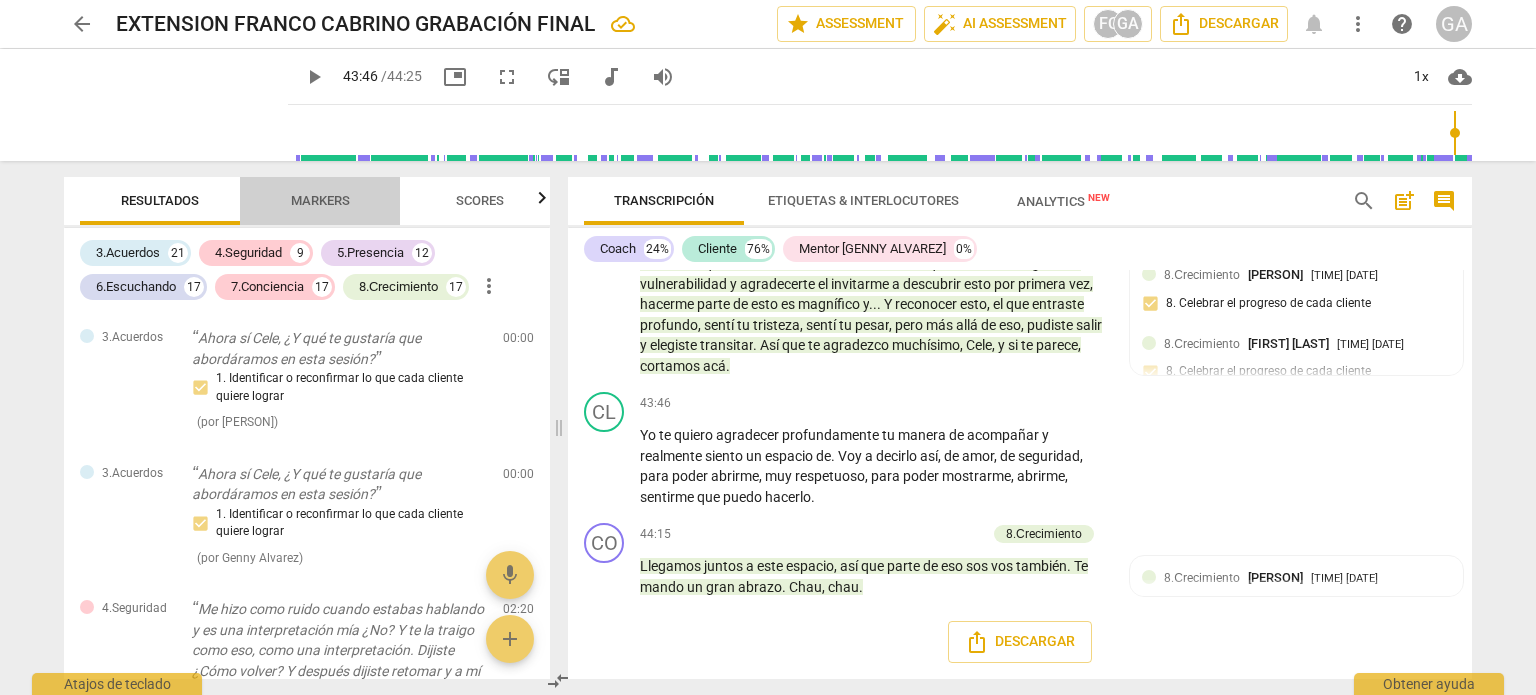 click on "Markers" at bounding box center [320, 200] 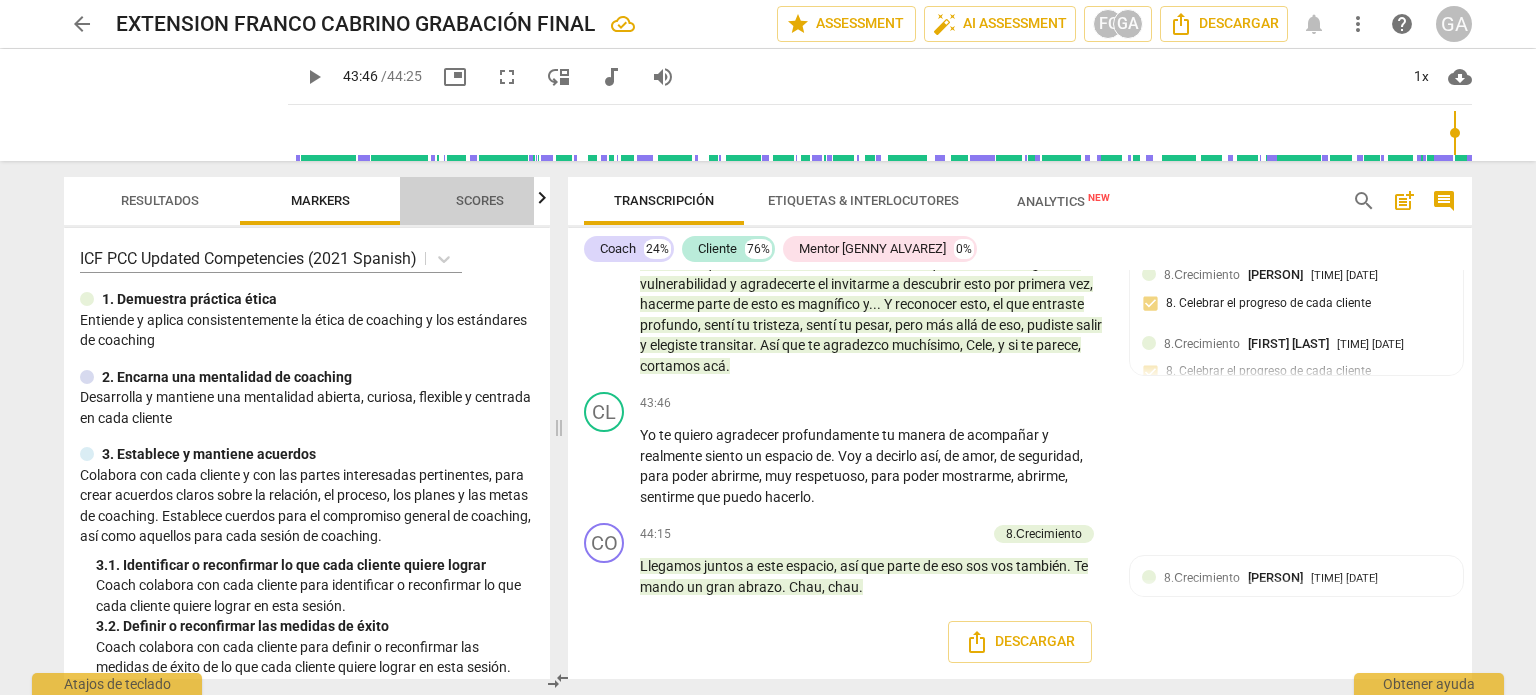 click on "Scores" at bounding box center (480, 200) 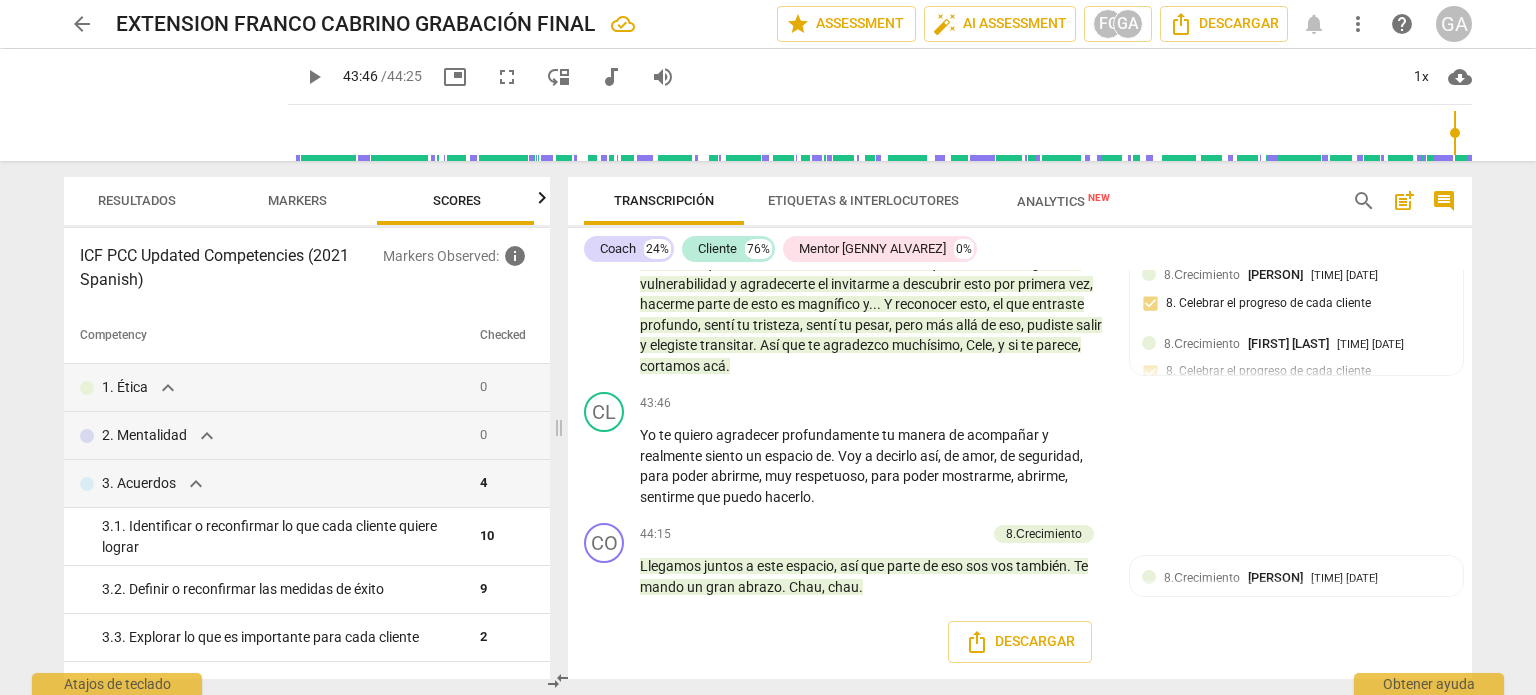scroll, scrollTop: 0, scrollLeft: 25, axis: horizontal 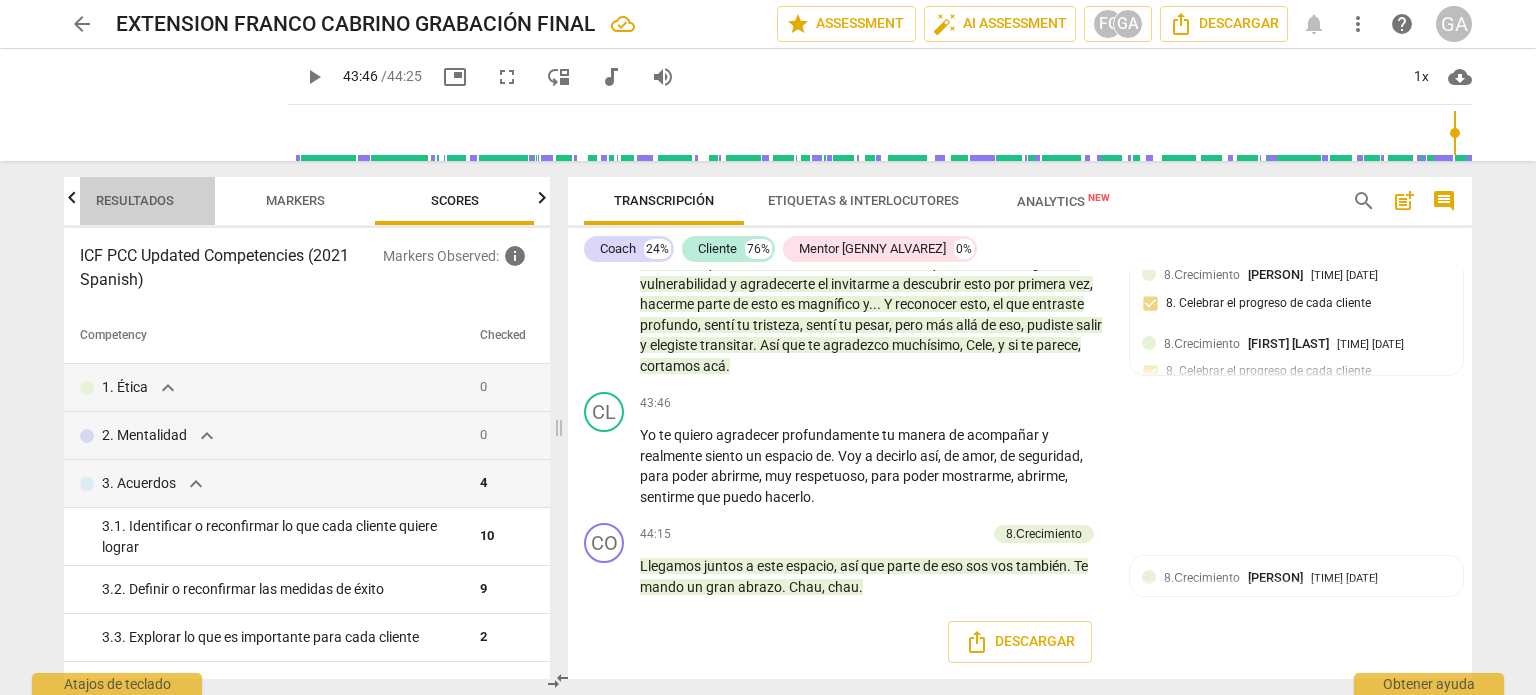 click on "Resultados" at bounding box center (135, 200) 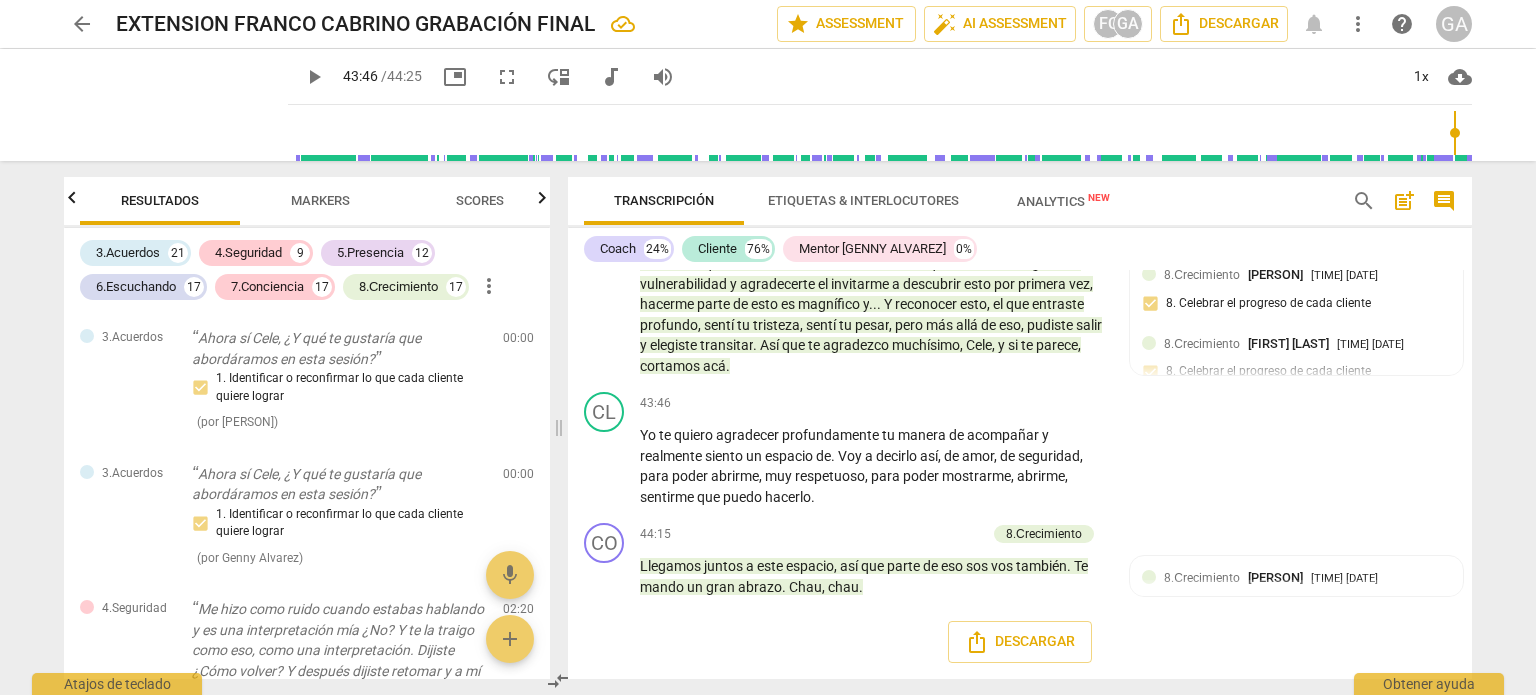 scroll, scrollTop: 0, scrollLeft: 0, axis: both 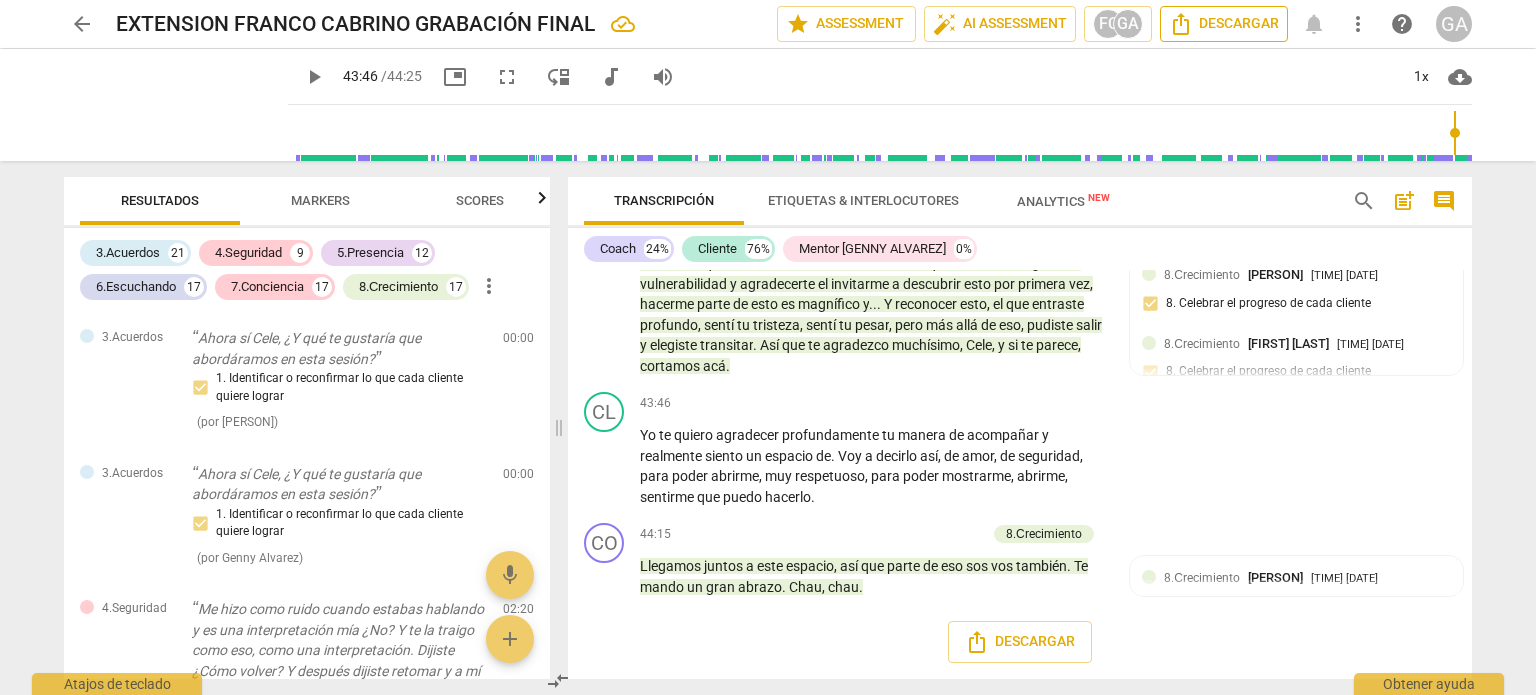 click on "Descargar" at bounding box center (1224, 24) 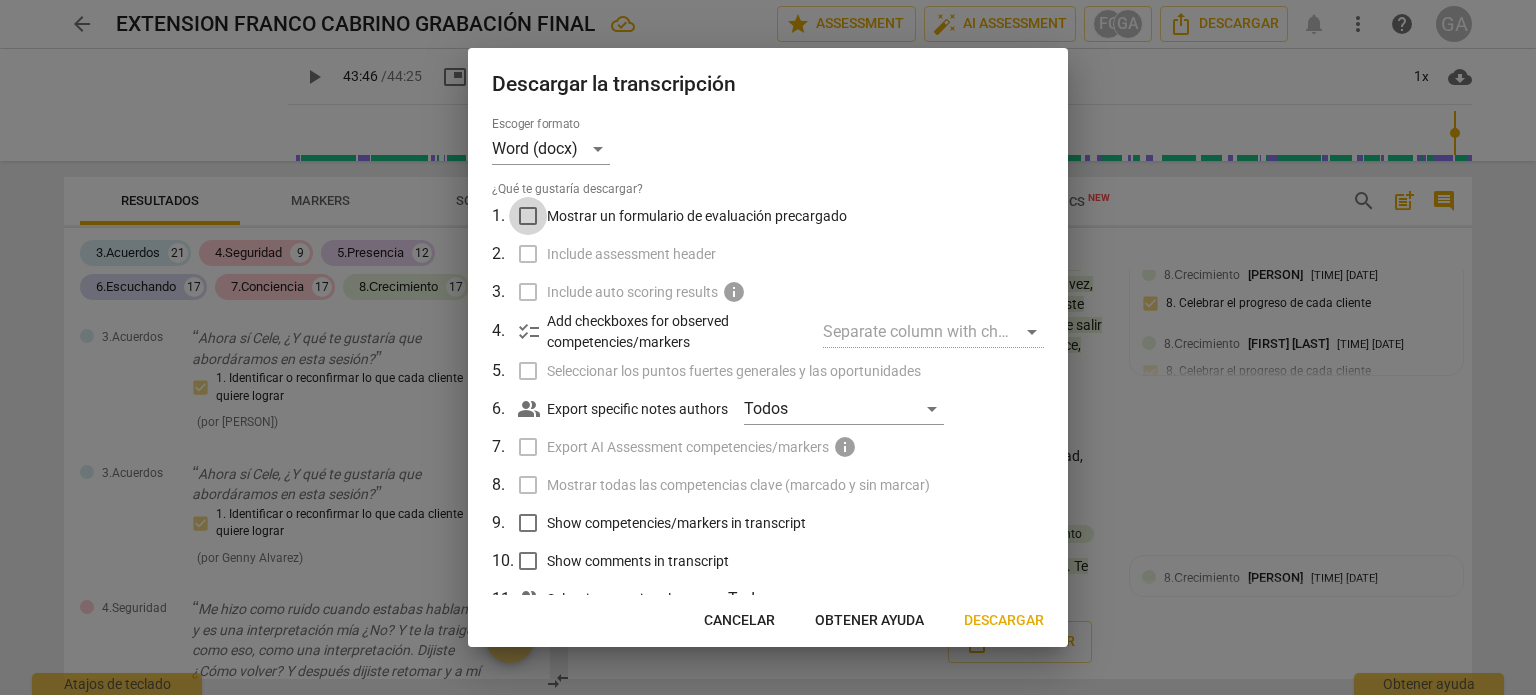 click on "Mostrar un formulario de evaluación precargado" at bounding box center (528, 216) 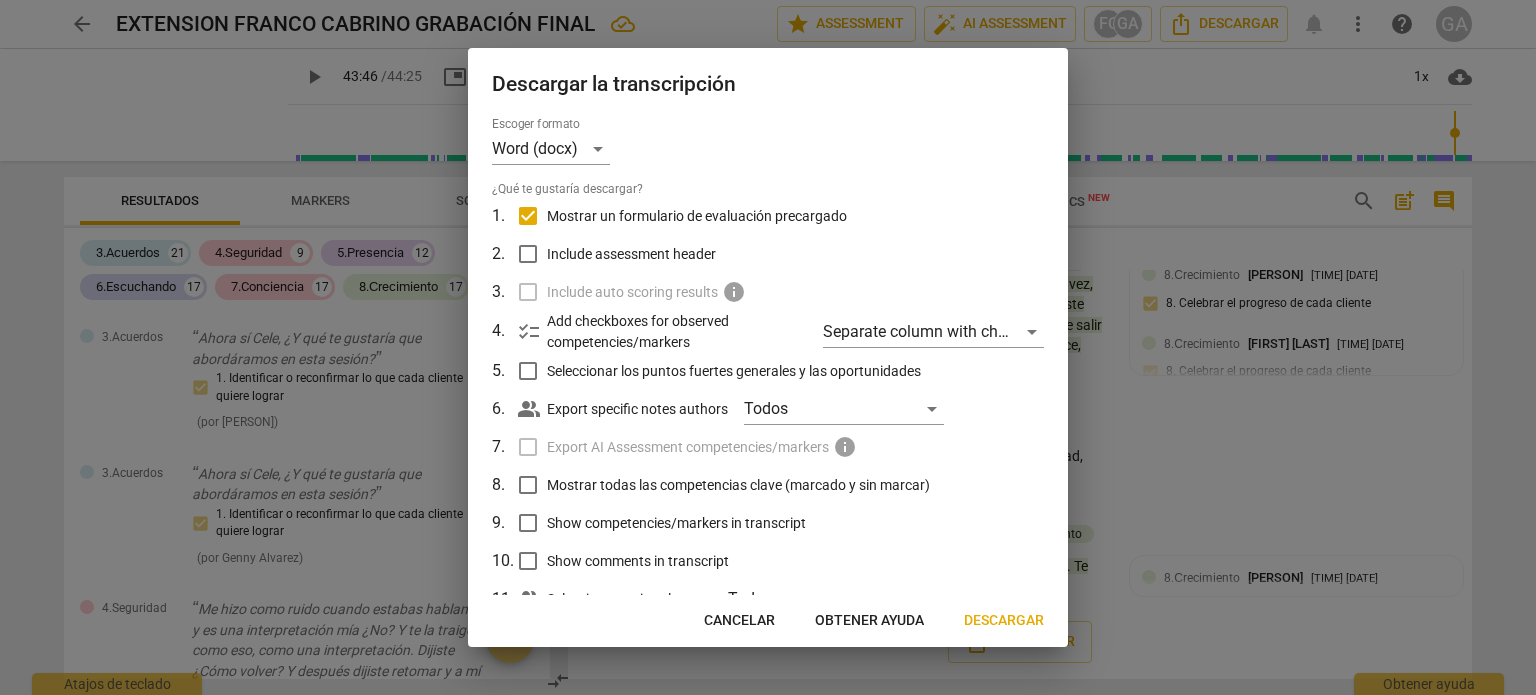 click on "Descargar" at bounding box center [1004, 621] 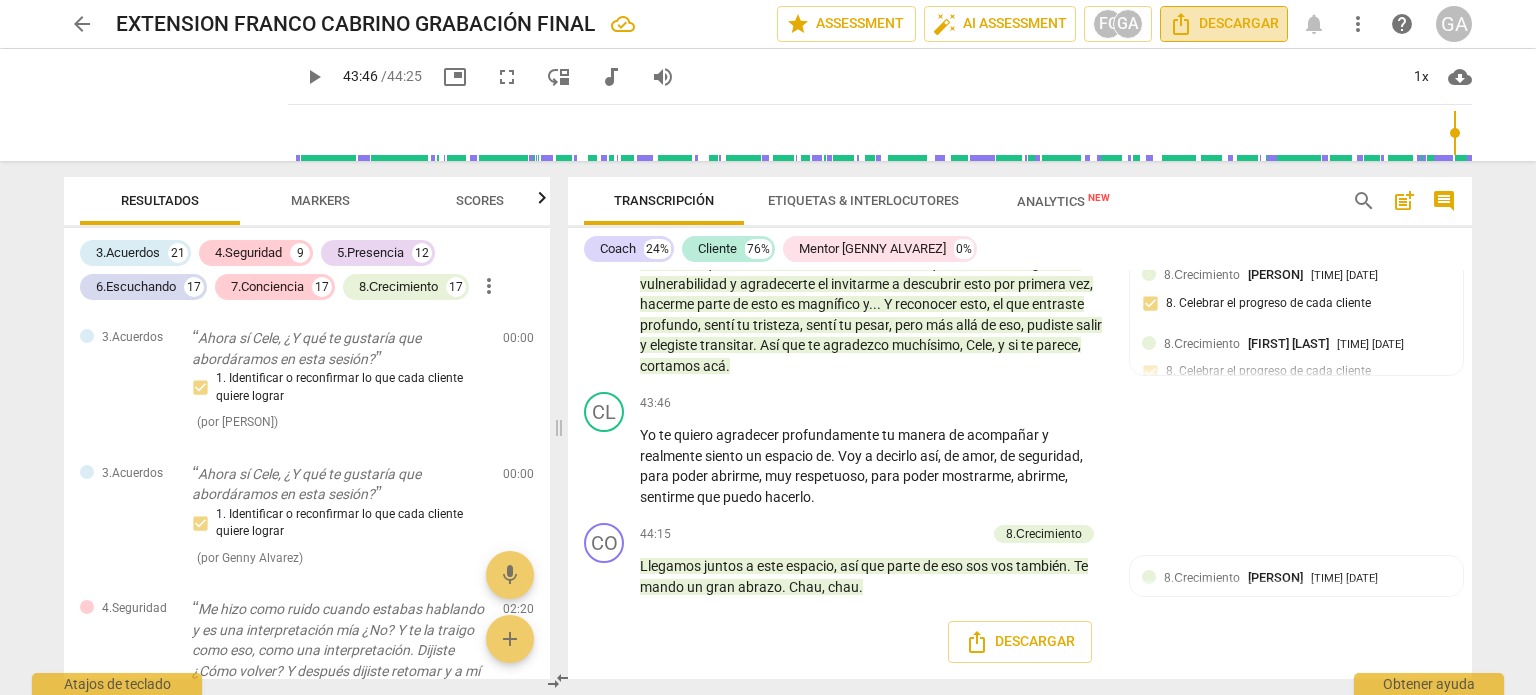 click on "Descargar" at bounding box center [1224, 24] 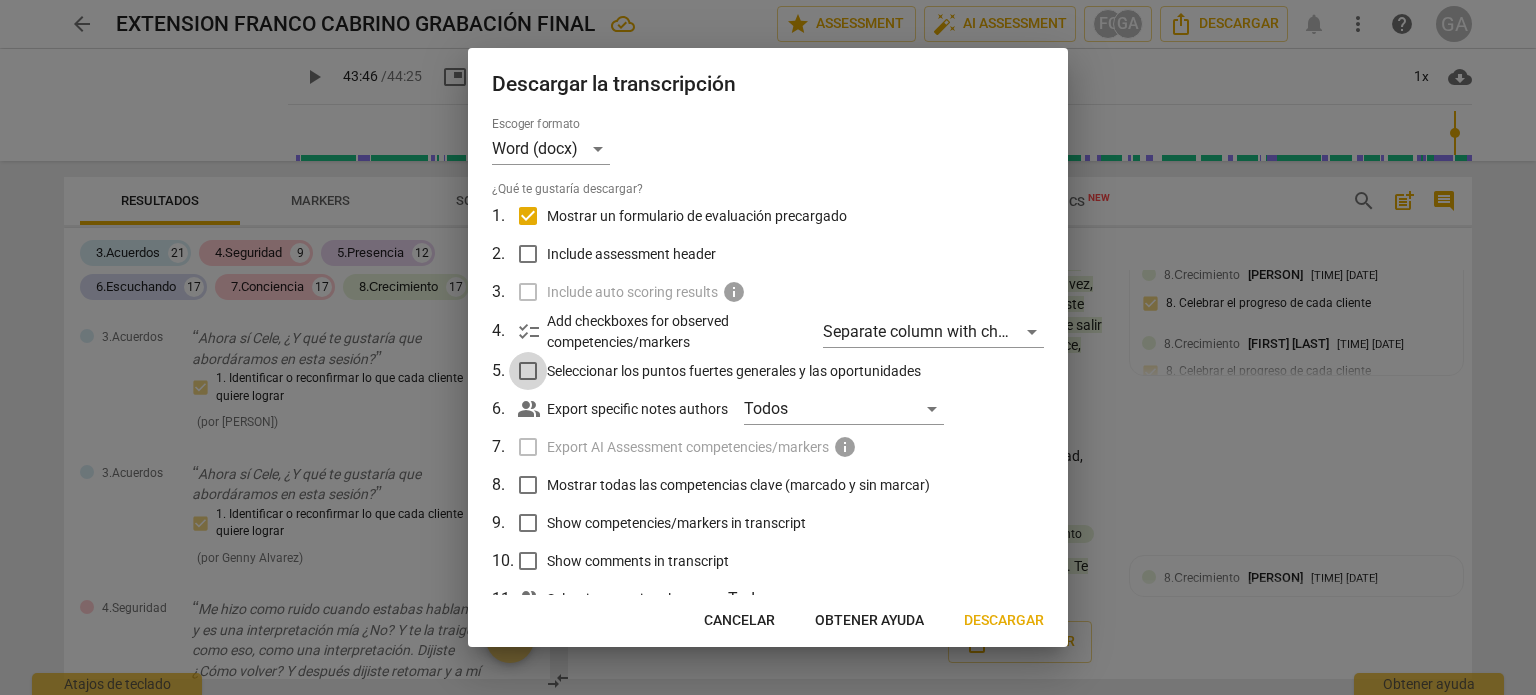 click on "Seleccionar los puntos fuertes generales y las oportunidades" at bounding box center [528, 371] 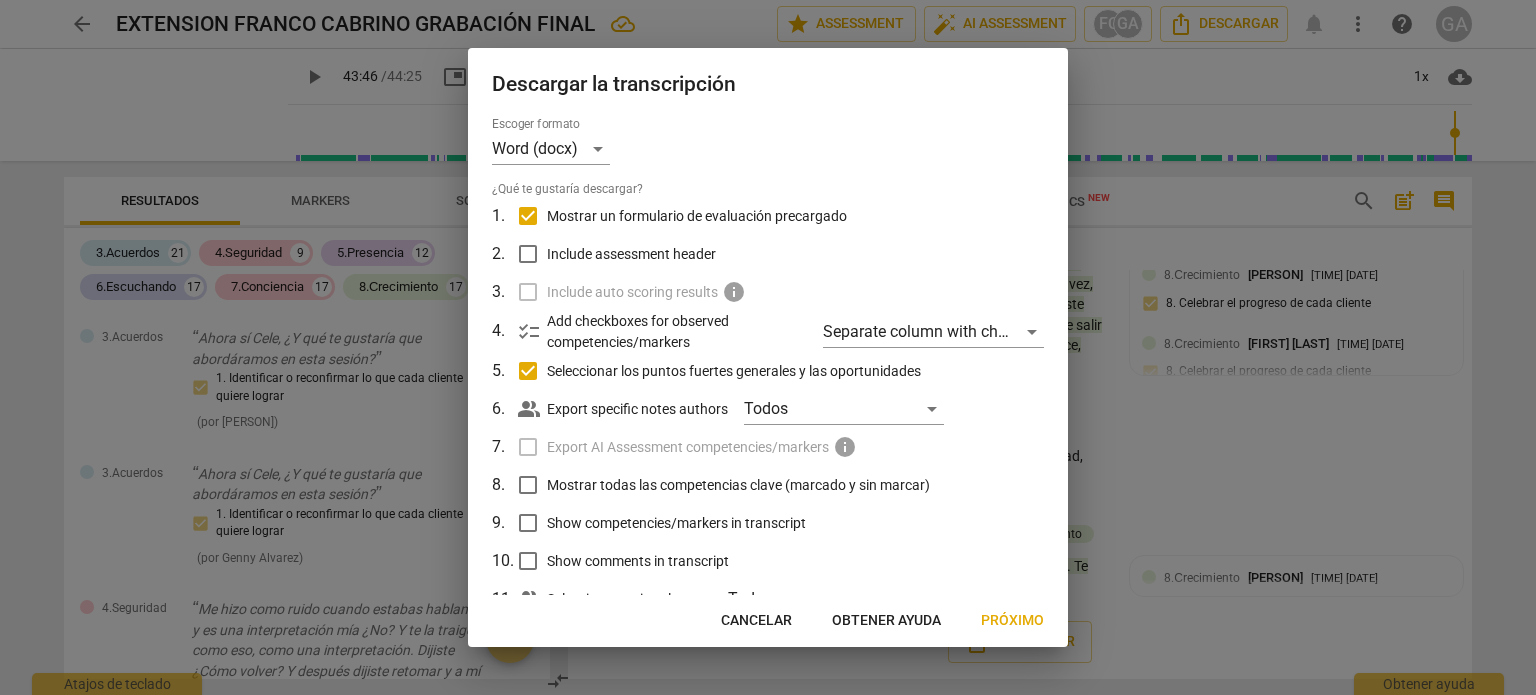 click on "Mostrar todas las competencias clave (marcado y sin marcar)" at bounding box center (528, 485) 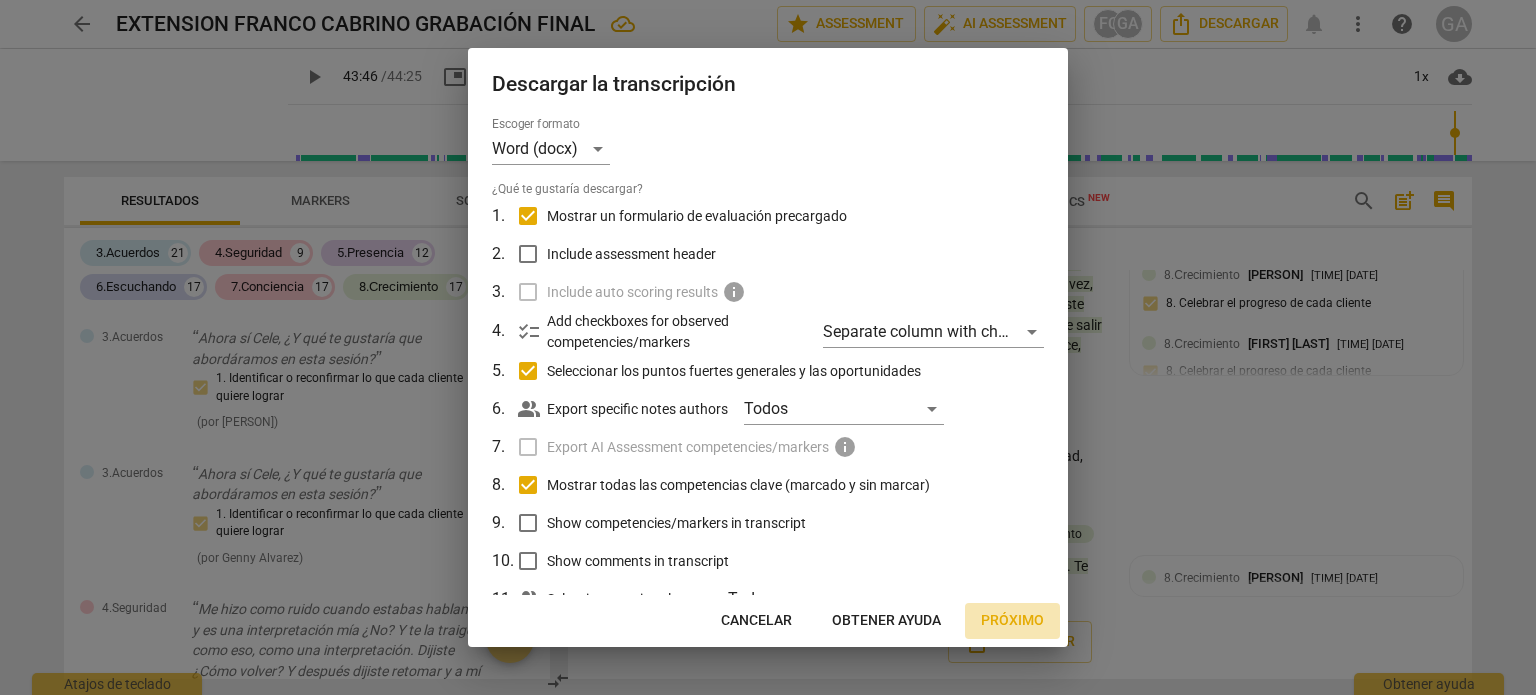 click on "Próximo" at bounding box center [1012, 621] 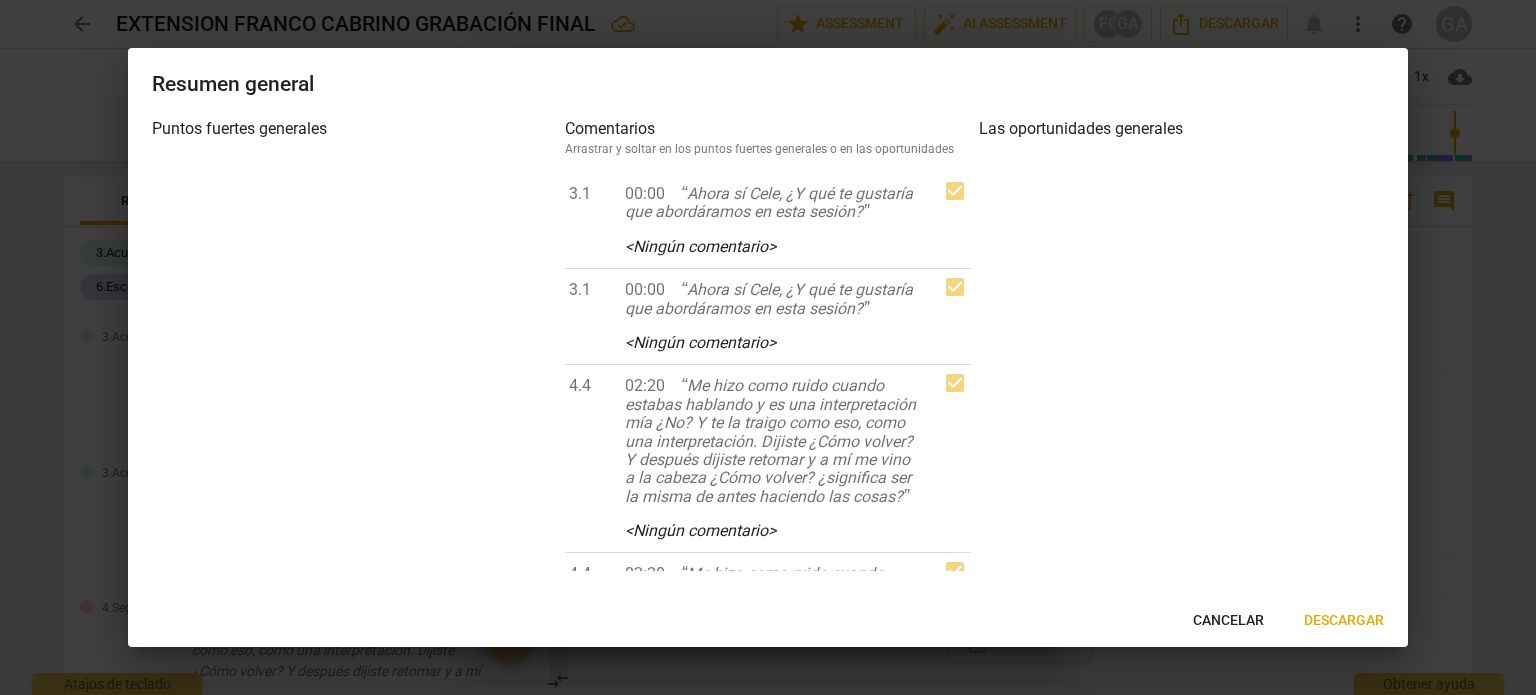 click on "Descargar" at bounding box center (1344, 621) 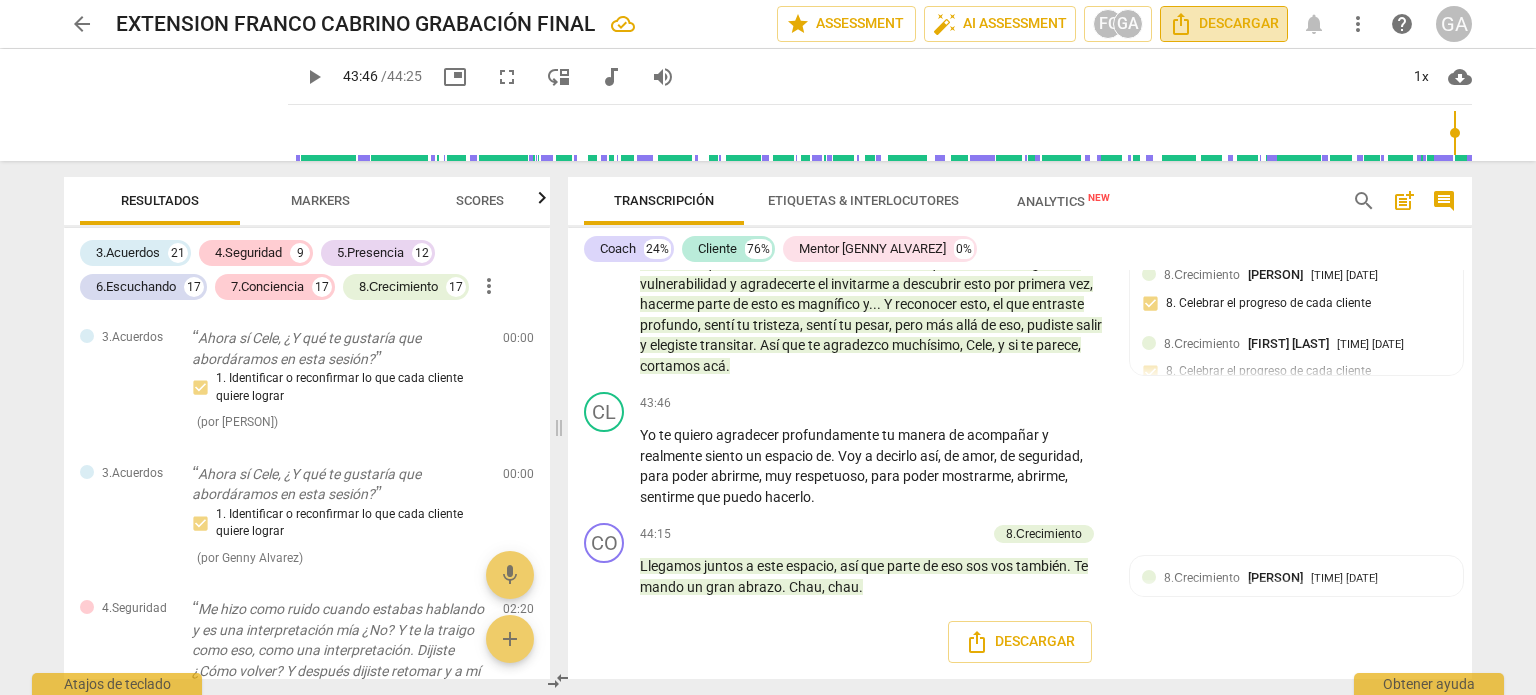 click on "Descargar" at bounding box center (1224, 24) 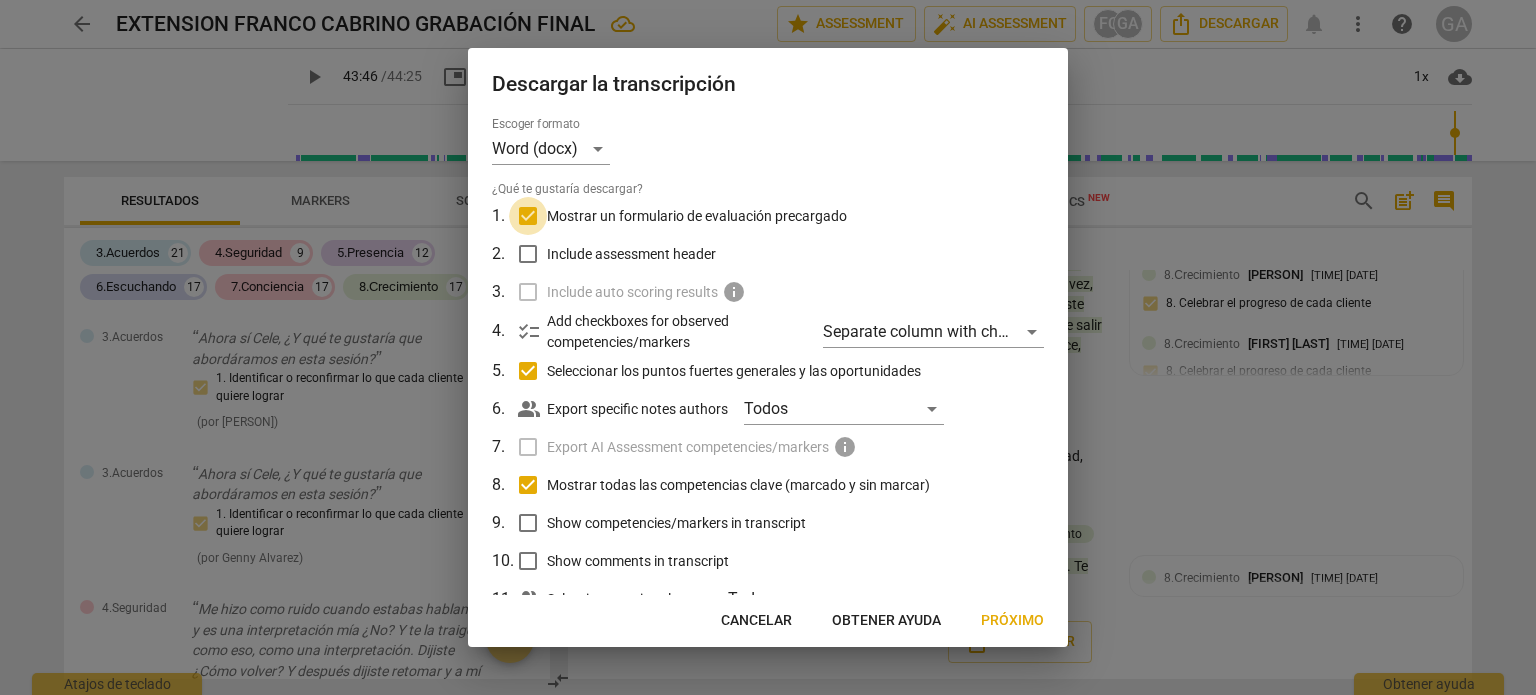 click on "Mostrar un formulario de evaluación precargado" at bounding box center (528, 216) 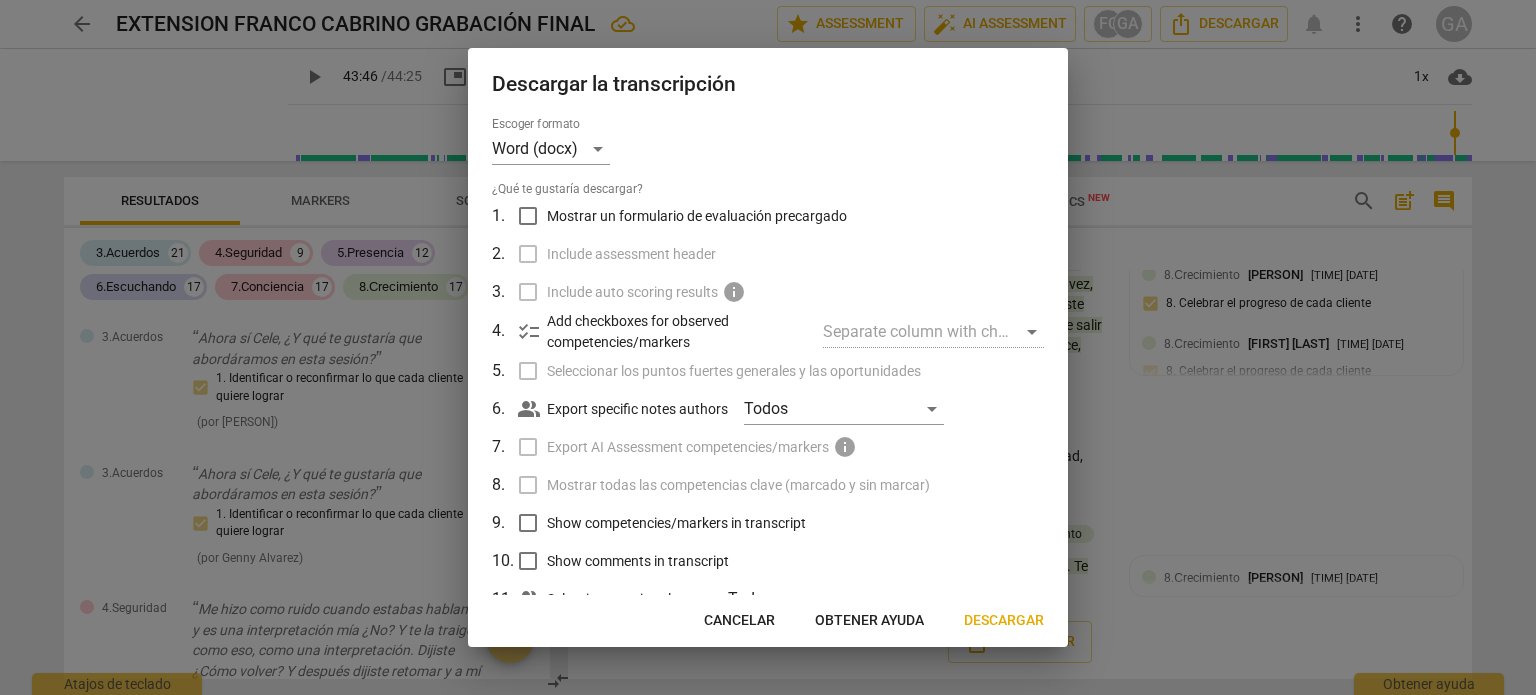 scroll, scrollTop: 63, scrollLeft: 0, axis: vertical 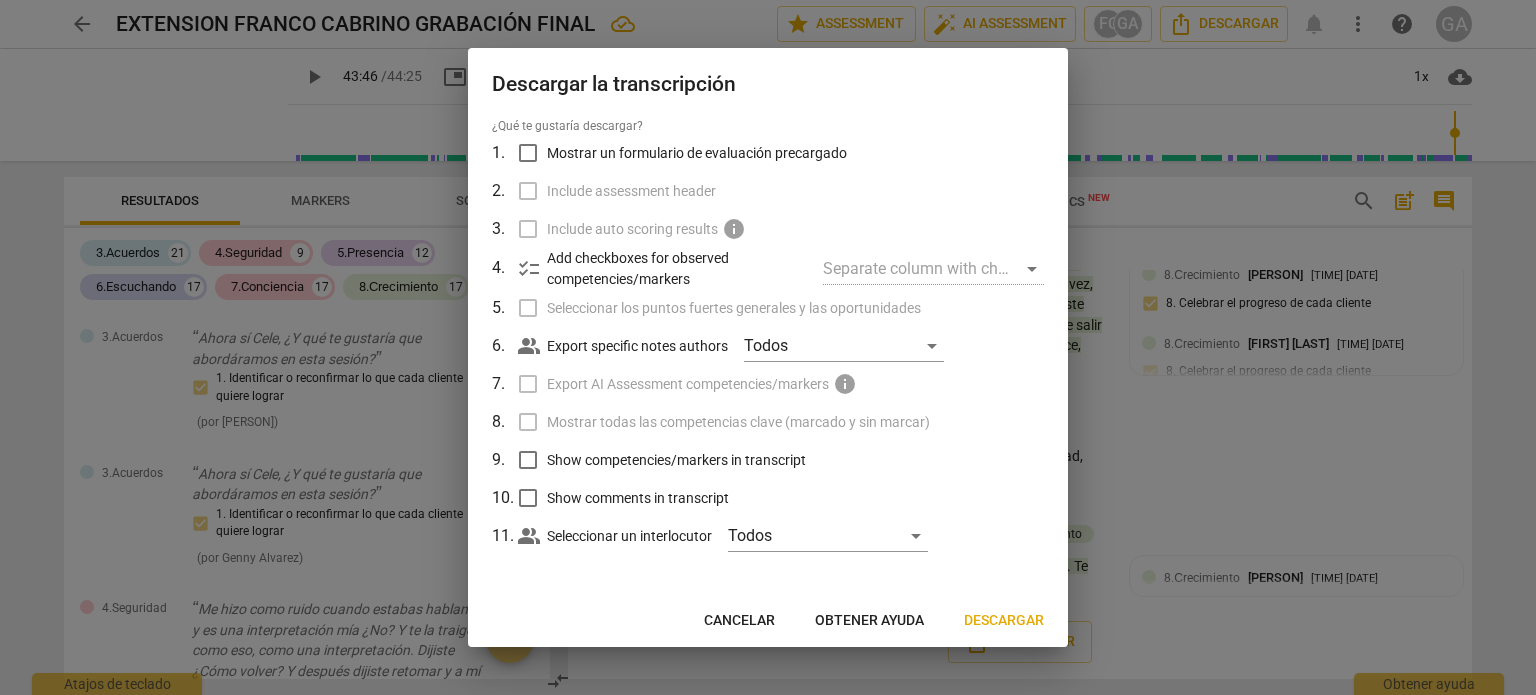 click at bounding box center (768, 347) 